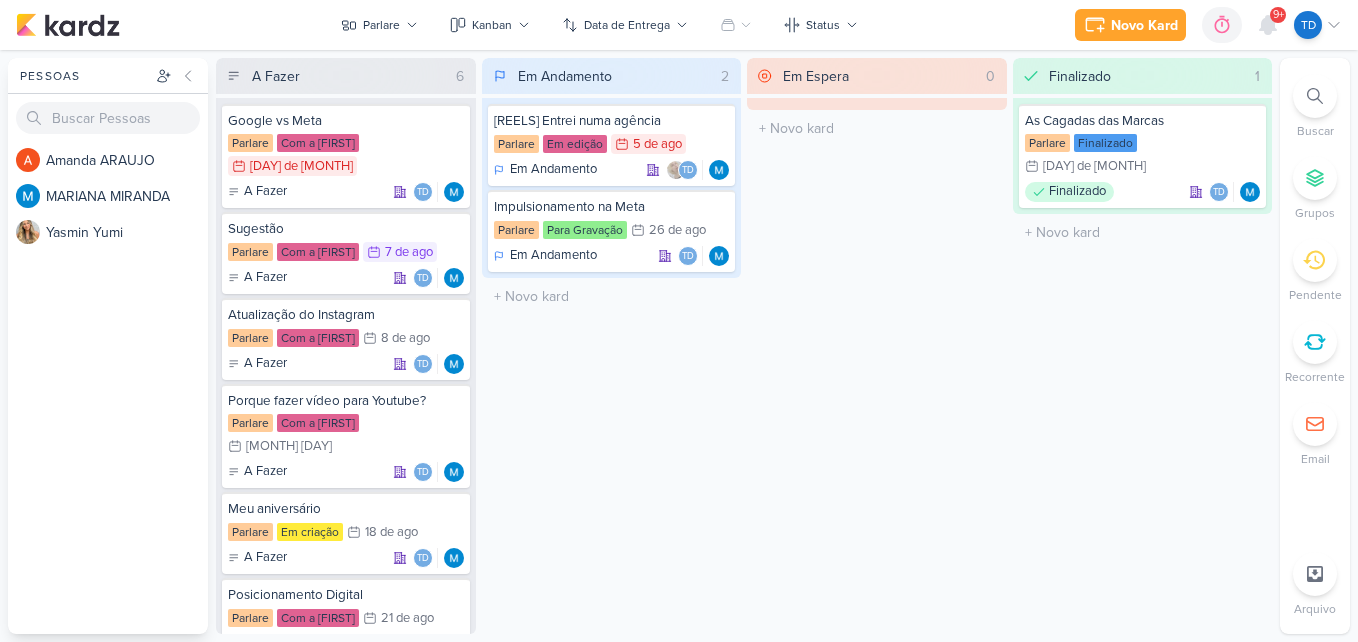 scroll, scrollTop: 0, scrollLeft: 0, axis: both 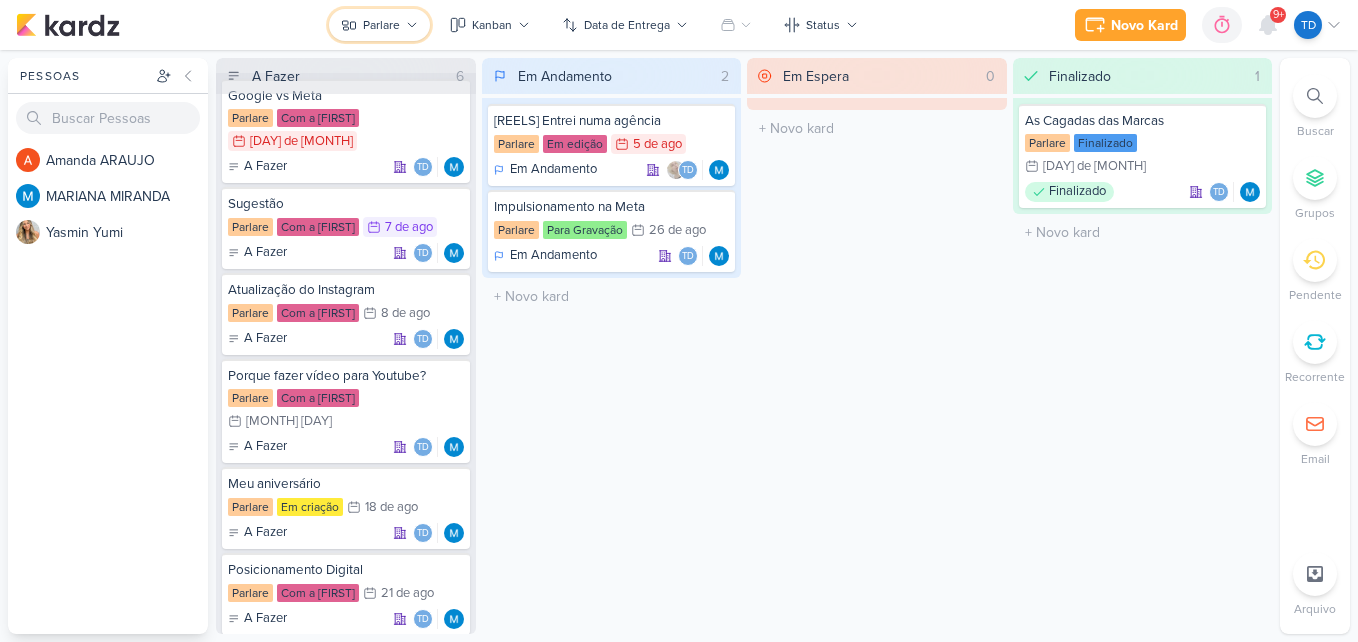 click on "Parlare" at bounding box center (379, 25) 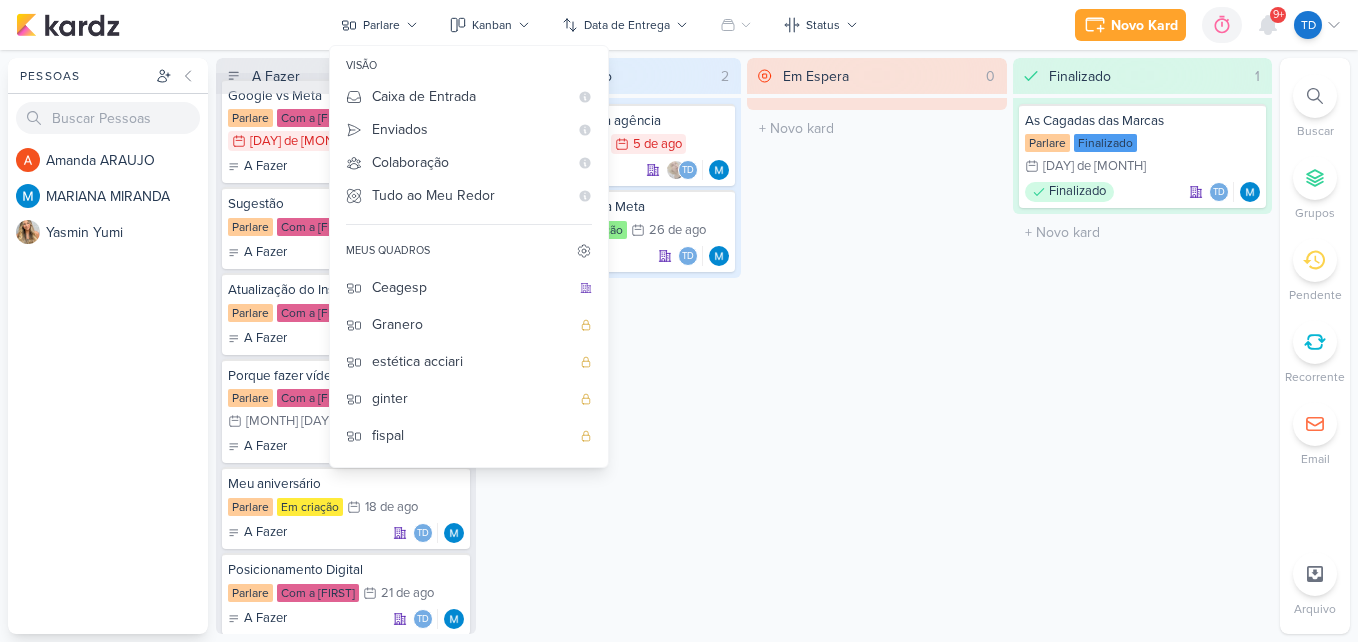click on "LDI" at bounding box center (471, 694) 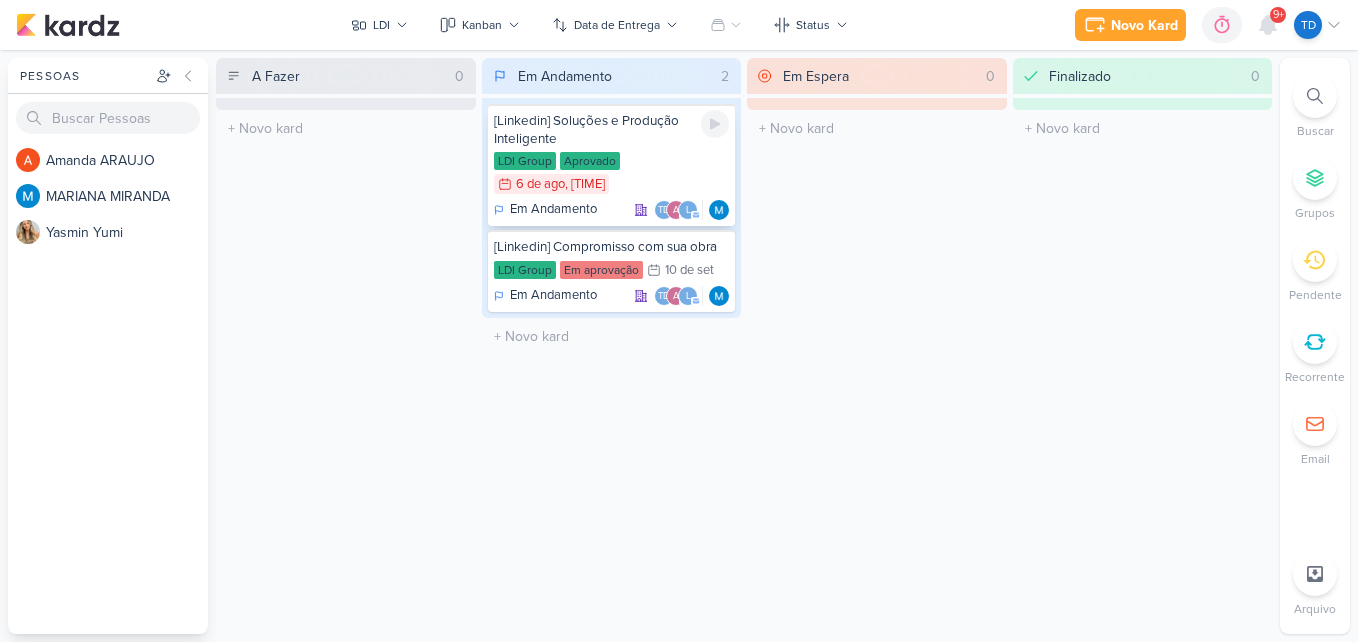 click on "LDI Group
Aprovado
6/8
6 de ago
, 12:45" at bounding box center [612, 174] 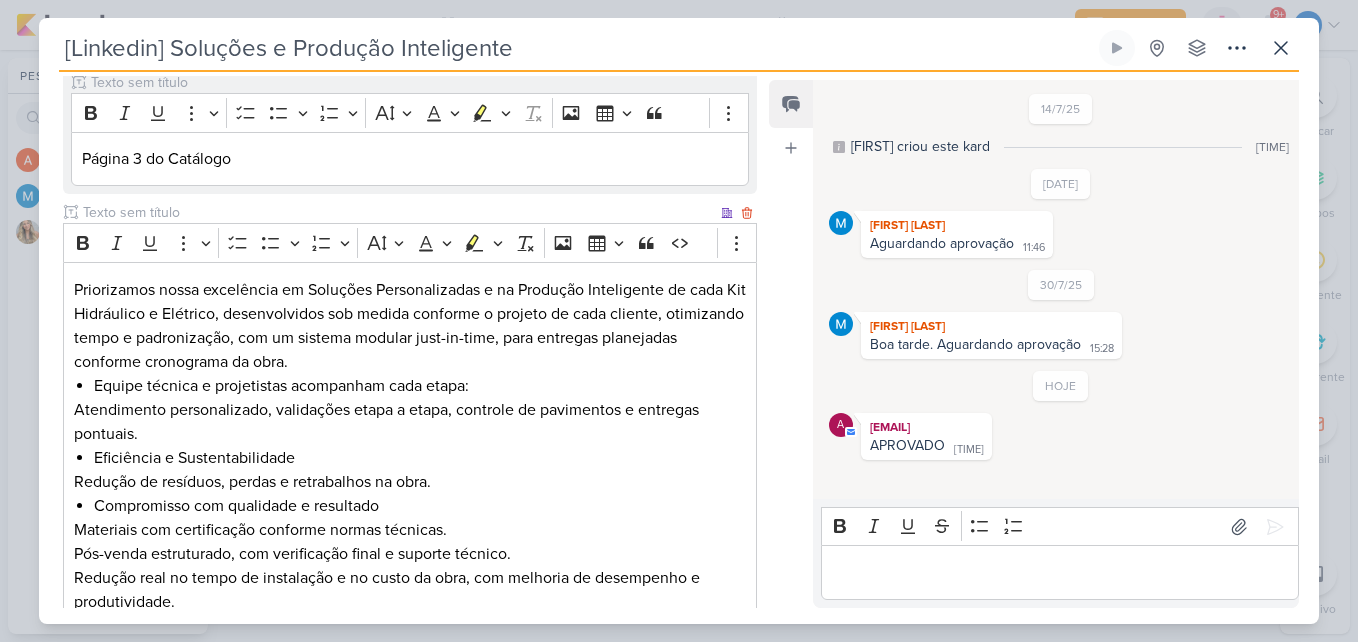 scroll, scrollTop: 271, scrollLeft: 0, axis: vertical 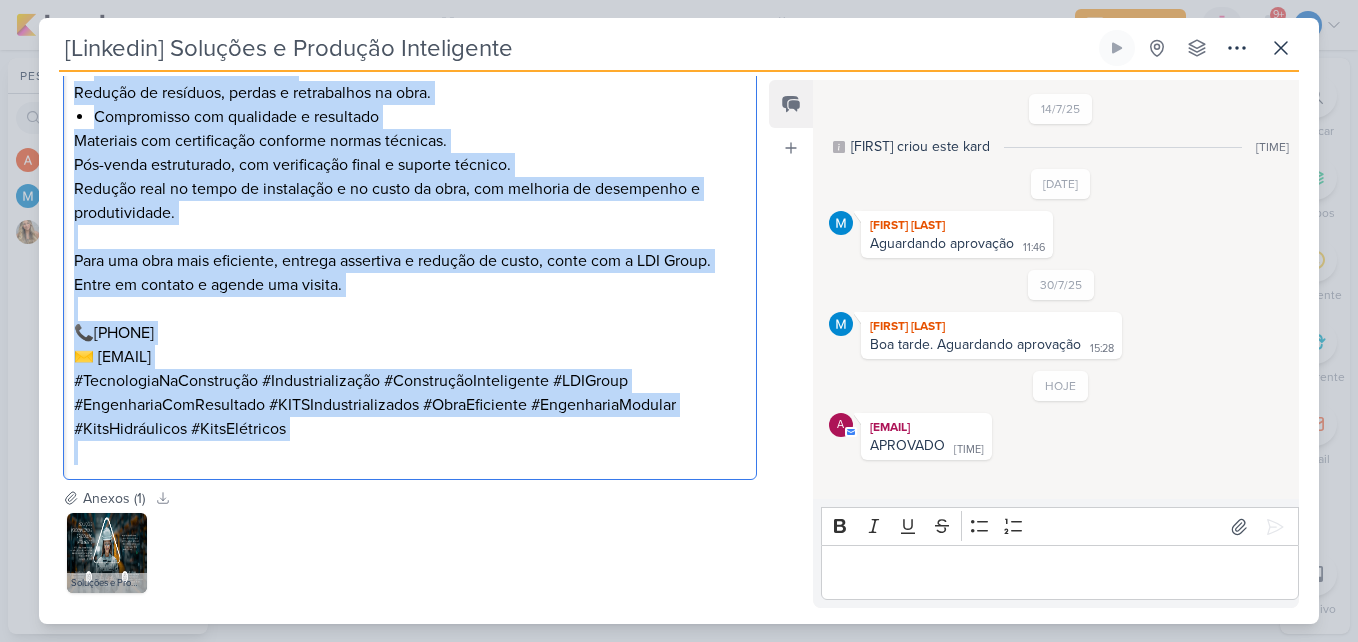 drag, startPoint x: 72, startPoint y: 296, endPoint x: 424, endPoint y: 488, distance: 400.95886 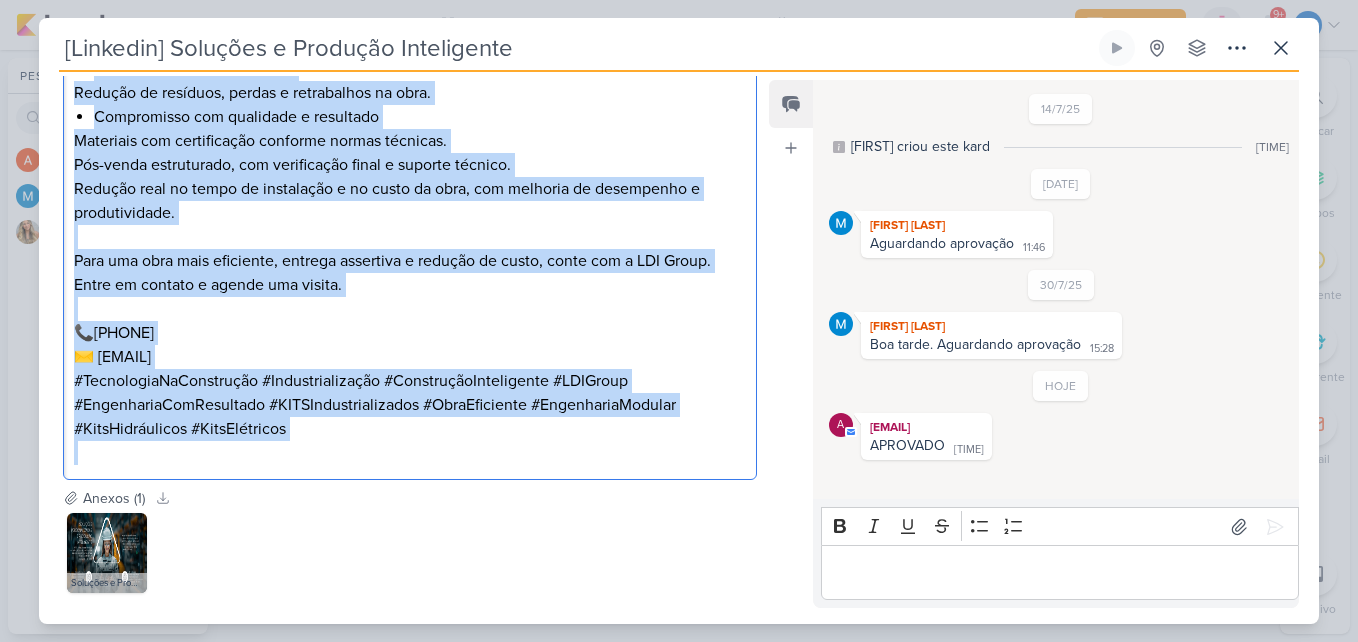 click on "Responsável
MARIANA MIRANDA
Nenhum contato encontrado
create new contact
Novo Contato
Digite um endereço de email para criar um contato. Não se preocupe, tomaremos conta de todas as suas interações com esse contato através do email para que você possa colaborar com qualquer pessoa sem sair do Kardz
Email" at bounding box center [402, 342] 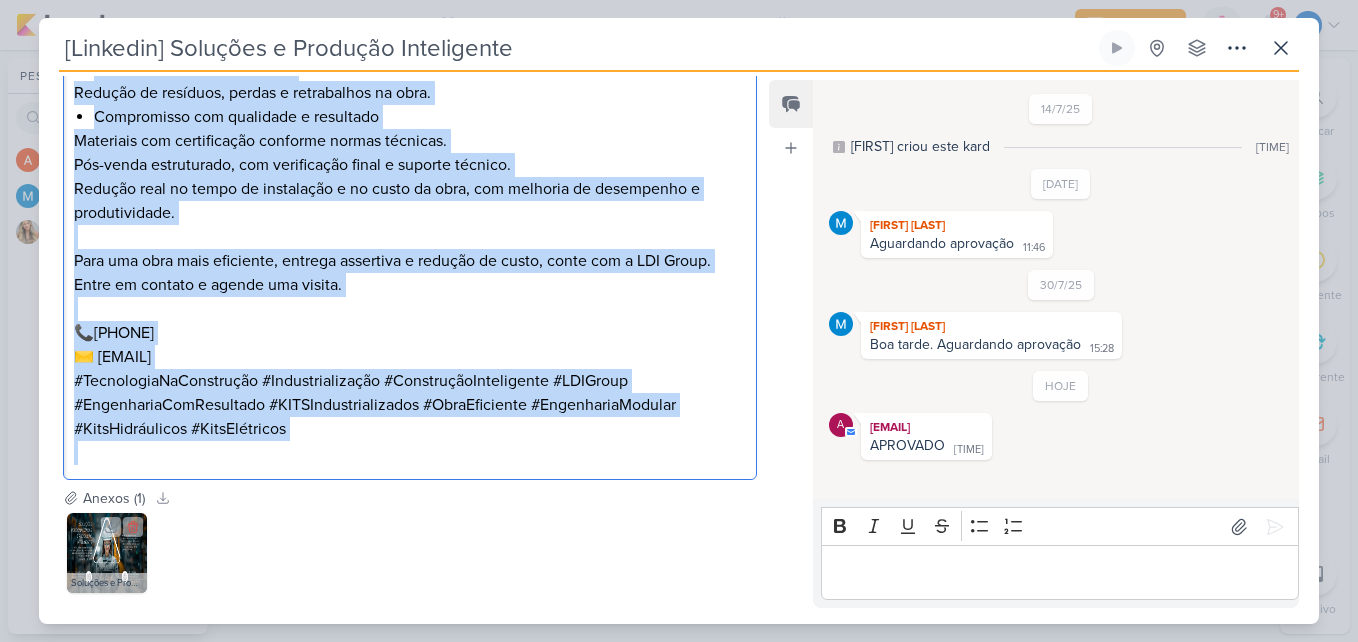 click at bounding box center [107, 553] 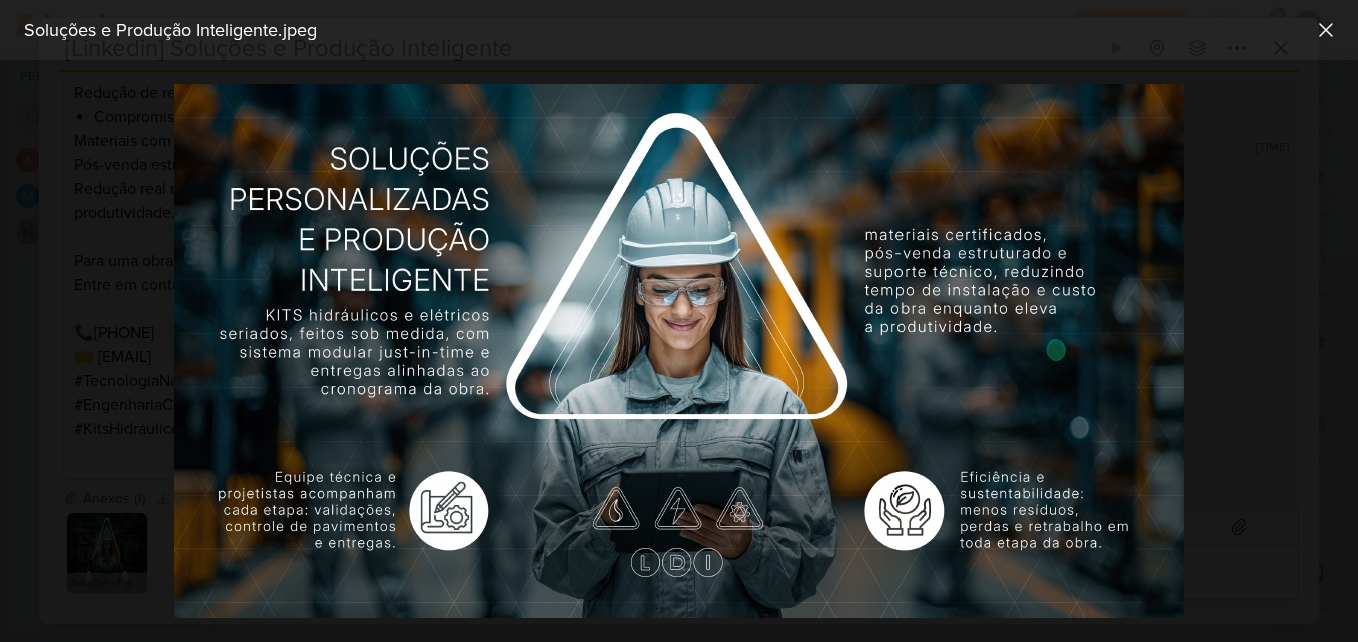 click at bounding box center [679, 351] 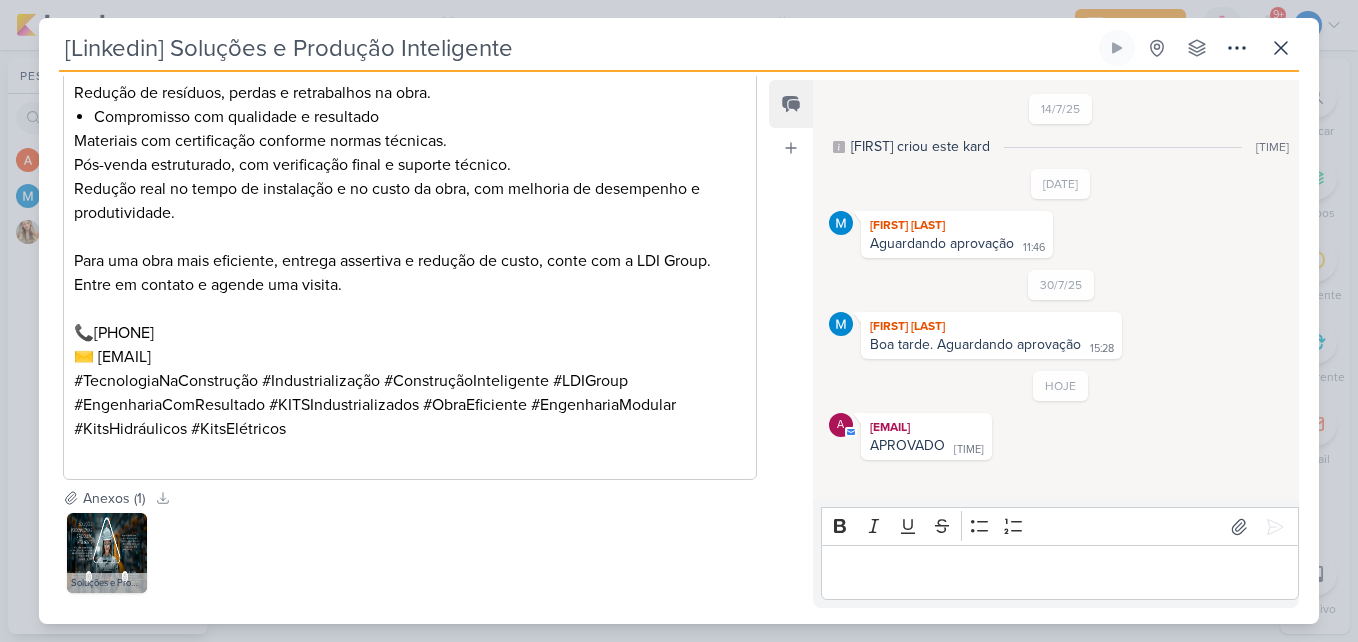 scroll, scrollTop: 0, scrollLeft: 0, axis: both 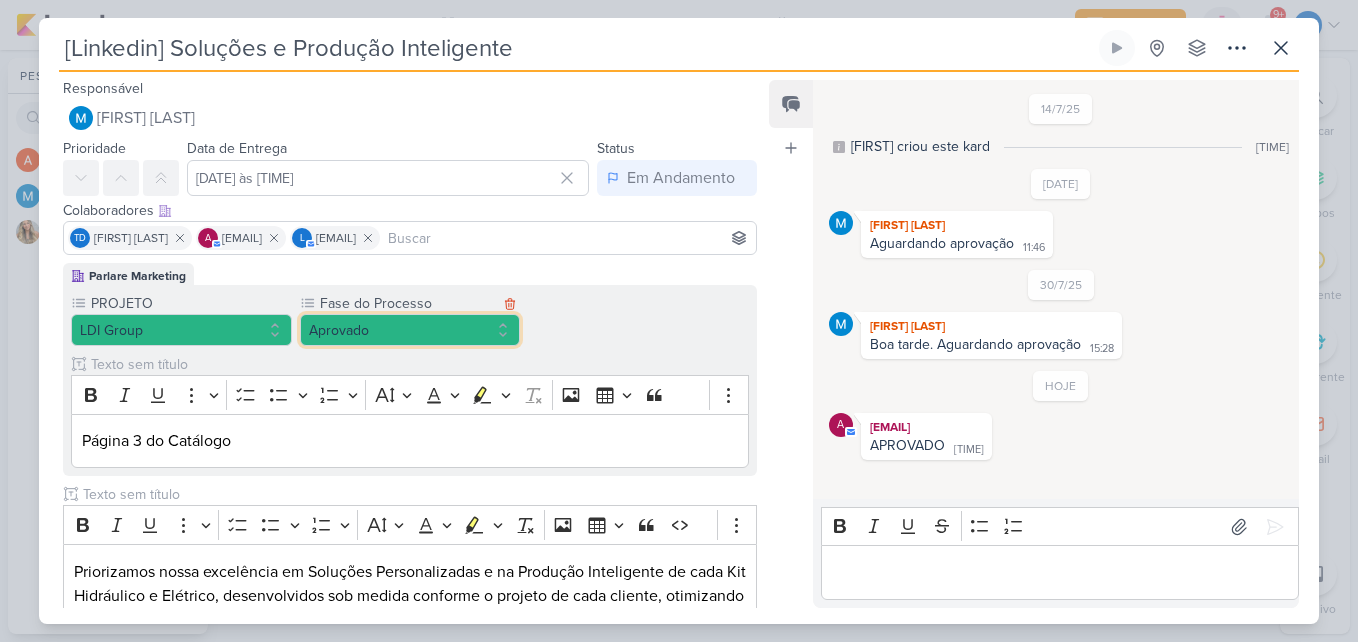 click on "Aprovado" at bounding box center [410, 330] 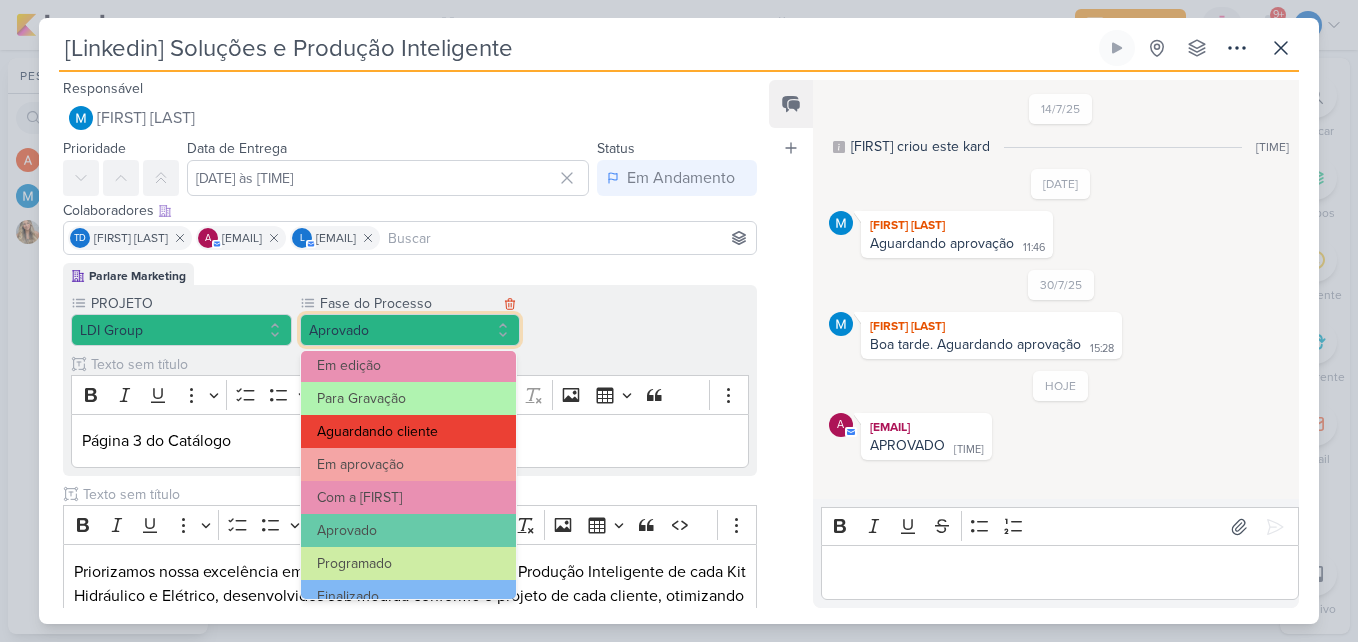 scroll, scrollTop: 193, scrollLeft: 0, axis: vertical 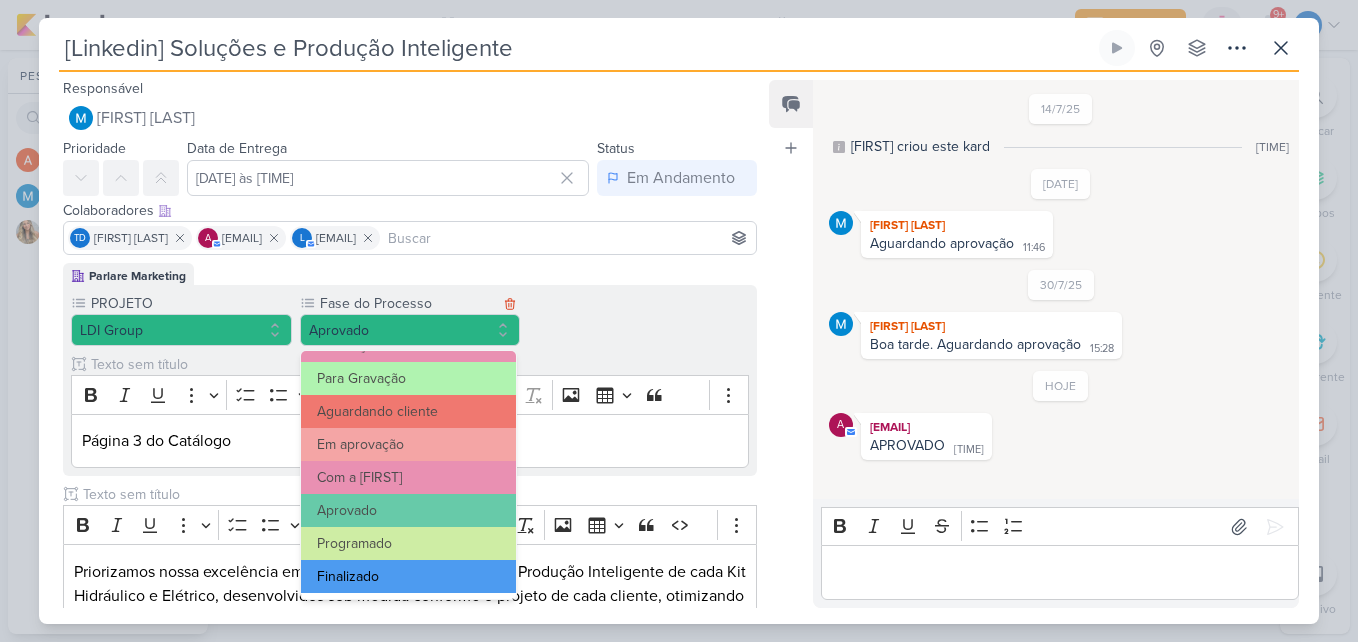 click on "Finalizado" at bounding box center (409, 576) 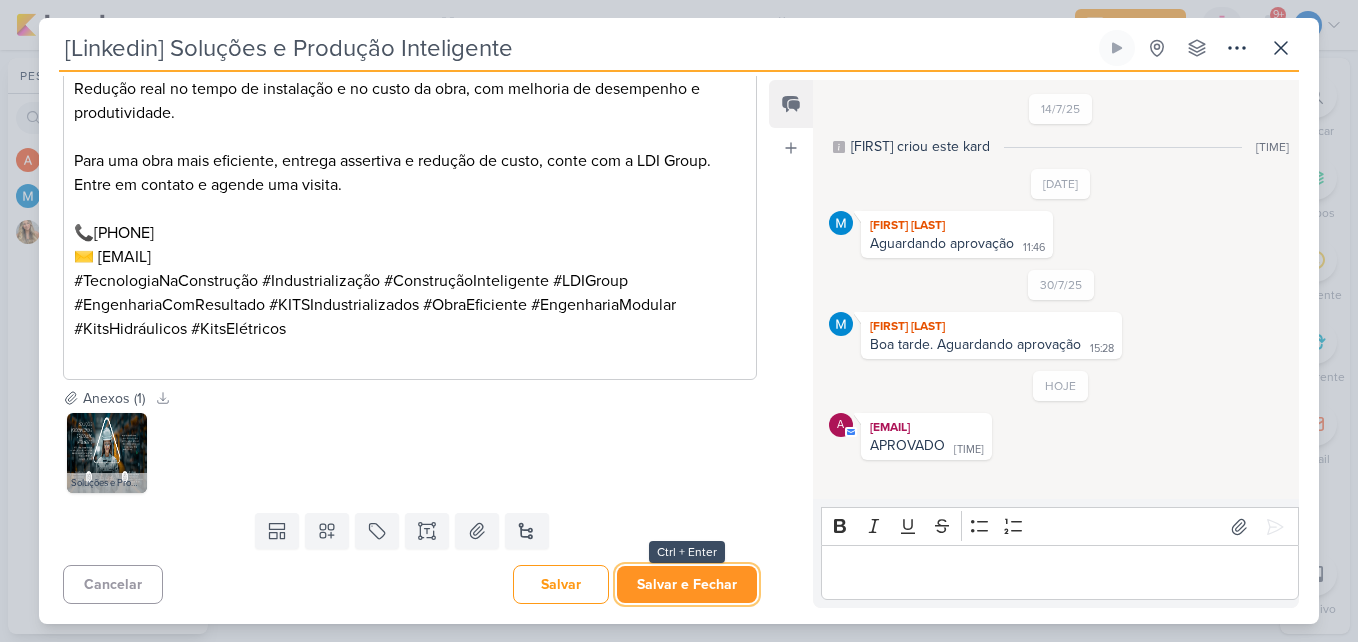 click on "Salvar e Fechar" at bounding box center [687, 584] 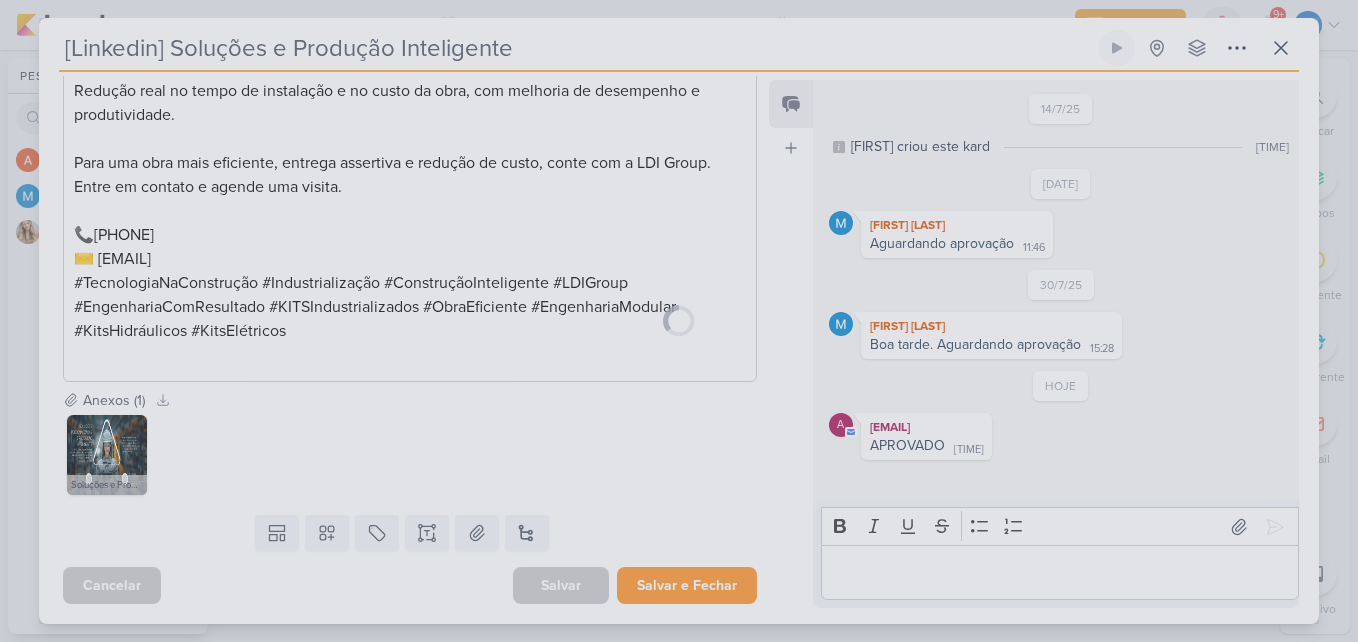 scroll, scrollTop: 769, scrollLeft: 0, axis: vertical 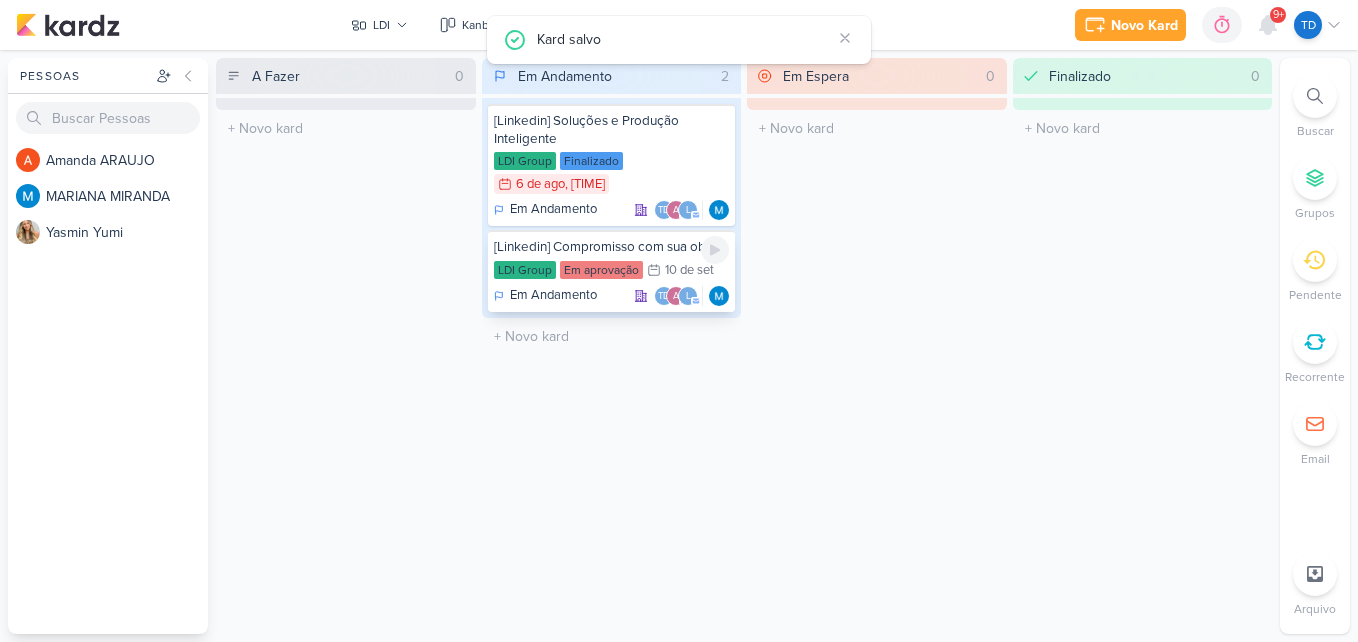 click on "Em aprovação" at bounding box center (601, 270) 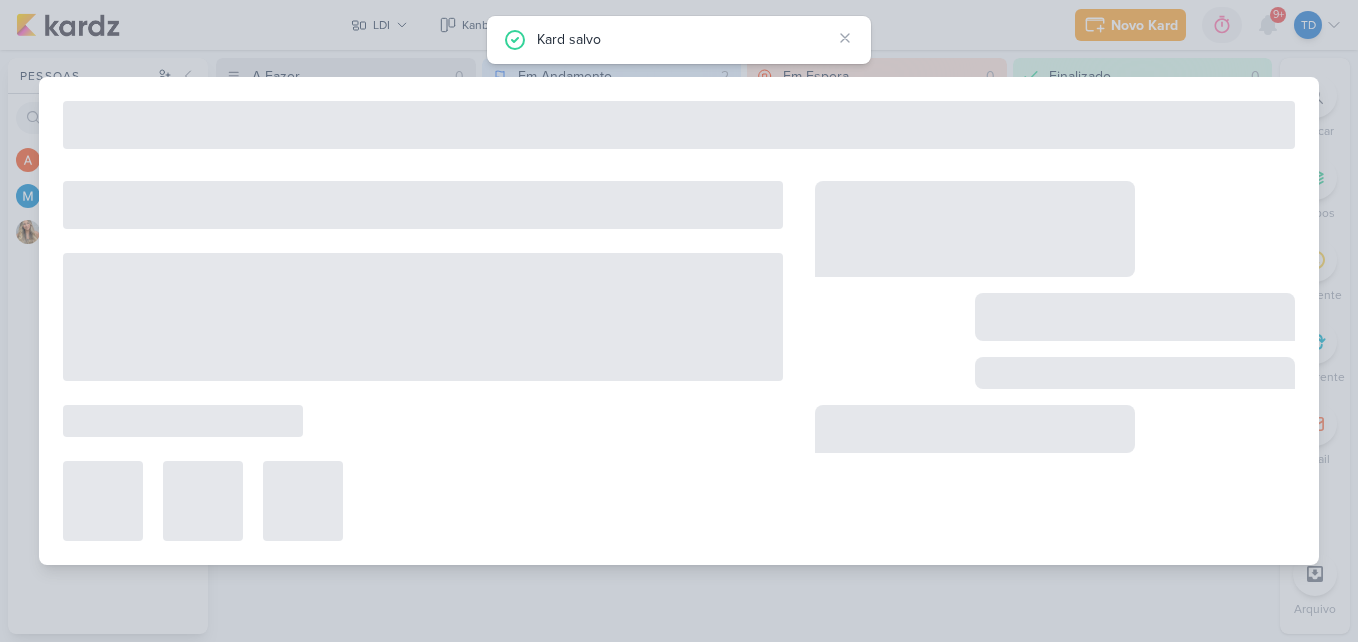 type on "[Linkedin] Compromisso com sua obra" 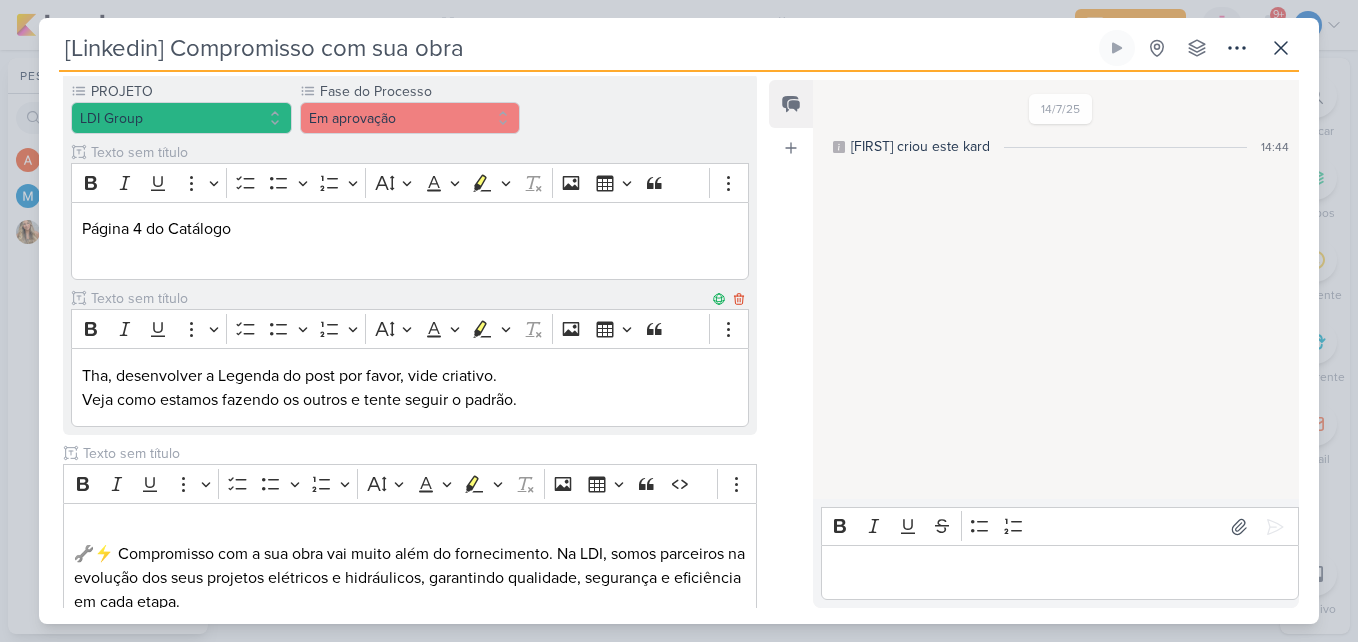 scroll, scrollTop: 161, scrollLeft: 0, axis: vertical 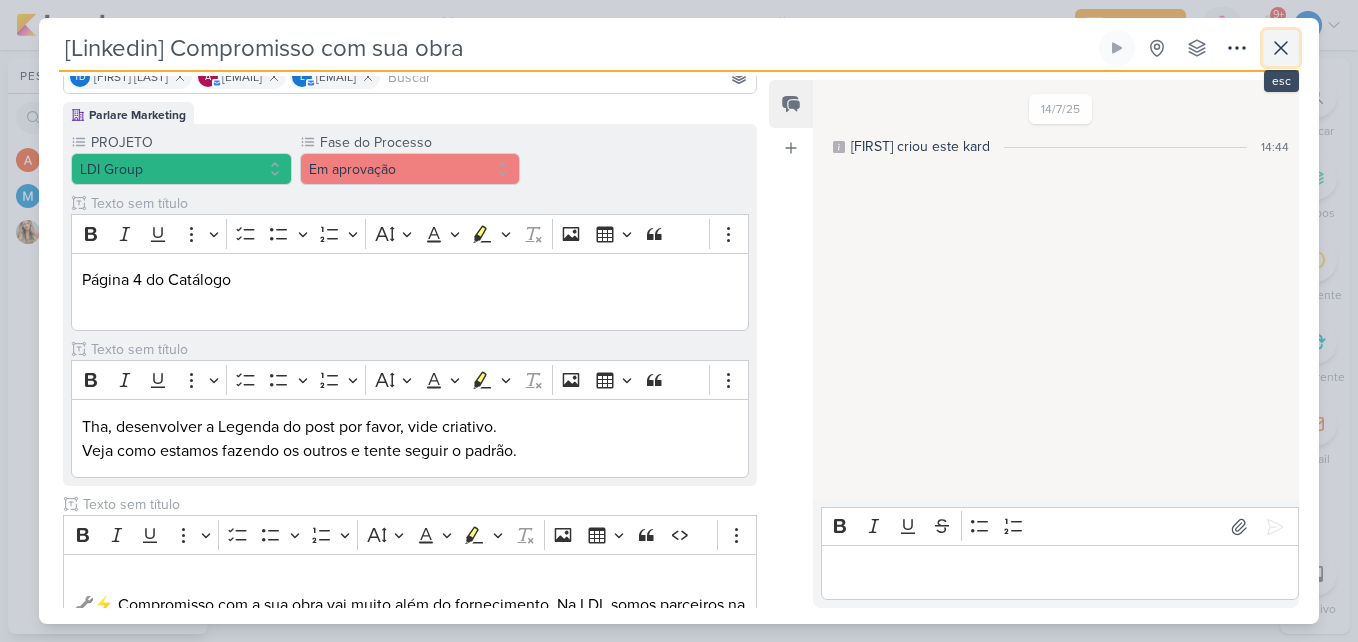 click 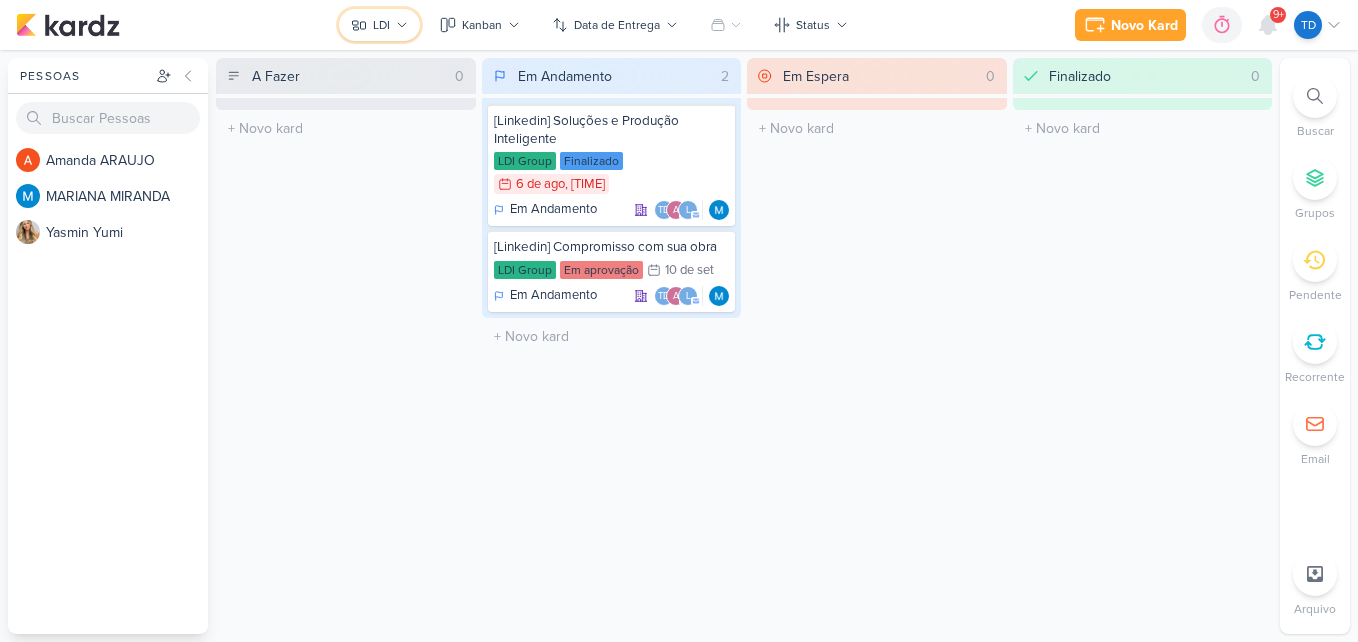 click on "LDI" at bounding box center (379, 25) 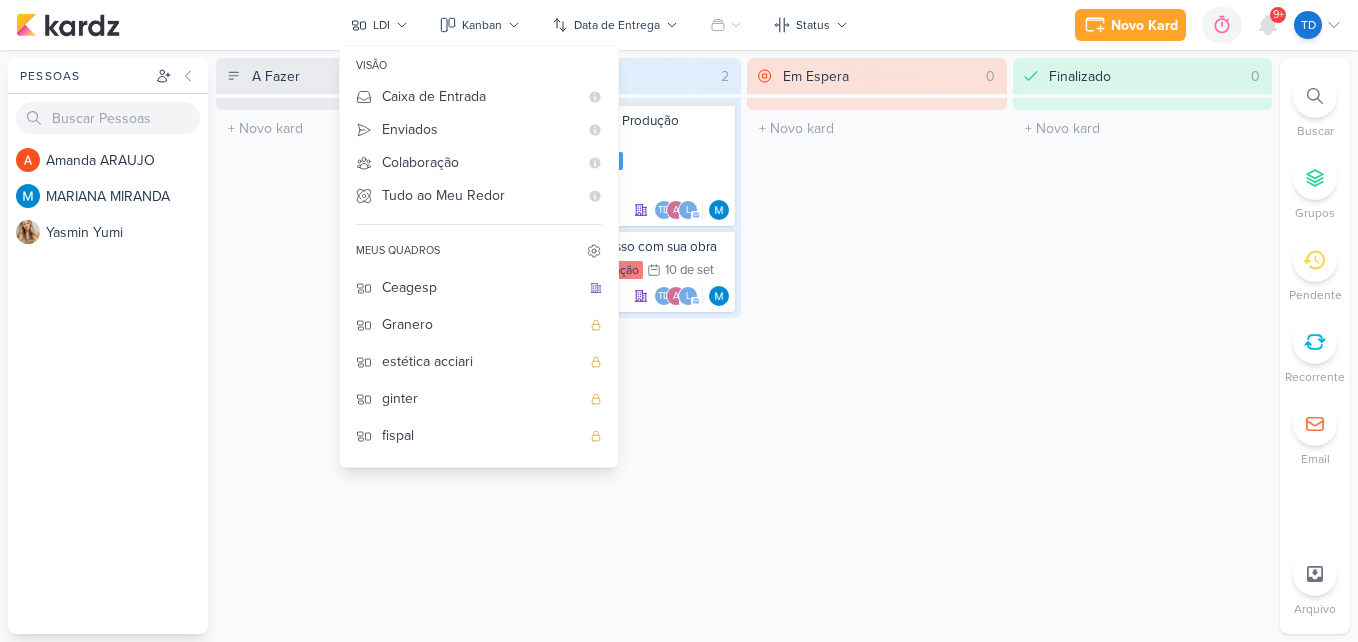 click on "Em Espera
0
O título do kard deve ter menos que 100 caracteres" at bounding box center (877, 346) 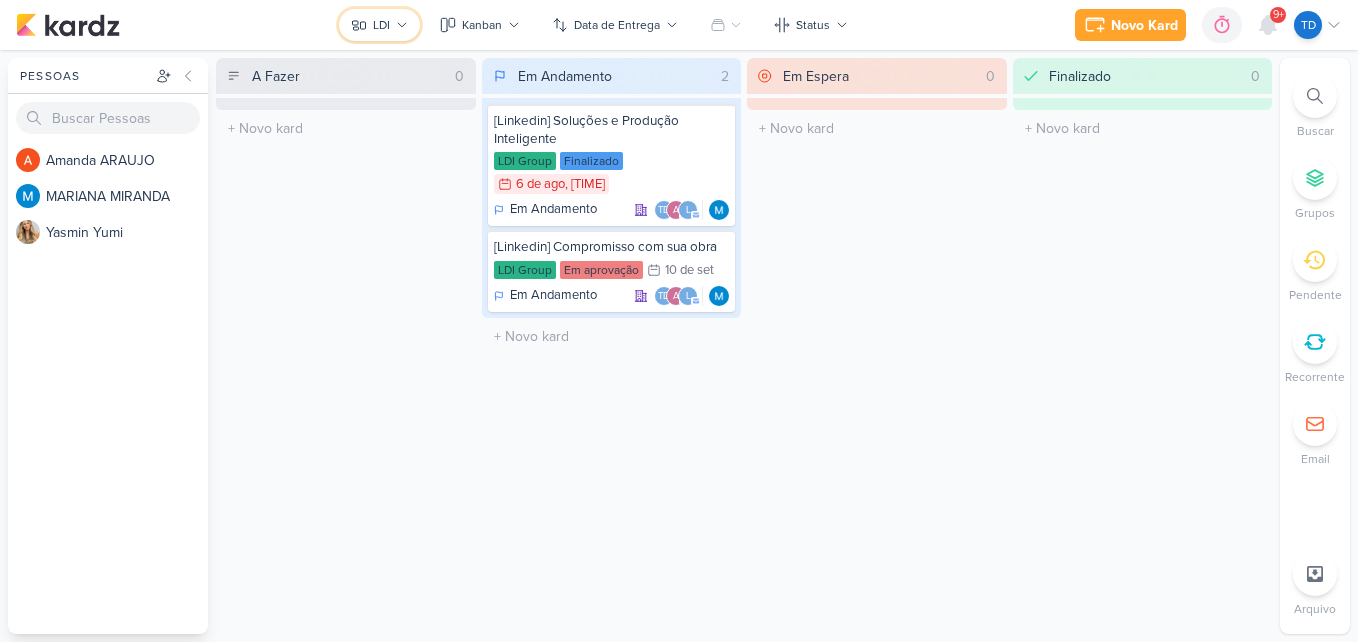 click on "LDI" at bounding box center (379, 25) 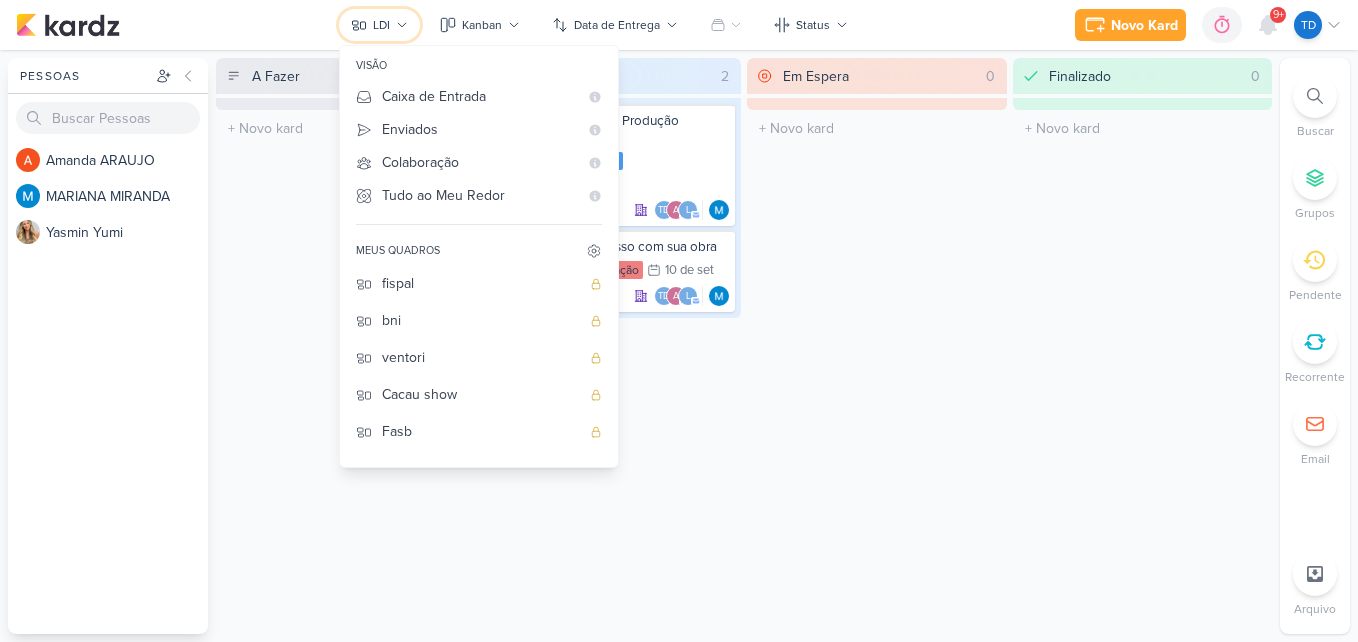 scroll, scrollTop: 0, scrollLeft: 0, axis: both 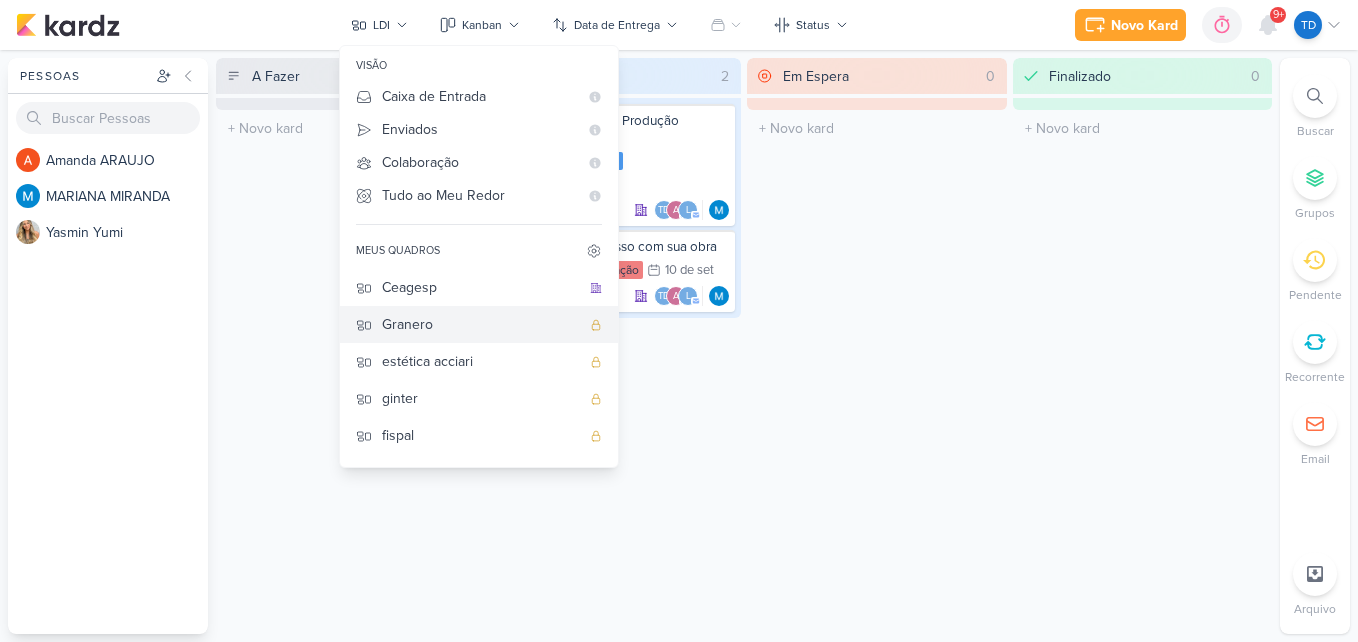 click on "Granero" at bounding box center (481, 324) 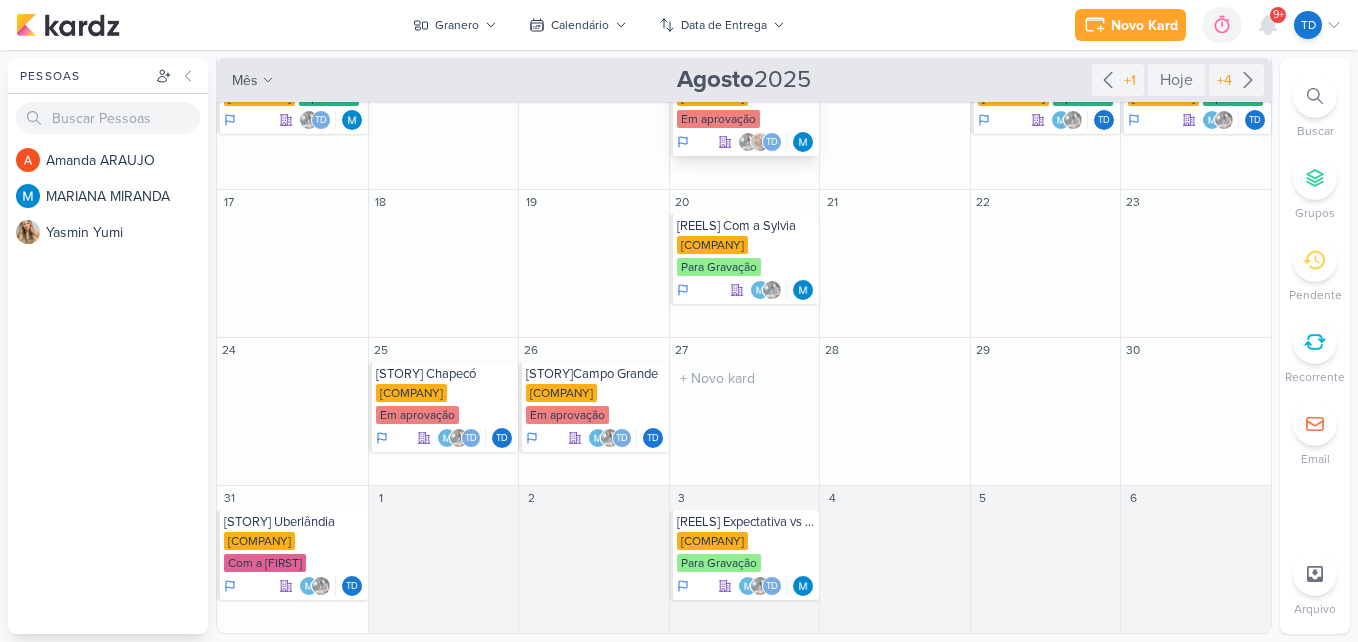 scroll, scrollTop: 0, scrollLeft: 0, axis: both 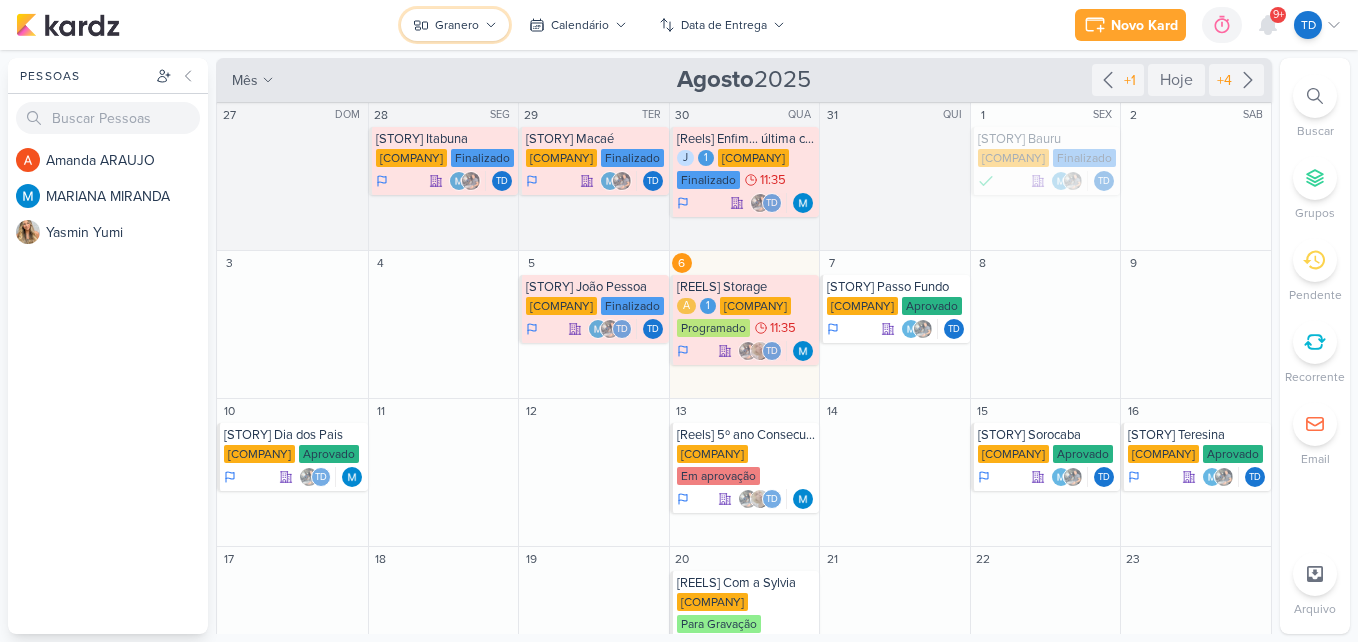 click on "Granero" at bounding box center [457, 25] 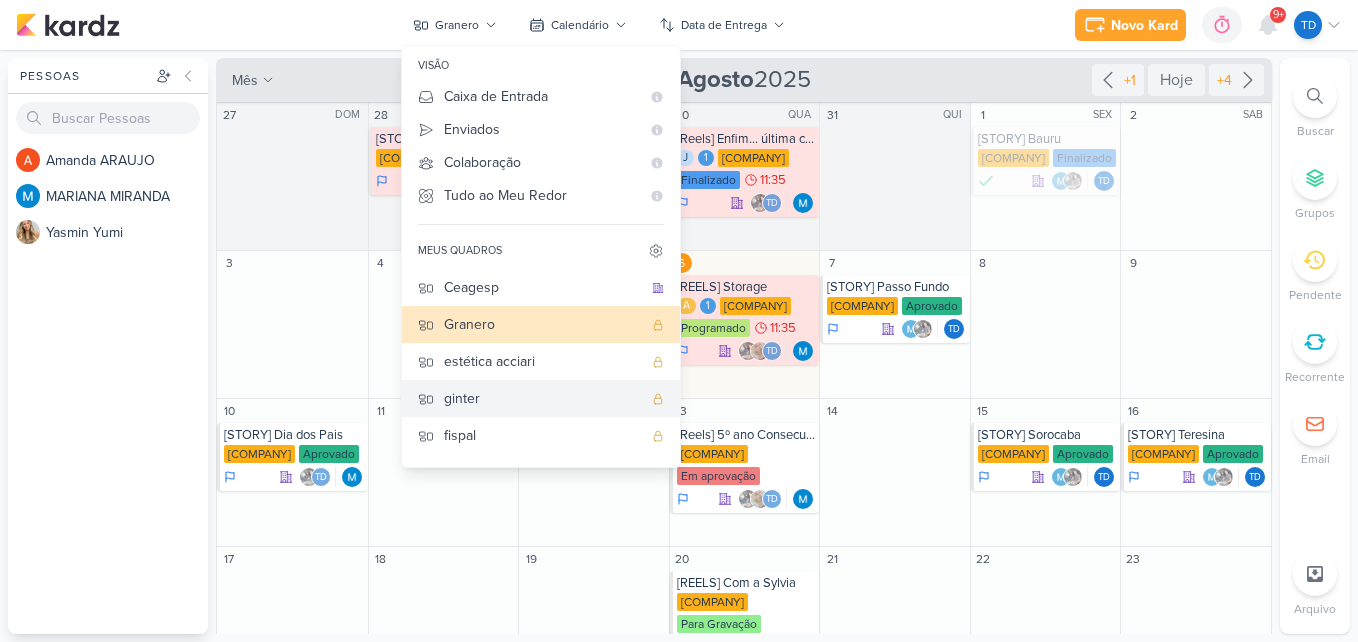click on "ginter" at bounding box center [543, 398] 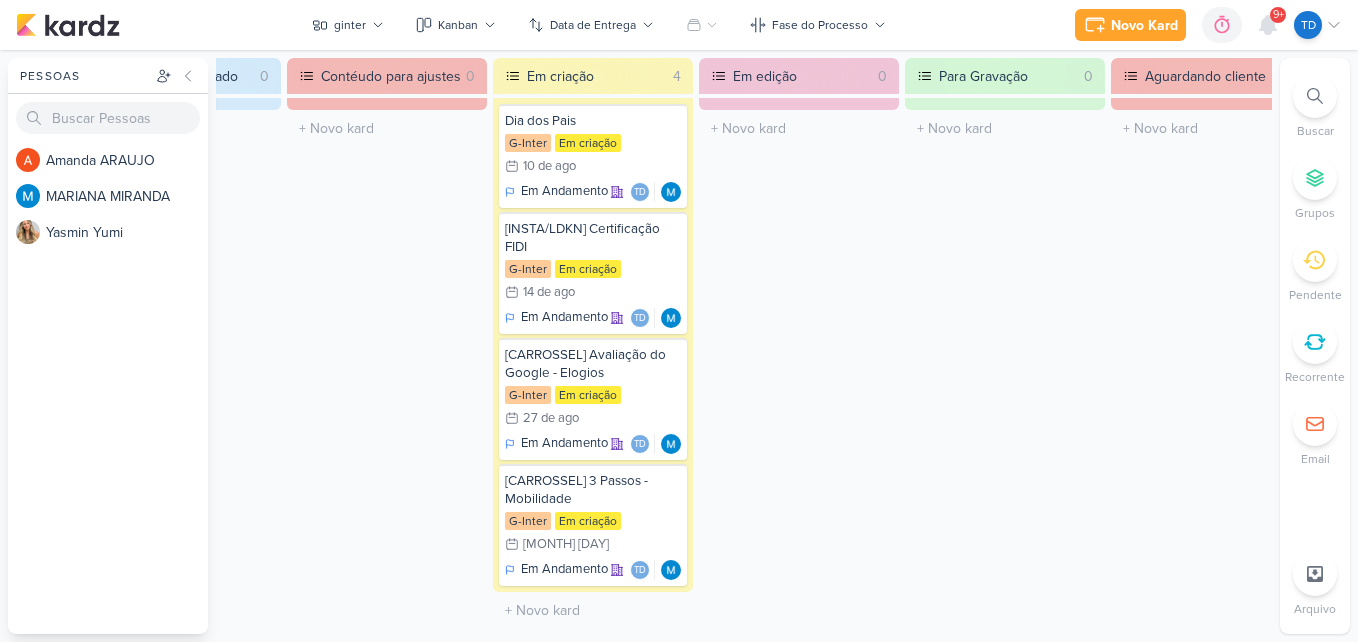 scroll, scrollTop: 0, scrollLeft: 557, axis: horizontal 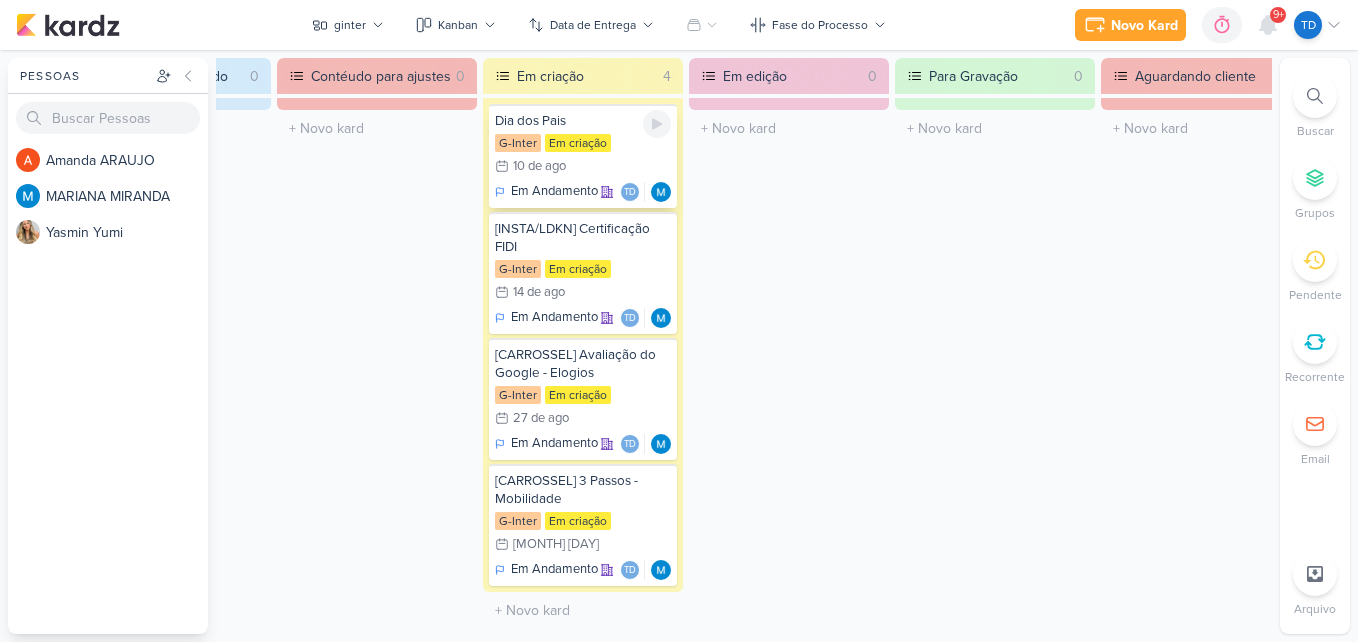 click on "Dia dos Pais
G-Inter
Em criação
10/8
10 de ago
Em Andamento
Td" at bounding box center [583, 156] 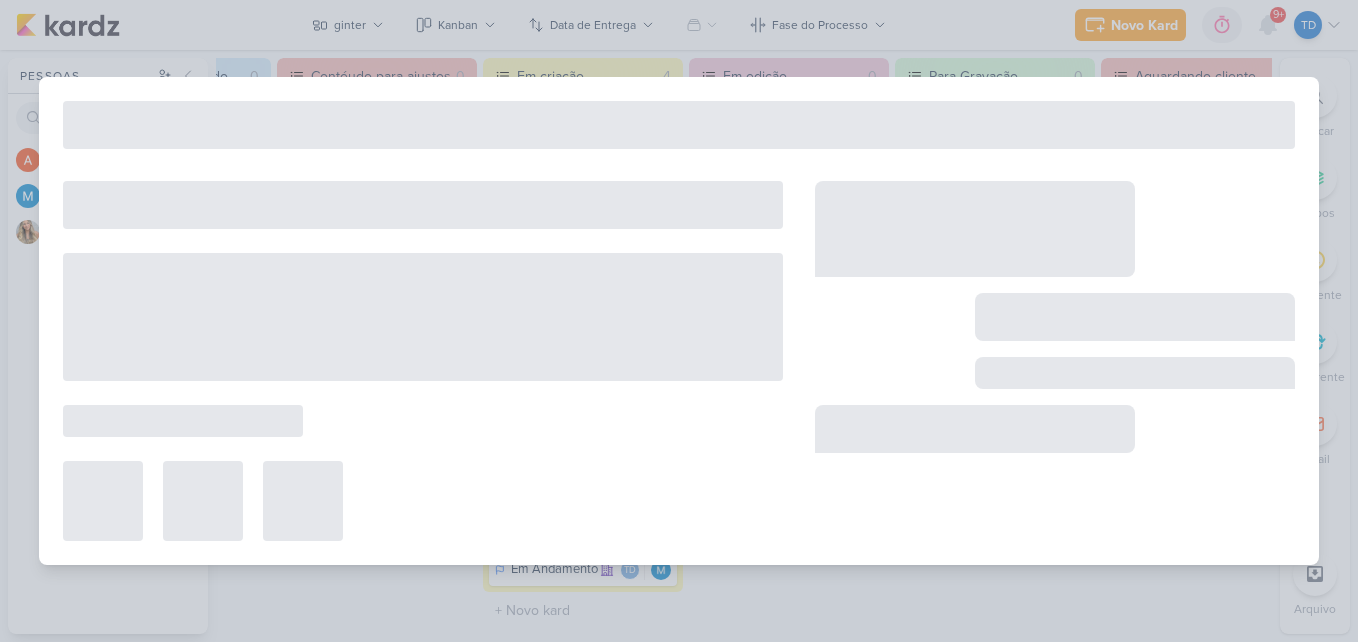 click at bounding box center (679, 125) 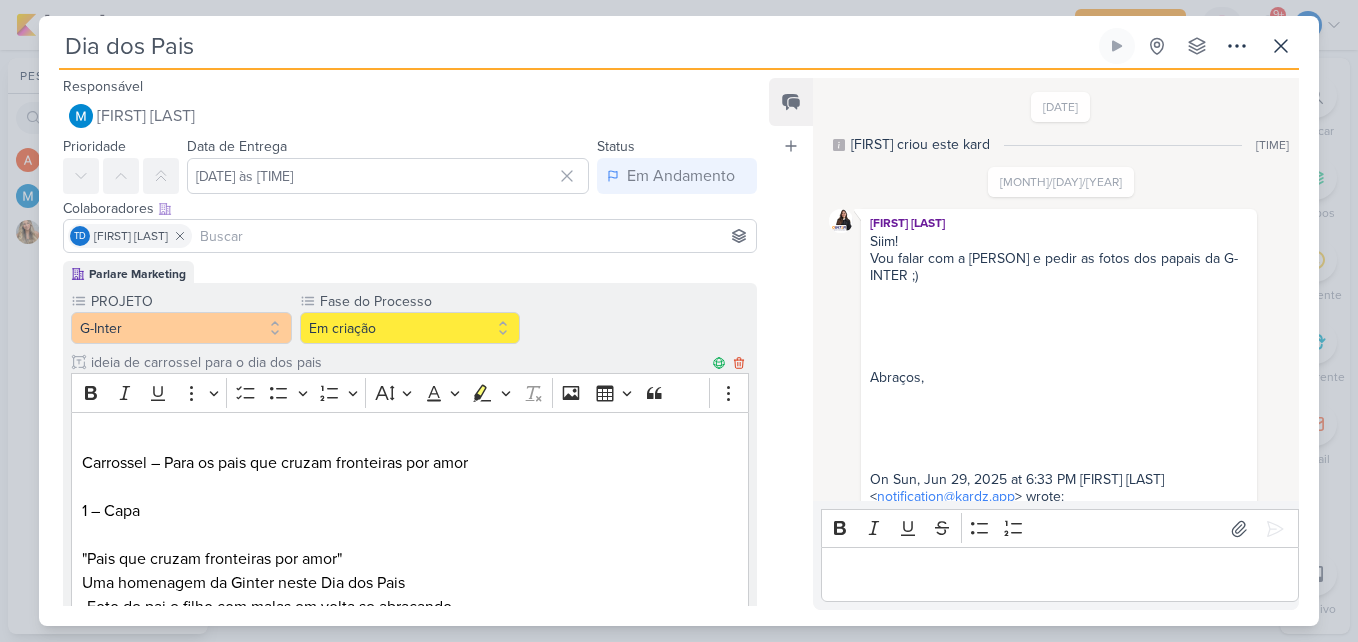 scroll, scrollTop: 1602, scrollLeft: 0, axis: vertical 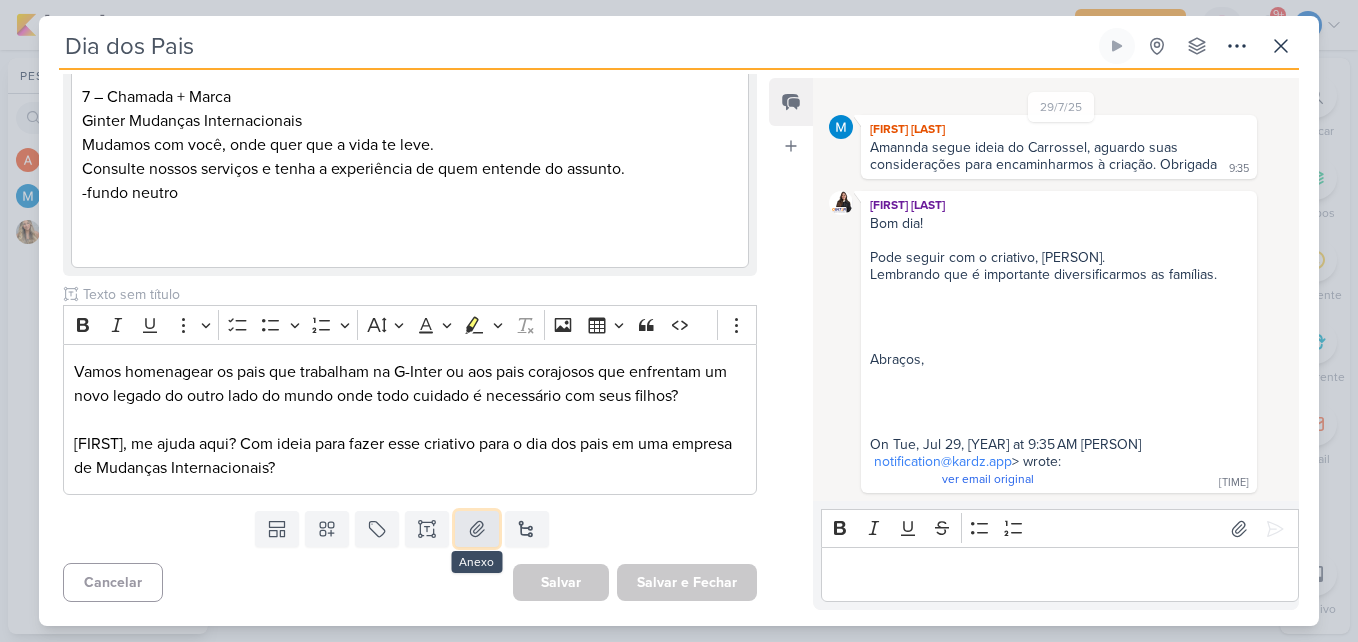 click at bounding box center [477, 529] 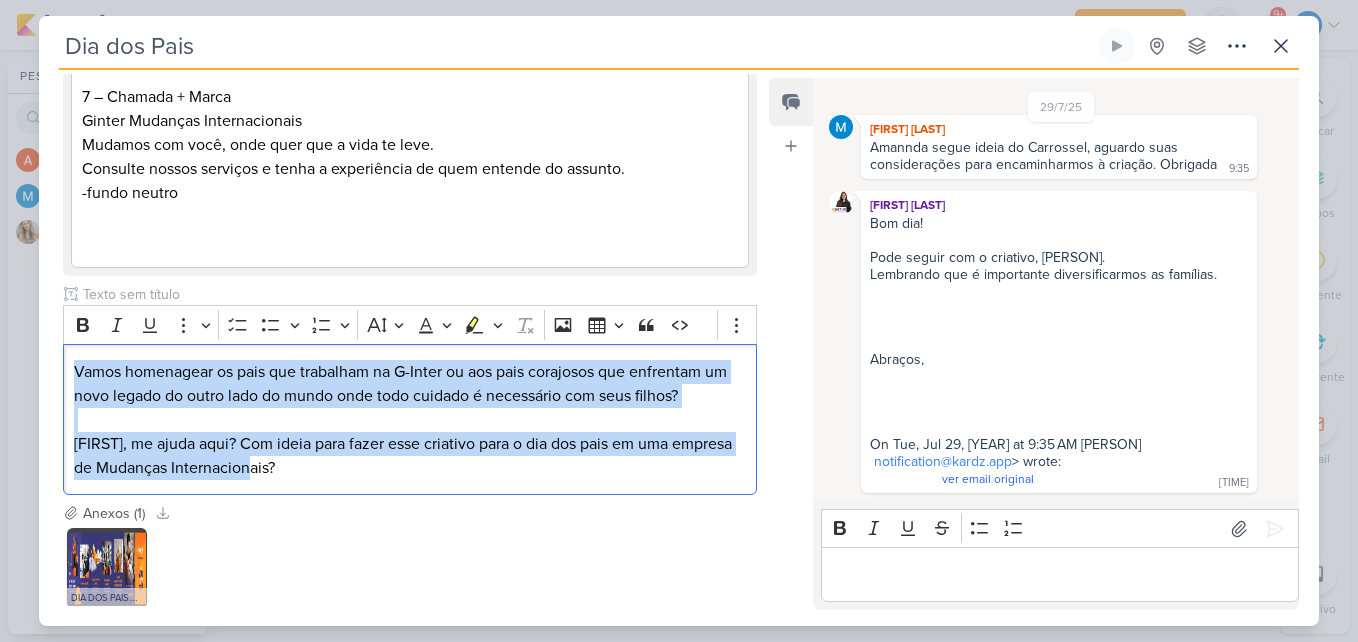 drag, startPoint x: 314, startPoint y: 472, endPoint x: 28, endPoint y: 350, distance: 310.93408 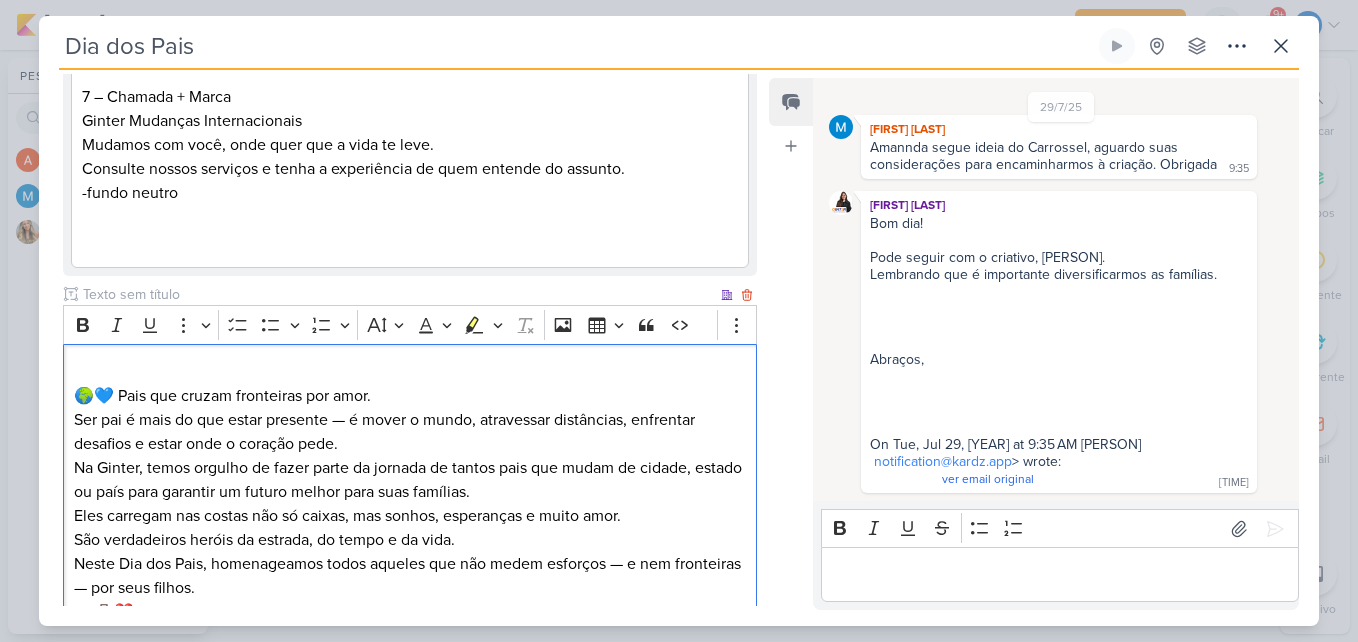 scroll, scrollTop: 1368, scrollLeft: 0, axis: vertical 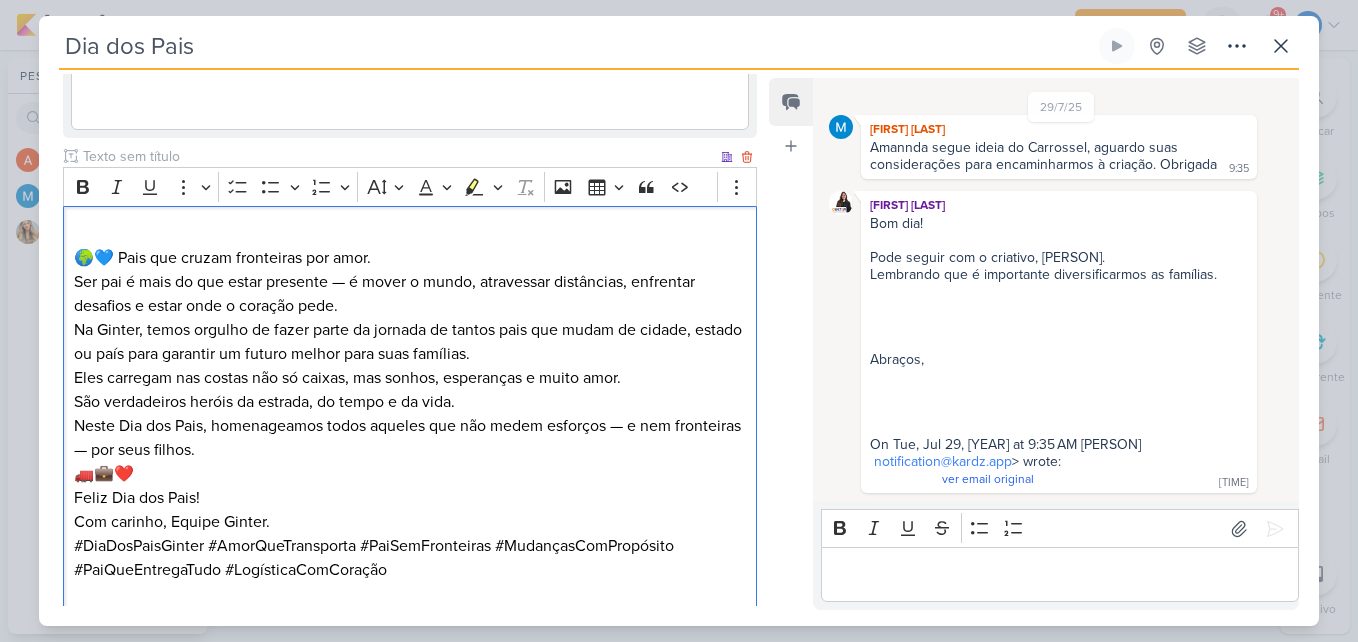 click on "🌍💙 Pais que cruzam fronteiras por amor." at bounding box center [410, 258] 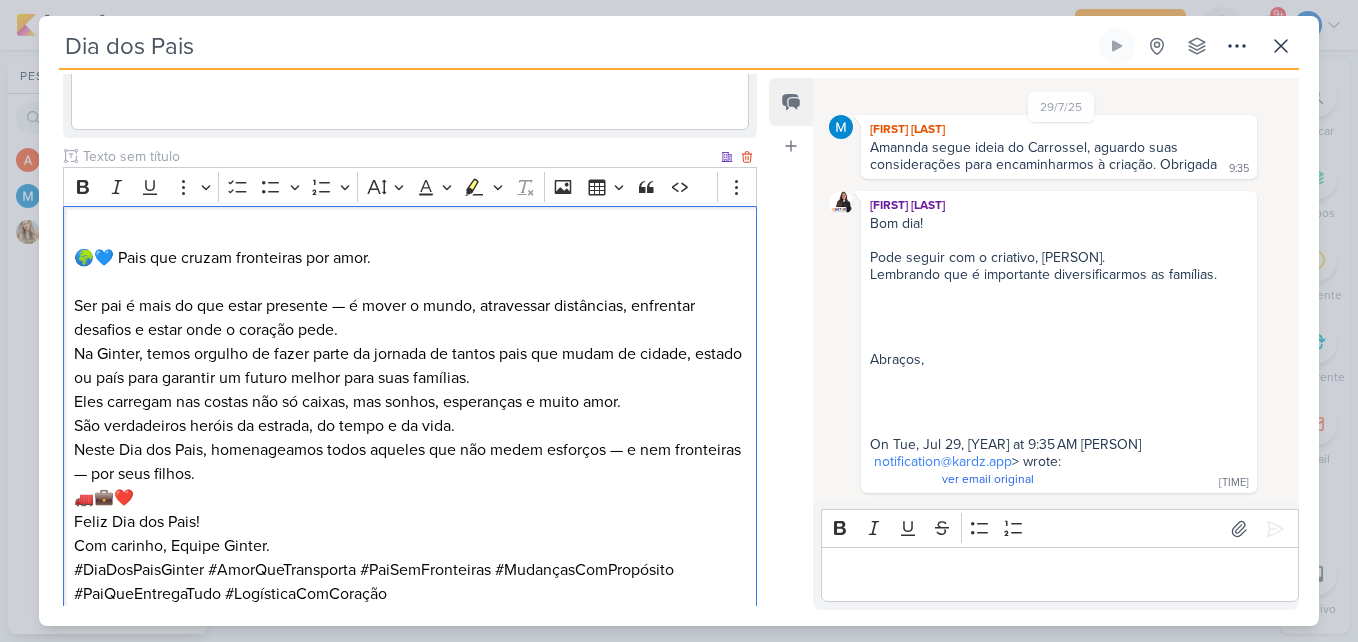 click on "Ser pai é mais do que estar presente — é mover o mundo, atravessar distâncias, enfrentar desafios e estar onde o coração pede." at bounding box center (410, 318) 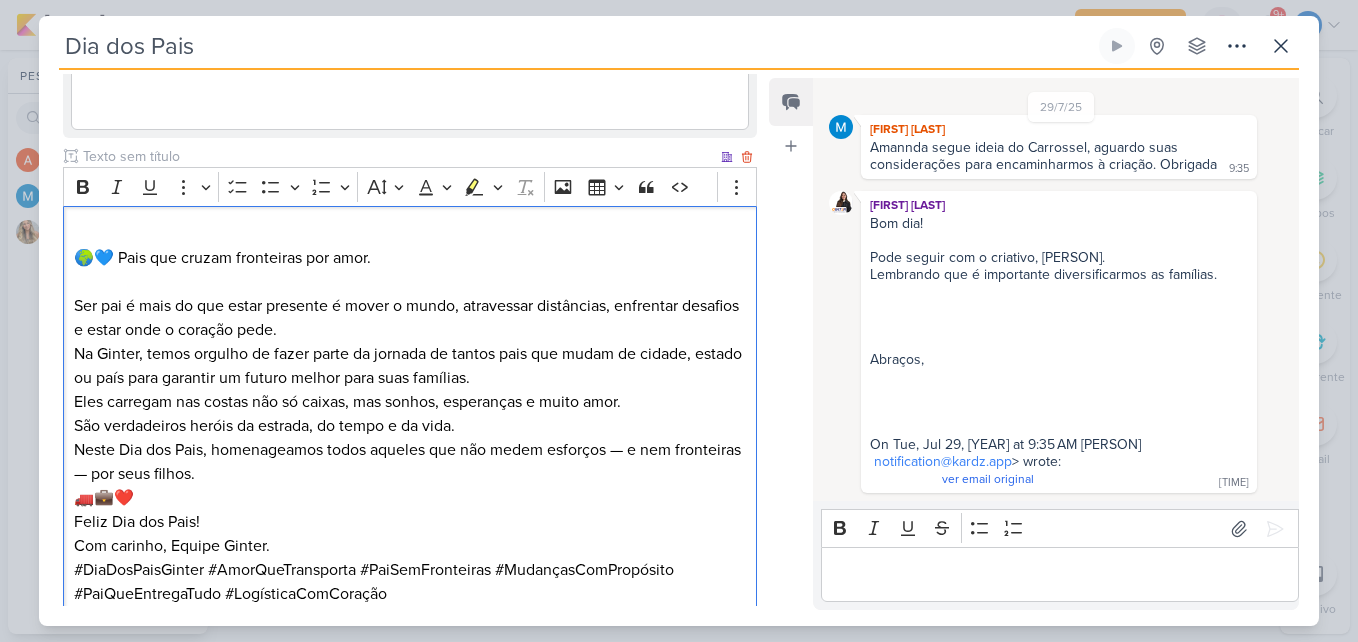 click on "Neste Dia dos Pais, homenageamos todos aqueles que não medem esforços — e nem fronteiras — por seus filhos." at bounding box center [410, 462] 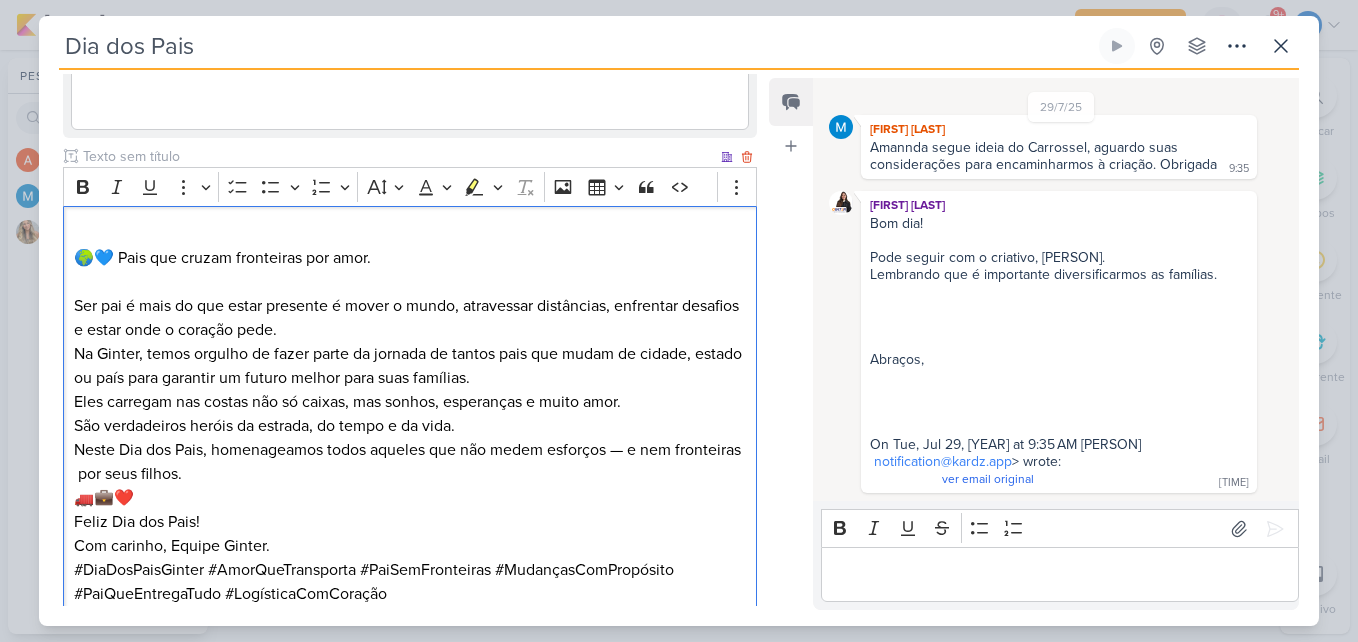click on "Ser pai é mais do que estar presente é mover o mundo, atravessar distâncias, enfrentar desafios e estar onde o coração pede." at bounding box center [410, 318] 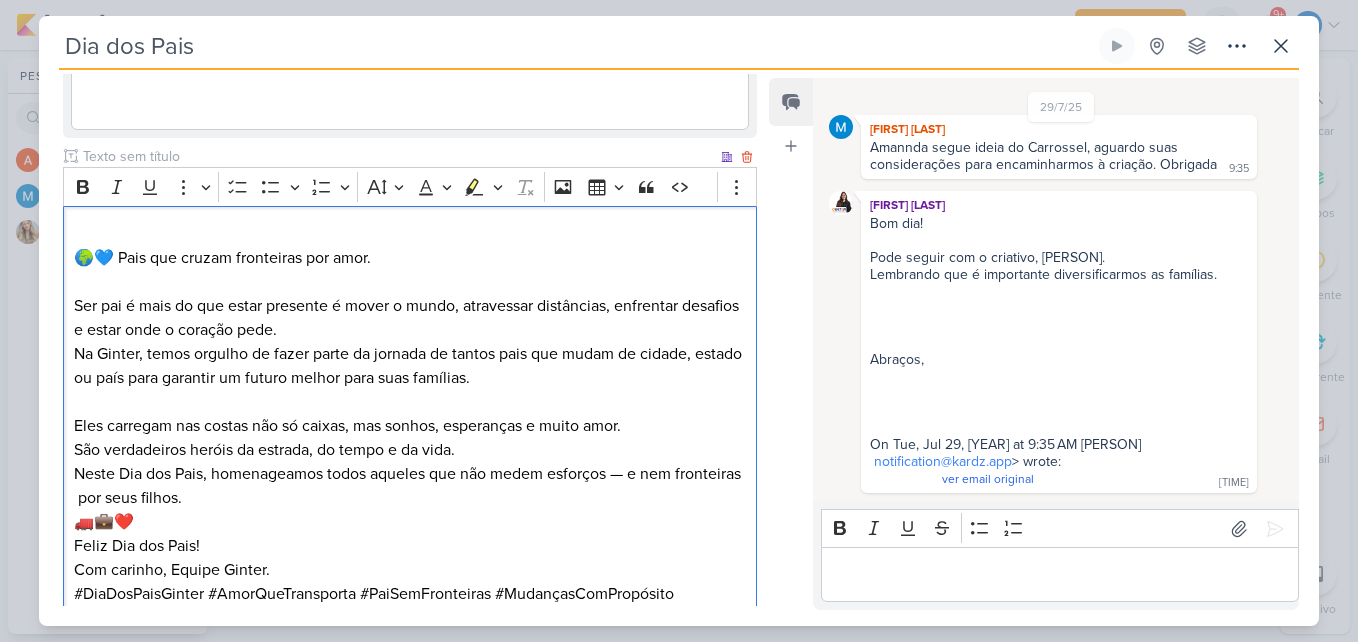 click on "Neste Dia dos Pais, homenageamos todos aqueles que não medem esforços — e nem fronteiras  por seus filhos." at bounding box center (410, 486) 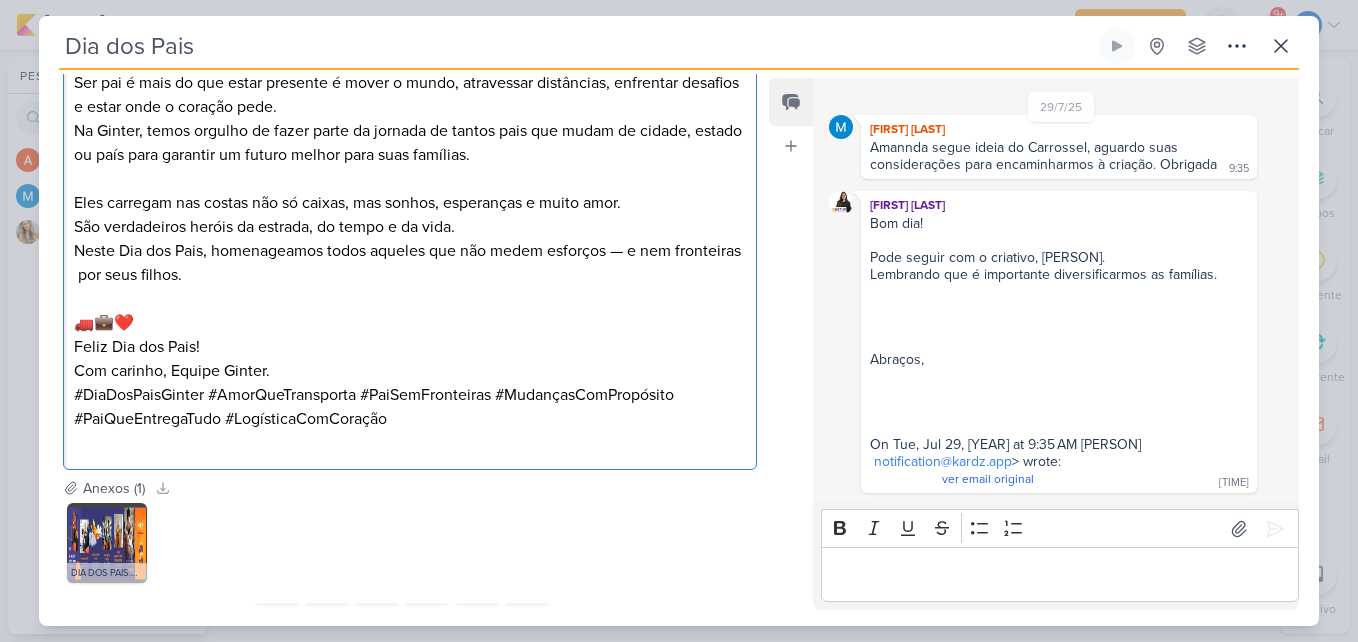 scroll, scrollTop: 1668, scrollLeft: 0, axis: vertical 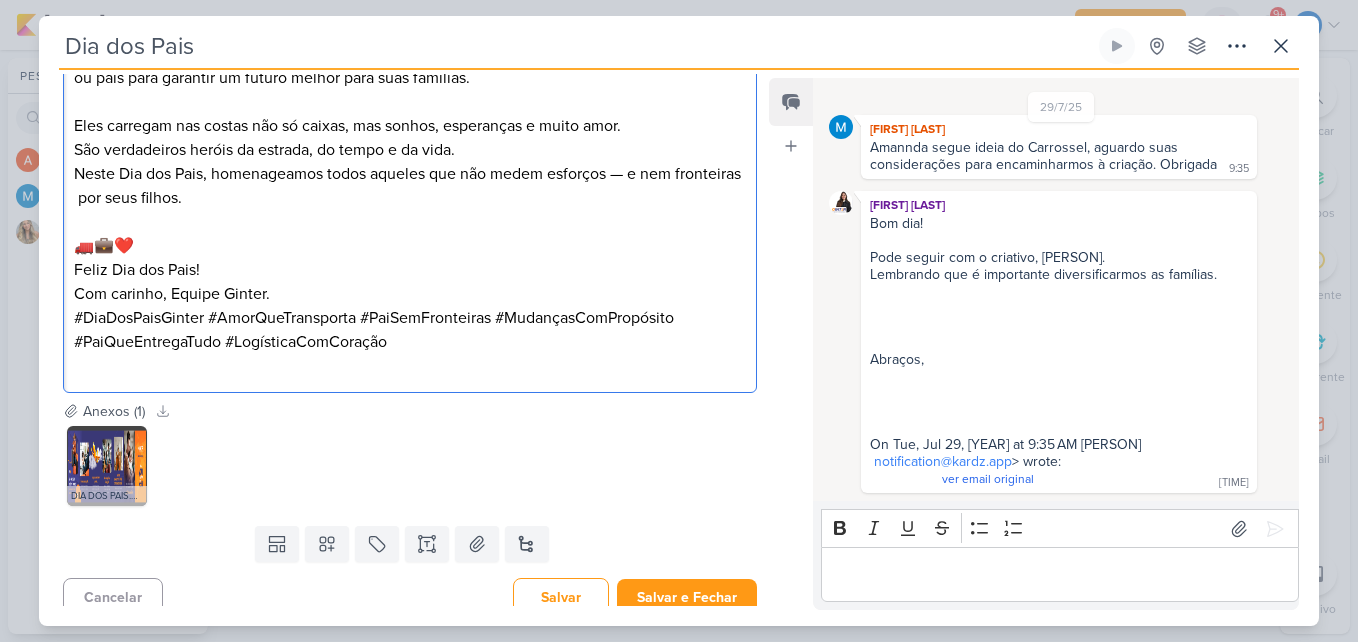 click on "🚛💼❤️ Feliz Dia dos Pais! Com carinho, Equipe Ginter." at bounding box center [410, 270] 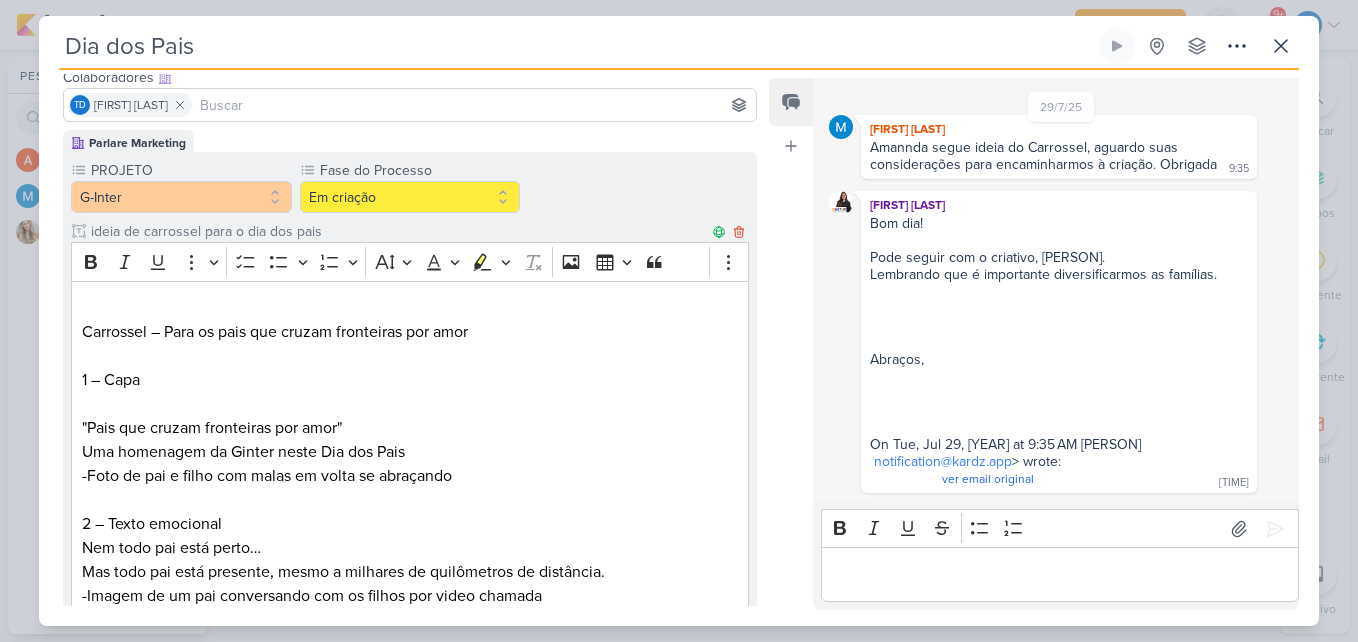 scroll, scrollTop: 0, scrollLeft: 0, axis: both 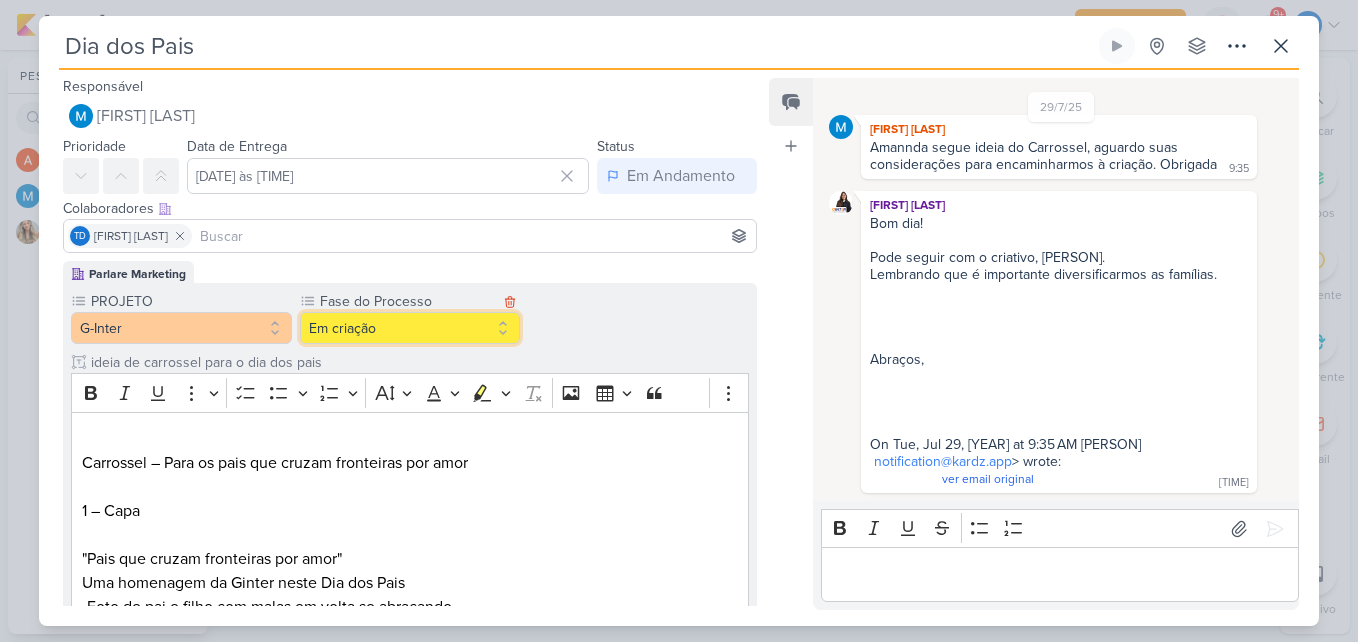 click on "Em criação" at bounding box center [410, 328] 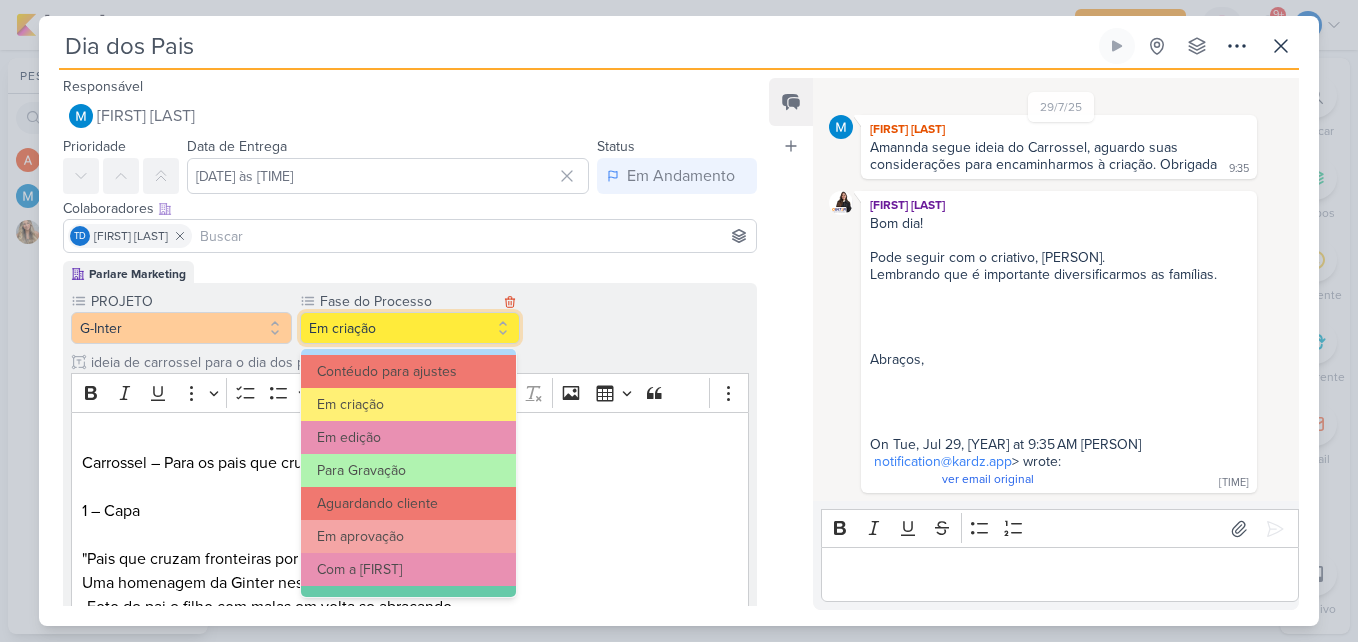 scroll, scrollTop: 193, scrollLeft: 0, axis: vertical 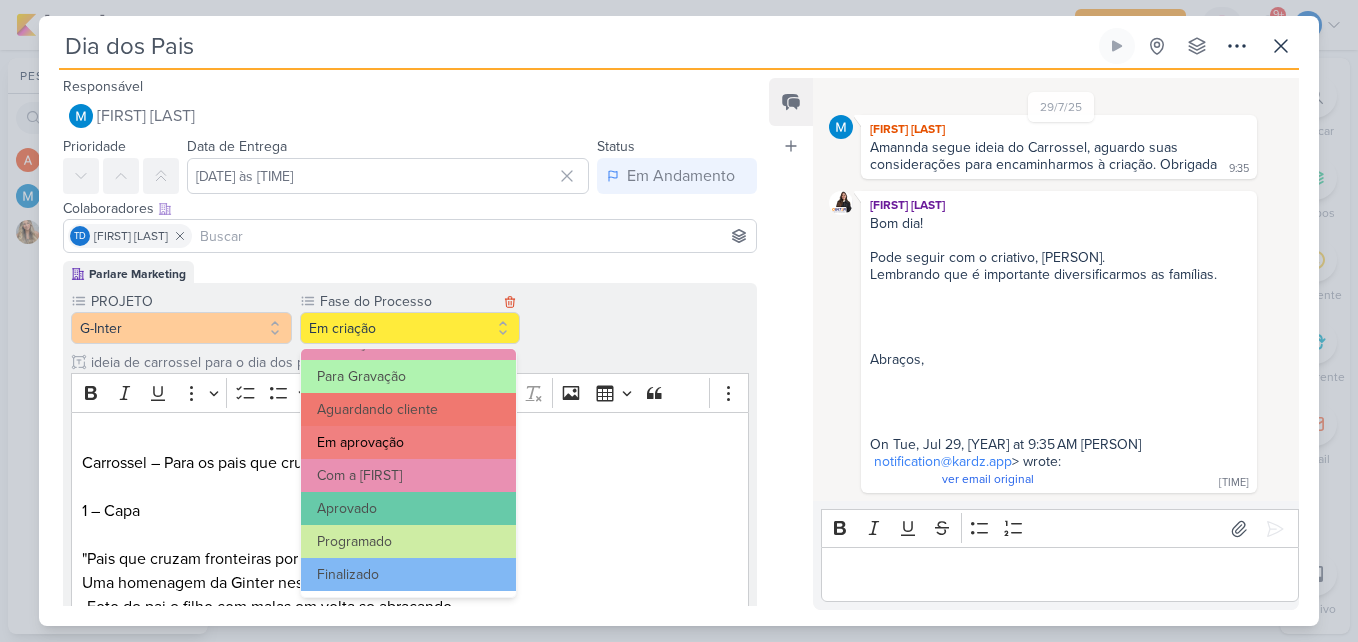 click on "Em aprovação" at bounding box center [409, 442] 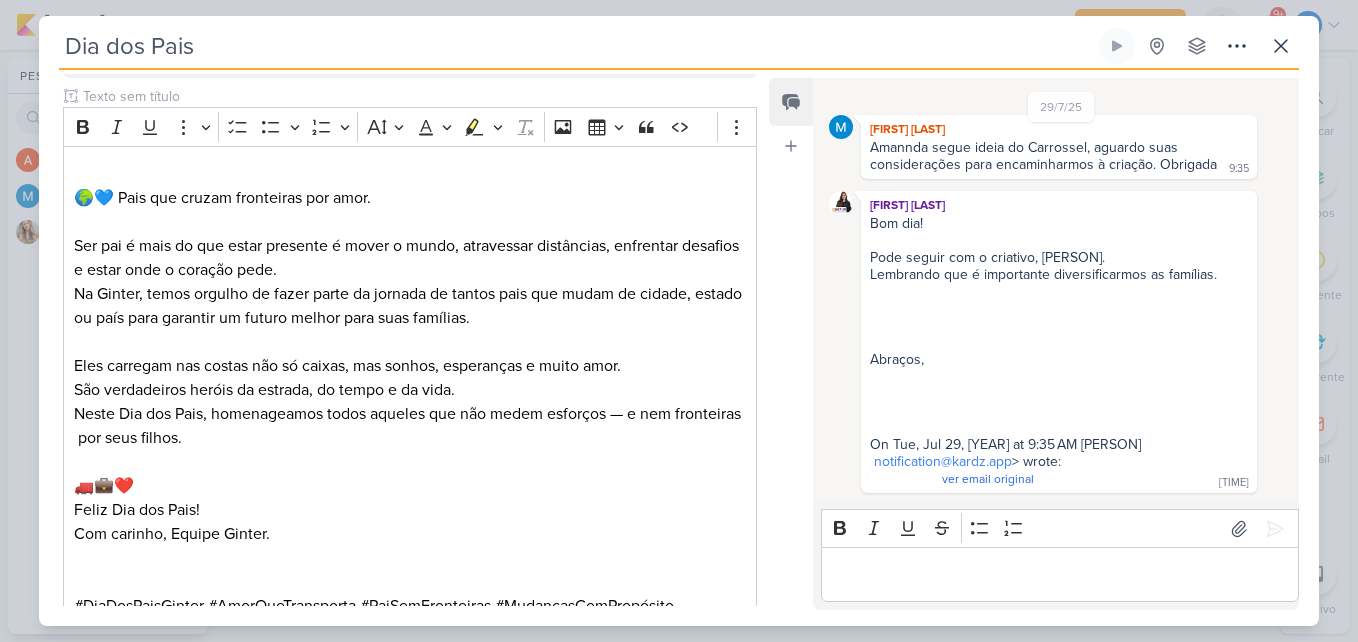 scroll, scrollTop: 1731, scrollLeft: 0, axis: vertical 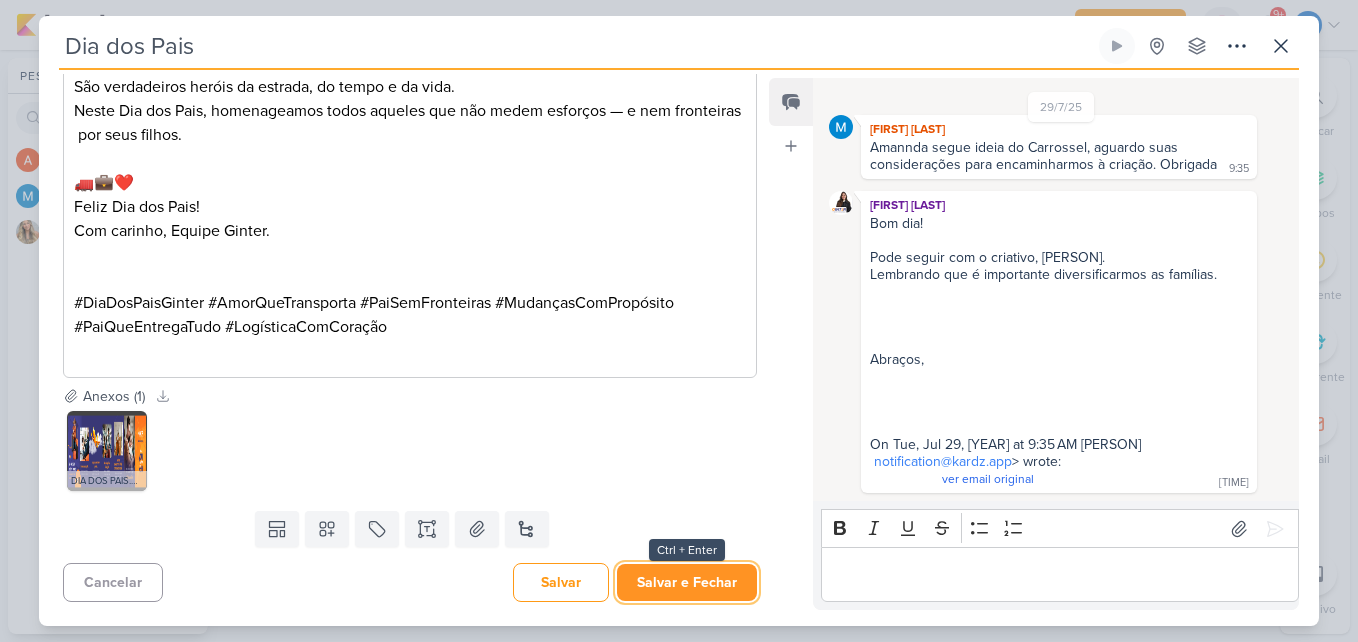 click on "Salvar e Fechar" at bounding box center [687, 582] 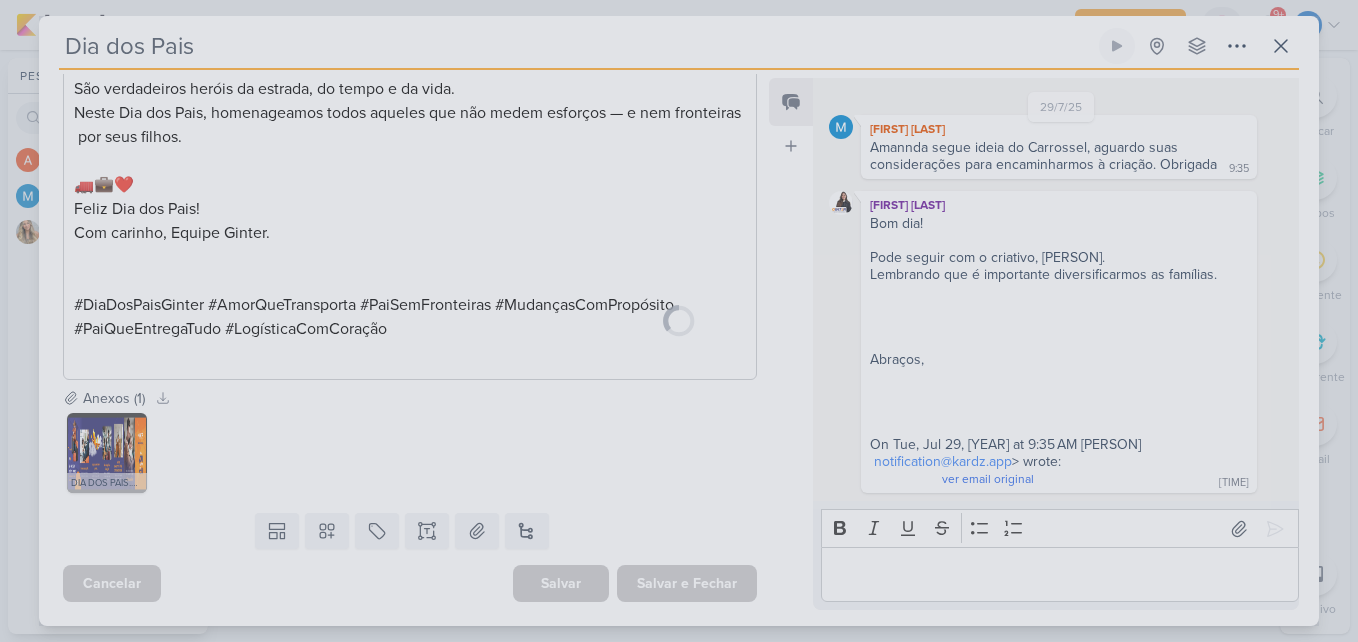 scroll, scrollTop: 1729, scrollLeft: 0, axis: vertical 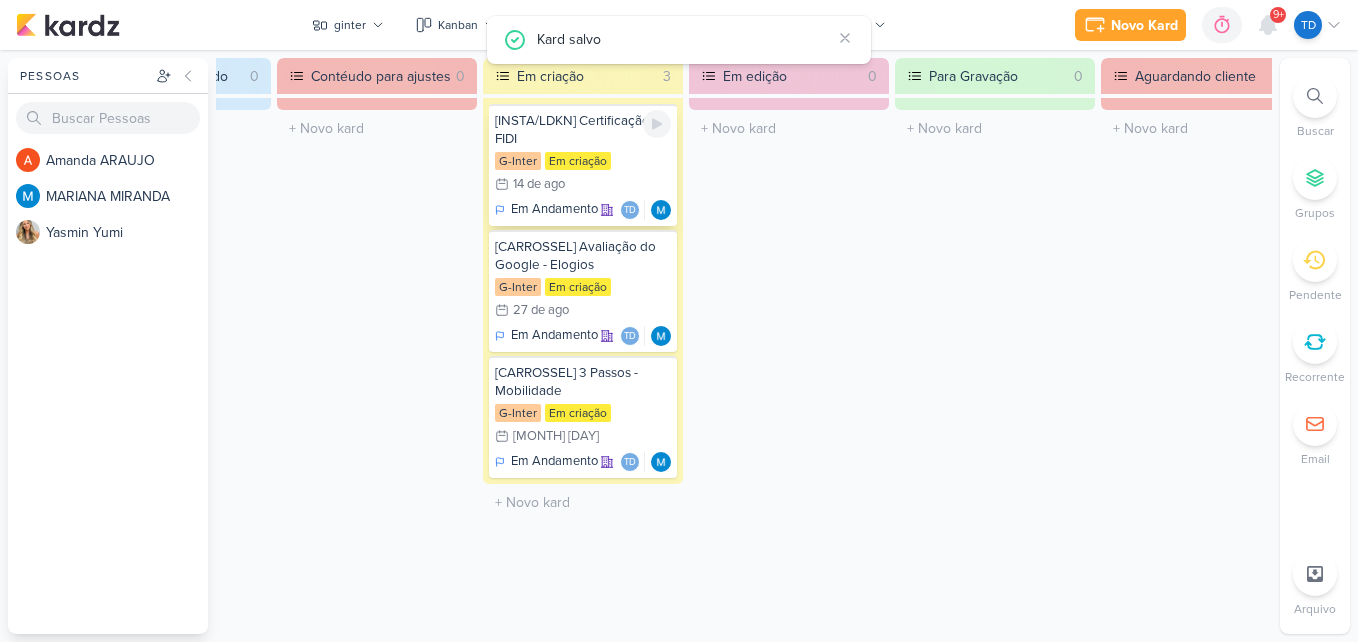 click on "[INSTA/LDKN] Certificação FIDI" at bounding box center [583, 130] 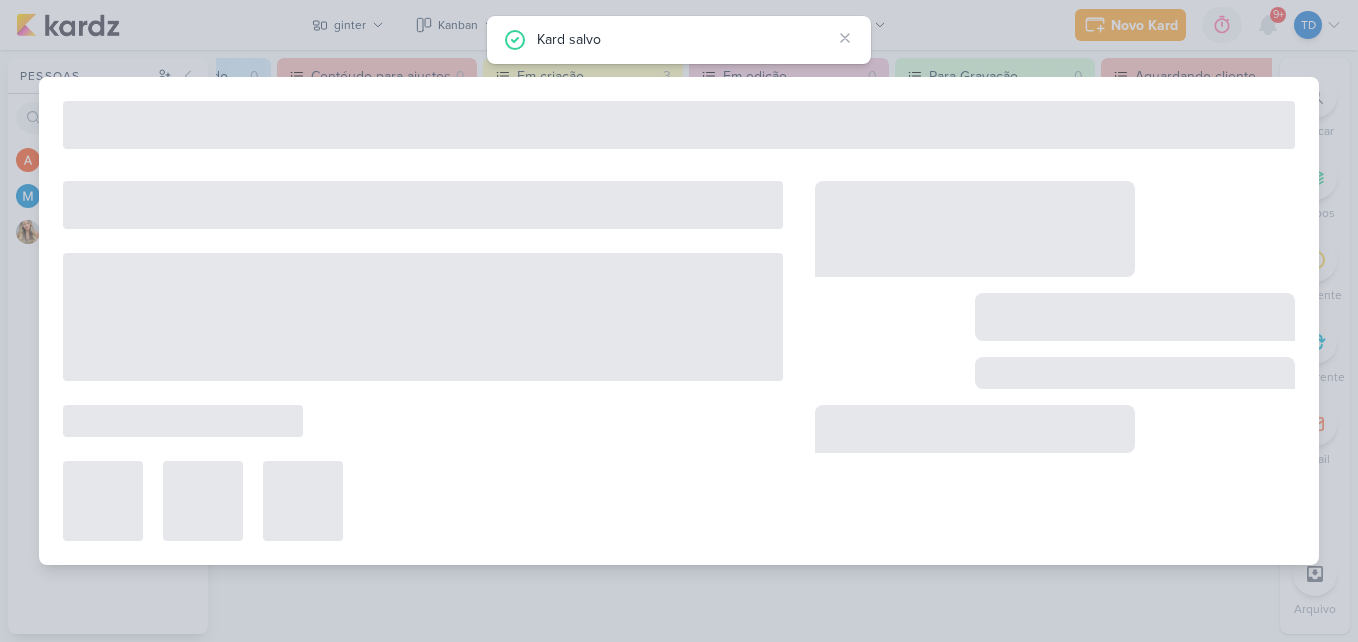 type on "[INSTA/LDKN] Certificação FIDI" 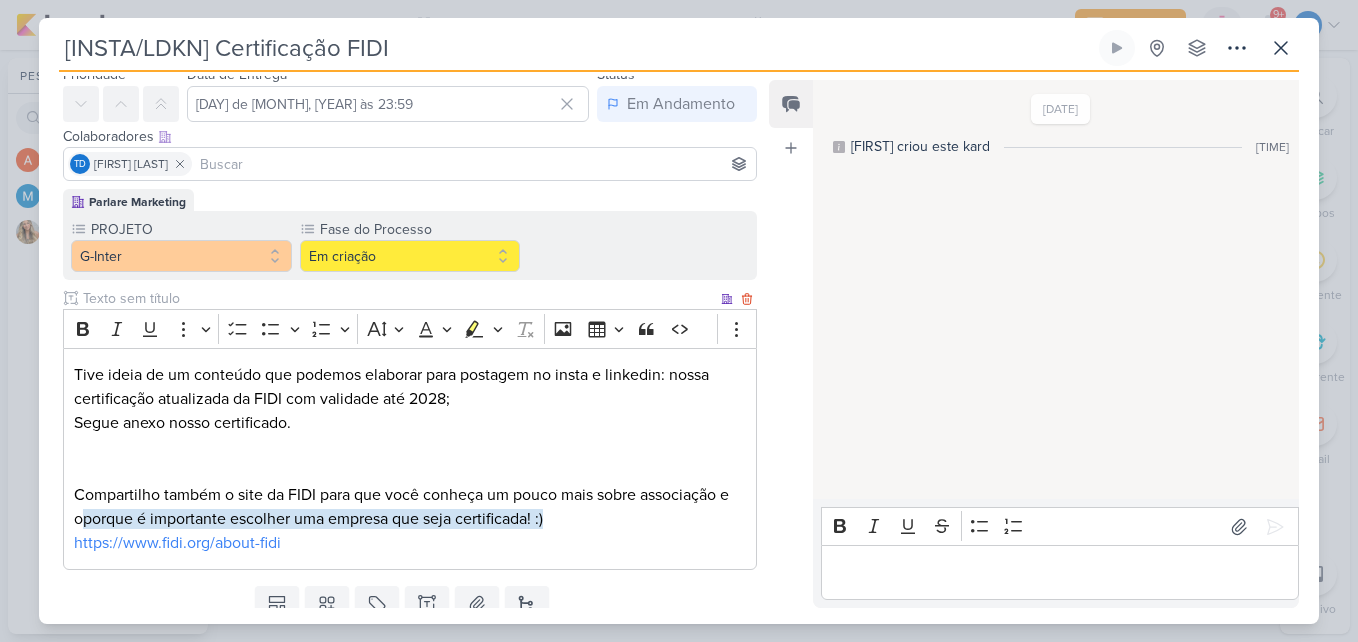 scroll, scrollTop: 147, scrollLeft: 0, axis: vertical 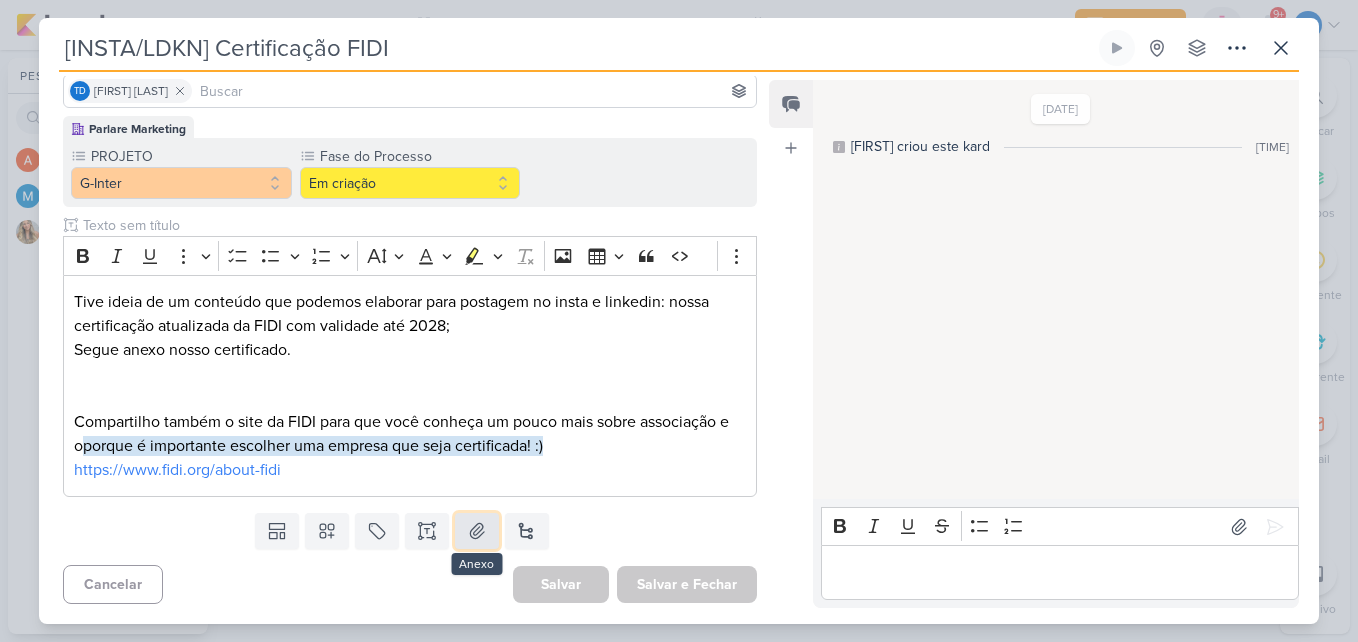 click 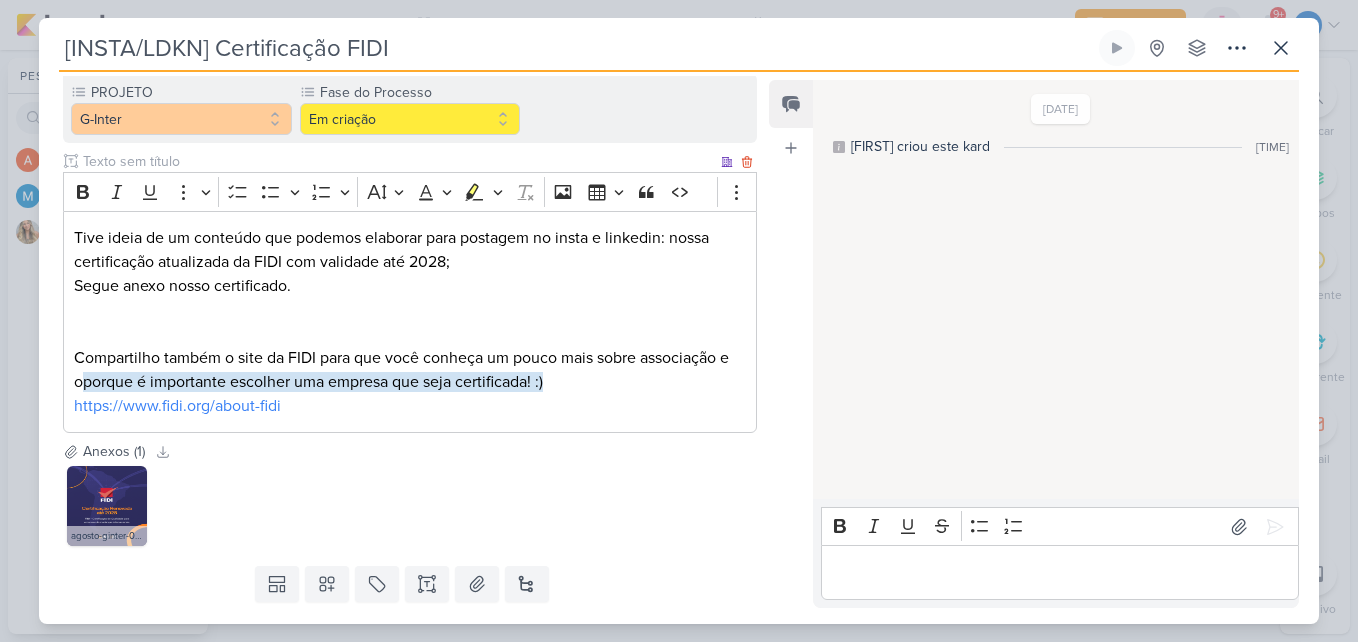 scroll, scrollTop: 264, scrollLeft: 0, axis: vertical 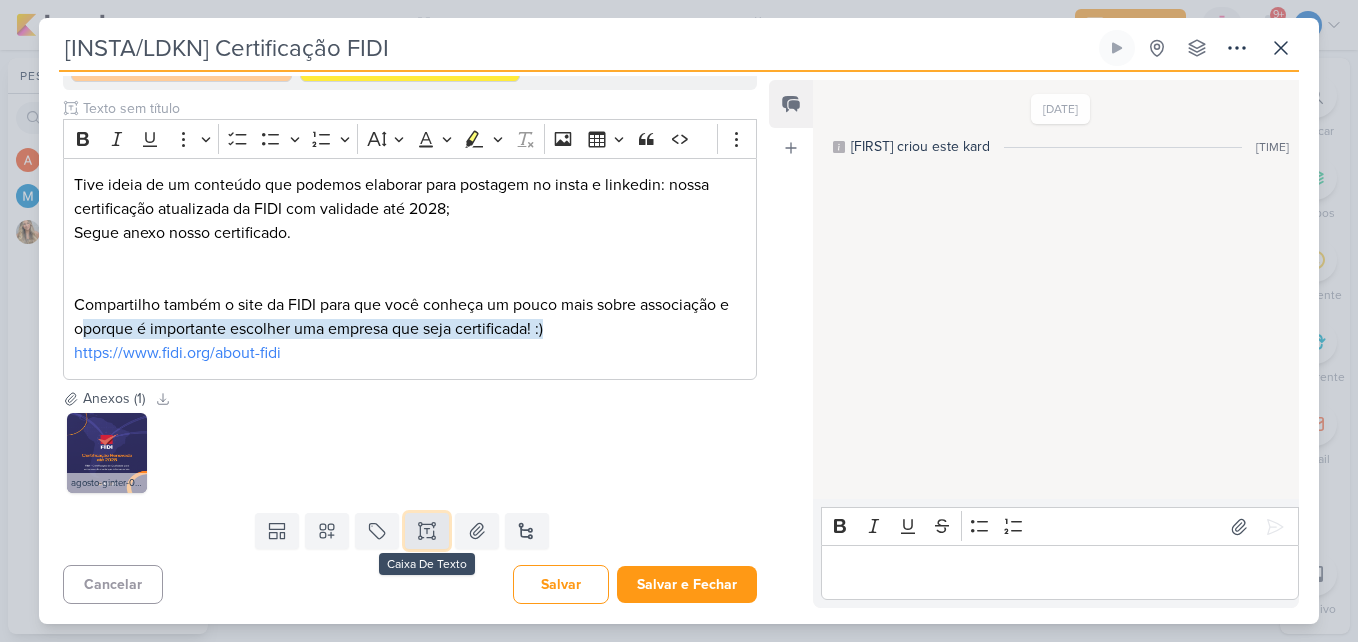 click at bounding box center [427, 531] 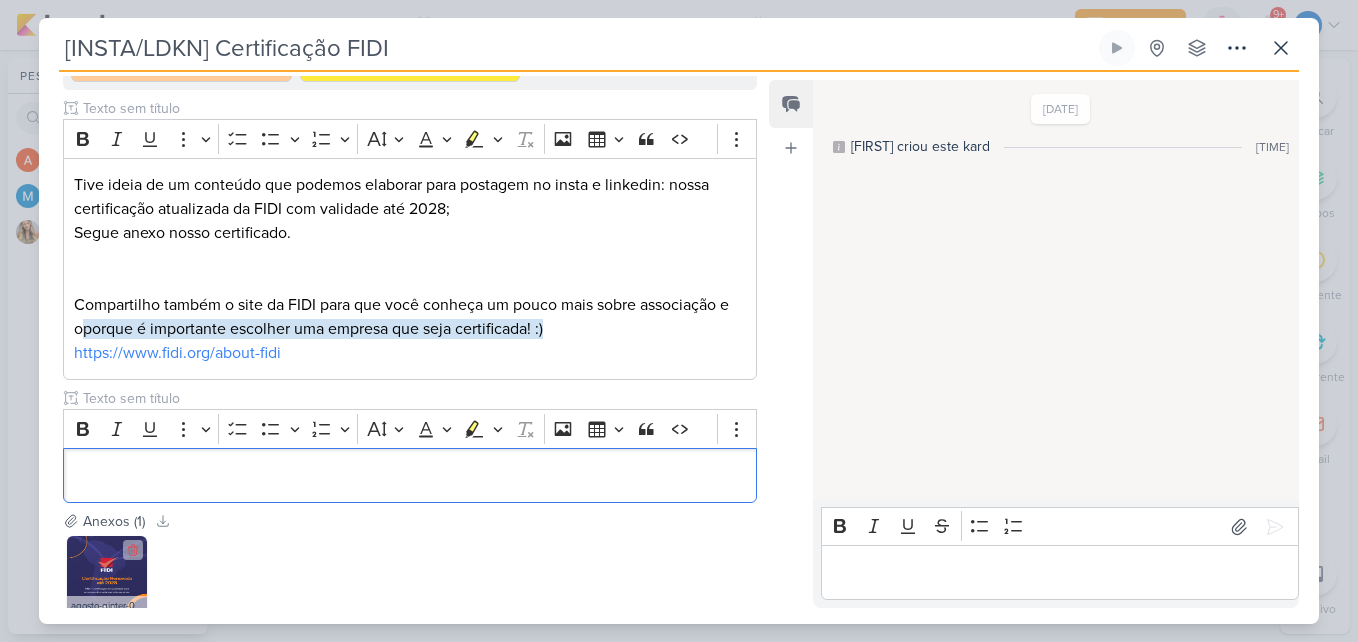 click at bounding box center (107, 576) 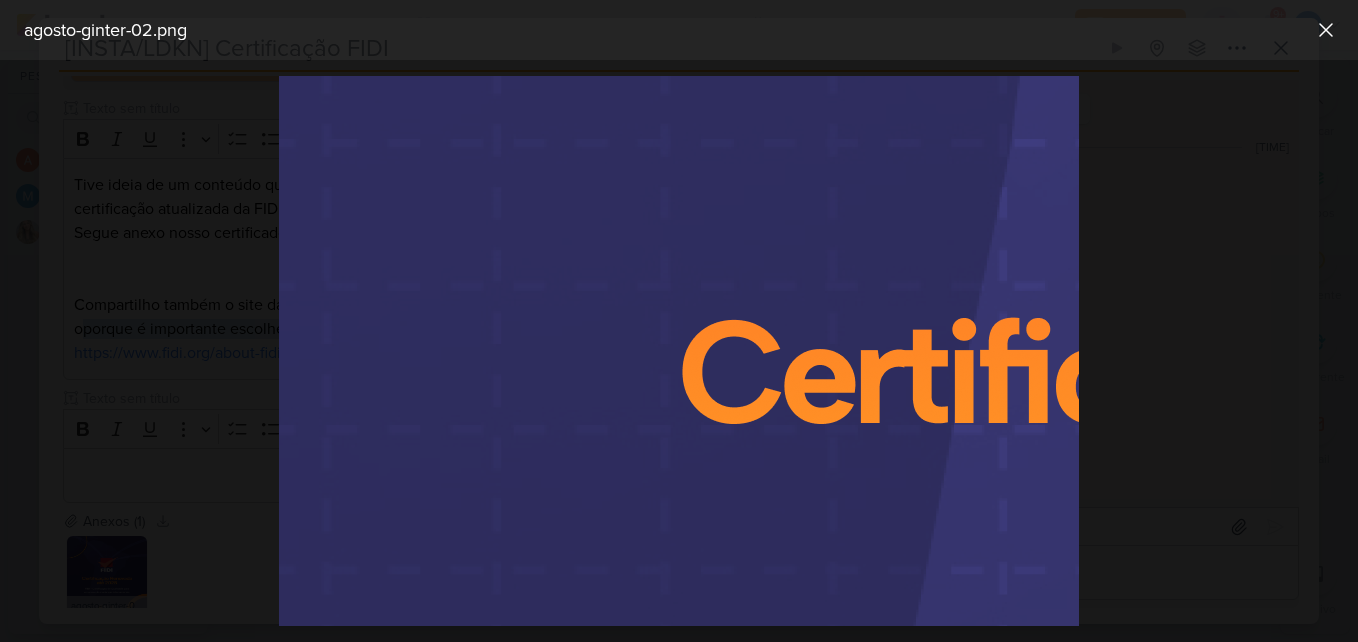 scroll, scrollTop: 1300, scrollLeft: 0, axis: vertical 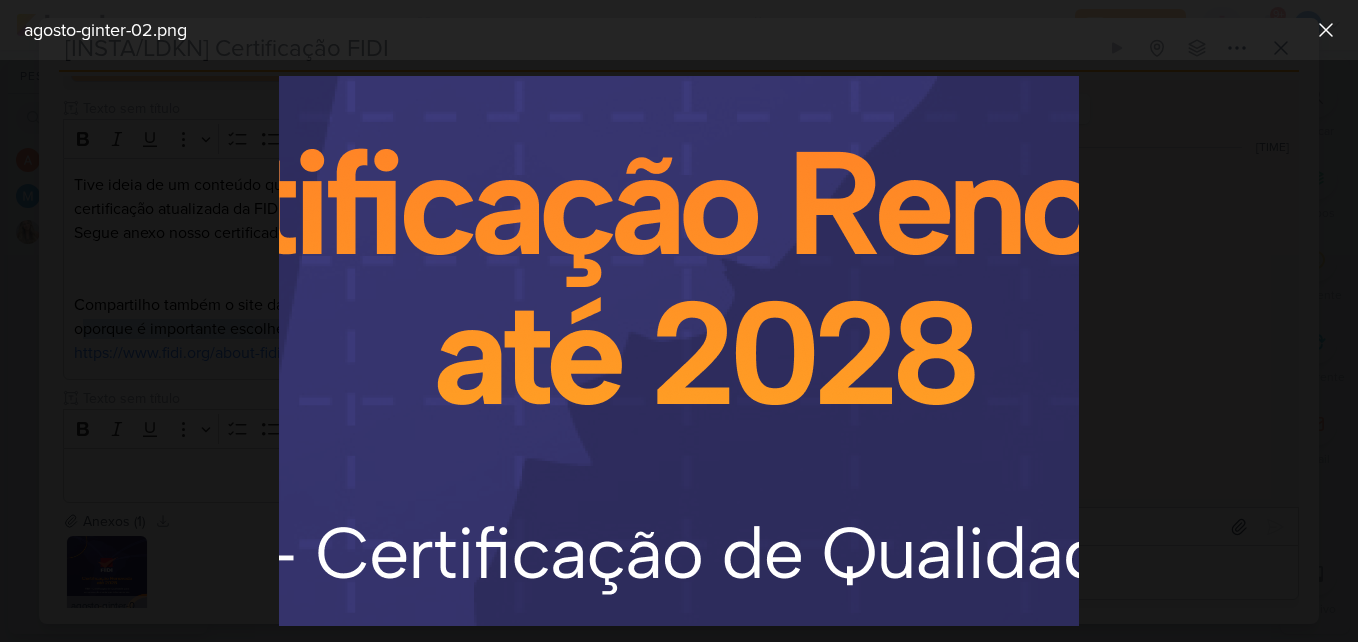click at bounding box center [707, 126] 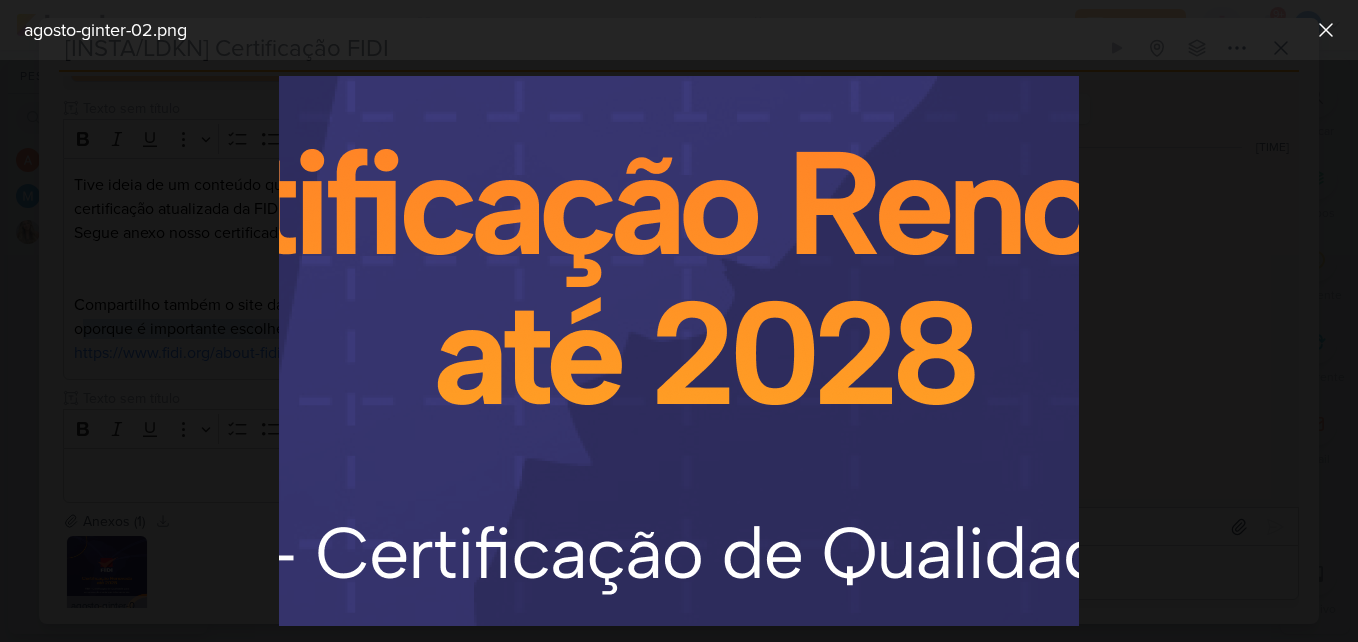 drag, startPoint x: 7, startPoint y: 264, endPoint x: 26, endPoint y: 252, distance: 22.472204 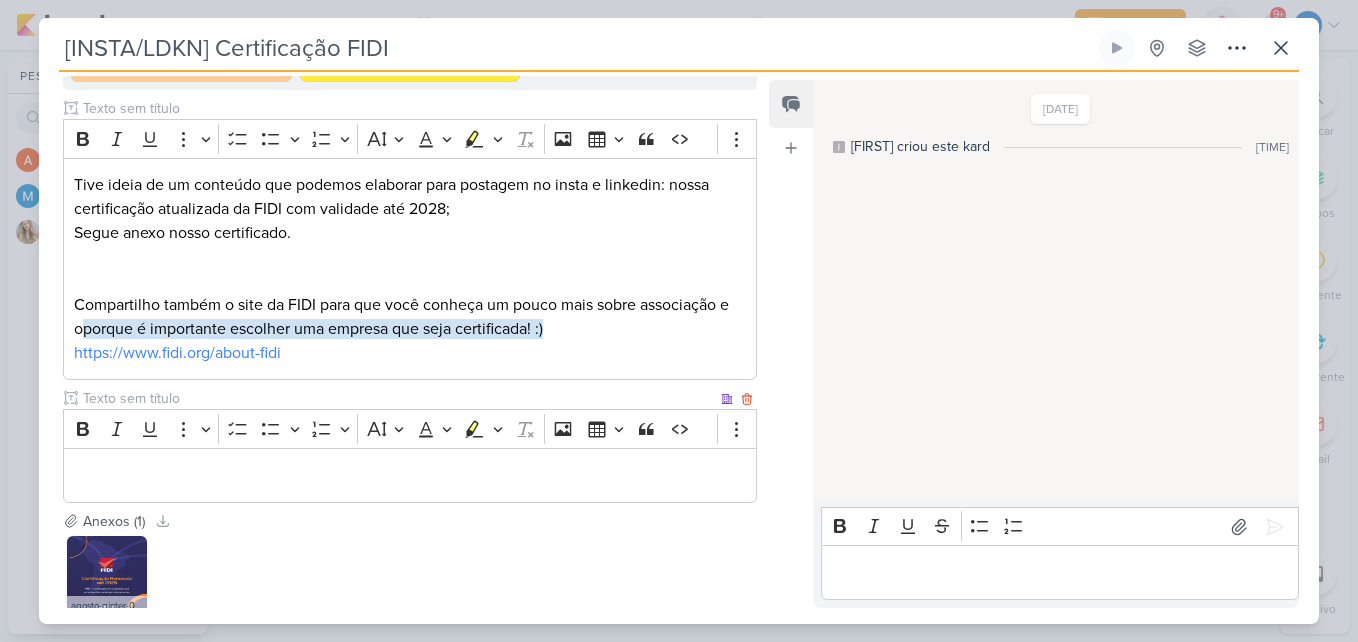 click at bounding box center [410, 475] 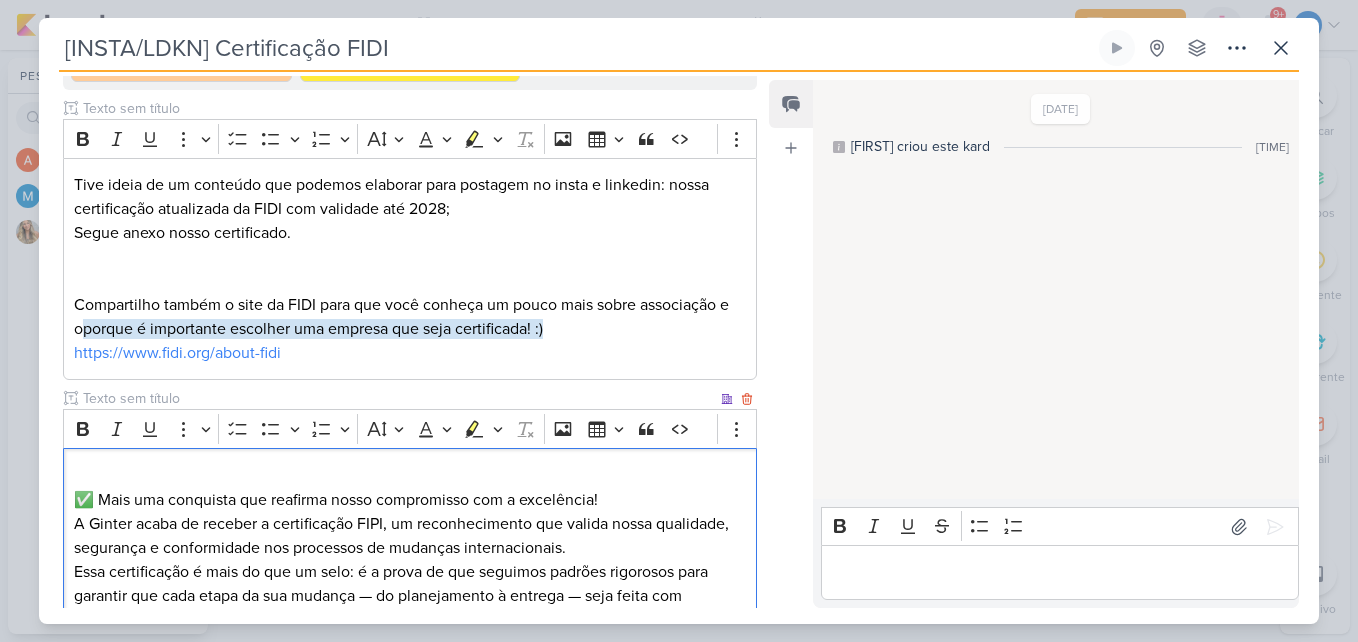 scroll, scrollTop: 408, scrollLeft: 0, axis: vertical 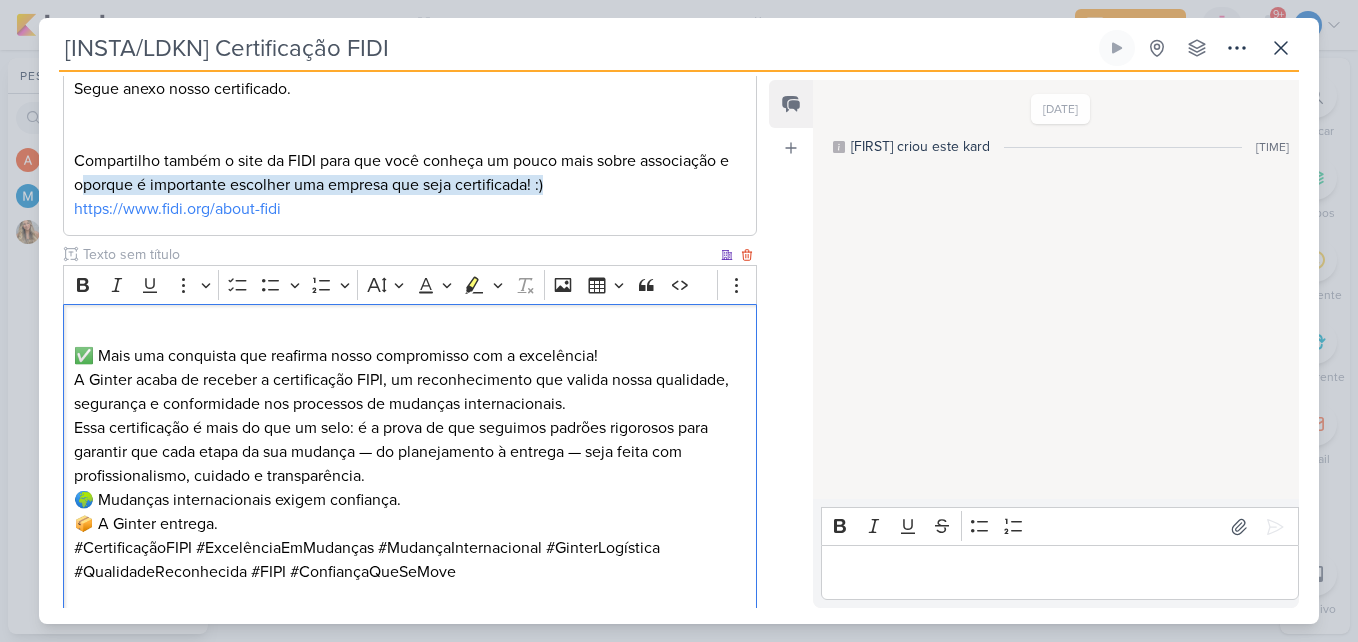 click on "✅ Mais uma conquista que reafirma nosso compromisso com a excelência!" at bounding box center [410, 344] 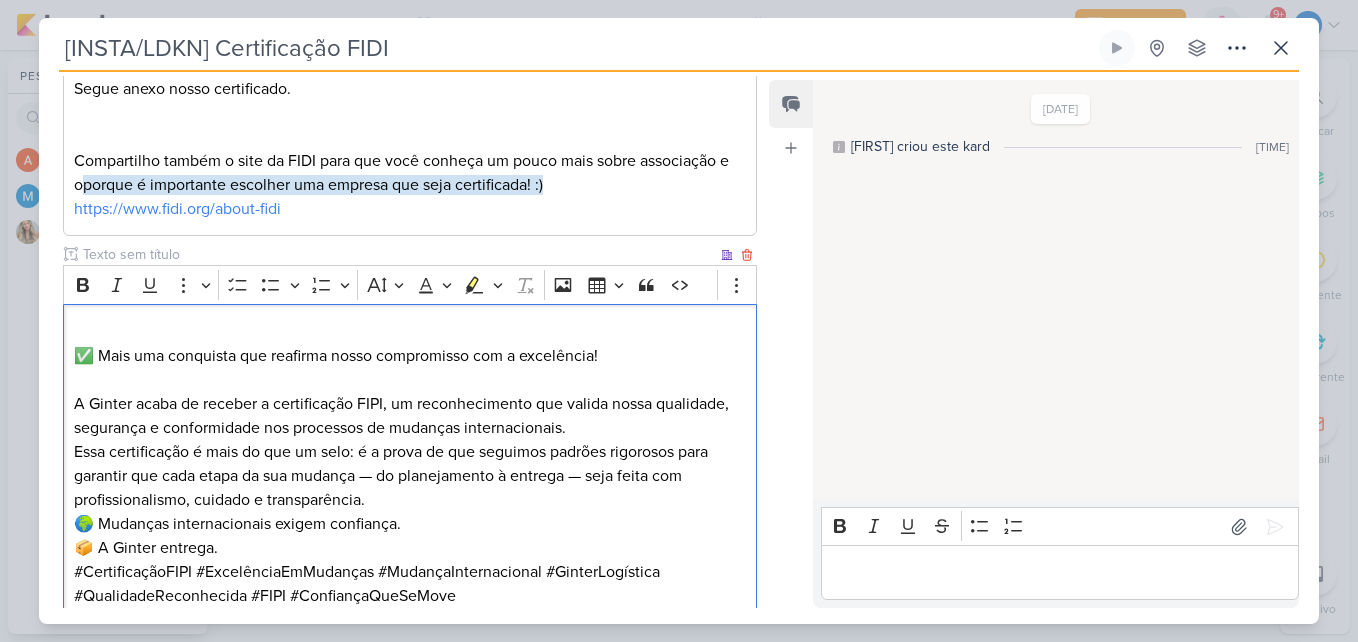click on "A Ginter acaba de receber a certificação FIPI, um reconhecimento que valida nossa qualidade, segurança e conformidade nos processos de mudanças internacionais." at bounding box center [410, 416] 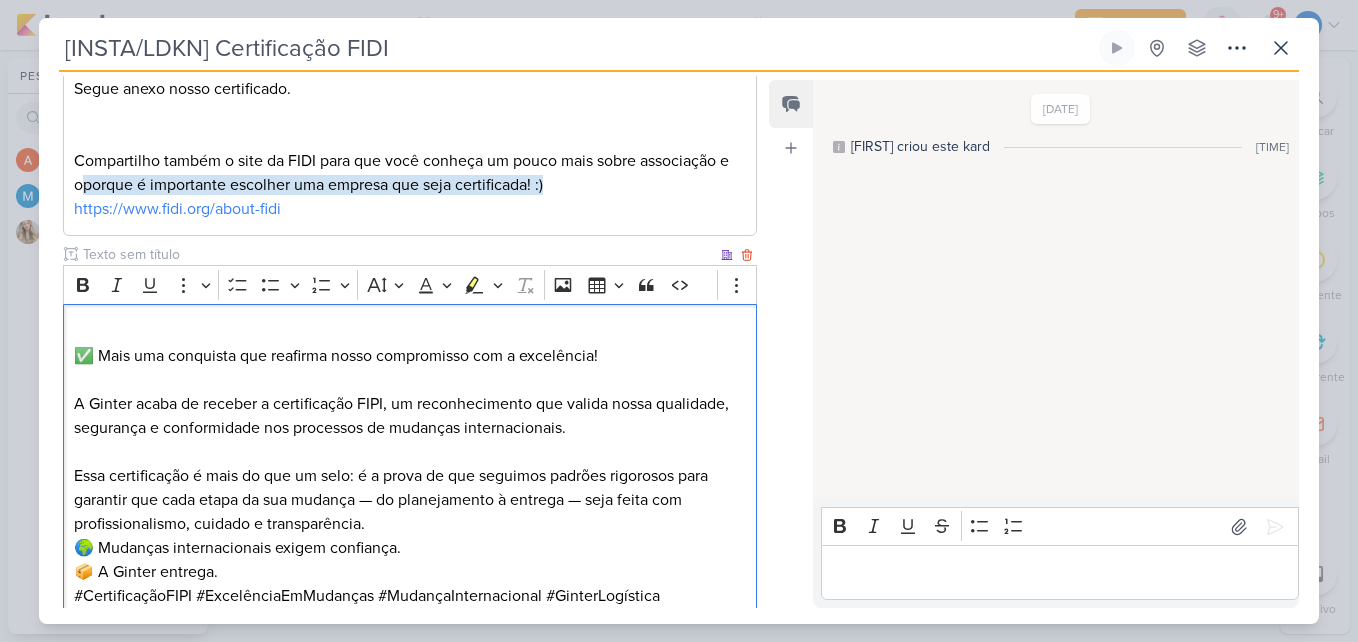 click on "Essa certificação é mais do que um selo: é a prova de que seguimos padrões rigorosos para garantir que cada etapa da sua mudança — do planejamento à entrega — seja feita com profissionalismo, cuidado e transparência." at bounding box center [410, 500] 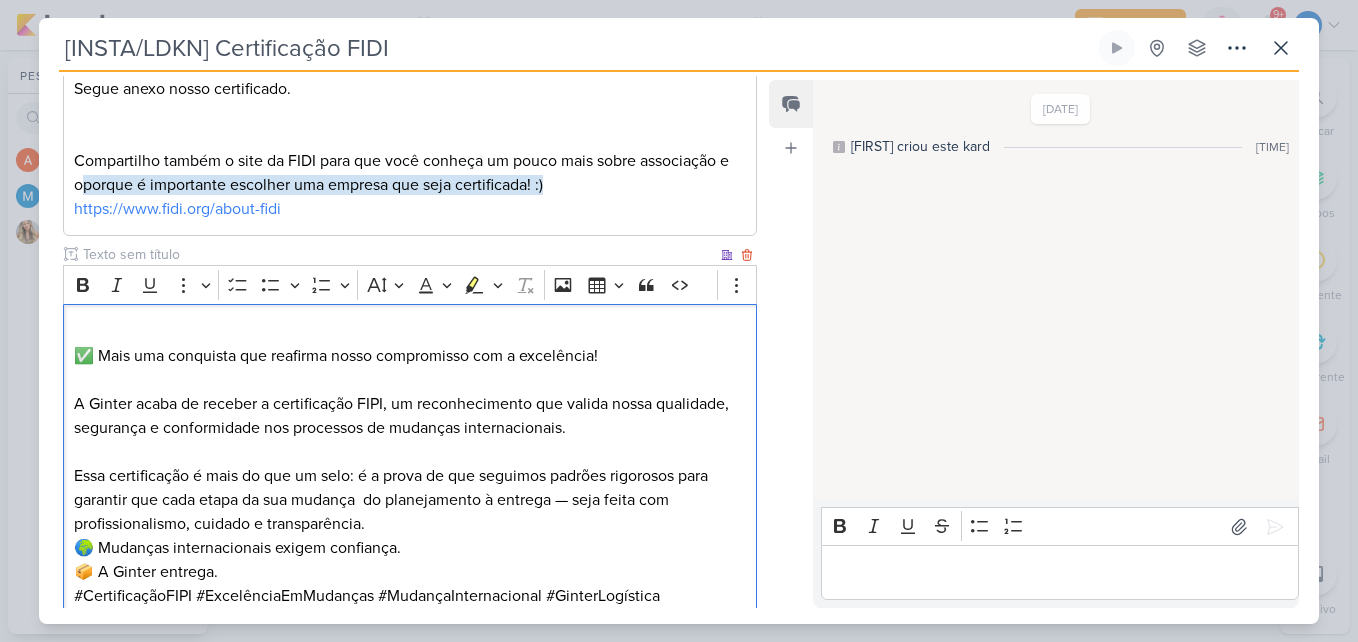 click on "Essa certificação é mais do que um selo: é a prova de que seguimos padrões rigorosos para garantir que cada etapa da sua mudança  do planejamento à entrega — seja feita com profissionalismo, cuidado e transparência." at bounding box center [410, 500] 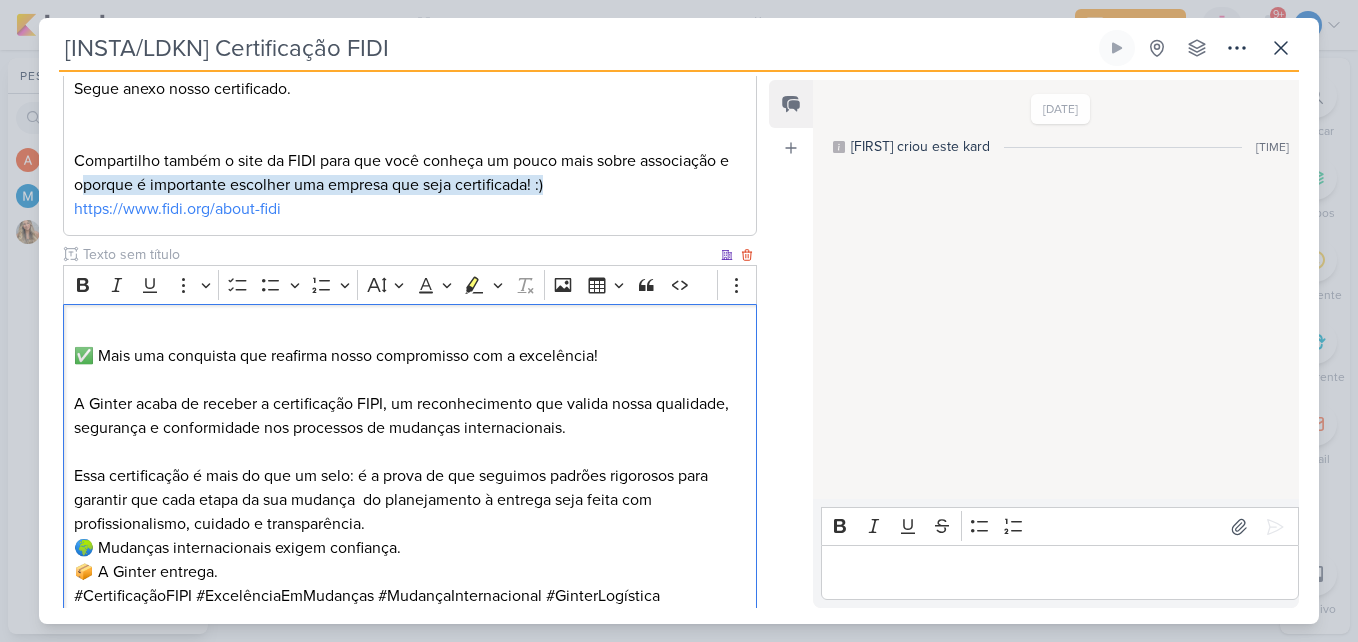 click on "Essa certificação é mais do que um selo: é a prova de que seguimos padrões rigorosos para garantir que cada etapa da sua mudança  do planejamento à entrega seja feita com profissionalismo, cuidado e transparência." at bounding box center (410, 500) 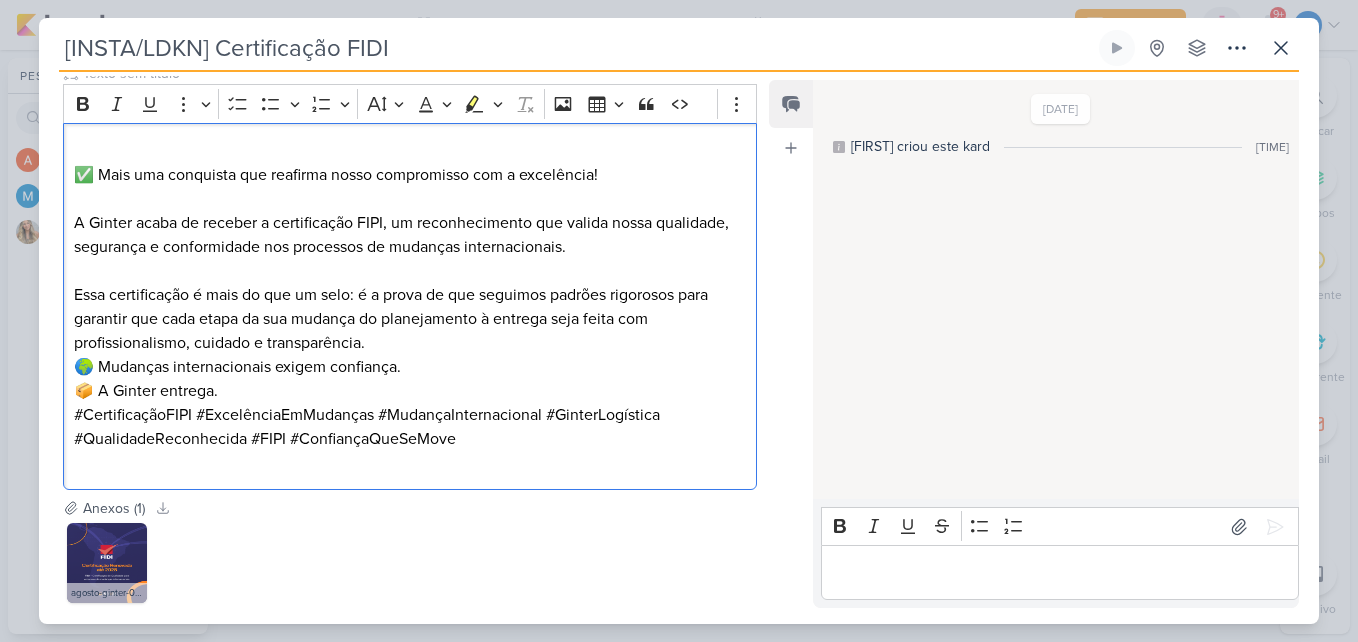 scroll, scrollTop: 608, scrollLeft: 0, axis: vertical 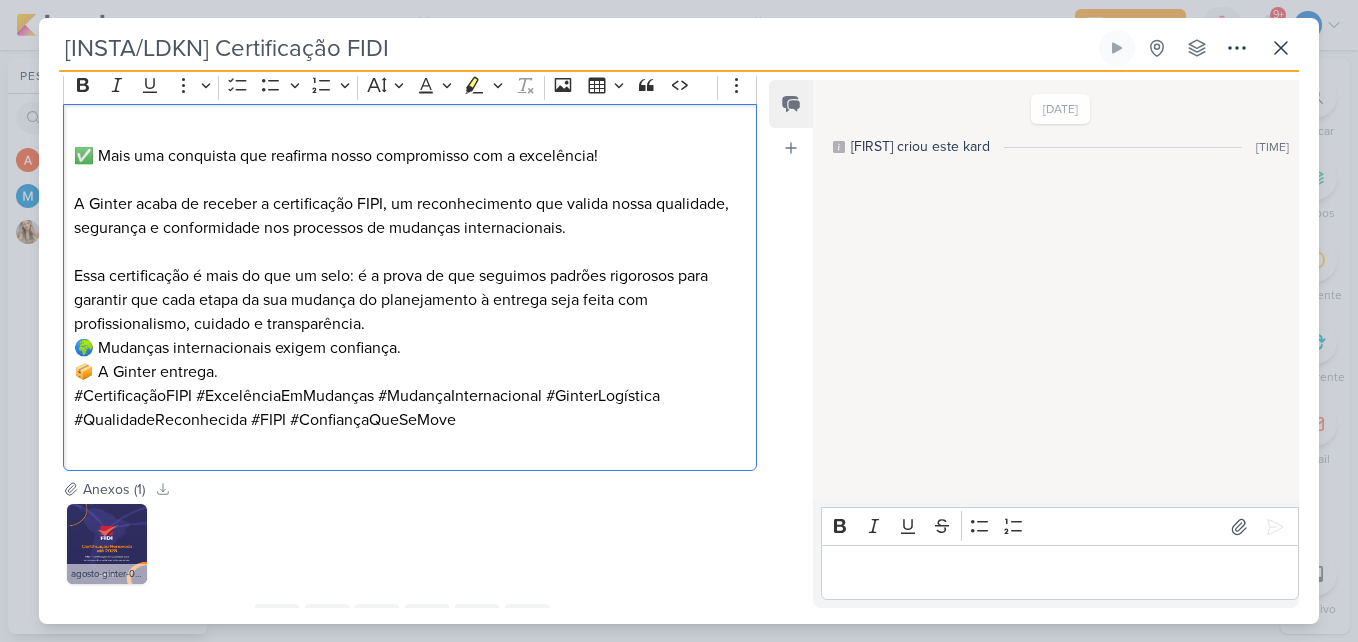 click on "Essa certificação é mais do que um selo: é a prova de que seguimos padrões rigorosos para garantir que cada etapa da sua mudança do planejamento à entrega seja feita com profissionalismo, cuidado e transparência." at bounding box center (410, 300) 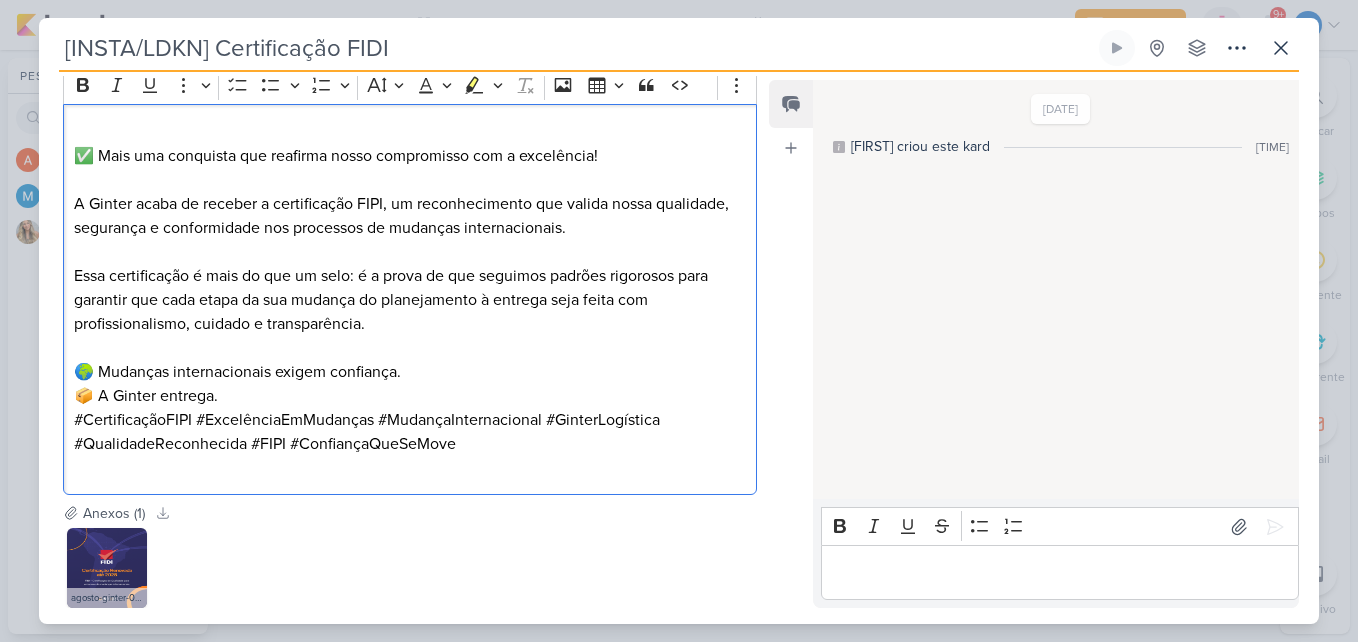 click on "🌍 Mudanças internacionais exigem confiança. 📦 A Ginter entrega." at bounding box center [410, 384] 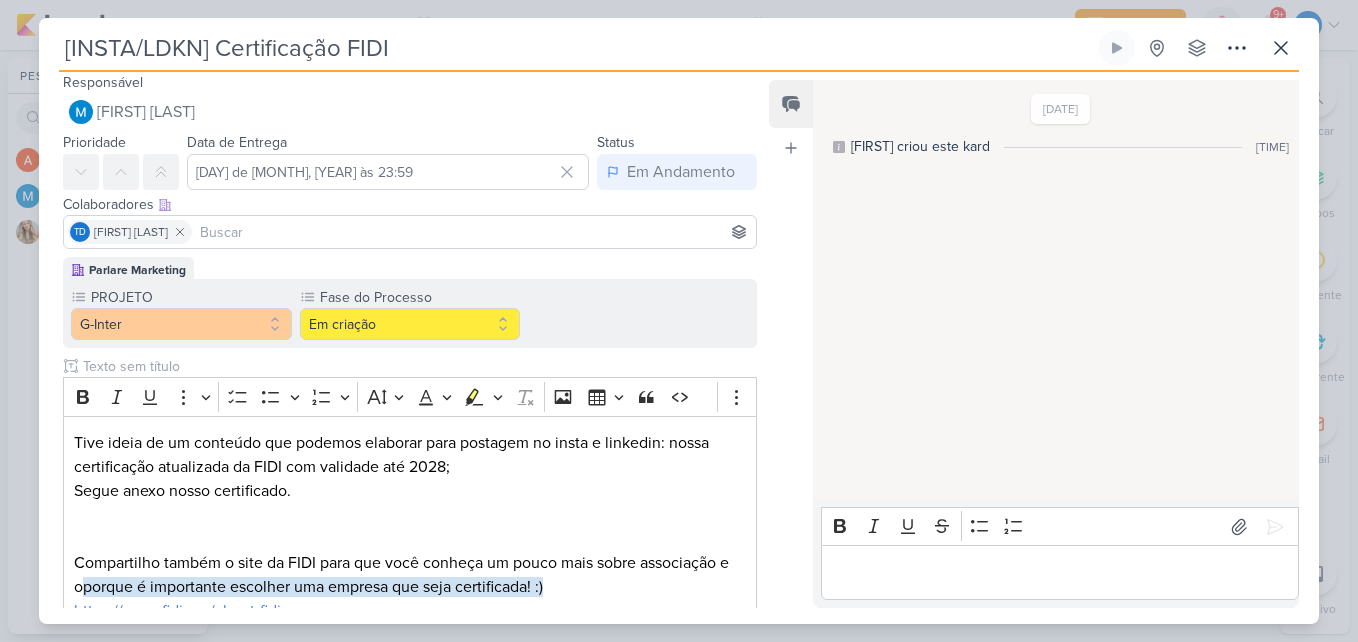 scroll, scrollTop: 0, scrollLeft: 0, axis: both 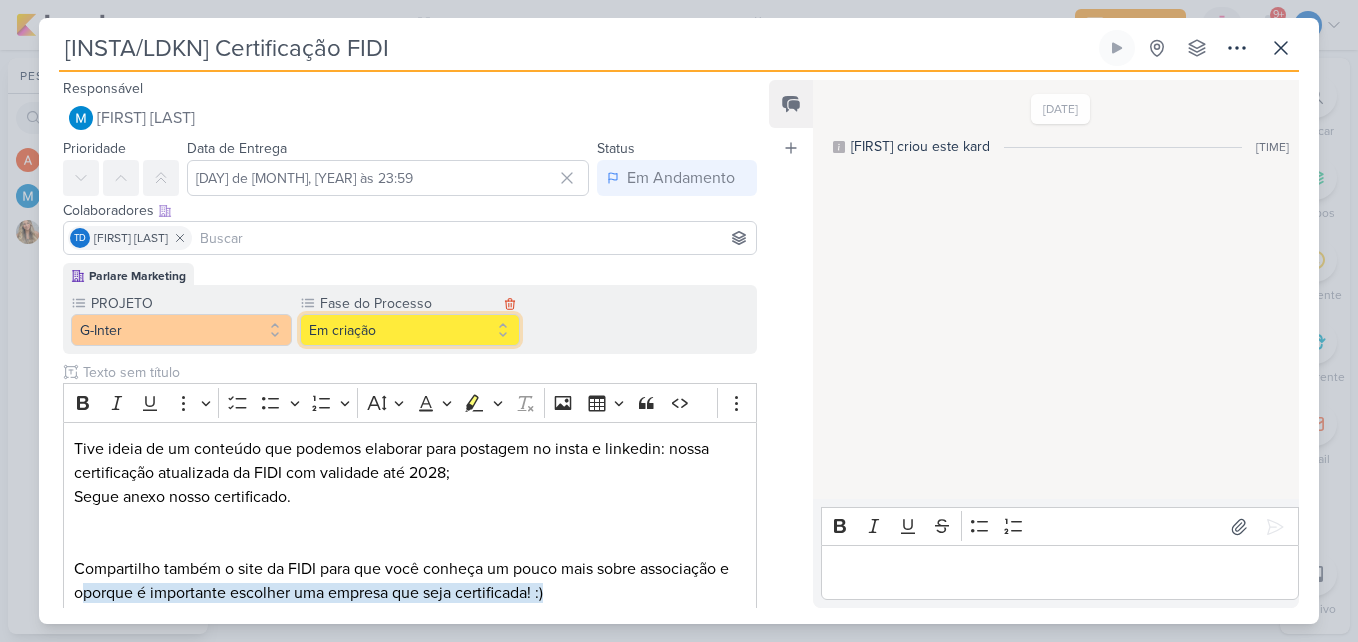 click on "Em criação" at bounding box center [410, 330] 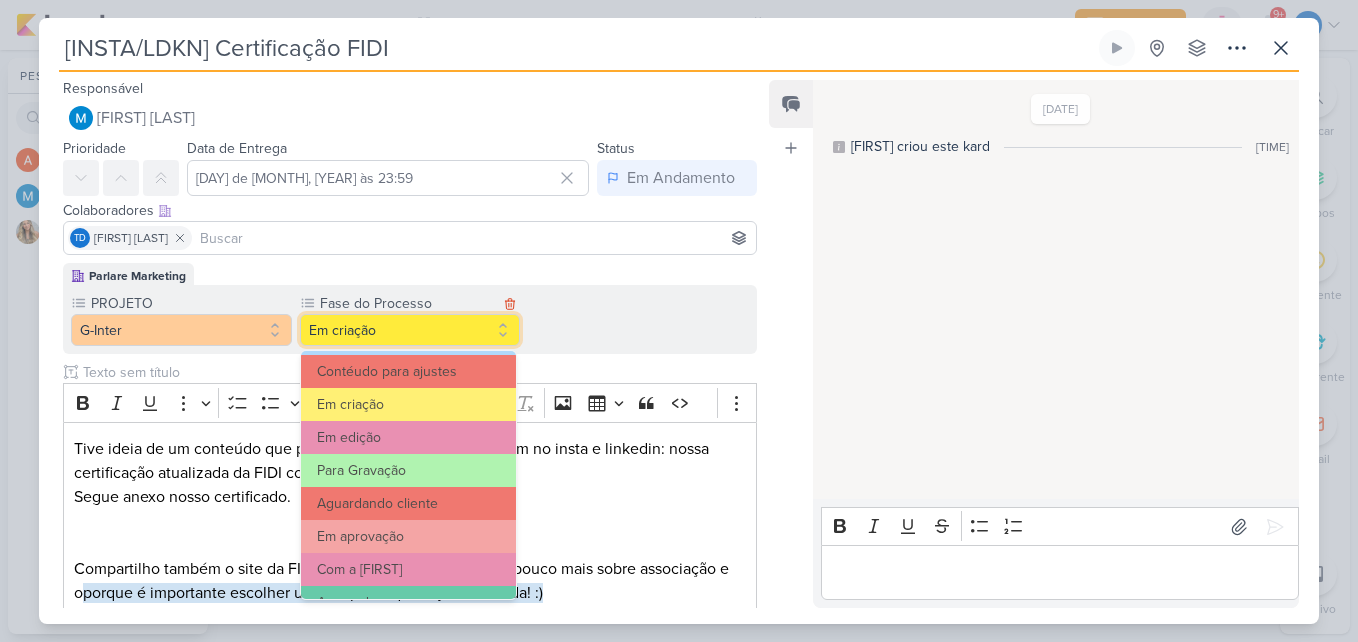 scroll, scrollTop: 193, scrollLeft: 0, axis: vertical 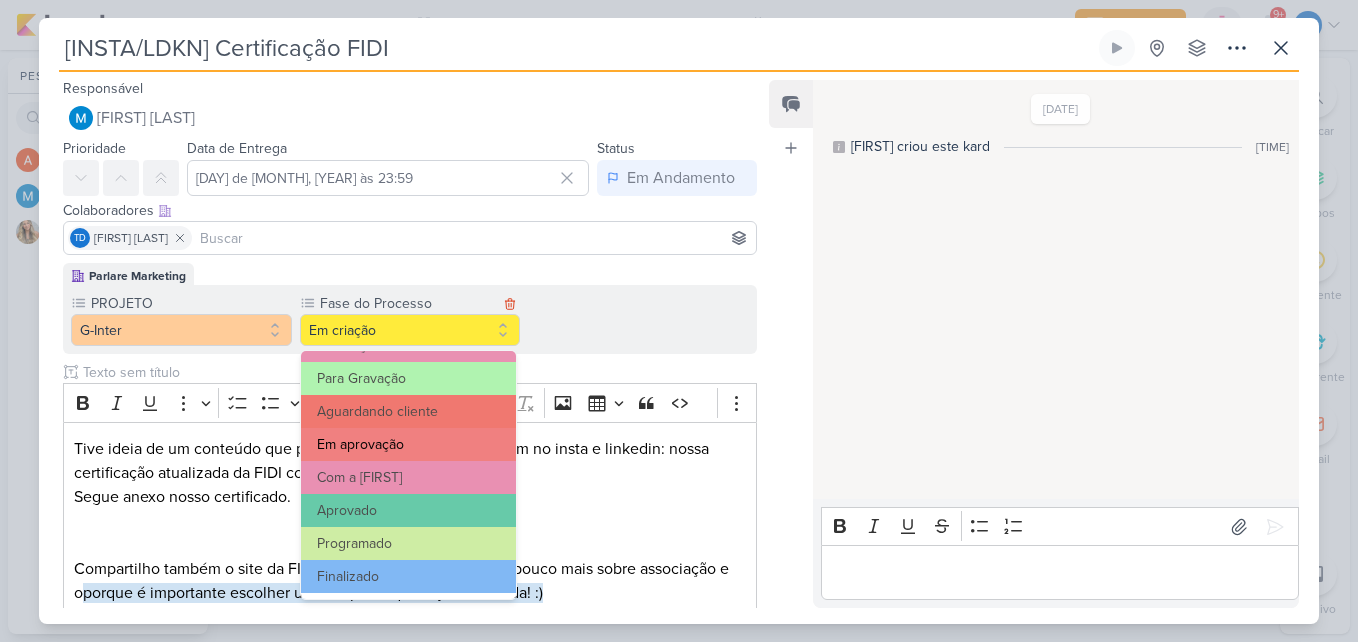 click on "Em aprovação" at bounding box center [409, 444] 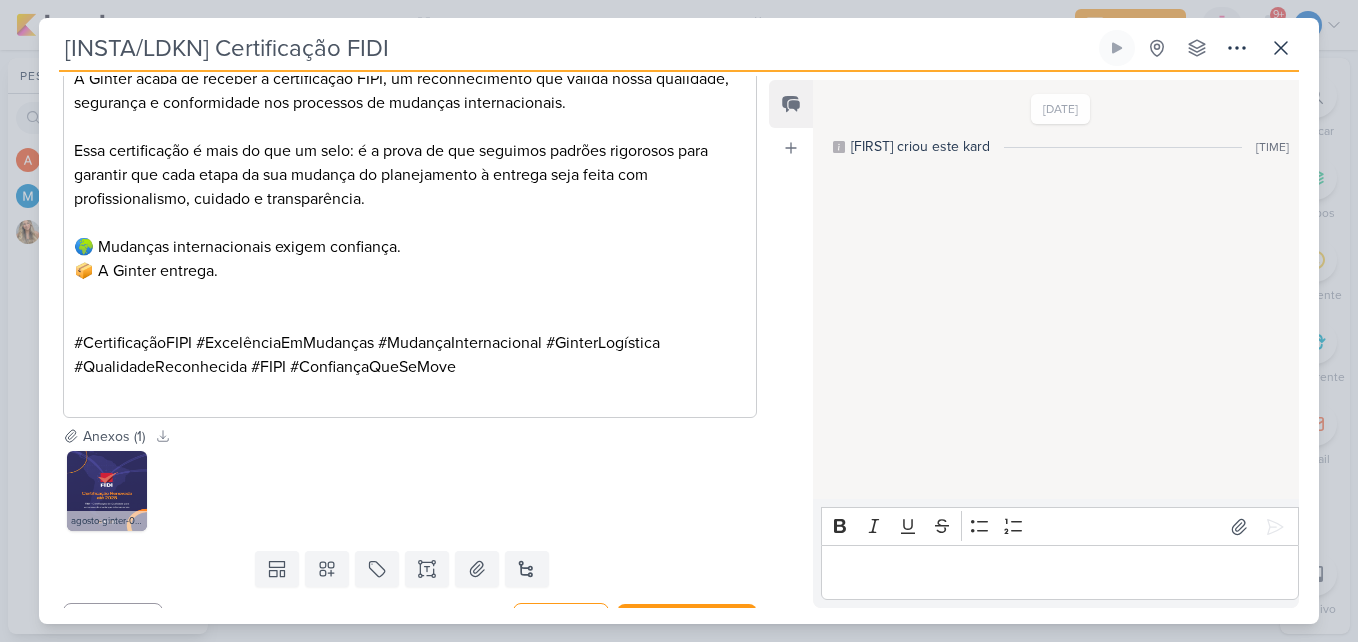 scroll, scrollTop: 771, scrollLeft: 0, axis: vertical 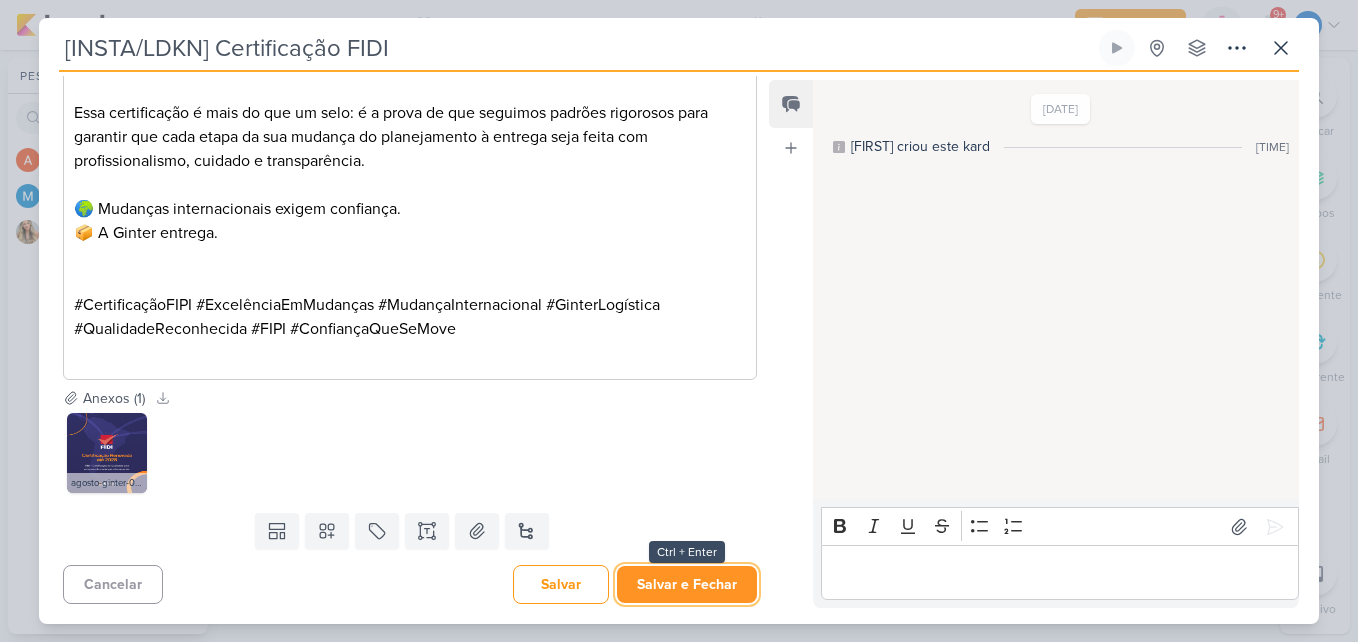 click on "Salvar e Fechar" at bounding box center [687, 584] 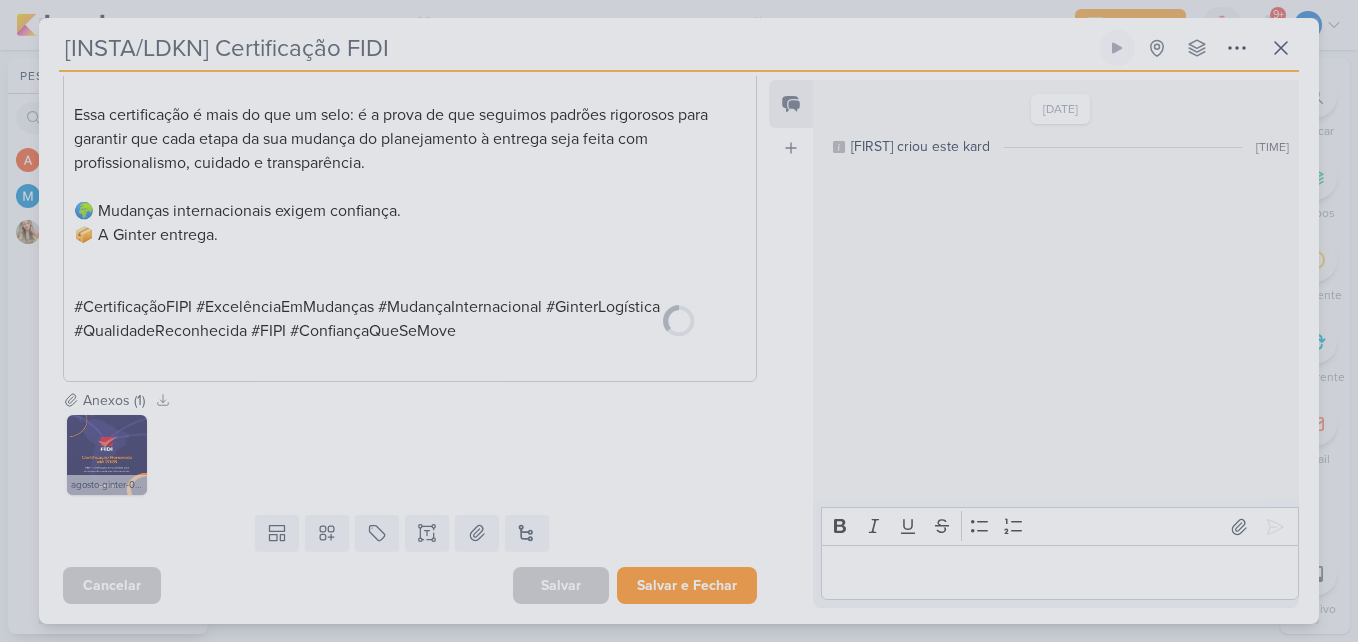 scroll, scrollTop: 769, scrollLeft: 0, axis: vertical 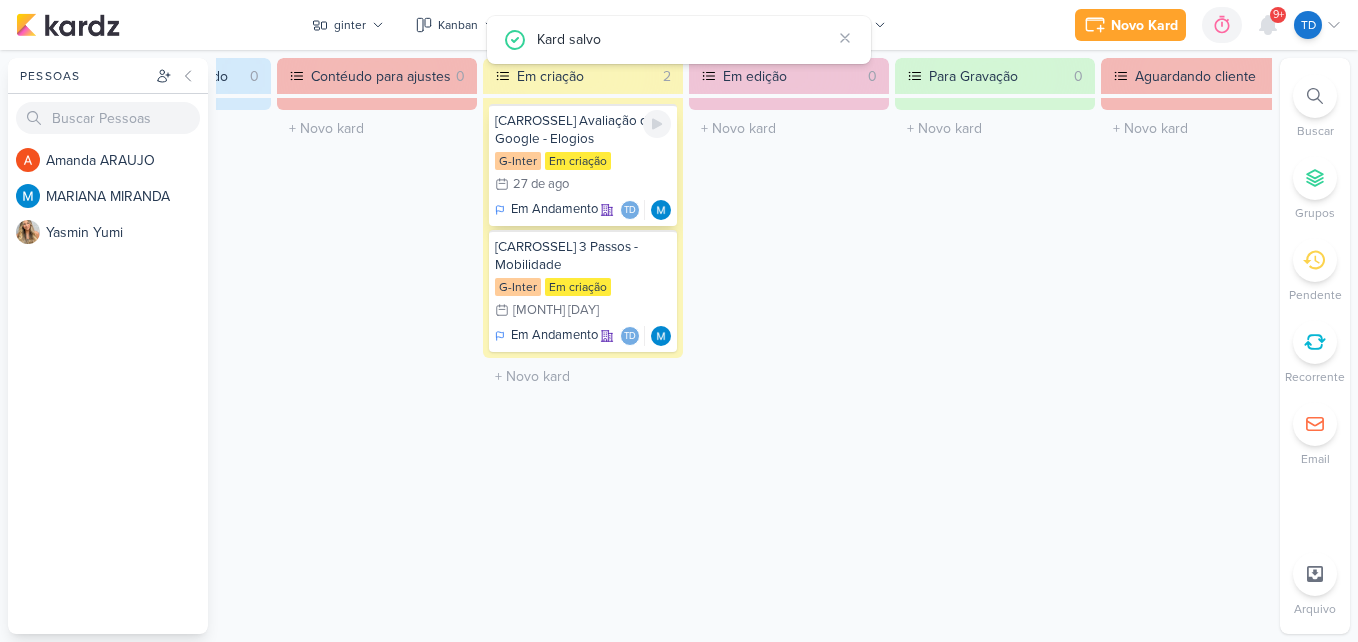 click on "G-Inter
Em criação
27/8
27 de ago" at bounding box center [583, 174] 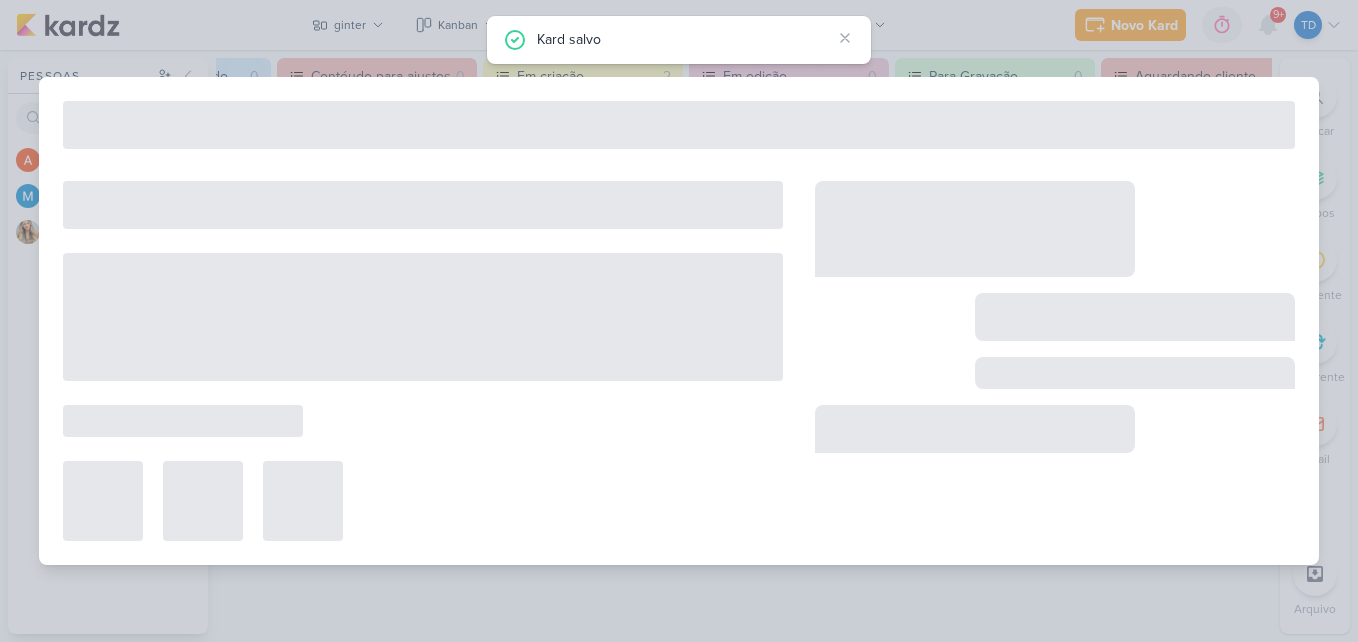 type on "[CARROSSEL] Avaliação do Google - Elogios" 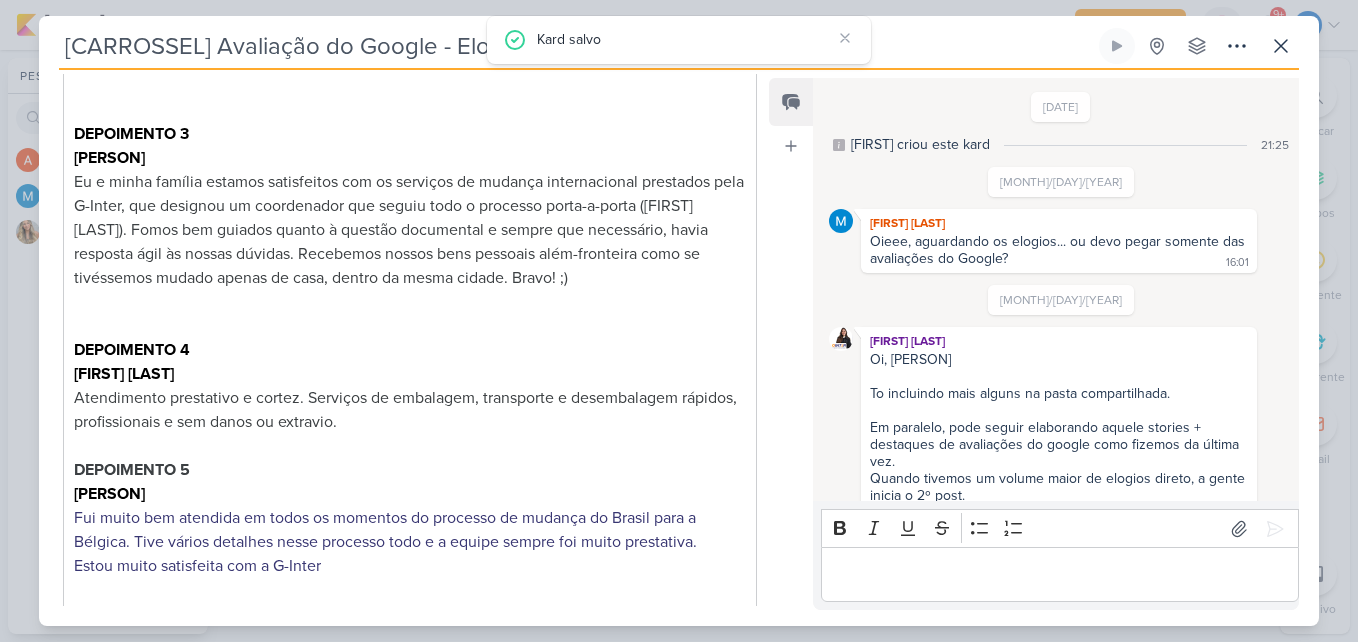 scroll, scrollTop: 0, scrollLeft: 0, axis: both 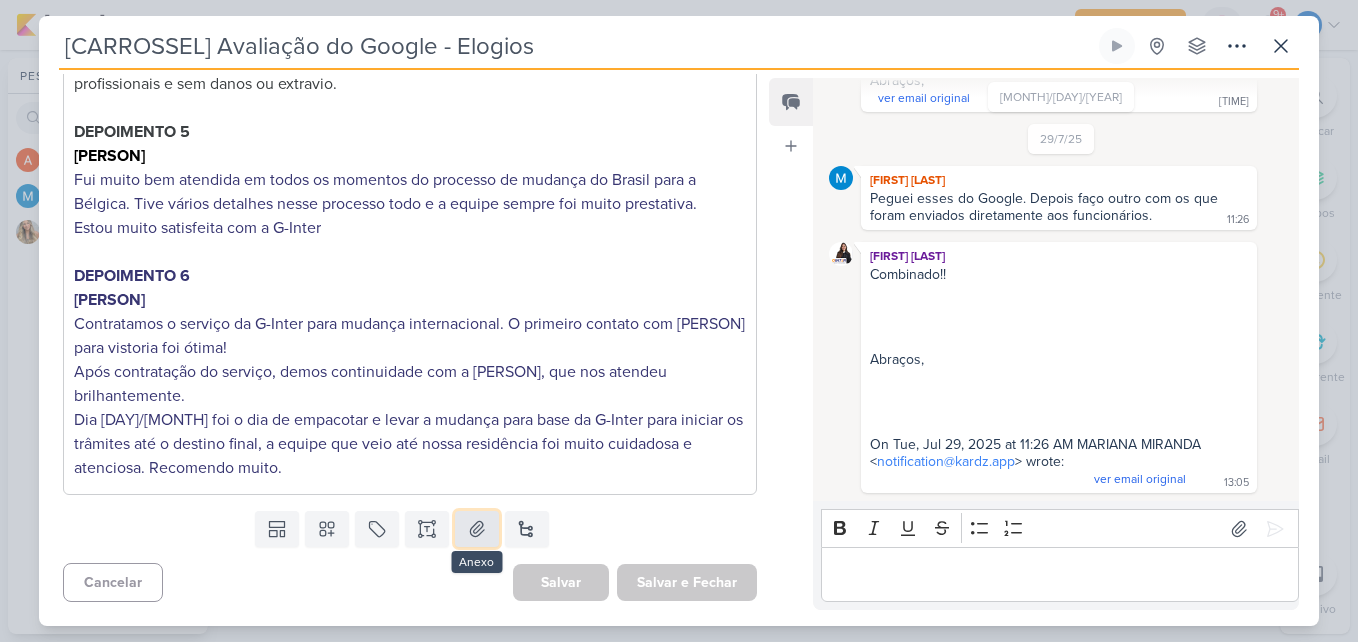 click 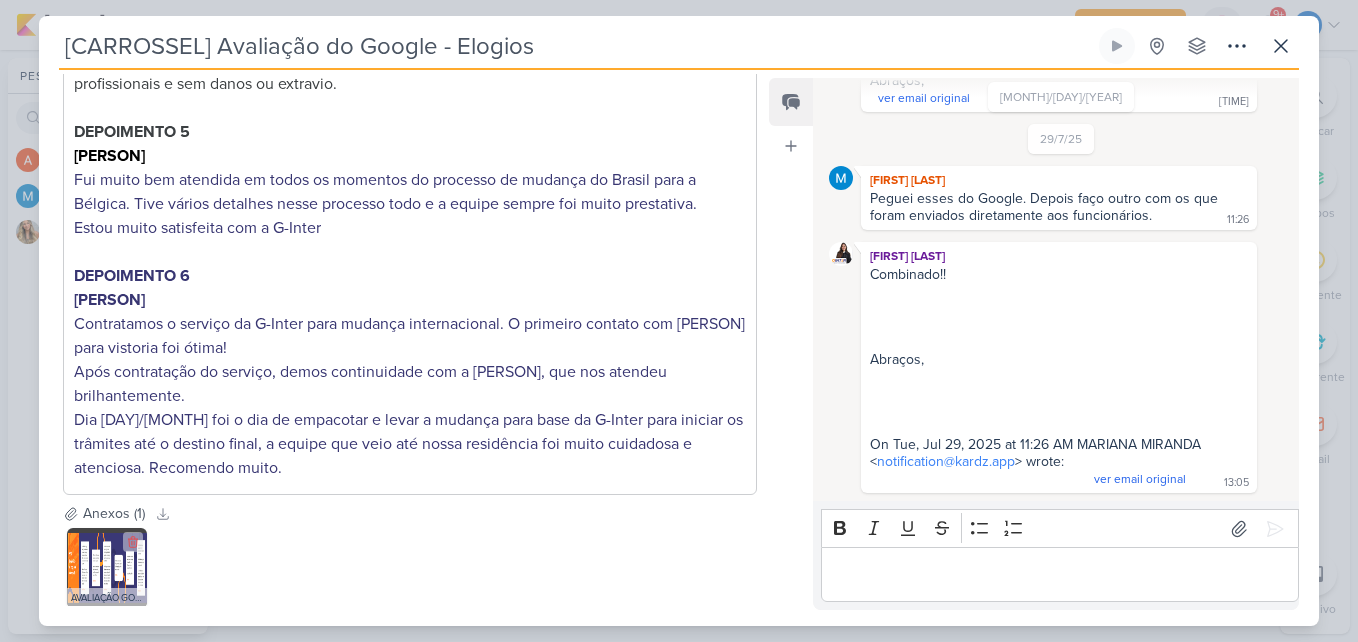 click at bounding box center [107, 568] 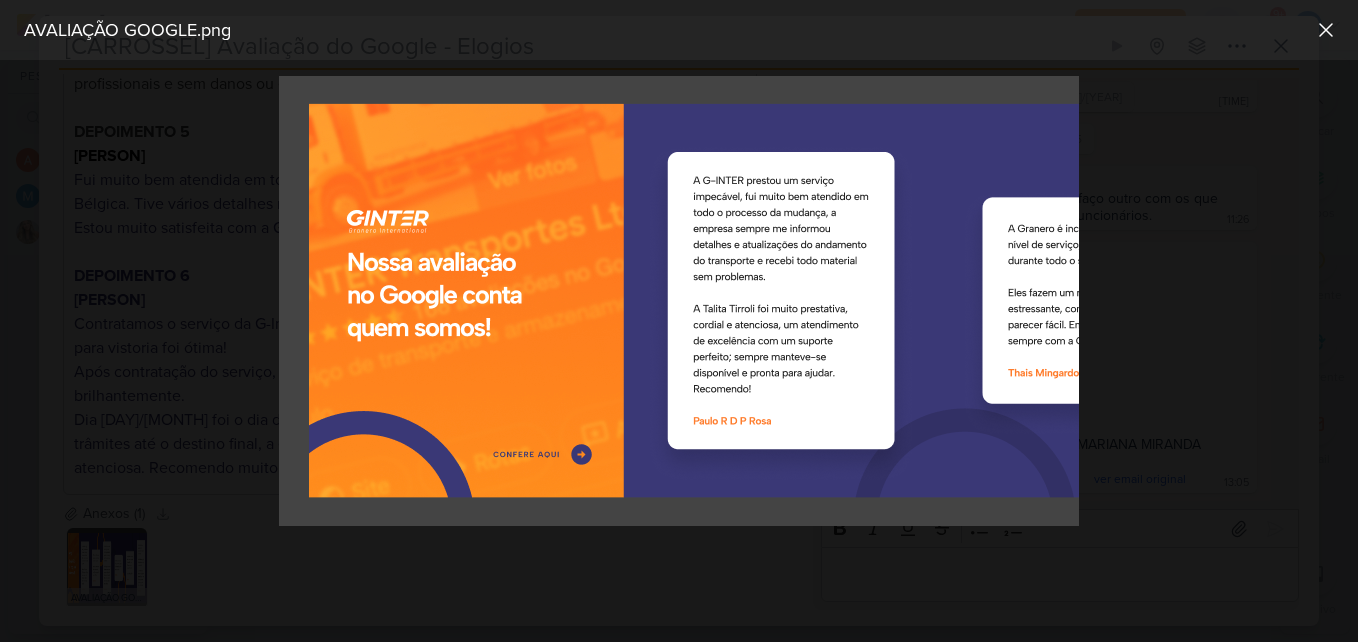 scroll, scrollTop: 0, scrollLeft: 0, axis: both 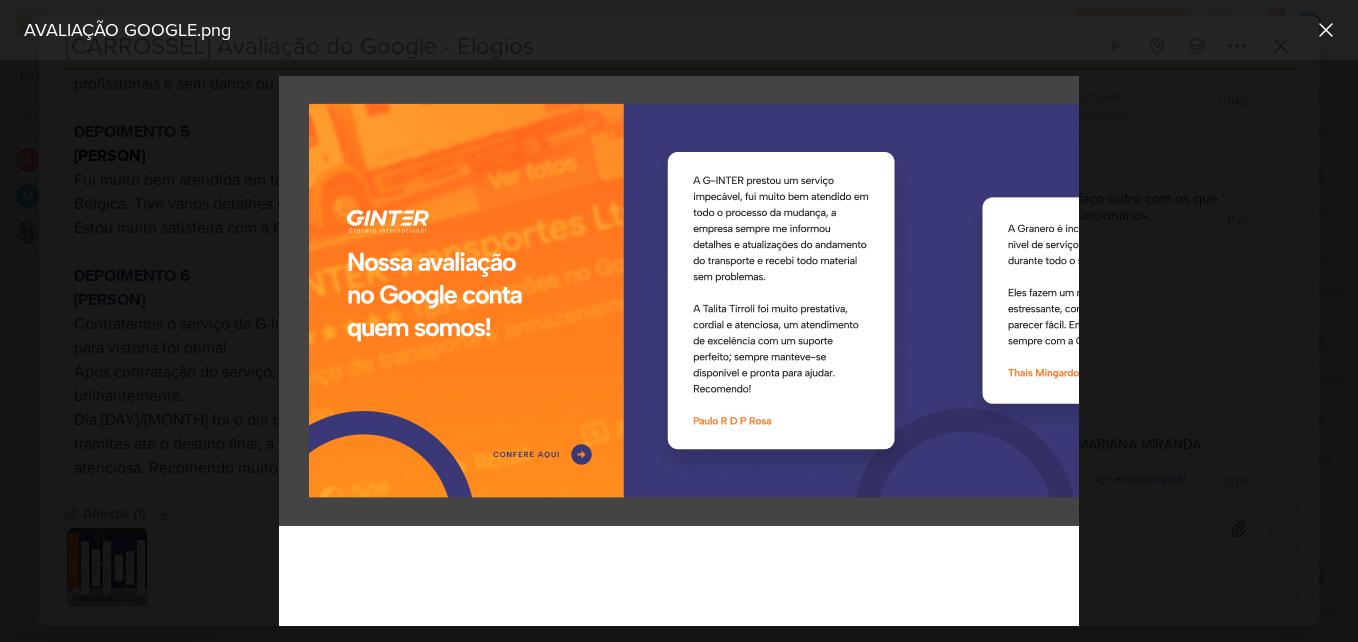 click at bounding box center [679, 351] 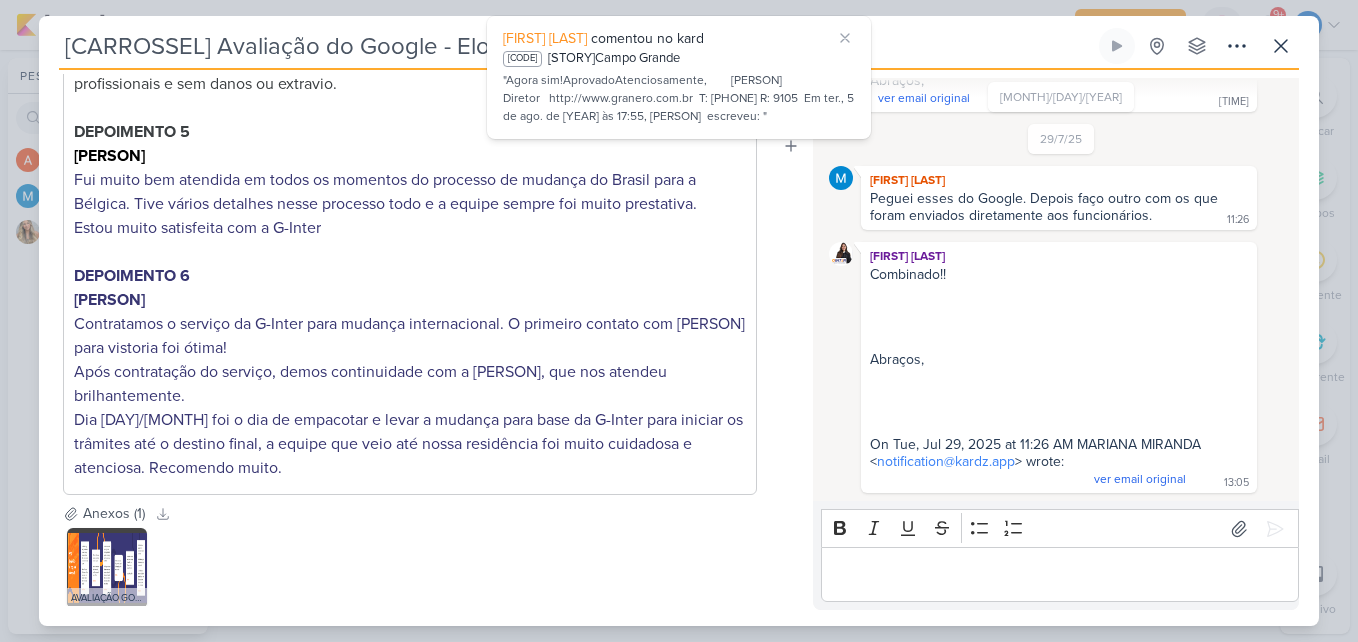 click on "Combinado!!  Abraços, On Tue, Jul 29, 2025 at 11:26 AM MARIANA MIRANDA < notification@kardz.app > wrote:" at bounding box center [1037, 376] 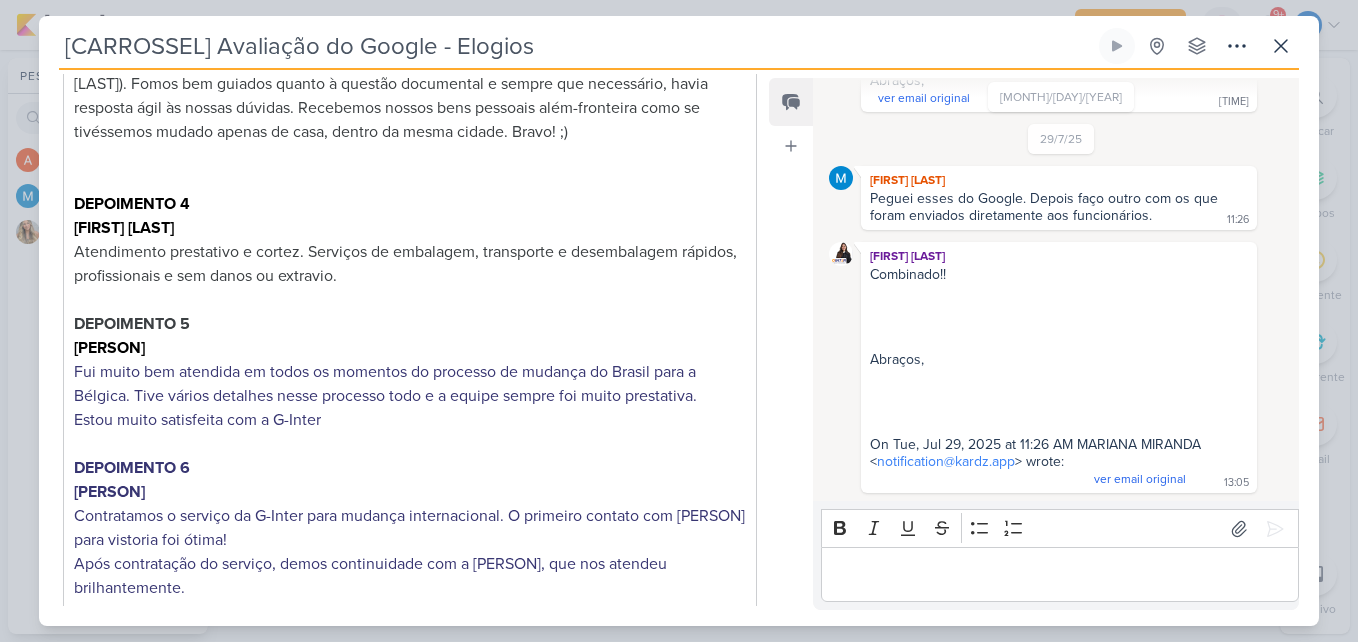 scroll, scrollTop: 1224, scrollLeft: 0, axis: vertical 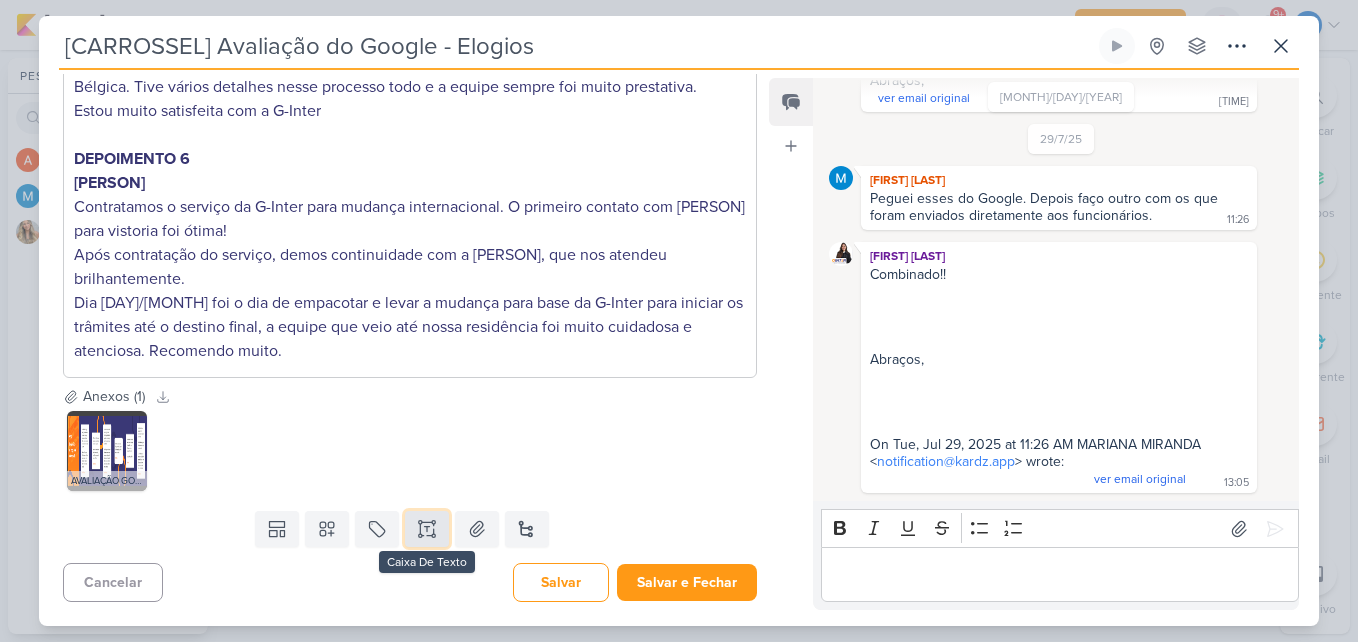 click 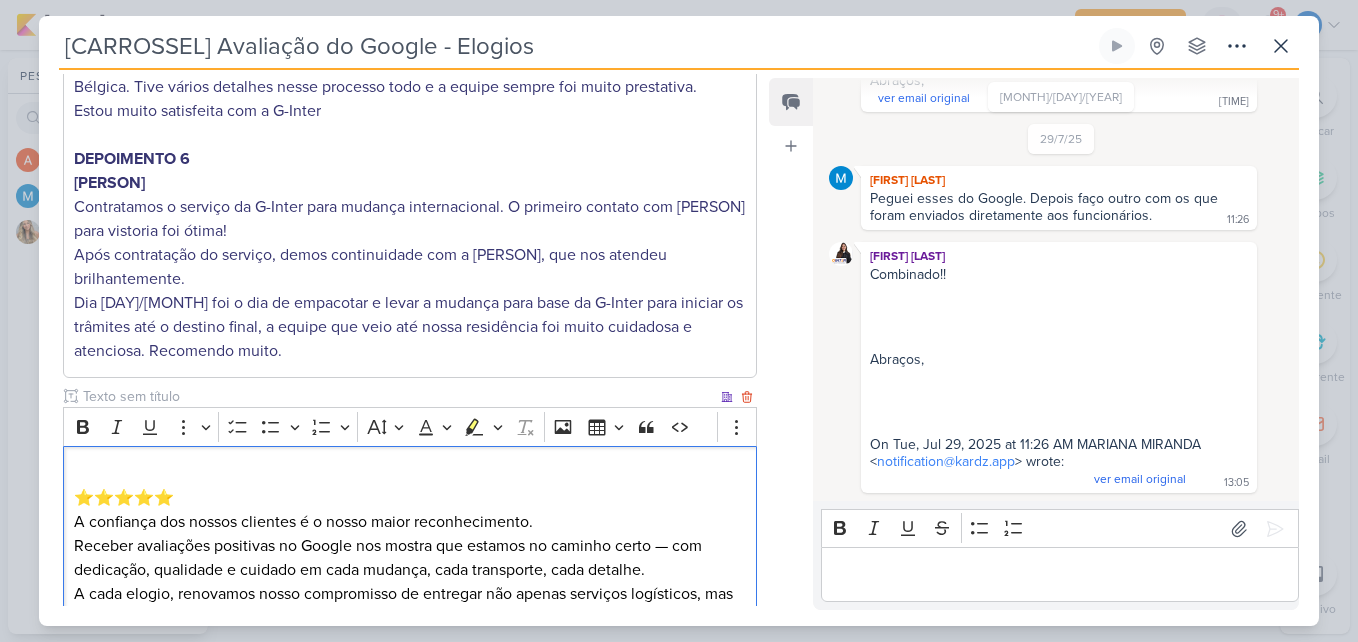 scroll, scrollTop: 1392, scrollLeft: 0, axis: vertical 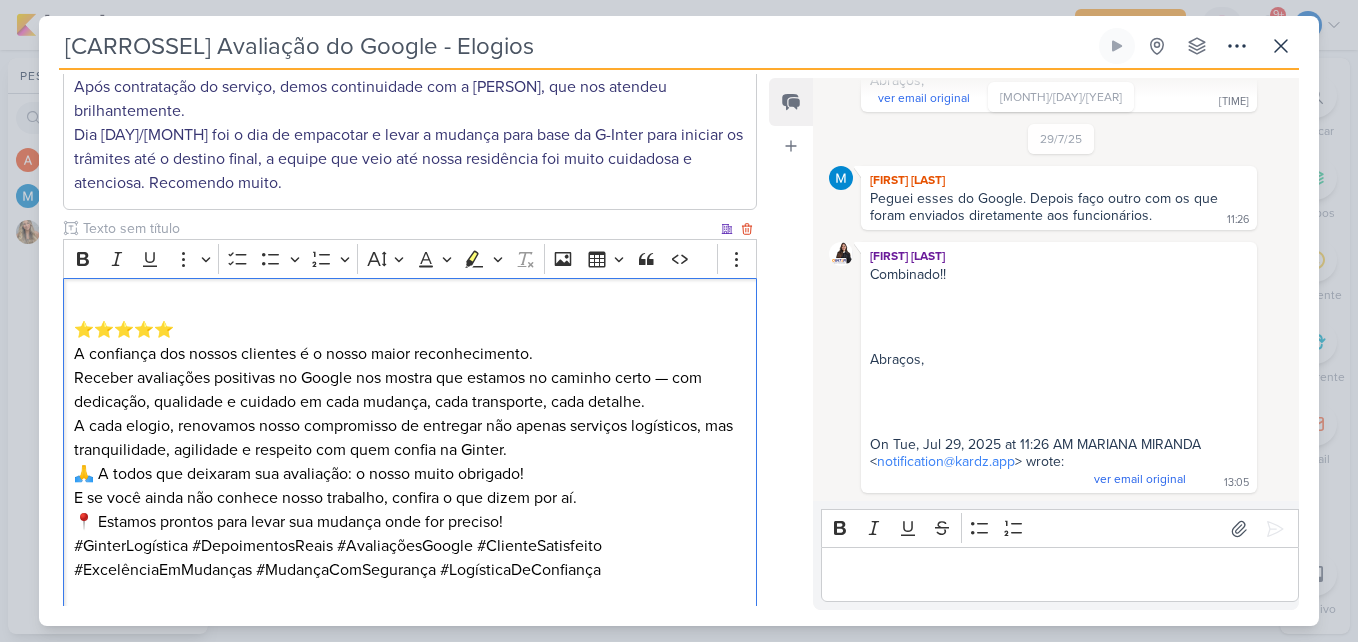 click on "⭐️⭐️⭐️⭐️⭐️ A confiança dos nossos clientes é o nosso maior reconhecimento." at bounding box center [410, 330] 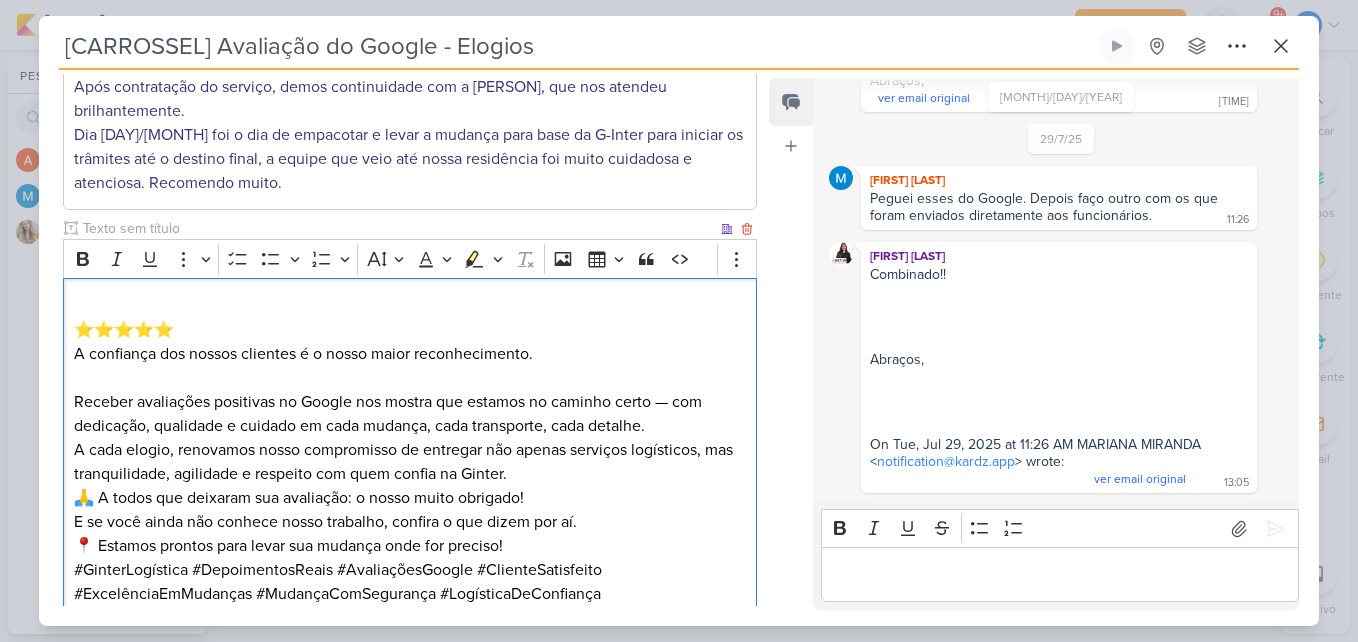 click on "Receber avaliações positivas no Google nos mostra que estamos no caminho certo — com dedicação, qualidade e cuidado em cada mudança, cada transporte, cada detalhe." at bounding box center [410, 414] 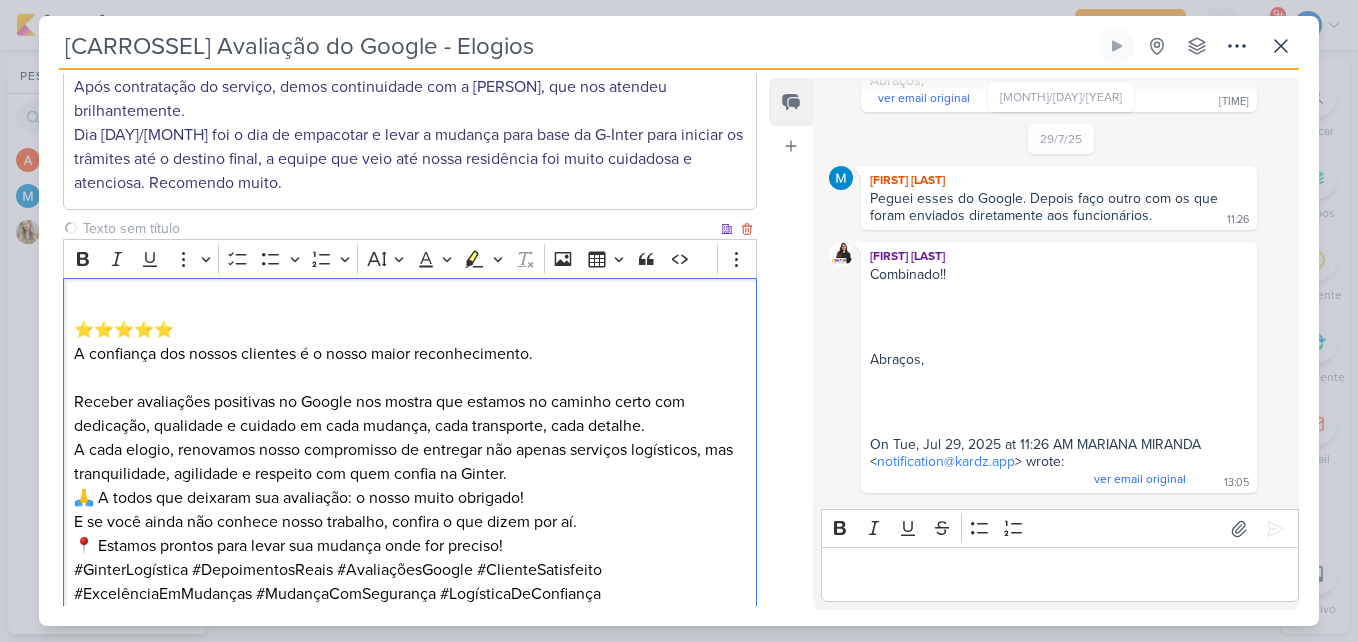 click on "Receber avaliações positivas no Google nos mostra que estamos no caminho certo com dedicação, qualidade e cuidado em cada mudança, cada transporte, cada detalhe." at bounding box center (410, 414) 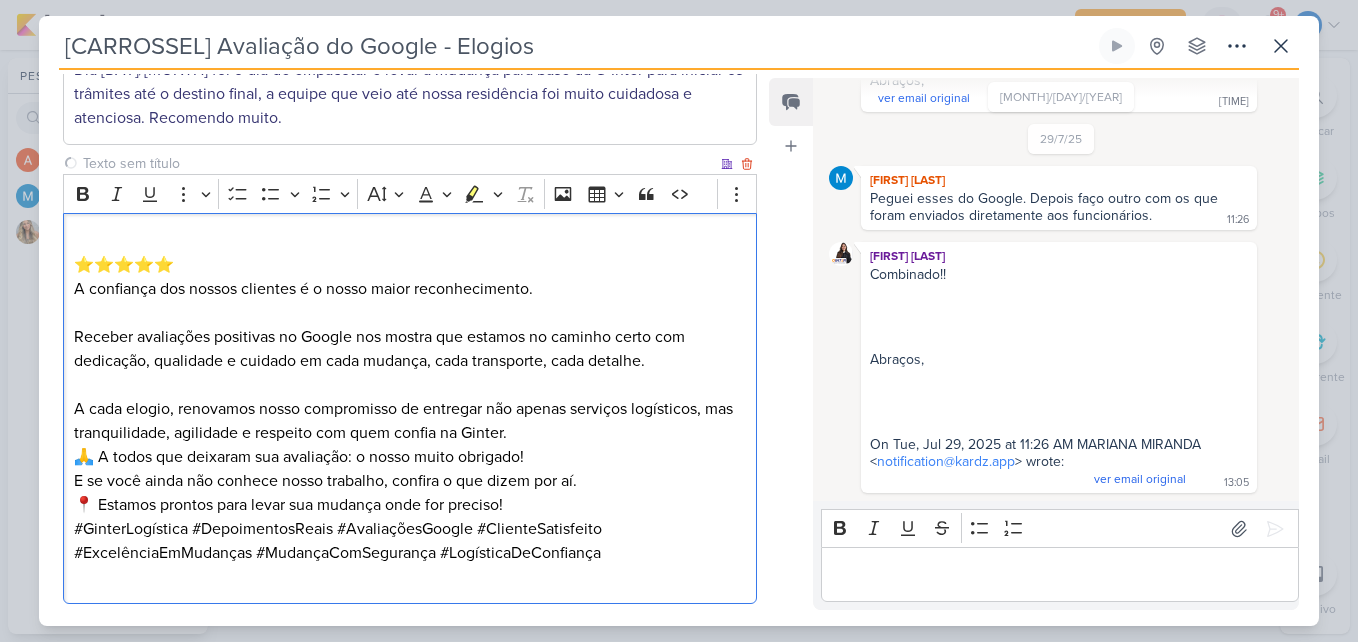 scroll, scrollTop: 1492, scrollLeft: 0, axis: vertical 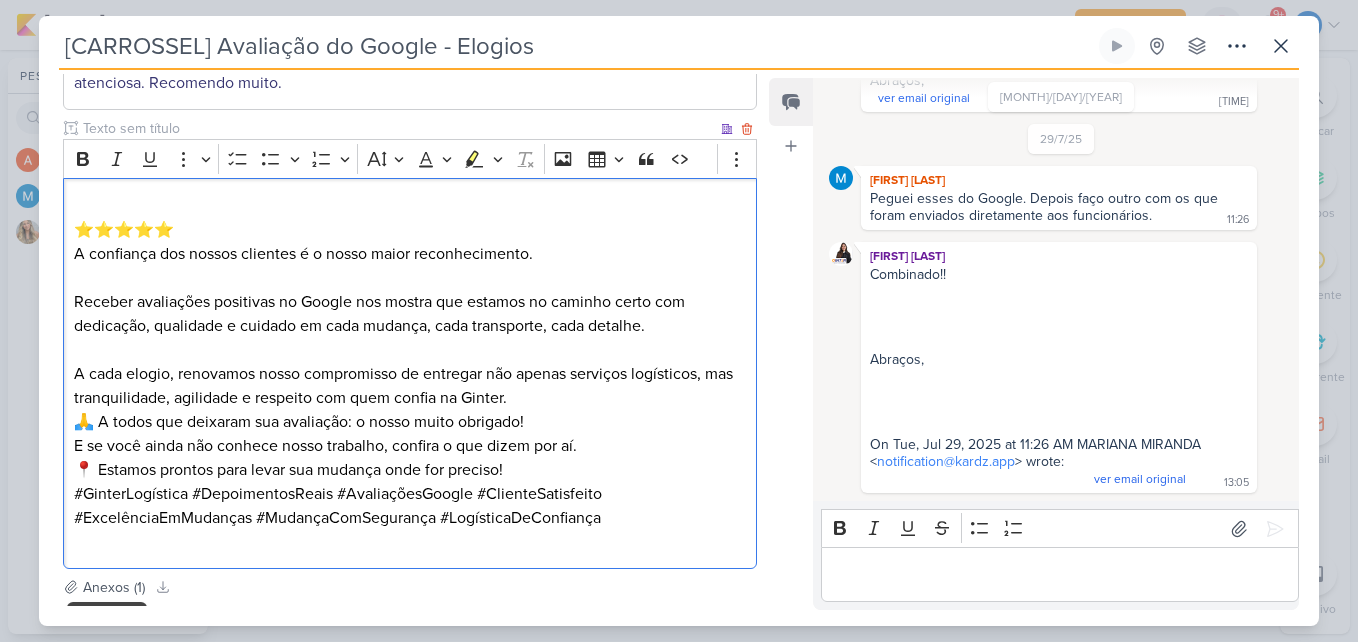 click on "A cada elogio, renovamos nosso compromisso de entregar não apenas serviços logísticos, mas tranquilidade, agilidade e respeito com quem confia na Ginter." at bounding box center [410, 386] 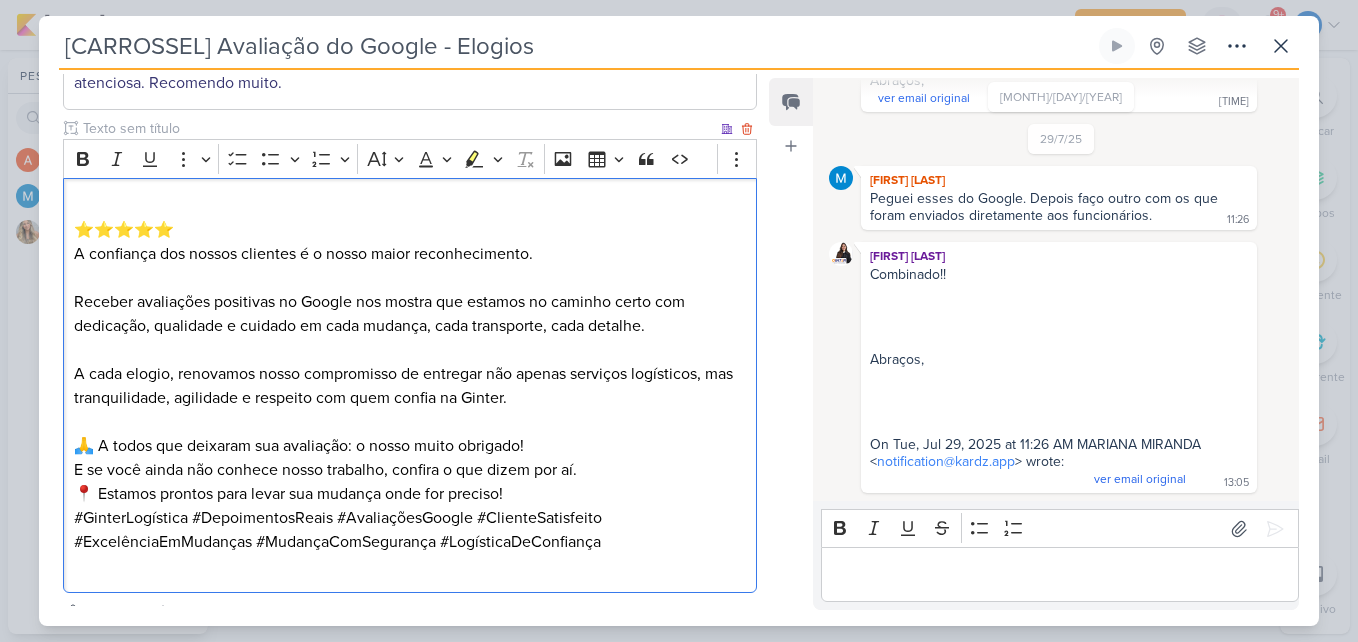 click on "📍Estamos prontos para levar sua mudança onde for preciso!" at bounding box center [410, 494] 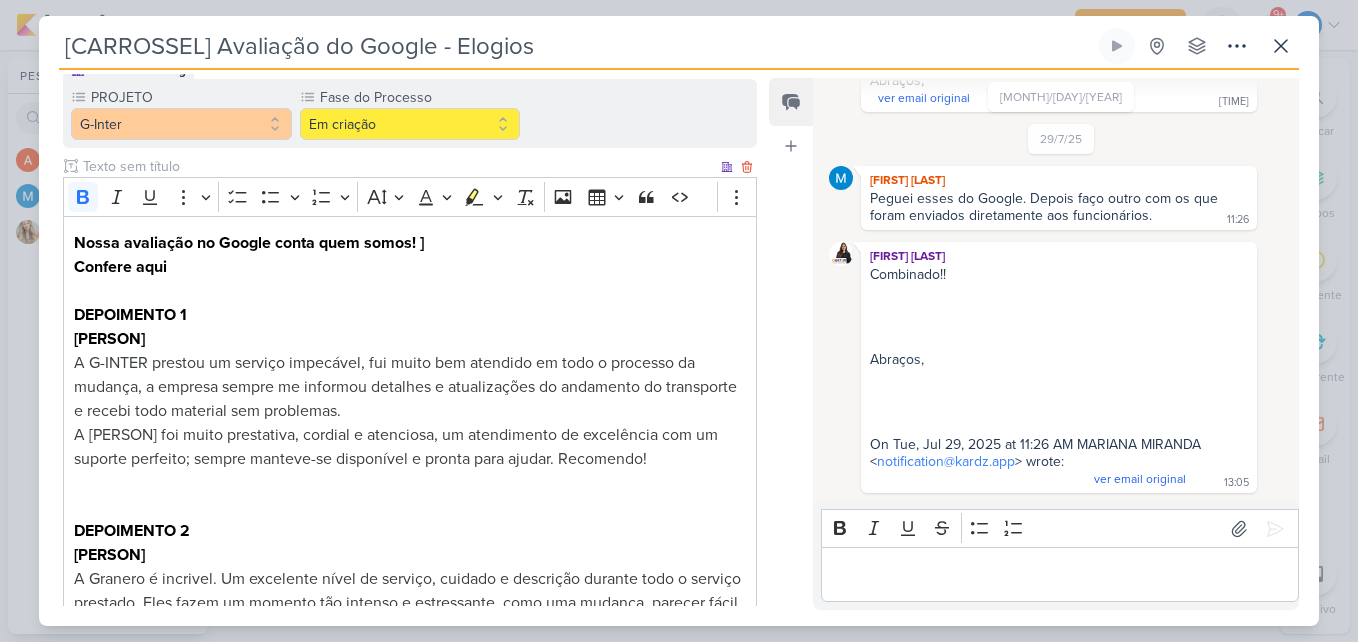 scroll, scrollTop: 0, scrollLeft: 0, axis: both 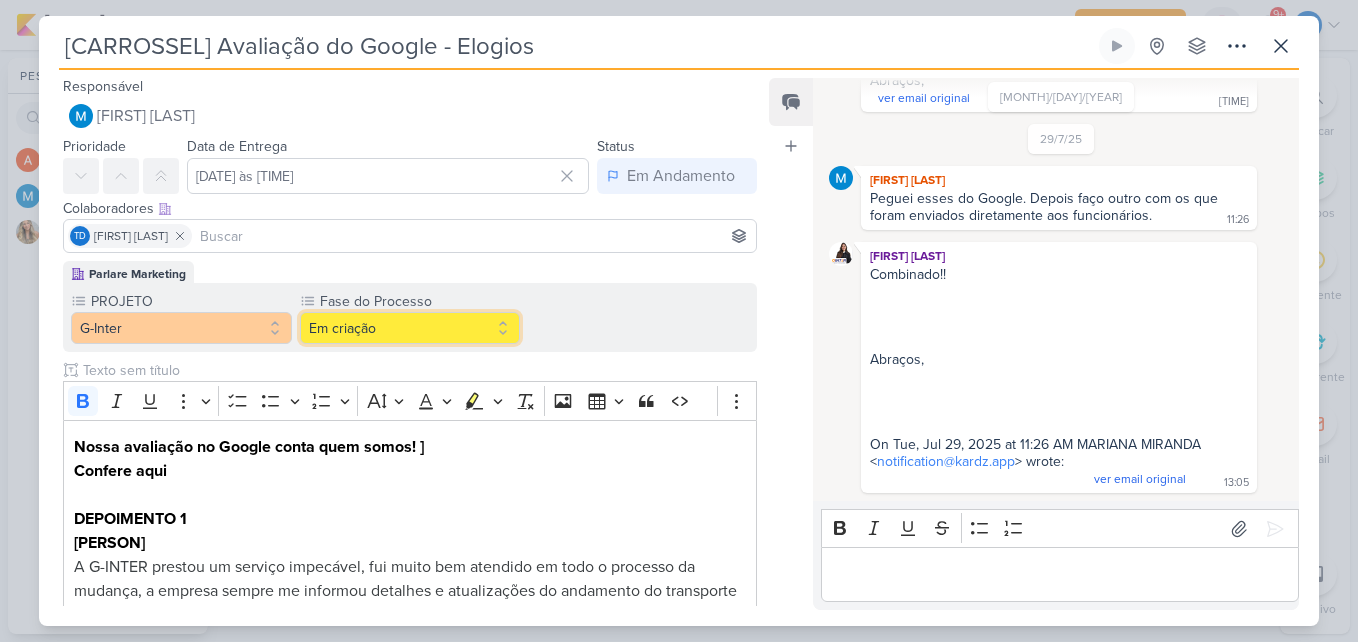 click on "Em criação" at bounding box center (410, 328) 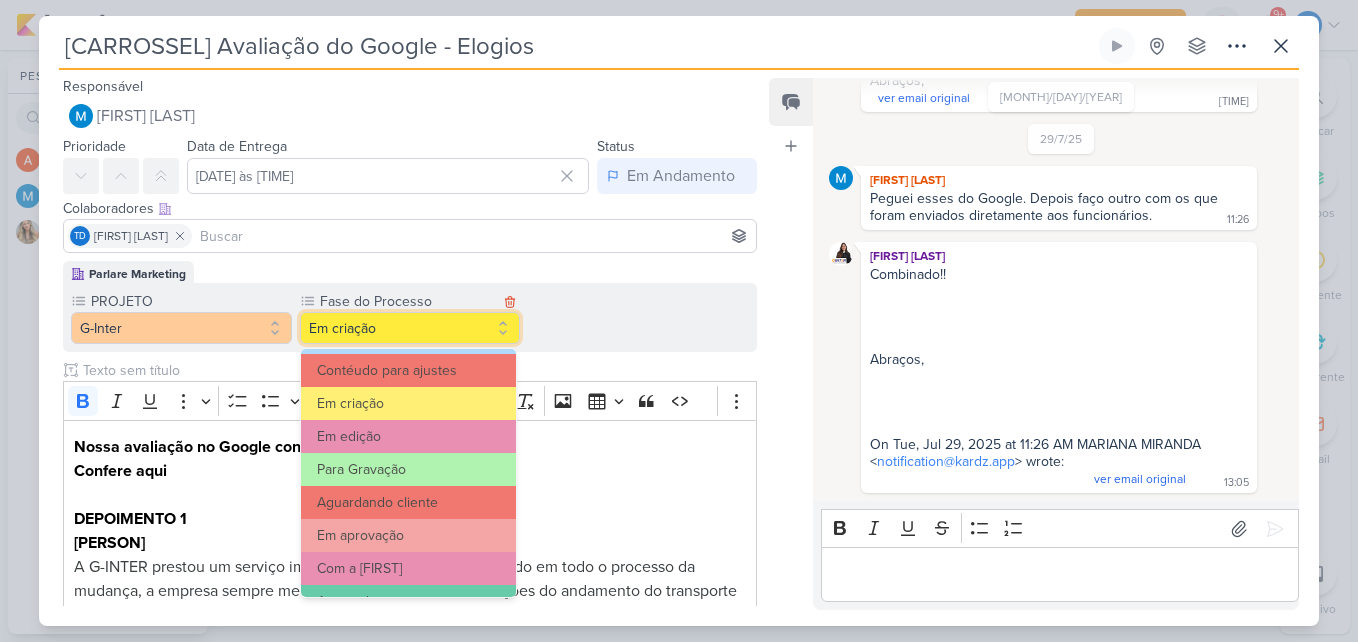 scroll, scrollTop: 193, scrollLeft: 0, axis: vertical 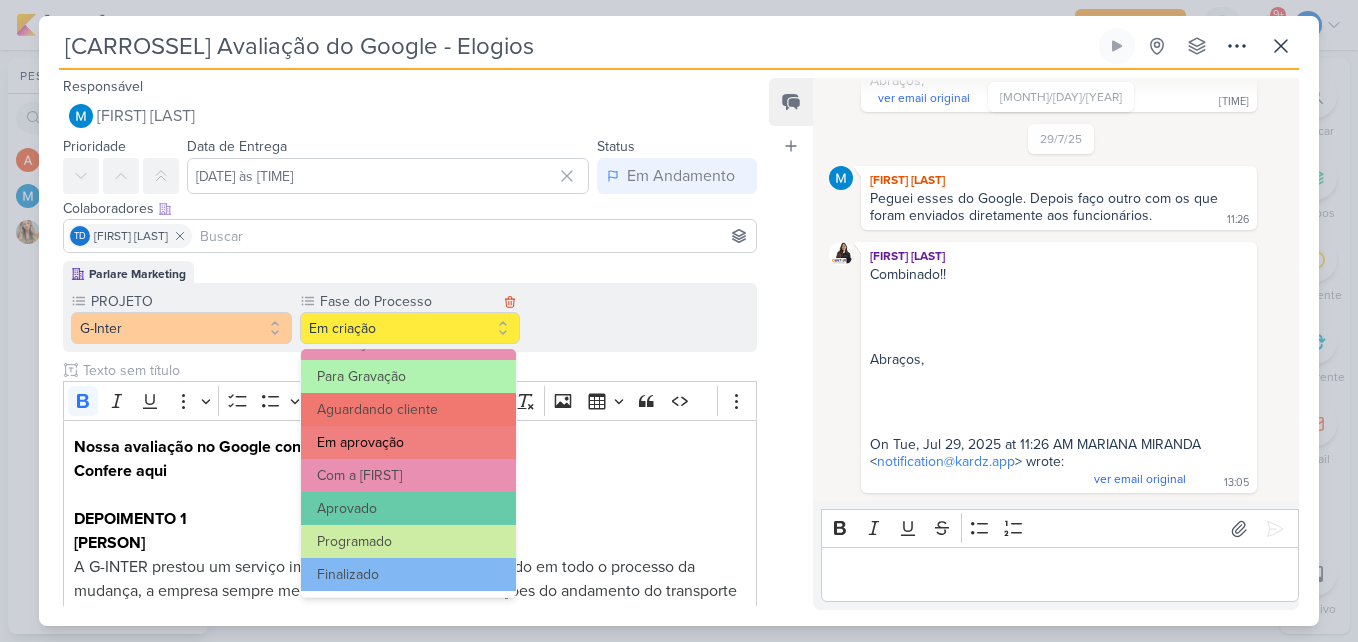 click on "Em aprovação" at bounding box center [409, 442] 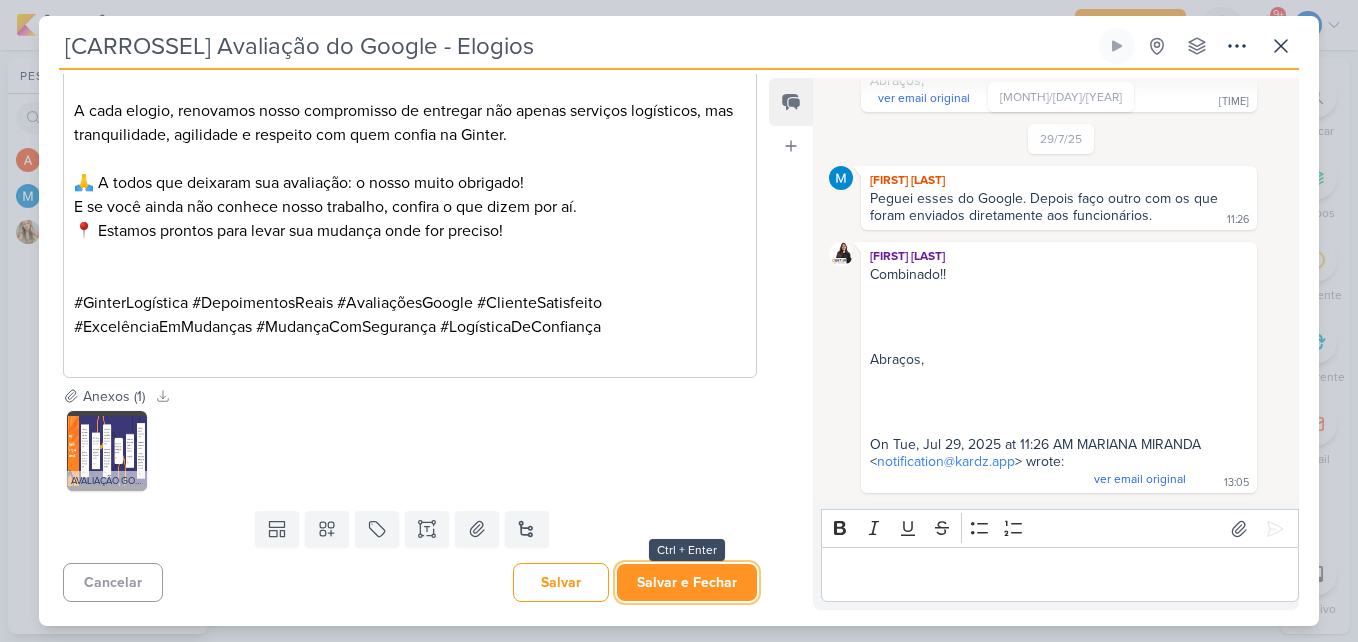 click on "Salvar e Fechar" at bounding box center [687, 582] 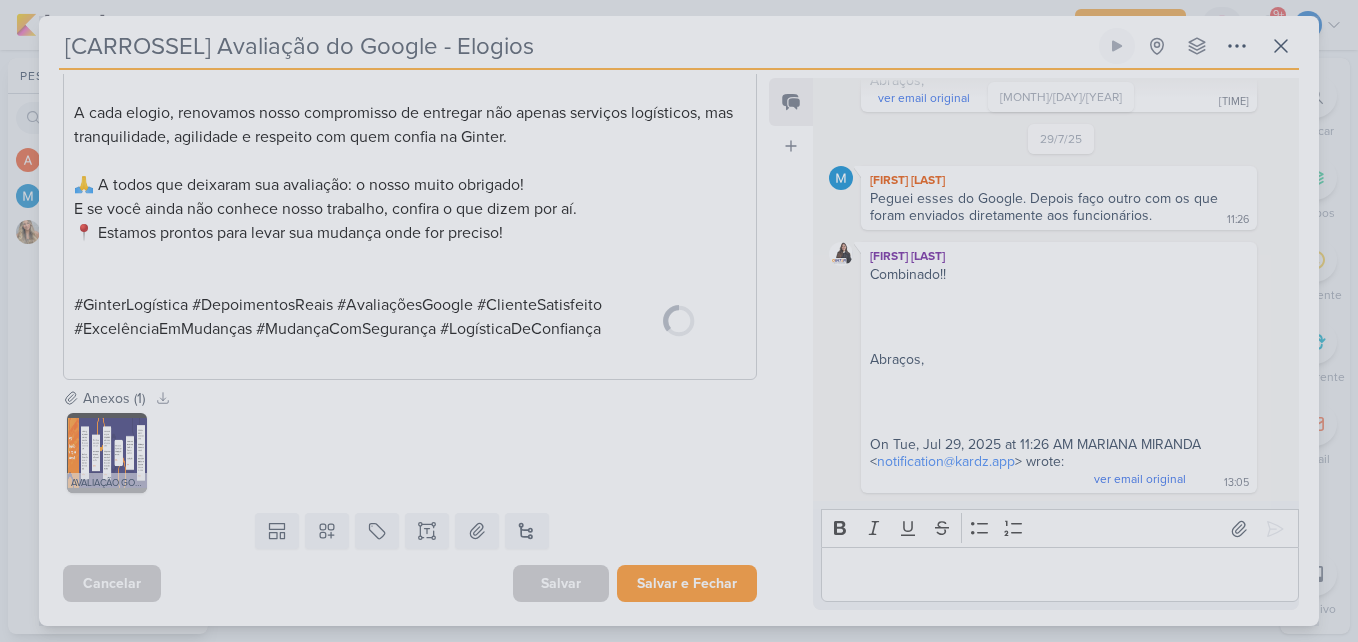 scroll, scrollTop: 1753, scrollLeft: 0, axis: vertical 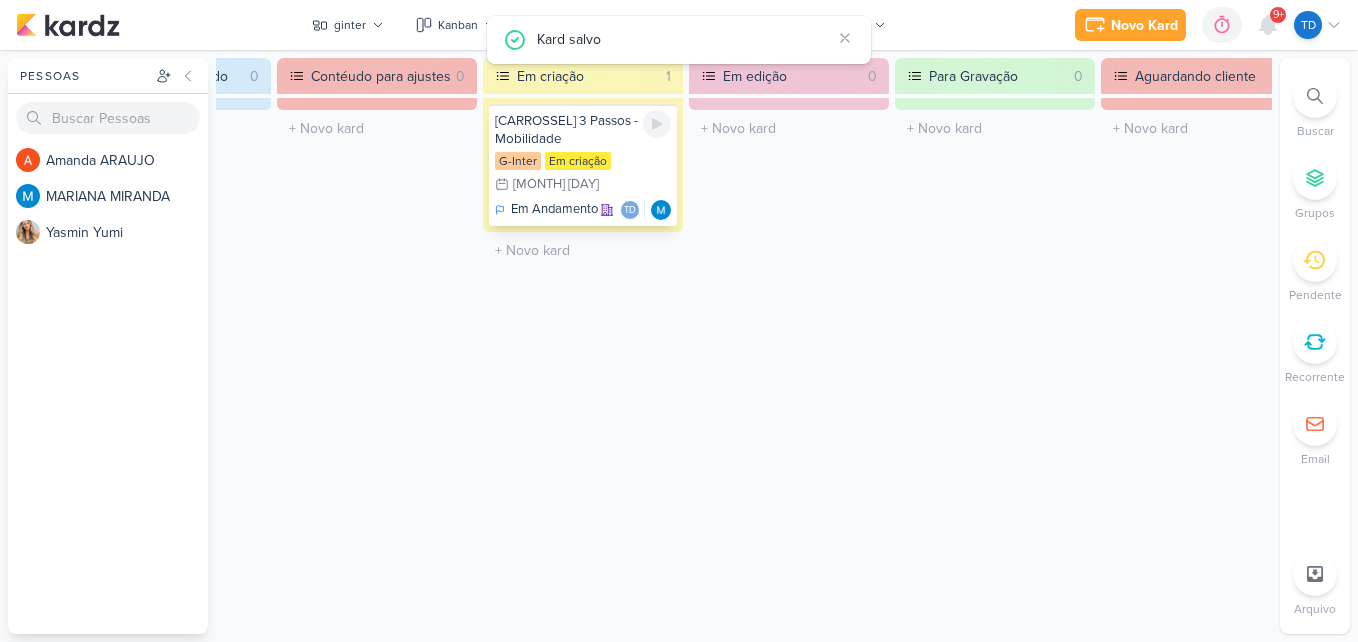 click on "G-Inter
Em criação
4/9
4 de set" at bounding box center [583, 174] 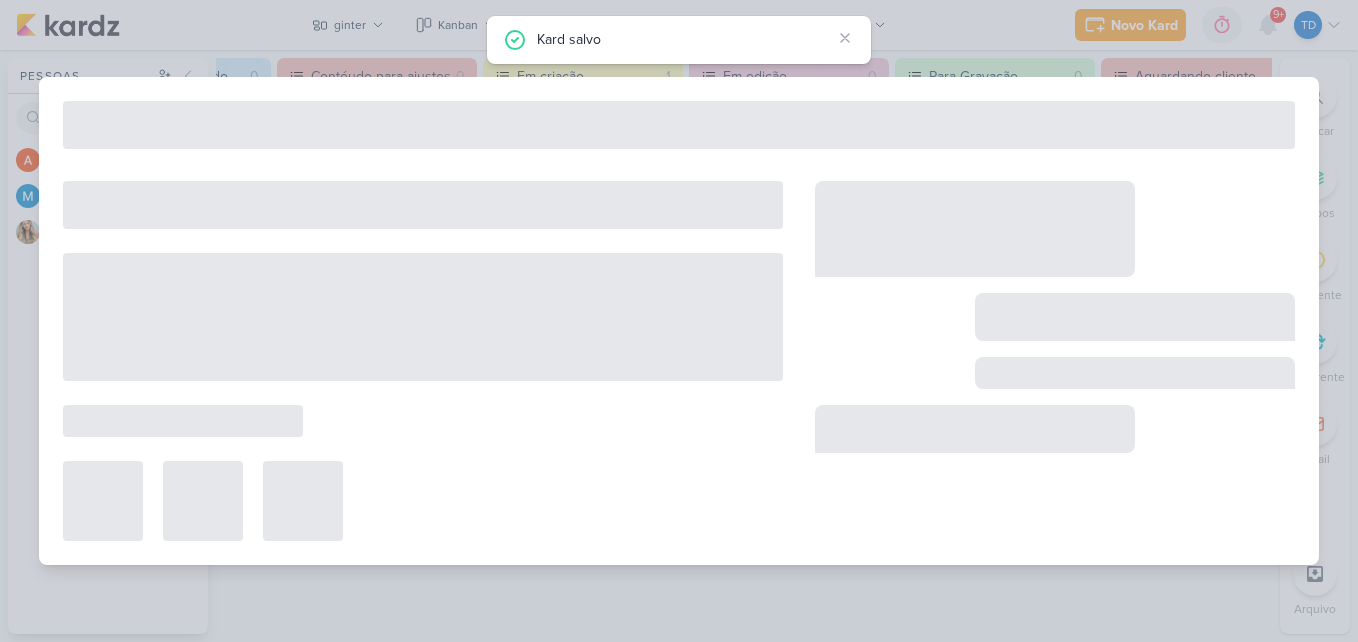 type on "[CARROSSEL] 3 Passos - Mobilidade" 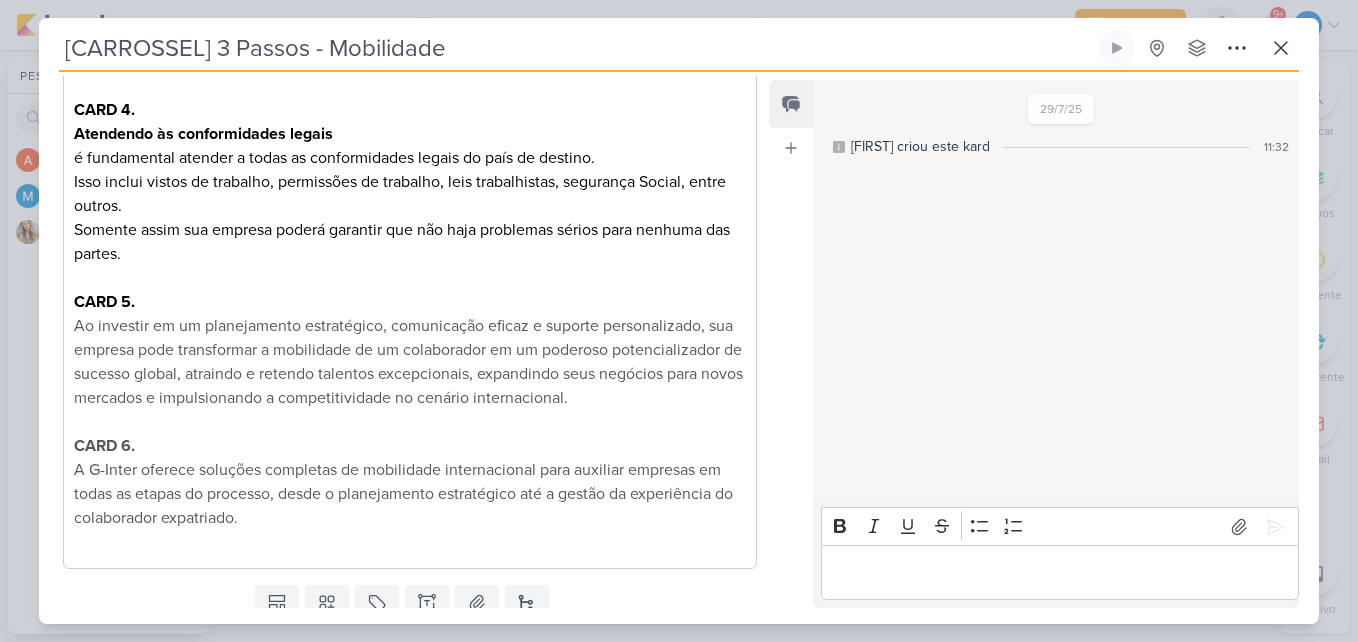 scroll, scrollTop: 987, scrollLeft: 0, axis: vertical 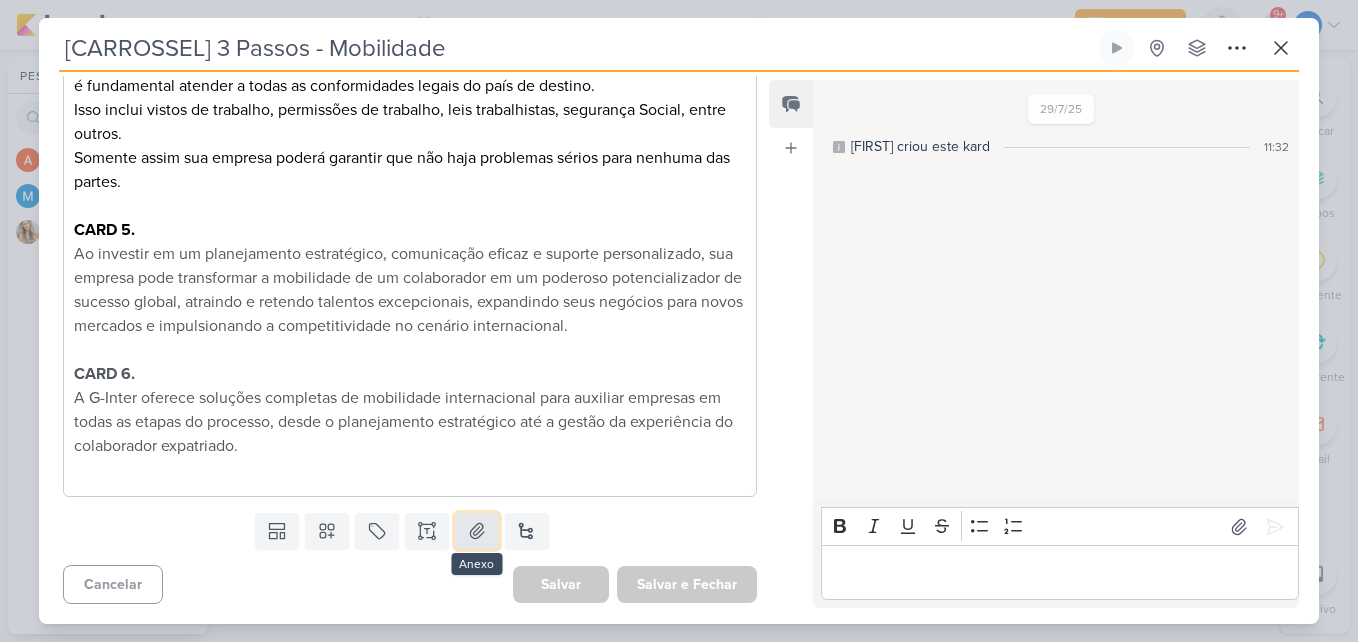 click 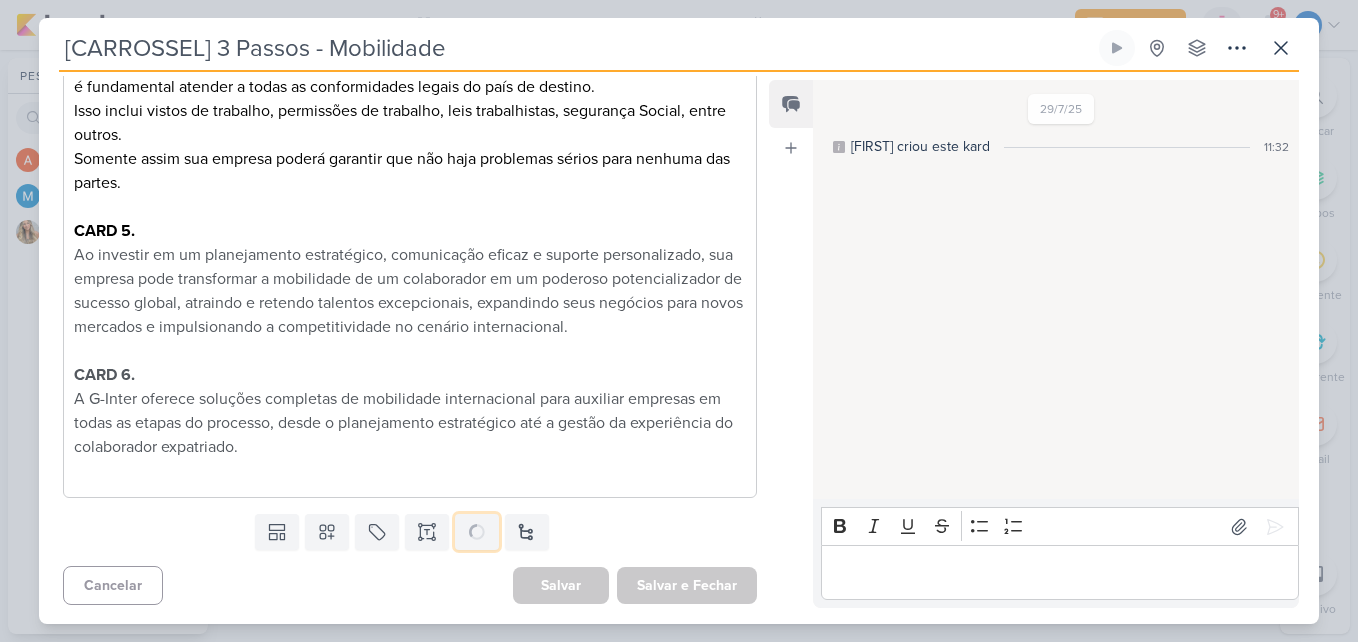 scroll, scrollTop: 987, scrollLeft: 0, axis: vertical 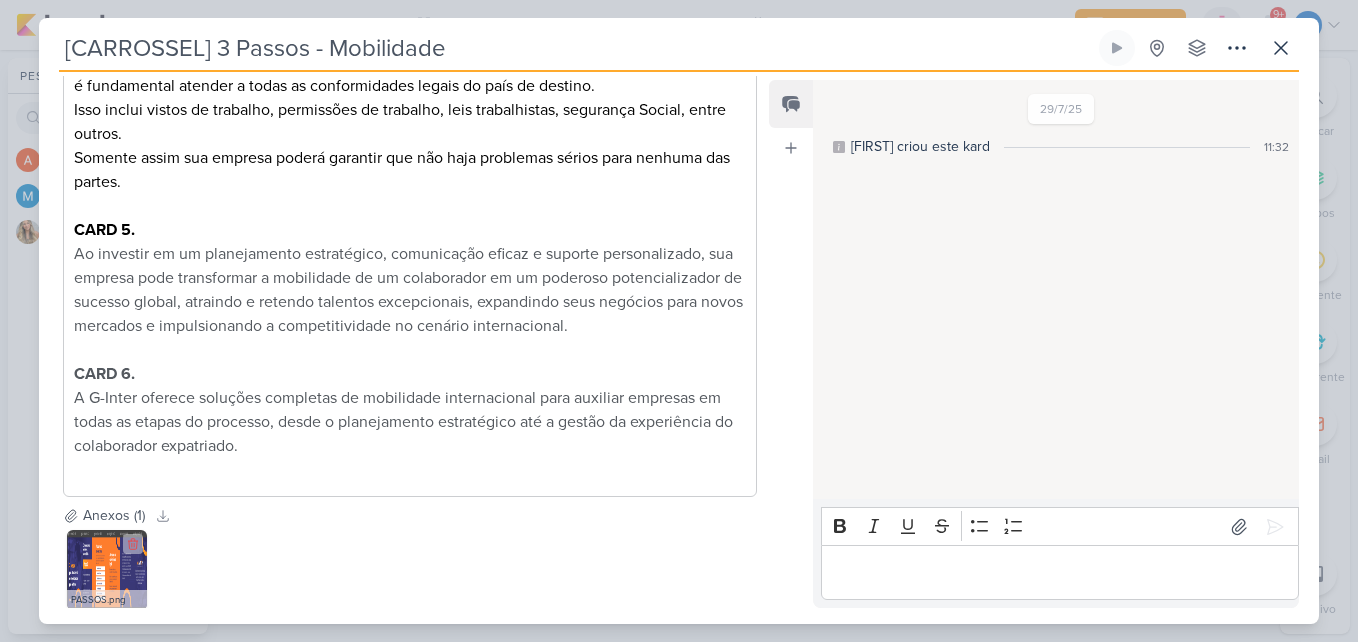 click at bounding box center (107, 570) 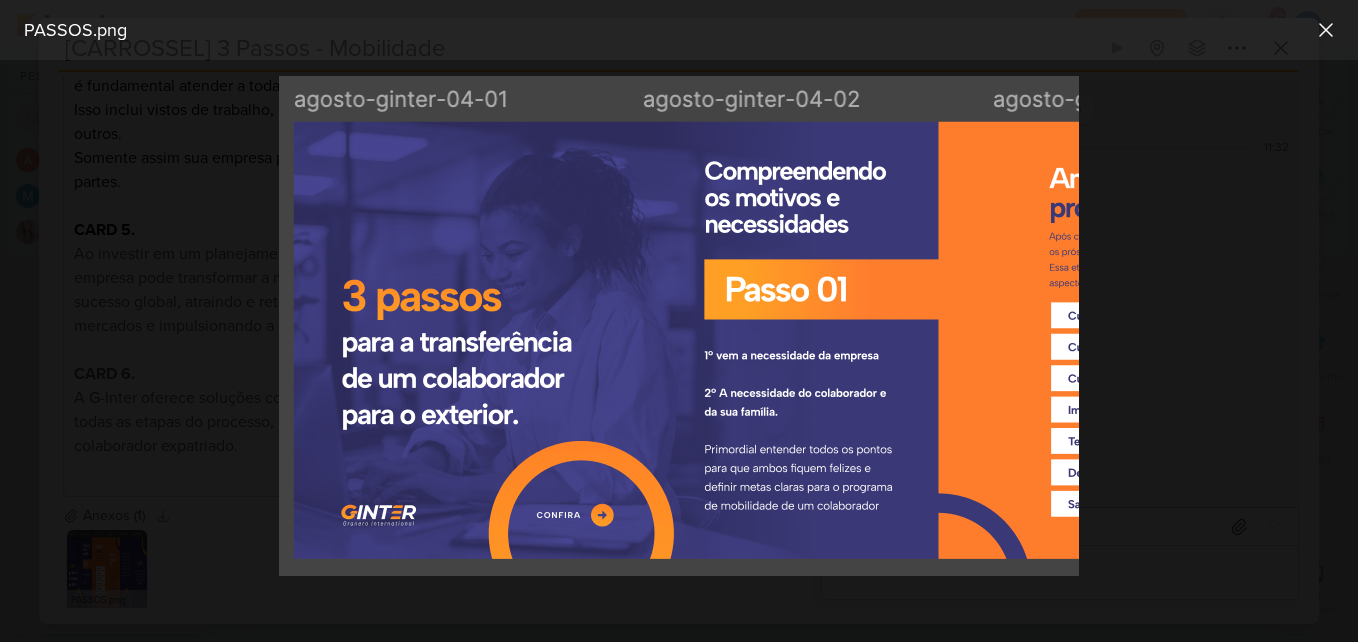 scroll, scrollTop: 0, scrollLeft: 0, axis: both 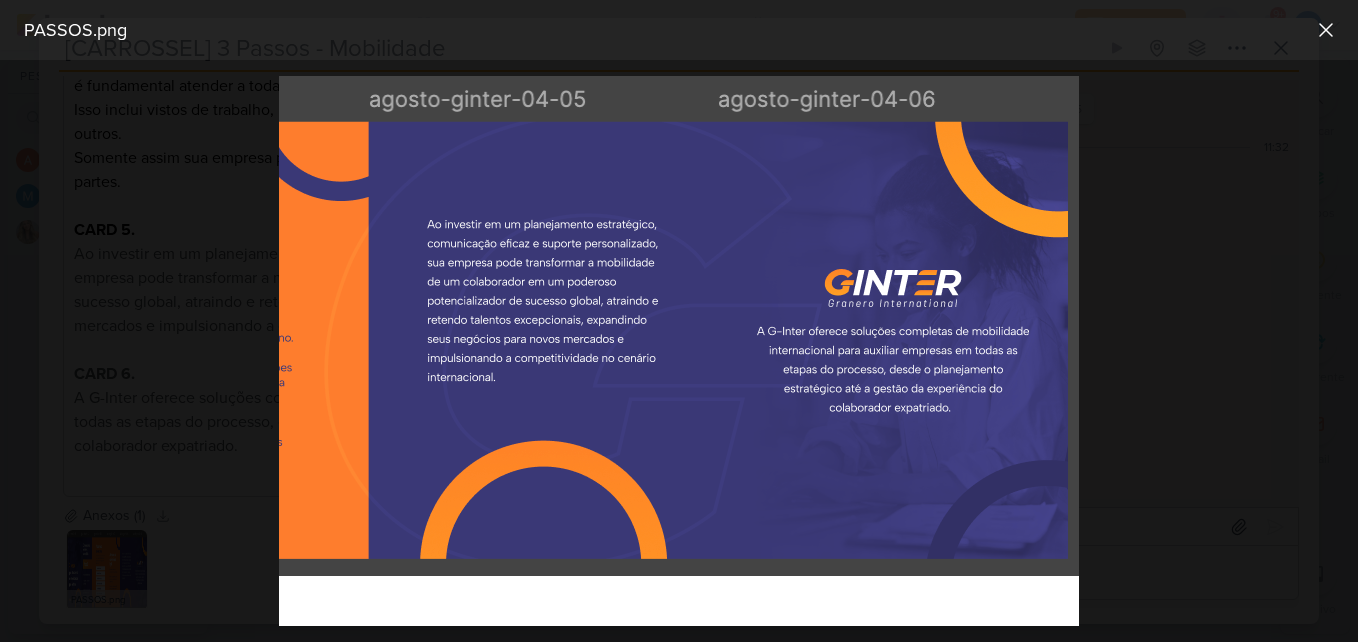 click at bounding box center (679, 351) 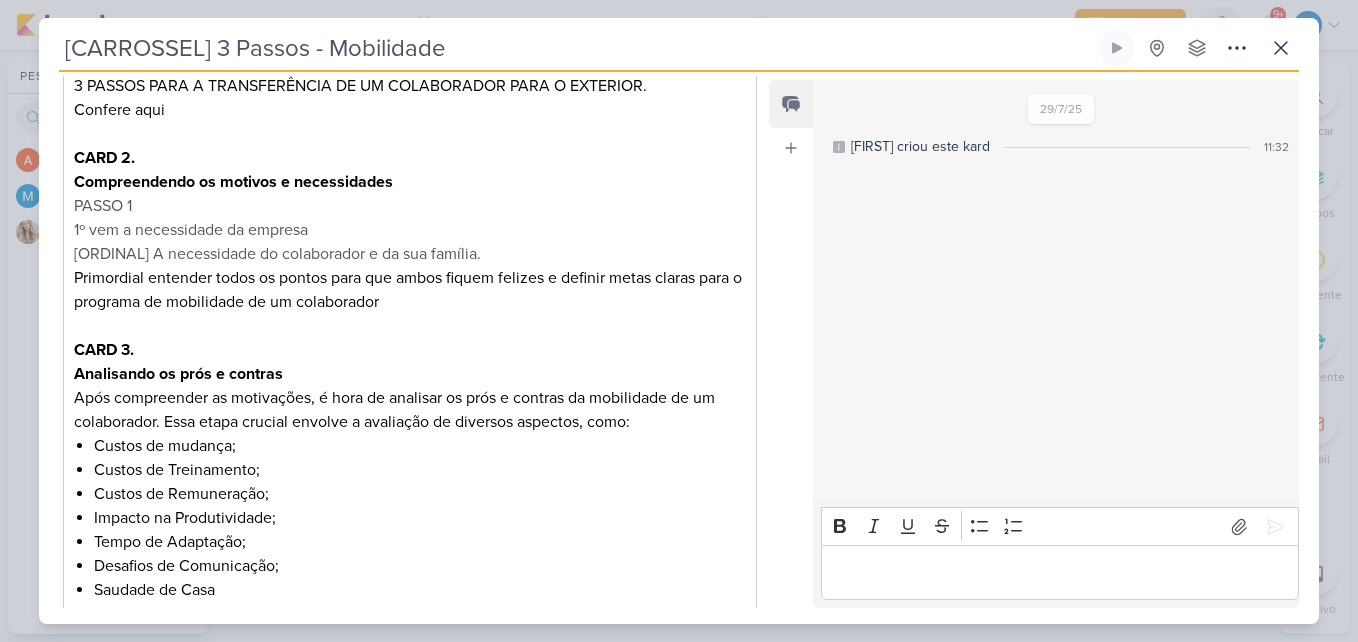 scroll, scrollTop: 0, scrollLeft: 0, axis: both 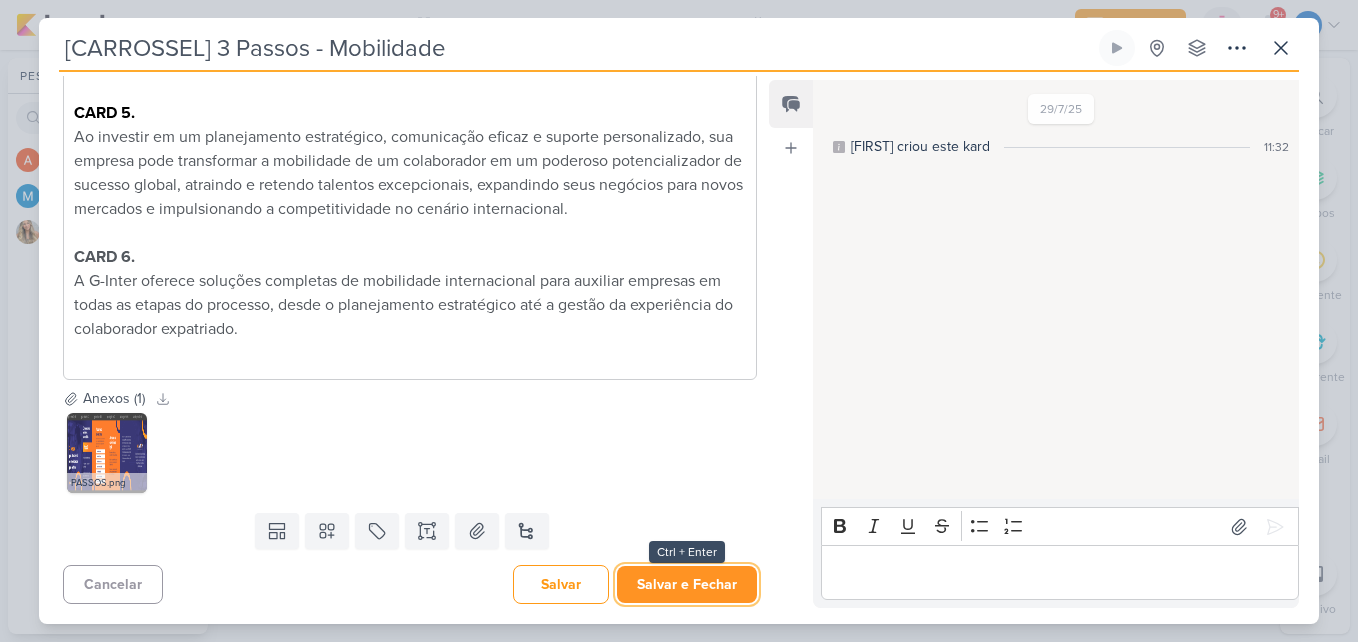 click on "Salvar e Fechar" at bounding box center [687, 584] 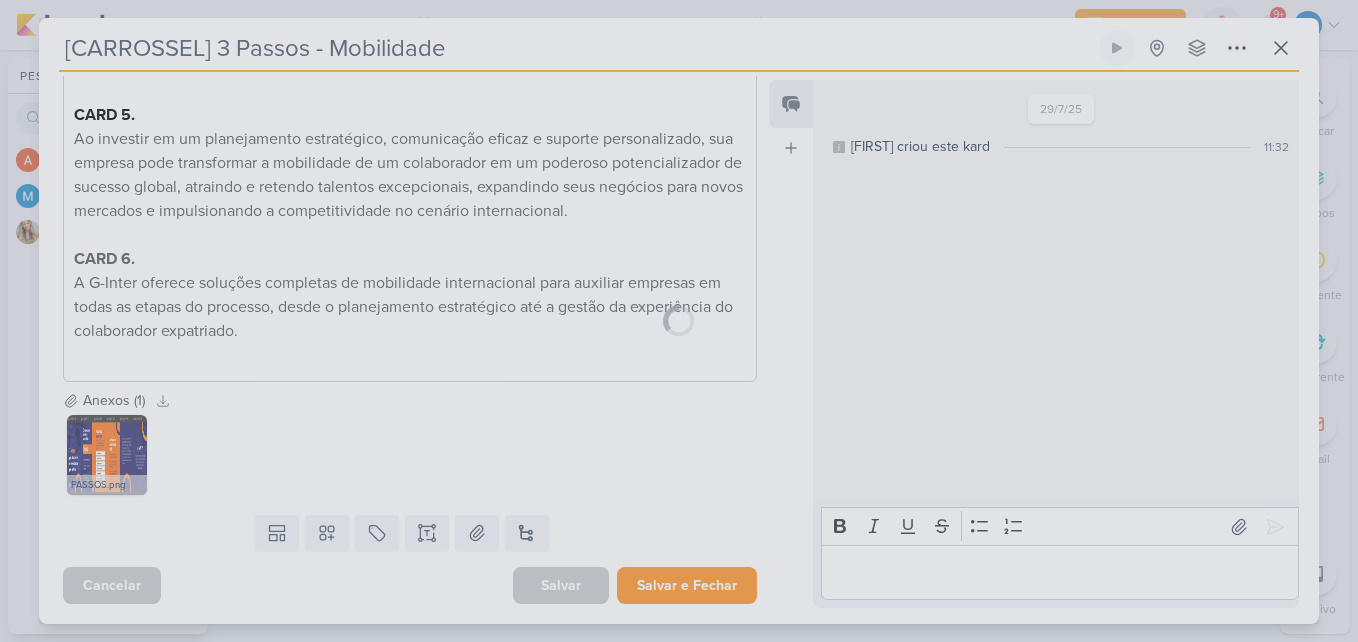 scroll, scrollTop: 1102, scrollLeft: 0, axis: vertical 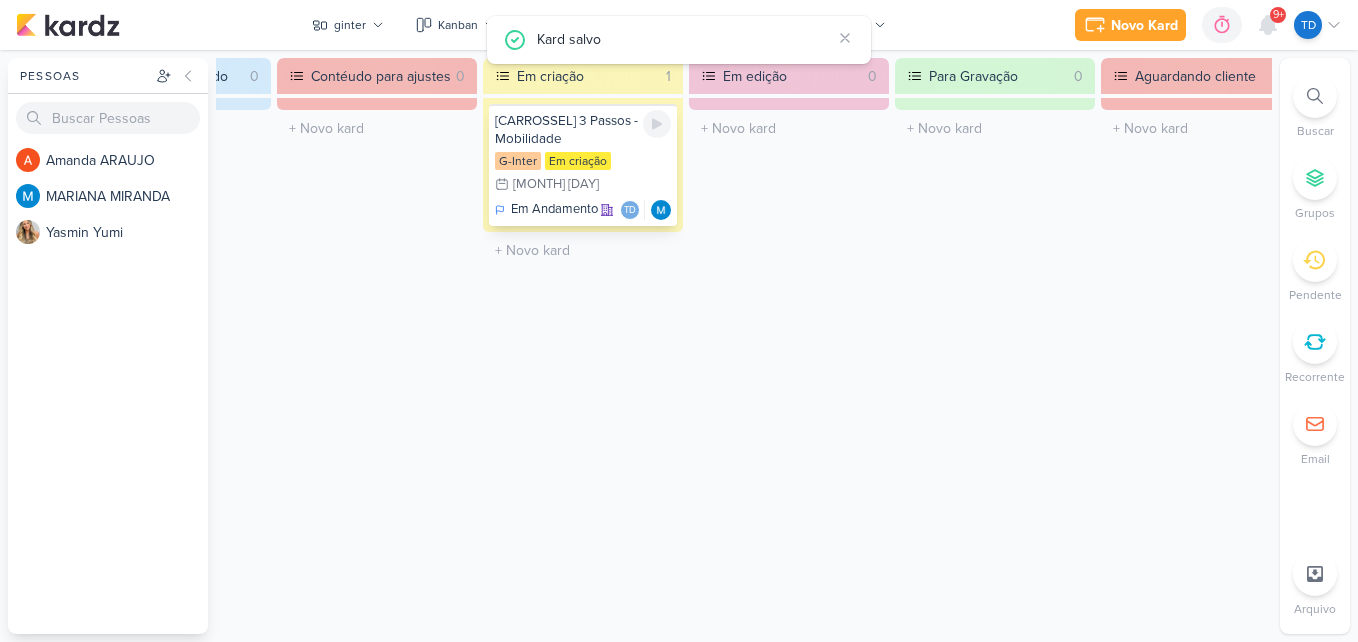 click on "G-Inter
Em criação
4/9
4 de set" at bounding box center (583, 174) 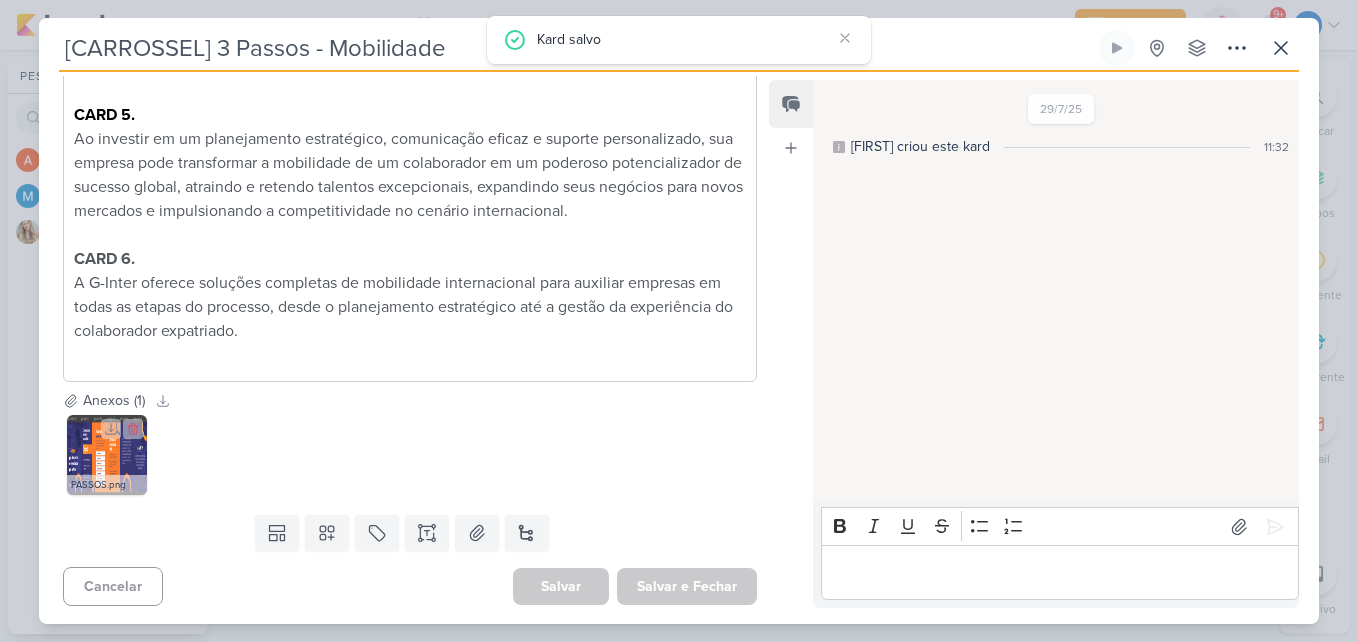click at bounding box center [107, 455] 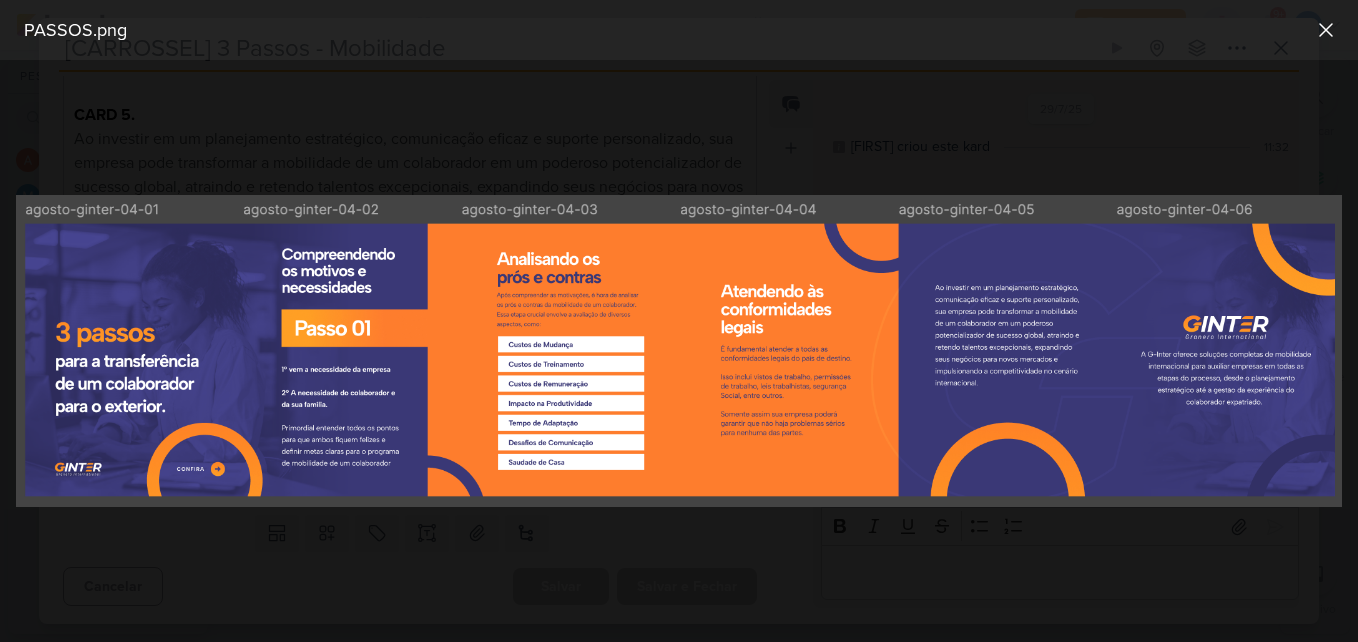 click at bounding box center (679, 351) 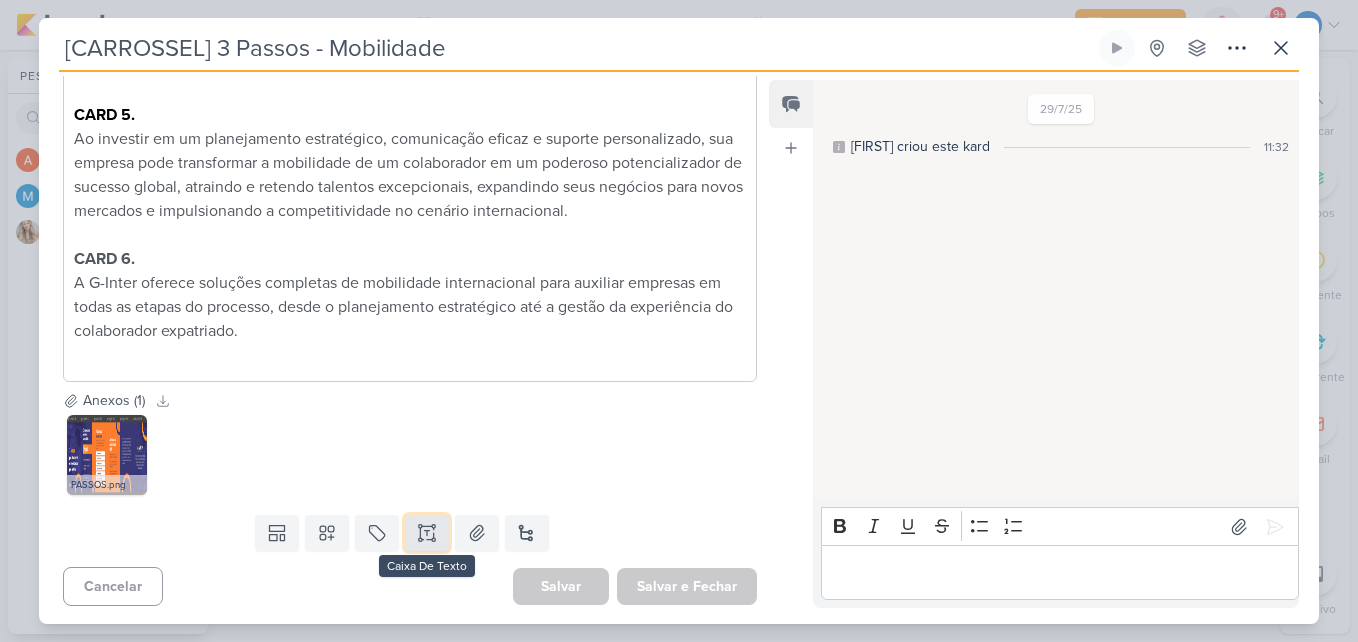 click at bounding box center [427, 533] 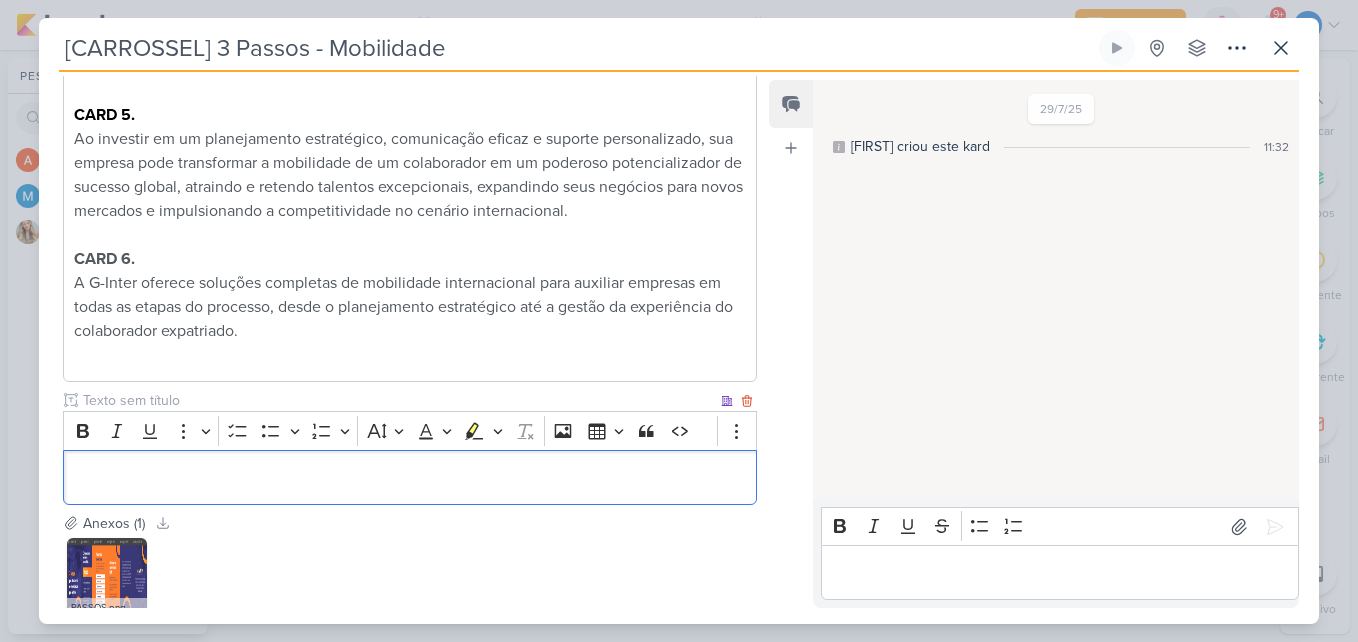 scroll, scrollTop: 1344, scrollLeft: 0, axis: vertical 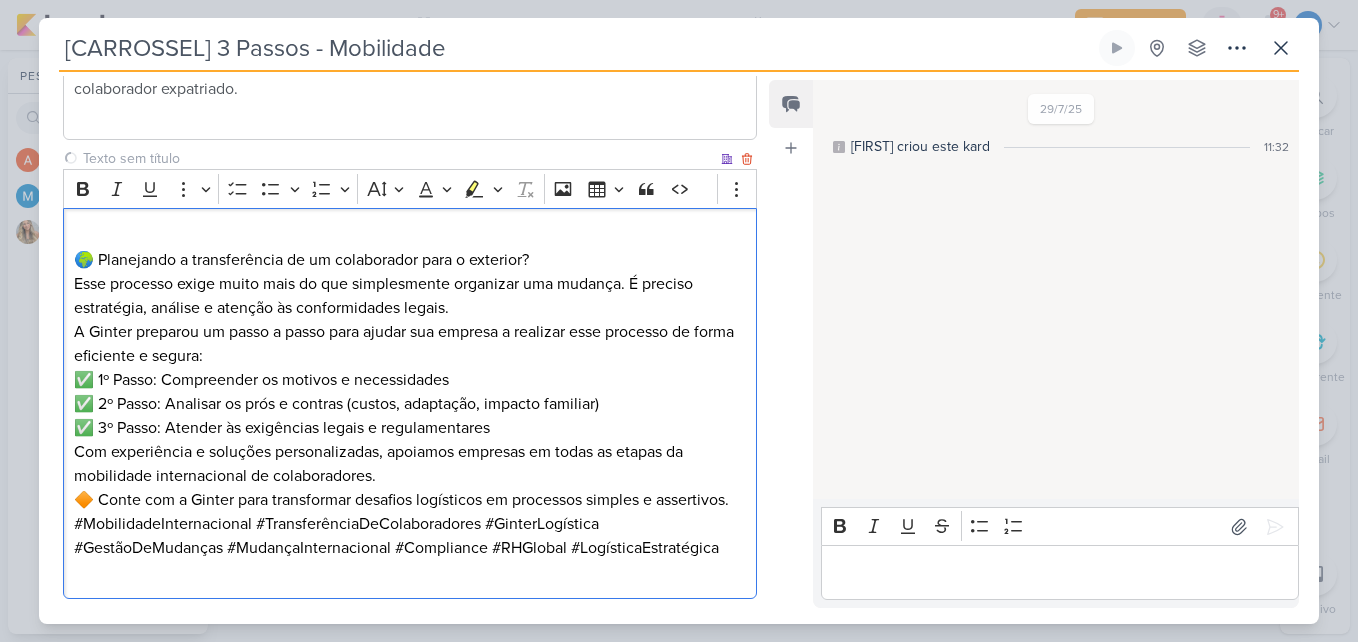 click on "🌍 Planejando a transferência de um colaborador para o exterior? Esse processo exige muito mais do que simplesmente organizar uma mudança. É preciso estratégia, análise e atenção às conformidades legais." at bounding box center [410, 272] 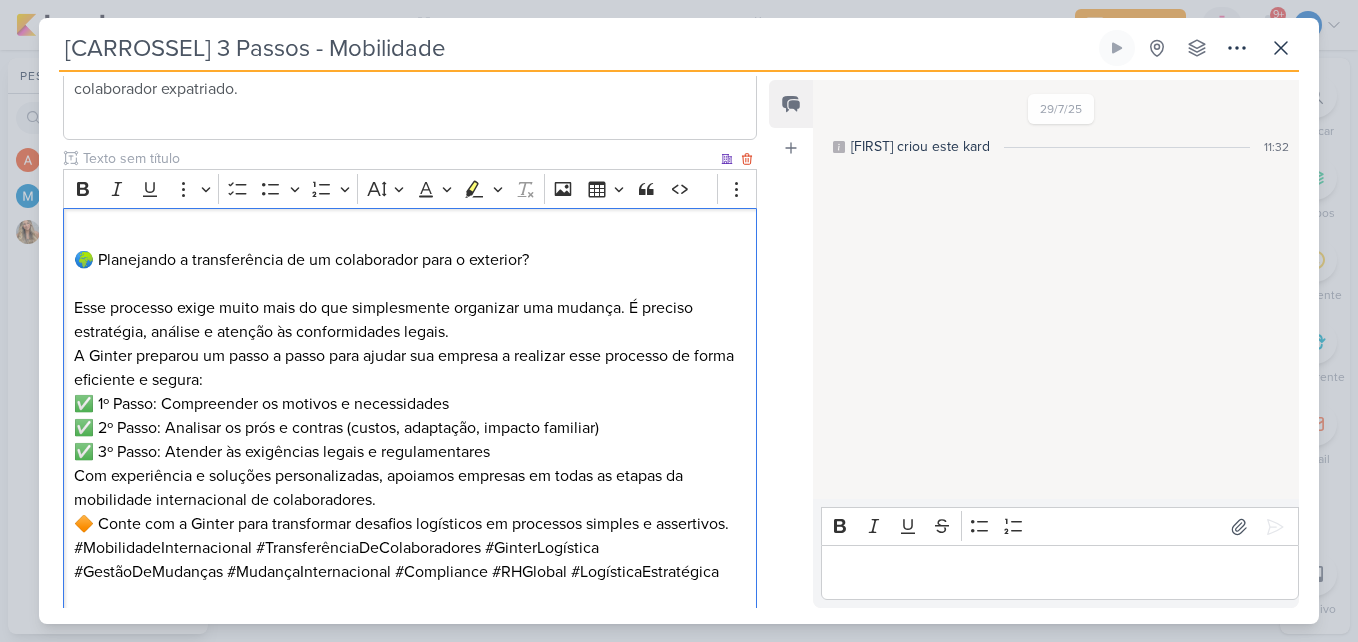 click on "A Ginter preparou um passo a passo para ajudar sua empresa a realizar esse processo de forma eficiente e segura:" at bounding box center (410, 368) 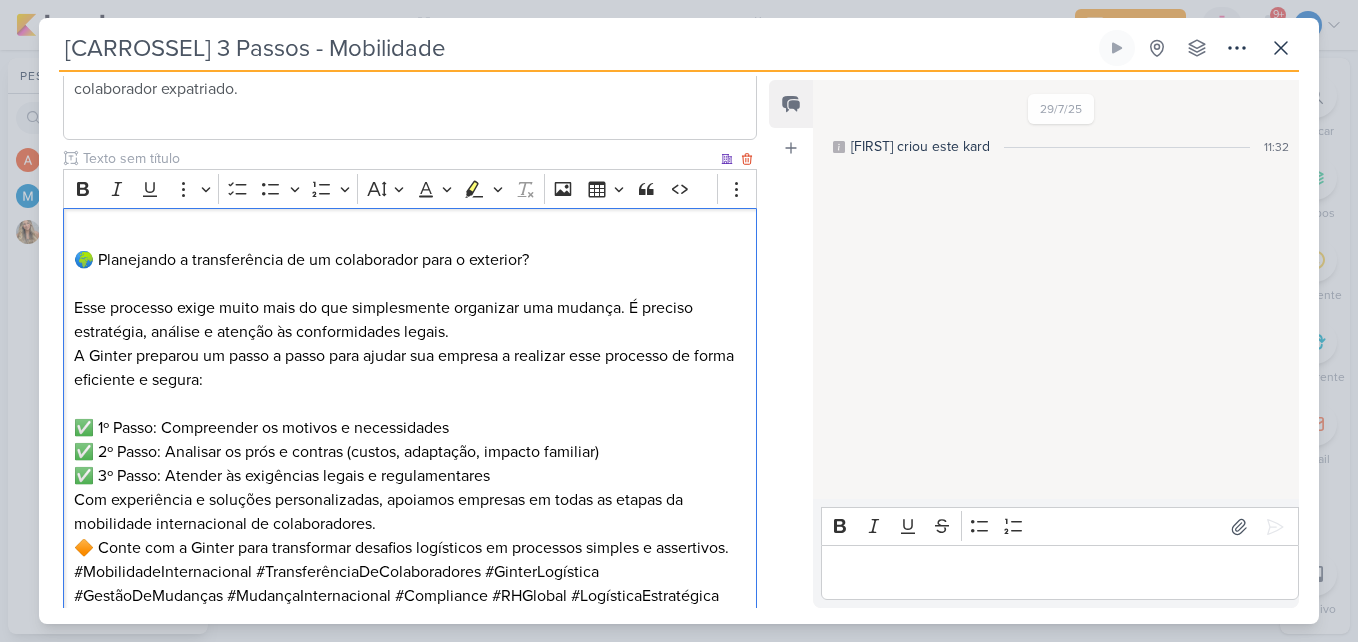 click on "Com experiência e soluções personalizadas, apoiamos empresas em todas as etapas da mobilidade internacional de colaboradores." at bounding box center (410, 512) 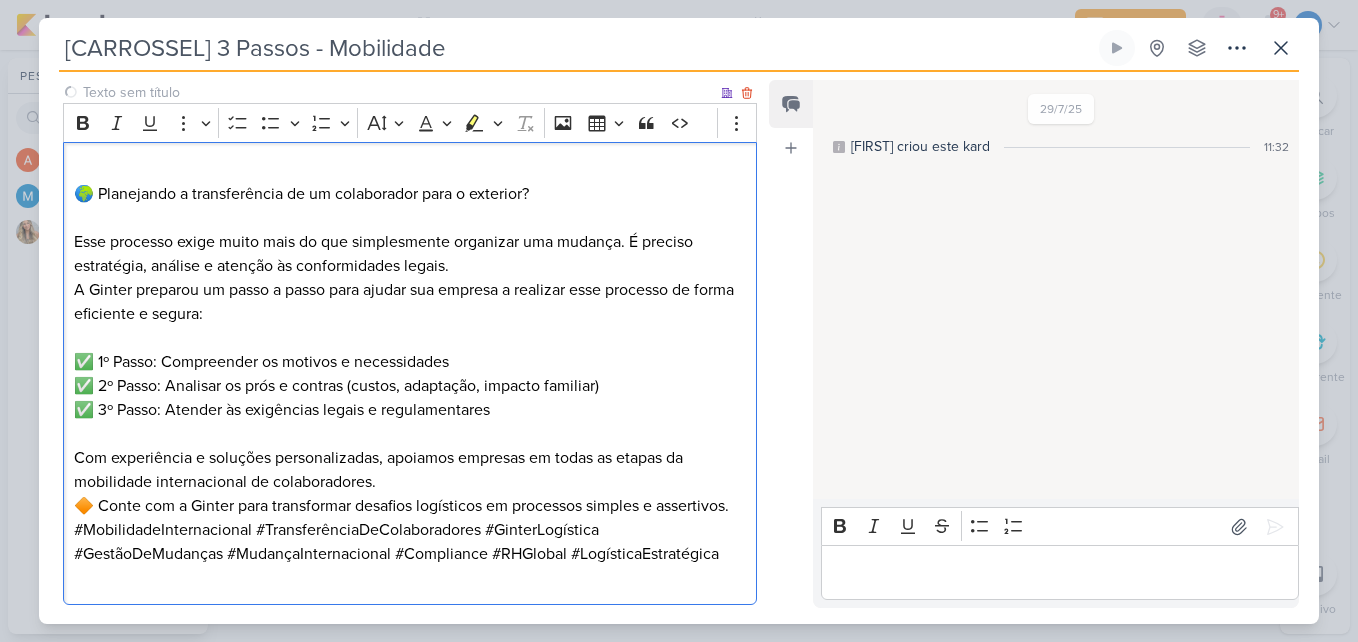 scroll, scrollTop: 1444, scrollLeft: 0, axis: vertical 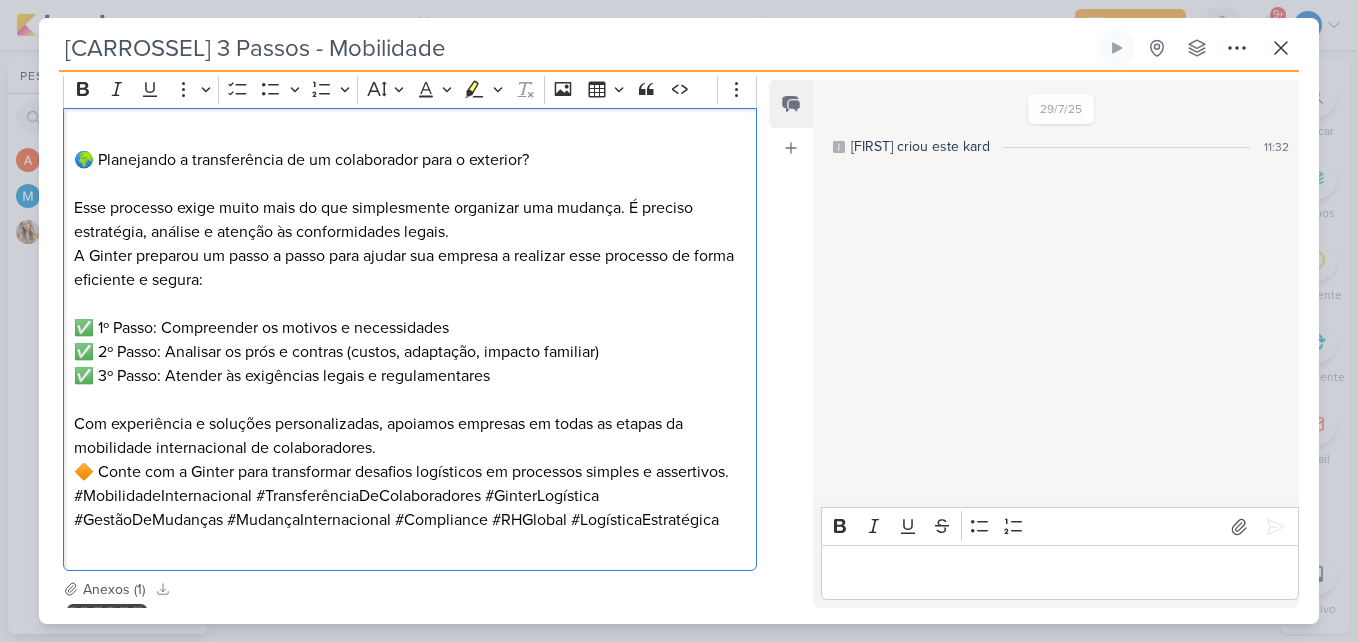 click on "🔶 Conte com a Ginter para transformar desafios logísticos em processos simples e assertivos." at bounding box center (410, 472) 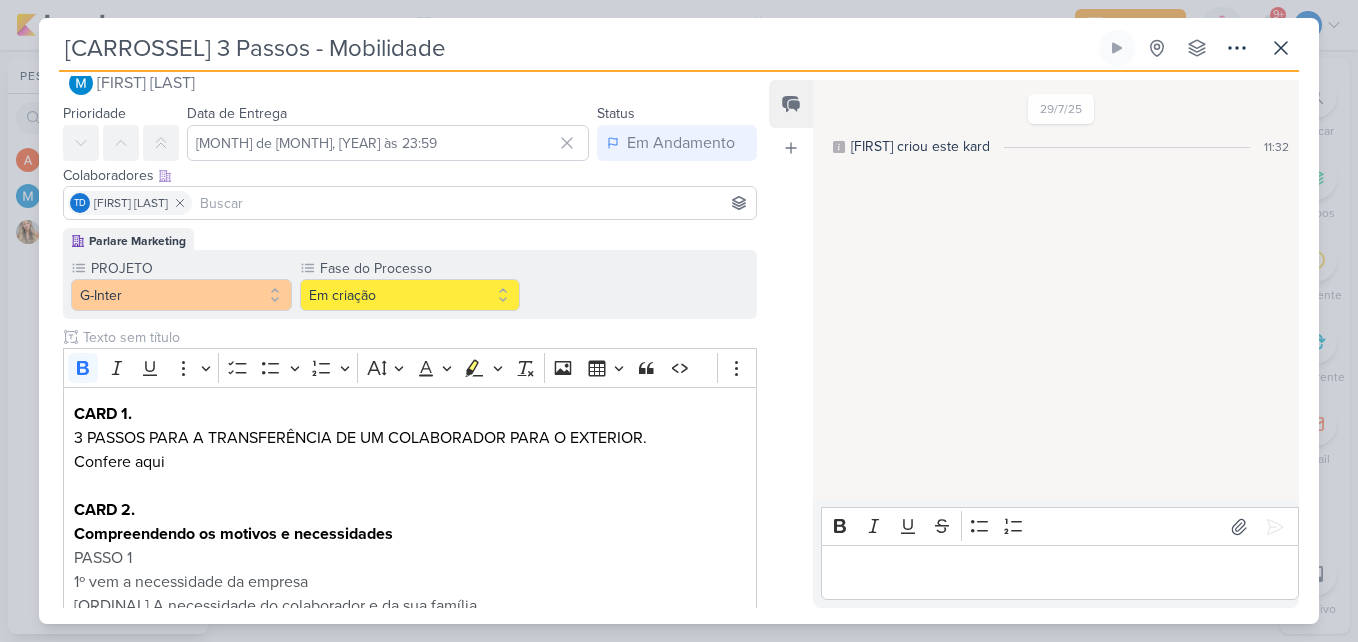scroll, scrollTop: 0, scrollLeft: 0, axis: both 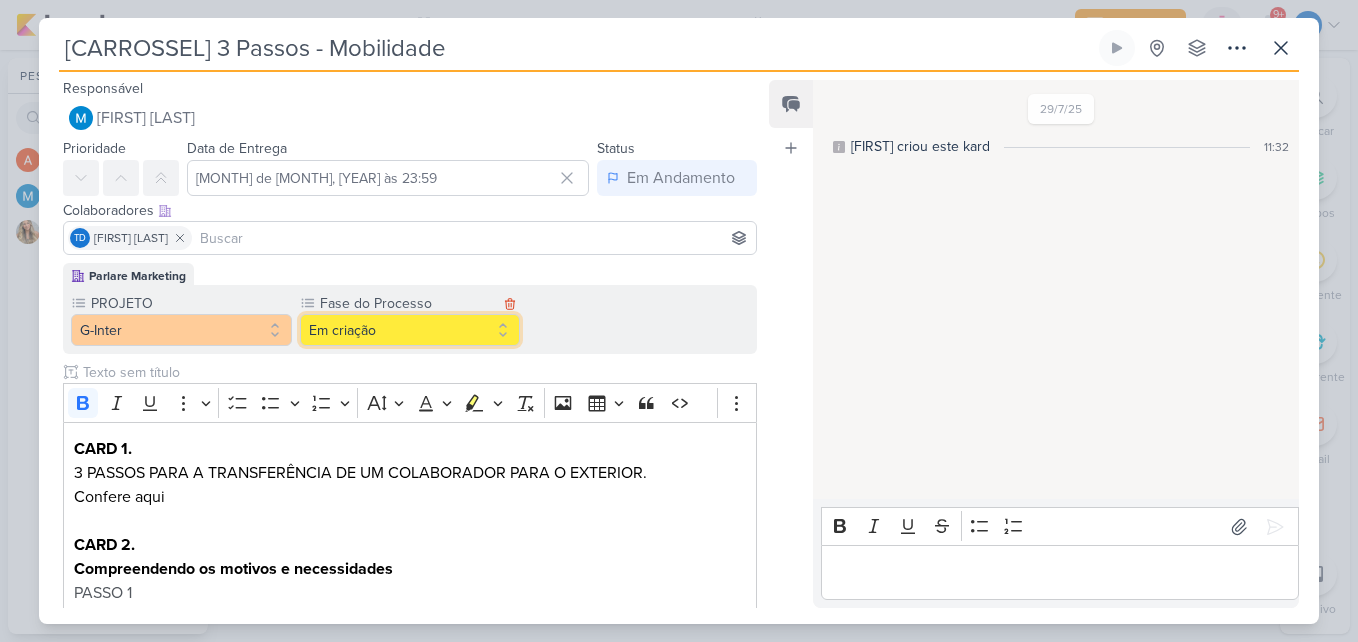 click on "Em criação" at bounding box center [410, 330] 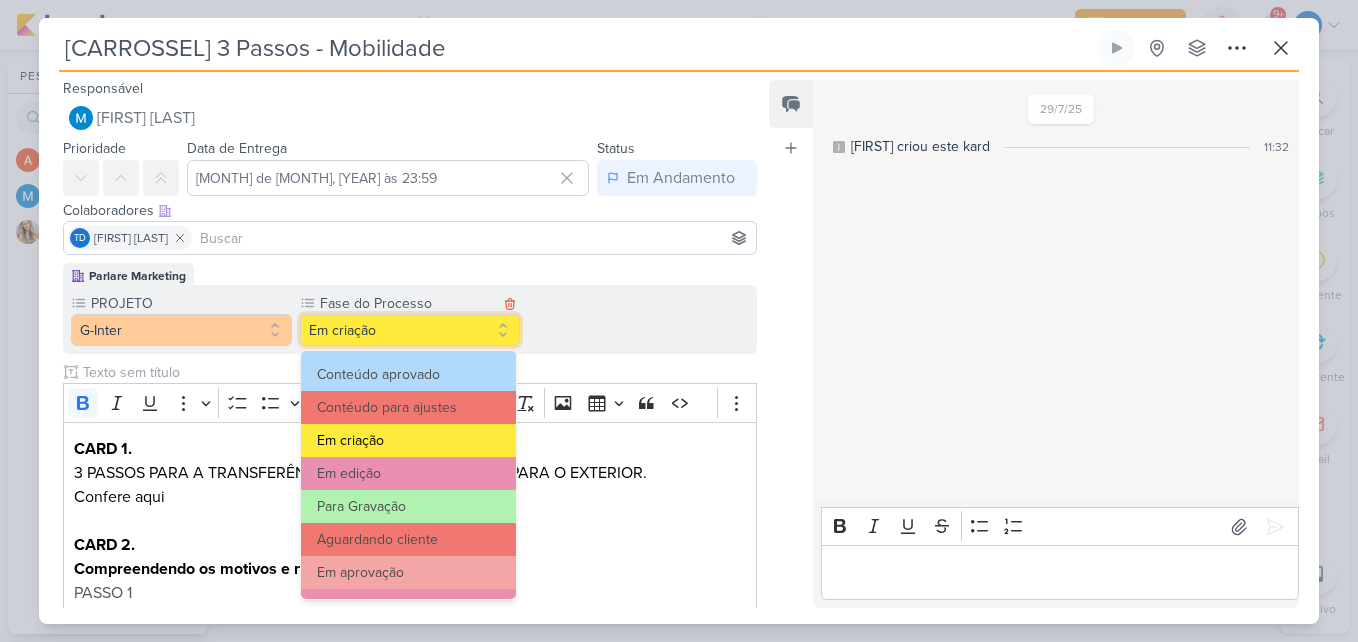 scroll, scrollTop: 193, scrollLeft: 0, axis: vertical 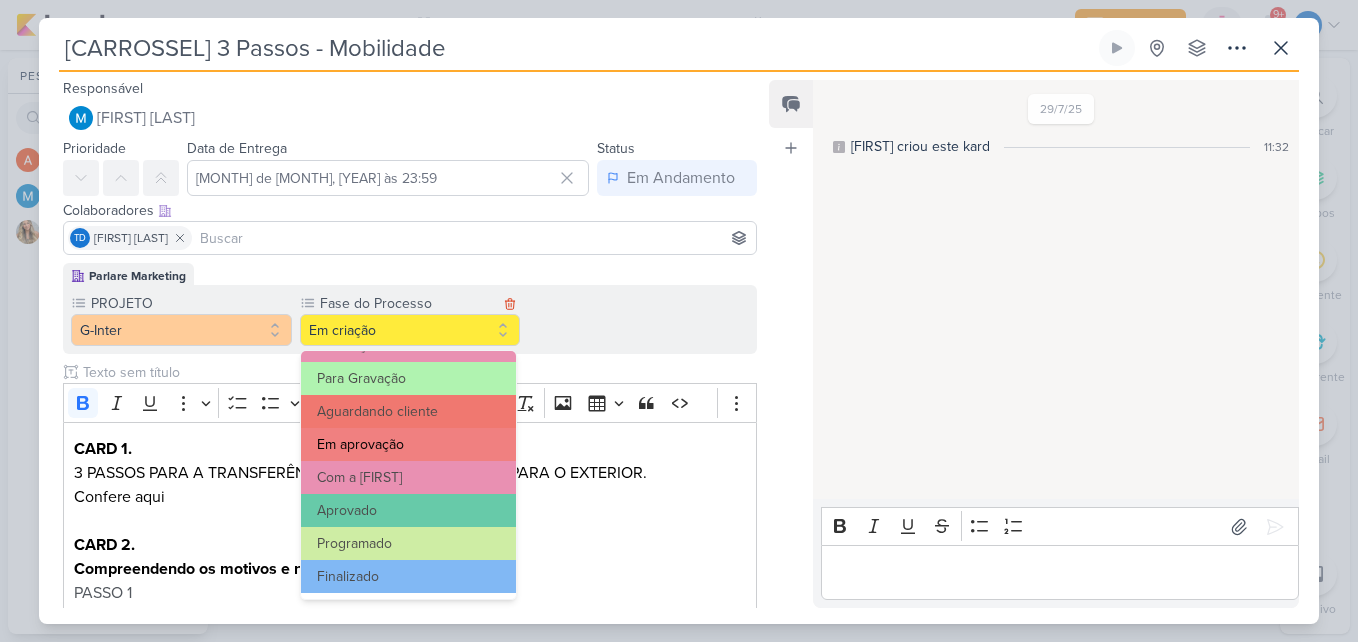 click on "Em aprovação" at bounding box center [409, 444] 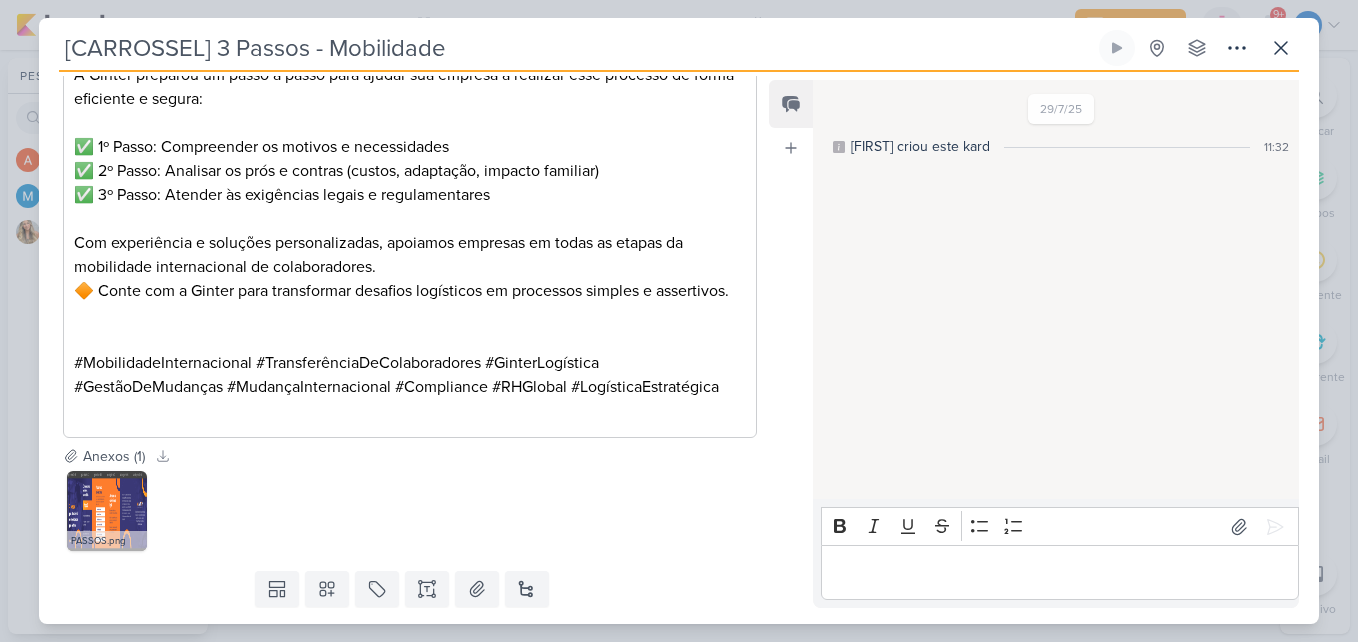 scroll, scrollTop: 1707, scrollLeft: 0, axis: vertical 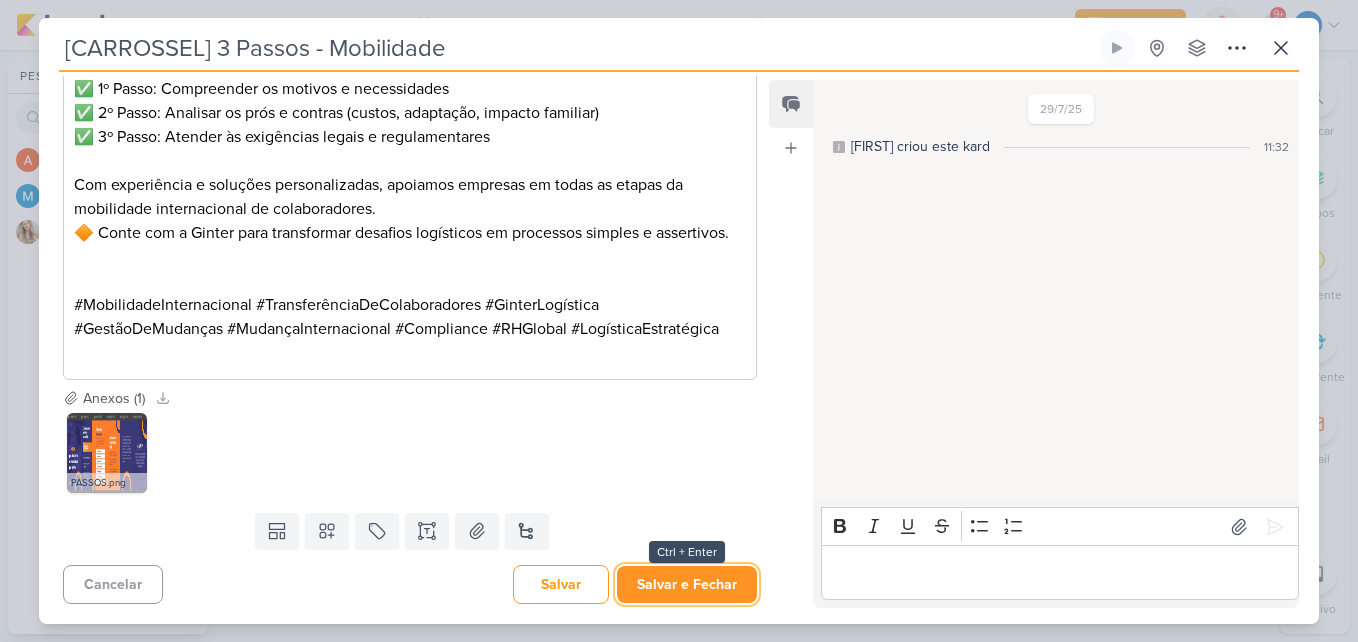 click on "Salvar e Fechar" at bounding box center [687, 584] 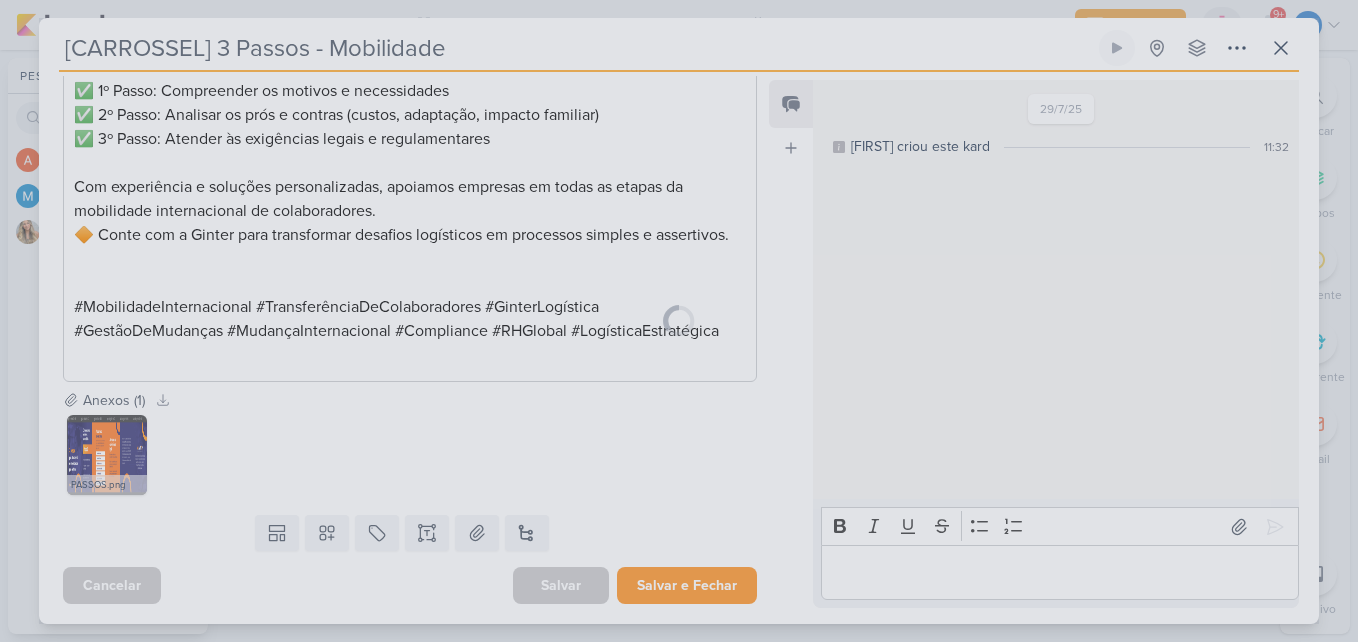 scroll, scrollTop: 1705, scrollLeft: 0, axis: vertical 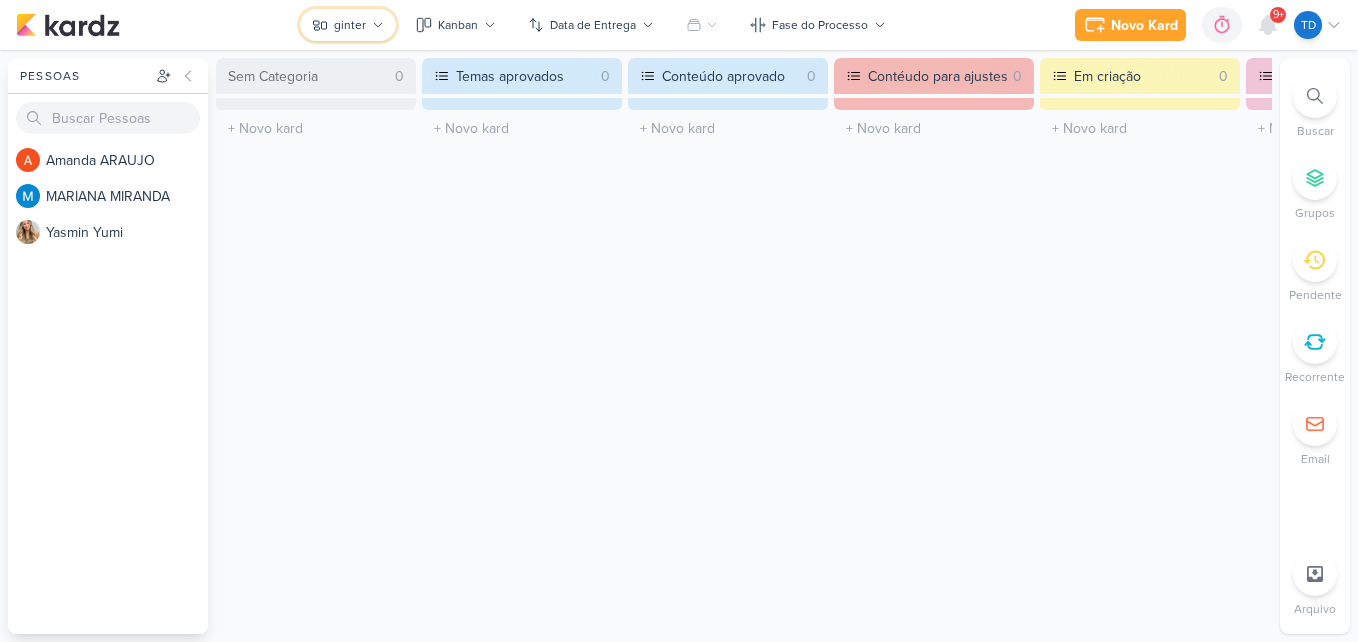 click on "ginter" at bounding box center [348, 25] 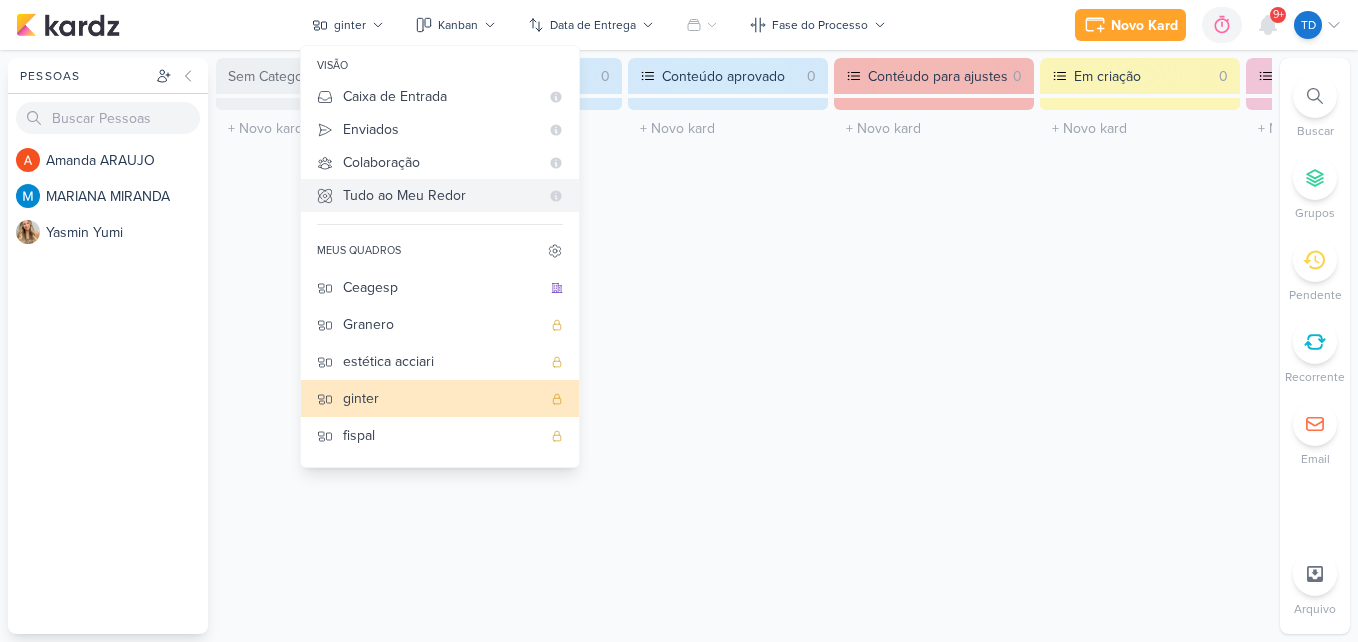 click on "Tudo ao Meu Redor" at bounding box center (440, 195) 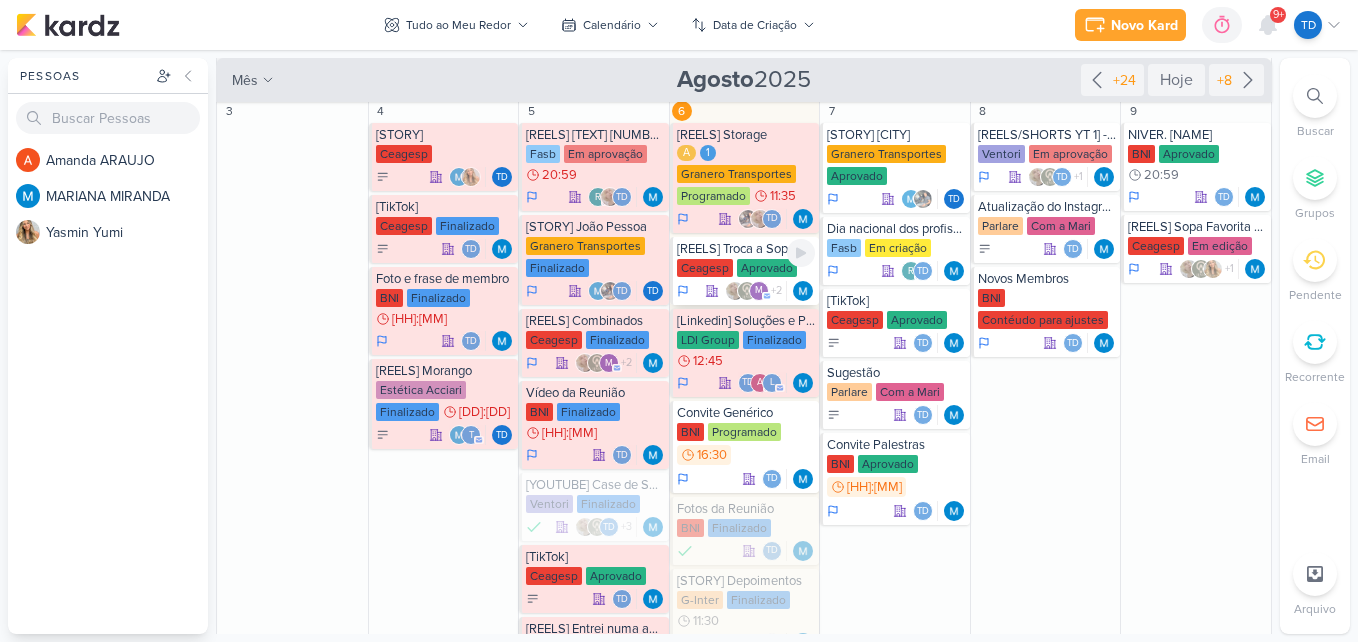 scroll, scrollTop: 400, scrollLeft: 0, axis: vertical 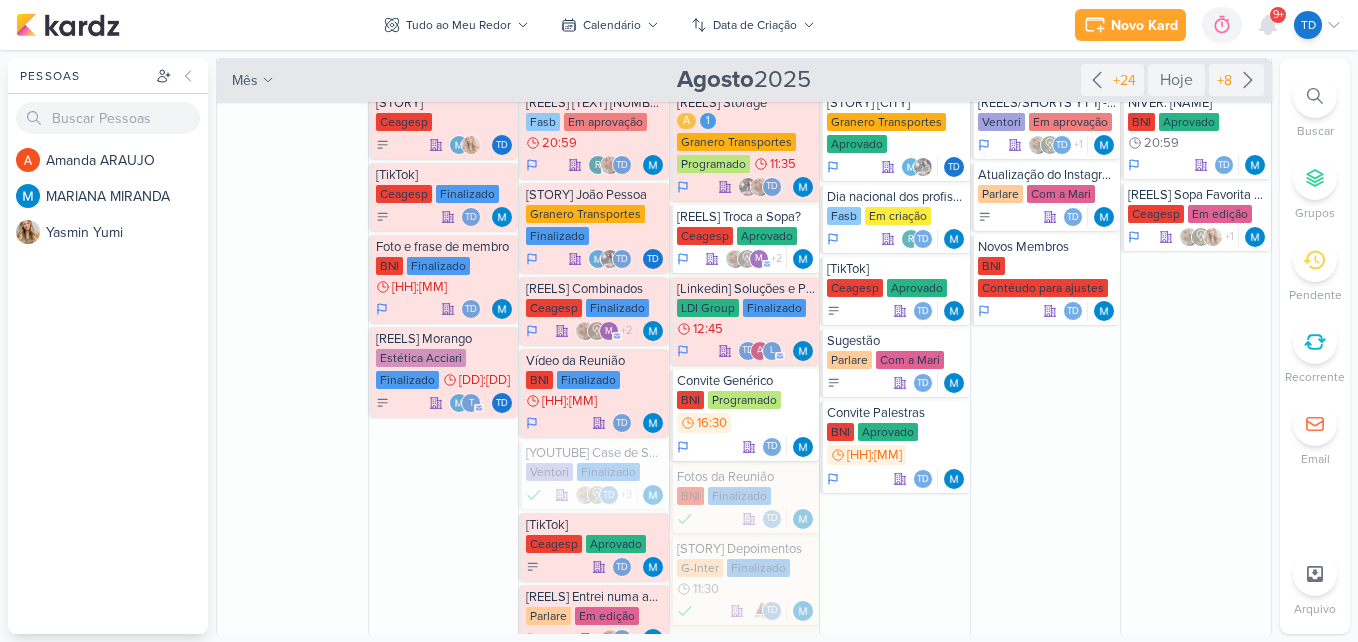 click at bounding box center [1315, 96] 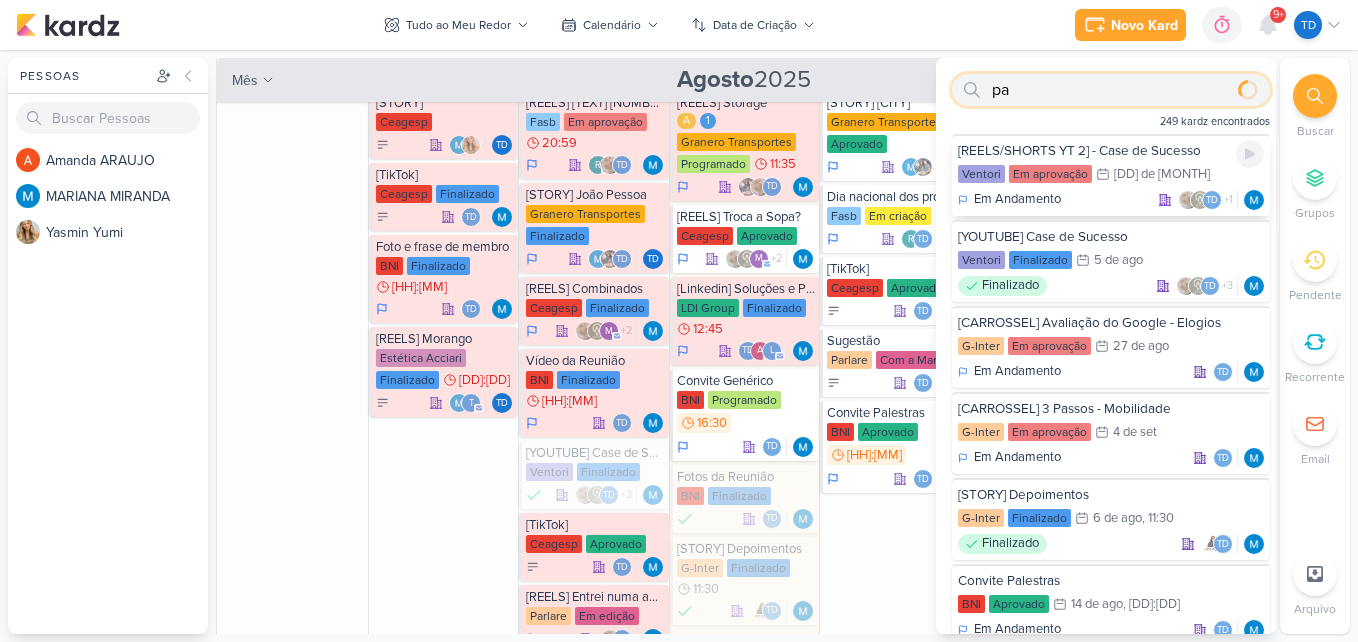 type on "p" 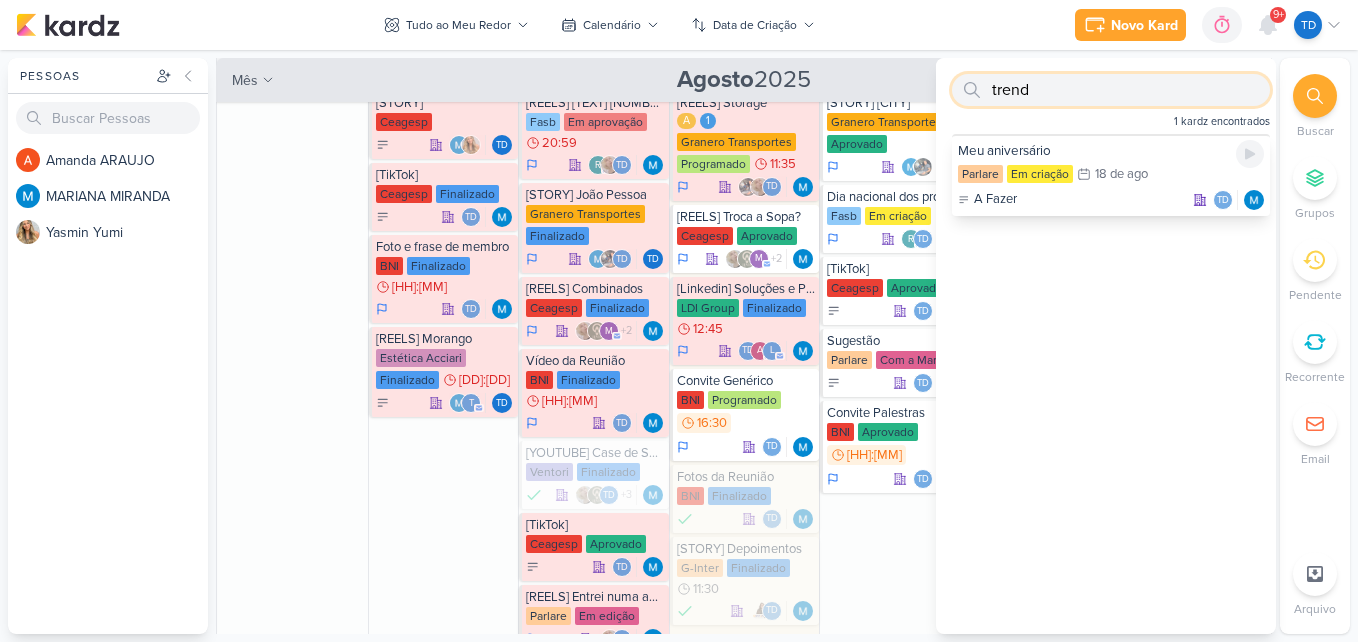 type on "trend" 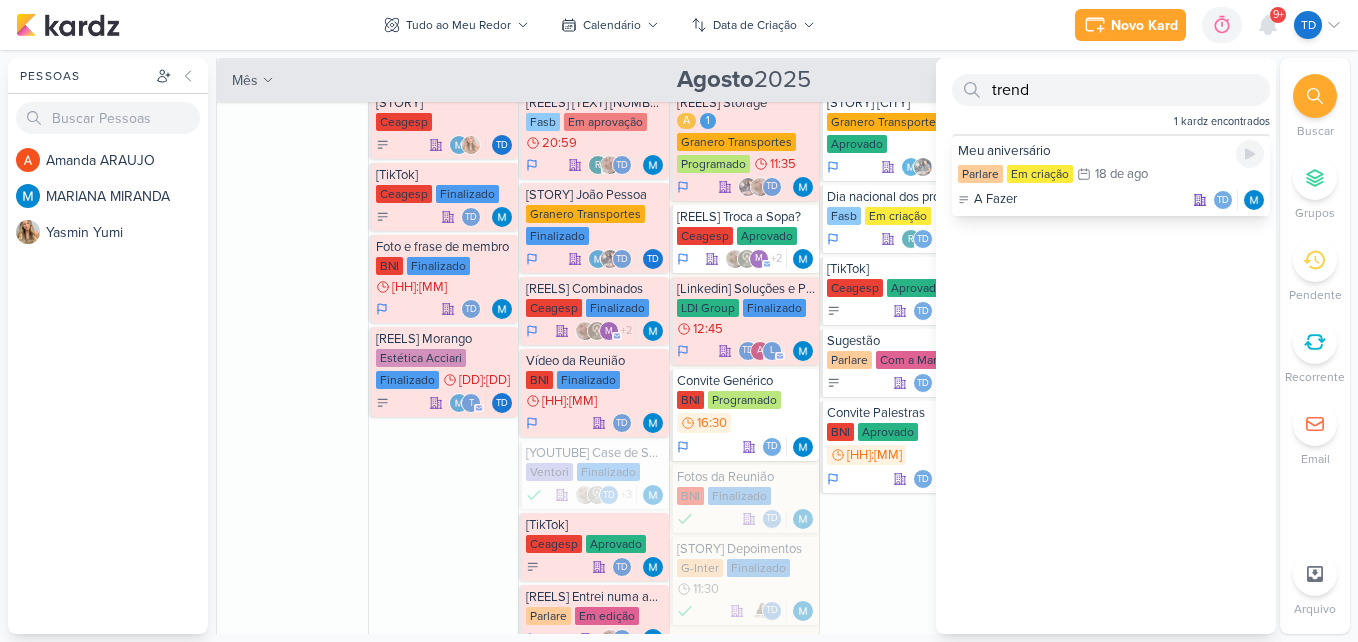 click on "Meu aniversário" at bounding box center [1111, 151] 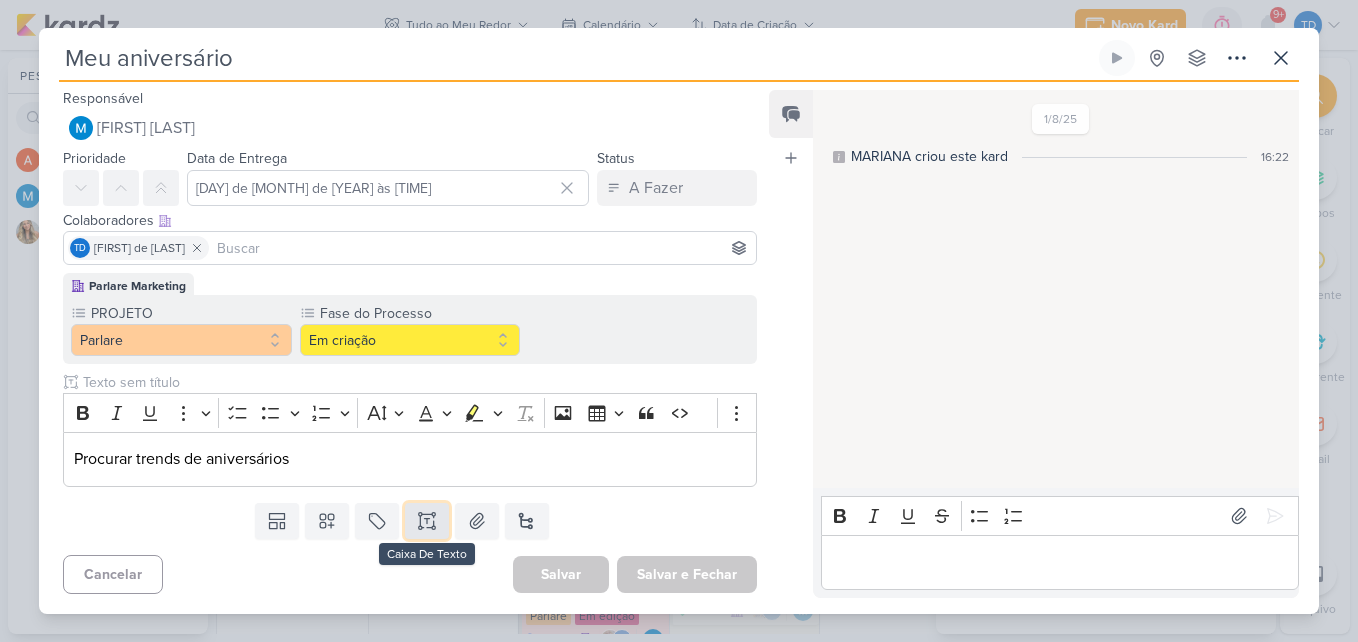 click 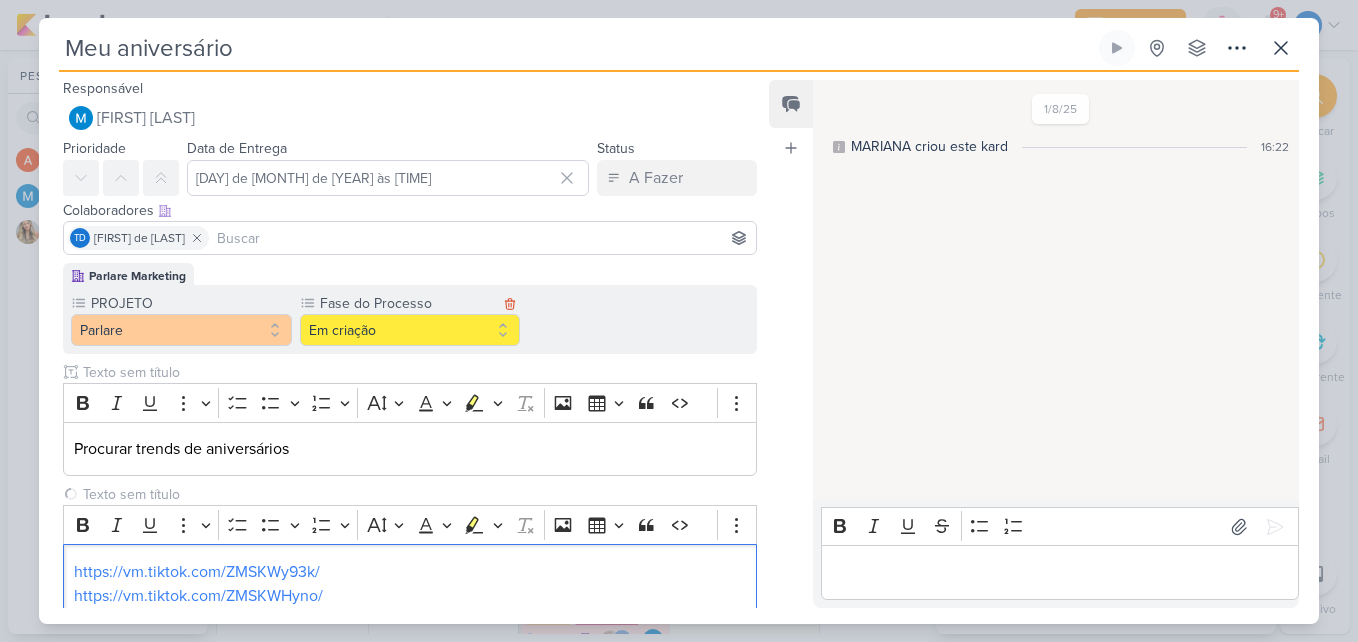 scroll, scrollTop: 24, scrollLeft: 0, axis: vertical 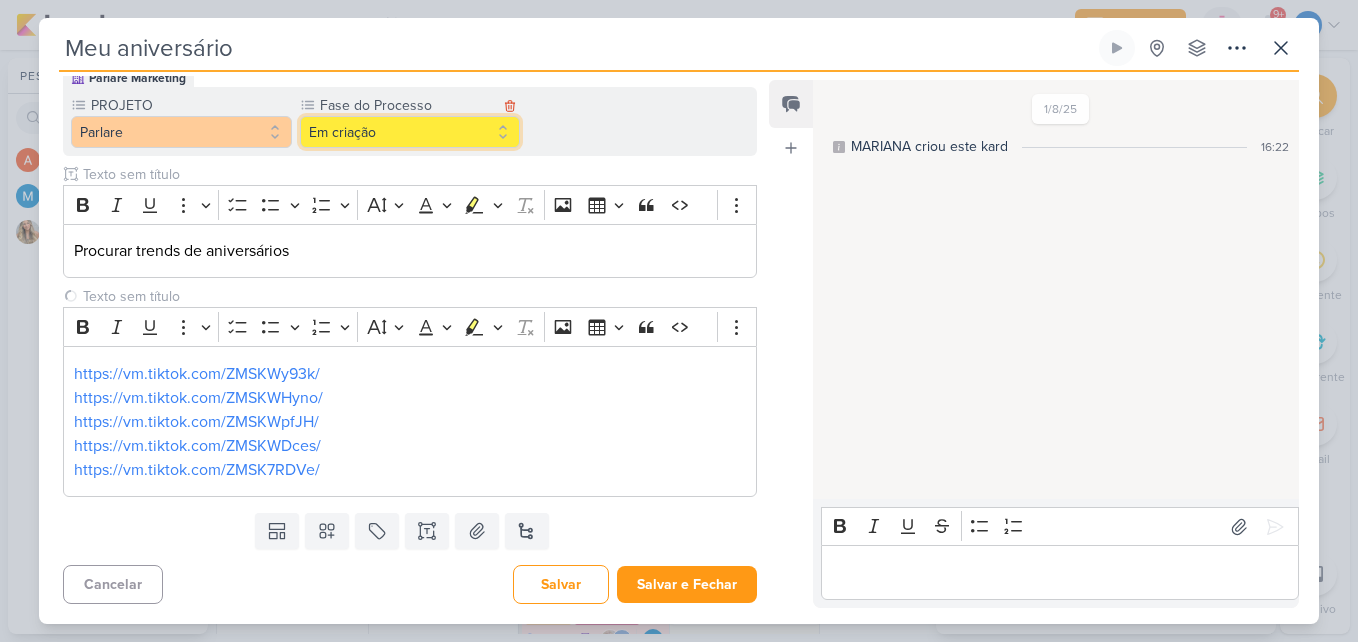 click on "Em criação" at bounding box center (410, 132) 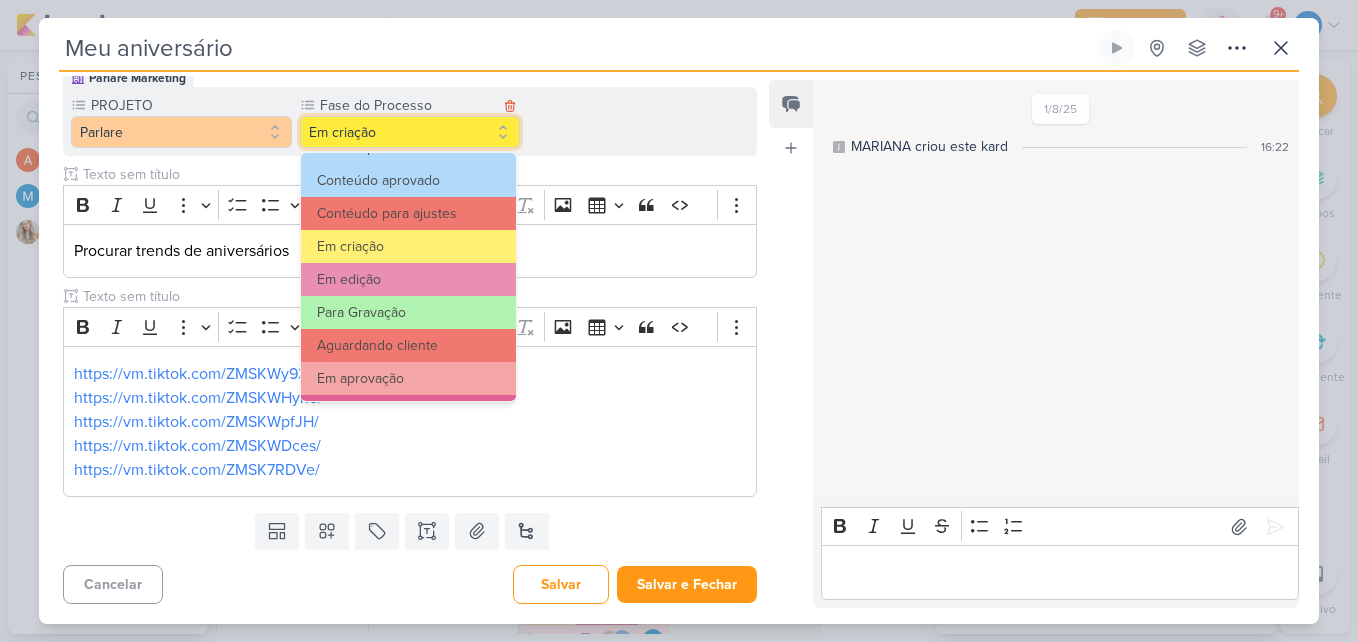 scroll, scrollTop: 193, scrollLeft: 0, axis: vertical 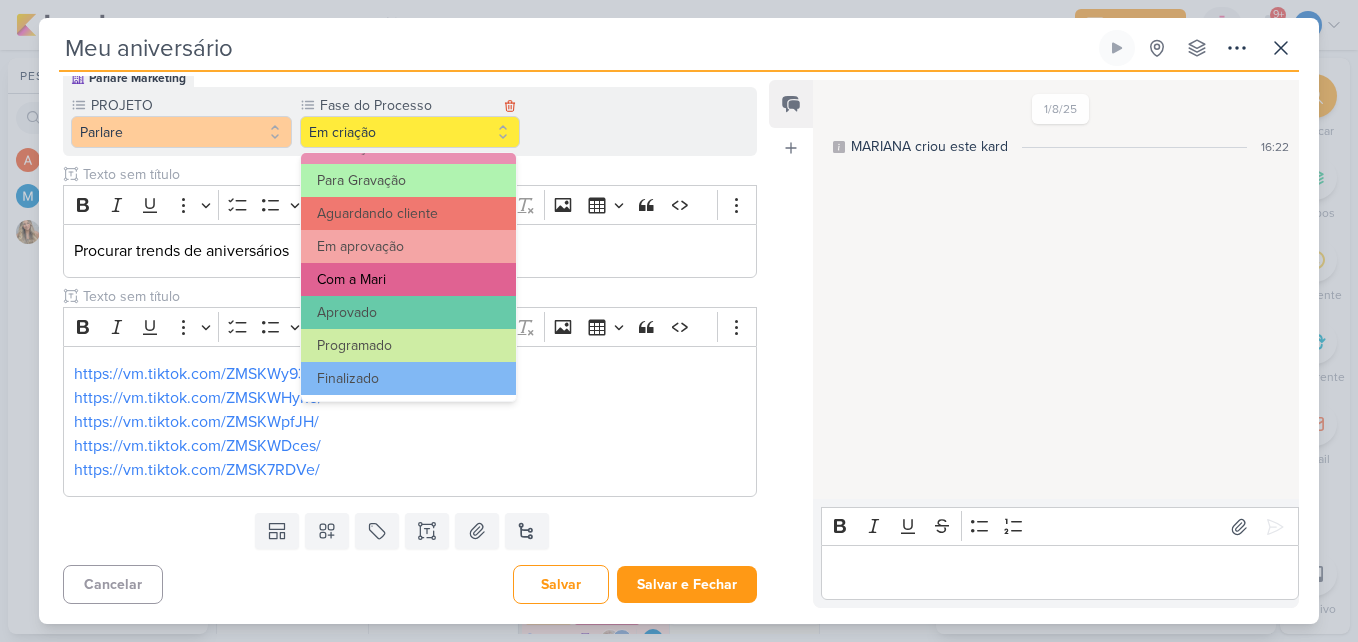 click on "Com a Mari" at bounding box center (409, 279) 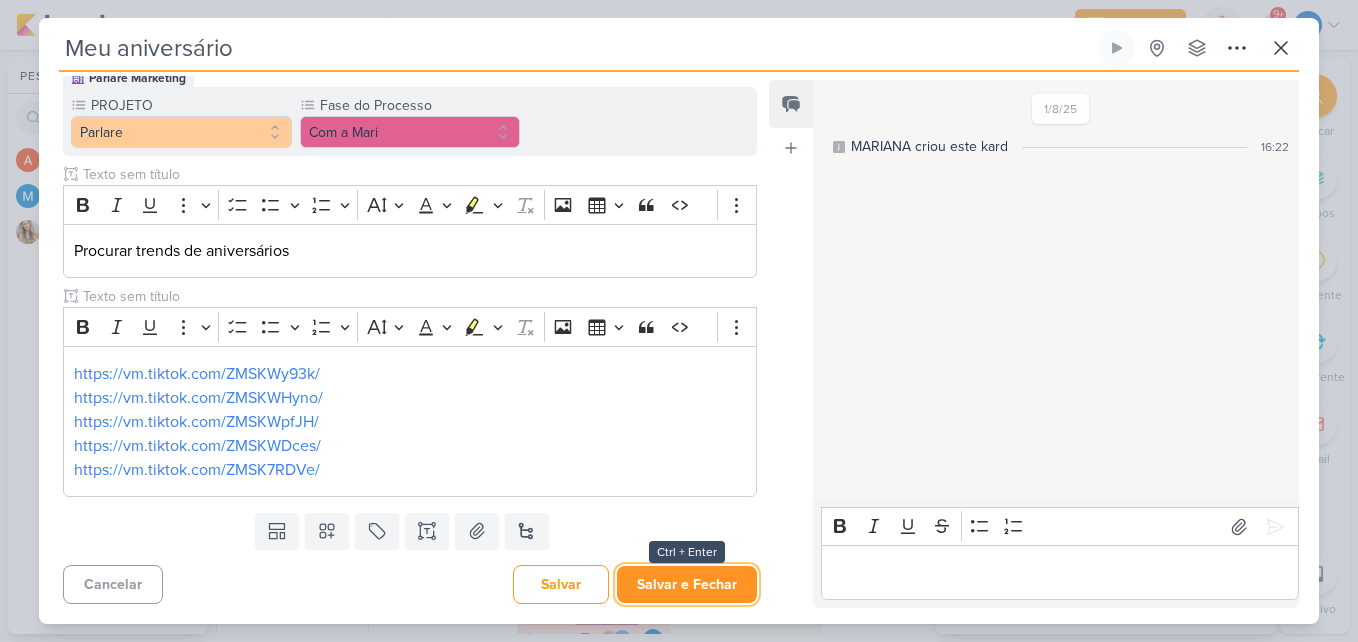 click on "Salvar e Fechar" at bounding box center [687, 584] 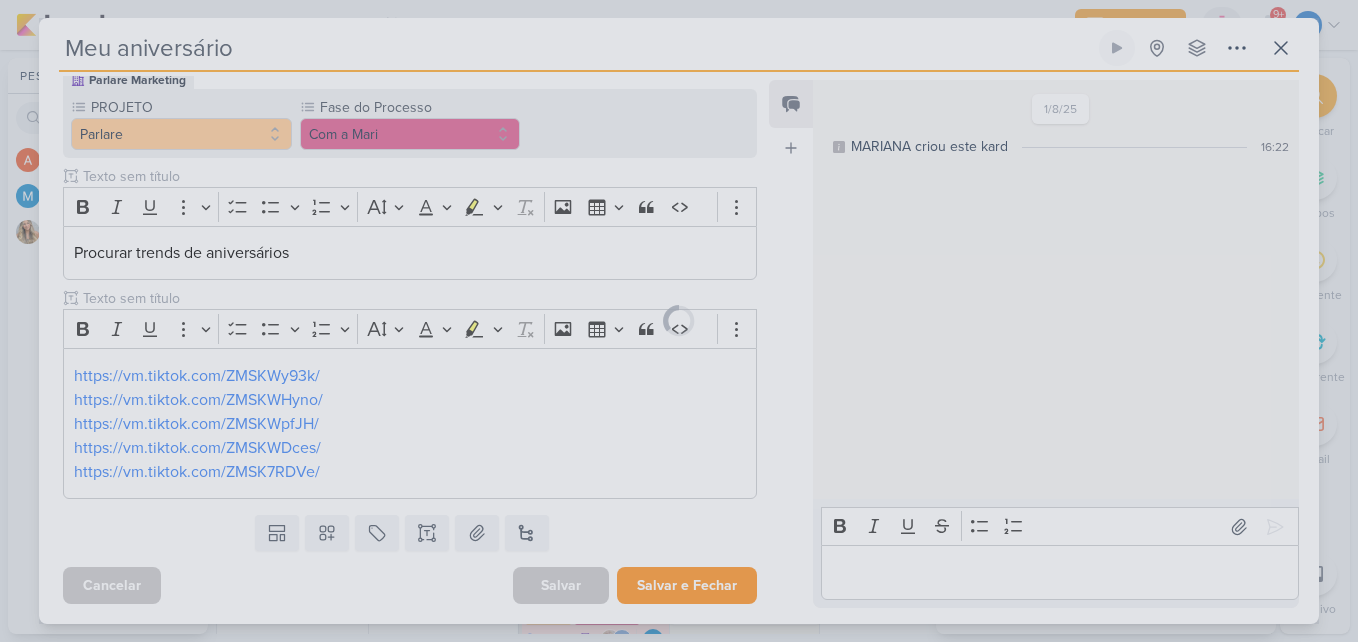 scroll, scrollTop: 196, scrollLeft: 0, axis: vertical 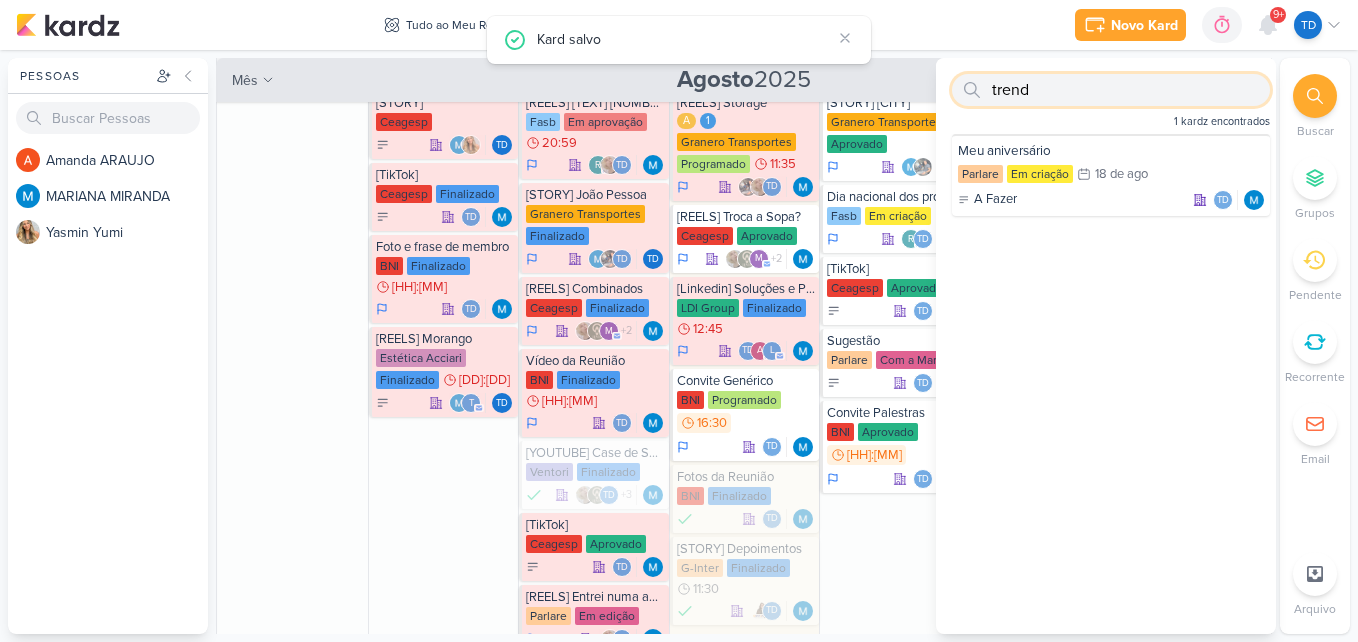 drag, startPoint x: 1041, startPoint y: 89, endPoint x: 978, endPoint y: 91, distance: 63.03174 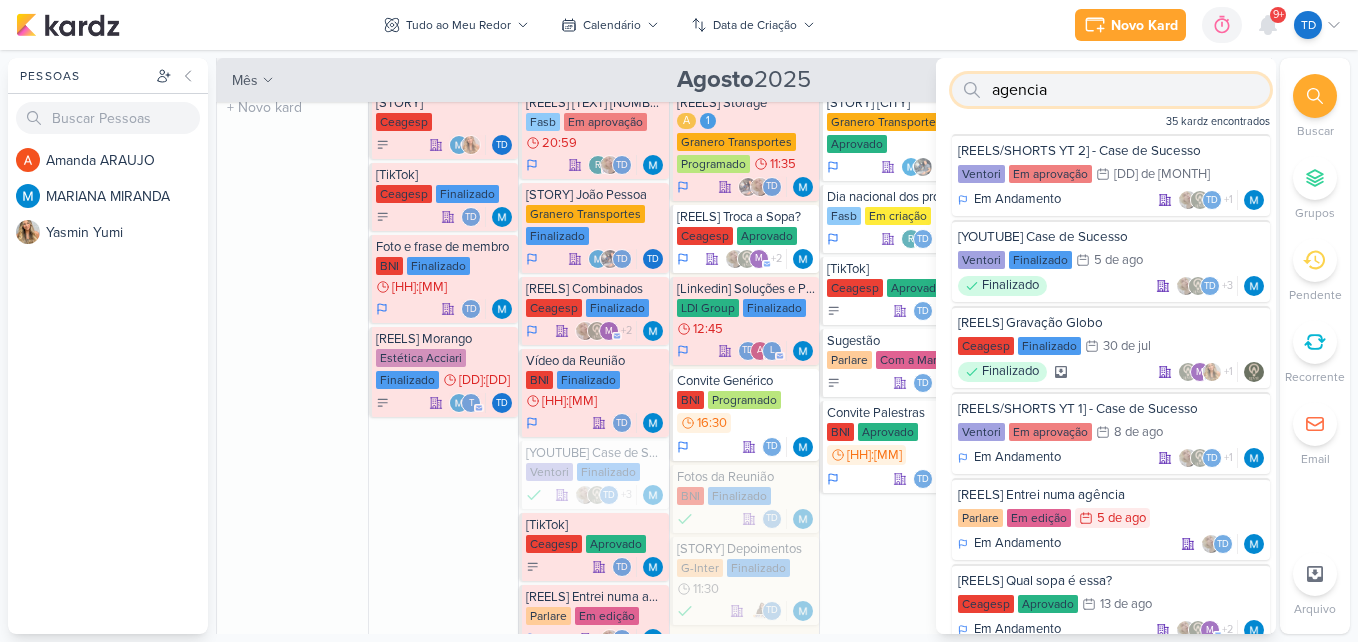 type on "agencia" 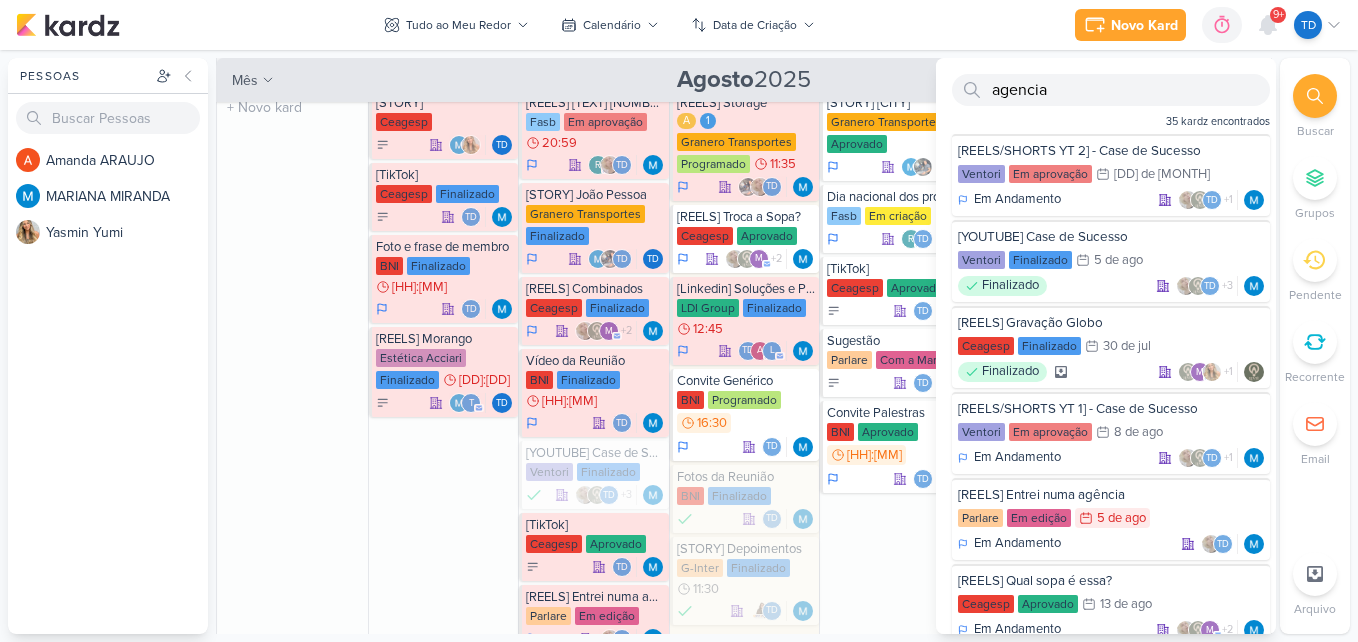 click on "3
O título do kard deve ter menos que 100 caracteres" at bounding box center (292, 377) 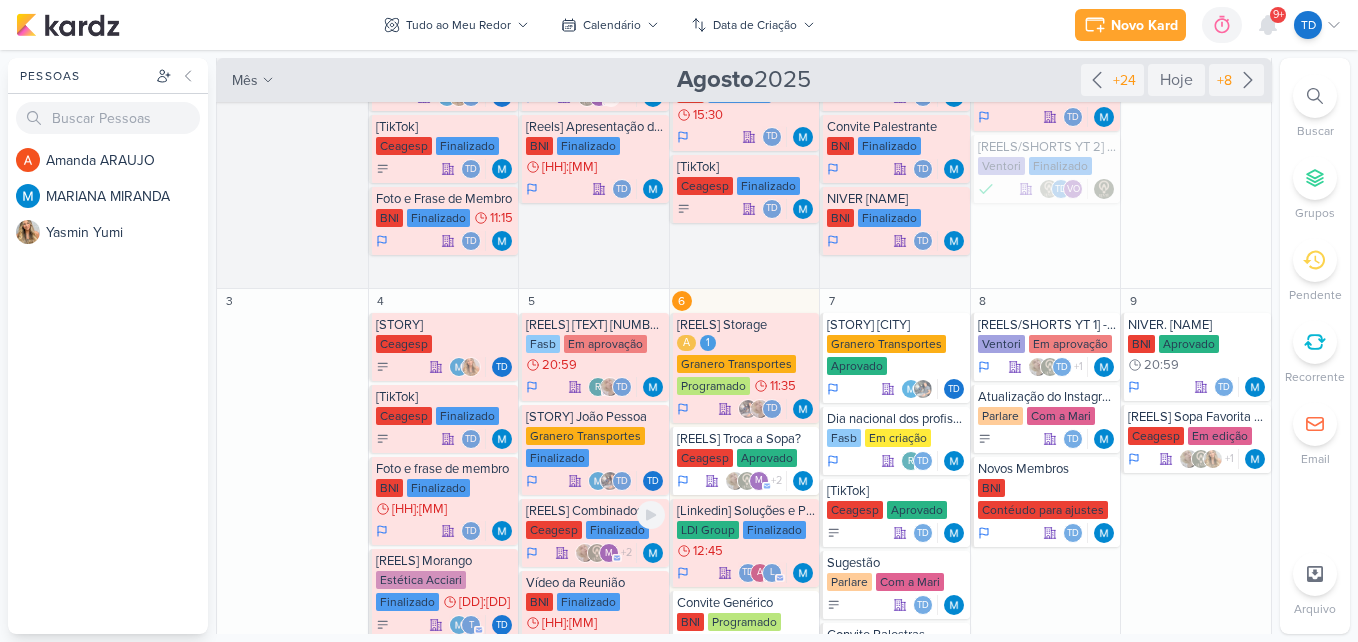 scroll, scrollTop: 0, scrollLeft: 0, axis: both 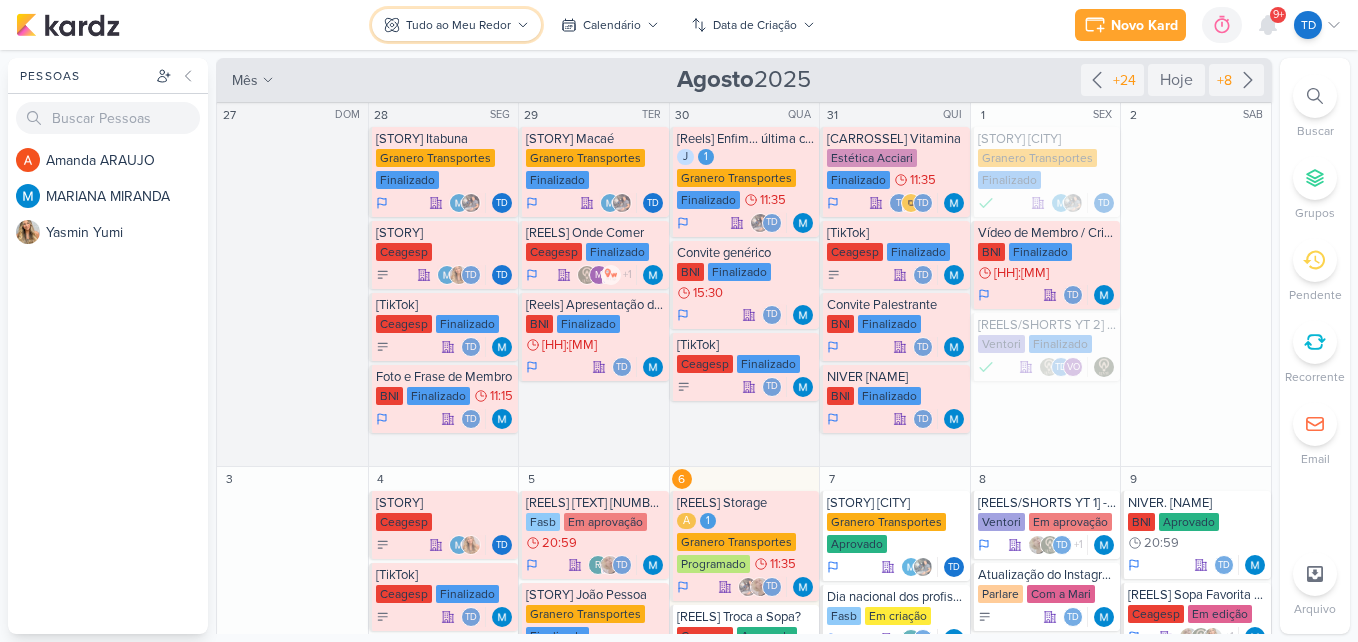 click on "Tudo ao Meu Redor" at bounding box center [456, 25] 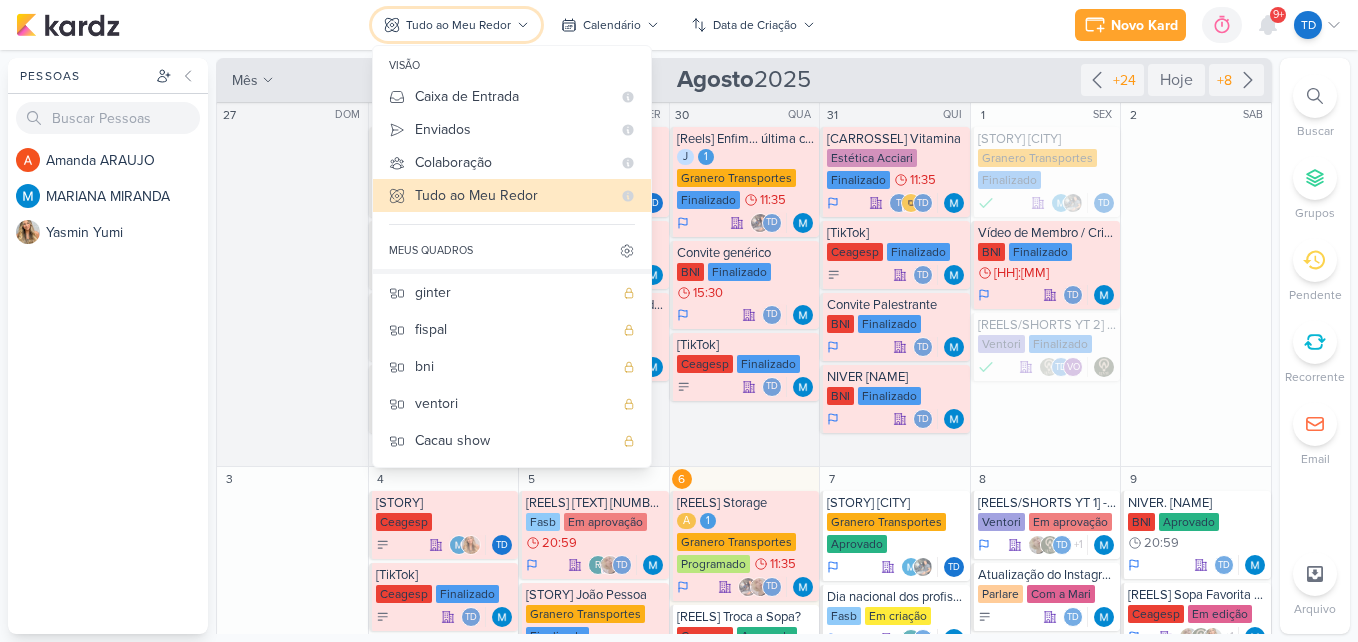 scroll, scrollTop: 252, scrollLeft: 0, axis: vertical 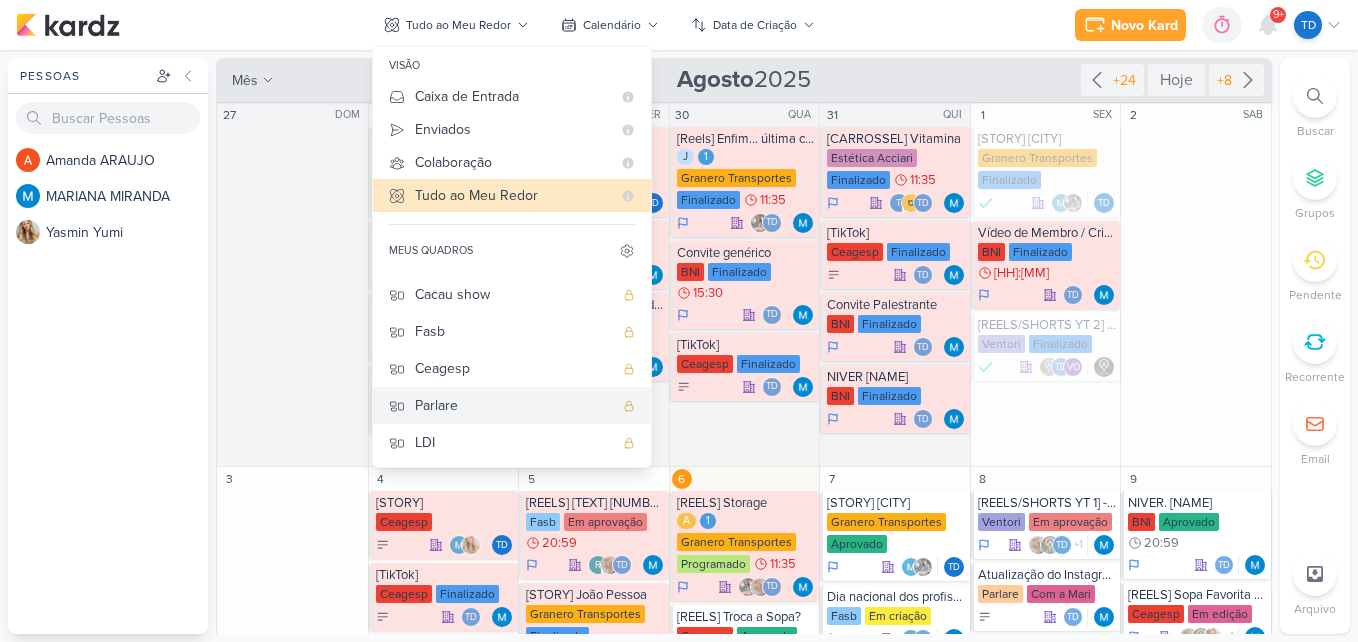 click on "Parlare" at bounding box center [514, 405] 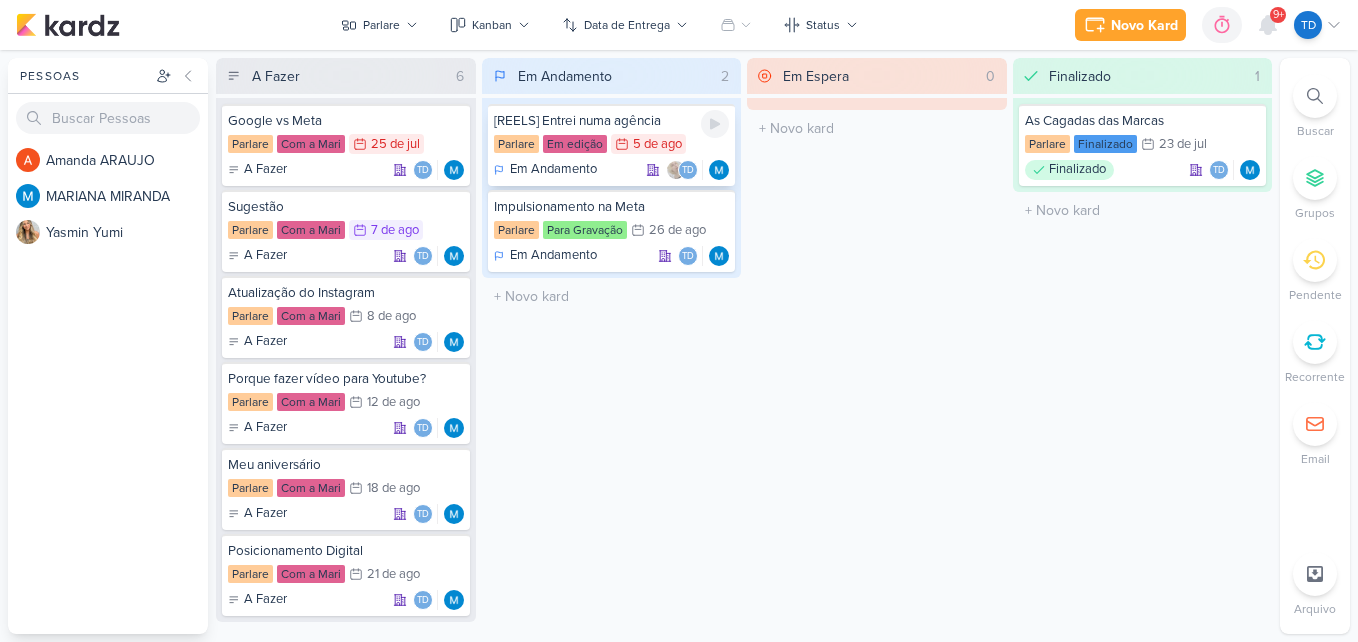 click on "[REELS] [TEXT]" at bounding box center (612, 145) 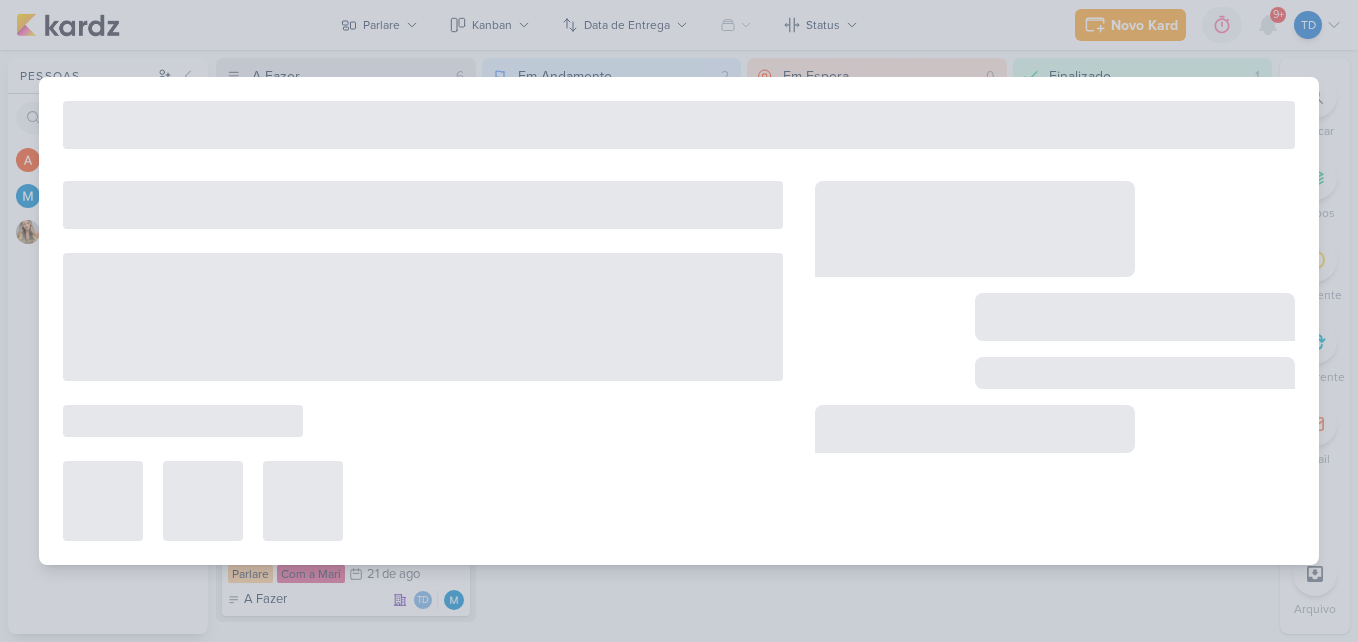 type on "[REELS] Entrei numa agência" 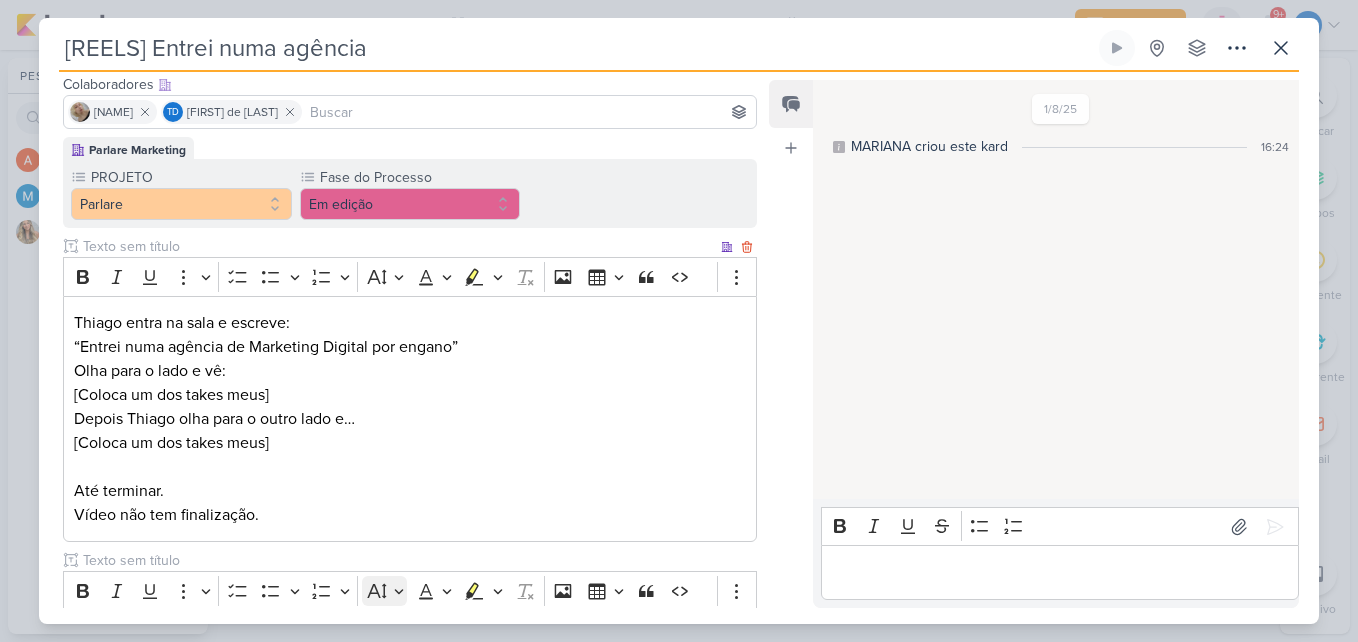scroll, scrollTop: 294, scrollLeft: 0, axis: vertical 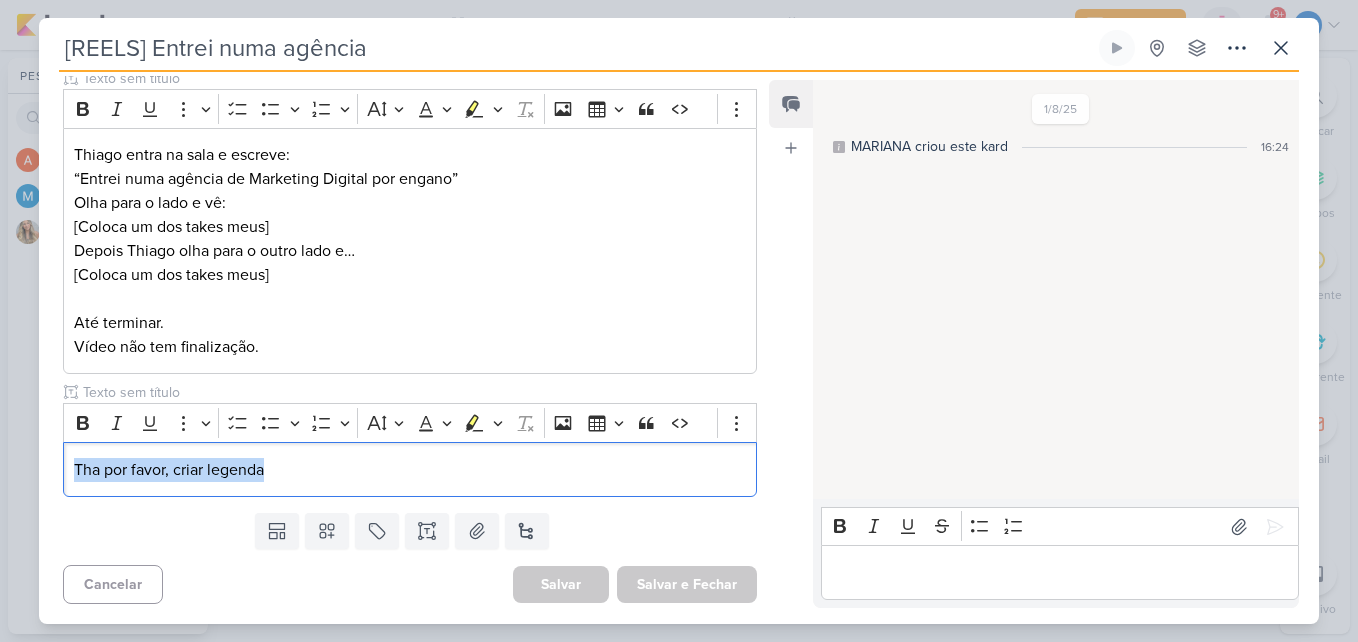 drag, startPoint x: 287, startPoint y: 459, endPoint x: -4, endPoint y: 473, distance: 291.33658 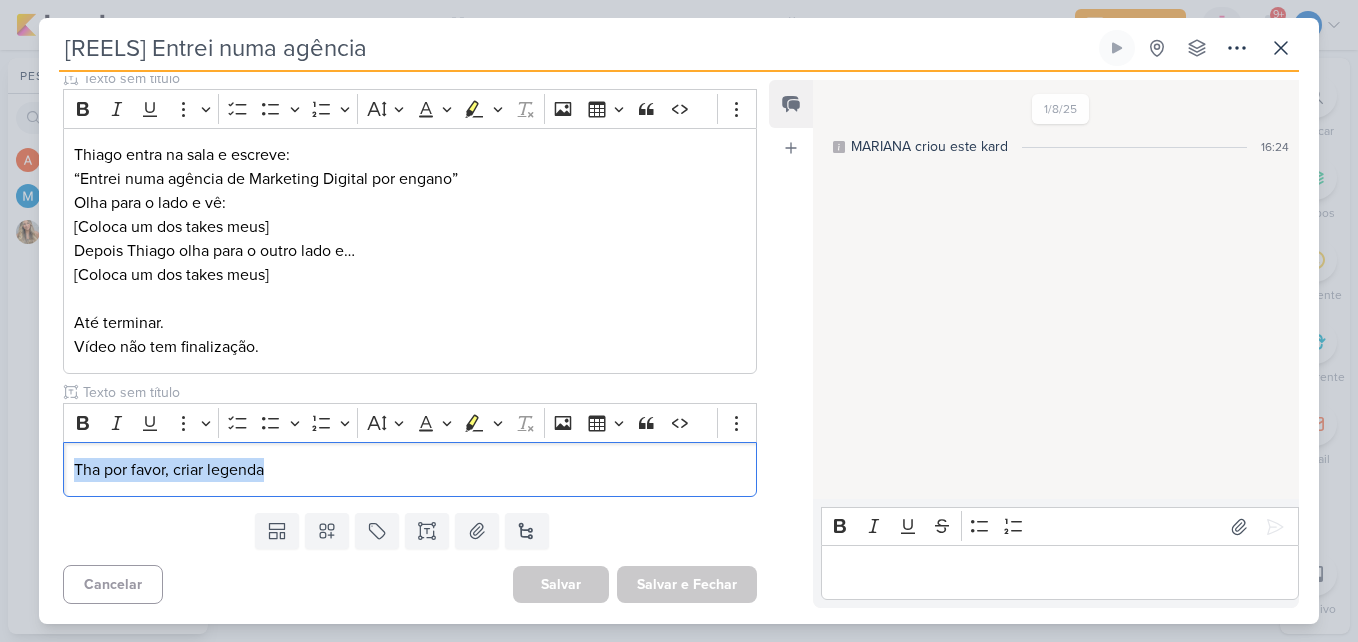click on "1.99.0
Novo Kard
Ctrl + k
0h0m
Sessão desligada...
Hoje
0h0m
Semana
0h0m
Mês
0h0m" at bounding box center [679, 321] 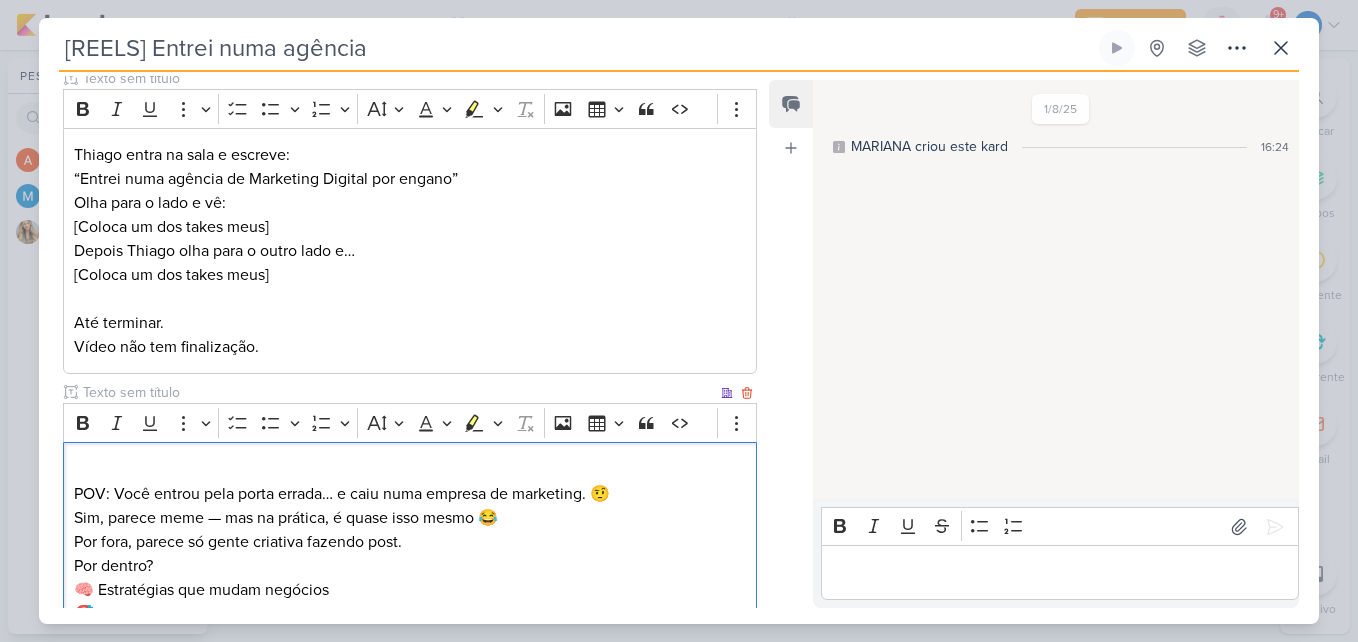 scroll, scrollTop: 478, scrollLeft: 0, axis: vertical 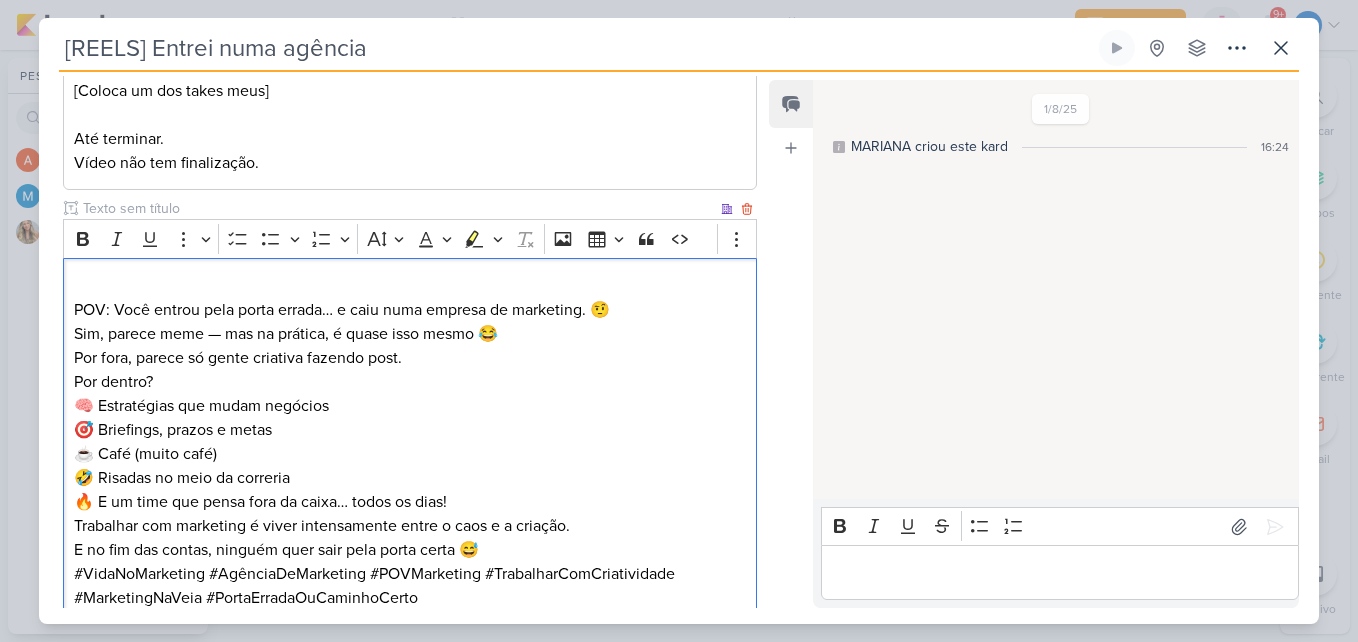 click on "Por fora, parece só gente criativa fazendo post. Por dentro? 🧠 Estratégias que mudam negócios 🎯 Briefings, prazos e metas ☕ Café (muito café) 🤣 Risadas no meio da correria 🔥 E um time que pensa fora da caixa… todos os dias!" at bounding box center (410, 430) 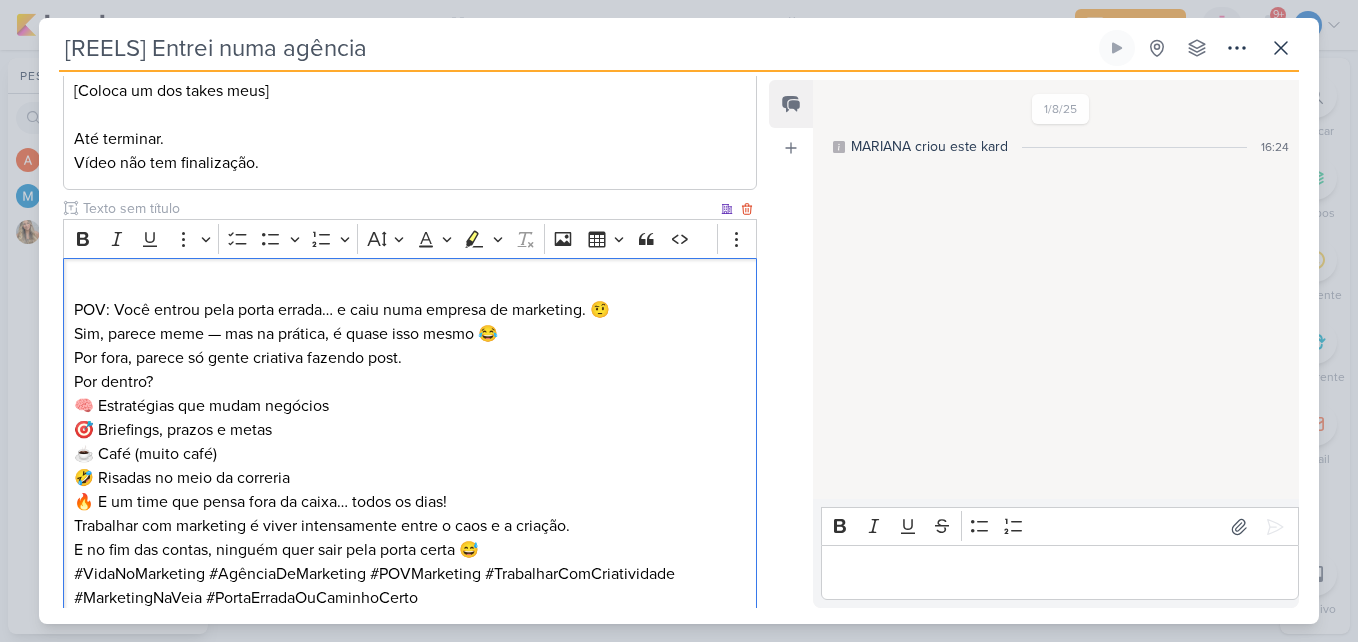 click on "Por fora, parece só gente criativa fazendo post. Por dentro? 🧠 Estratégias que mudam negócios 🎯 Briefings, prazos e metas ☕ Café (muito café) 🤣 Risadas no meio da correria 🔥 E um time que pensa fora da caixa… todos os dias!" at bounding box center (410, 430) 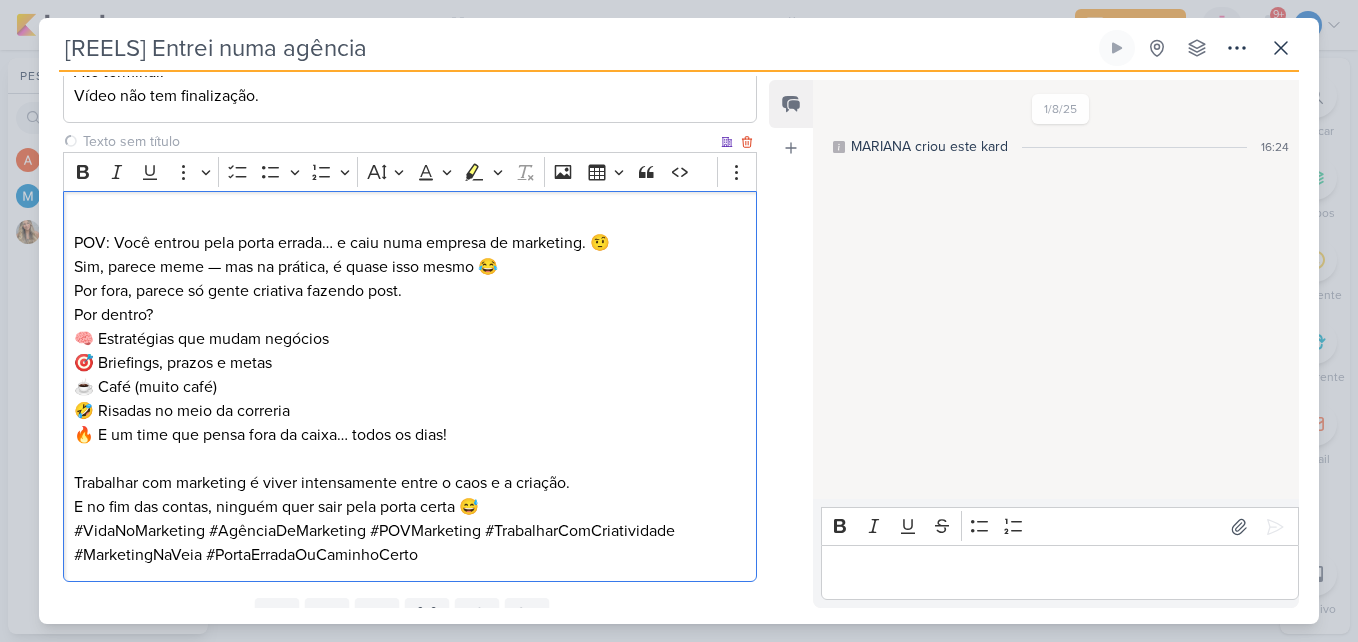 scroll, scrollTop: 578, scrollLeft: 0, axis: vertical 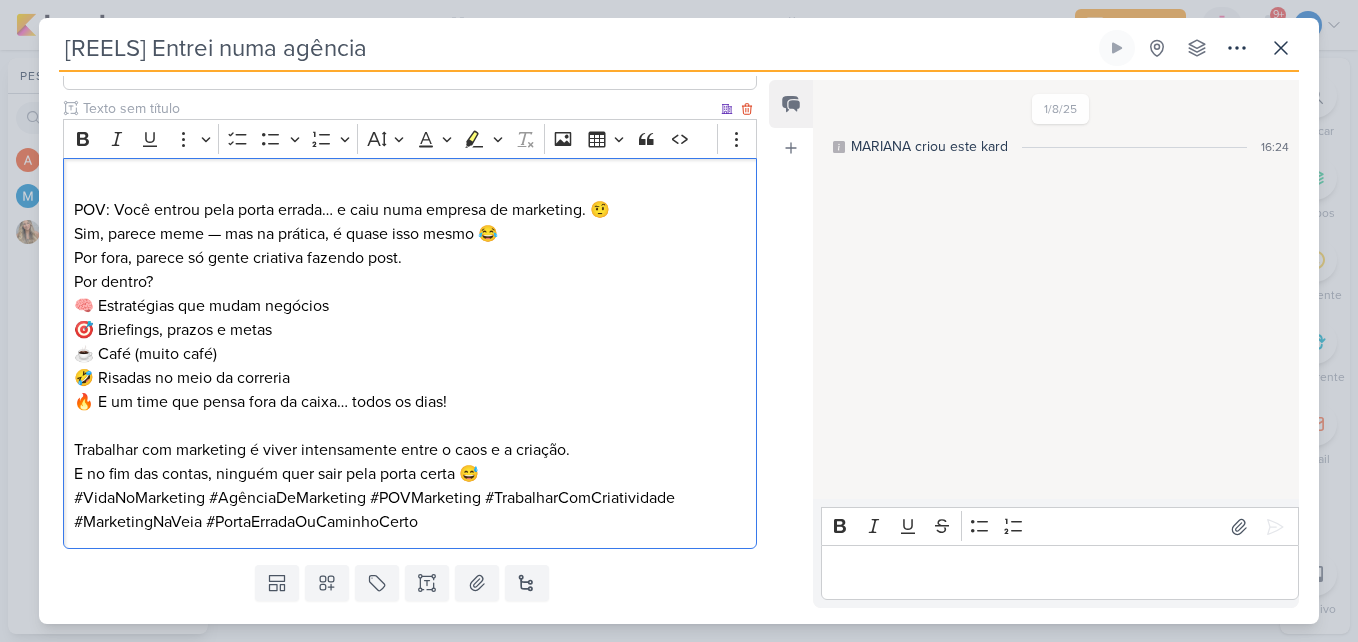 click on "Trabalhar com marketing é viver intensamente entre o caos e a criação. E no fim das contas, ninguém quer sair pela porta certa 😅" at bounding box center (410, 462) 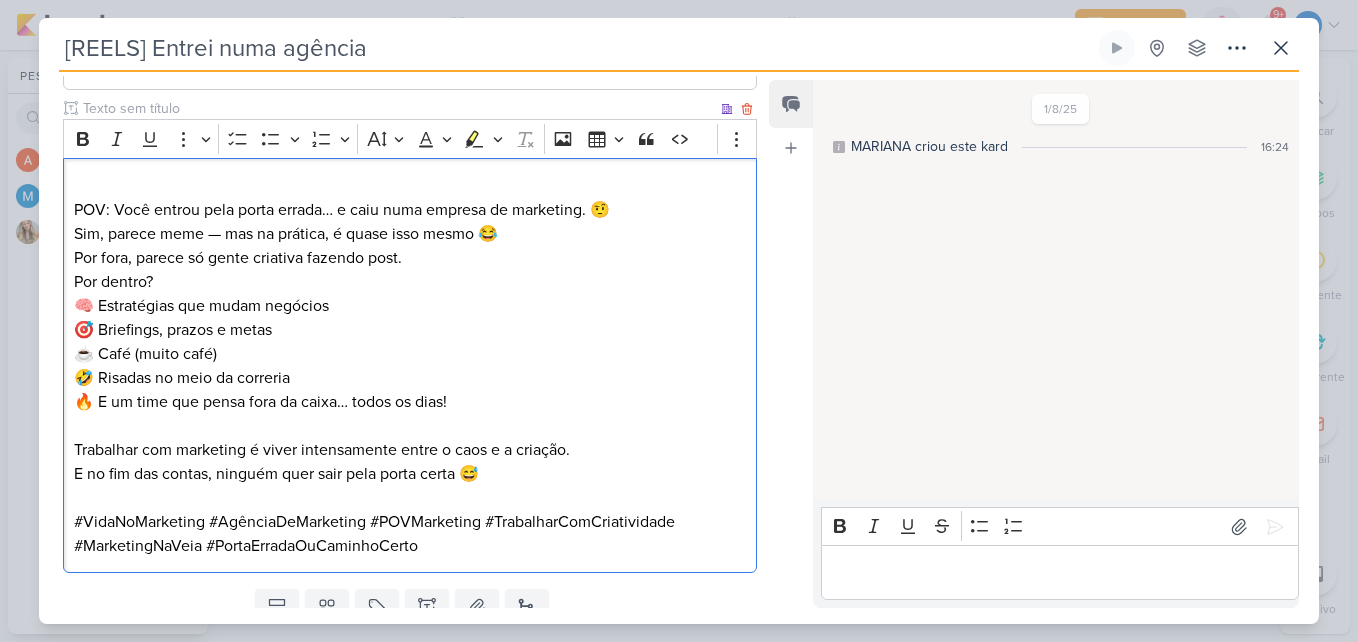 click on "POV: Você entrou pela porta errada… e caiu numa empresa de marketing. 🤨 Sim, parece meme — mas na prática, é quase isso mesmo 😂" at bounding box center (410, 210) 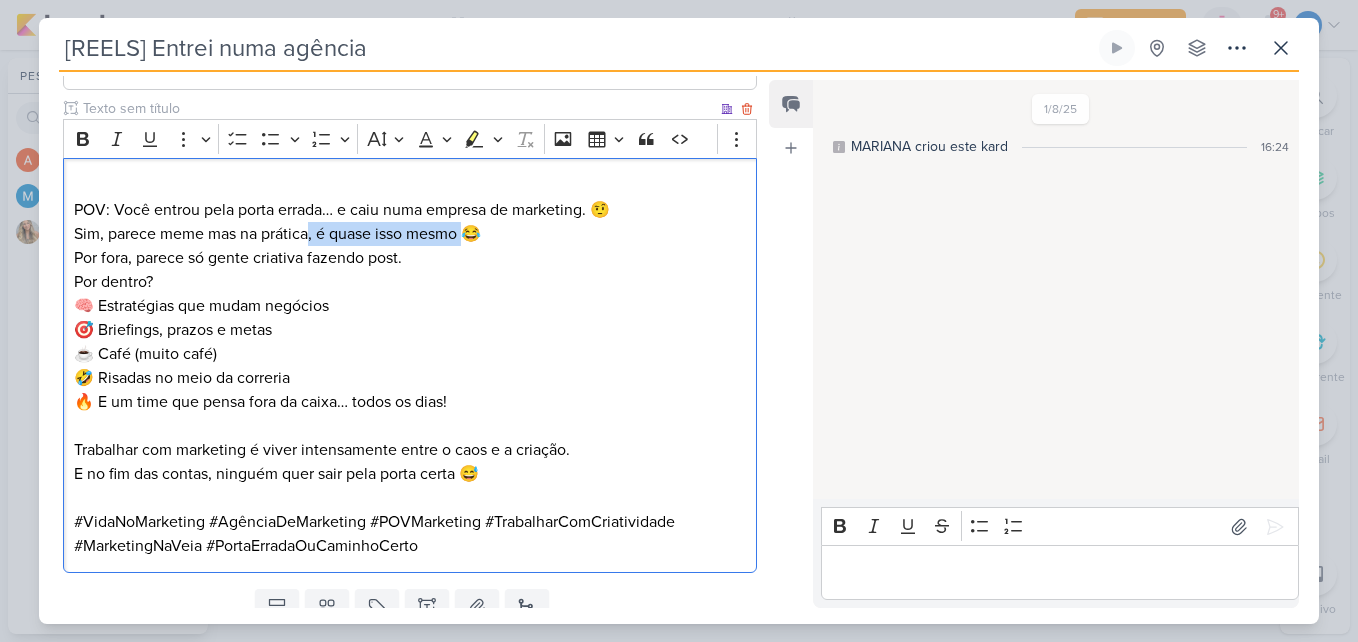 drag, startPoint x: 464, startPoint y: 235, endPoint x: 307, endPoint y: 238, distance: 157.02866 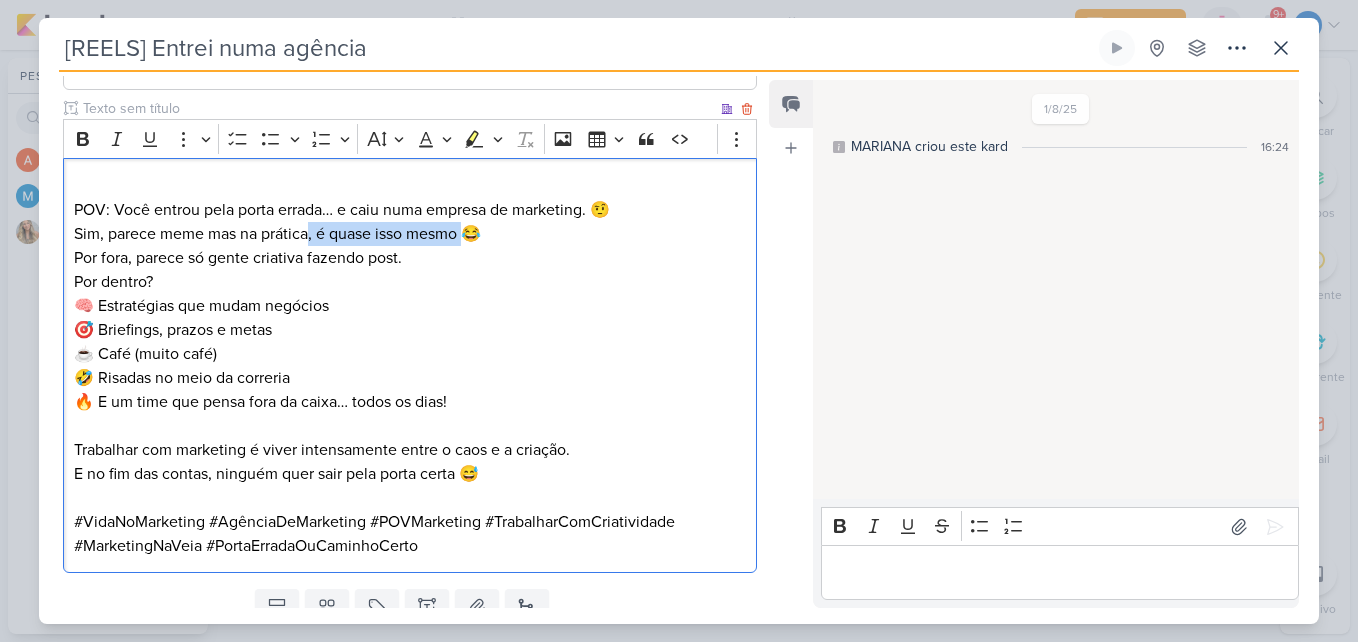 click on "POV: Você entrou pela porta errada… e caiu numa empresa de marketing. 🤨 Sim, parece meme mas na prática, é quase isso mesmo 😂" at bounding box center [410, 210] 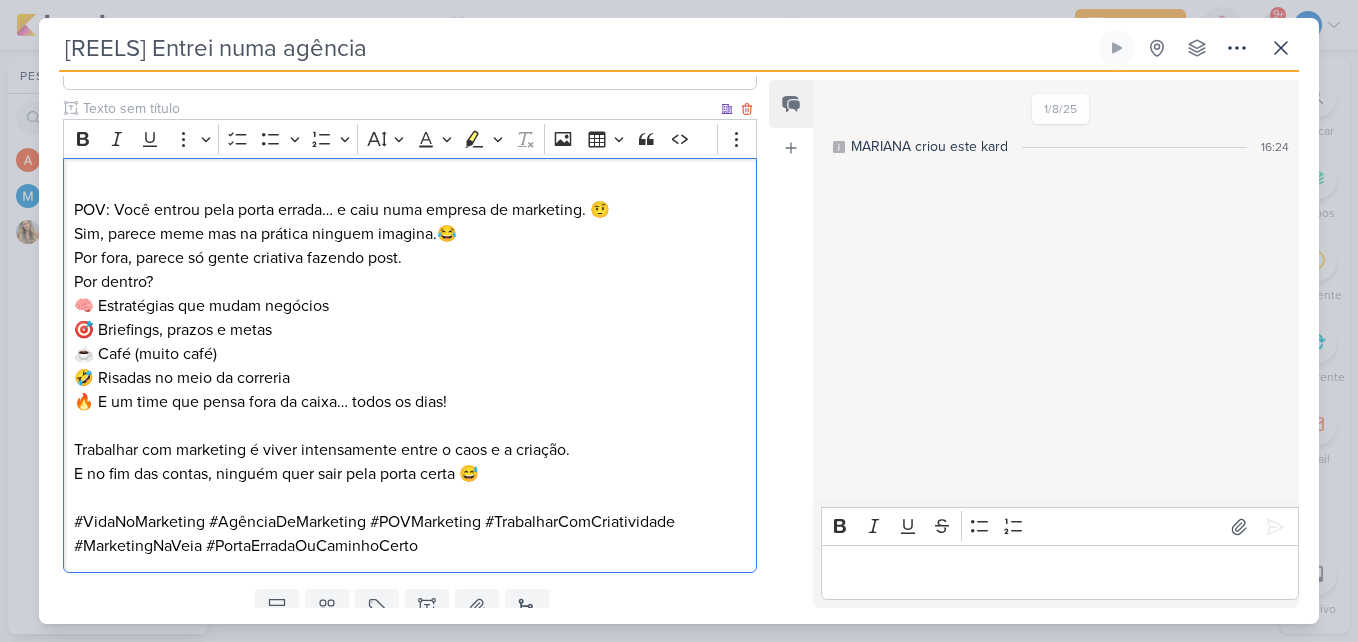 click on "POV: Você entrou pela porta errada… e caiu numa empresa de marketing. 🤨 Sim, parece meme mas na prática ninguem imagina.😂" at bounding box center [410, 210] 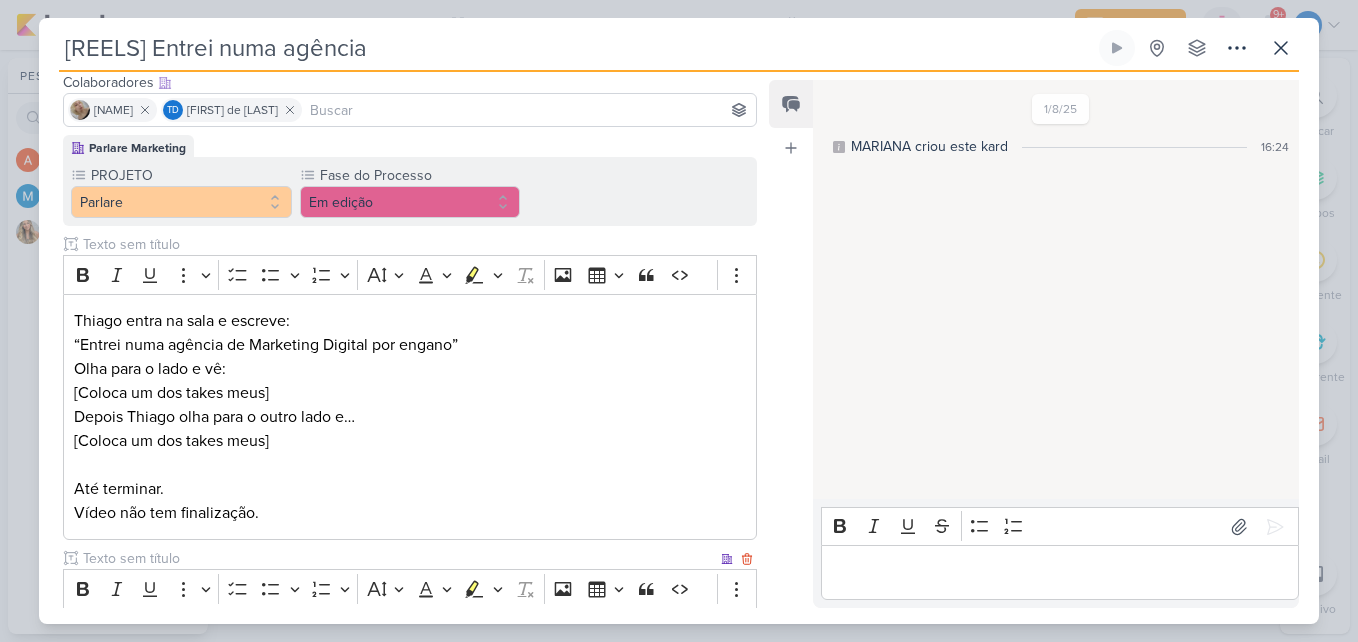 scroll, scrollTop: 78, scrollLeft: 0, axis: vertical 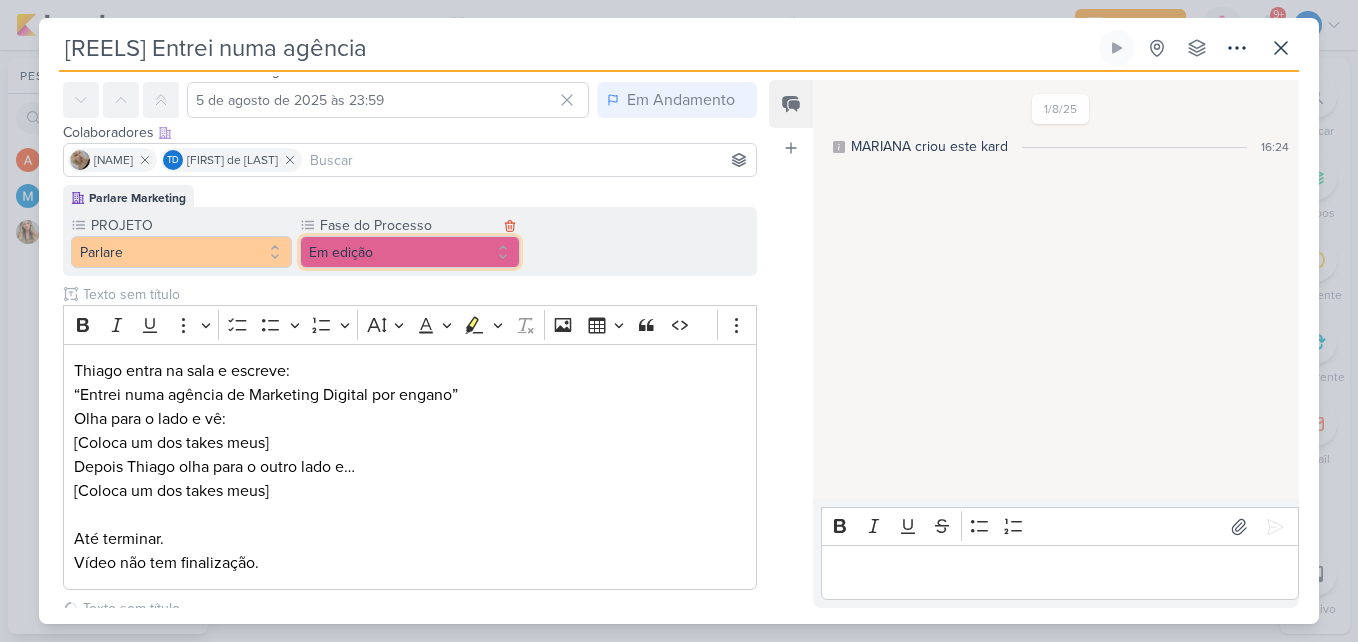 click on "Em edição" at bounding box center [410, 252] 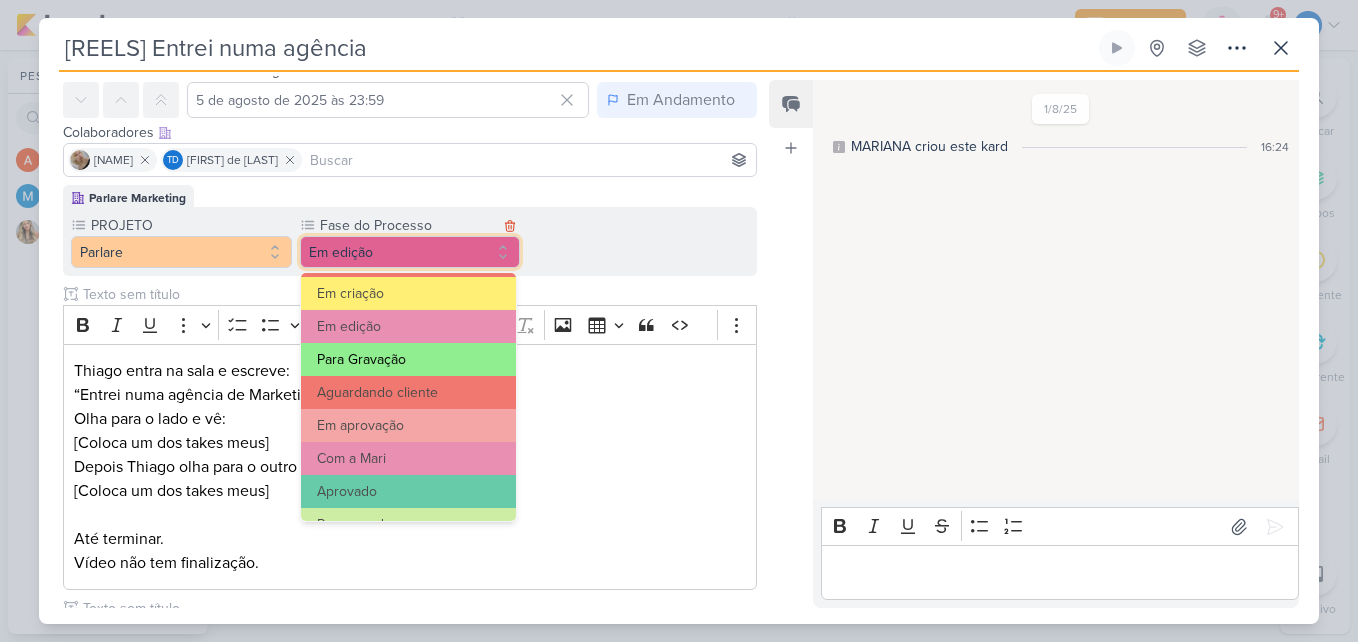 scroll, scrollTop: 193, scrollLeft: 0, axis: vertical 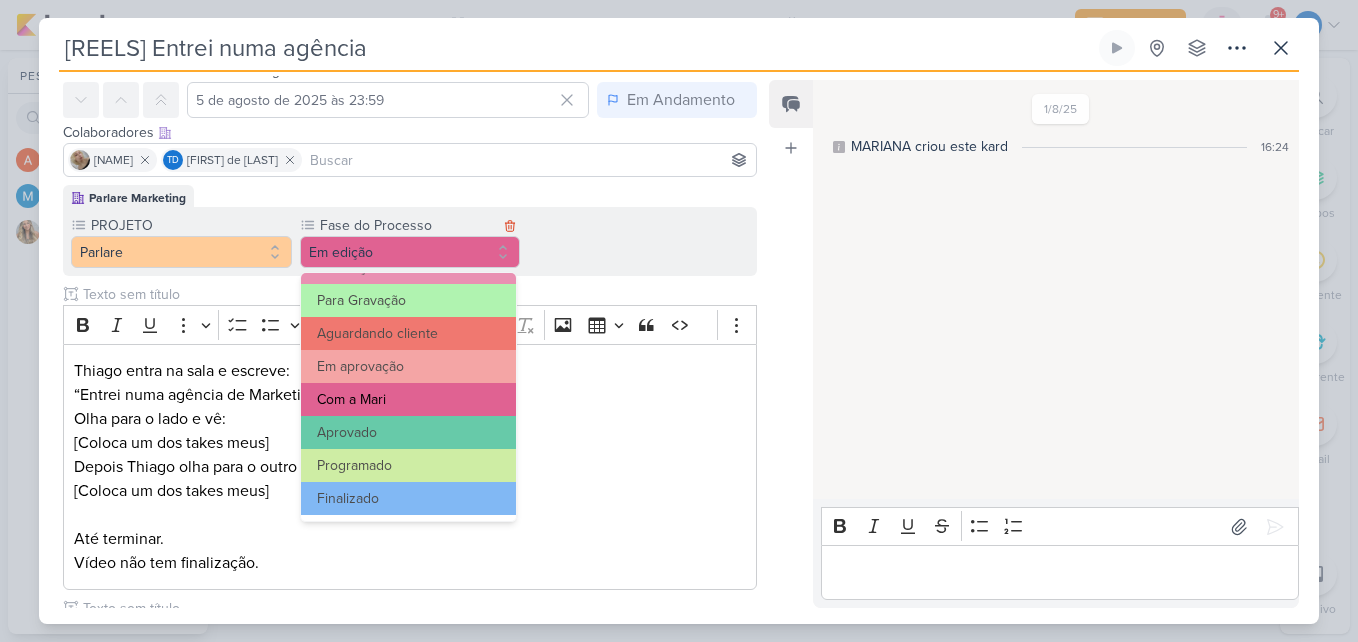 click on "Com a Mari" at bounding box center [409, 399] 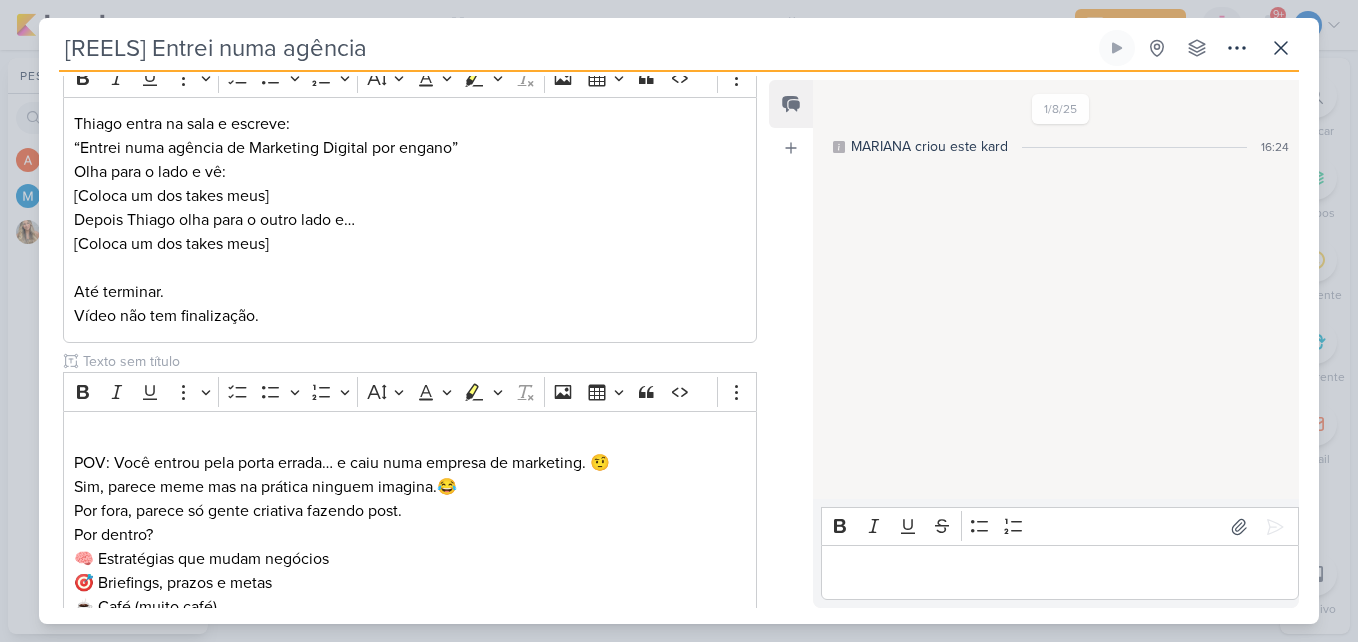 scroll, scrollTop: 654, scrollLeft: 0, axis: vertical 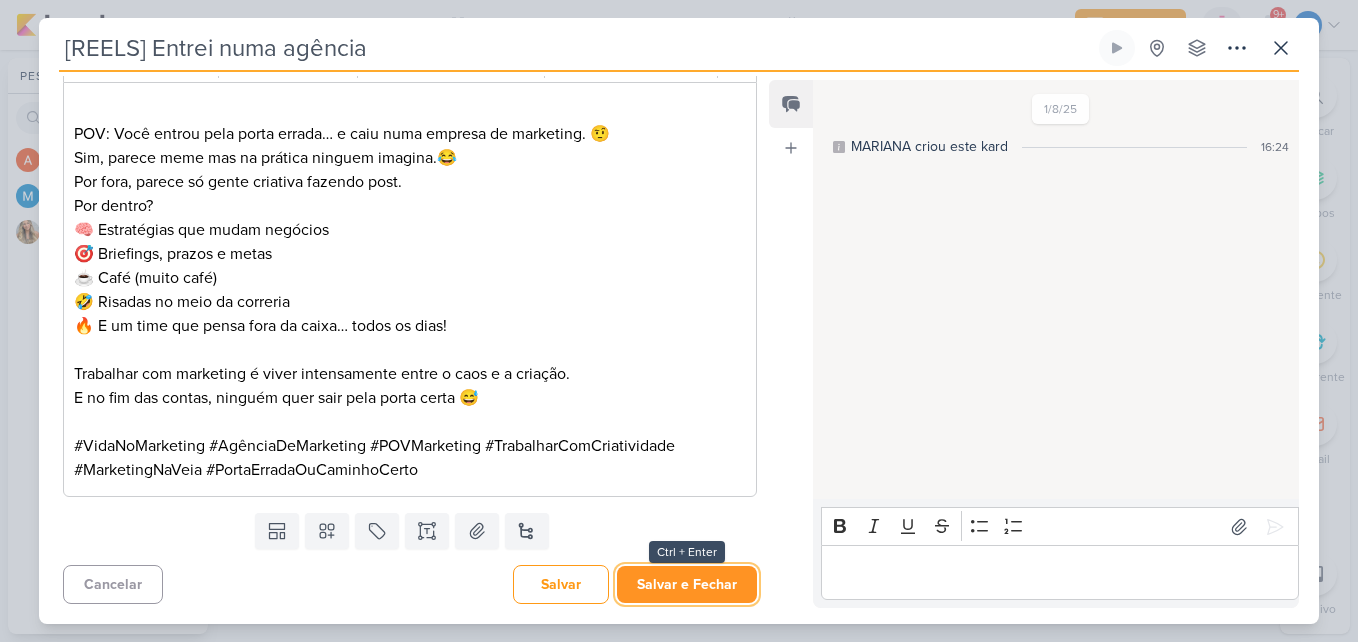 click on "Salvar e Fechar" at bounding box center (687, 584) 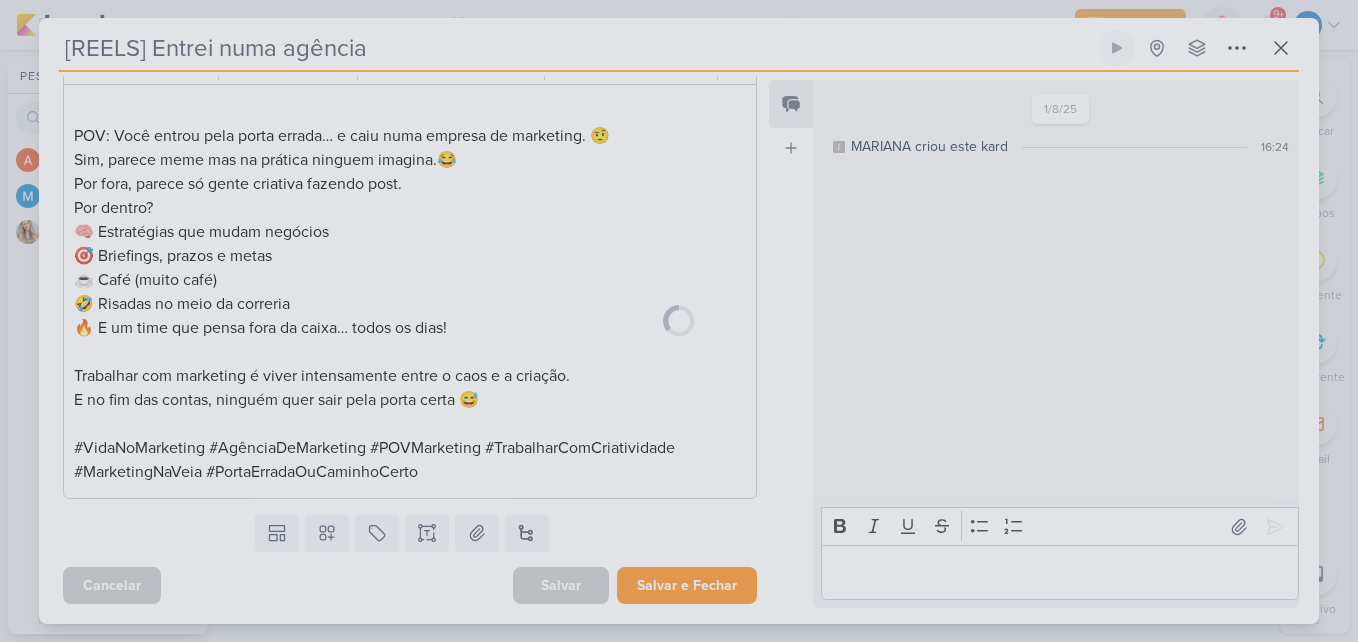 scroll, scrollTop: 652, scrollLeft: 0, axis: vertical 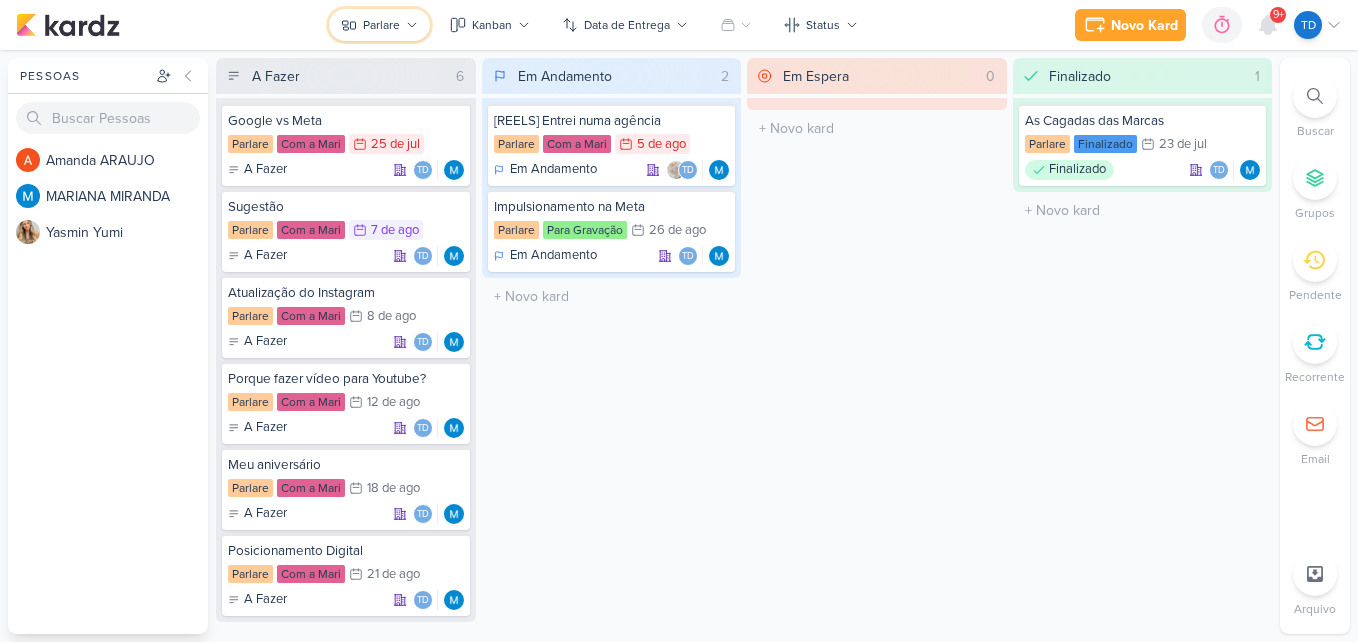 click on "Parlare" at bounding box center [379, 25] 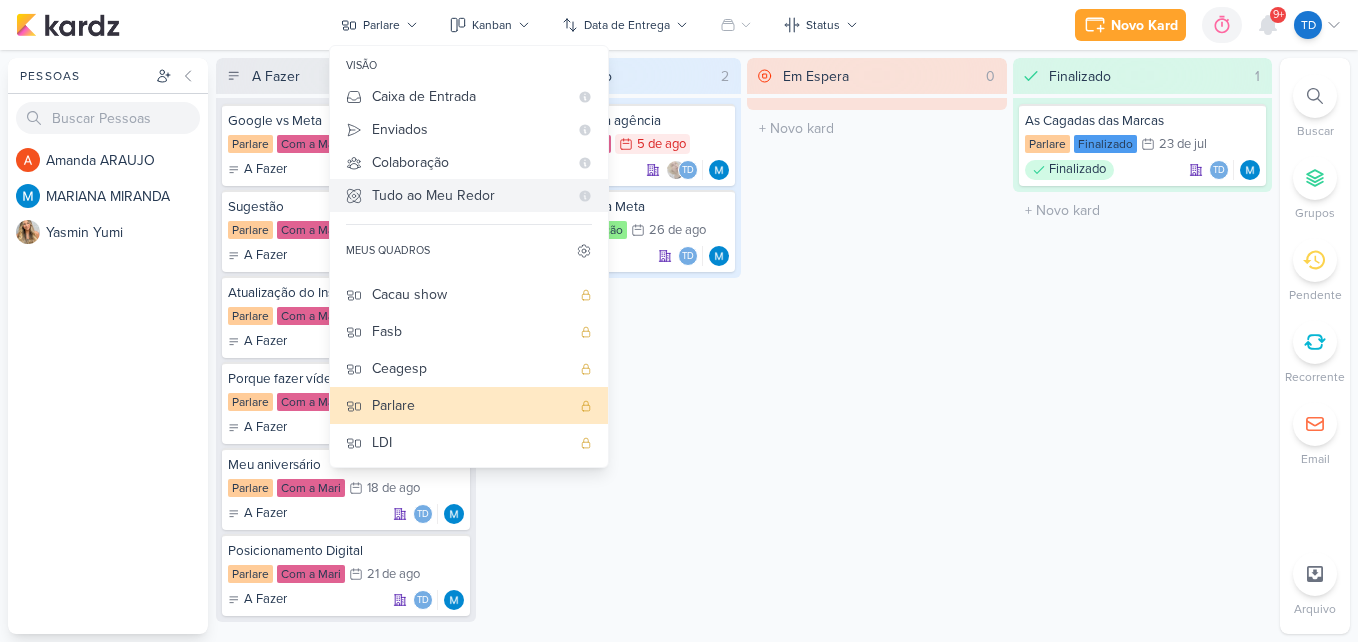 click on "Tudo ao Meu Redor" at bounding box center [470, 195] 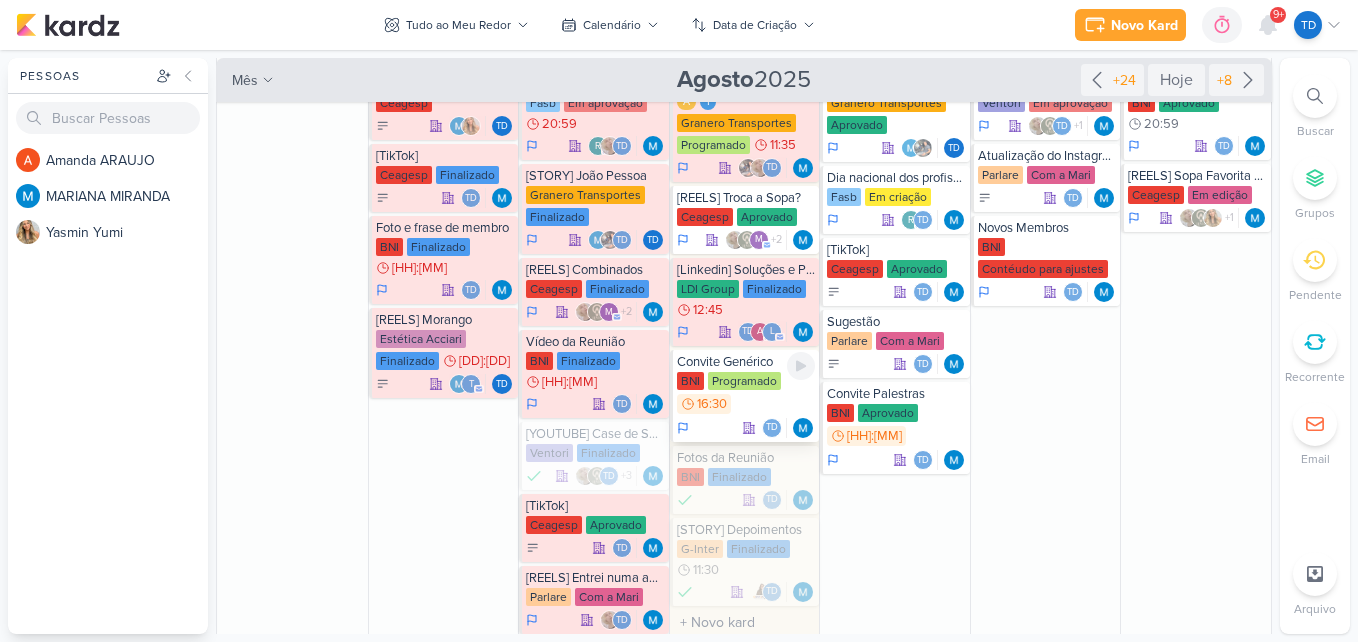 scroll, scrollTop: 300, scrollLeft: 0, axis: vertical 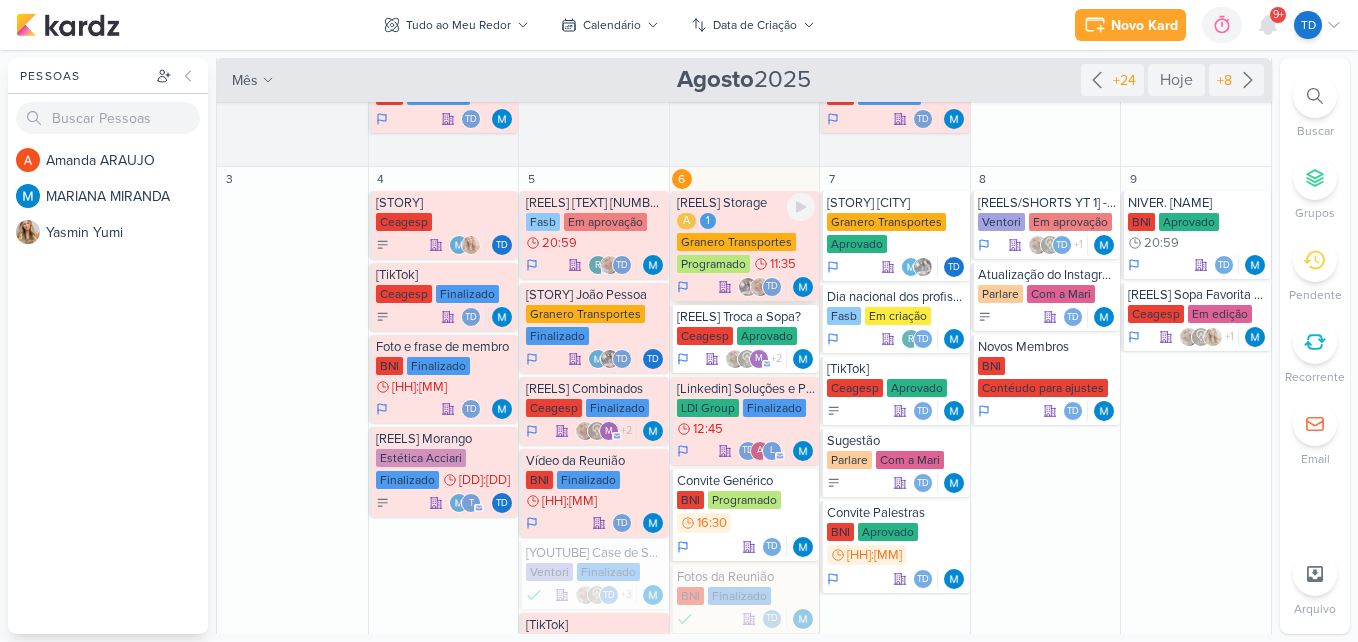 click on "A
[NUMBER]
[COMPANY] [TEXT]
Programado
[TIME]" at bounding box center (746, 244) 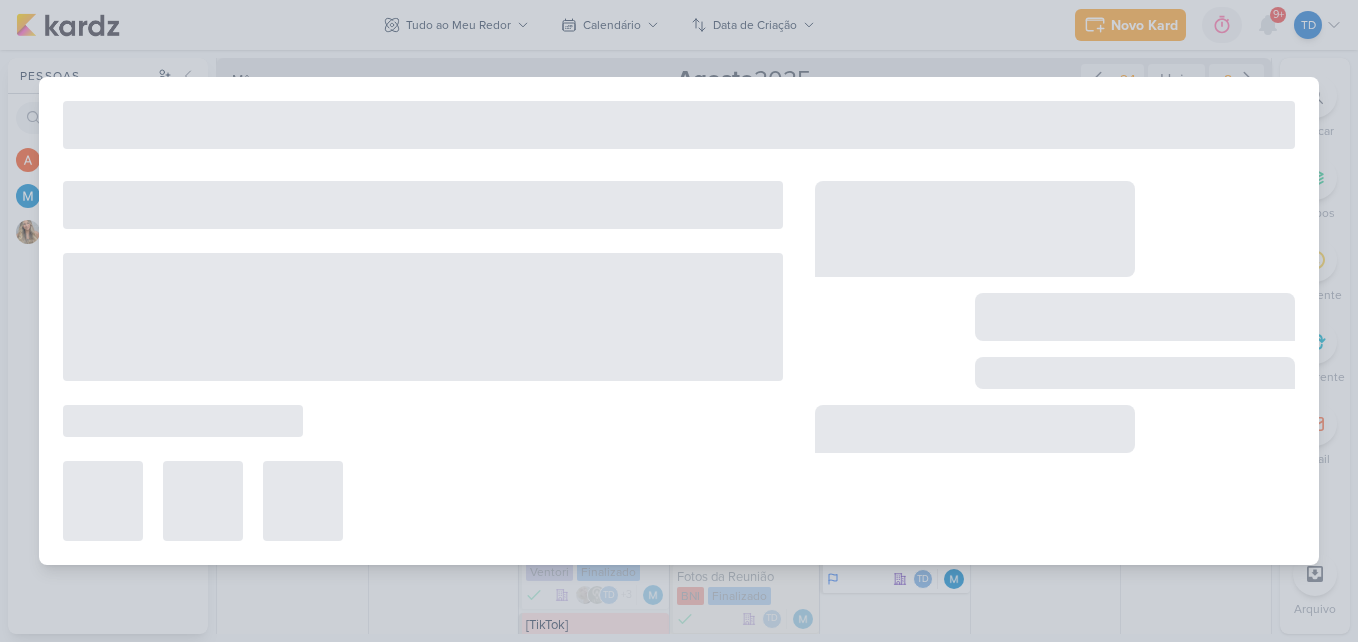 type on "[REELS] Storage" 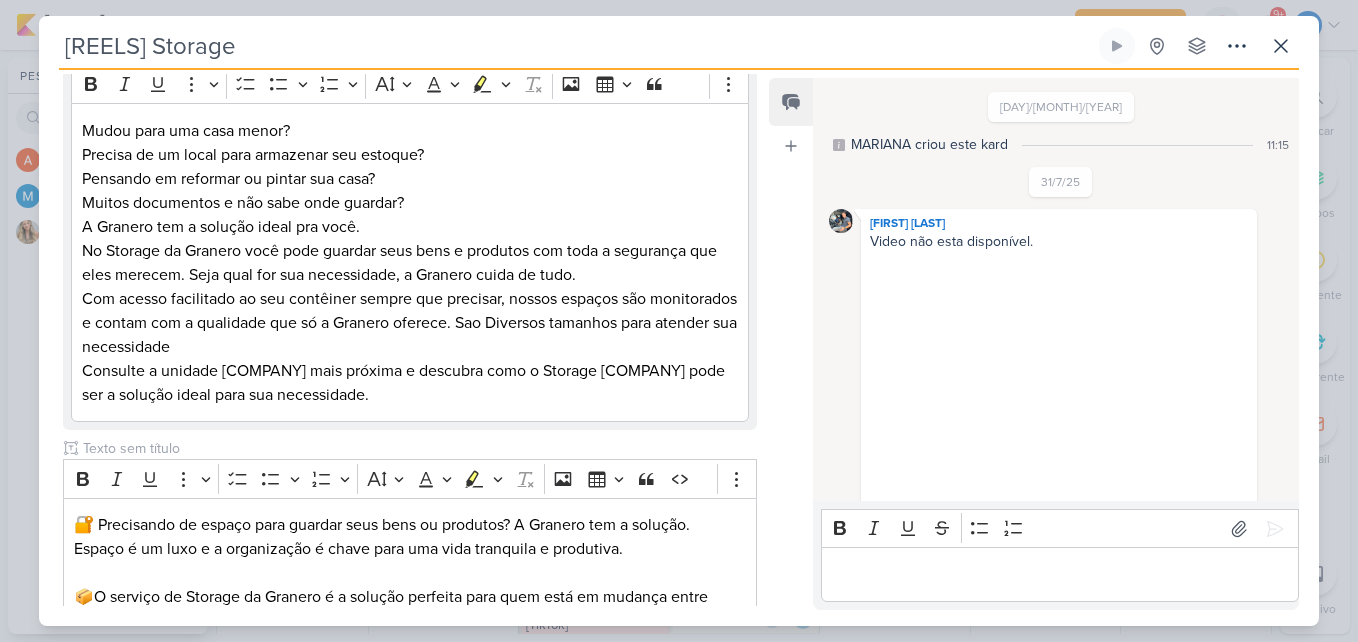 scroll, scrollTop: 2, scrollLeft: 0, axis: vertical 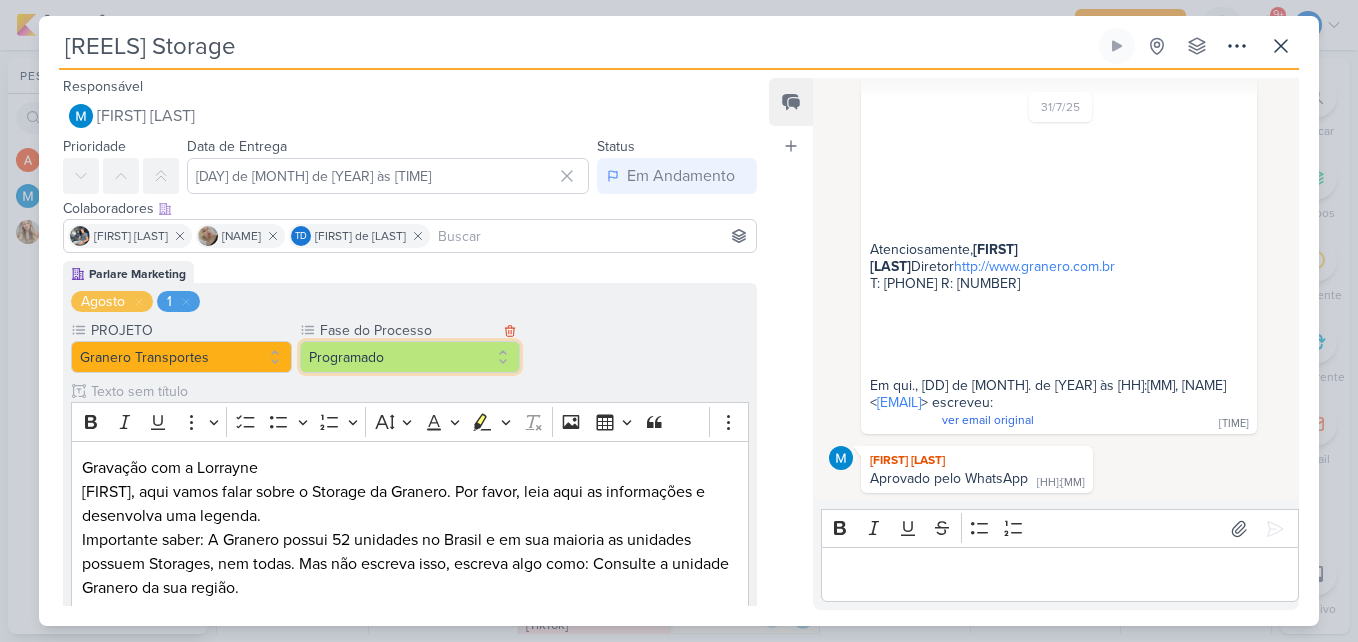 click on "Programado" at bounding box center (410, 357) 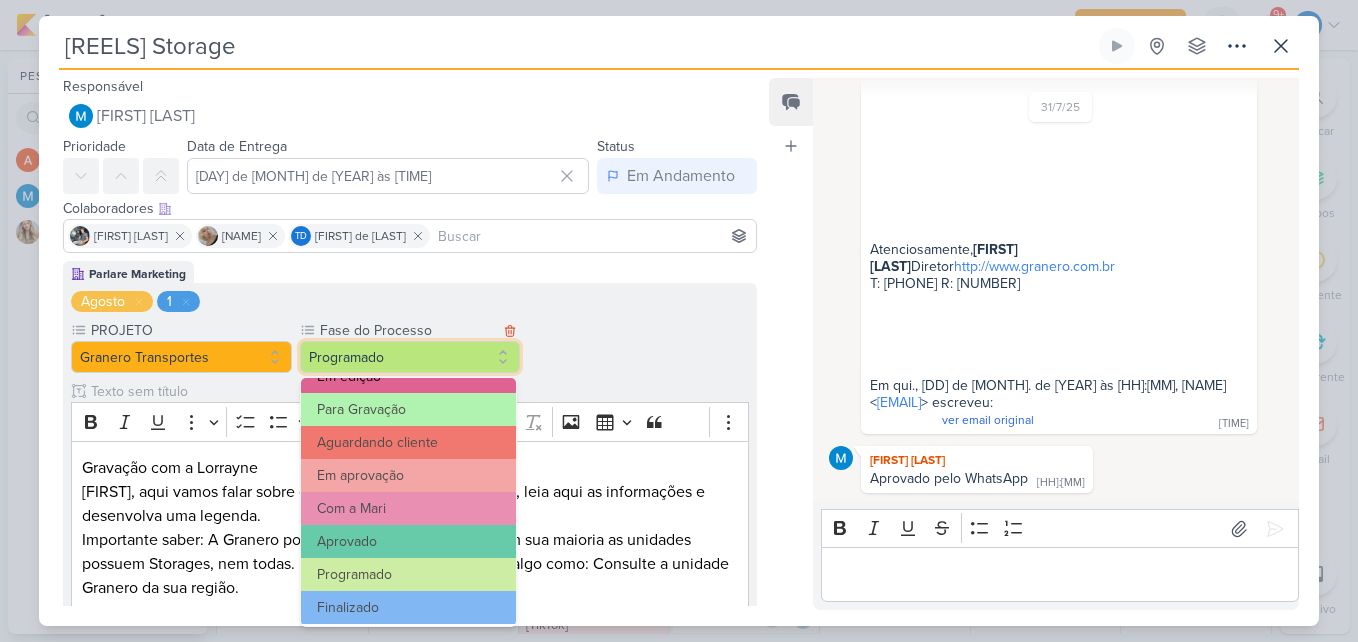 scroll, scrollTop: 193, scrollLeft: 0, axis: vertical 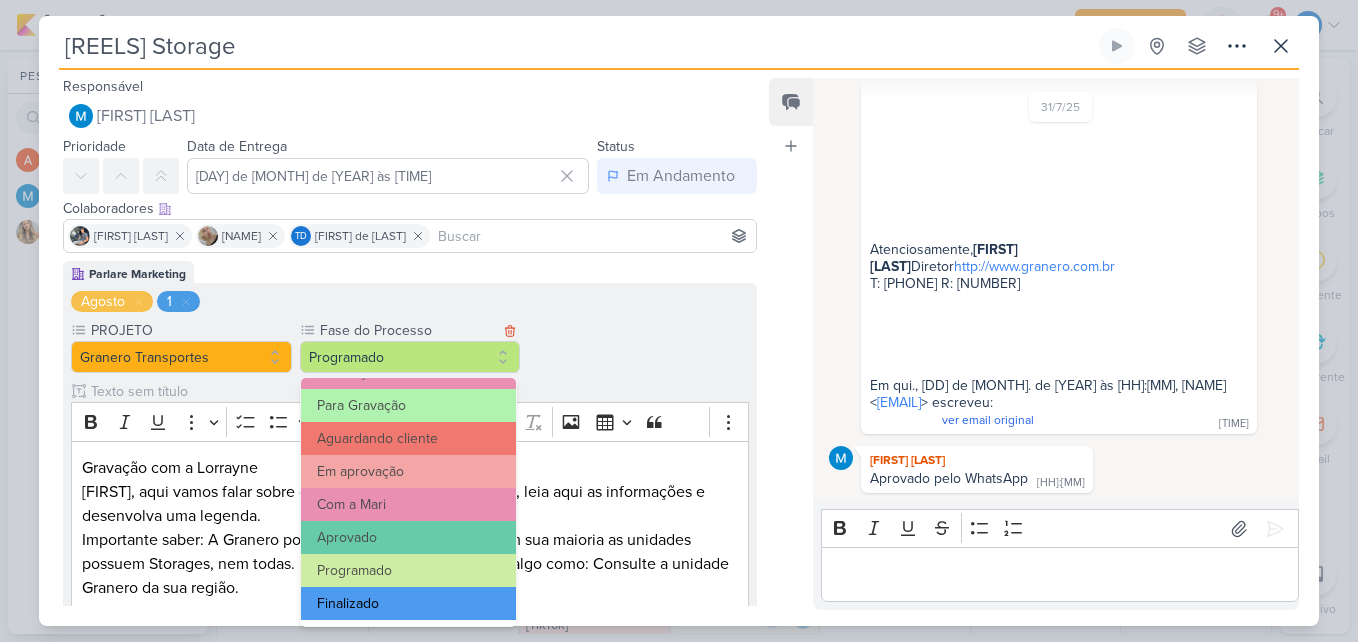 click on "Finalizado" at bounding box center (409, 603) 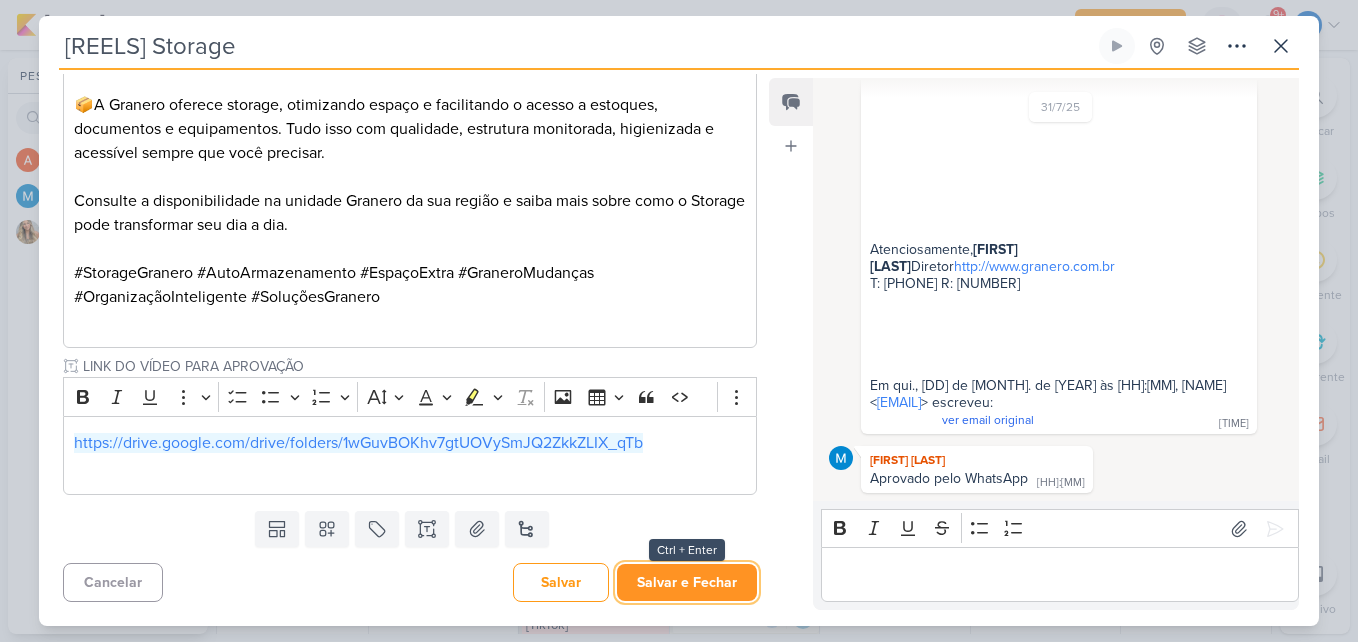 click on "Salvar e Fechar" at bounding box center [687, 582] 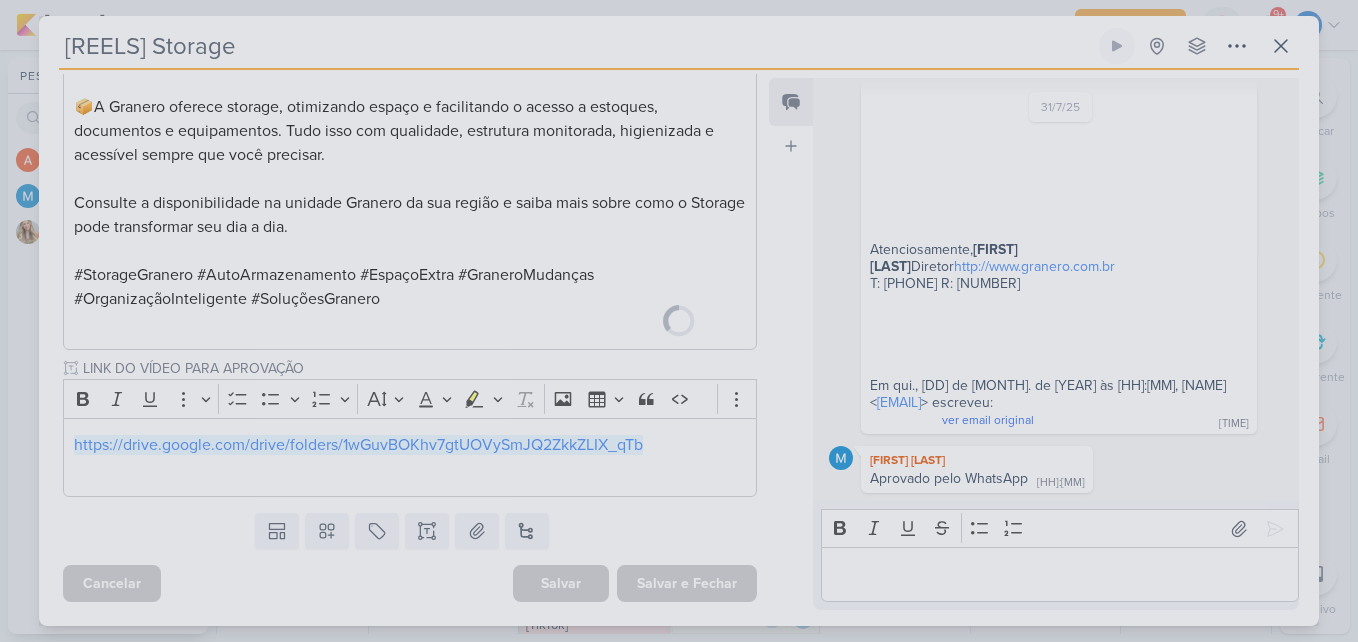 scroll, scrollTop: 1238, scrollLeft: 0, axis: vertical 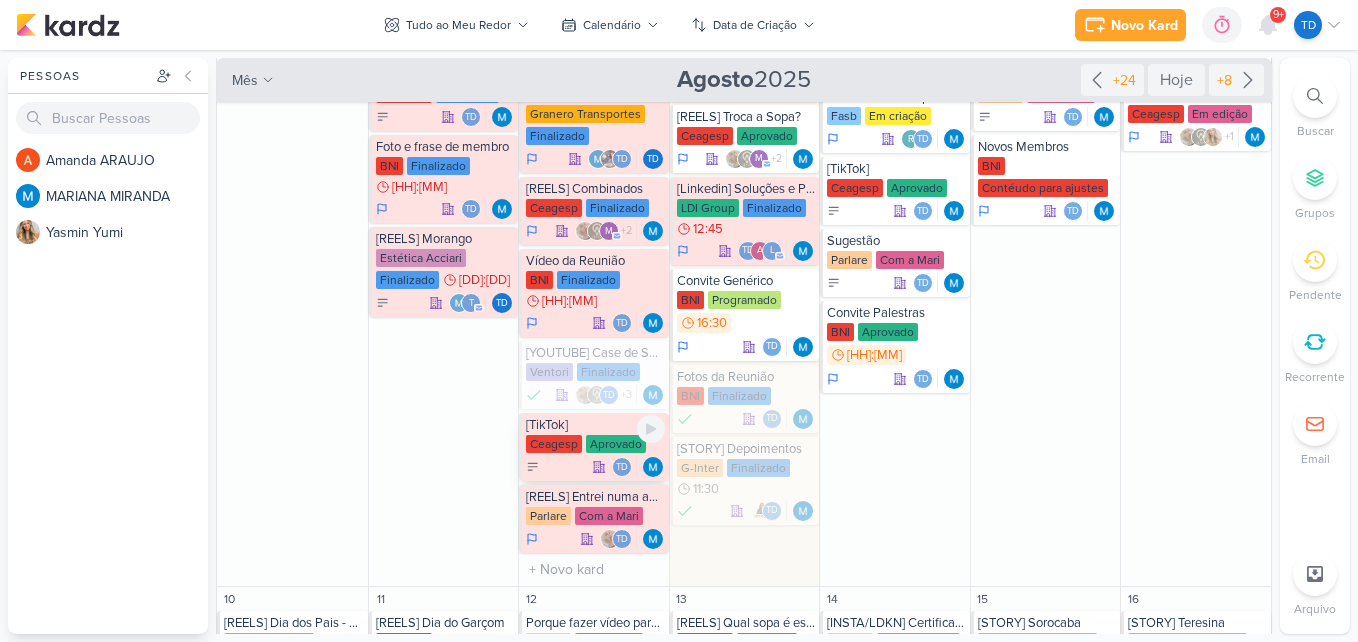 click on "Ceagesp
Aprovado" at bounding box center (595, 445) 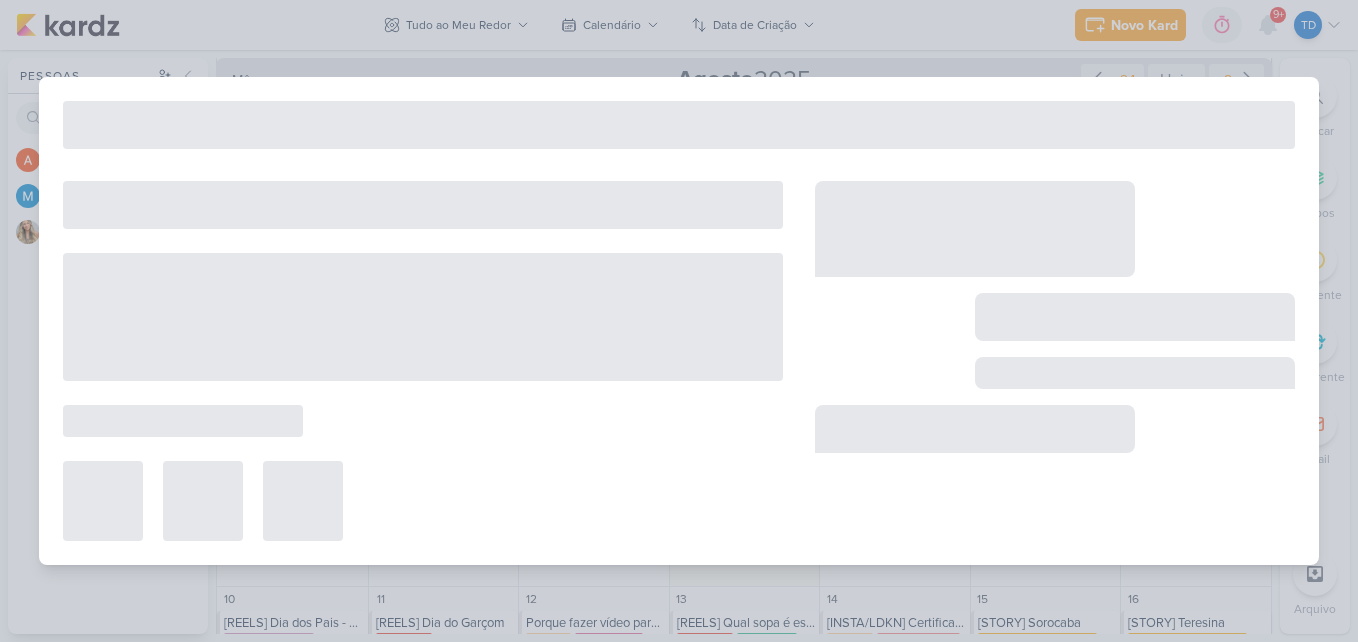 type on "[TikTok]" 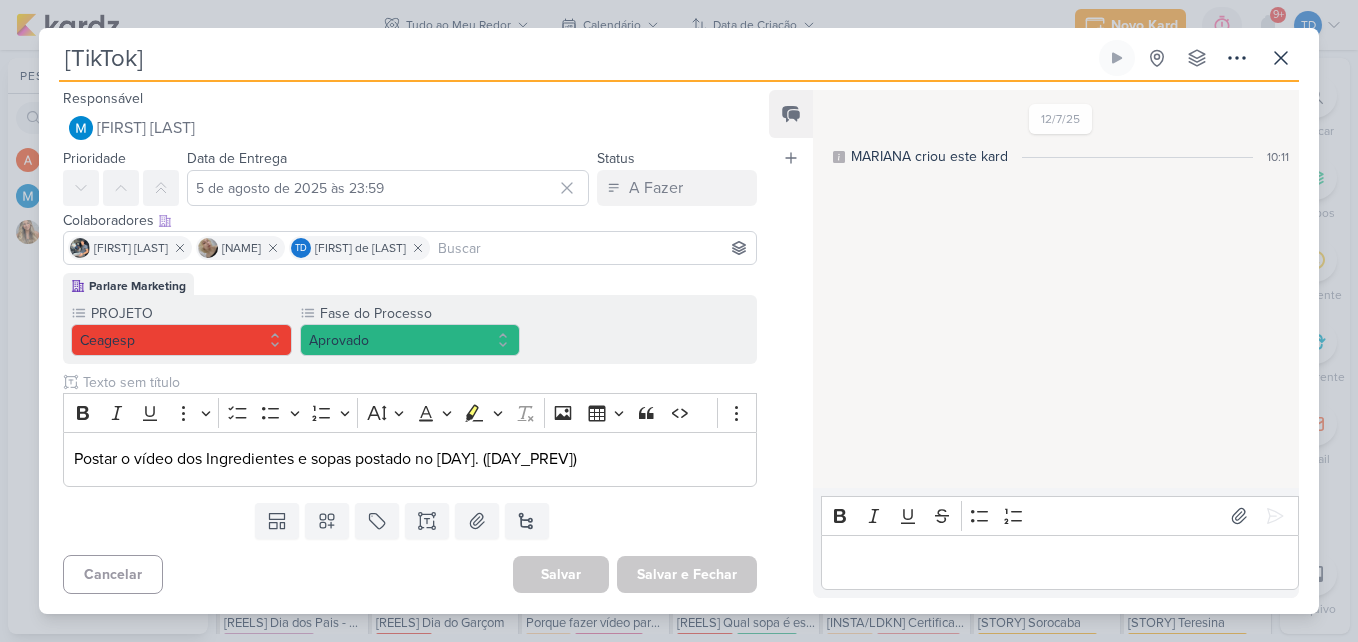 scroll, scrollTop: 0, scrollLeft: 0, axis: both 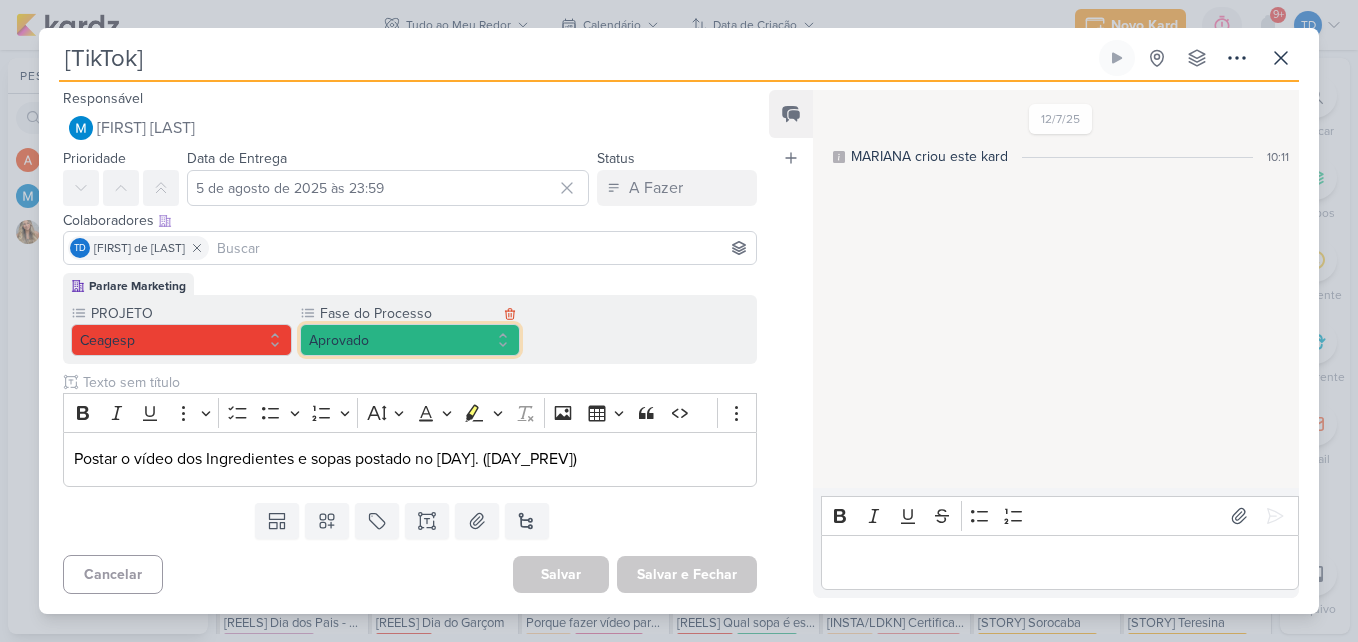 click on "Aprovado" at bounding box center (410, 340) 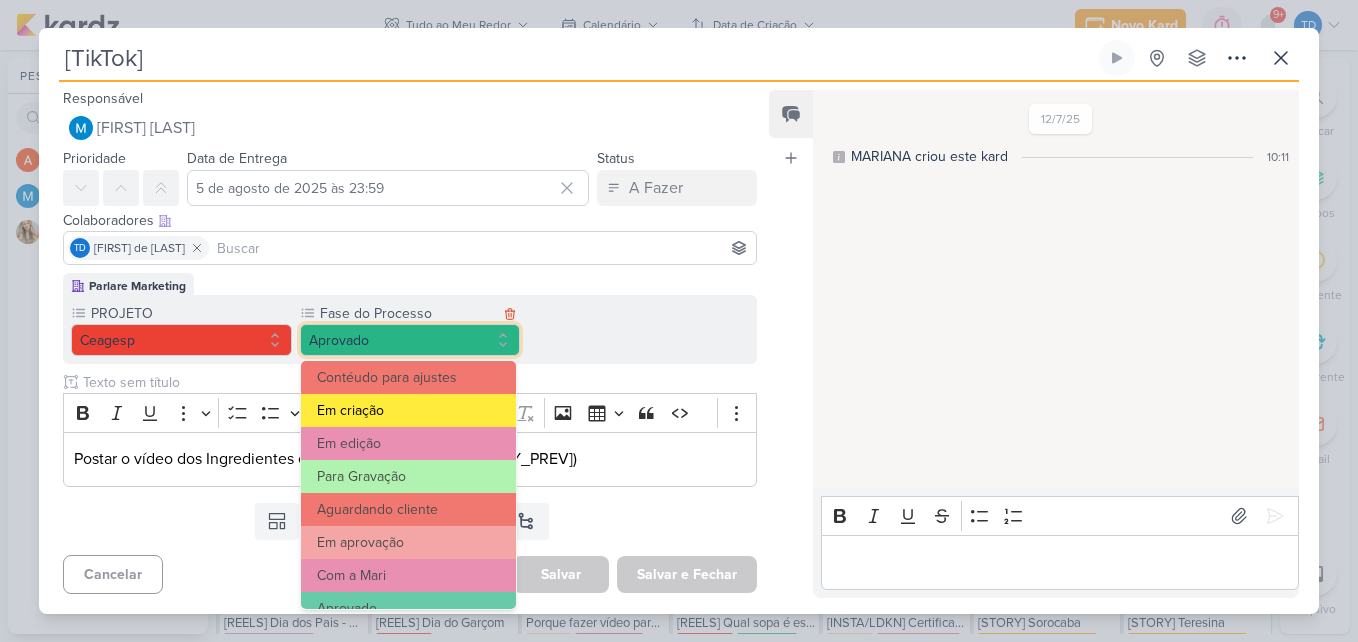 scroll, scrollTop: 193, scrollLeft: 0, axis: vertical 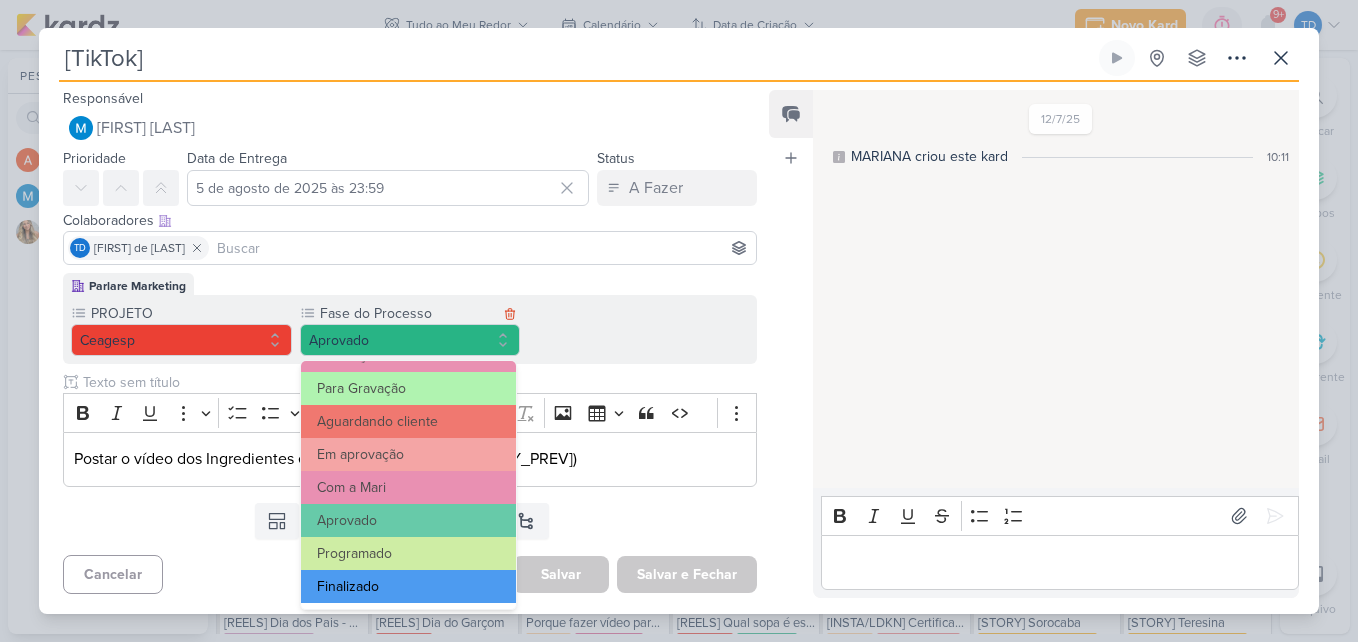 click on "Finalizado" at bounding box center (409, 586) 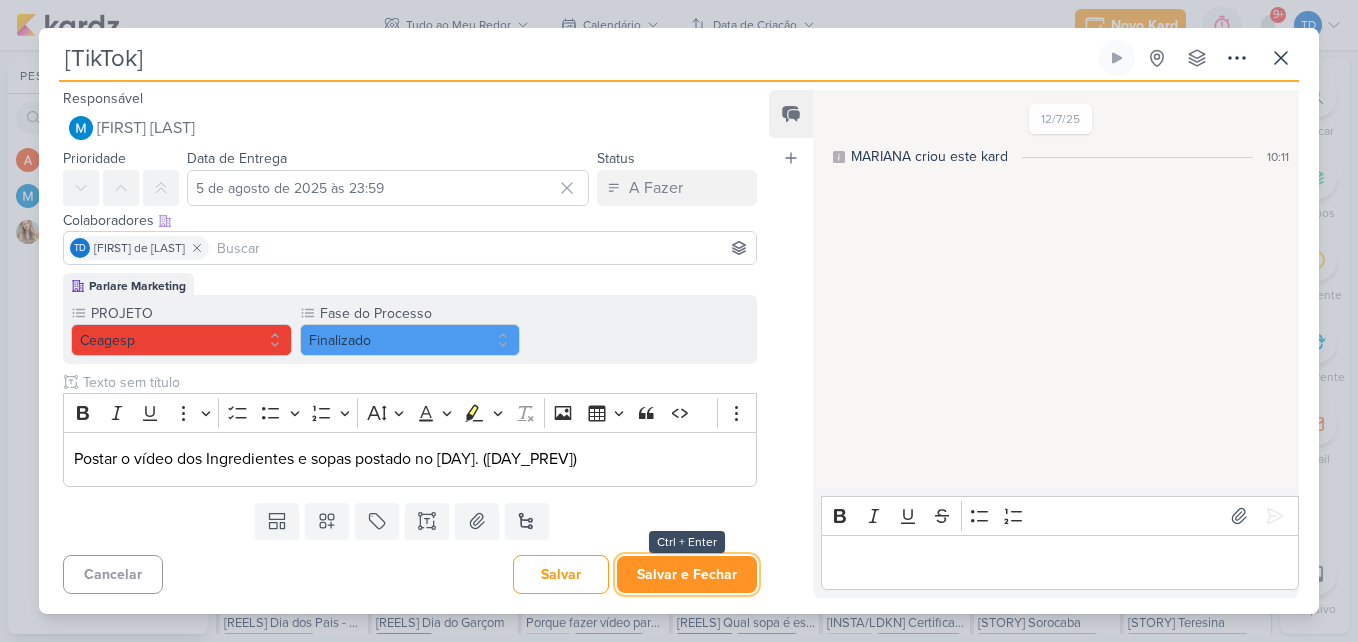 click on "Salvar e Fechar" at bounding box center (687, 574) 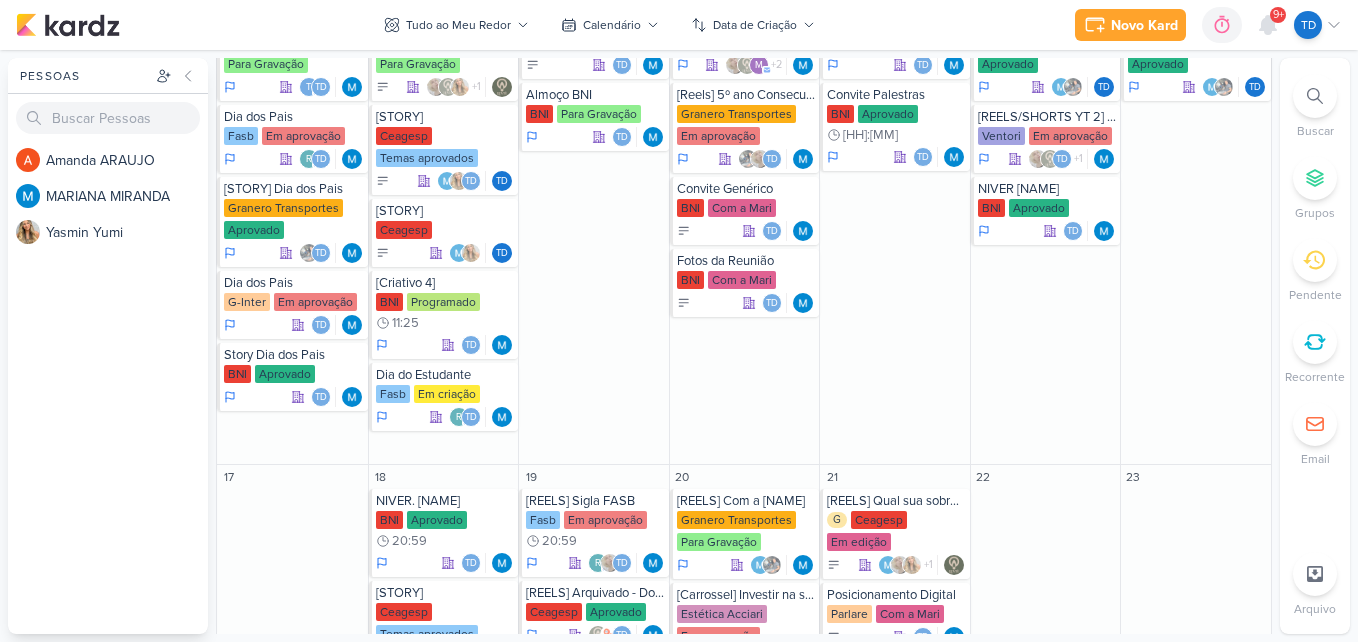 scroll, scrollTop: 1300, scrollLeft: 0, axis: vertical 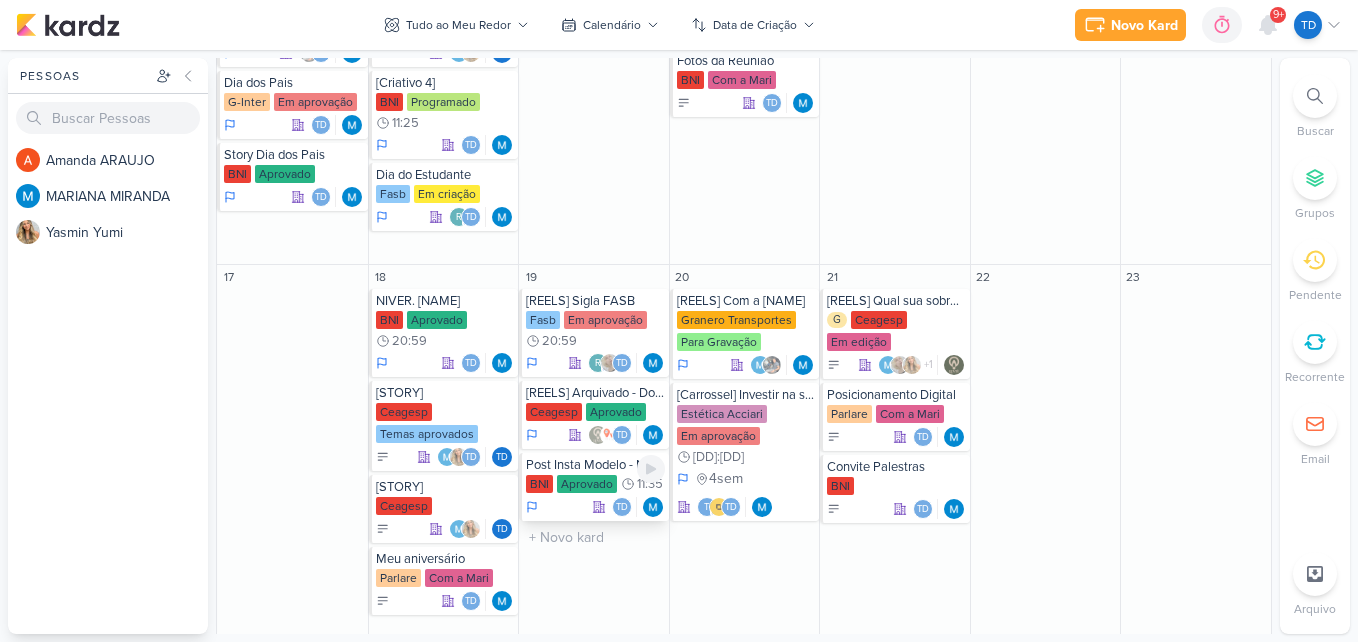 click on "Post Insta Modelo - Networking" at bounding box center (595, 465) 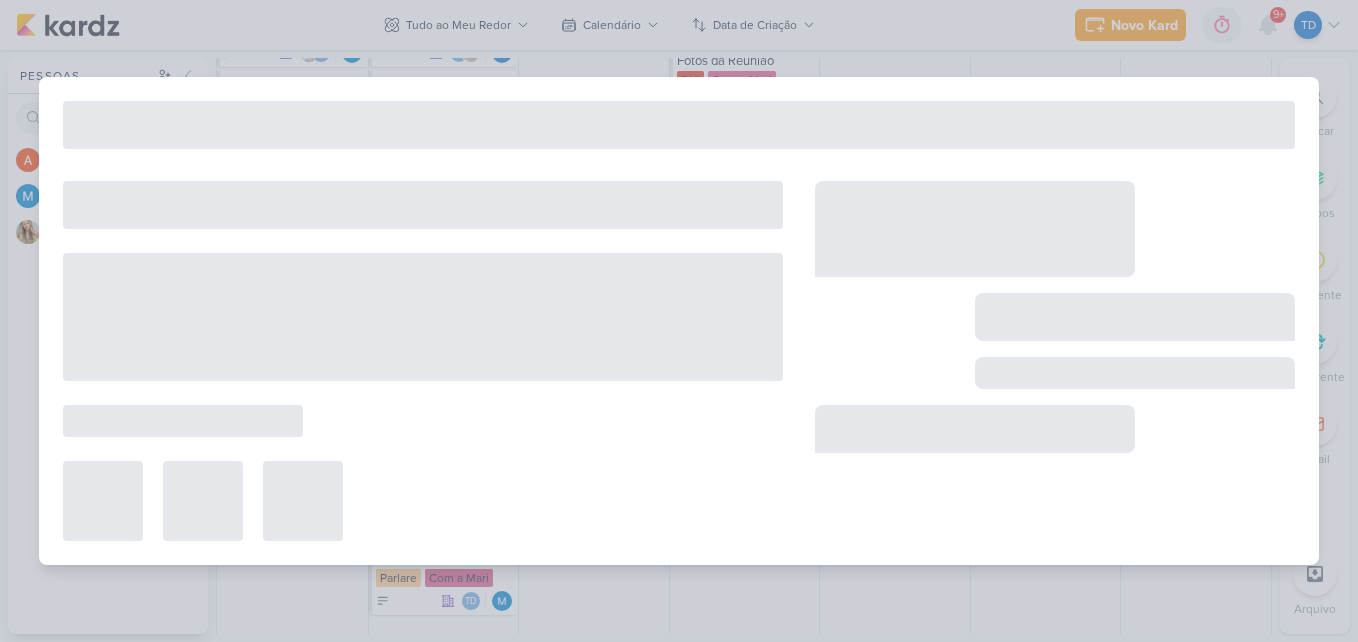 type on "Post Insta Modelo - Networking" 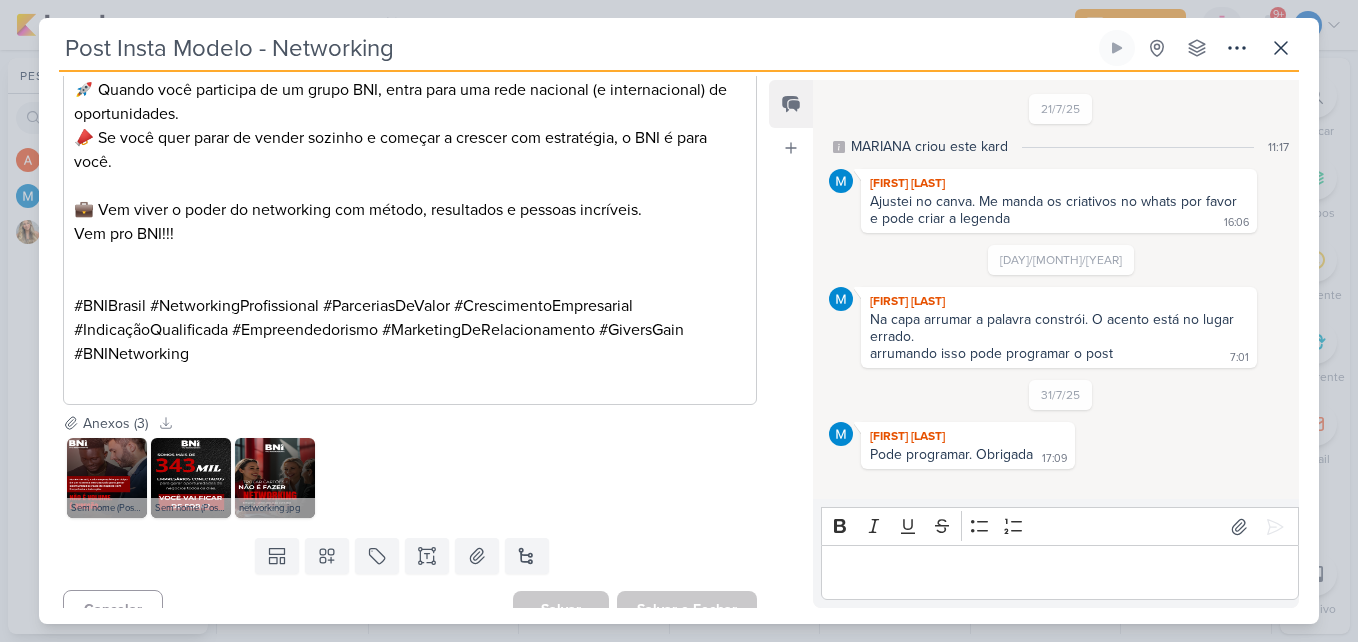 scroll, scrollTop: 939, scrollLeft: 0, axis: vertical 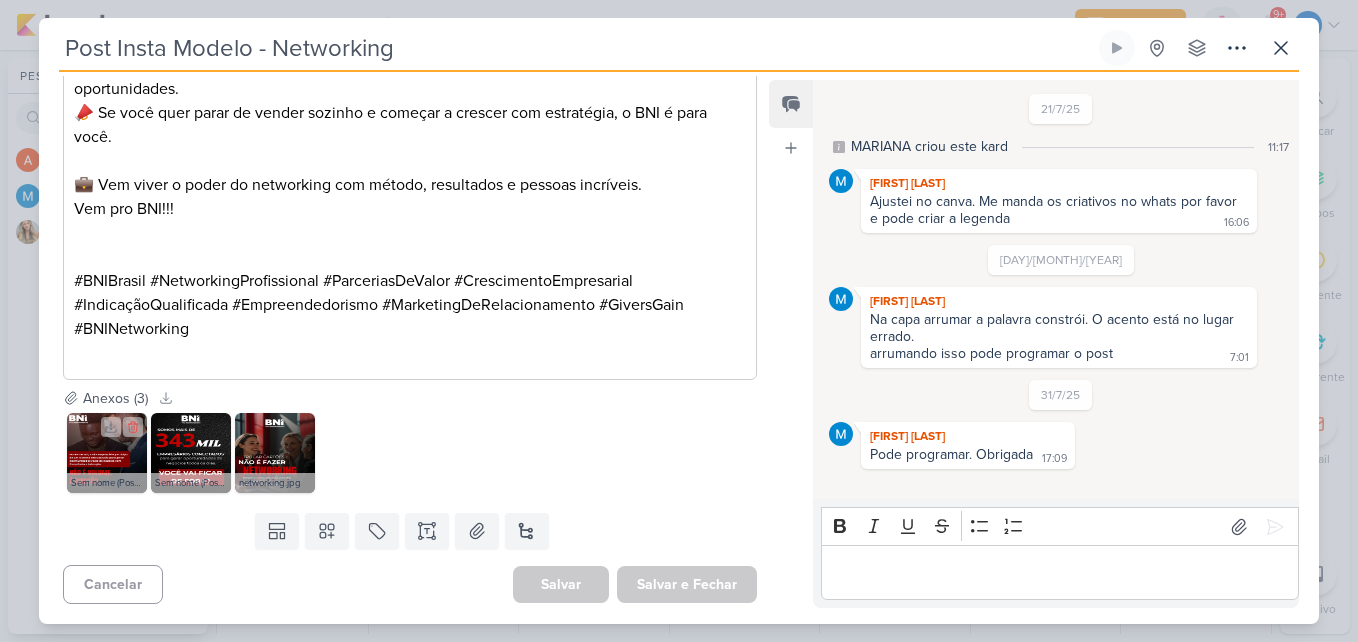 click at bounding box center (107, 453) 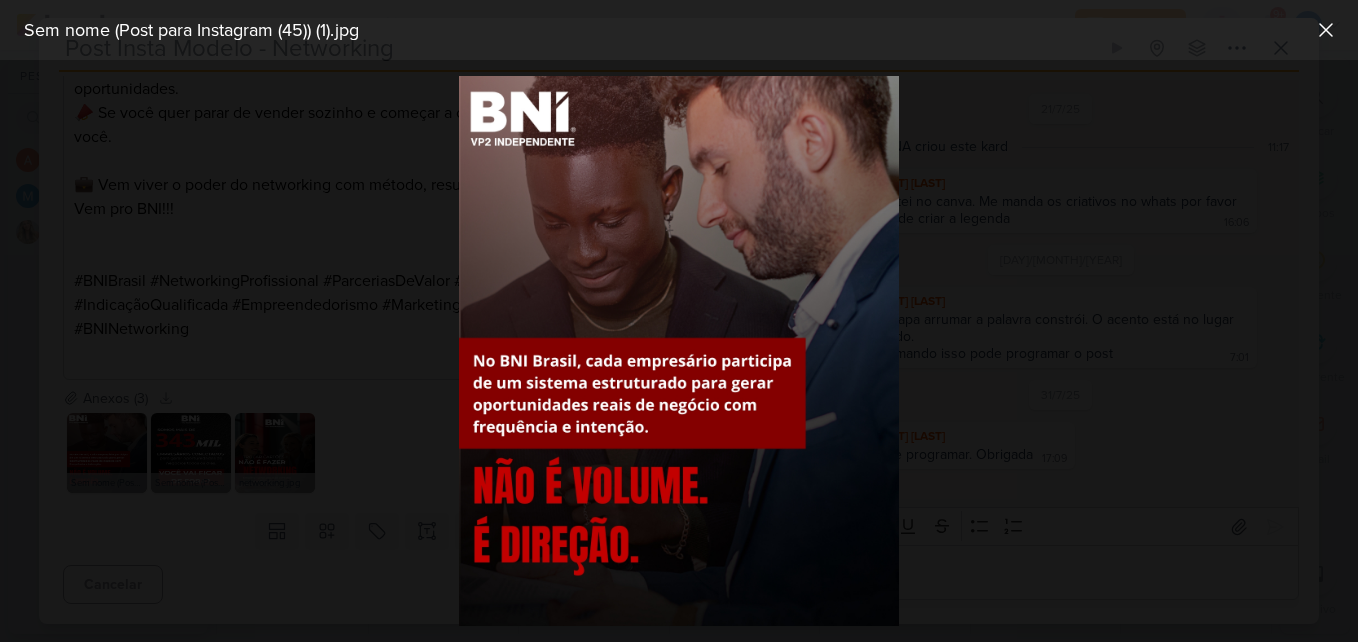click at bounding box center [679, 351] 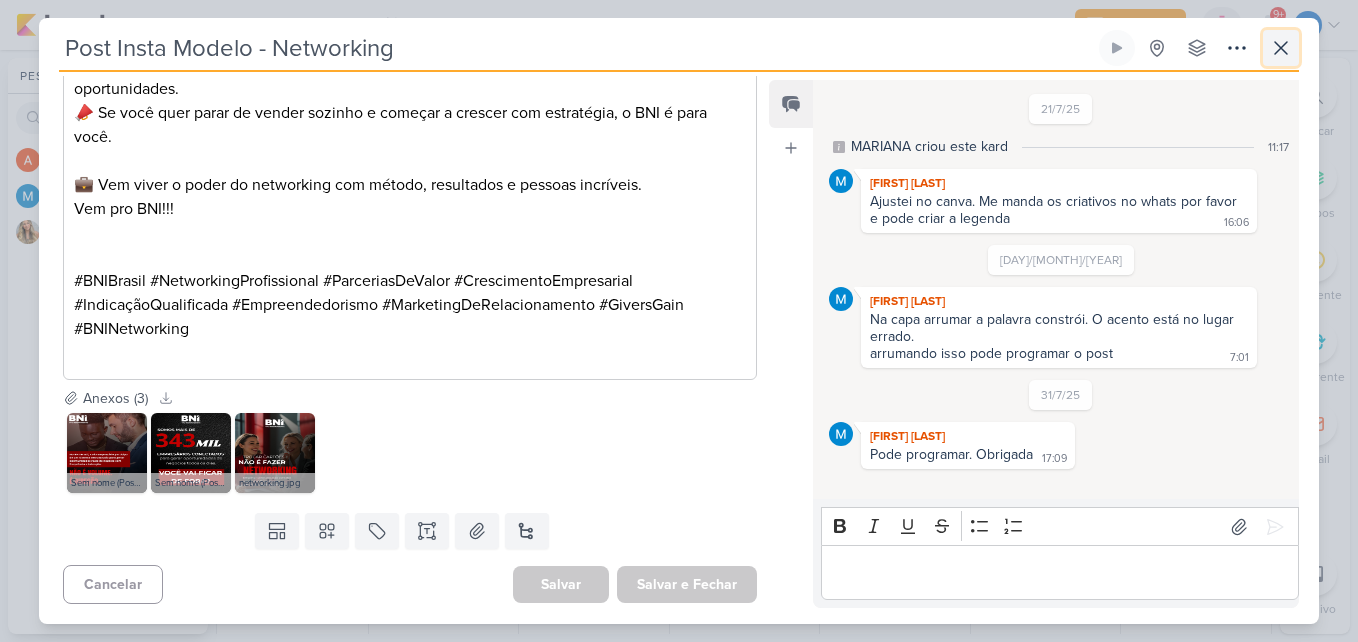 click 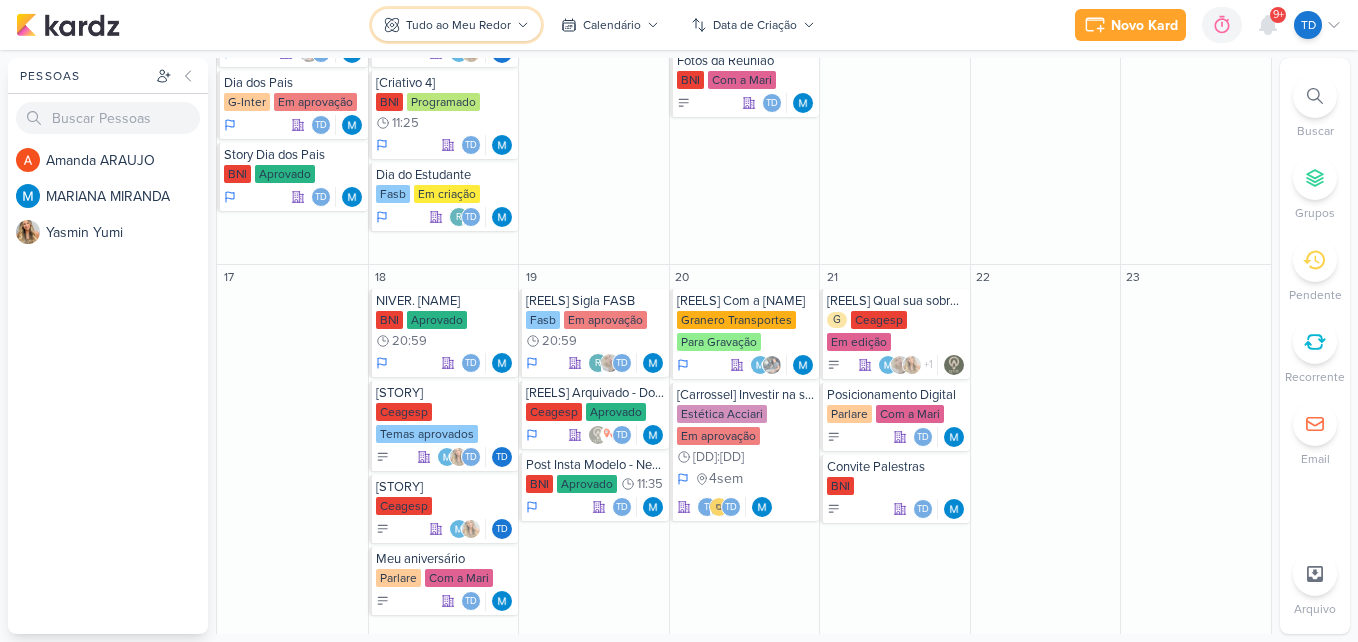 click on "Tudo ao Meu Redor" at bounding box center [458, 25] 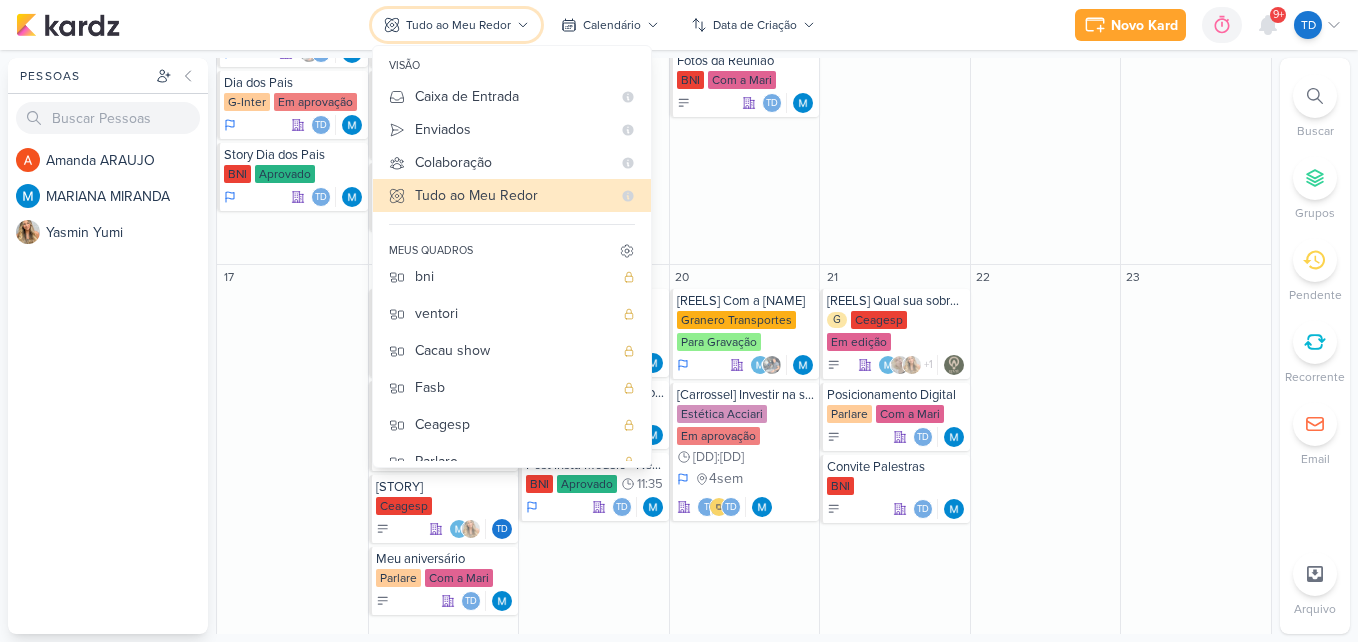 scroll, scrollTop: 200, scrollLeft: 0, axis: vertical 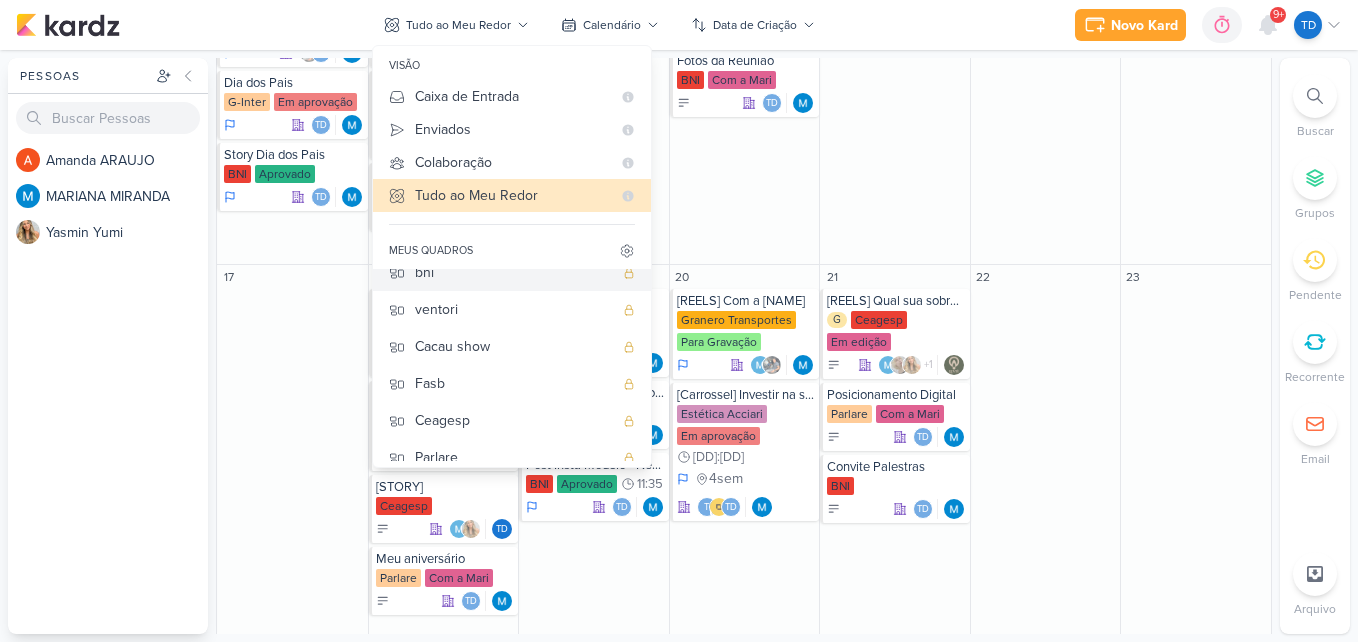 click on "bni" at bounding box center [514, 272] 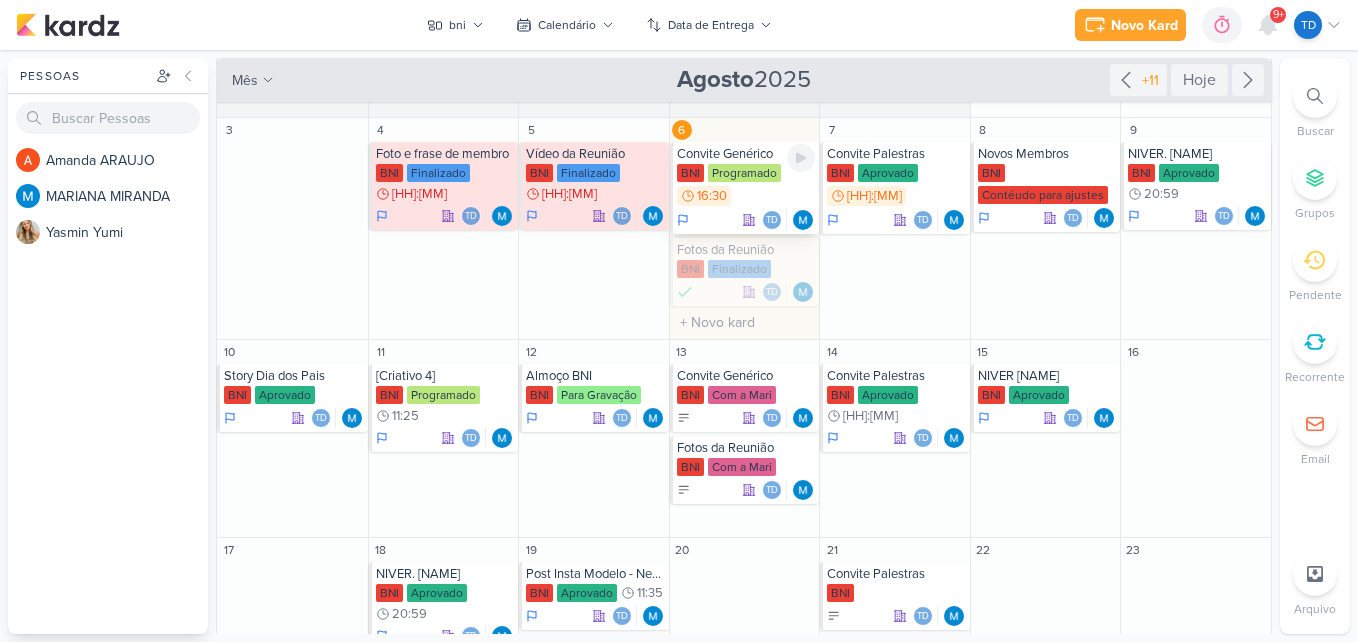 scroll, scrollTop: 105, scrollLeft: 0, axis: vertical 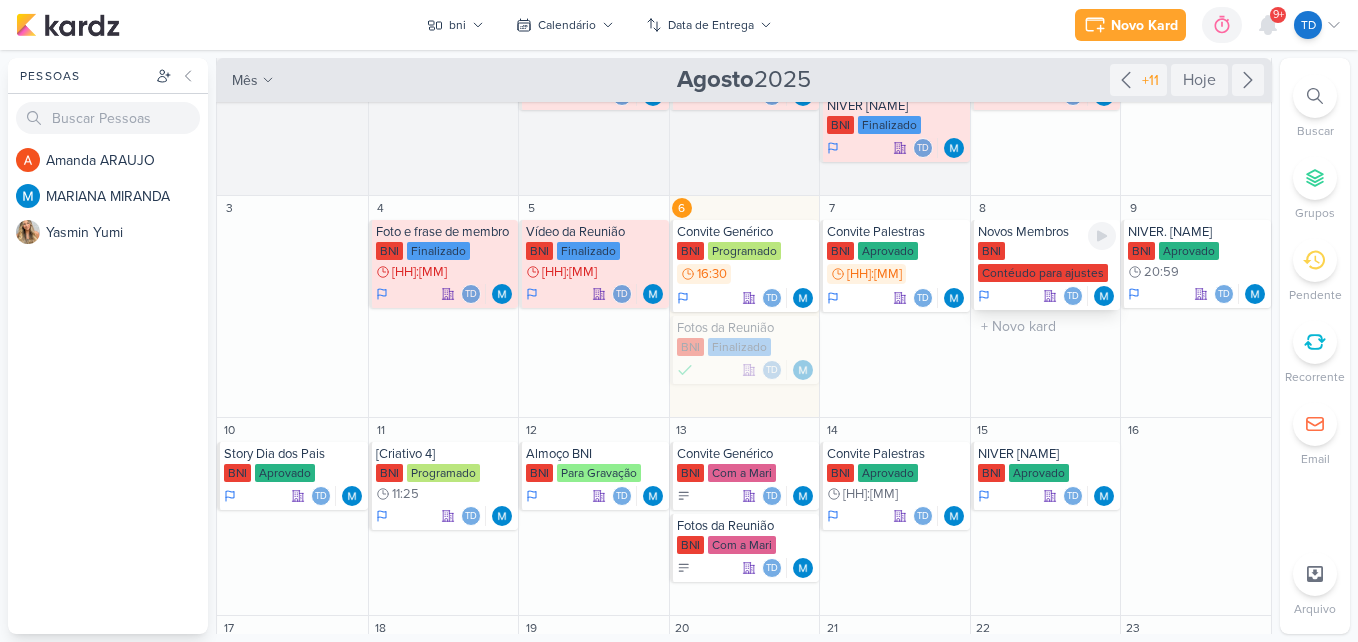 click on "BNI
Contéudo para ajustes" at bounding box center (1047, 263) 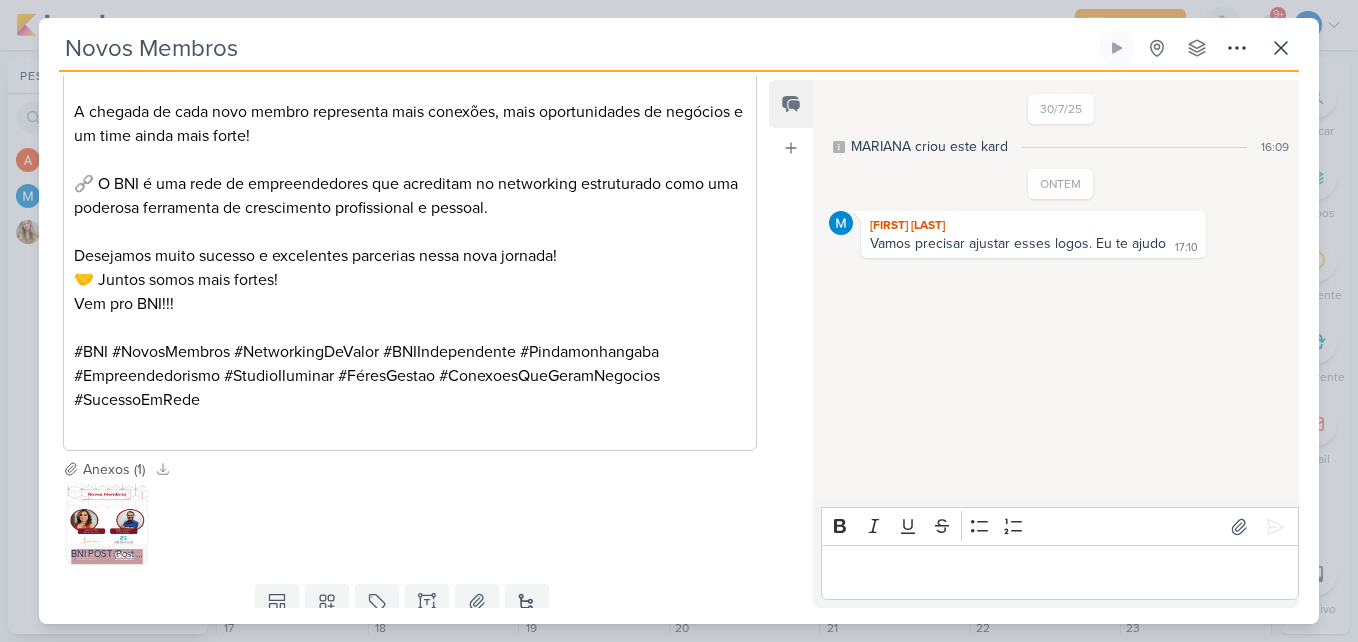 scroll, scrollTop: 771, scrollLeft: 0, axis: vertical 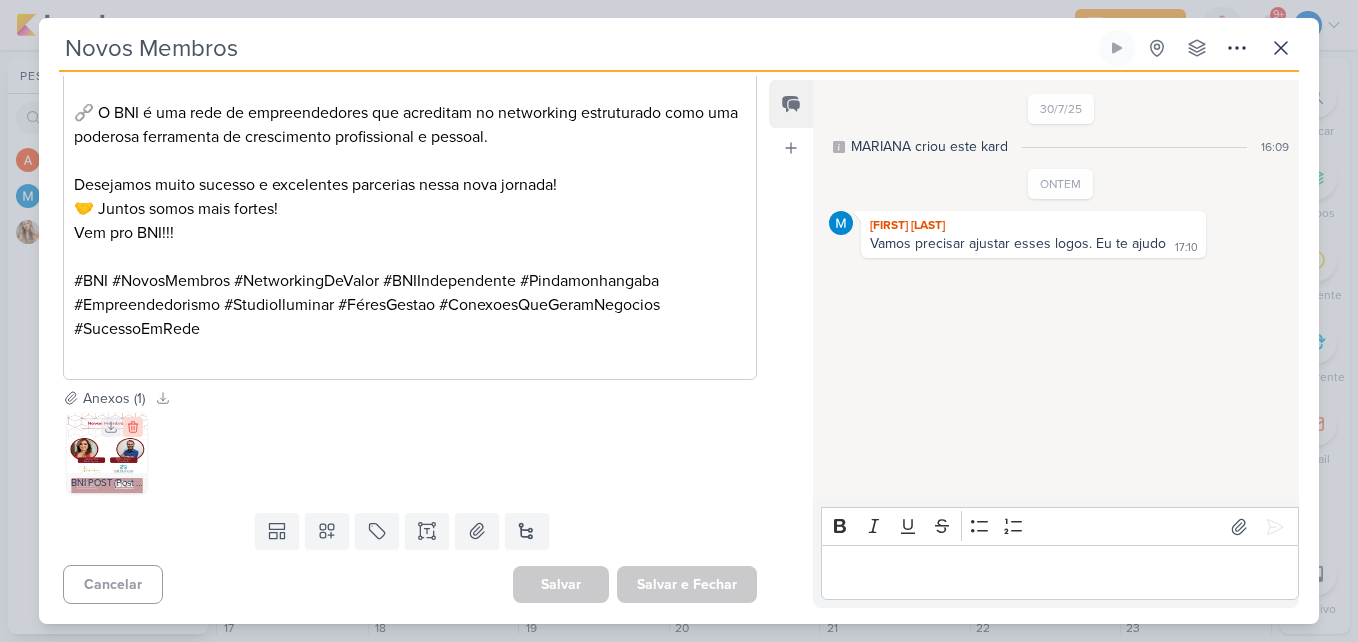 click 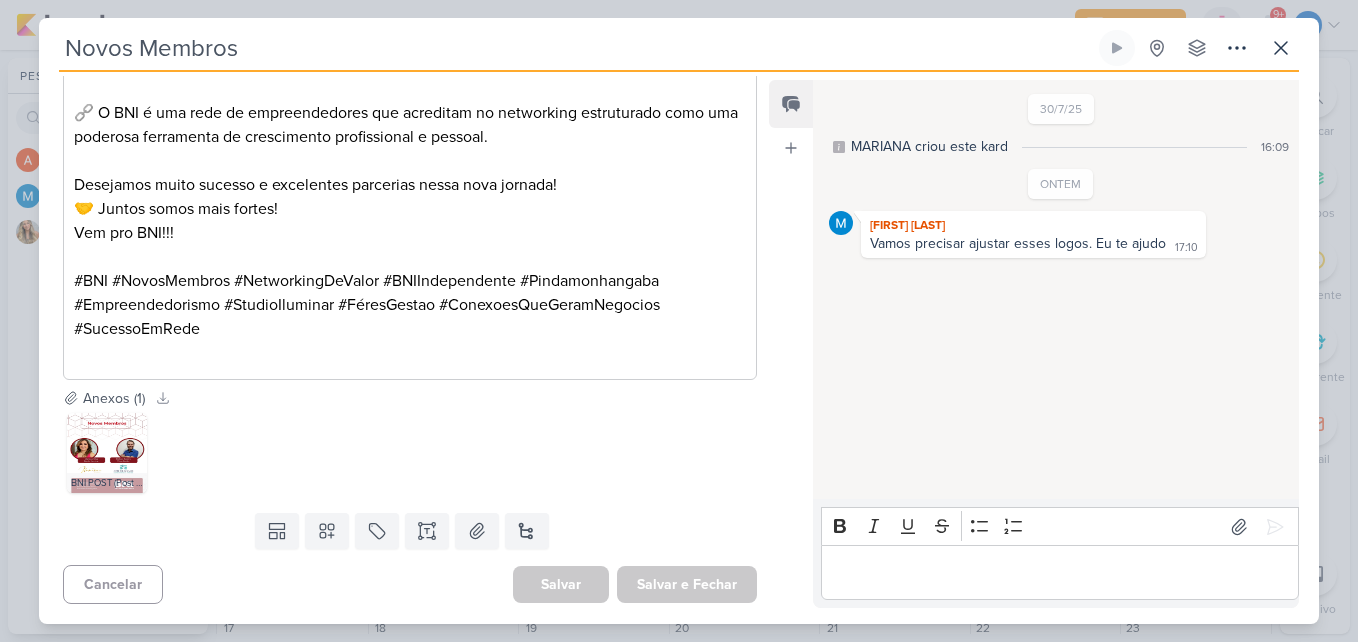 scroll, scrollTop: 654, scrollLeft: 0, axis: vertical 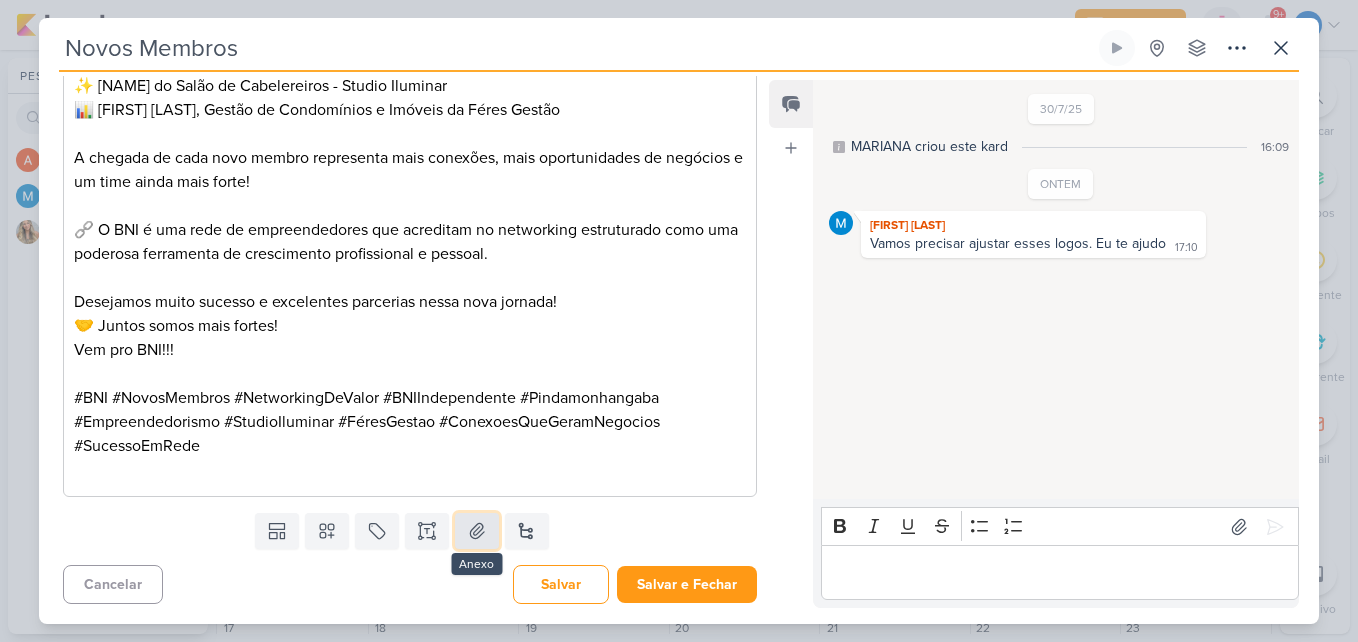 click 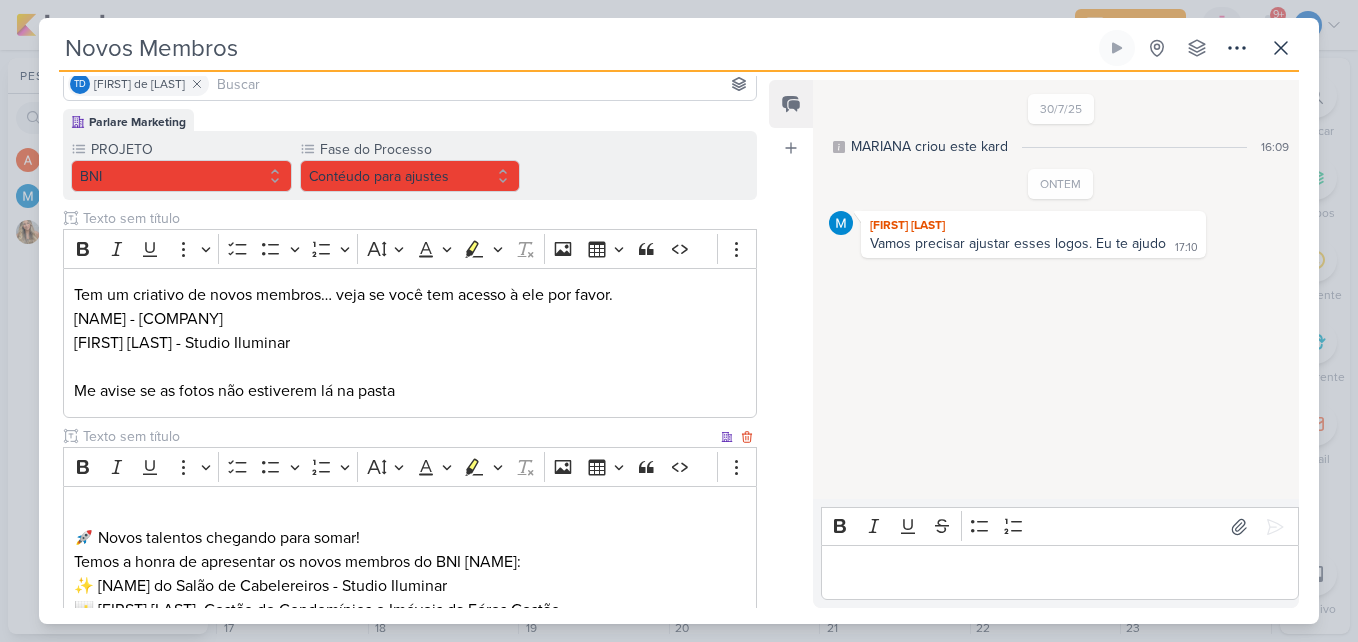 scroll, scrollTop: 0, scrollLeft: 0, axis: both 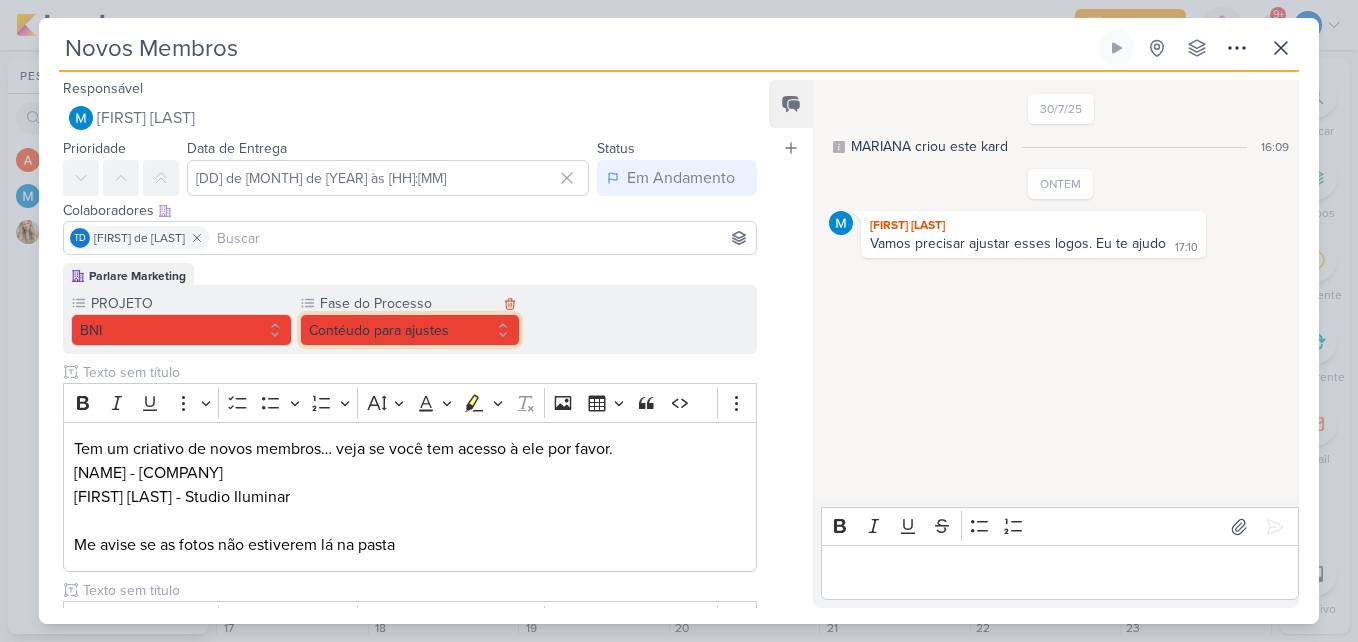 click on "Contéudo para ajustes" at bounding box center (410, 330) 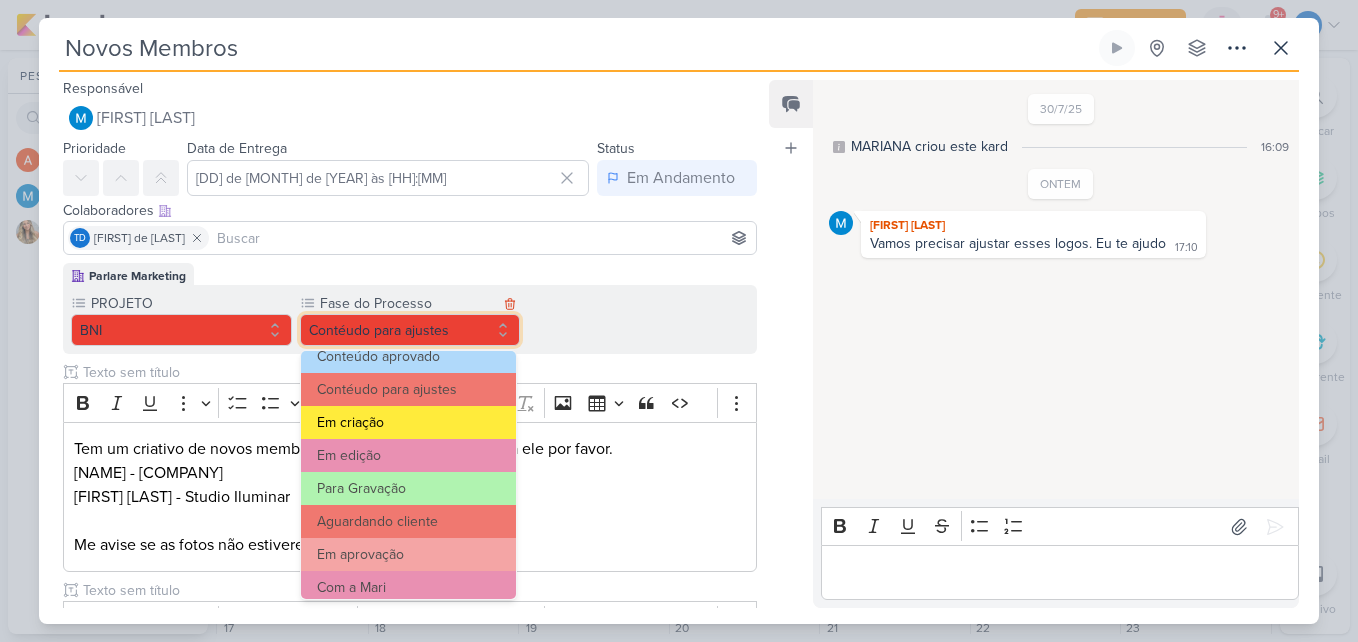 scroll, scrollTop: 193, scrollLeft: 0, axis: vertical 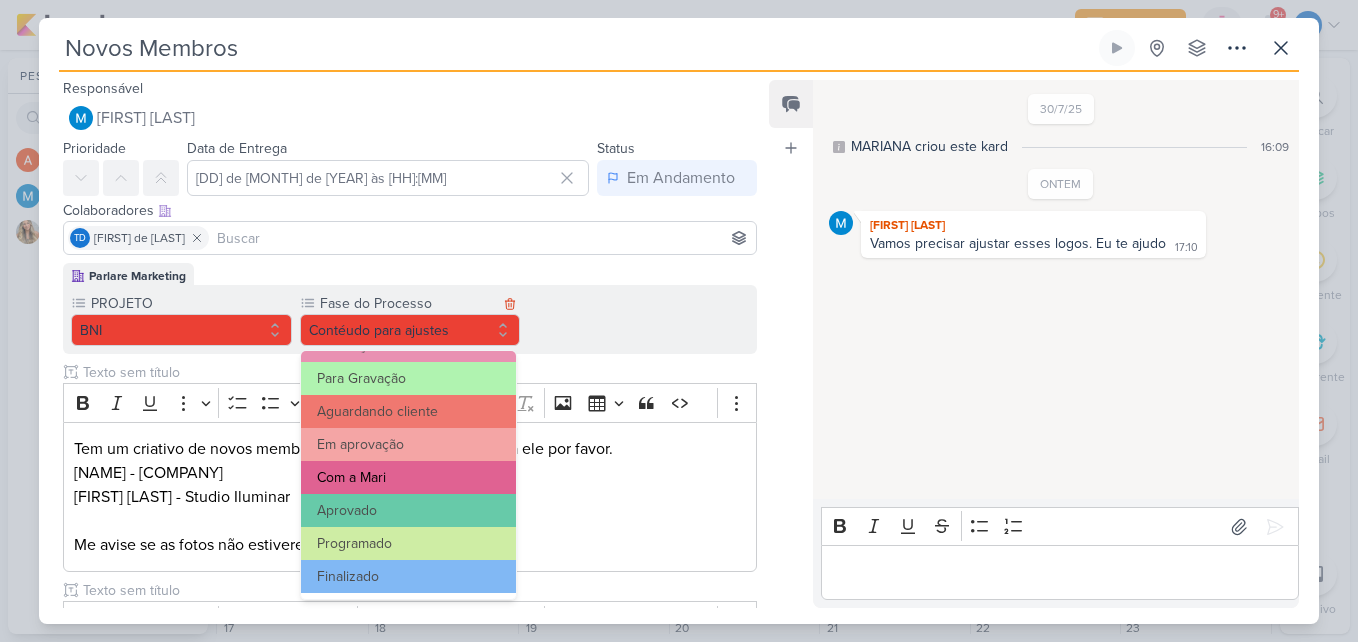 click on "Com a Mari" at bounding box center [409, 477] 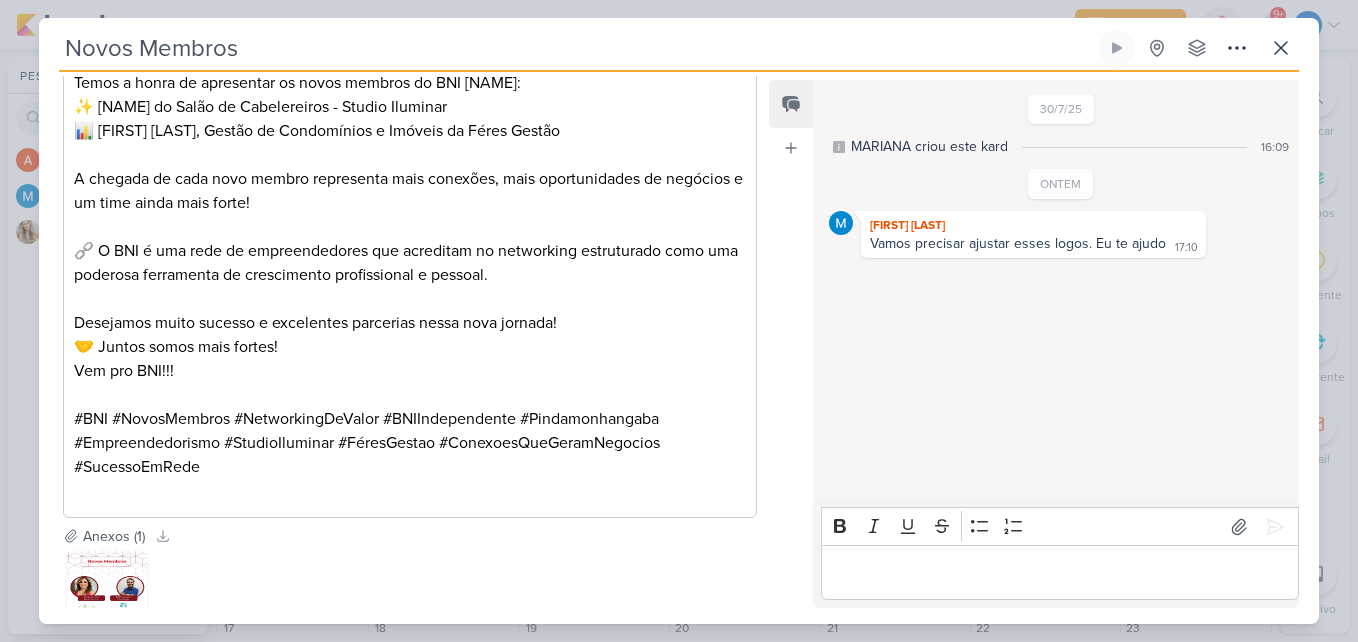 scroll, scrollTop: 771, scrollLeft: 0, axis: vertical 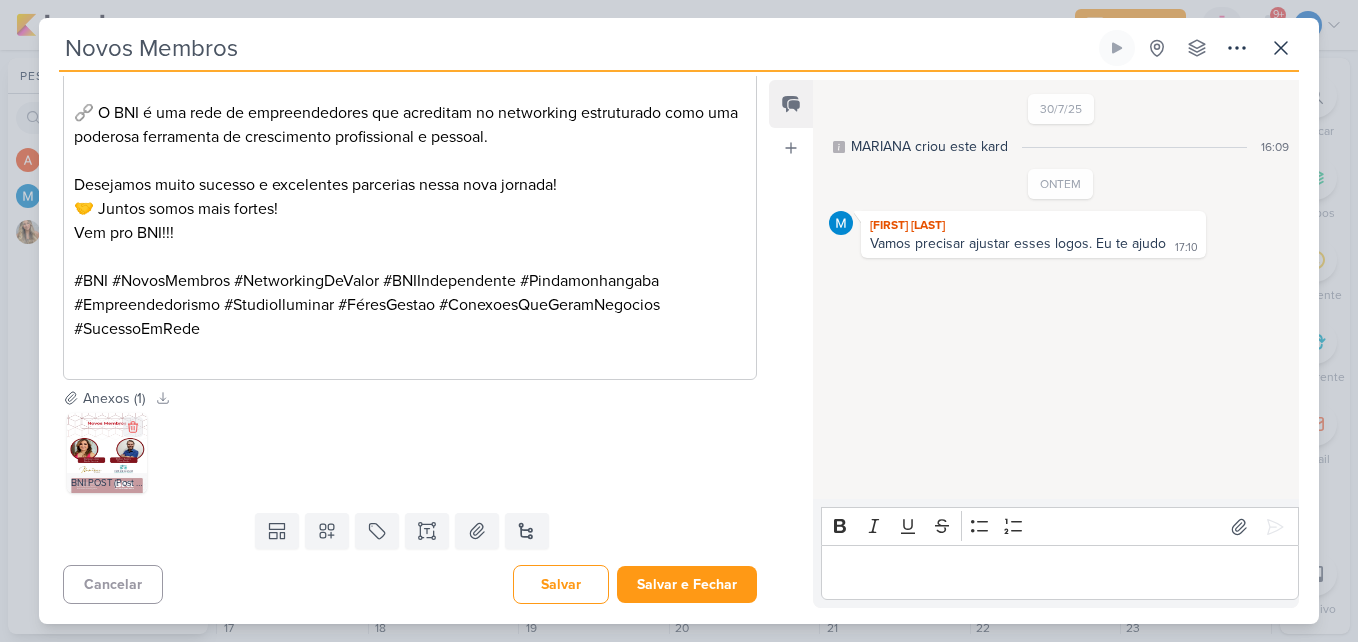 click at bounding box center (107, 453) 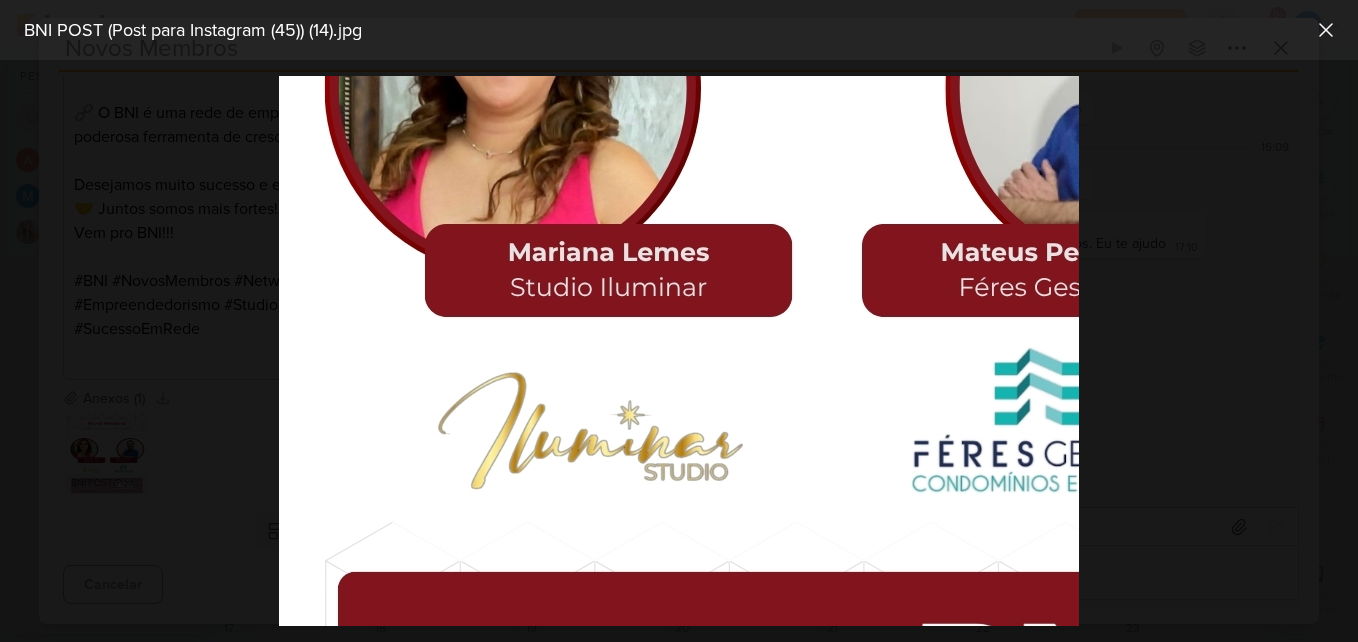 scroll, scrollTop: 600, scrollLeft: 0, axis: vertical 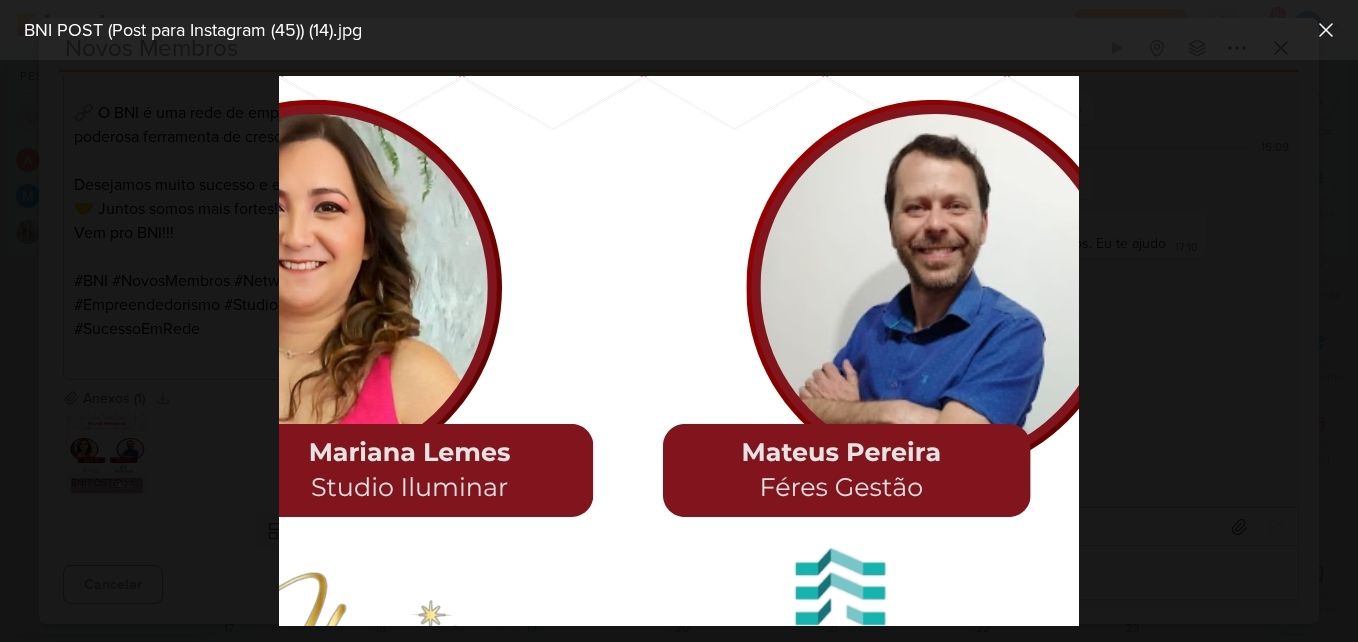 click at bounding box center (679, 351) 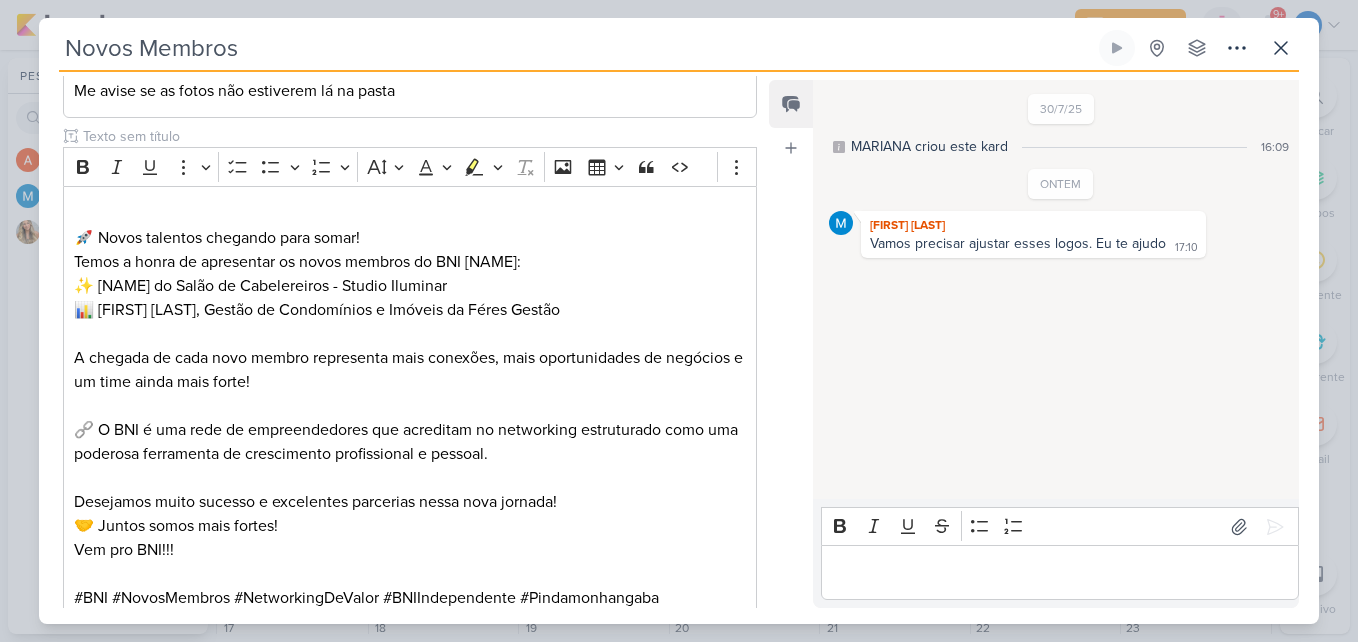 scroll, scrollTop: 771, scrollLeft: 0, axis: vertical 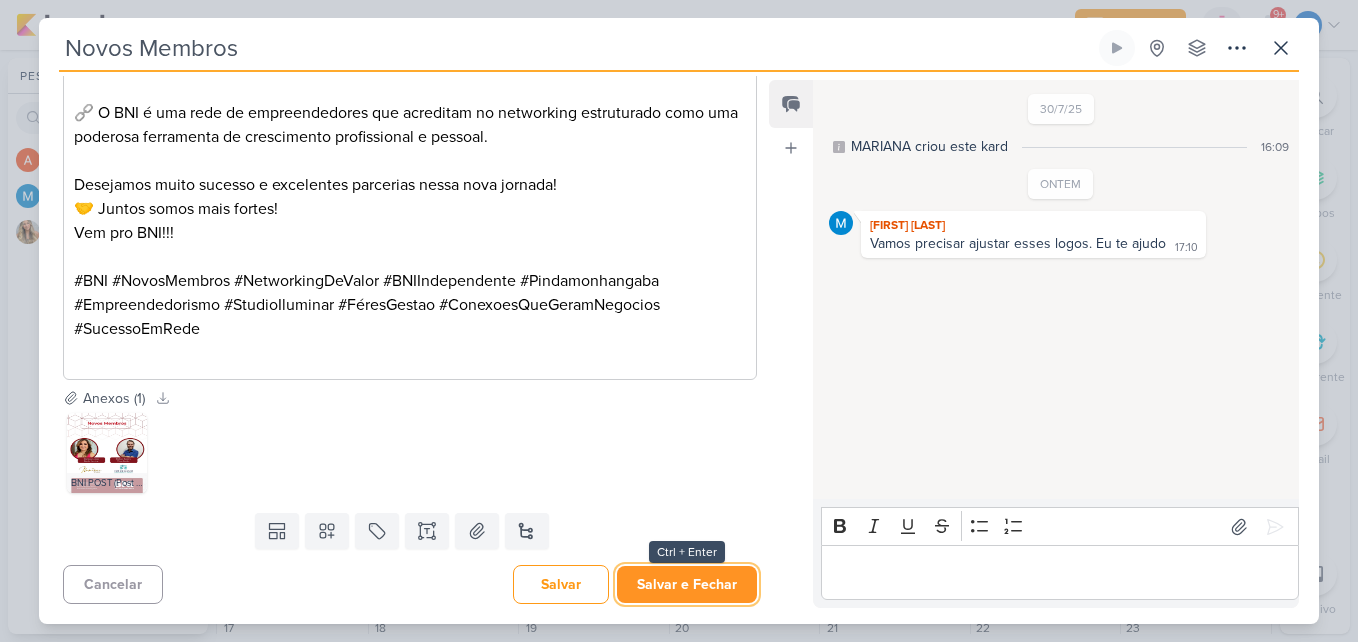 click on "Salvar e Fechar" at bounding box center (687, 584) 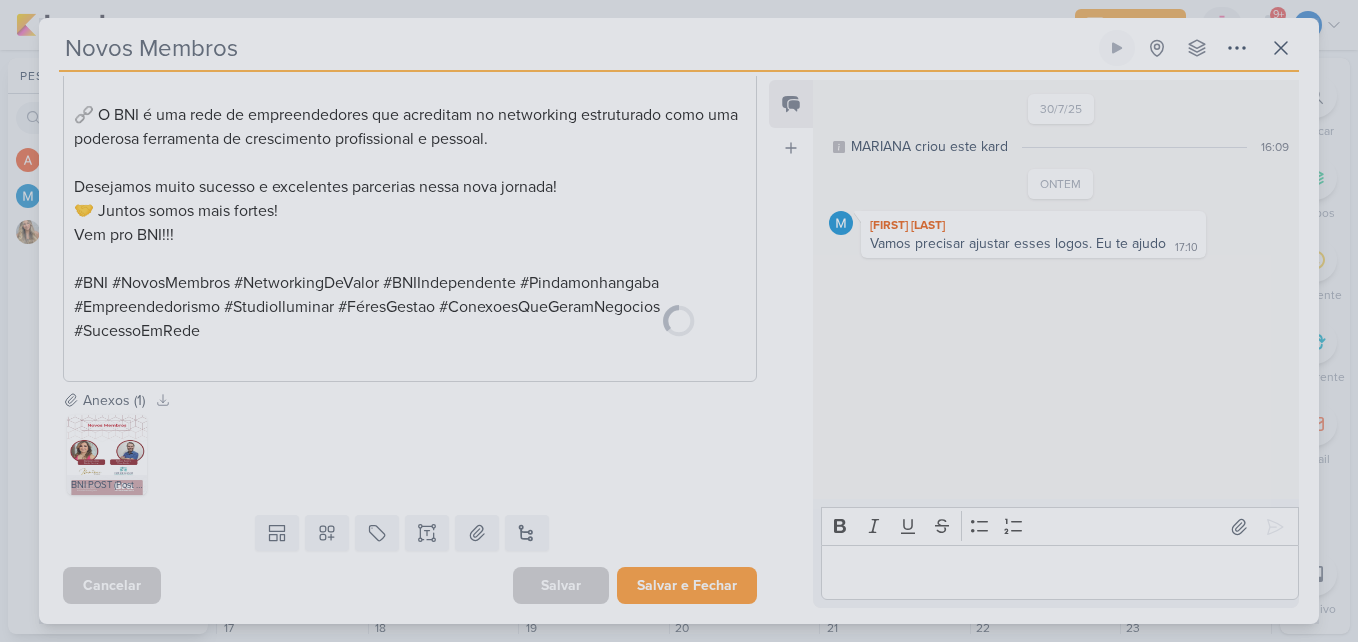 scroll, scrollTop: 769, scrollLeft: 0, axis: vertical 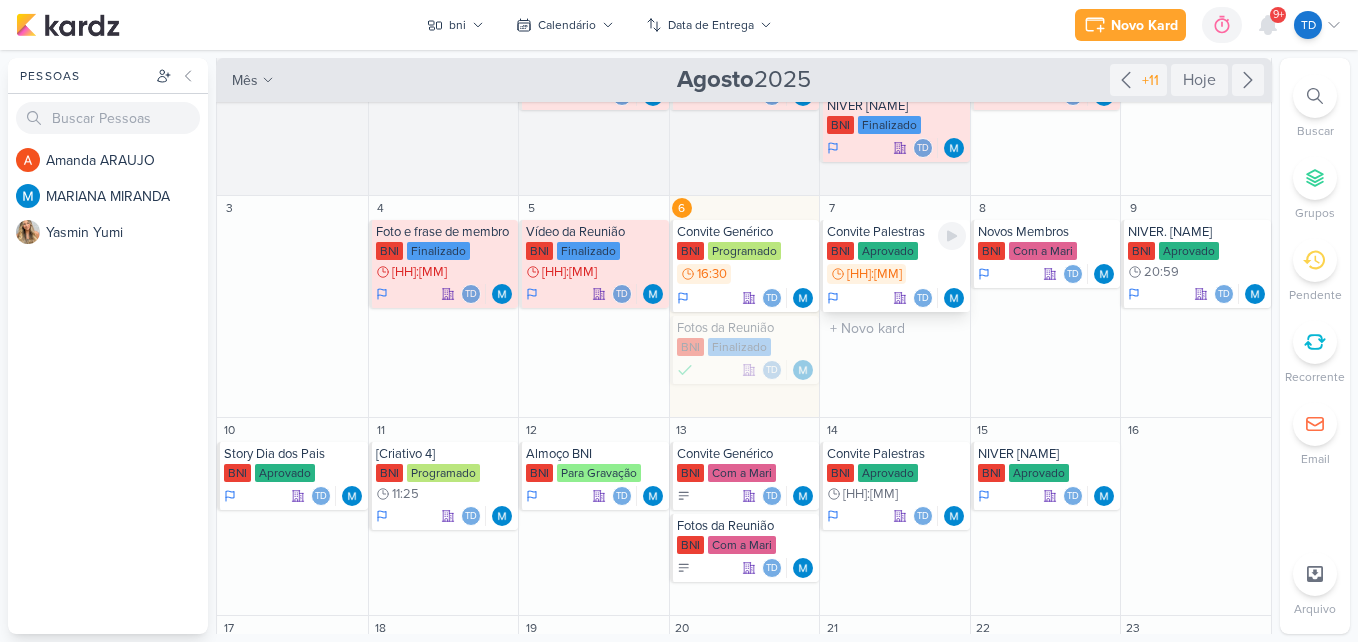 click on "Aprovado" at bounding box center [888, 251] 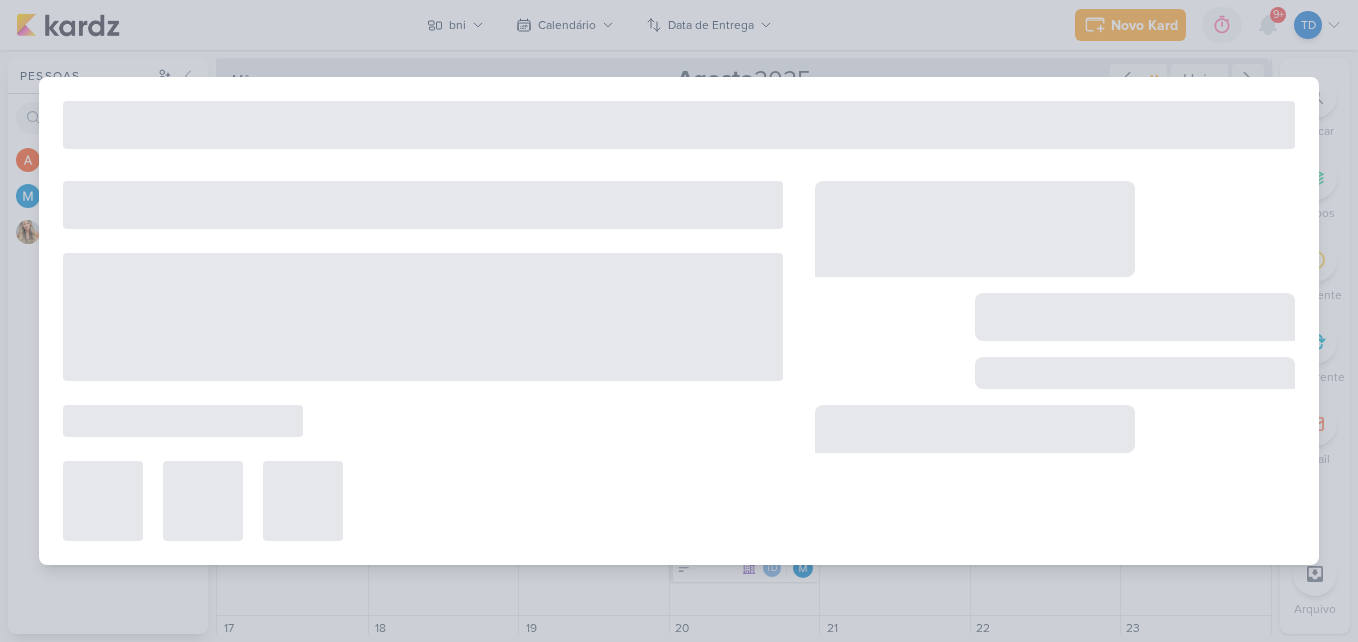 type on "Convite Palestras" 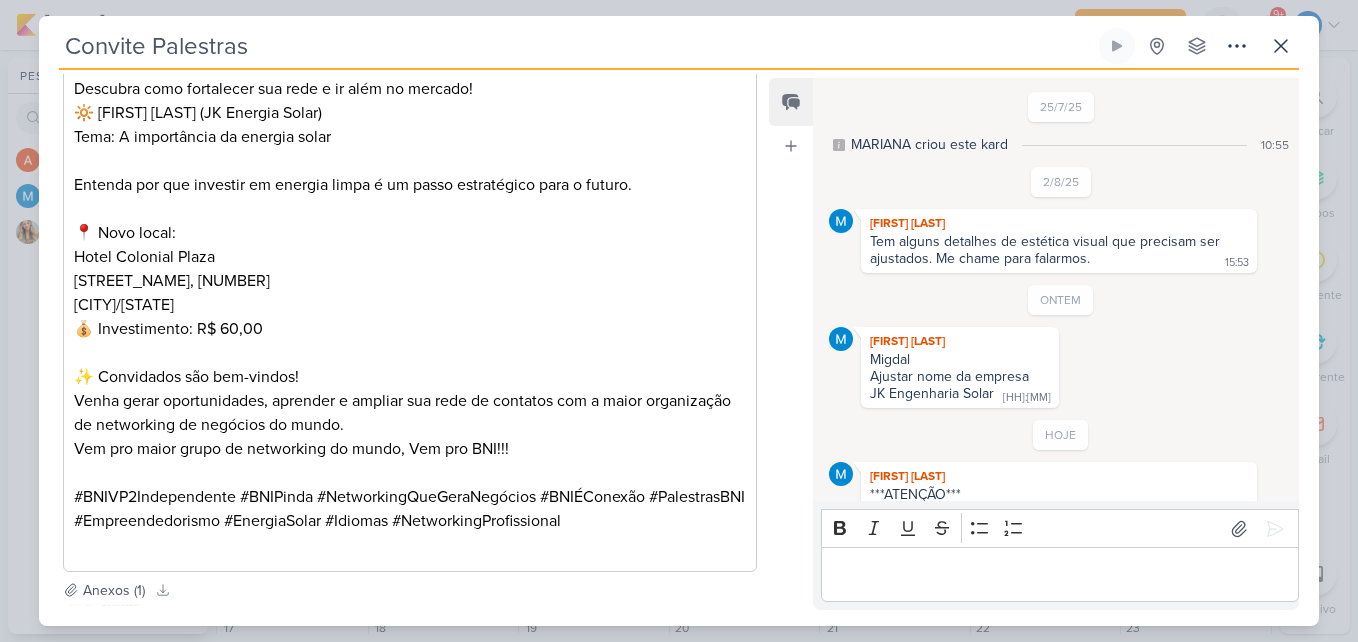 scroll, scrollTop: 32, scrollLeft: 0, axis: vertical 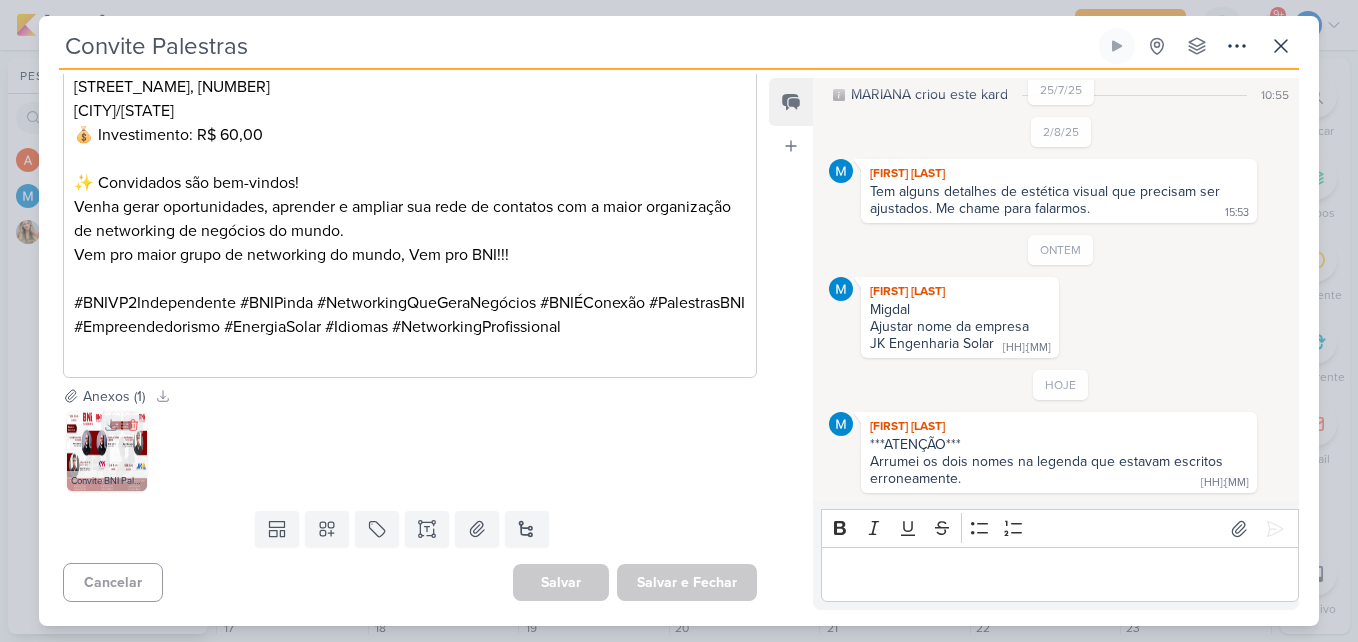 click at bounding box center (107, 451) 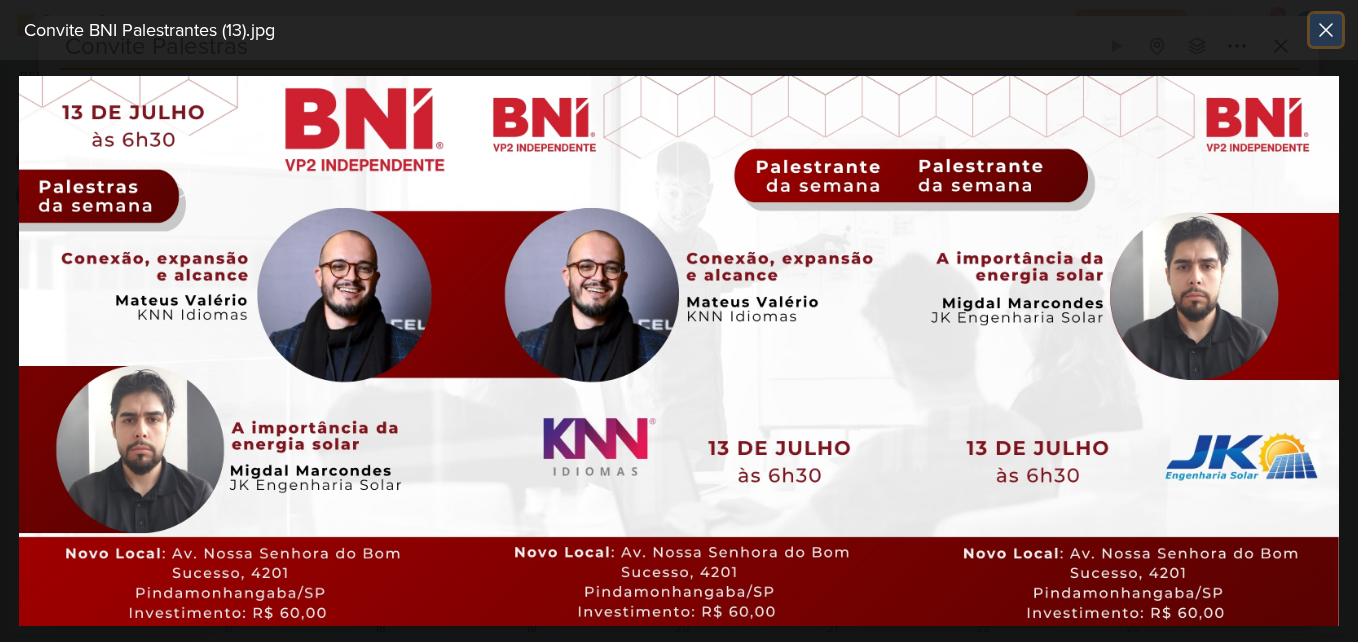 click 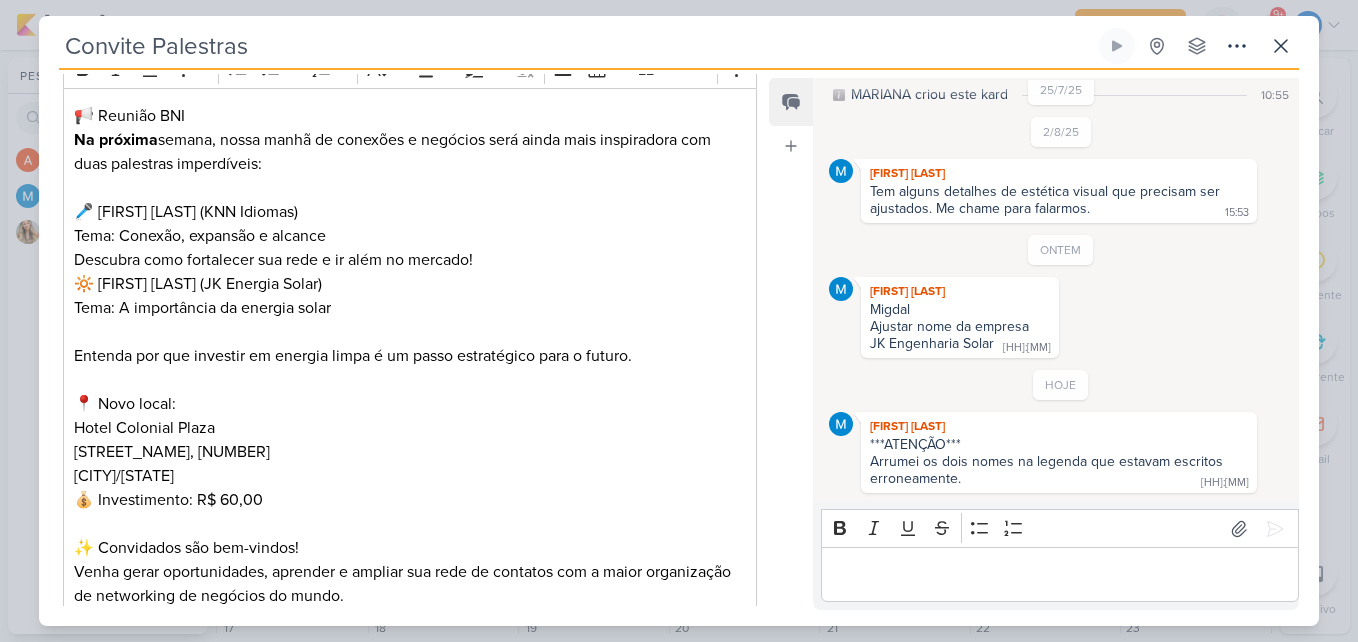 scroll, scrollTop: 563, scrollLeft: 0, axis: vertical 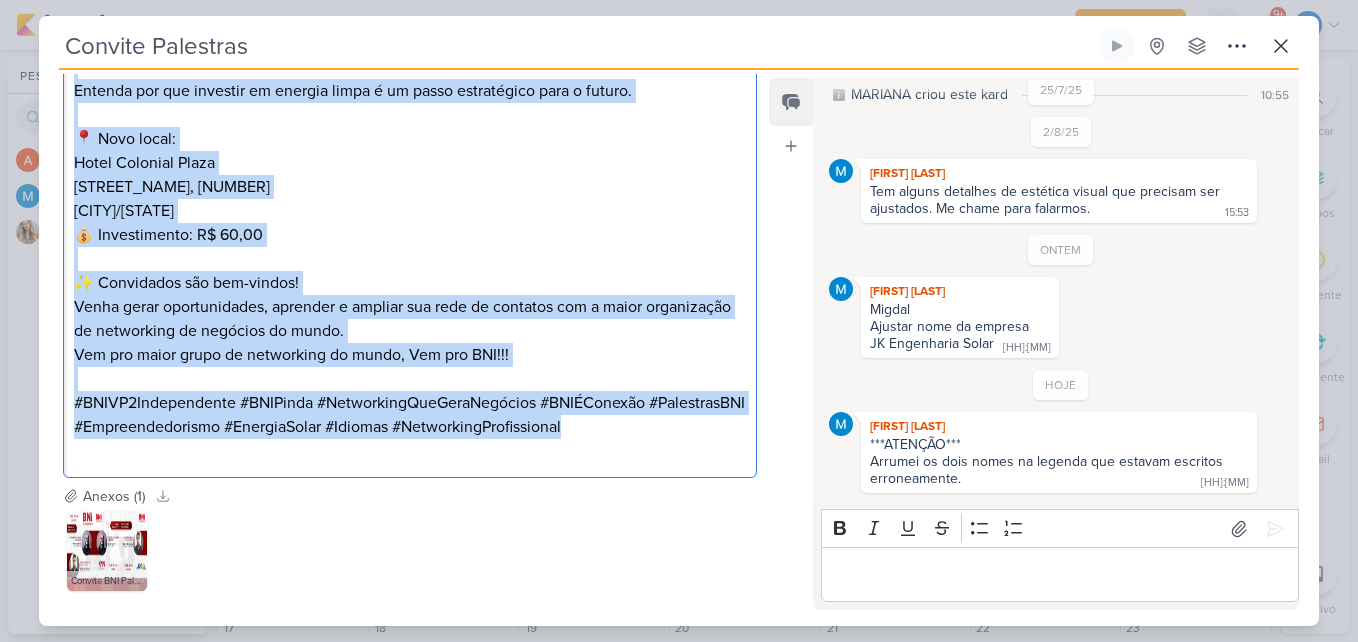 drag, startPoint x: 75, startPoint y: 144, endPoint x: 681, endPoint y: 437, distance: 673.1159 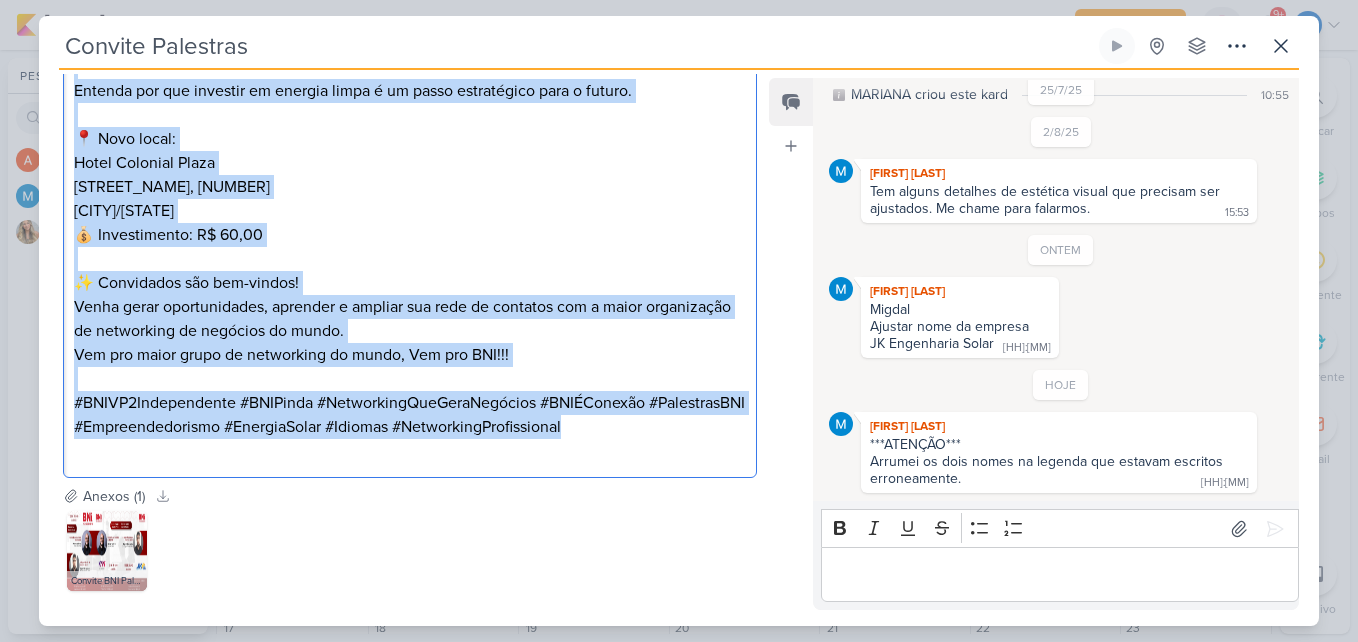 click on "📢 Reunião BNI  Na próxima  semana, nossa manhã de conexões e negócios será ainda mais inspiradora com duas palestras imperdíveis: 🎤 Mateus Valério (KNN Idiomas) Tema: Conexão, expansão e alcance Descubra como fortalecer sua rede e ir além no mercado! 🔆 Migdal Marcondes (JK Energia Solar) Tema: A importância da energia solar Entenda por que investir em energia limpa é um passo estratégico para o futuro. 📍 Novo local: Hotel Colonial Plaza Av. Nossa Senhora do Bom Sucesso, 4201 [CITY]/[STATE] 💰 Investimento: R$ 60,01 ✨ Convidados são bem-vindos! Venha gerar oportunidades, aprender e ampliar sua rede de contatos com a maior organização de networking de negócios do mundo. Vem pro maior grupo de networking do mundo, Vem pro BNI!!! #BNIVP2Independente #BNIPinda #NetworkingQueGeraNegócios #BNIÉConexão #PalestrasBNI #Empreendedorismo #EnergiaSolar #Idiomas #NetworkingProfissional" at bounding box center (410, 150) 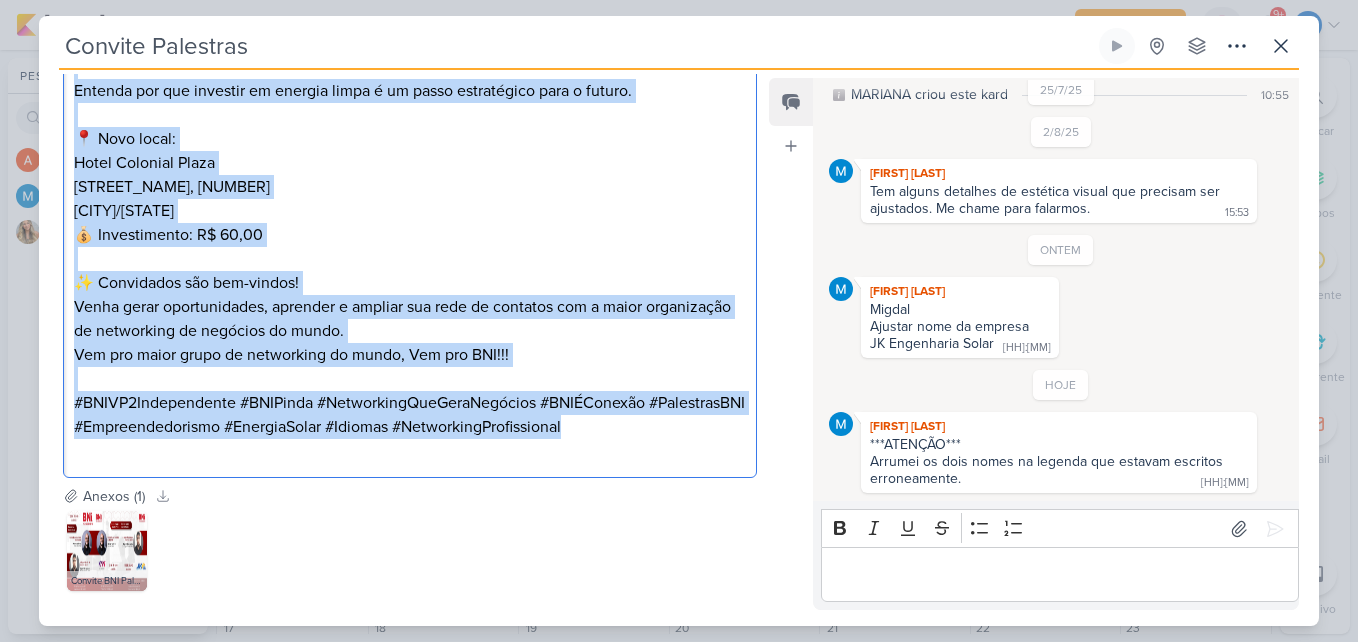copy on "📢 Reunião BNI  Na próxima  semana, nossa manhã de conexões e negócios será ainda mais inspiradora com duas palestras imperdíveis: 🎤 Mateus Valério (KNN Idiomas) Tema: Conexão, expansão e alcance Descubra como fortalecer sua rede e ir além no mercado! 🔆 Migdal Marcondes (JK Energia Solar) Tema: A importância da energia solar Entenda por que investir em energia limpa é um passo estratégico para o futuro. 📍 Novo local: Hotel Colonial Plaza Av. Nossa Senhora do Bom Sucesso, 4201 [CITY]/[STATE] 💰 Investimento: R$ 60,01 ✨ Convidados são bem-vindos! Venha gerar oportunidades, aprender e ampliar sua rede de contatos com a maior organização de networking de negócios do mundo. Vem pro maior grupo de networking do mundo, Vem pro BNI!!! #BNIVP2Independente #BNIPinda #NetworkingQueGeraNegócios #BNIÉConexão #PalestrasBNI #Empreendedorismo #EnergiaSolar #Idiomas #NetworkingProfissional" 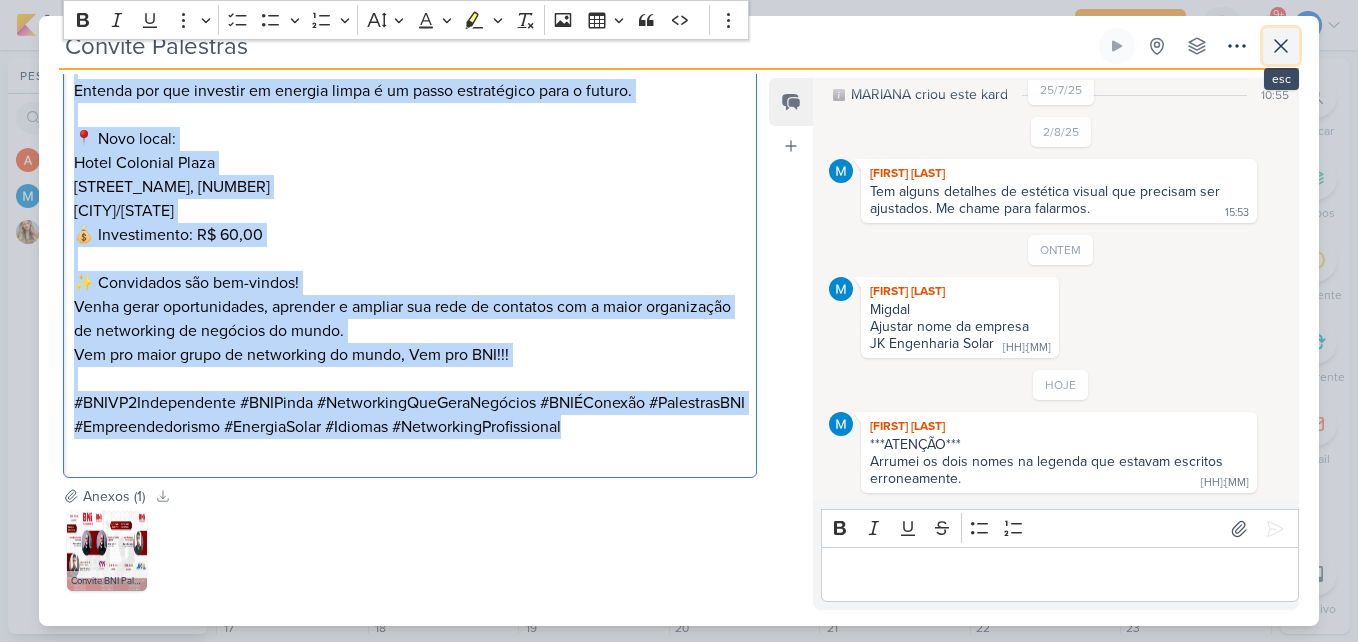 click 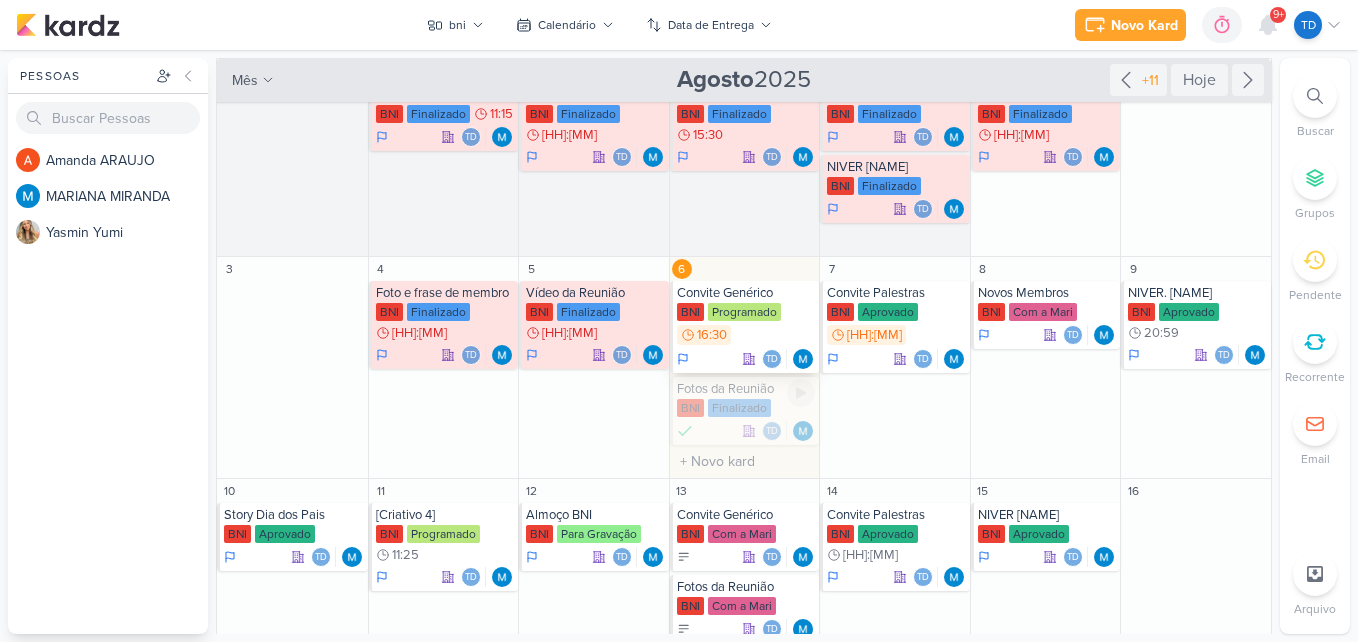 scroll, scrollTop: 0, scrollLeft: 0, axis: both 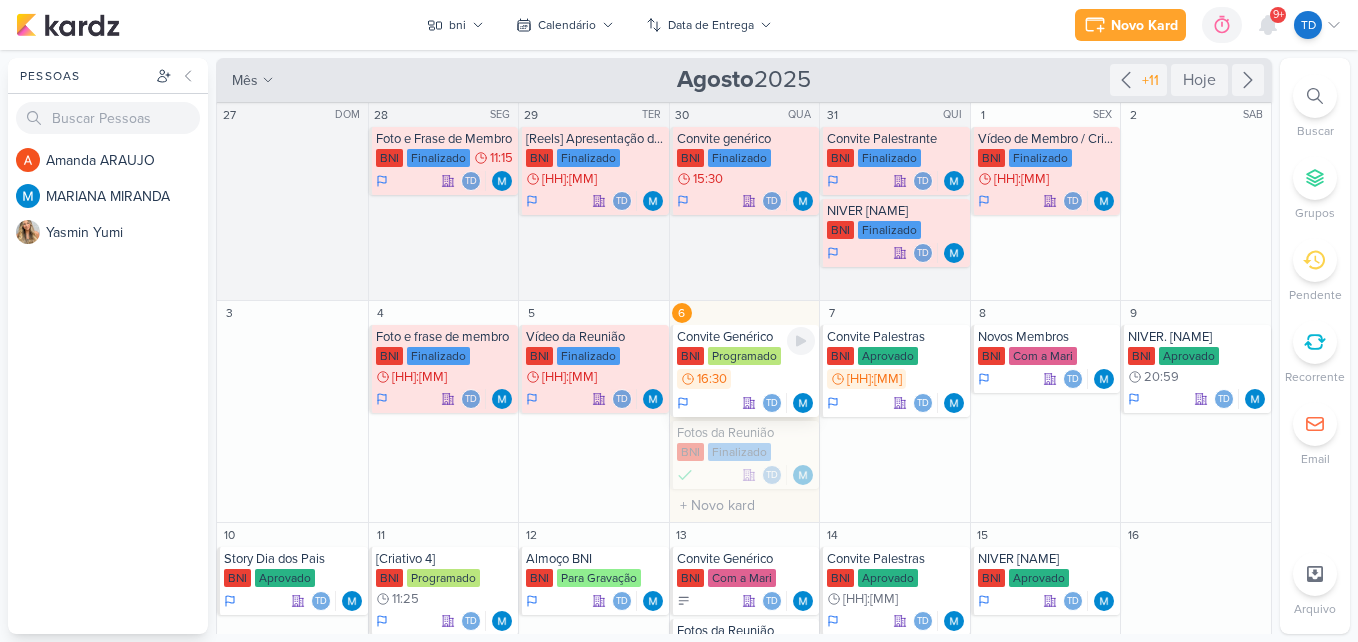 click on "Programado" at bounding box center (744, 356) 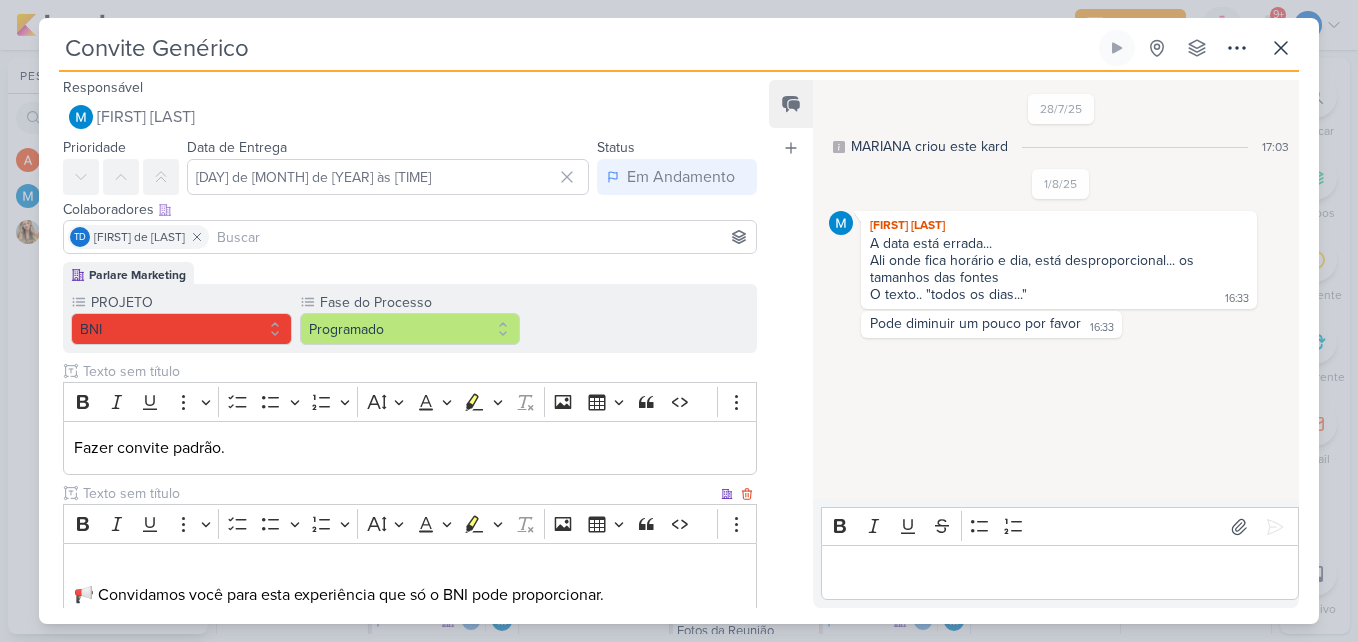 scroll, scrollTop: 0, scrollLeft: 0, axis: both 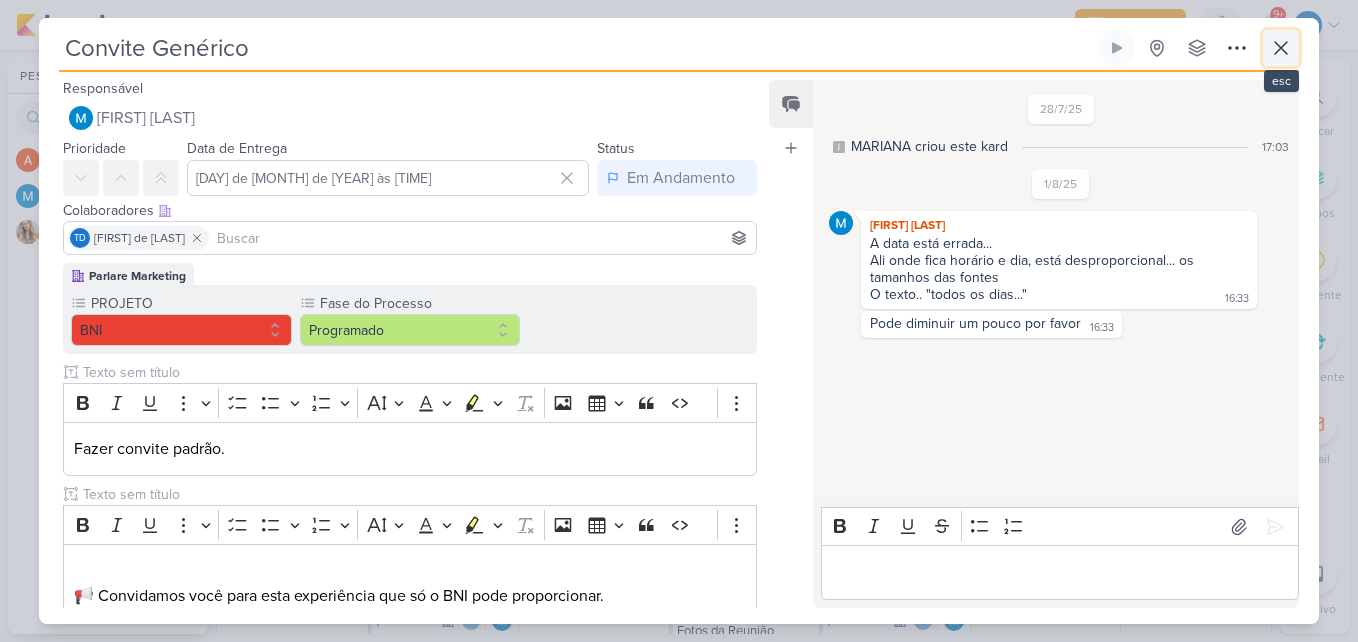 click 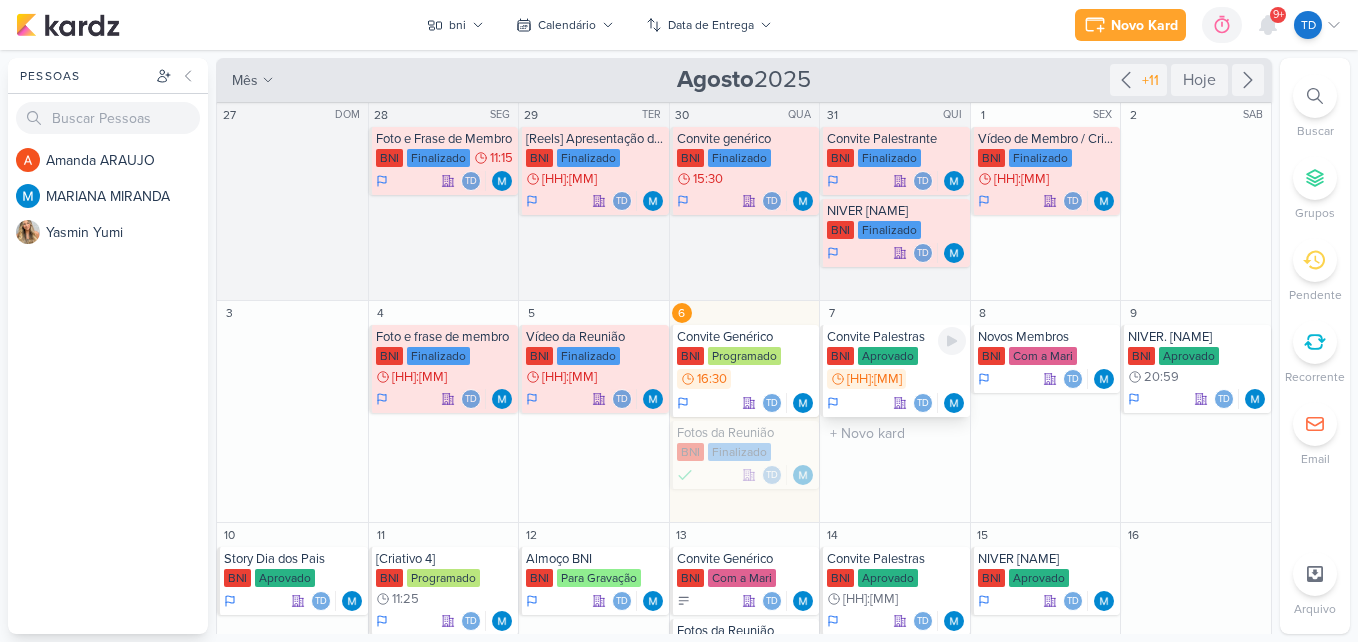 click on "Convite Palestras" at bounding box center [896, 337] 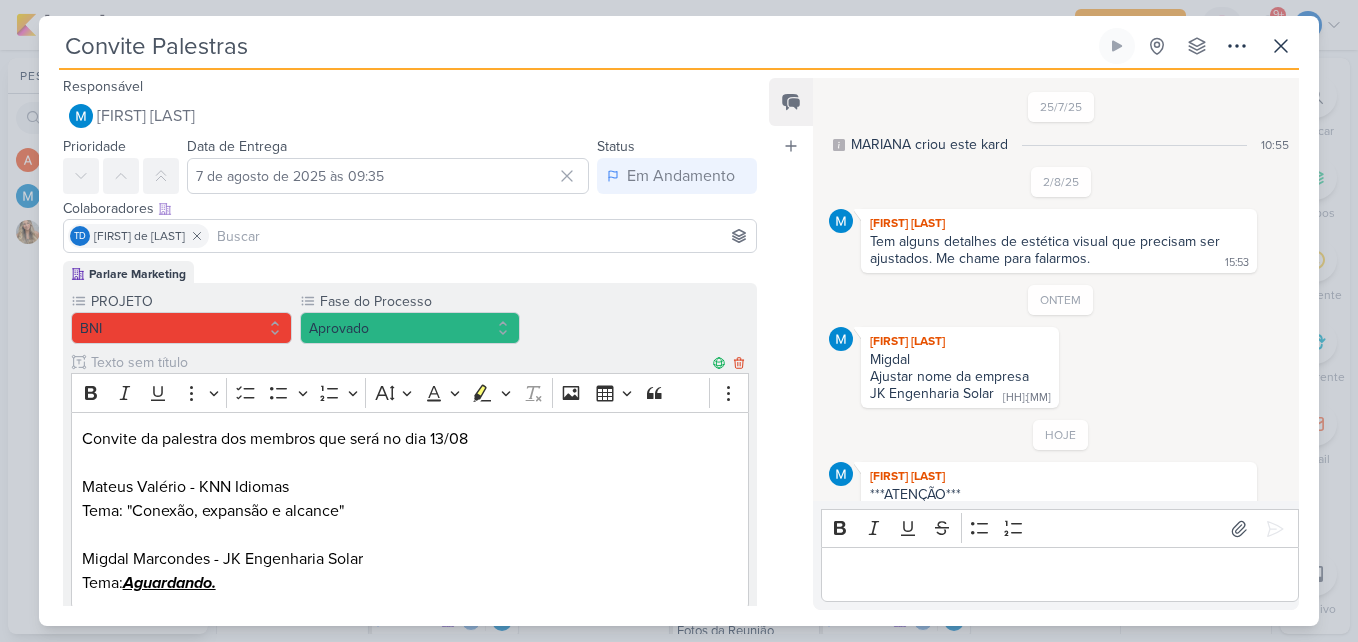 scroll, scrollTop: 50, scrollLeft: 0, axis: vertical 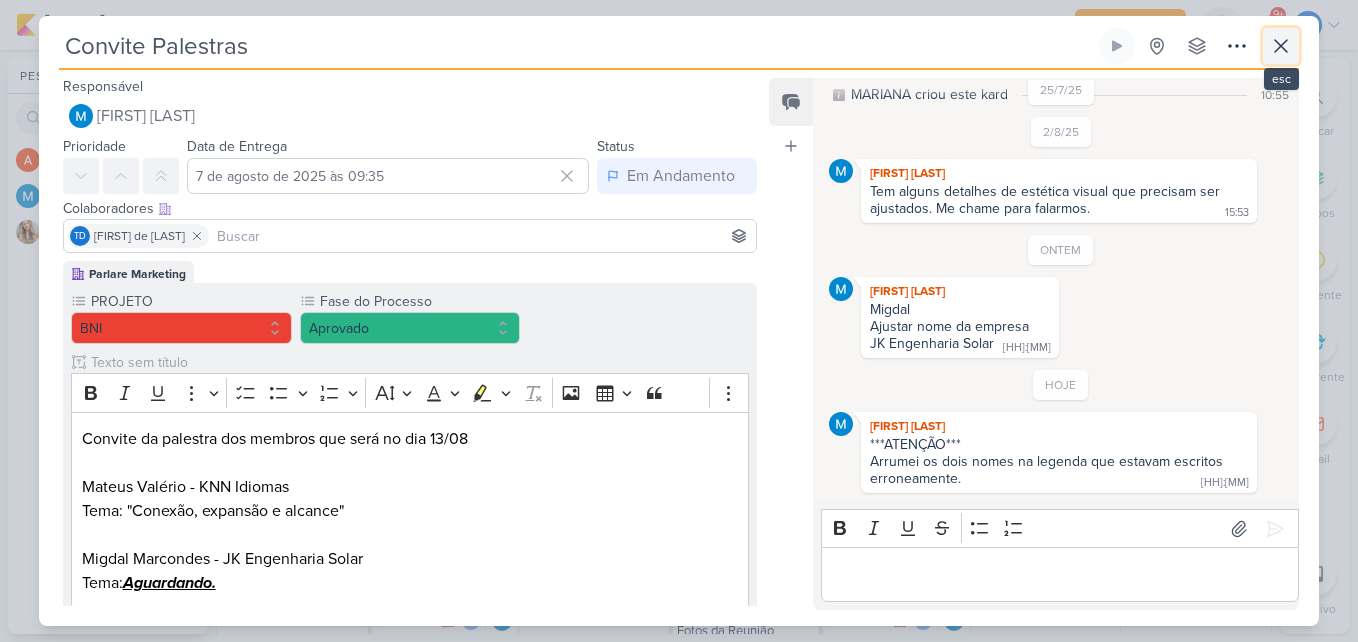 click 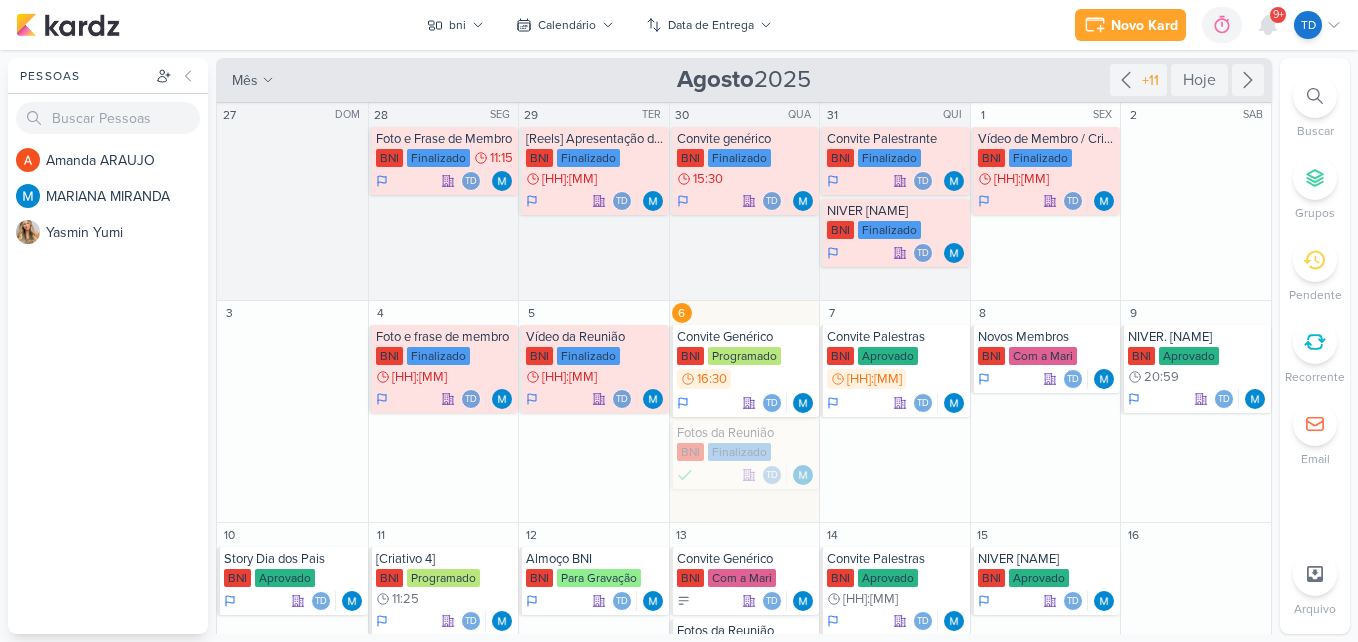 click at bounding box center (1315, 96) 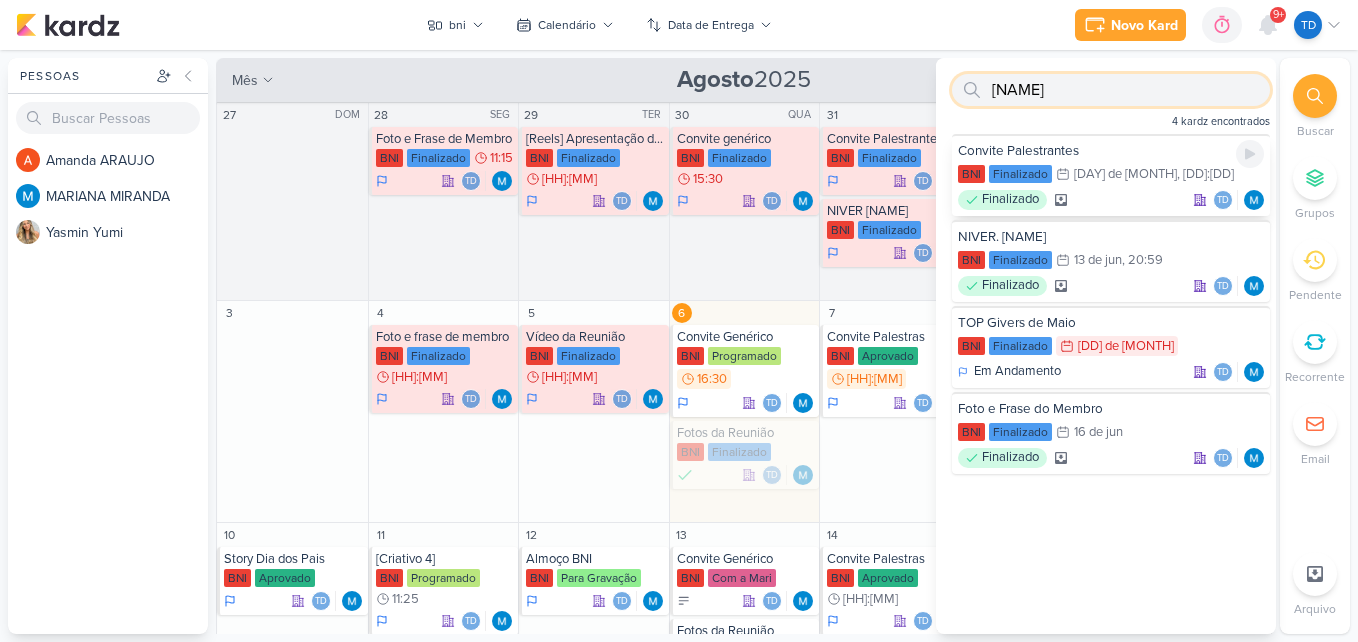 type on "[NAME]" 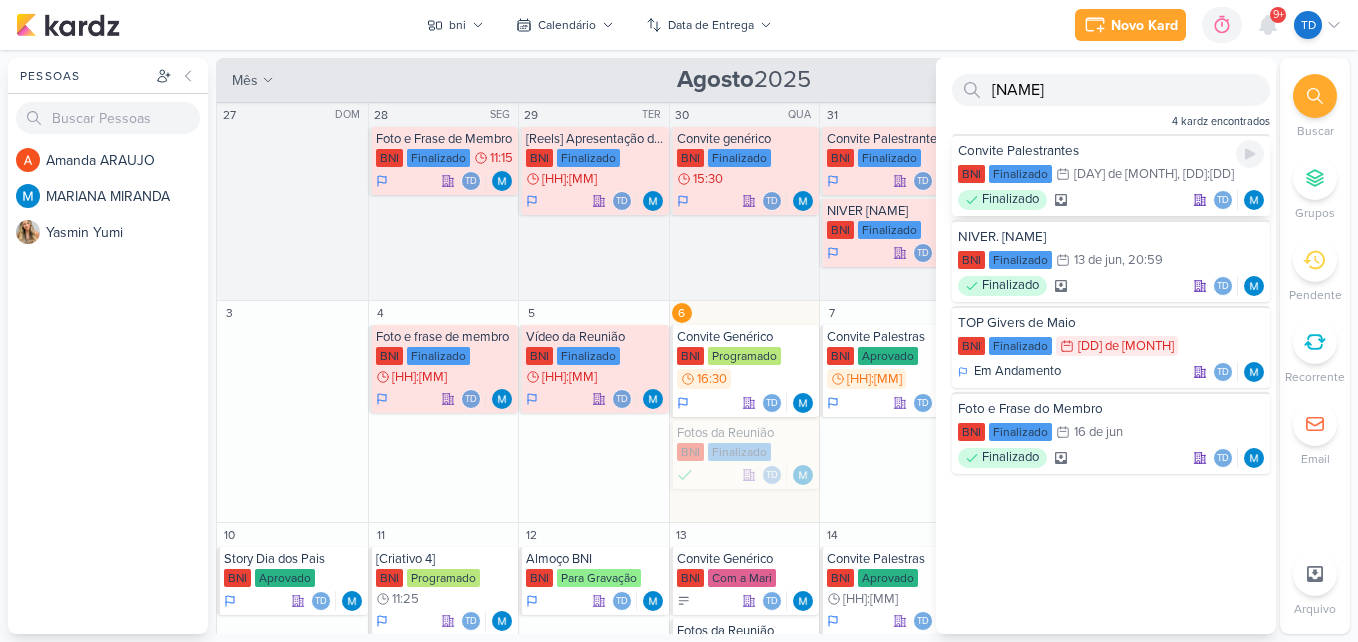 click on ", [DD]:[DD]" at bounding box center (1205, 174) 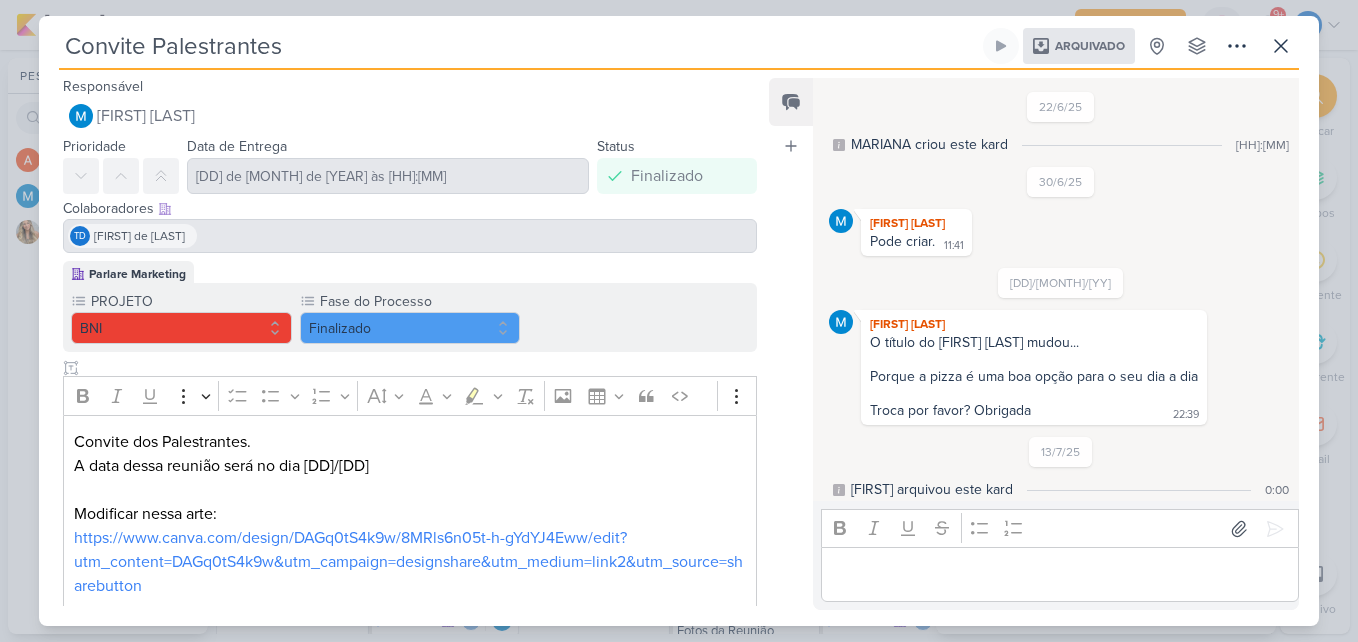 scroll, scrollTop: 7, scrollLeft: 0, axis: vertical 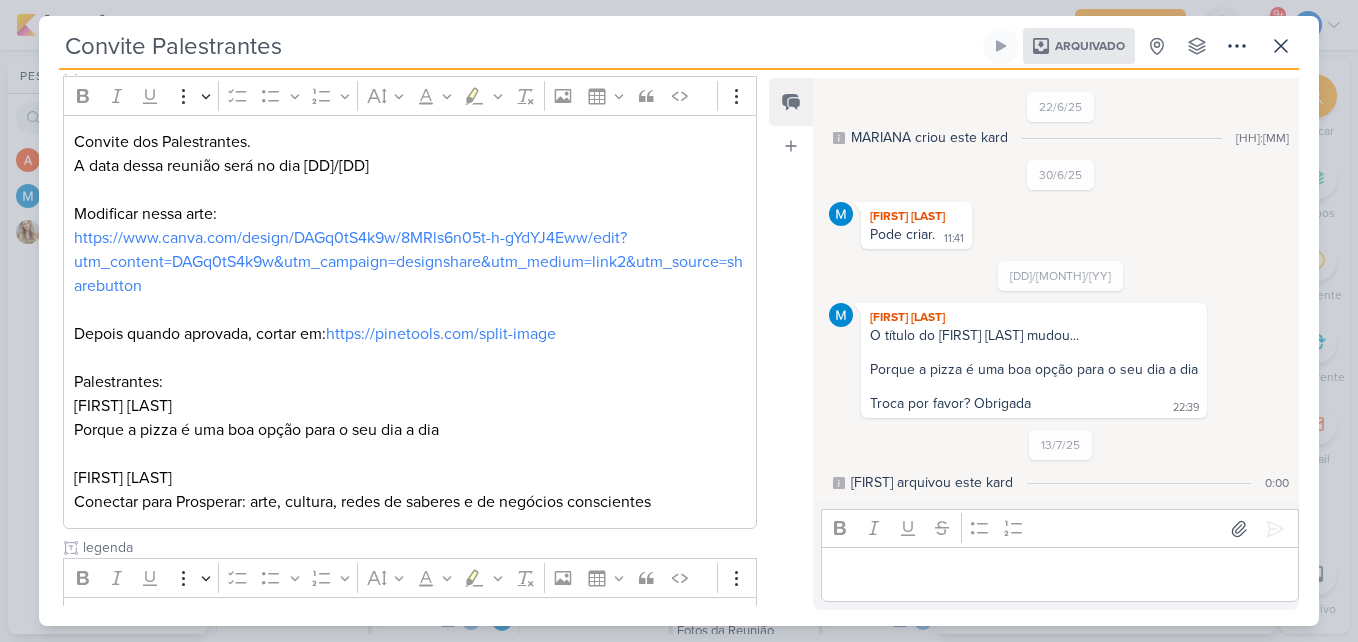 drag, startPoint x: 341, startPoint y: 332, endPoint x: 760, endPoint y: 94, distance: 481.87653 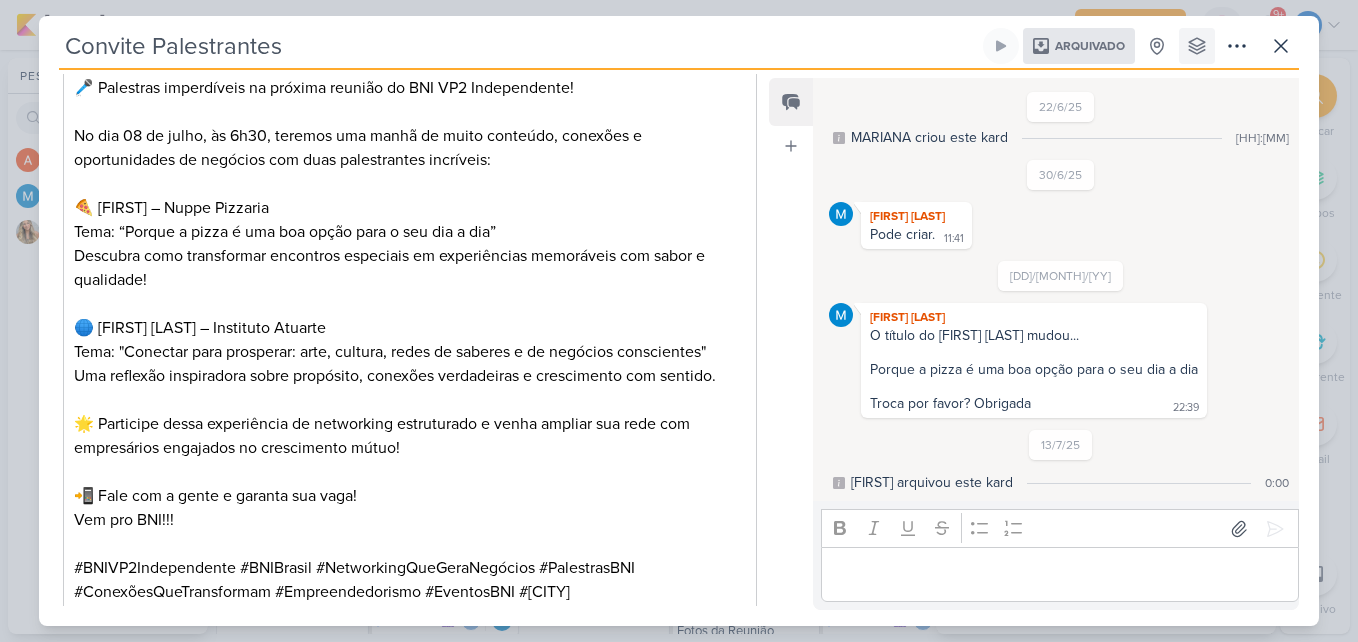 scroll, scrollTop: 535, scrollLeft: 0, axis: vertical 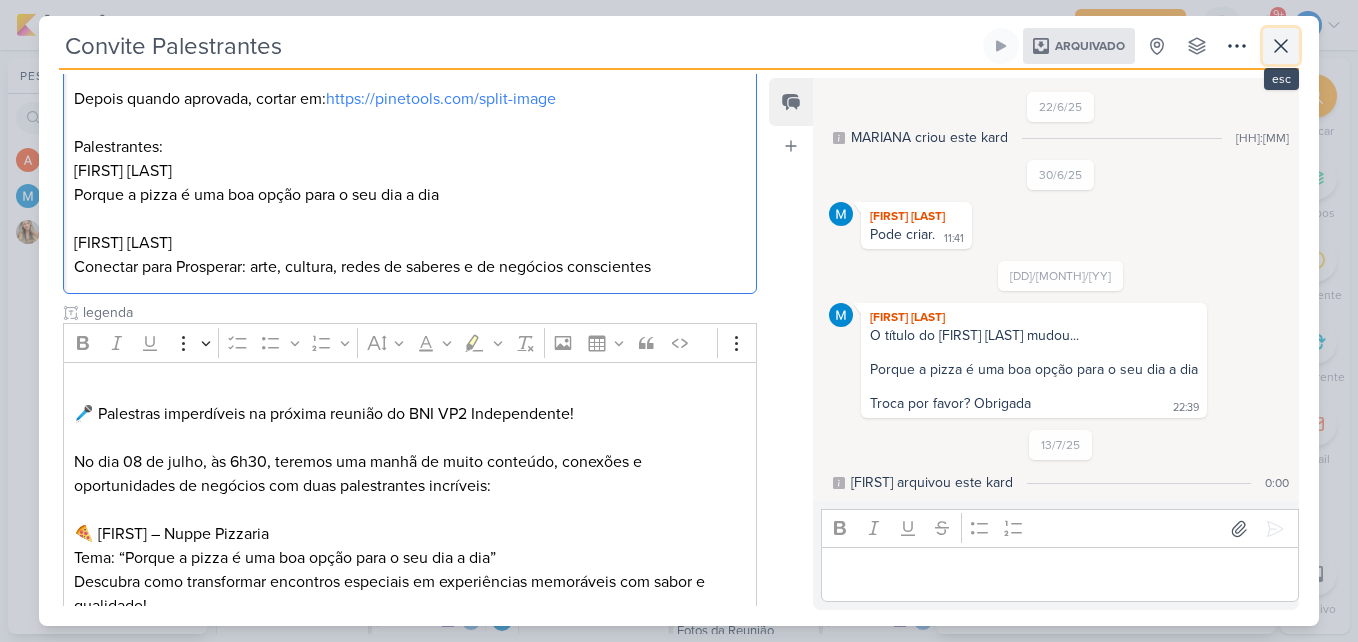 click at bounding box center [1281, 46] 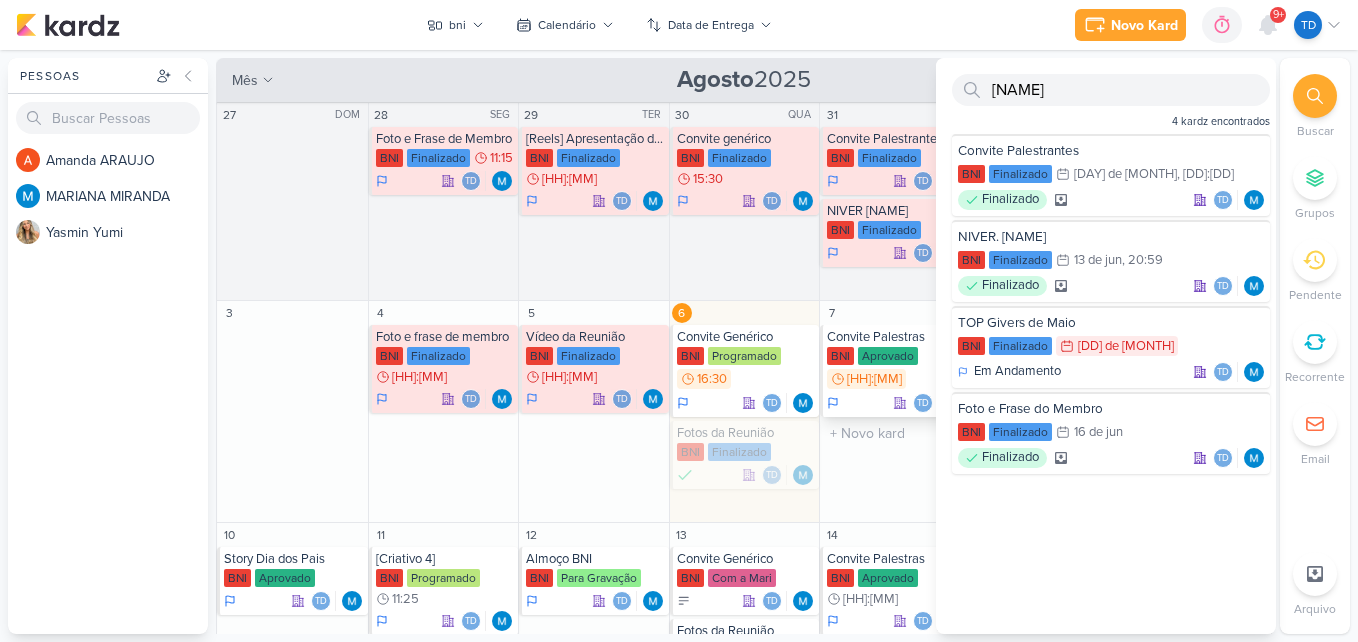 click on "Aprovado" at bounding box center (888, 356) 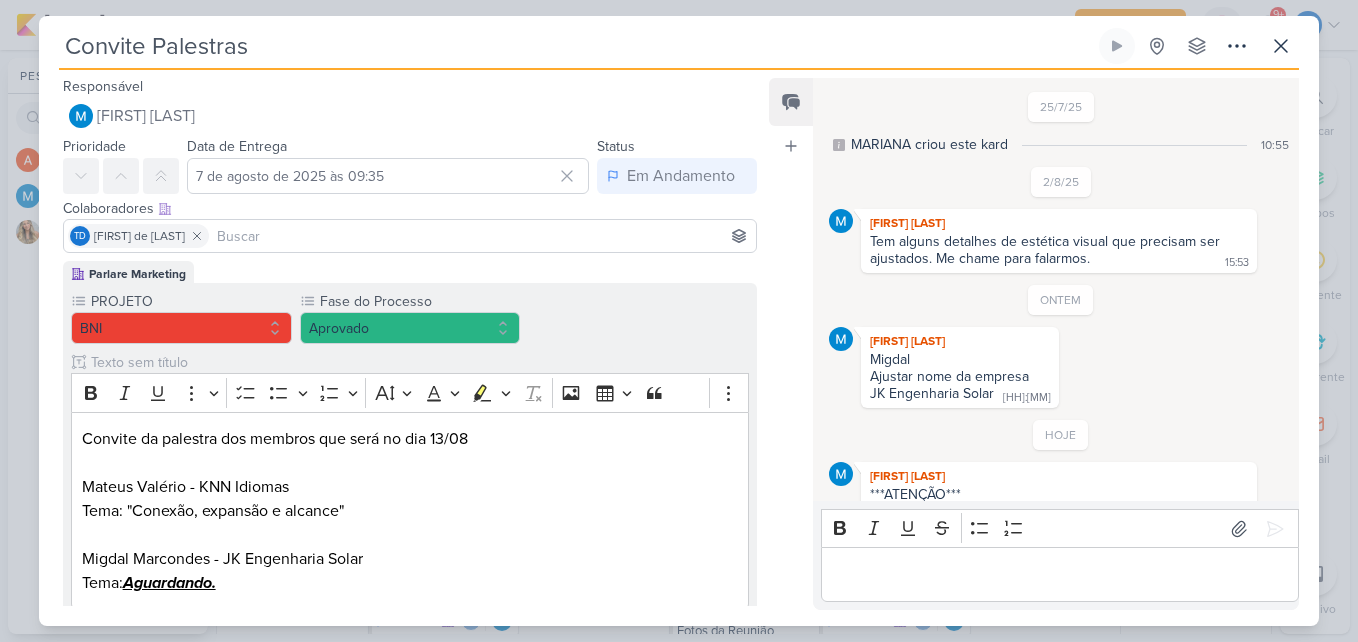 scroll, scrollTop: 50, scrollLeft: 0, axis: vertical 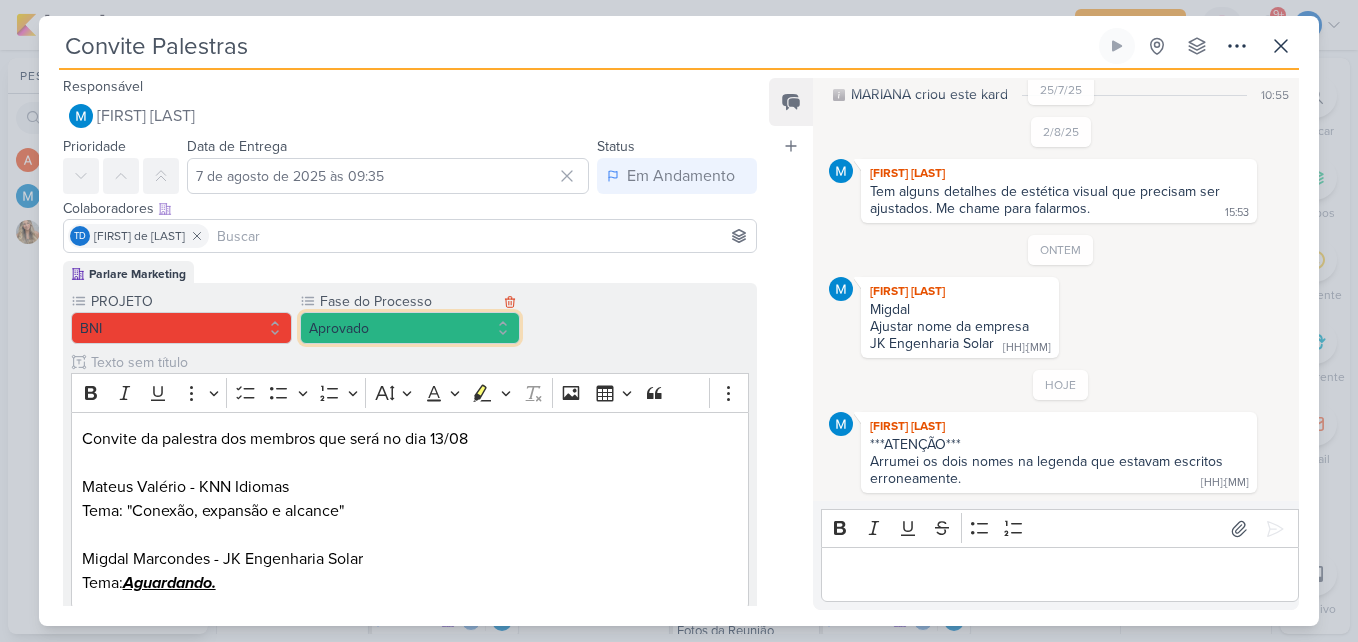 click on "Aprovado" at bounding box center (410, 328) 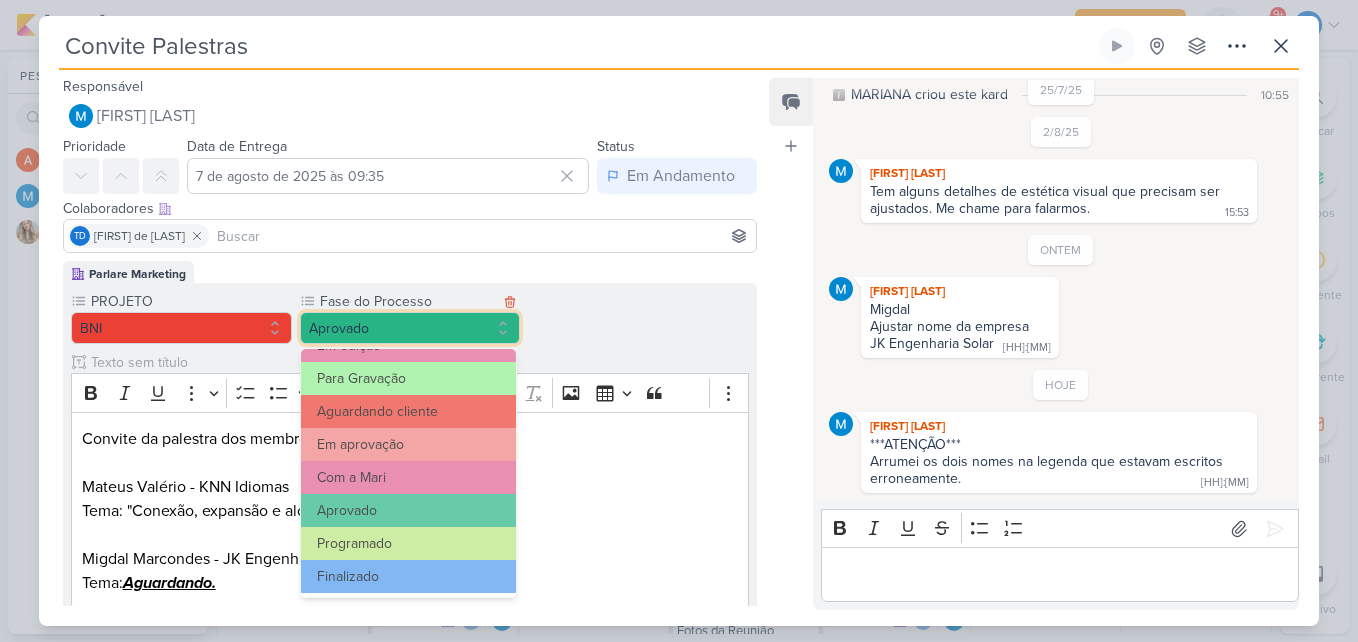 scroll, scrollTop: 193, scrollLeft: 0, axis: vertical 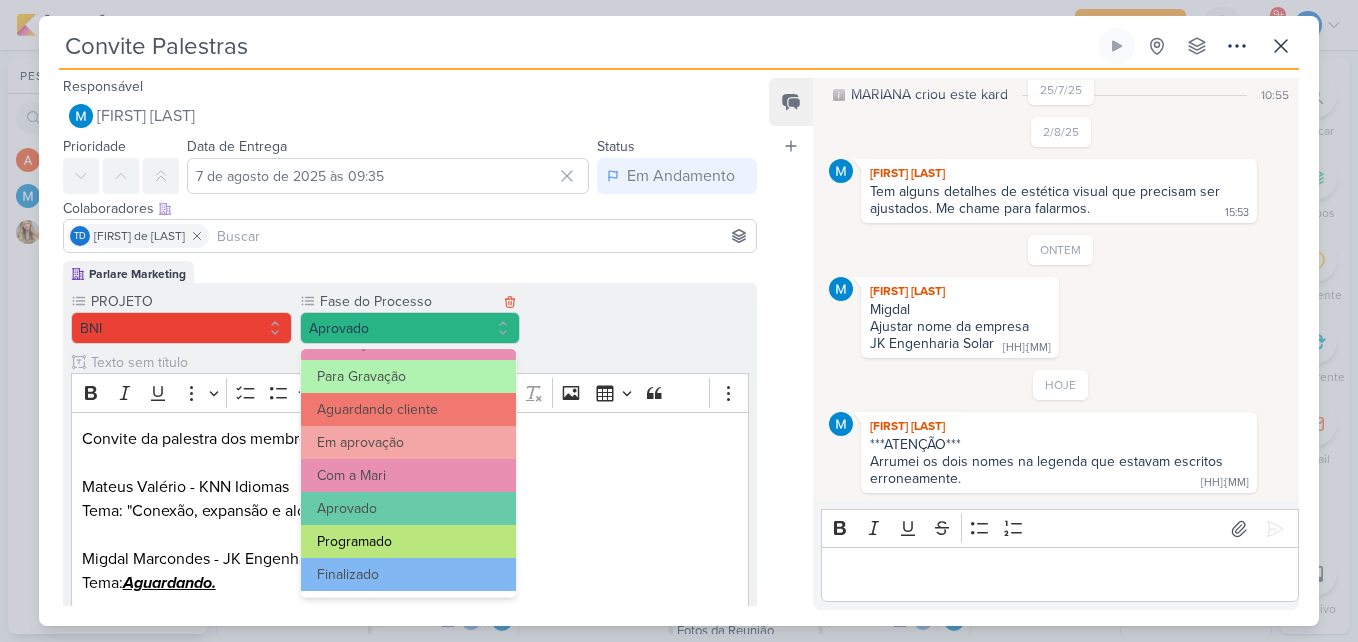 click on "Programado" at bounding box center (409, 541) 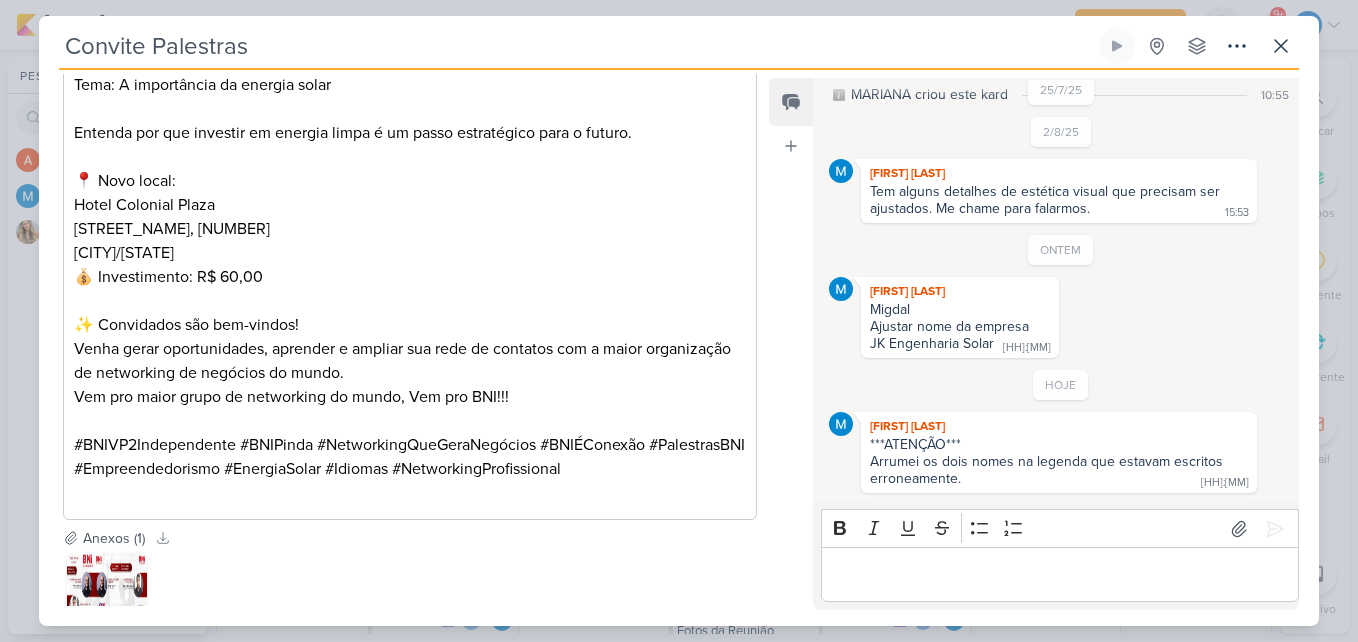 scroll, scrollTop: 963, scrollLeft: 0, axis: vertical 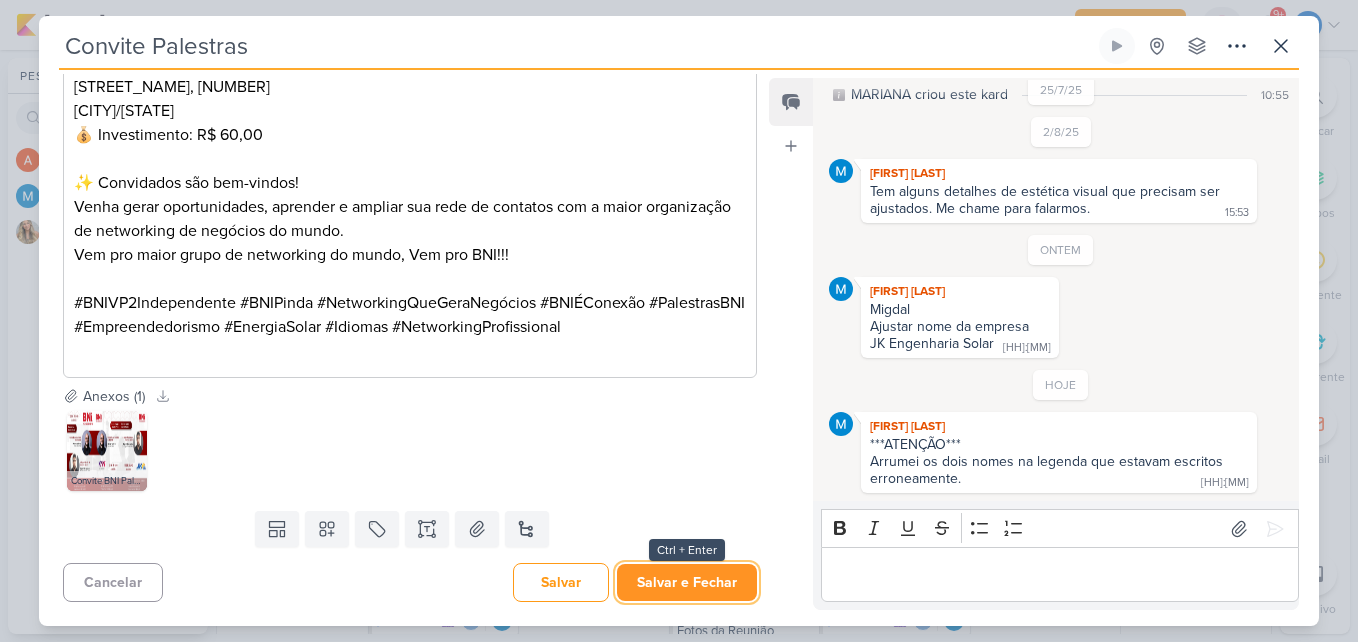 click on "Salvar e Fechar" at bounding box center (687, 582) 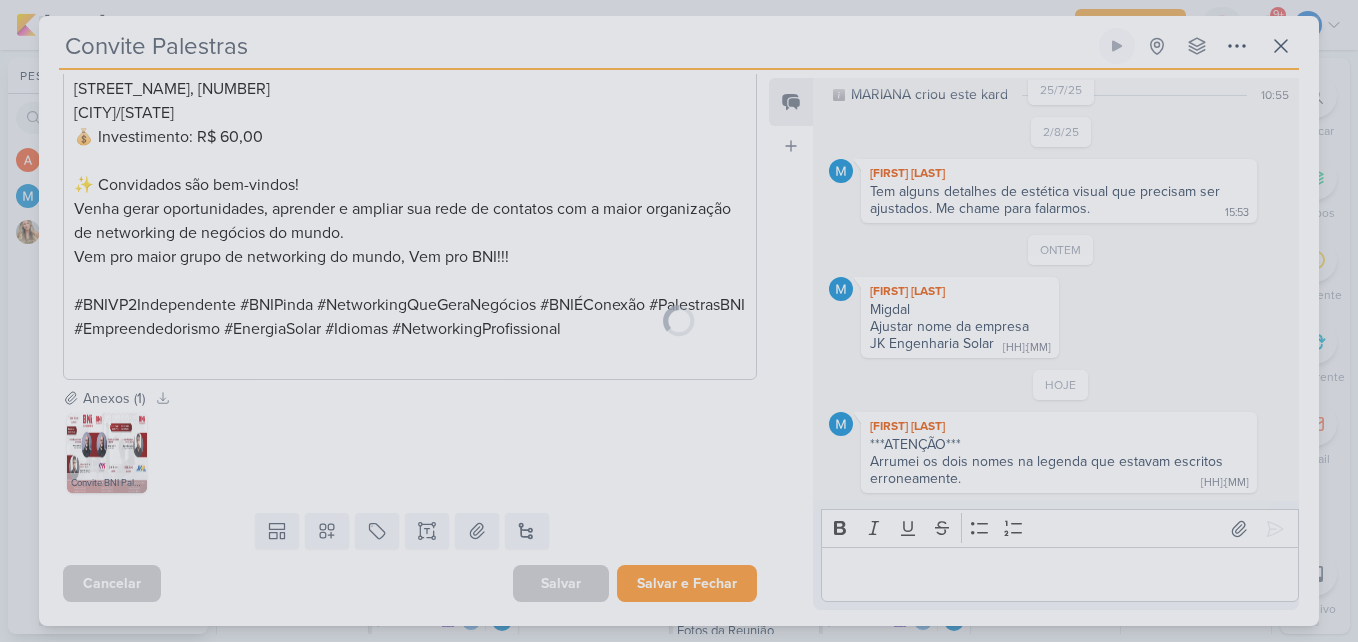 scroll, scrollTop: 961, scrollLeft: 0, axis: vertical 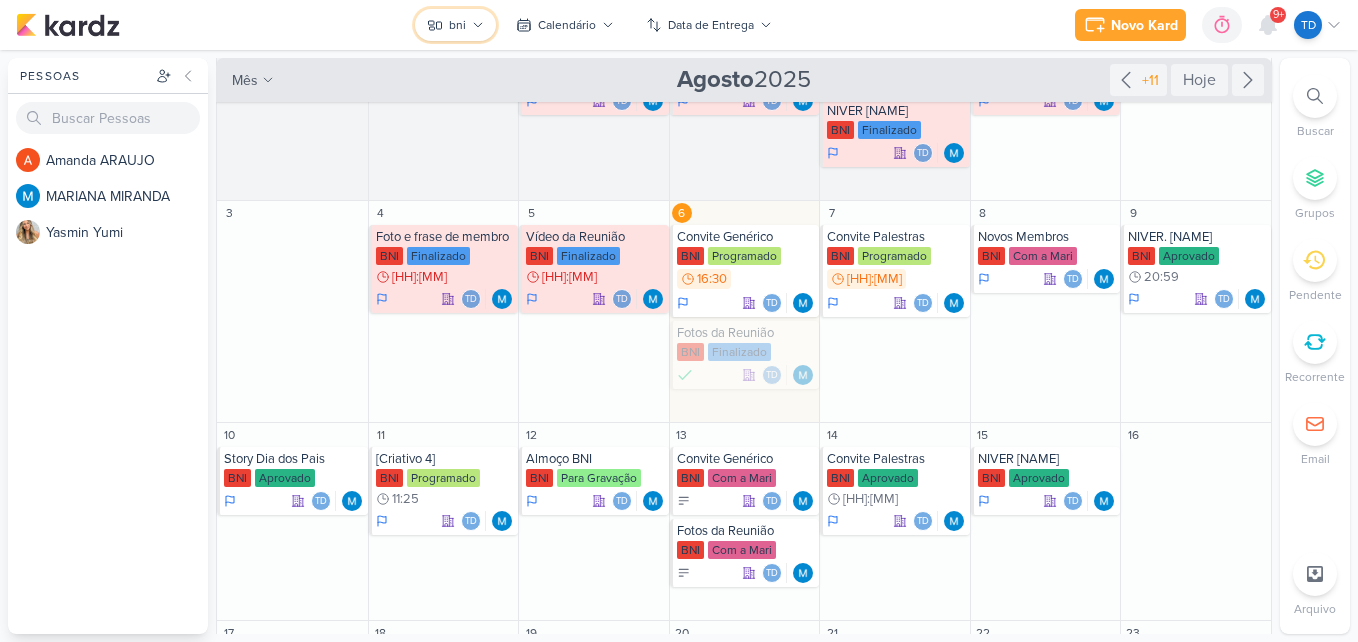 click 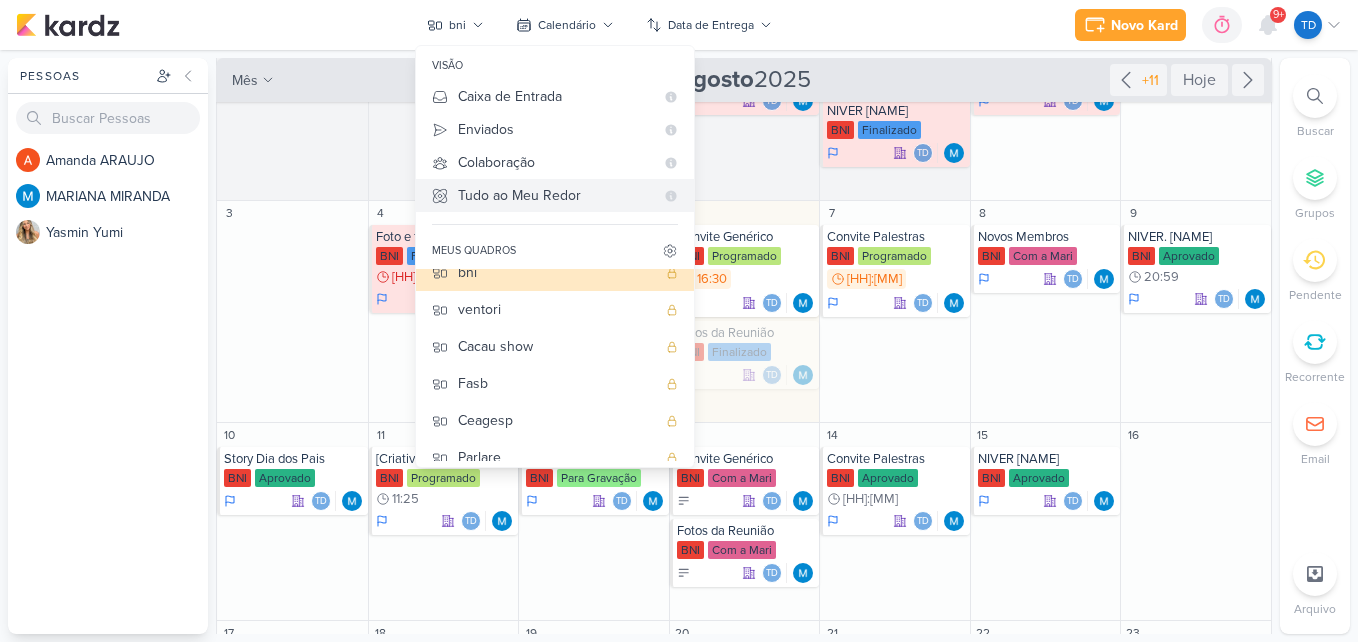 click on "Tudo ao Meu Redor" at bounding box center [556, 195] 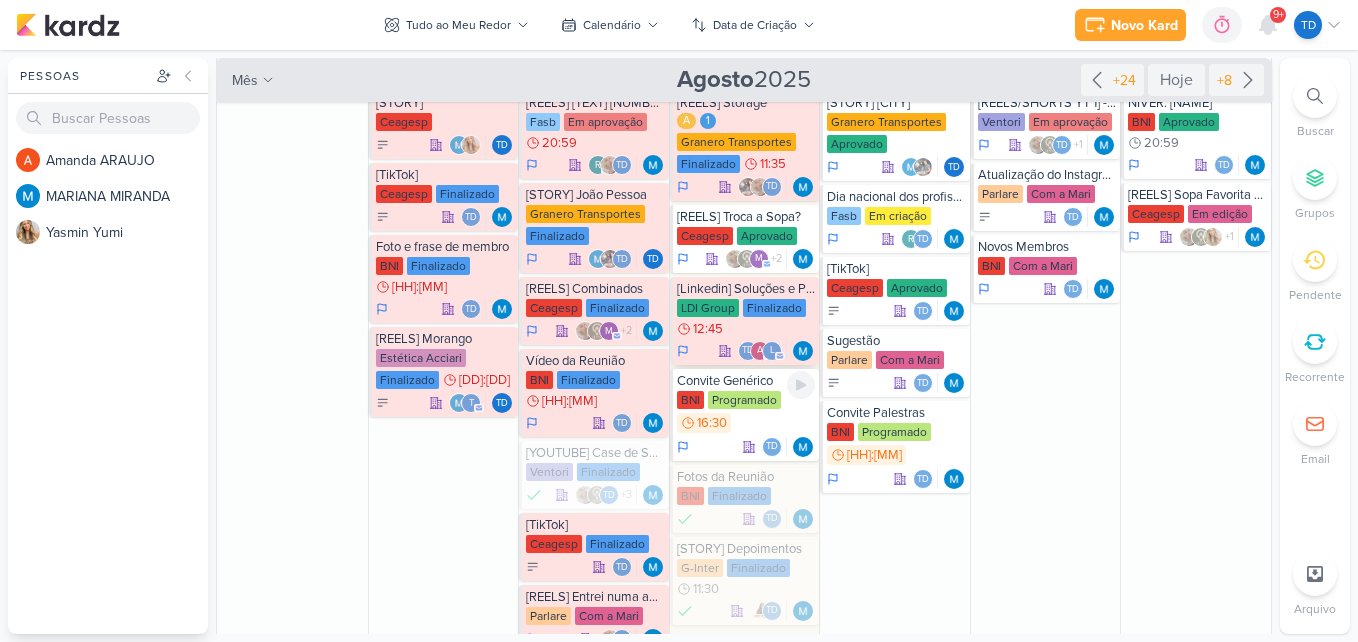 scroll, scrollTop: 500, scrollLeft: 0, axis: vertical 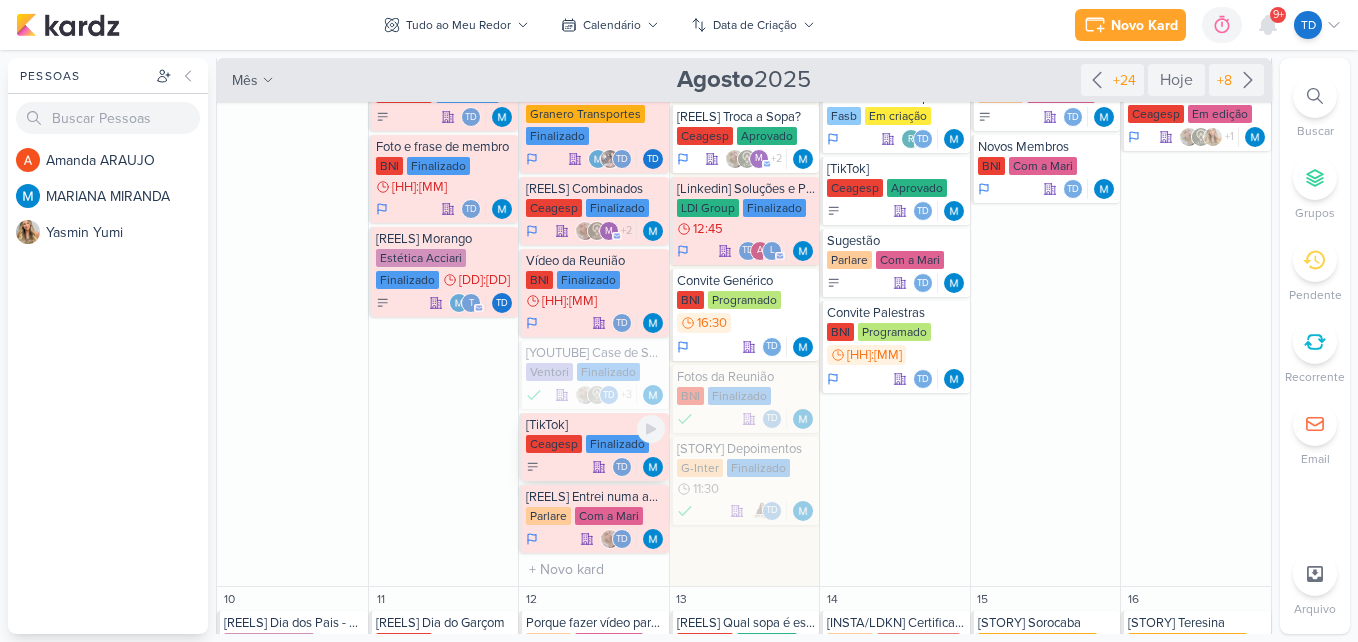 click on "[TikTok]" at bounding box center (595, 425) 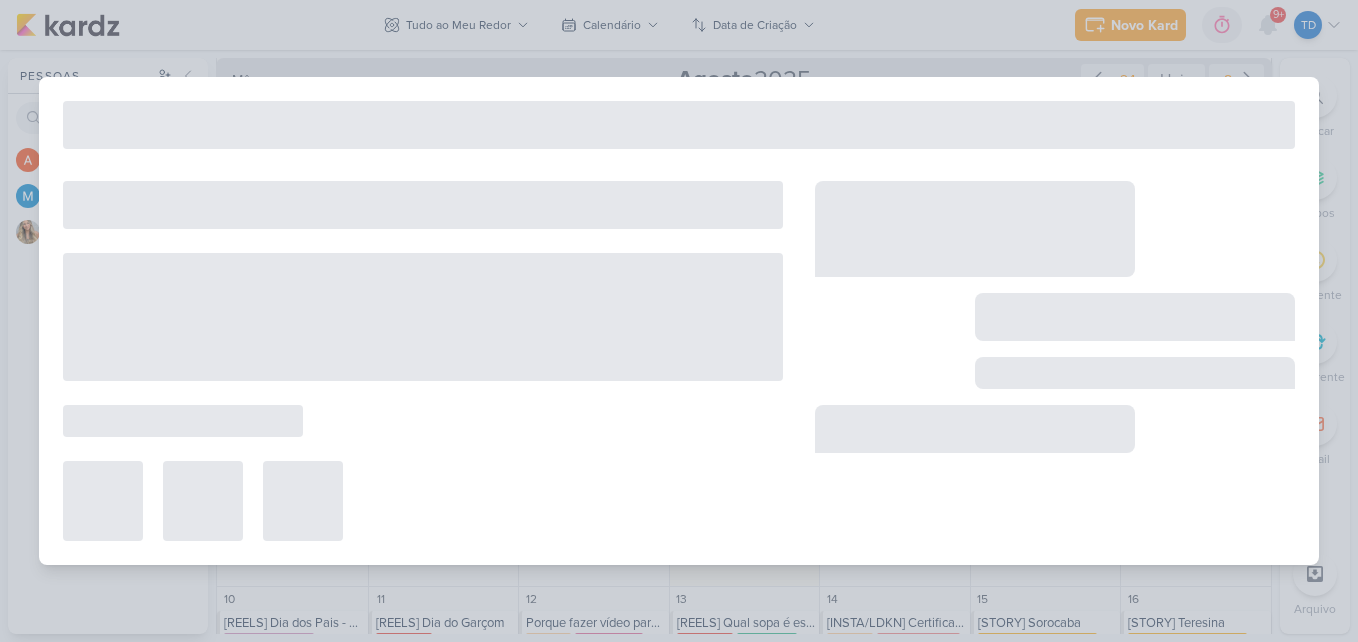 type on "[TikTok]" 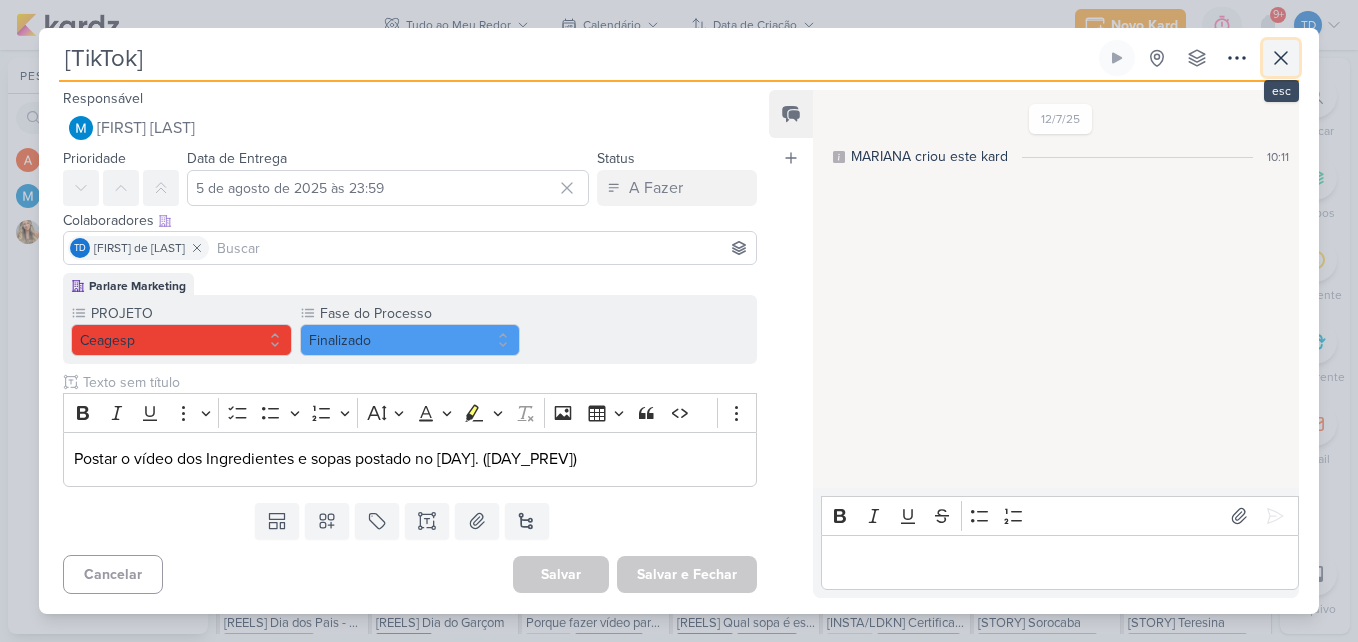 click 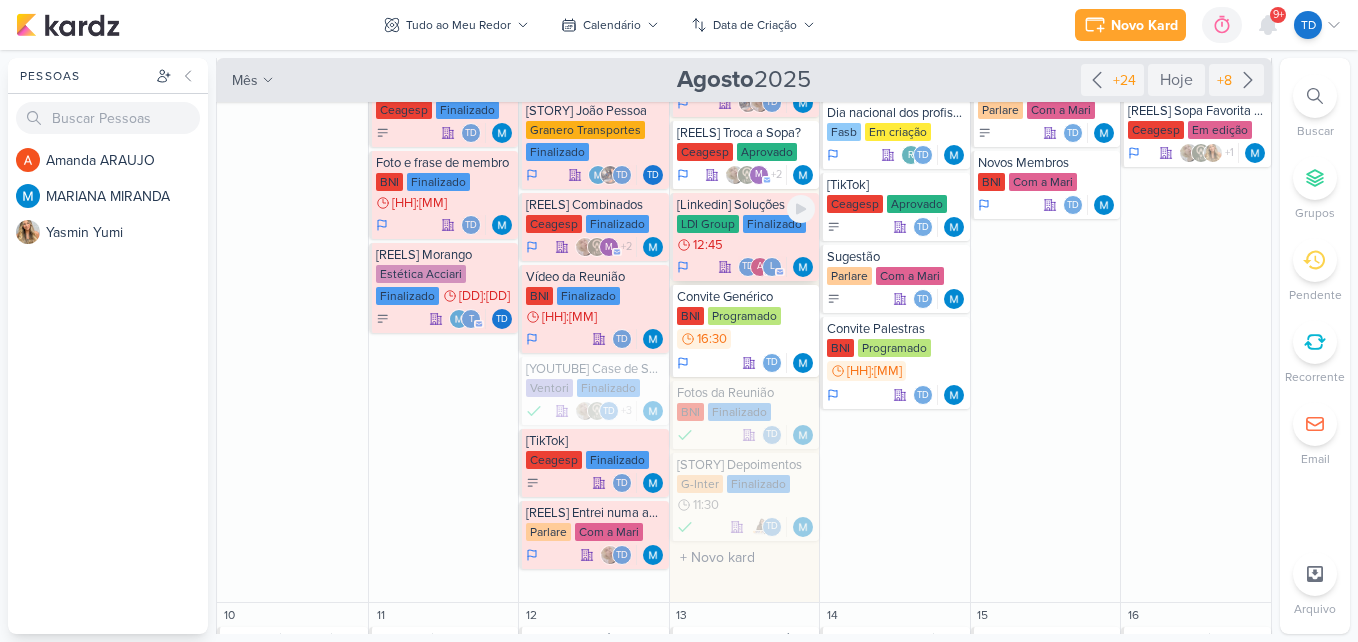 scroll, scrollTop: 500, scrollLeft: 0, axis: vertical 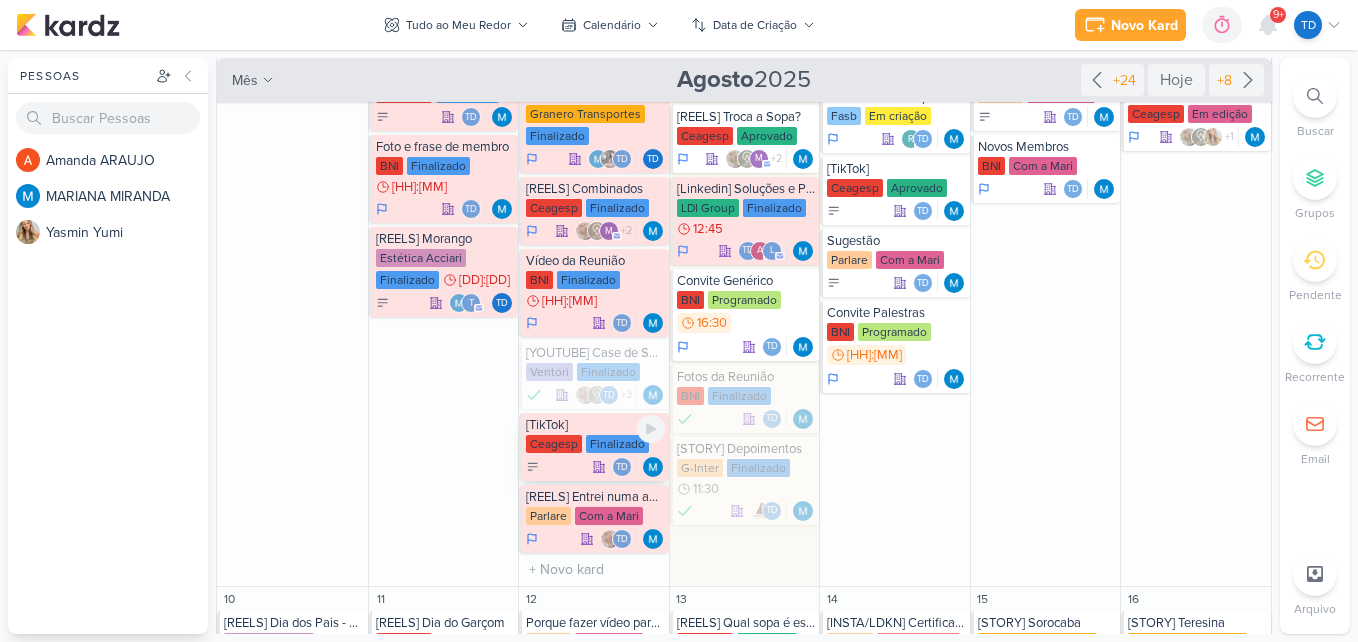 click on "Finalizado" at bounding box center (617, 444) 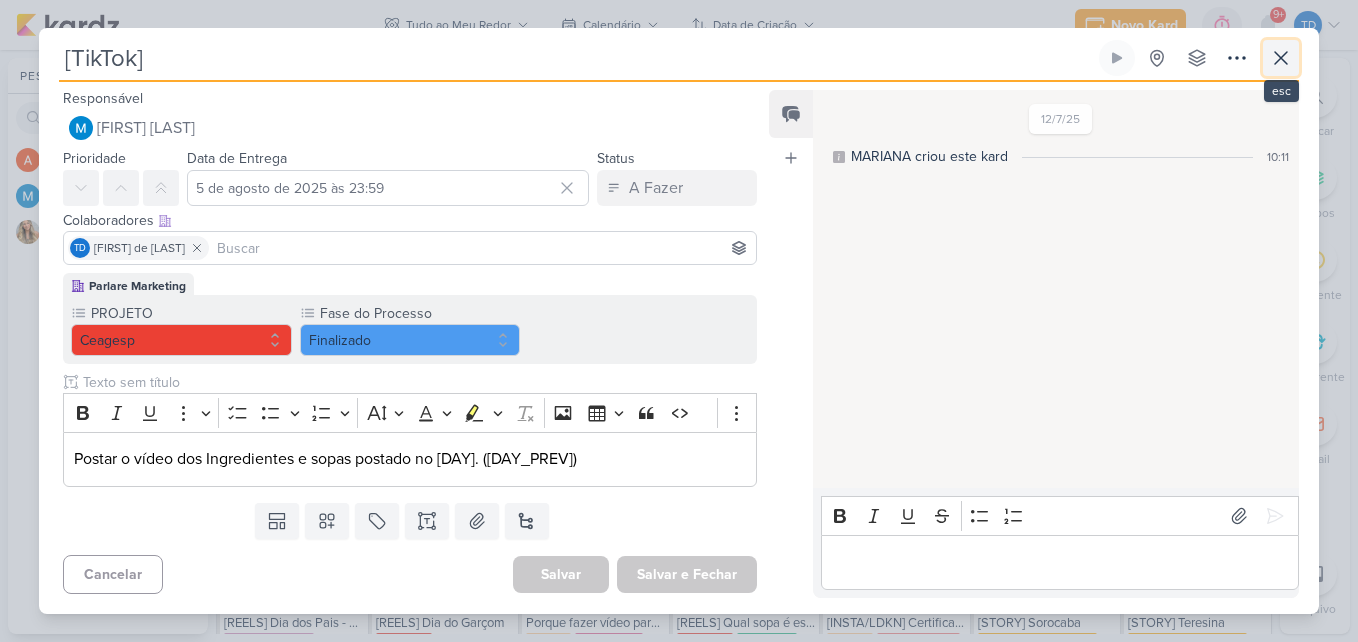 click 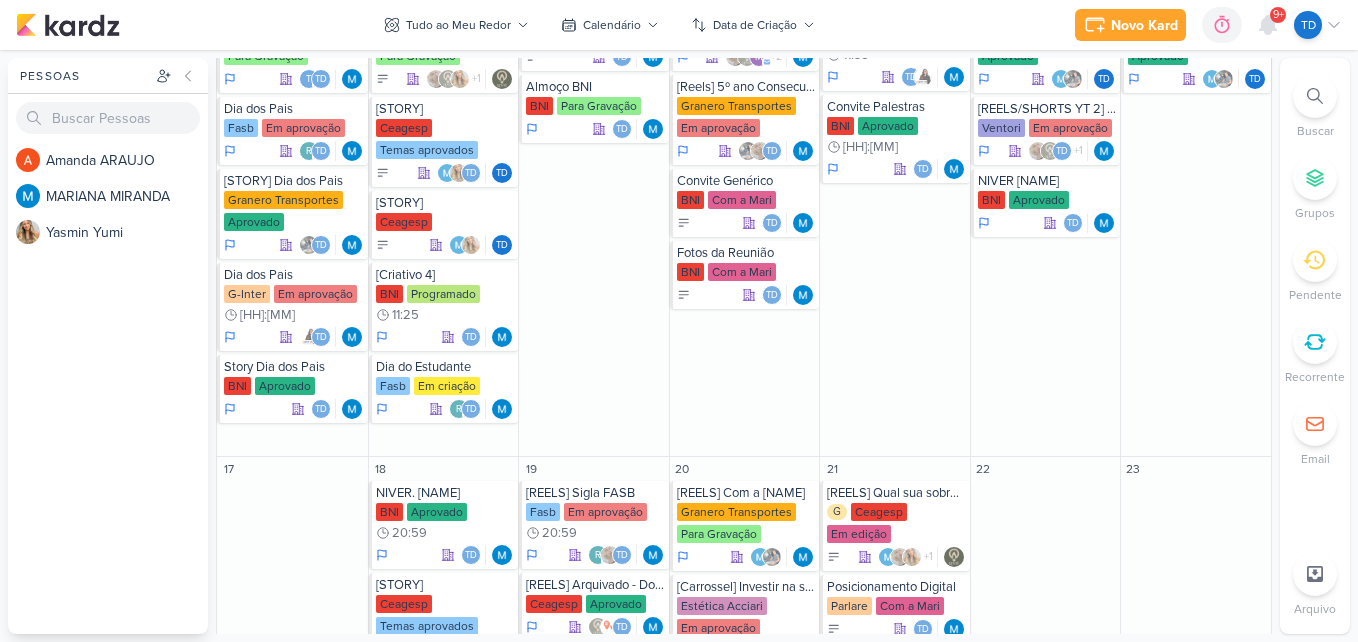 scroll, scrollTop: 1100, scrollLeft: 0, axis: vertical 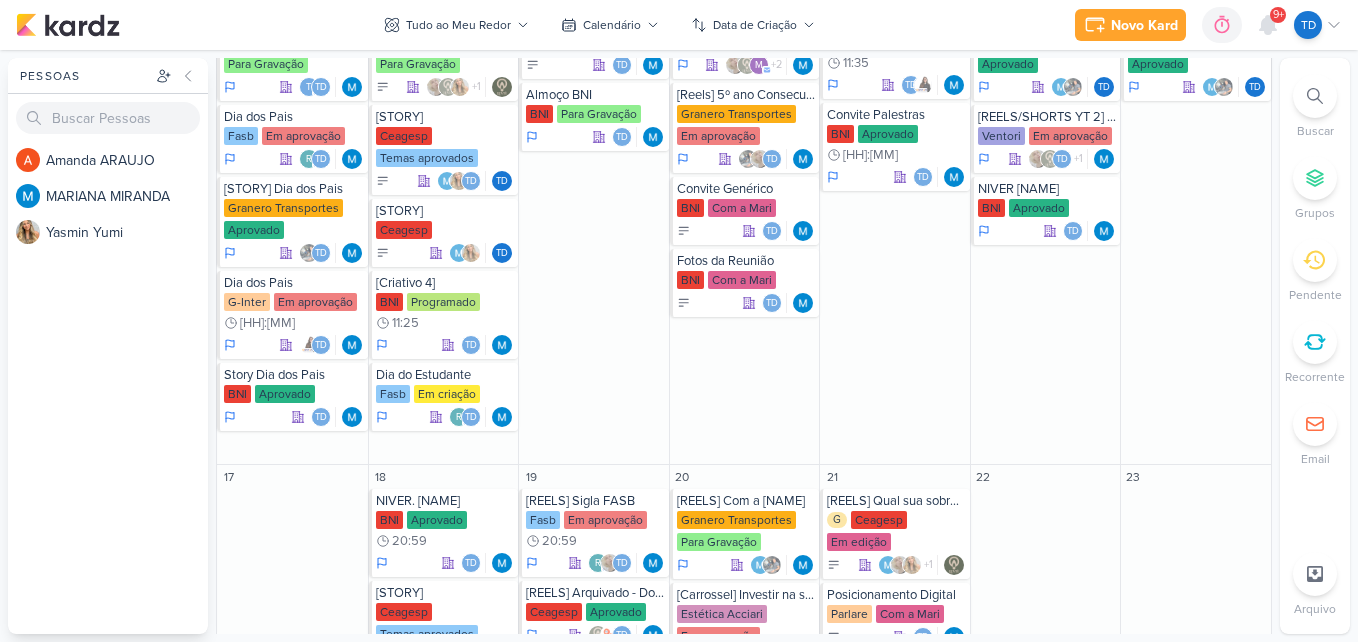 click at bounding box center [1315, 96] 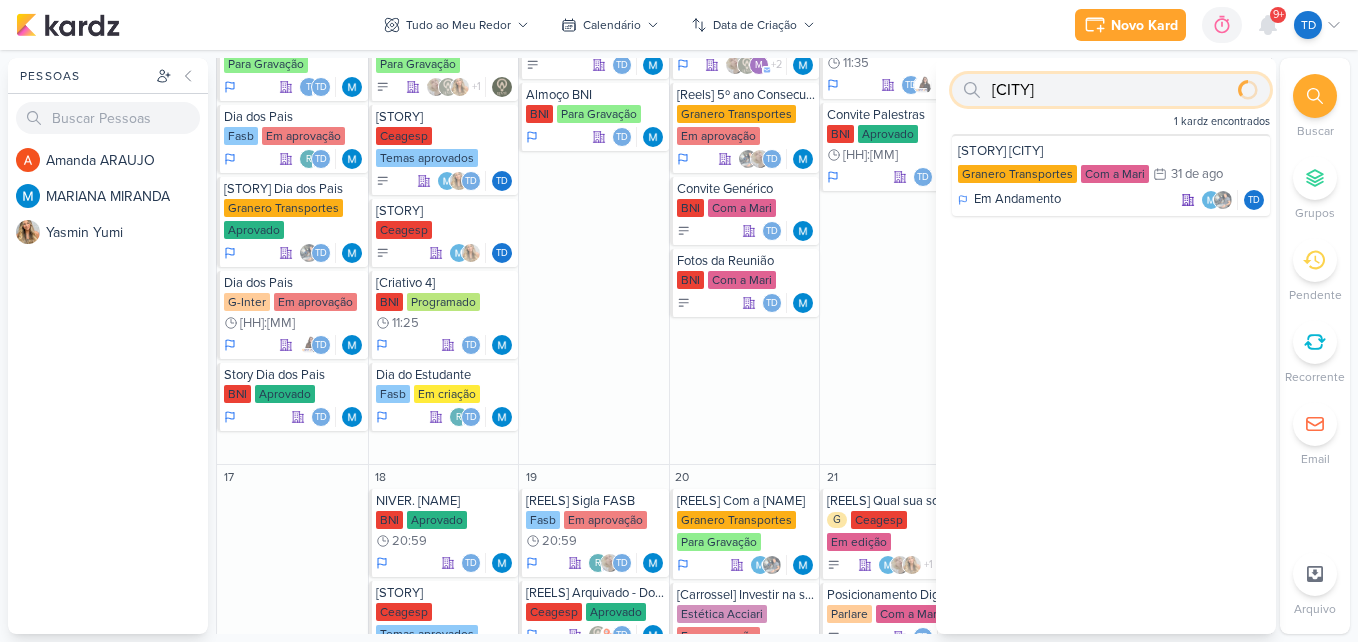 type on "[CITY]" 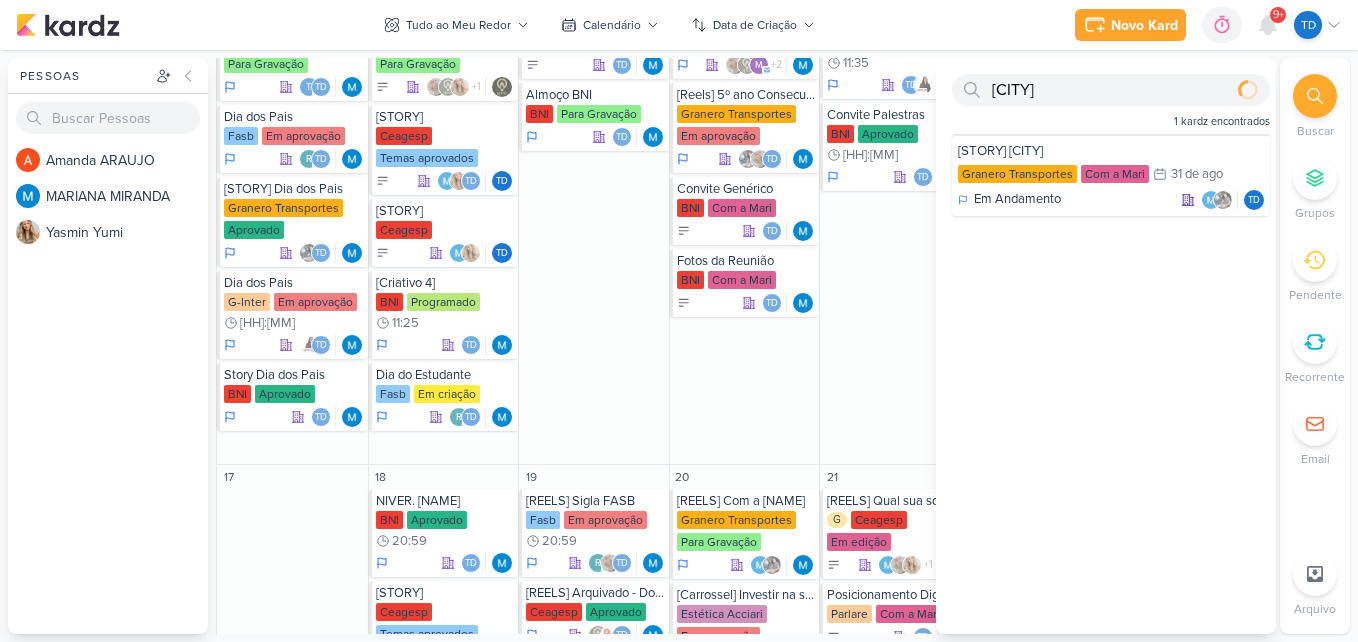 click on "1 kardz encontrados" at bounding box center [1111, 122] 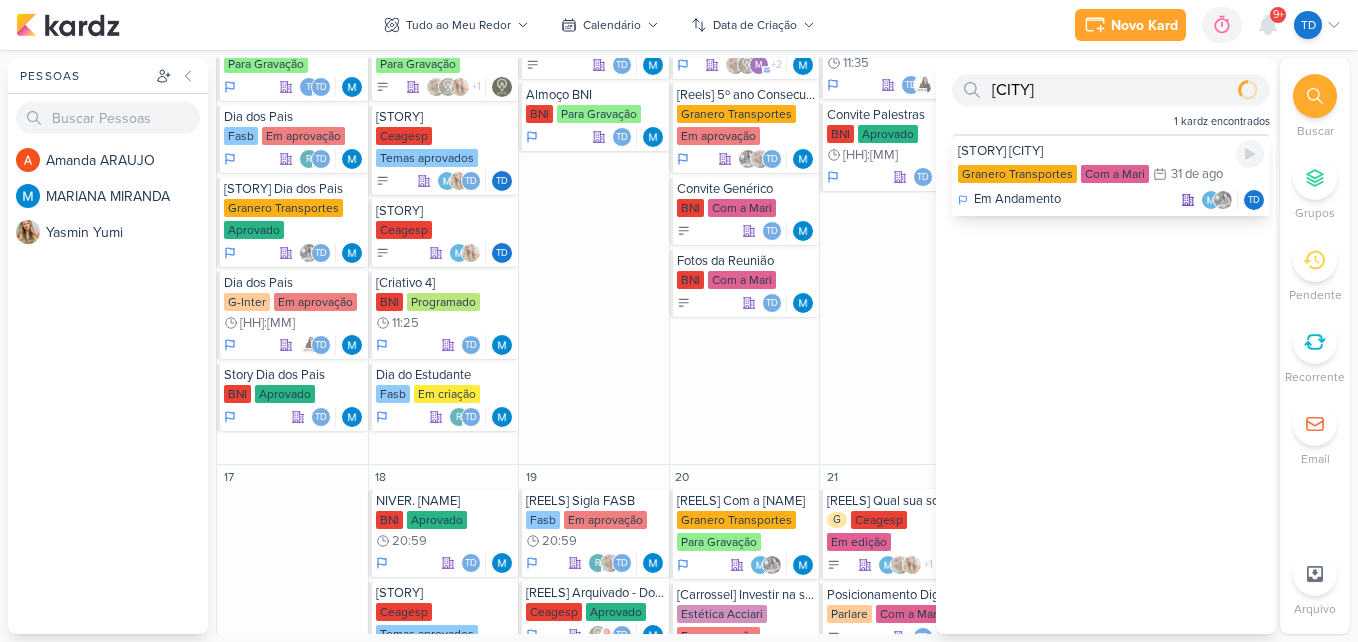 click on "[STORY] [CITY]" at bounding box center (1111, 151) 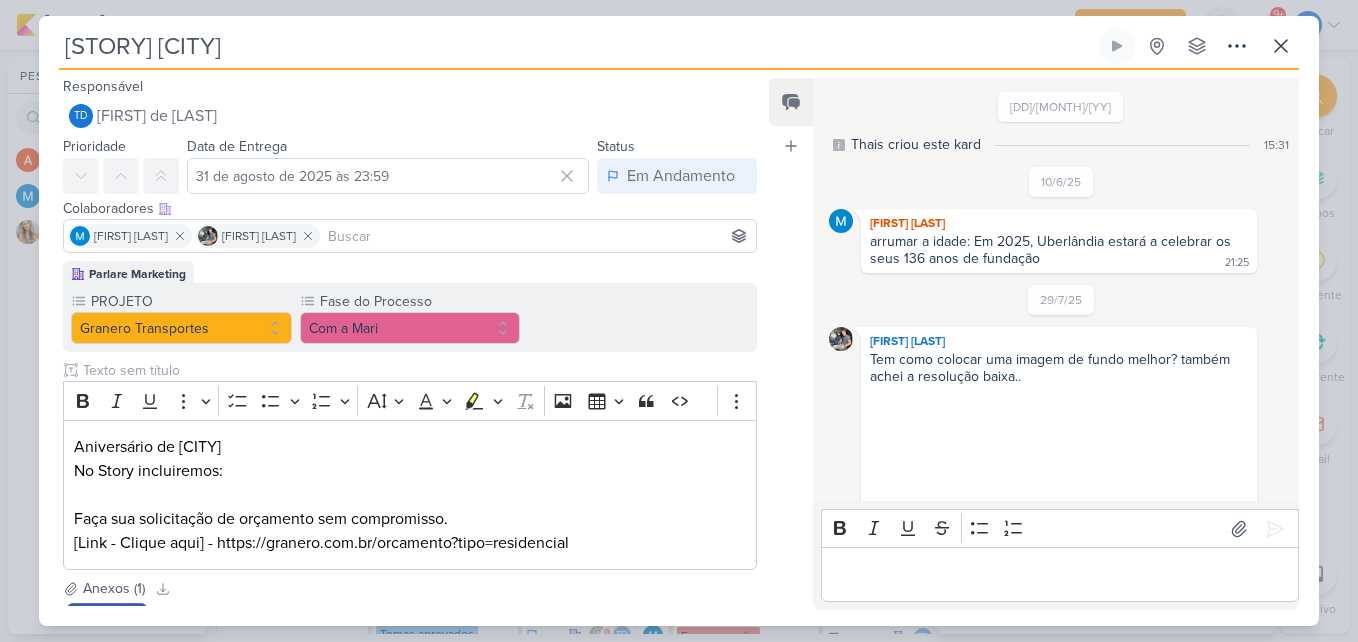 scroll, scrollTop: 568, scrollLeft: 0, axis: vertical 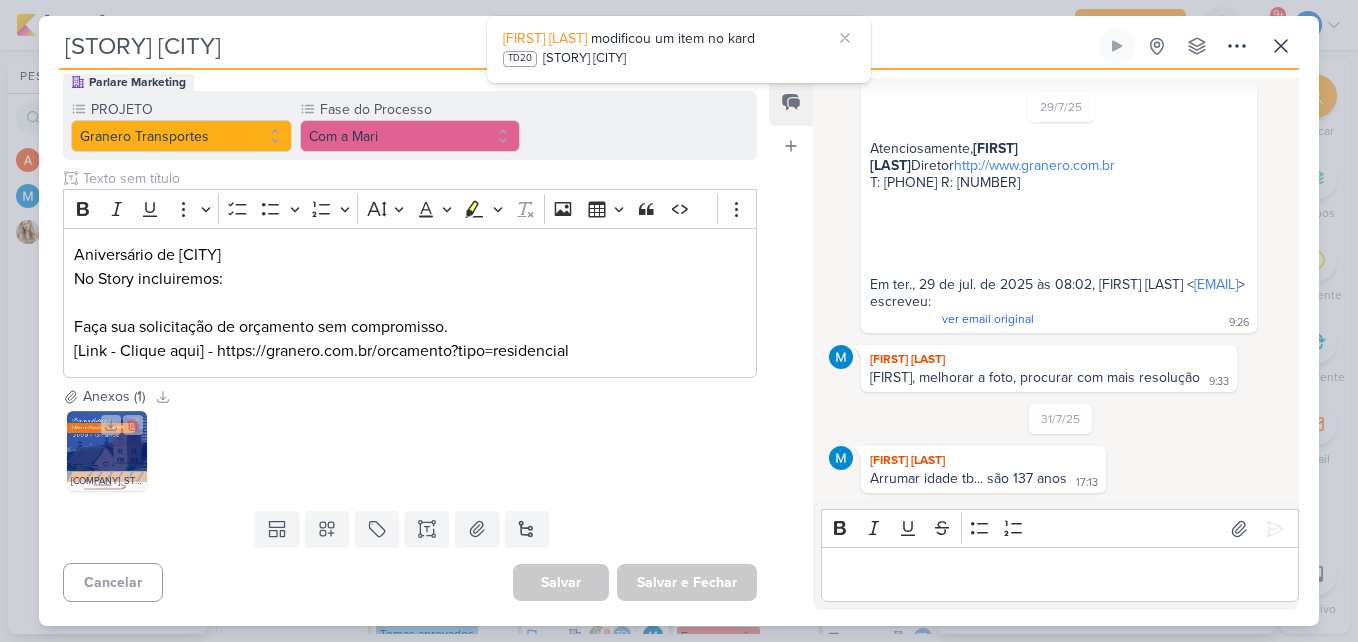 click at bounding box center (107, 451) 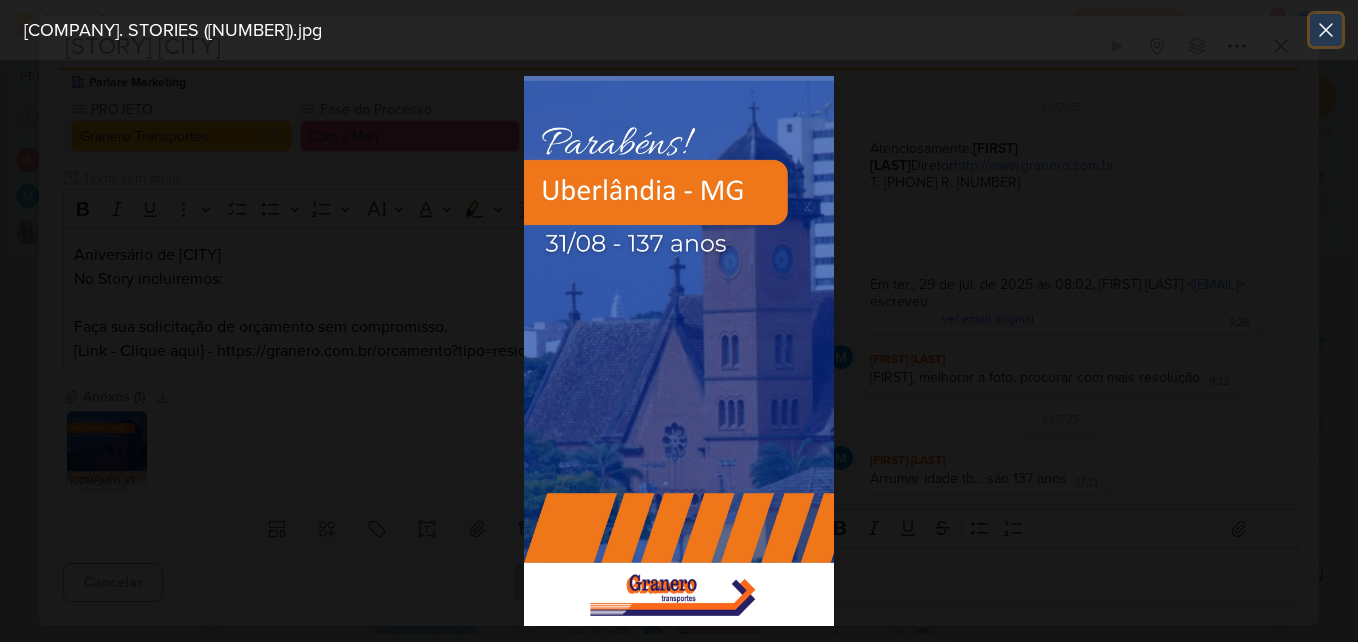 click 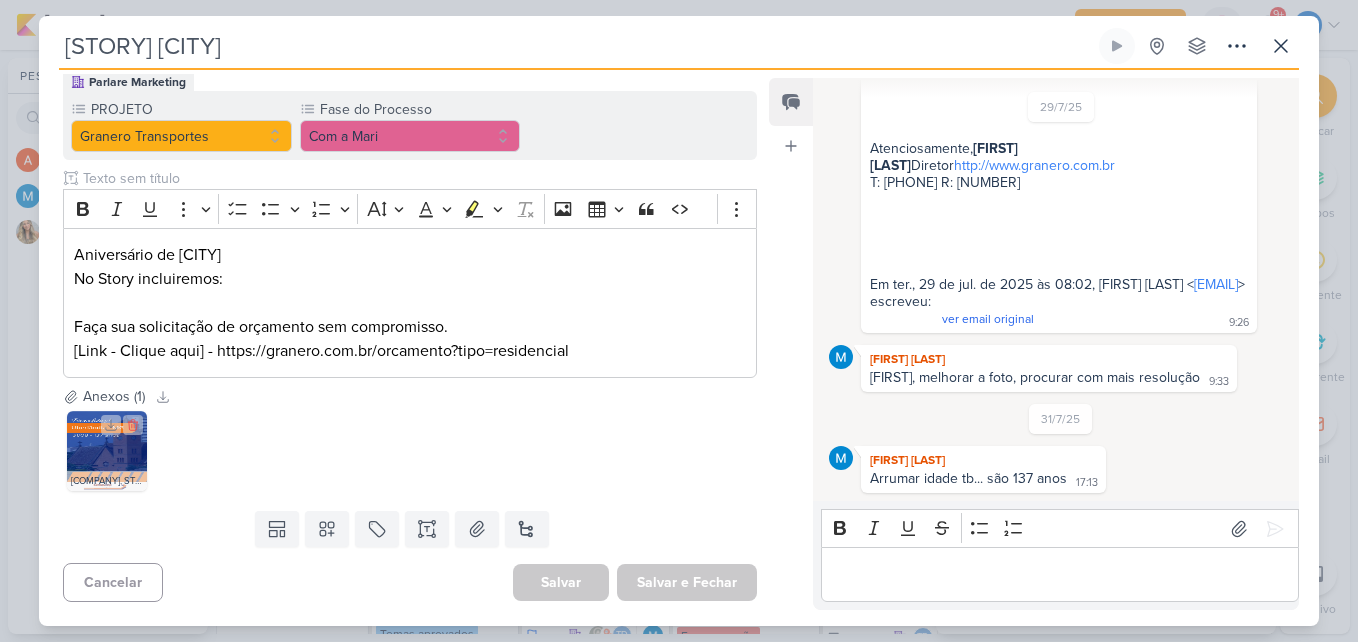 click at bounding box center [107, 451] 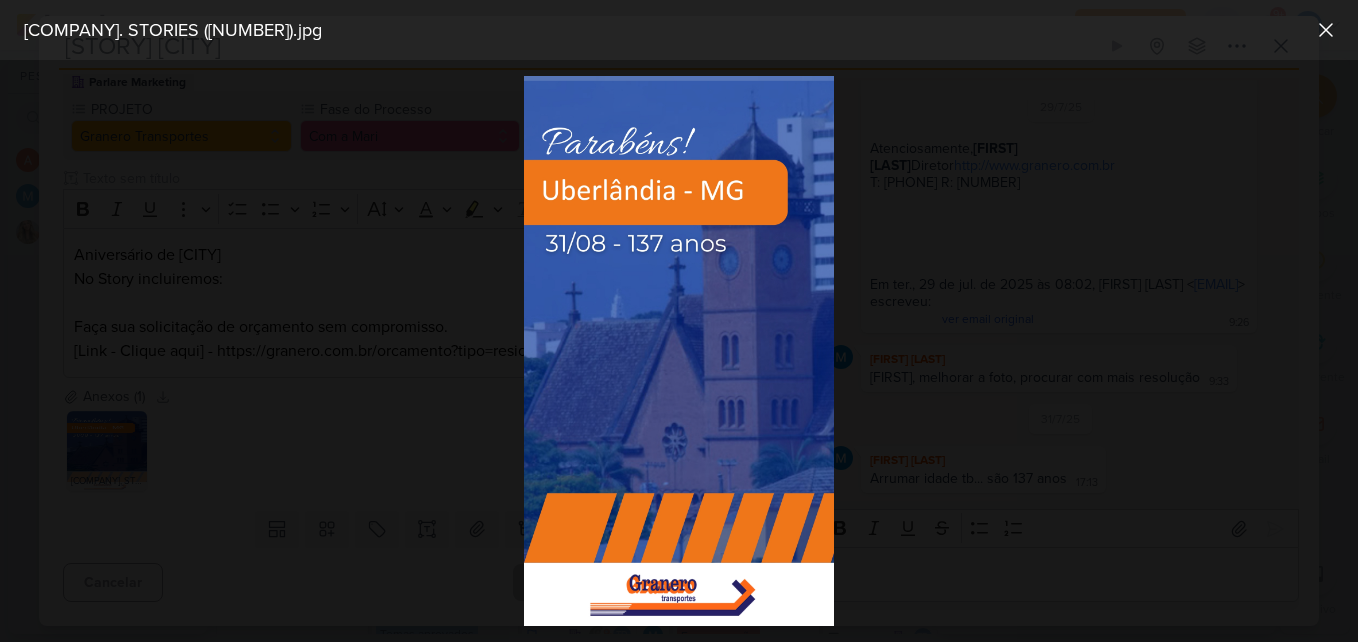 click at bounding box center (678, 351) 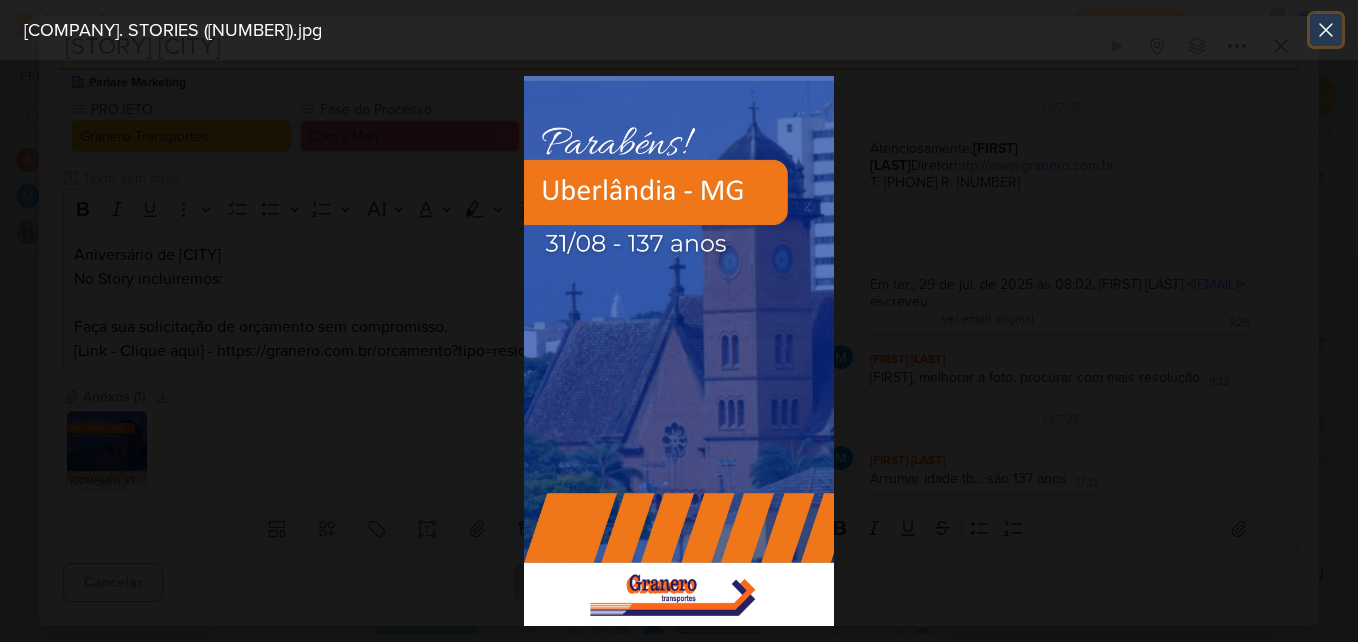 click 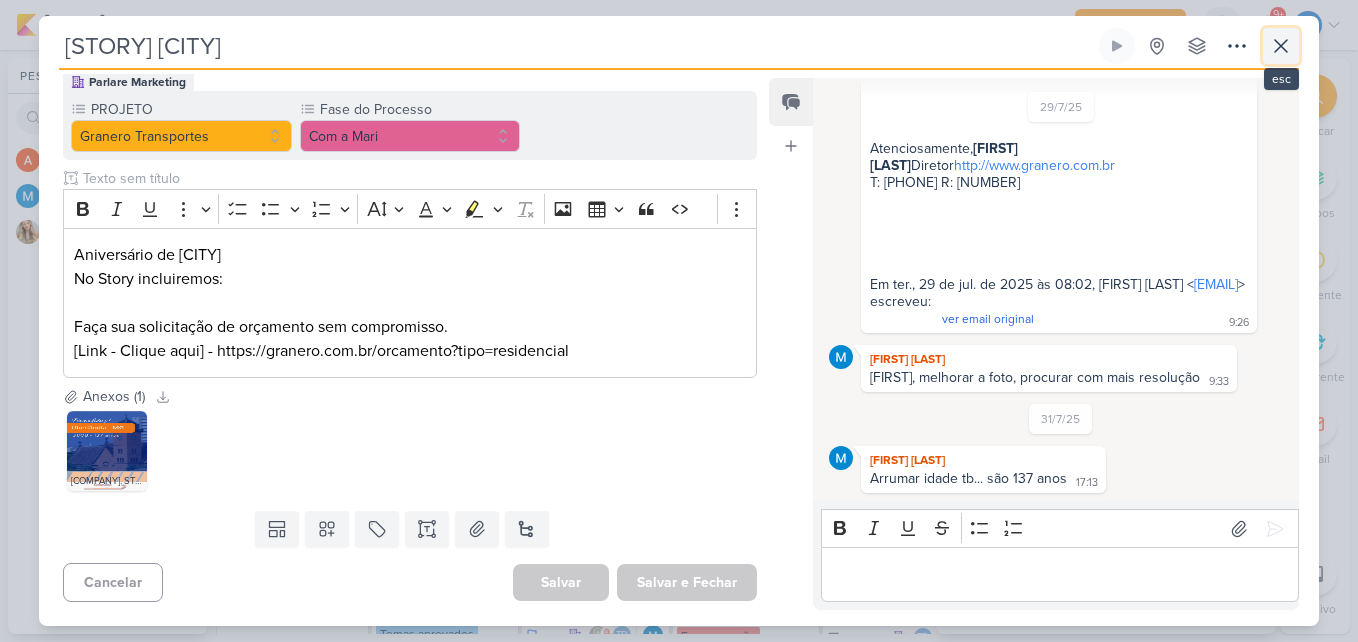 click at bounding box center [1281, 46] 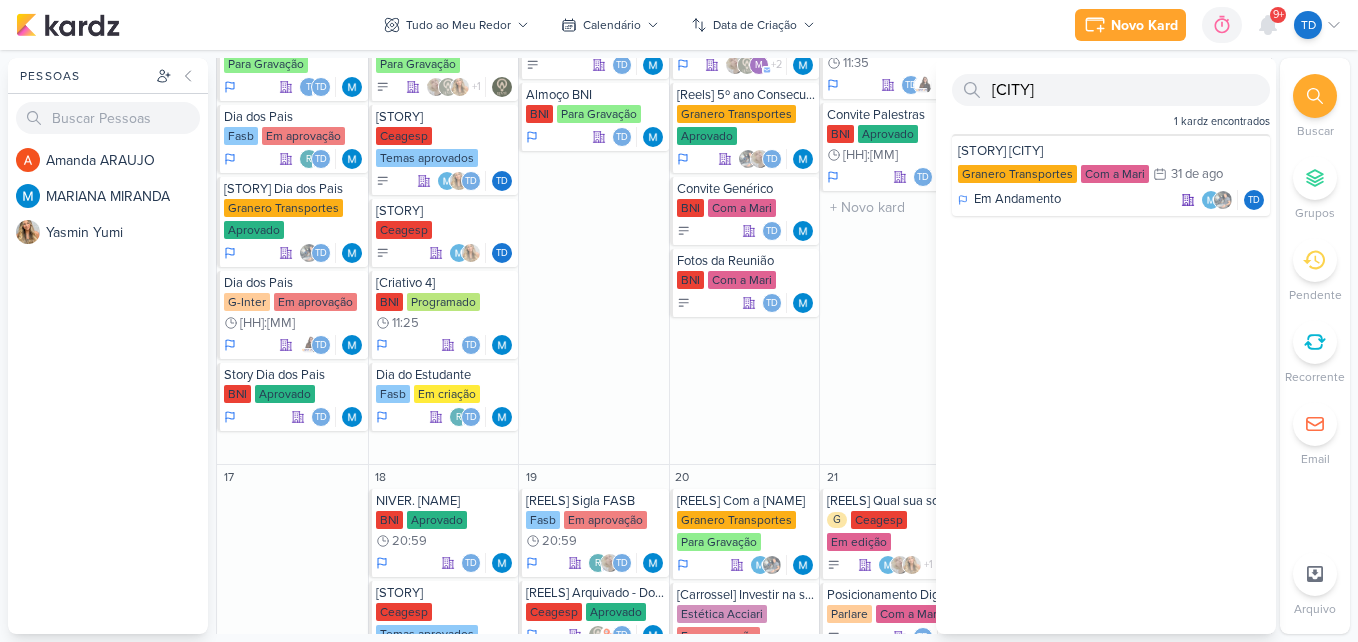 click on "Td" at bounding box center (894, 226) 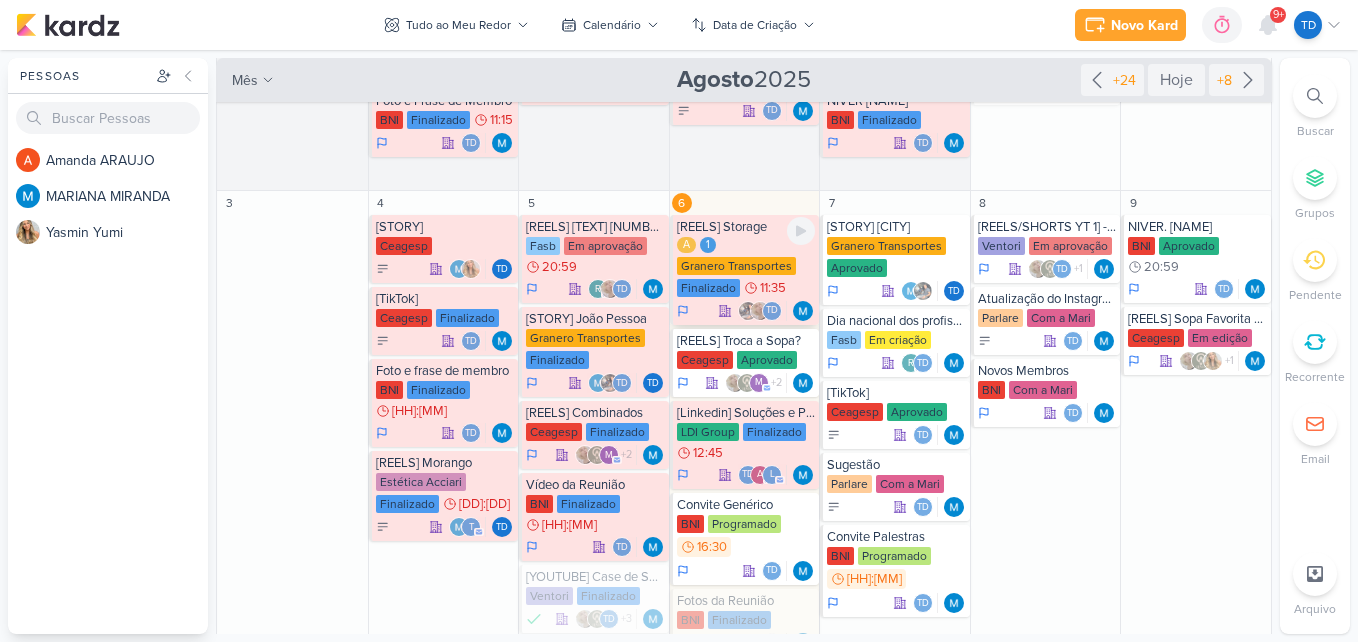 scroll, scrollTop: 400, scrollLeft: 0, axis: vertical 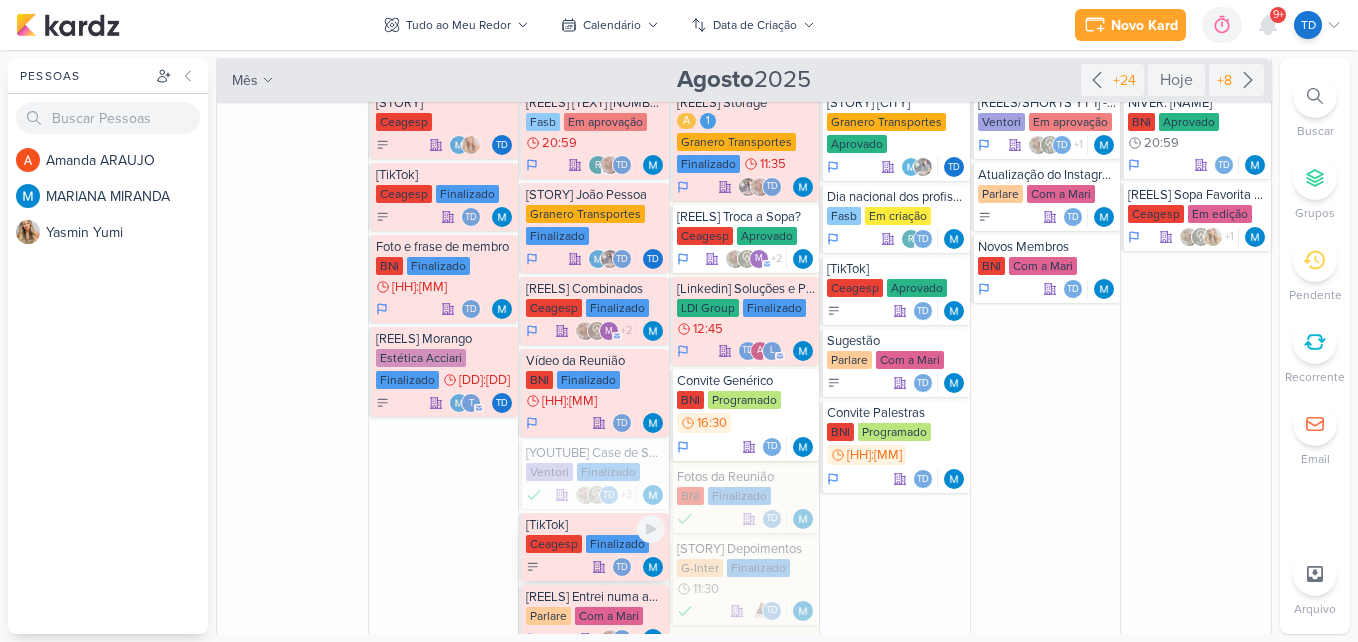 click on "[TikTok]" at bounding box center (595, 525) 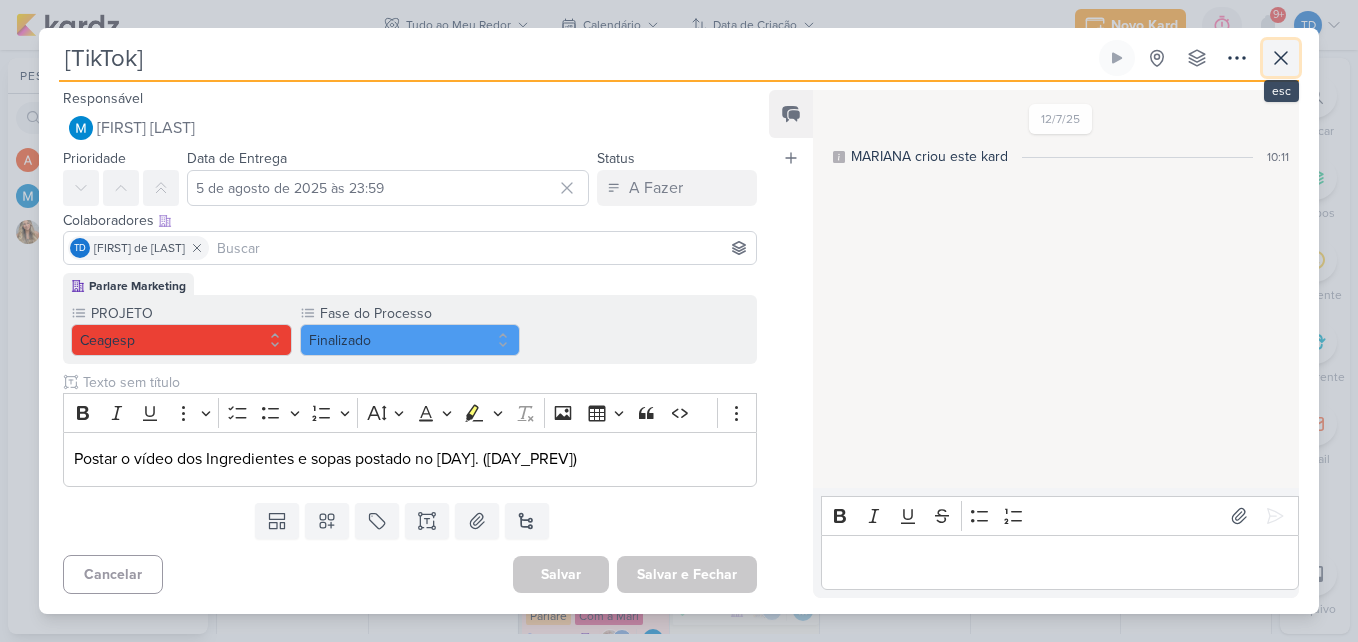 click 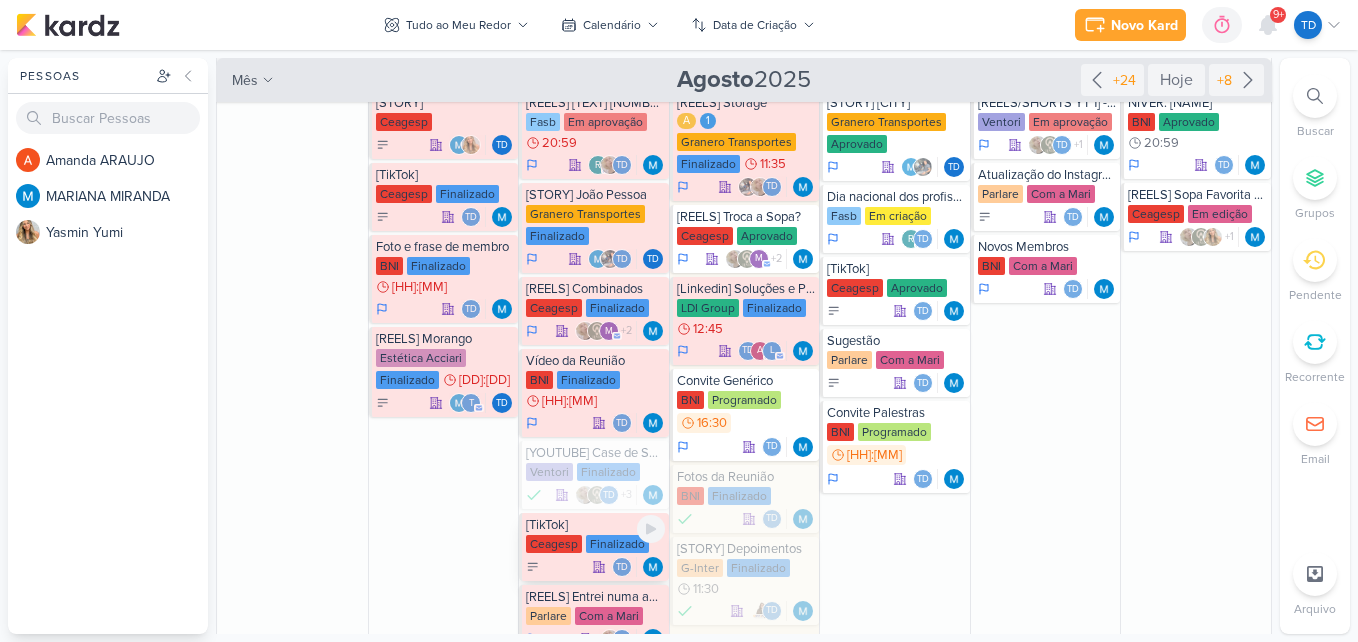 click on "[TikTok] [ENTITY]" at bounding box center (594, 547) 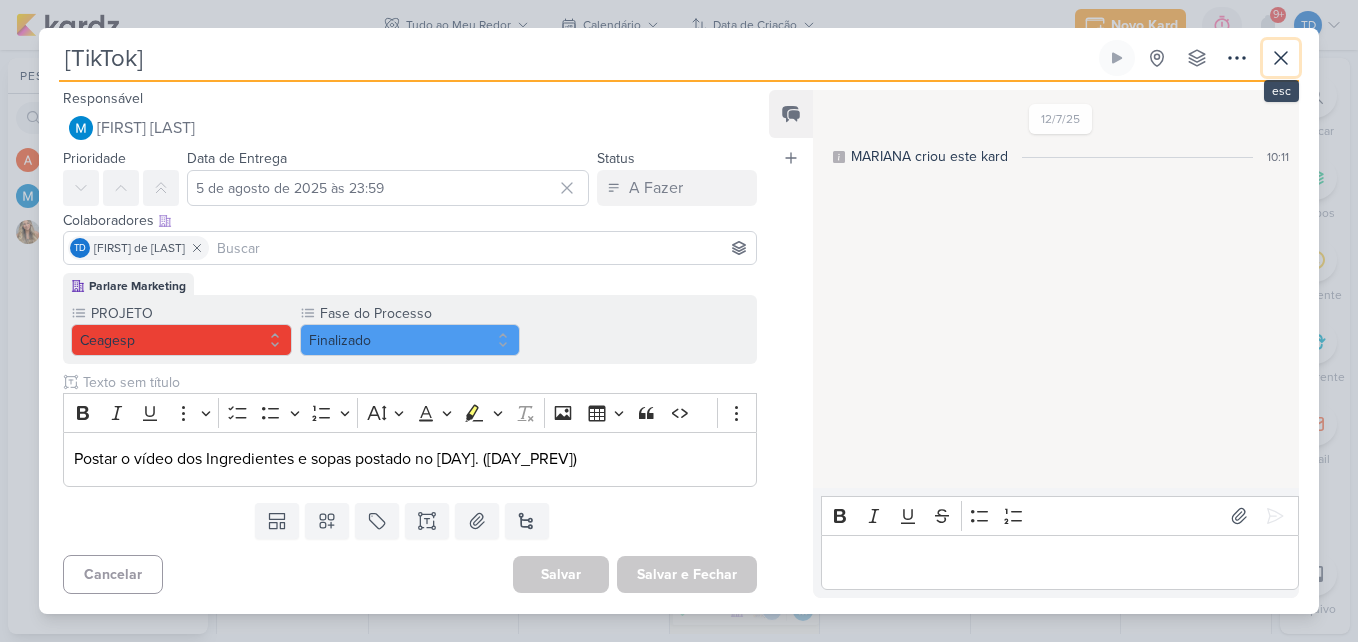 drag, startPoint x: 1282, startPoint y: 61, endPoint x: 1248, endPoint y: 95, distance: 48.08326 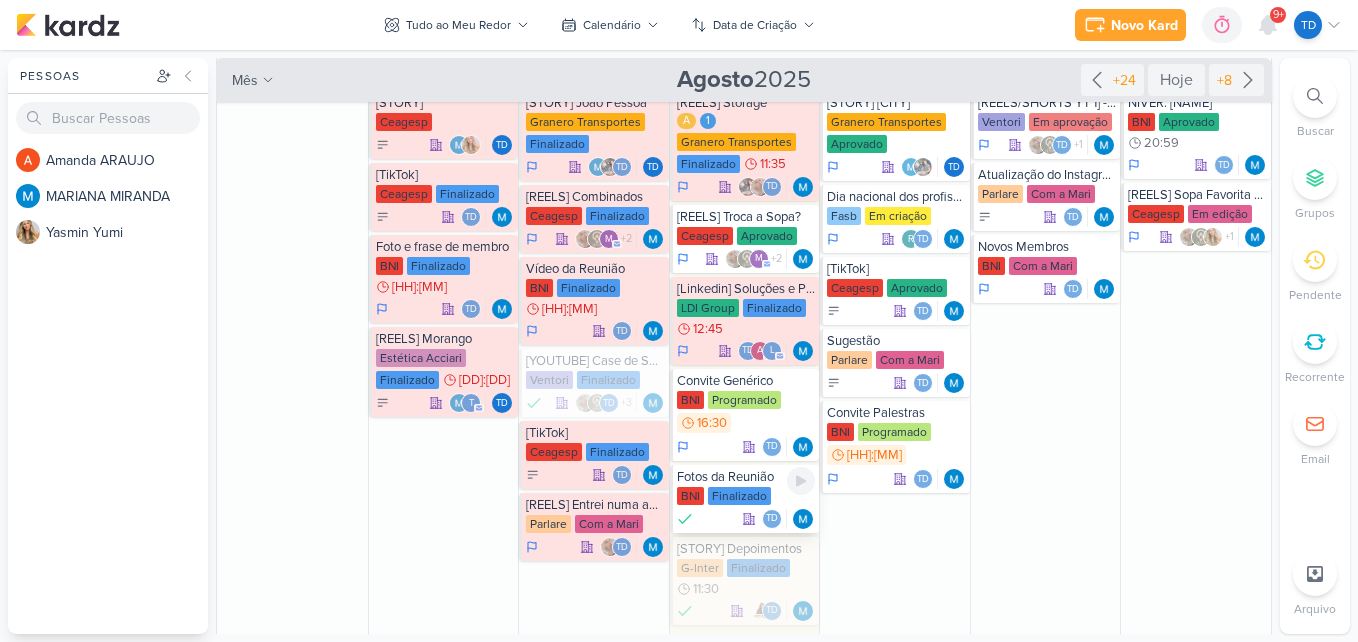 scroll, scrollTop: 300, scrollLeft: 0, axis: vertical 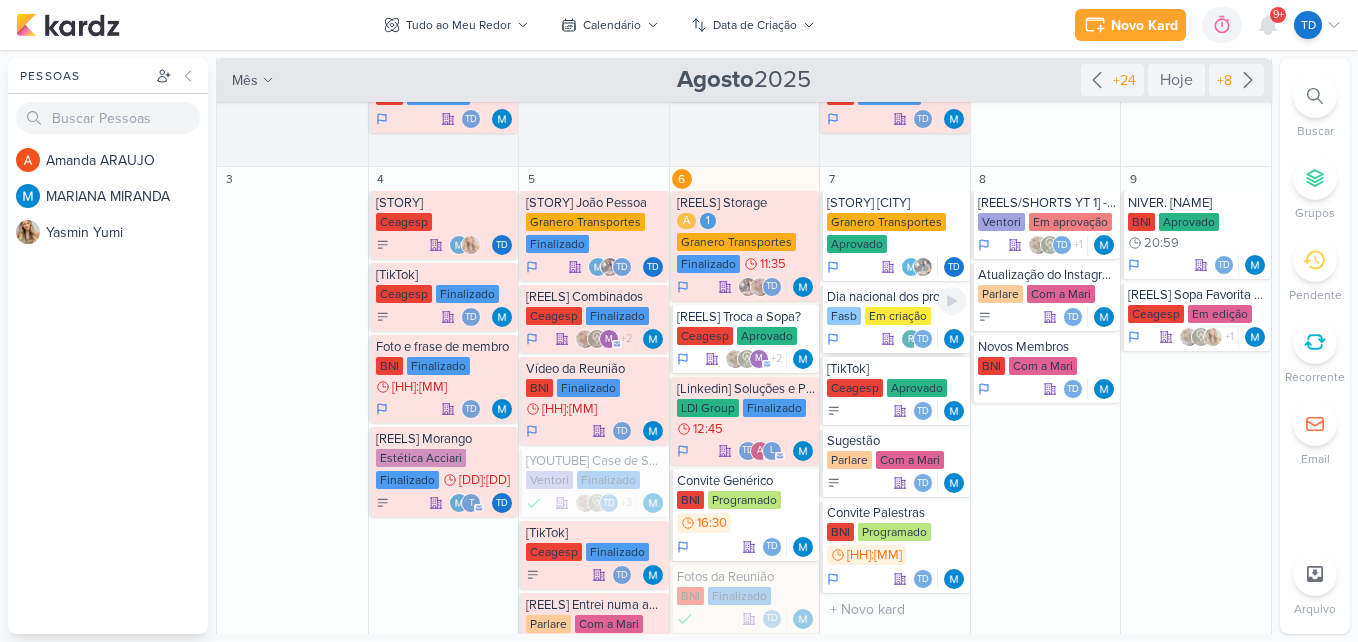 click on "Em criação" at bounding box center (898, 316) 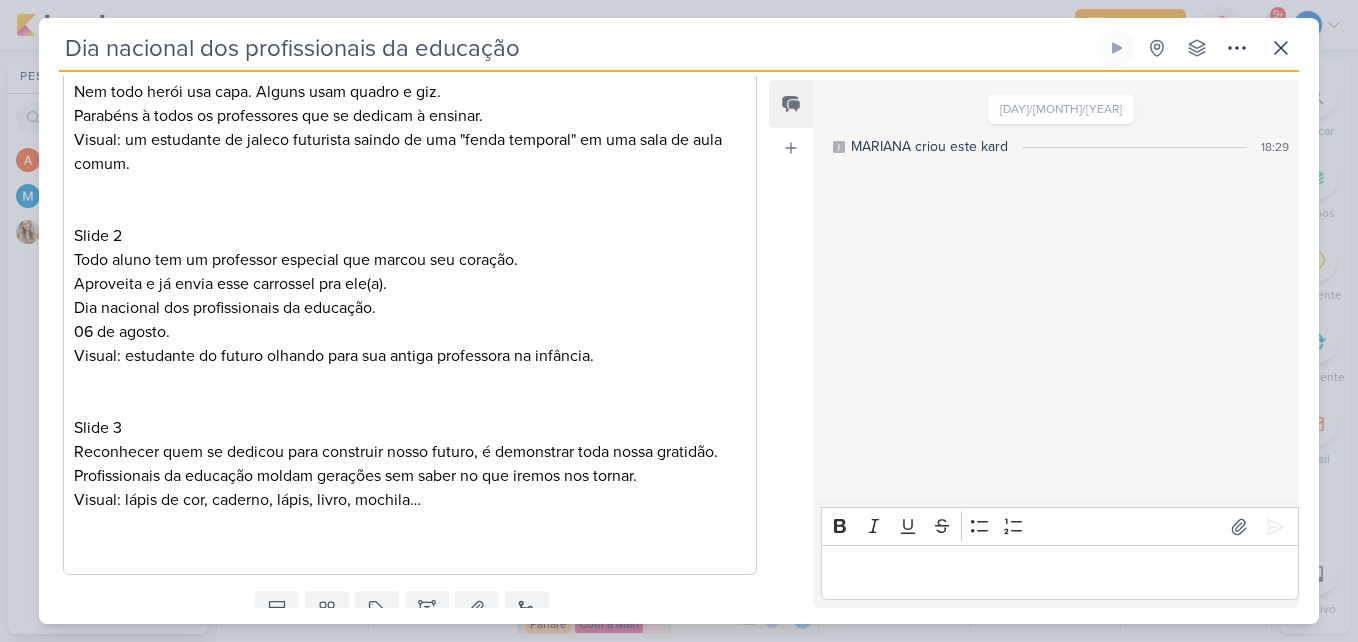 scroll, scrollTop: 678, scrollLeft: 0, axis: vertical 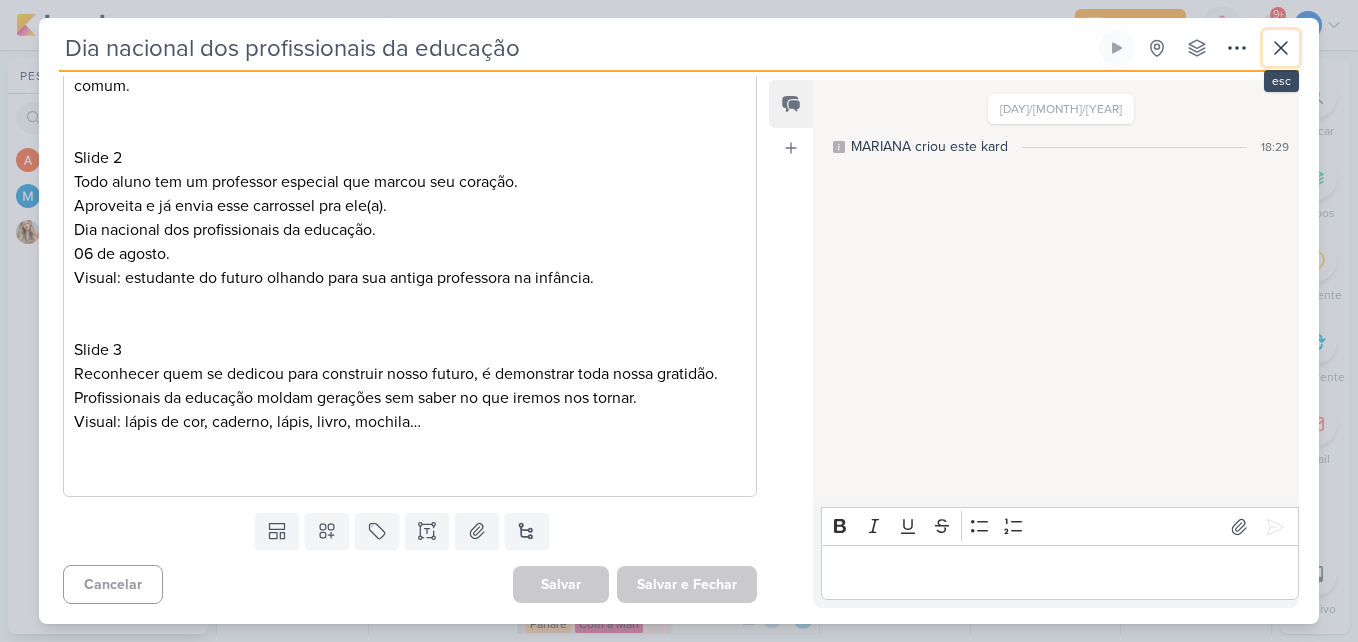 click 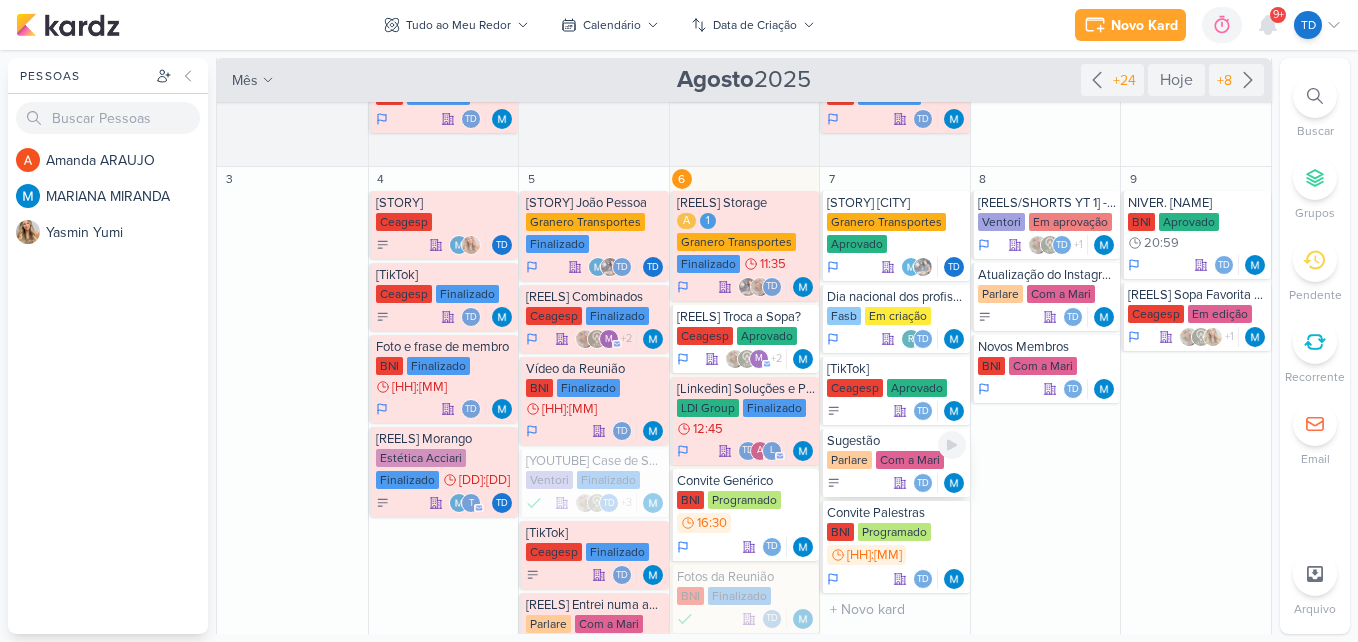click on "Sugestão" at bounding box center (896, 441) 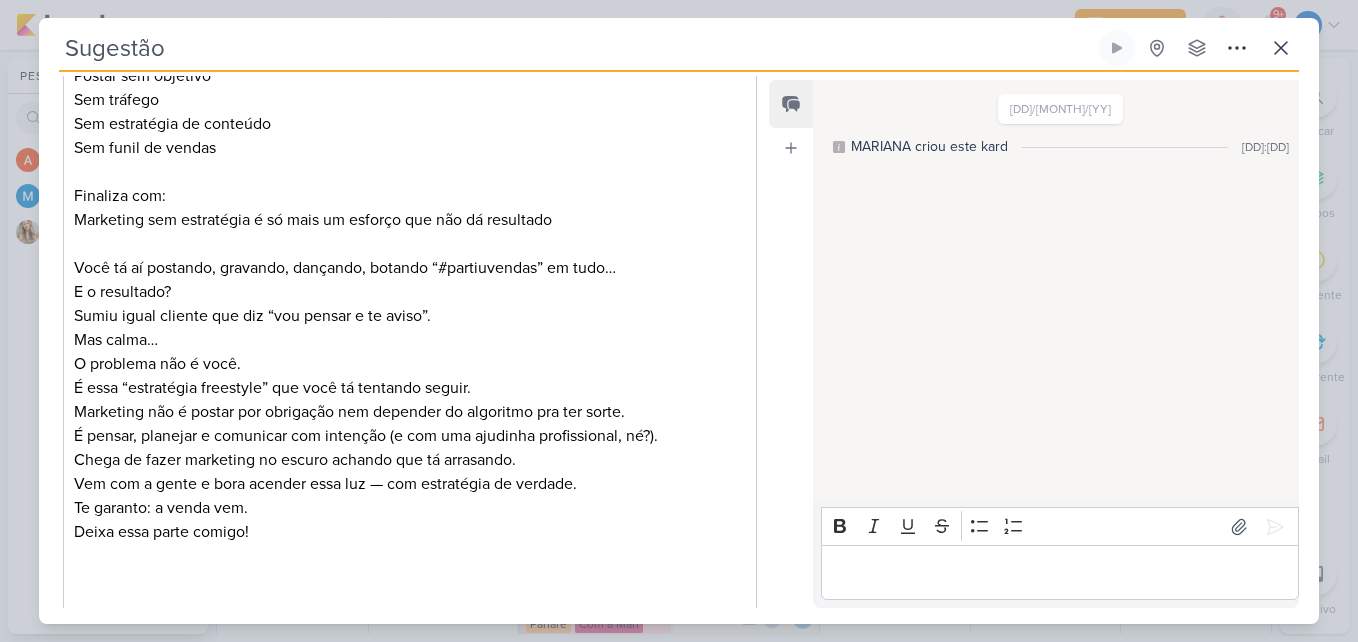 scroll, scrollTop: 1100, scrollLeft: 0, axis: vertical 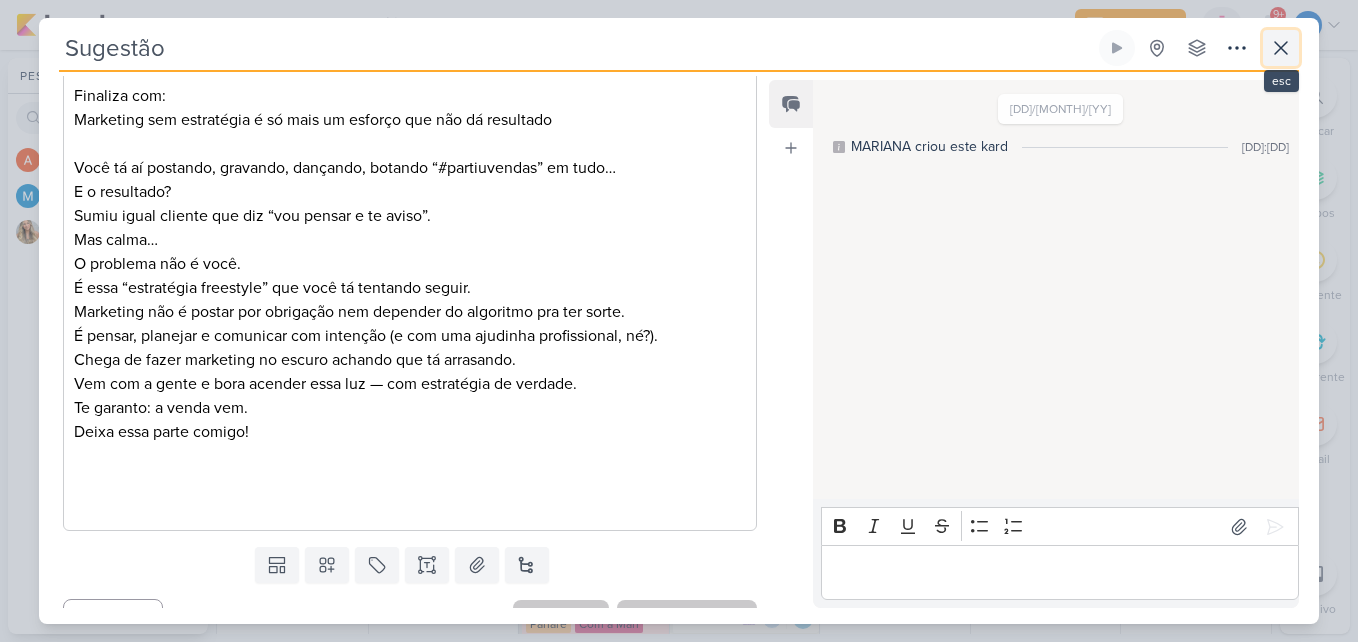 click at bounding box center [1281, 48] 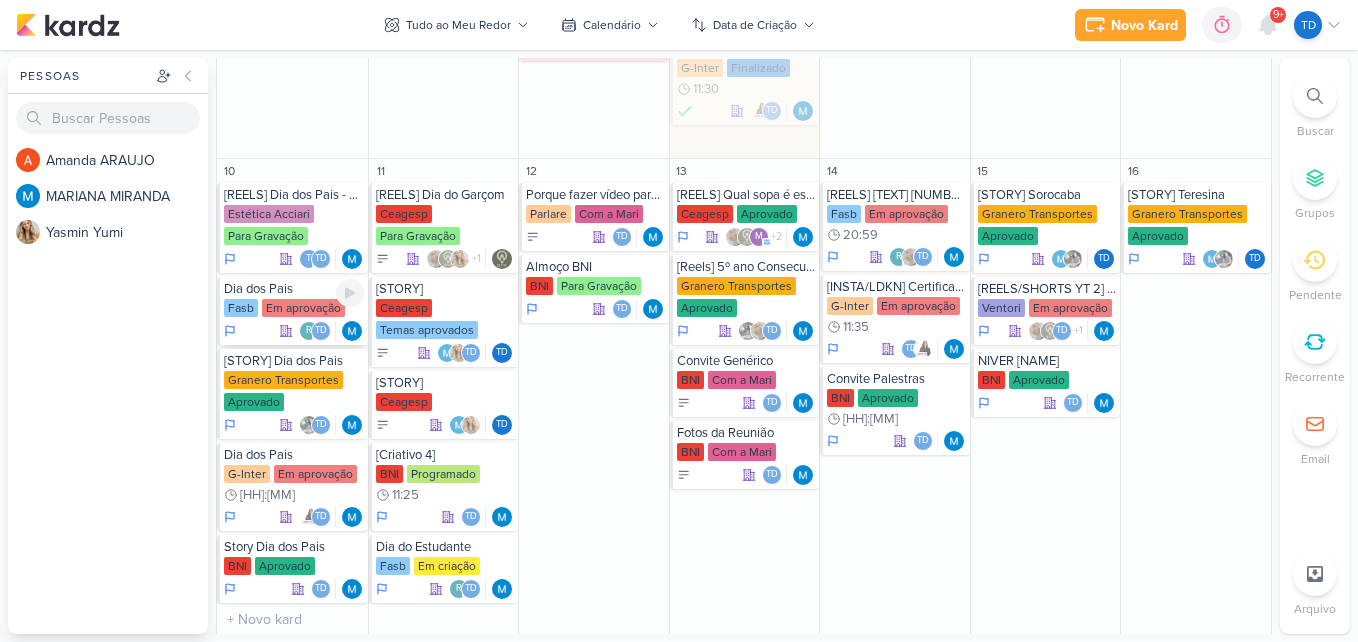 scroll, scrollTop: 1000, scrollLeft: 0, axis: vertical 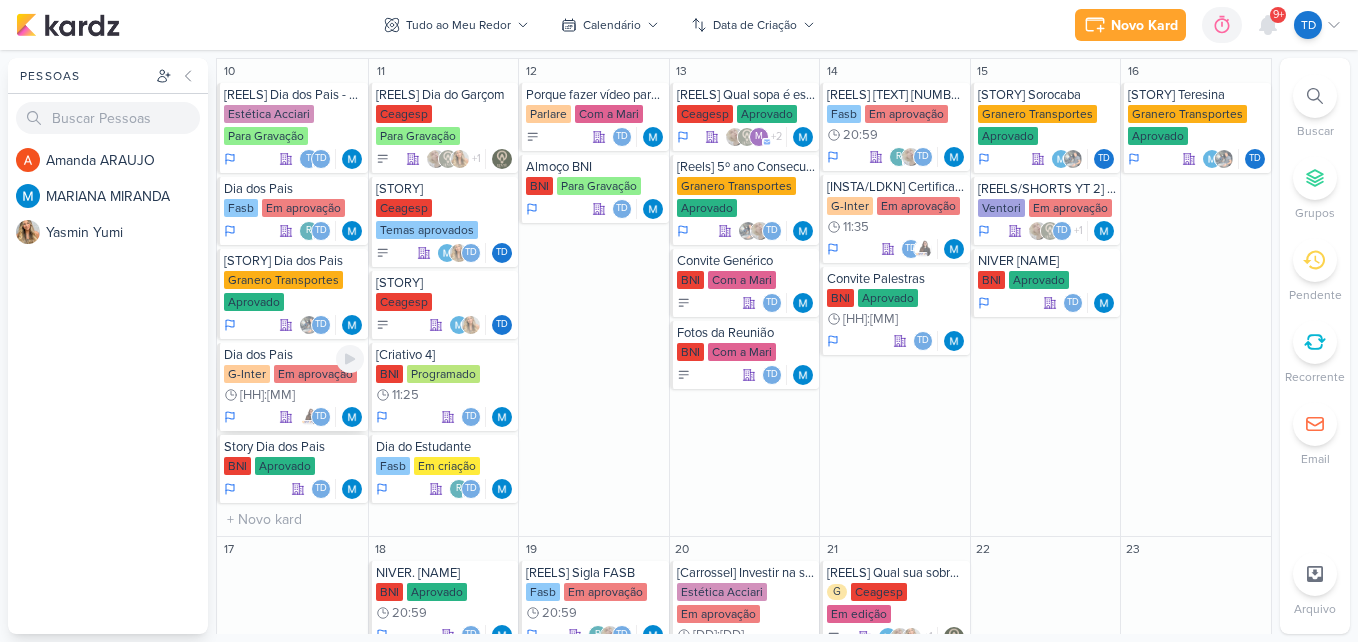 click on "Em aprovação" at bounding box center [315, 374] 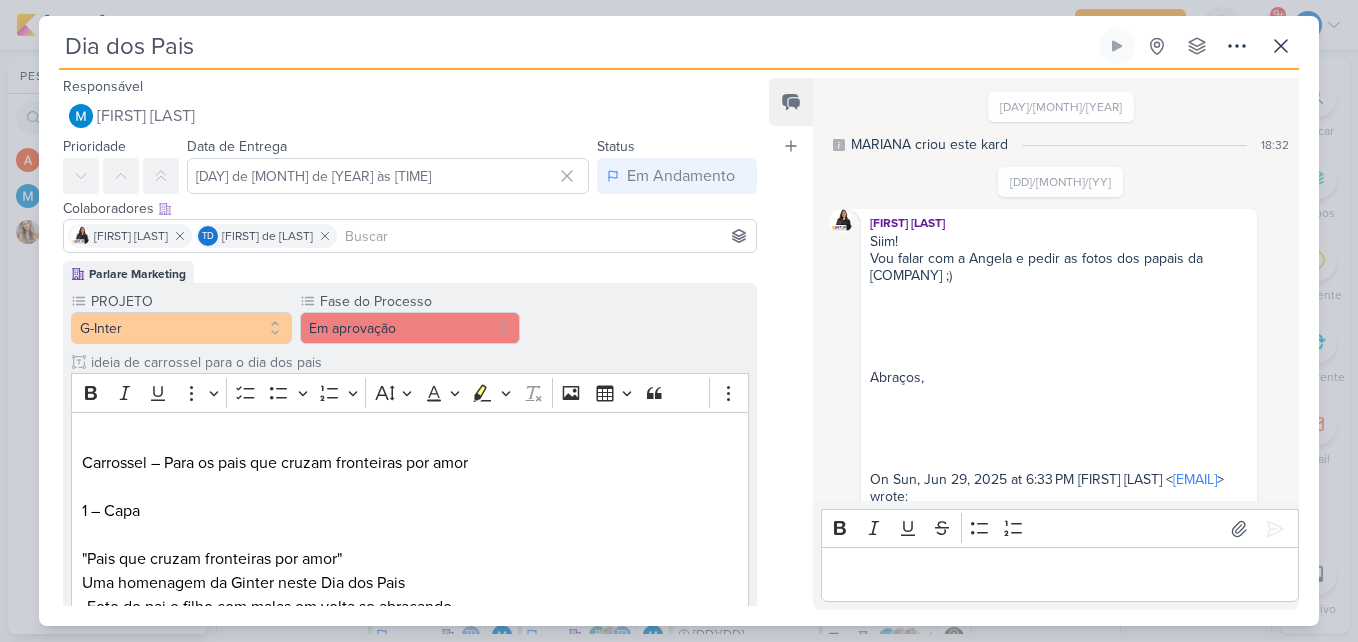 scroll, scrollTop: 1602, scrollLeft: 0, axis: vertical 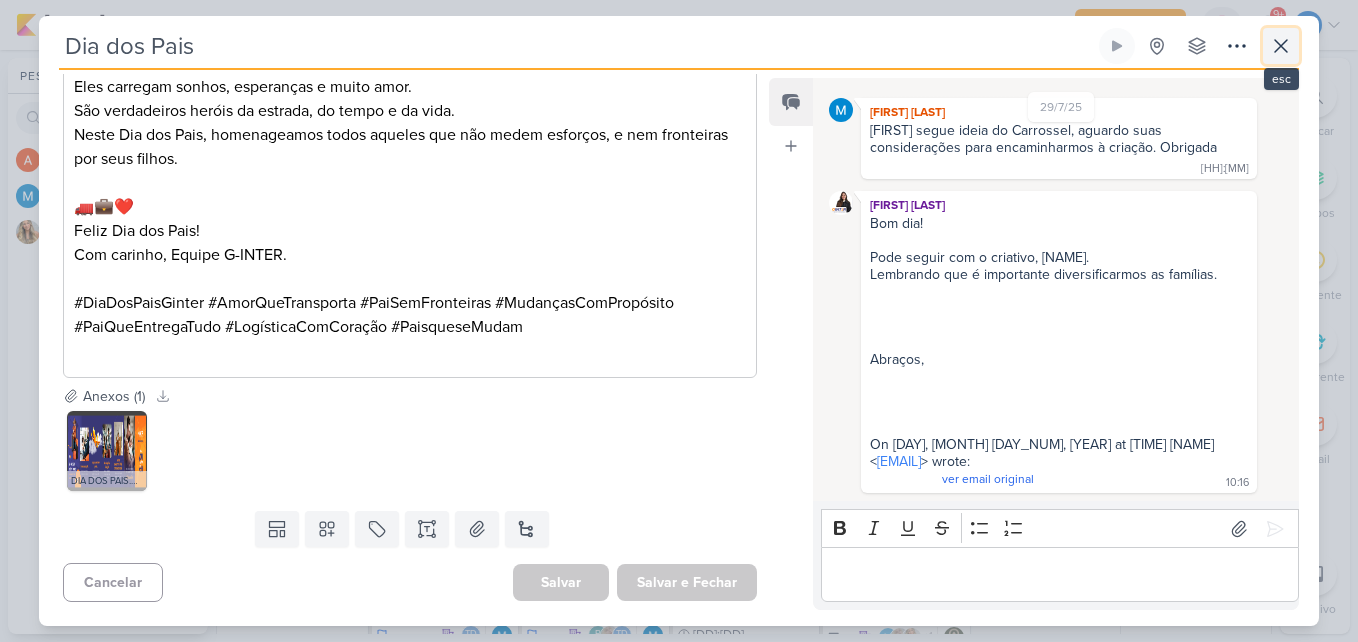 click 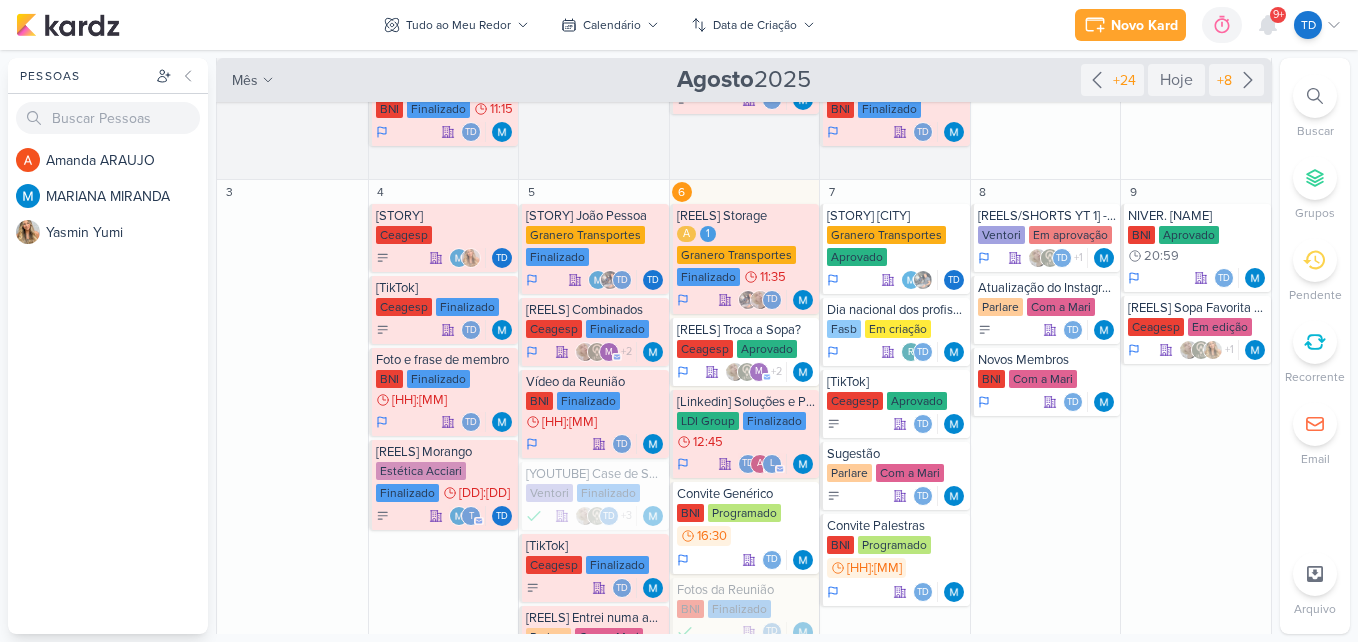 scroll, scrollTop: 400, scrollLeft: 0, axis: vertical 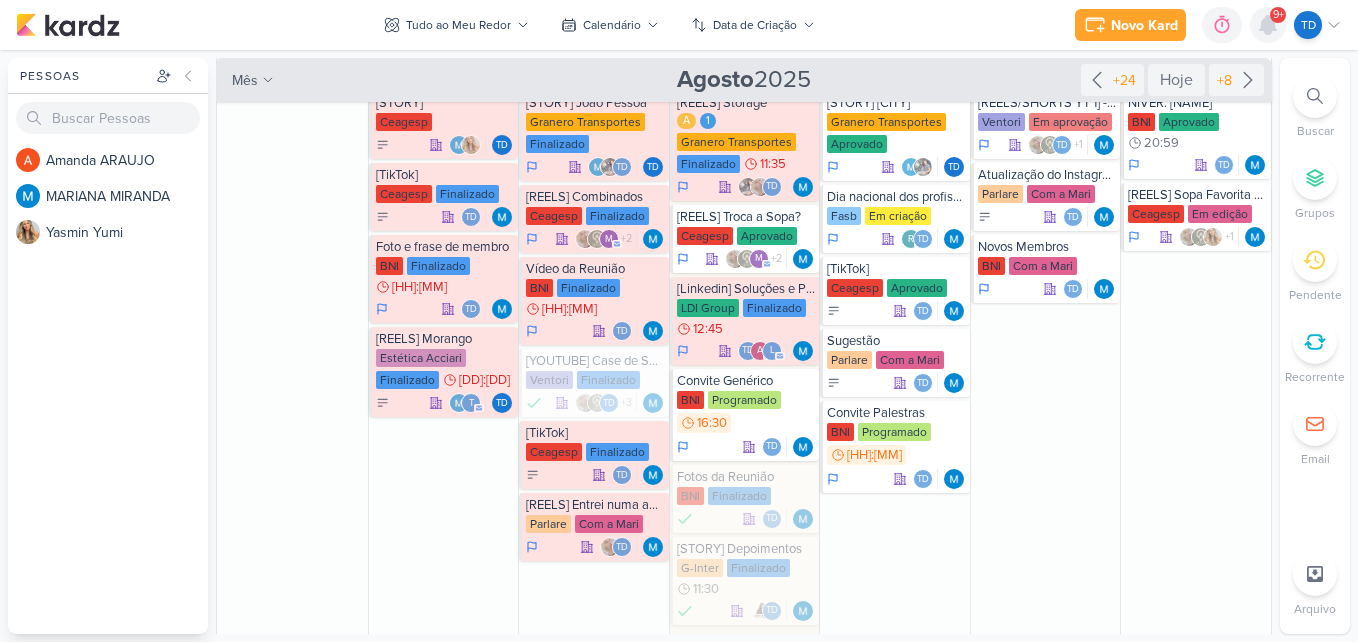 click 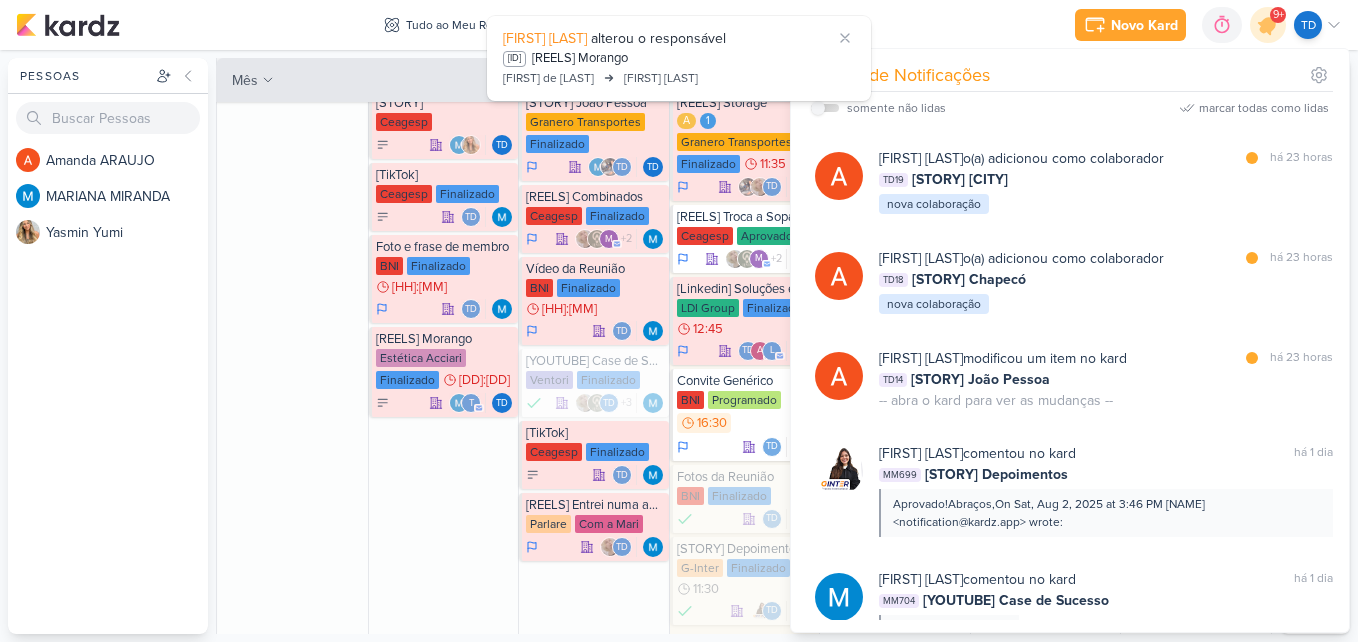 scroll, scrollTop: 3214, scrollLeft: 0, axis: vertical 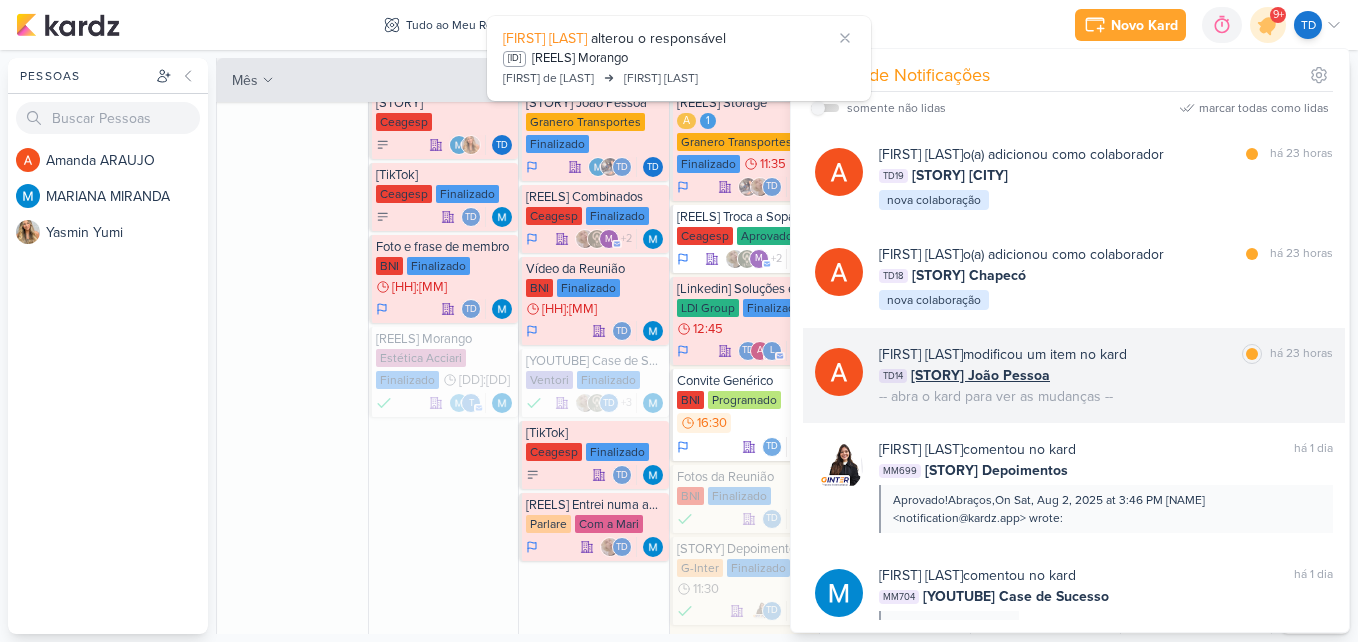 click on "[FIRST] [LAST] modificou um item no kard
marcar como lida
há [TIME]
[ID]
[STORY] [CITY]
-- abra o kard para ver as mudanças --" at bounding box center [1106, 375] 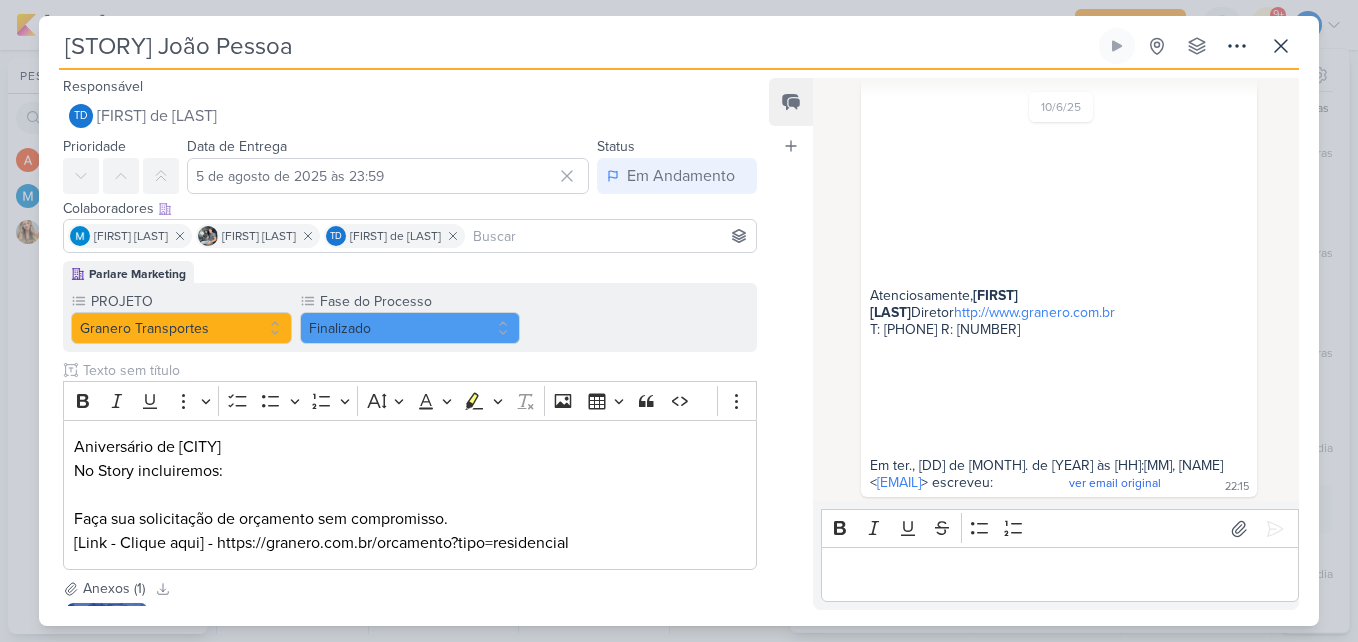scroll, scrollTop: 307, scrollLeft: 0, axis: vertical 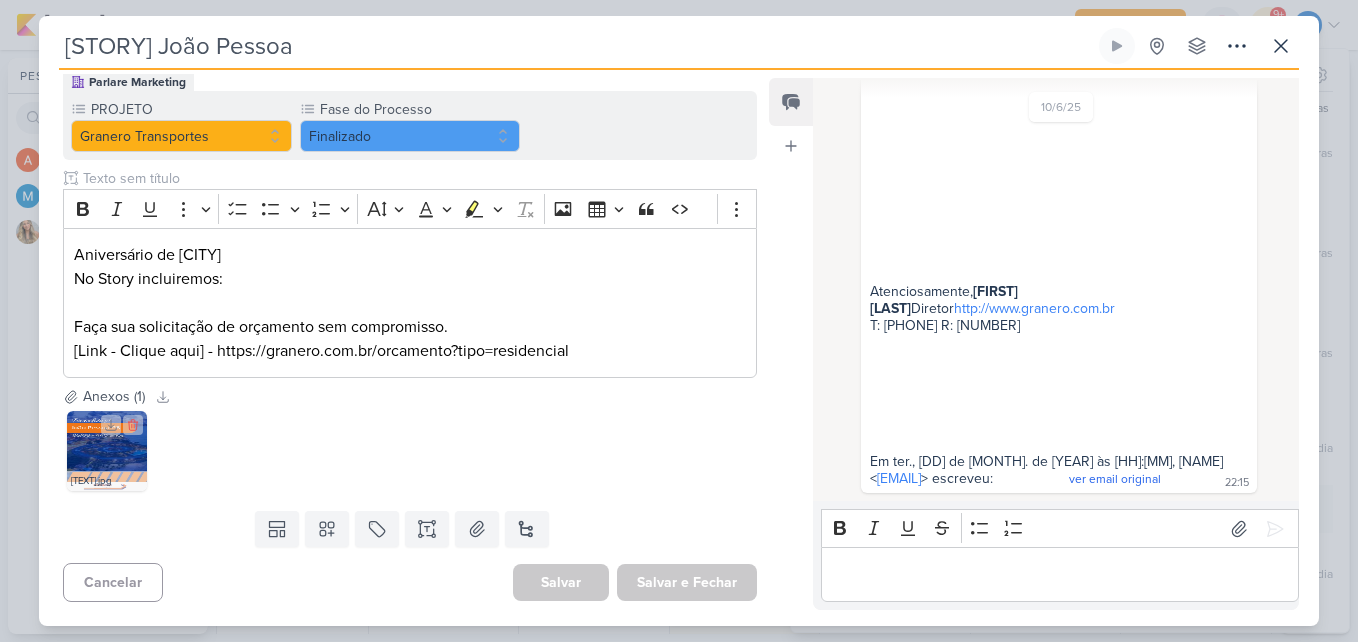 click at bounding box center (107, 451) 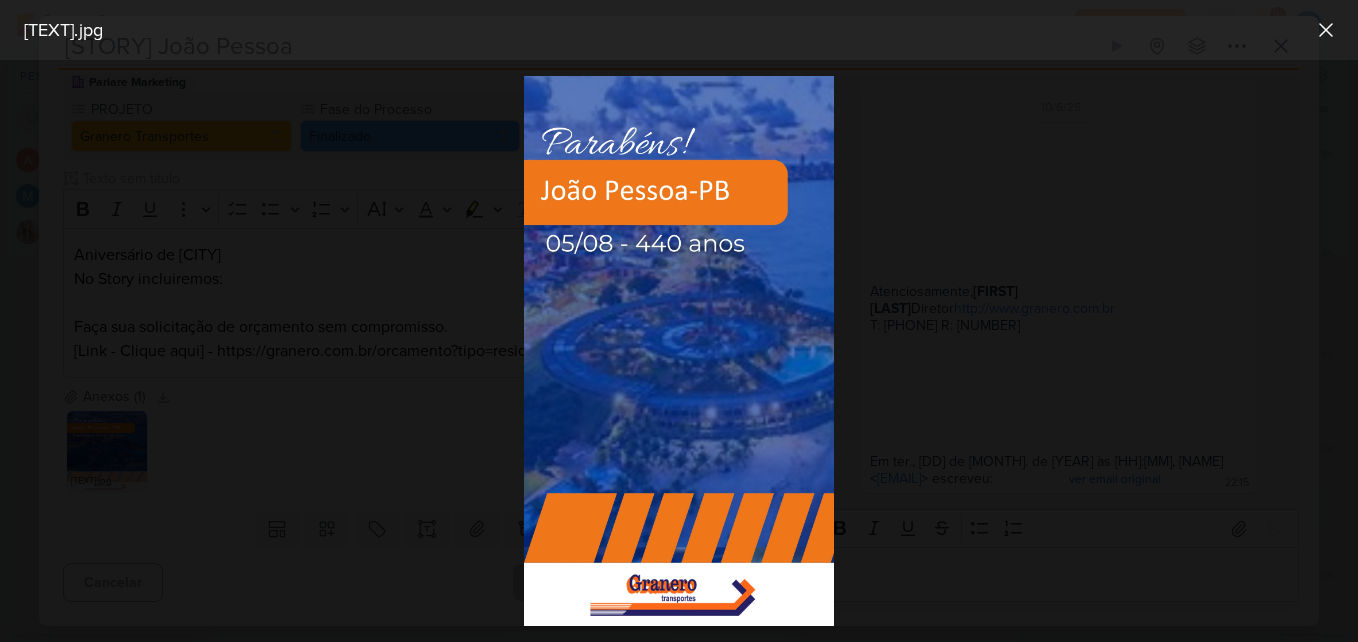 click at bounding box center (679, 351) 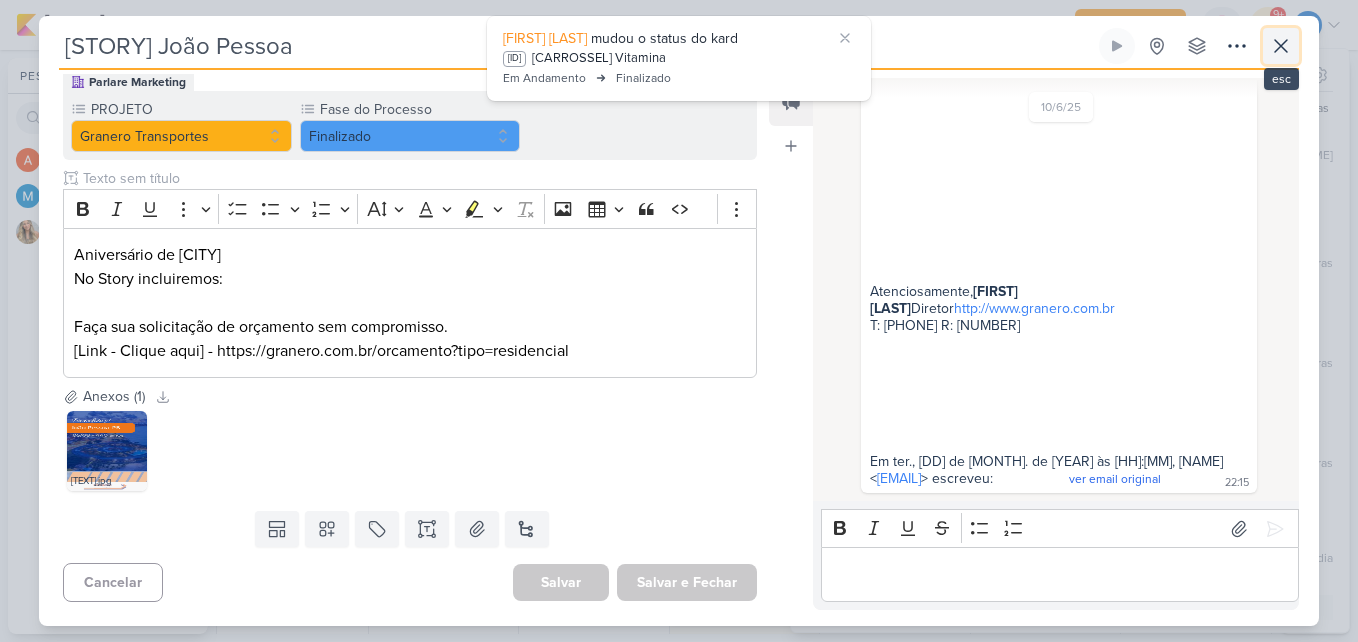 click 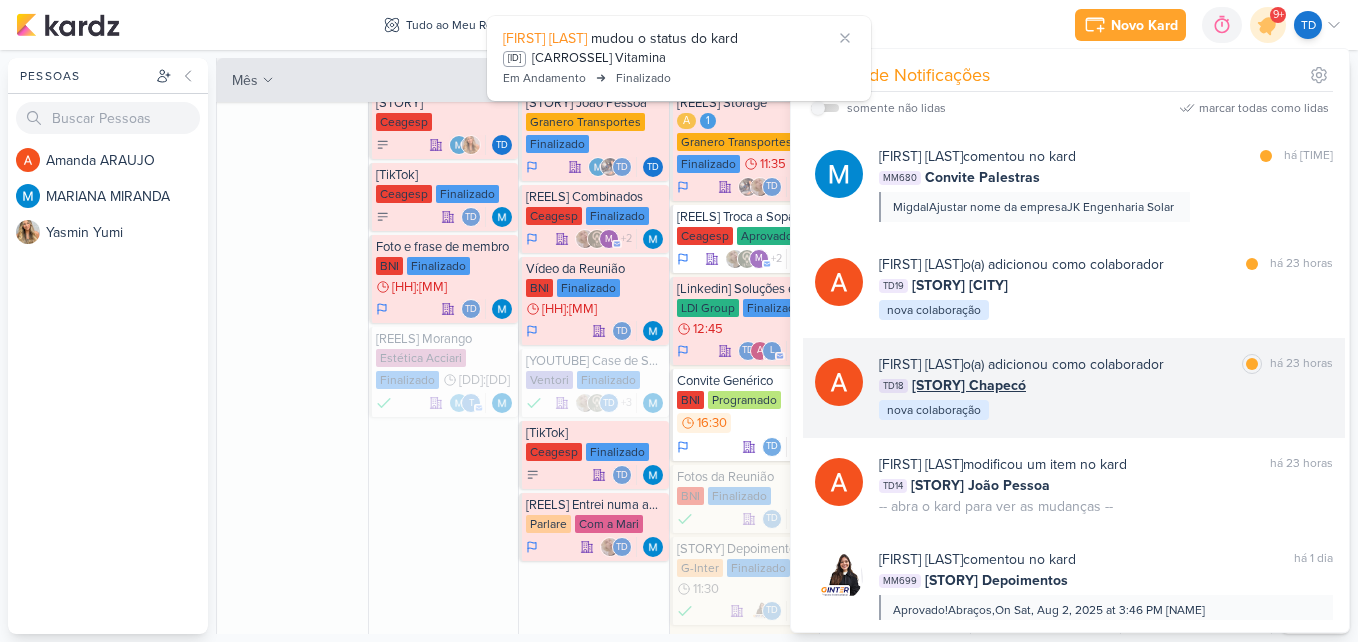 click on "TD18 [STORY] [CITY]" at bounding box center (1106, 385) 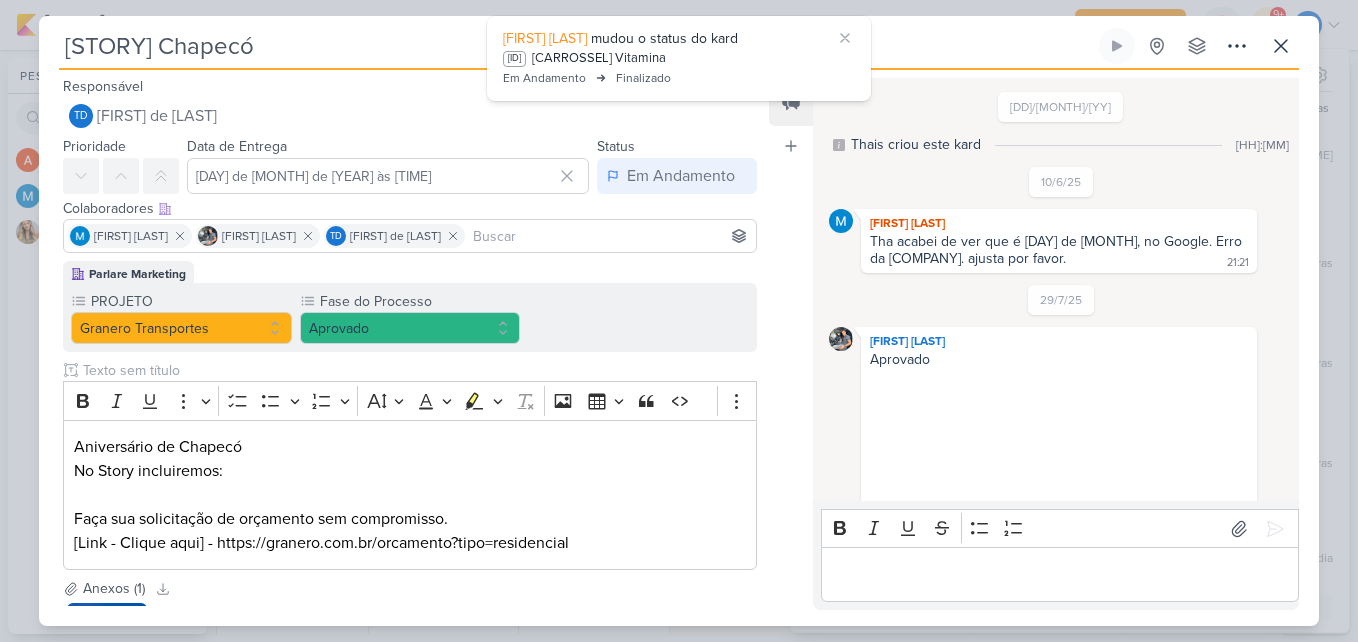 scroll, scrollTop: 1239, scrollLeft: 0, axis: vertical 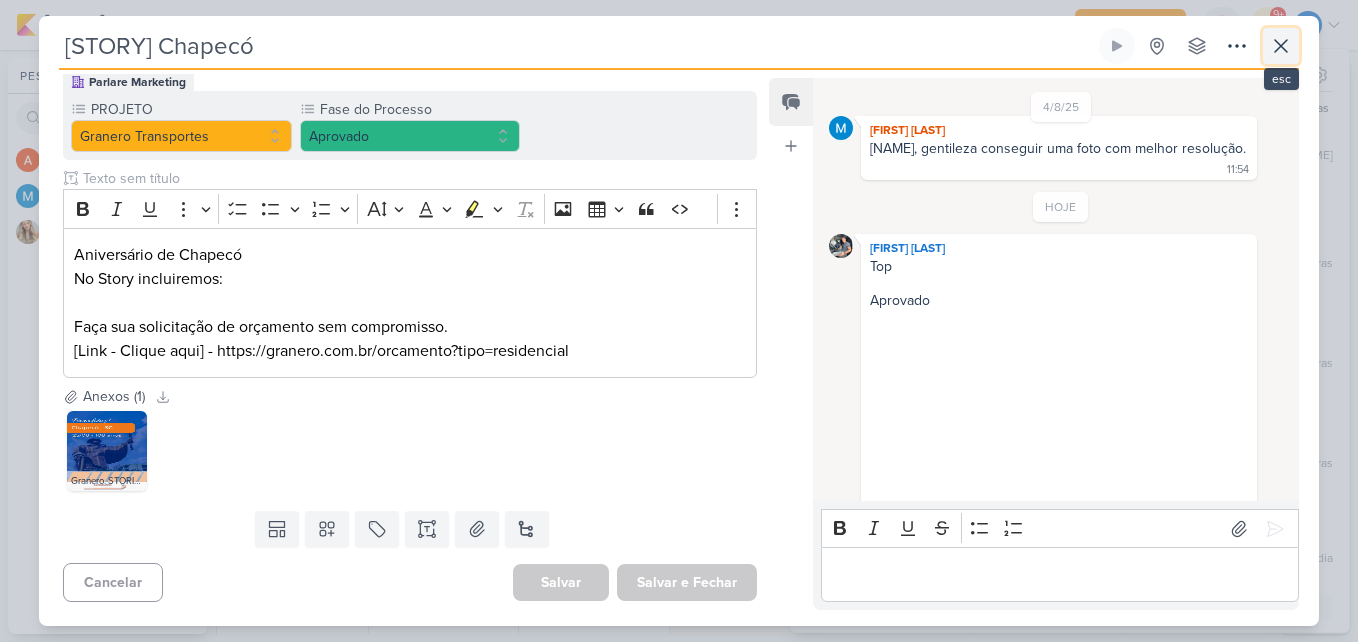 click 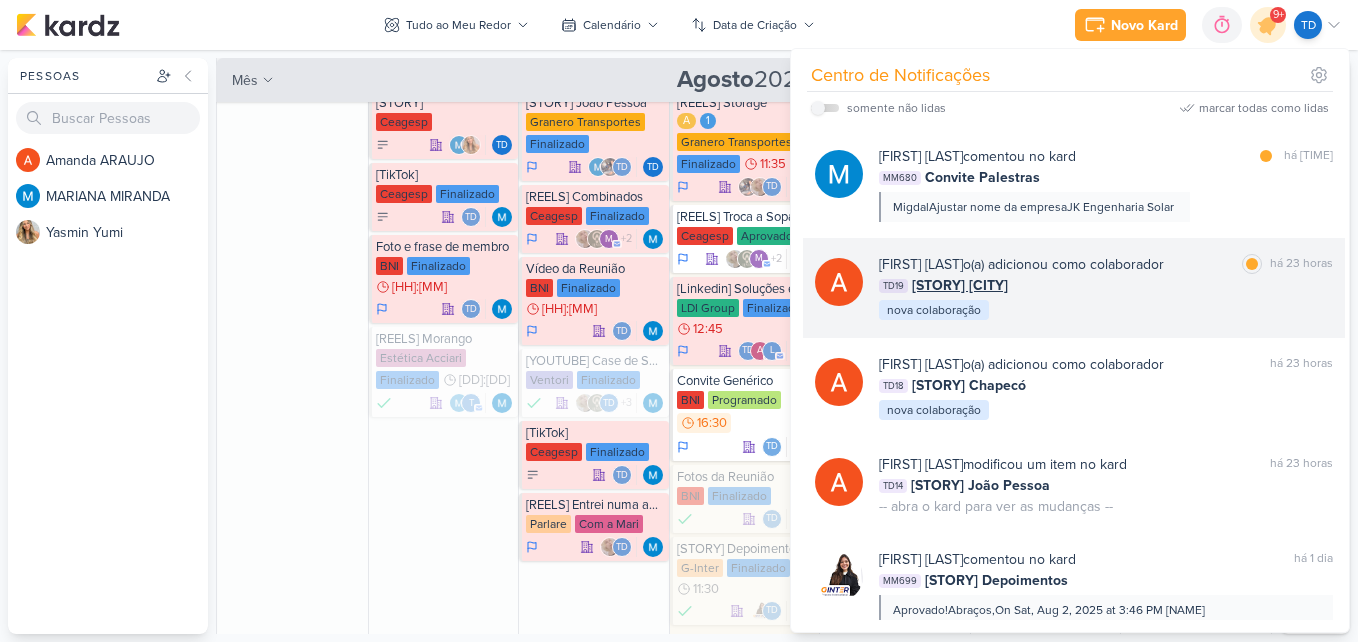 click on "[FIRST] [LAST]  o(a) adicionou como colaborador" at bounding box center [1021, 264] 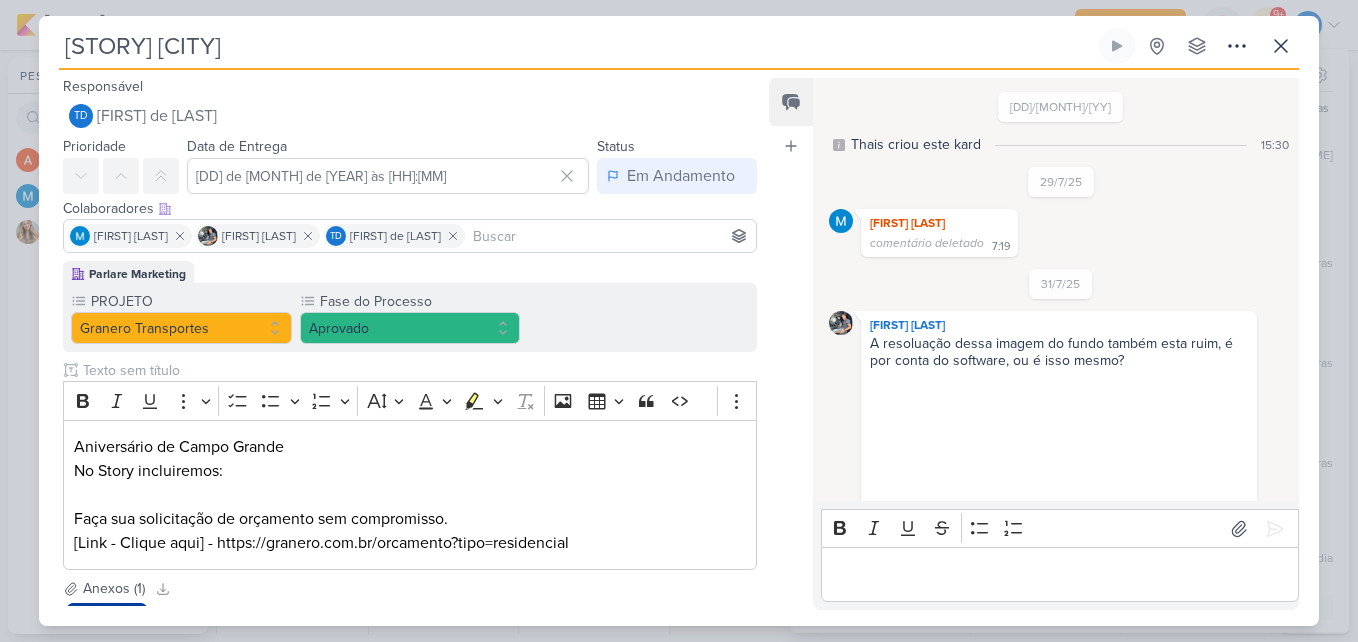 scroll, scrollTop: 1189, scrollLeft: 0, axis: vertical 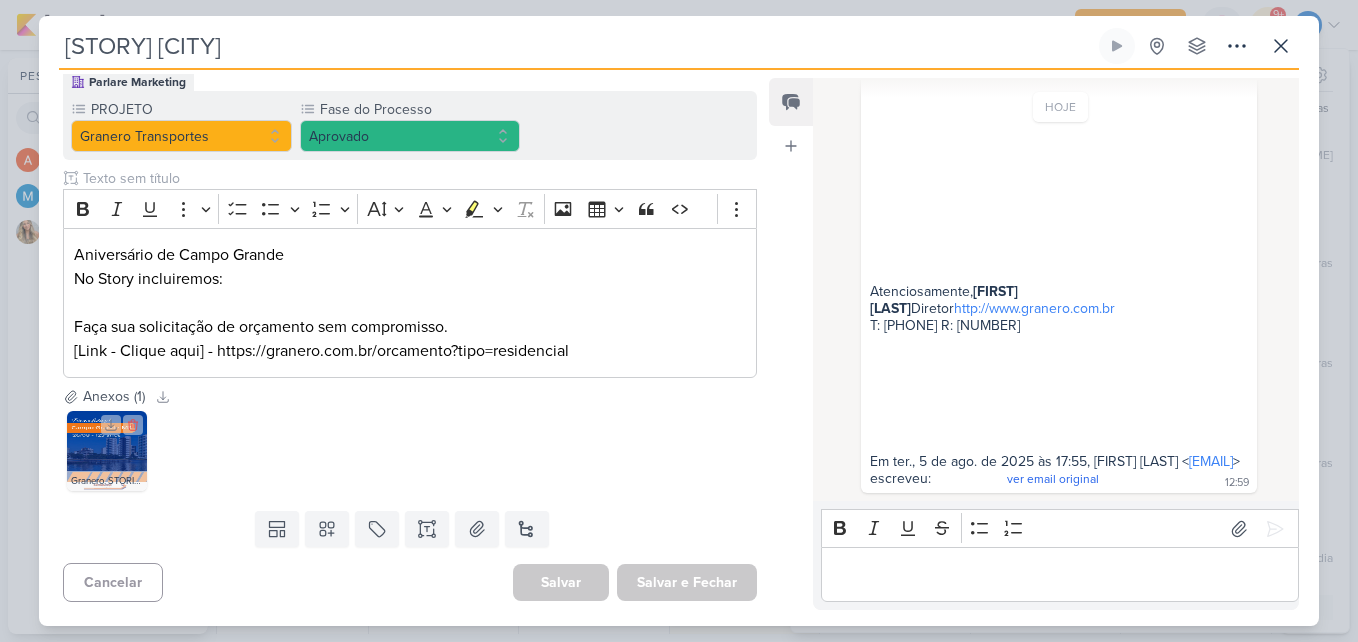 click at bounding box center [107, 451] 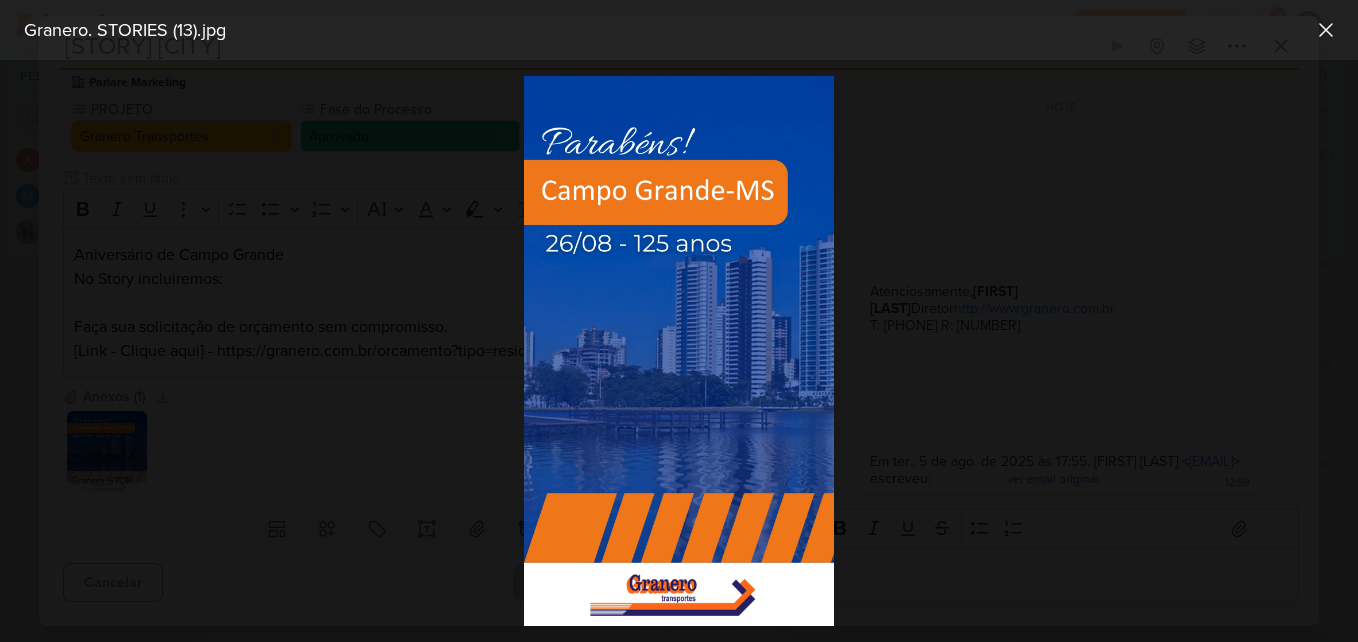 click at bounding box center [679, 351] 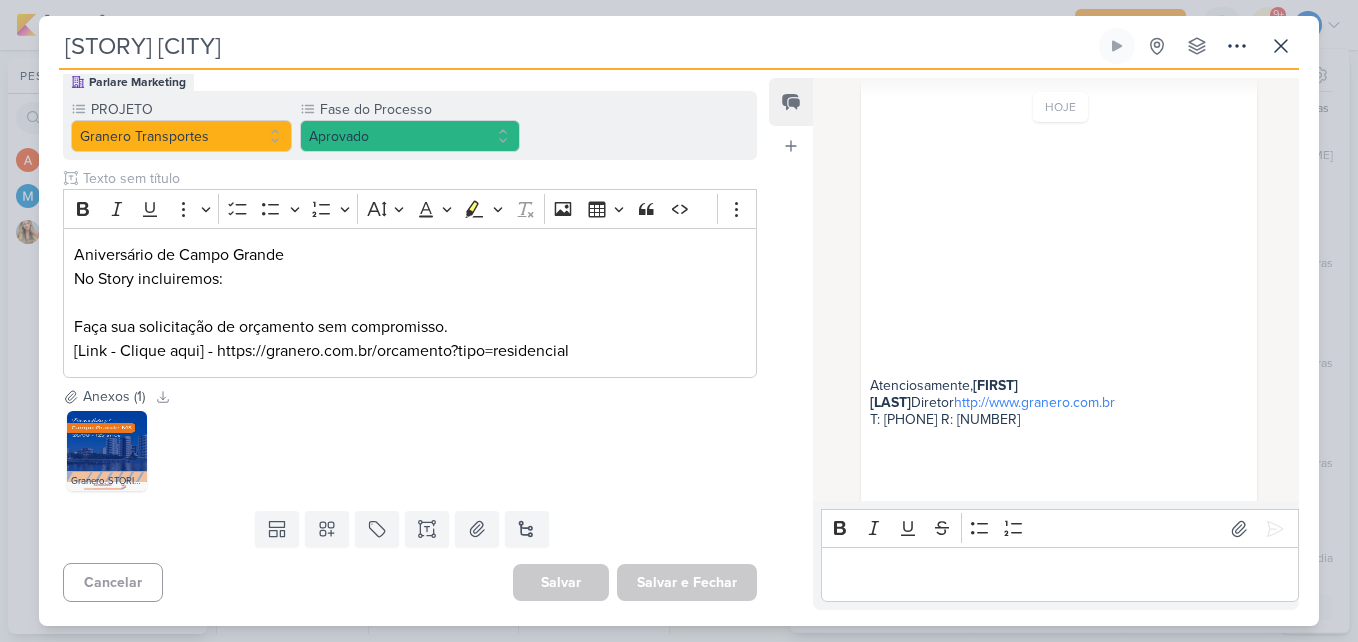 scroll, scrollTop: 789, scrollLeft: 0, axis: vertical 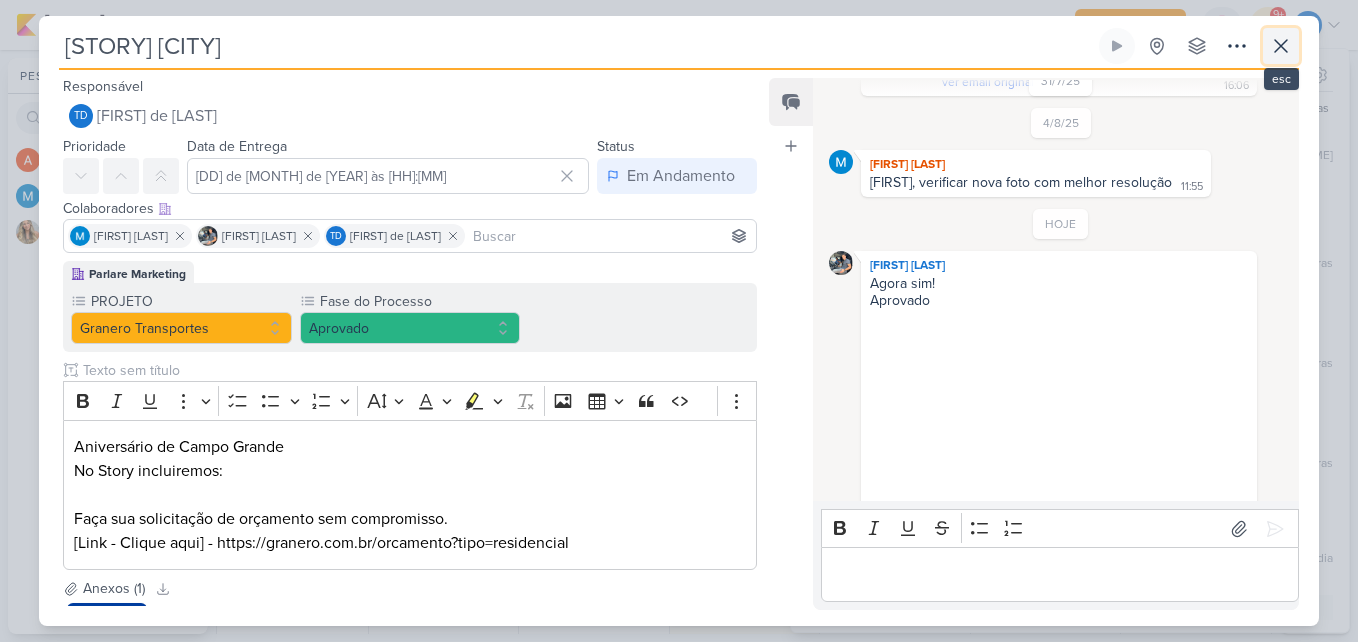 click 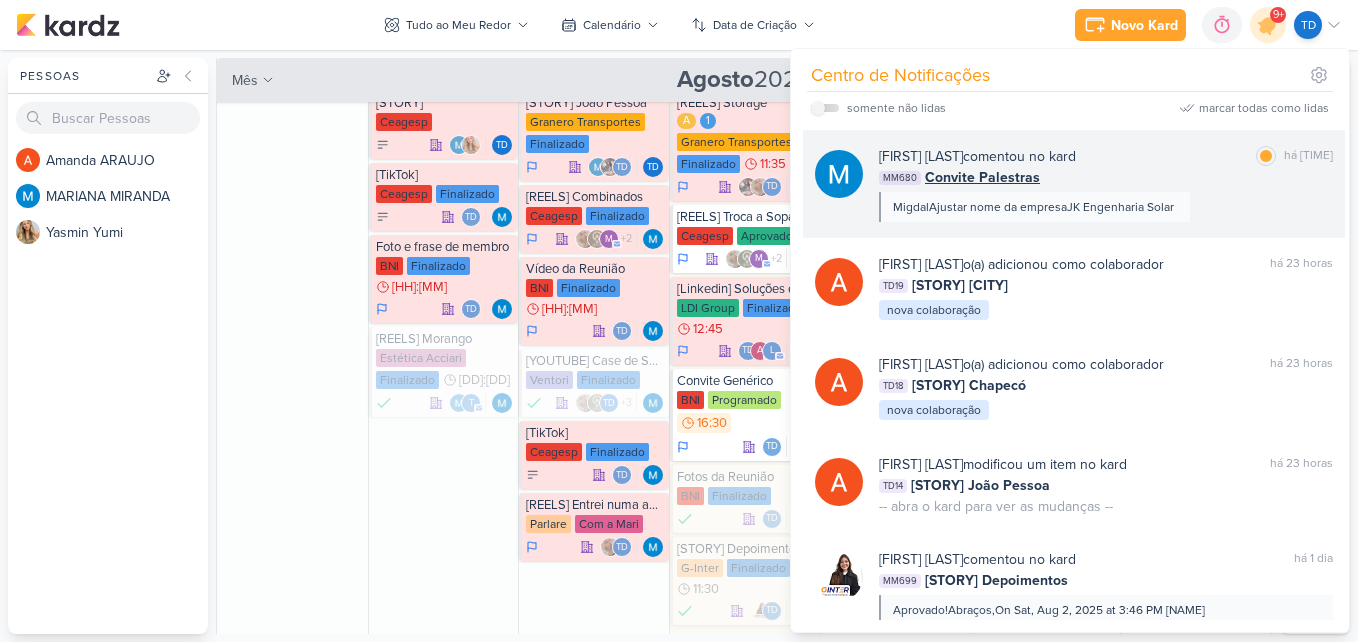 click on "MM680
Convite Palestras" at bounding box center (1106, 177) 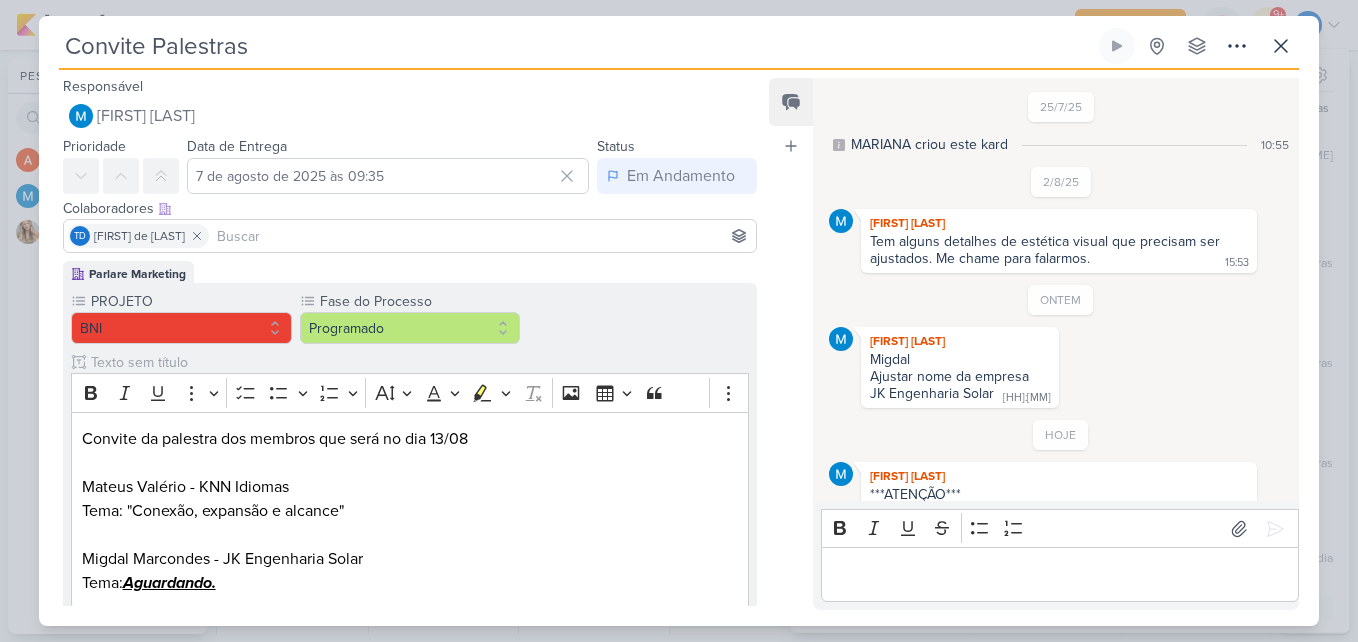 scroll, scrollTop: 50, scrollLeft: 0, axis: vertical 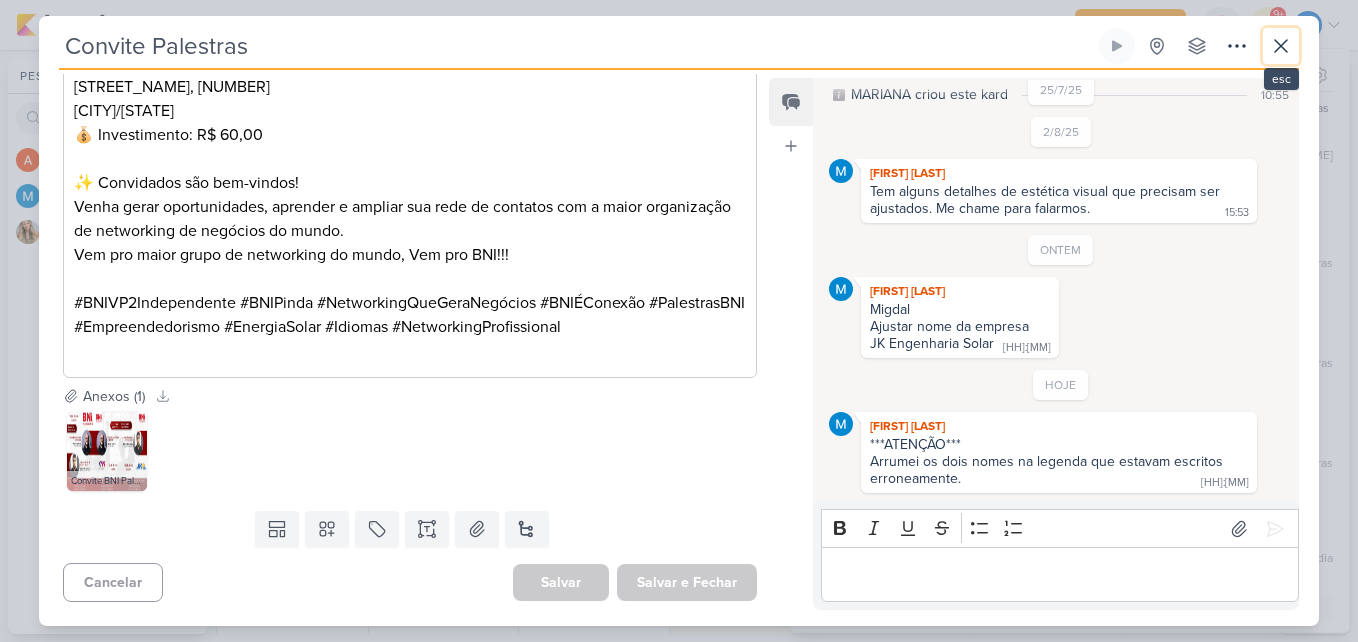 click 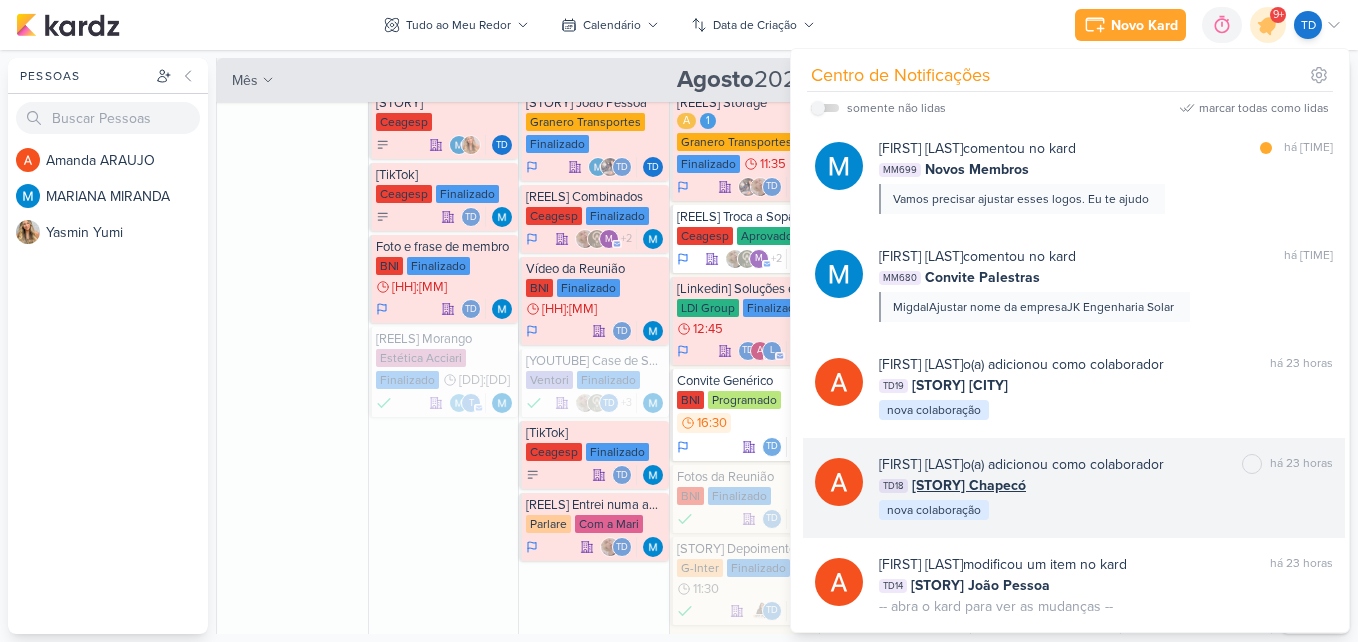scroll, scrollTop: 3014, scrollLeft: 0, axis: vertical 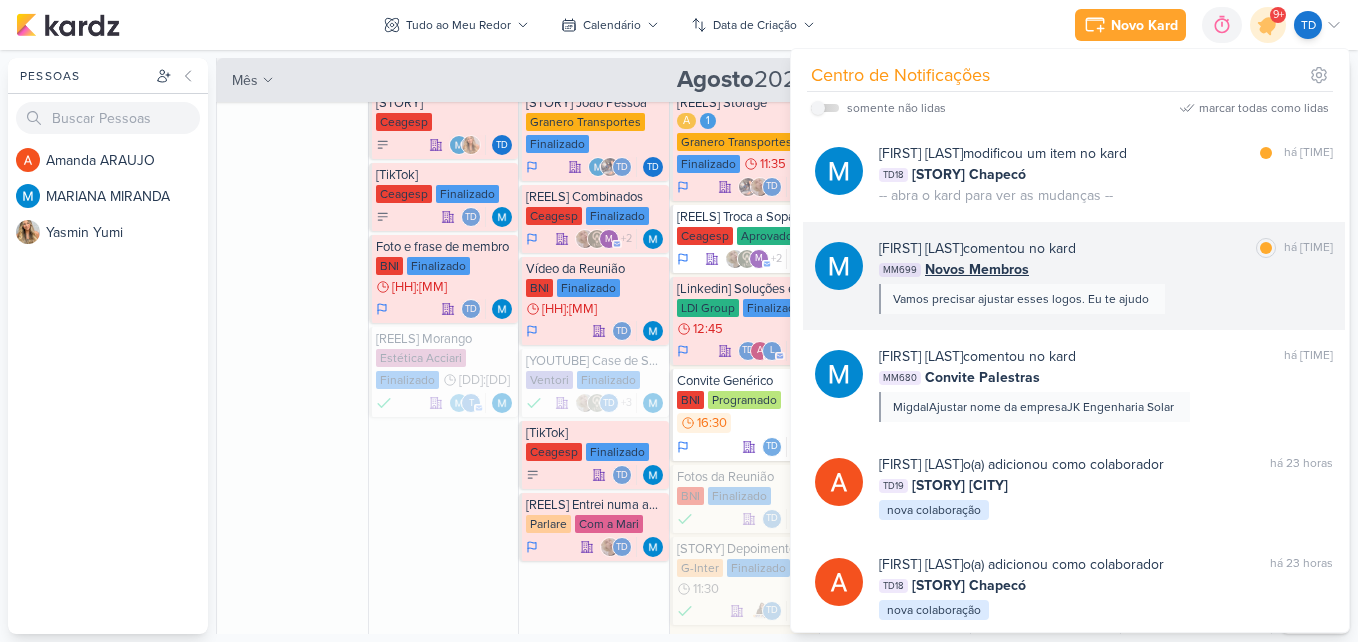 click on "[FIRST] [LAST]  comentou no kard" at bounding box center [1106, 248] 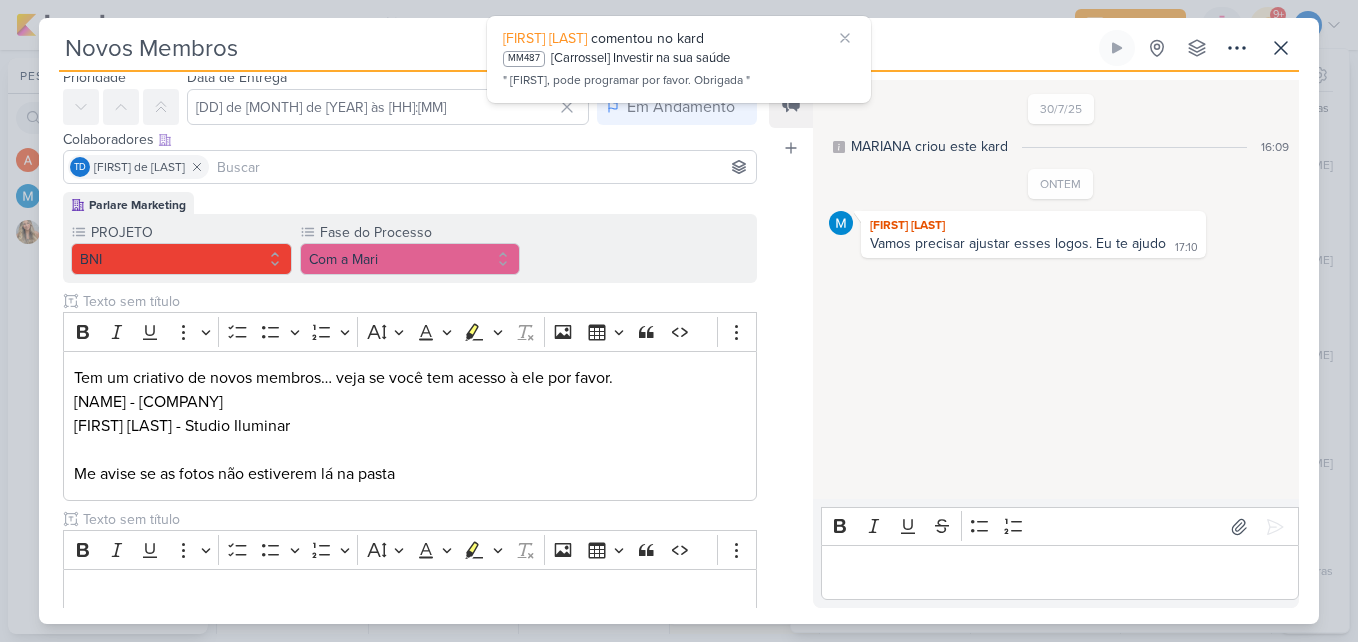 scroll, scrollTop: 0, scrollLeft: 0, axis: both 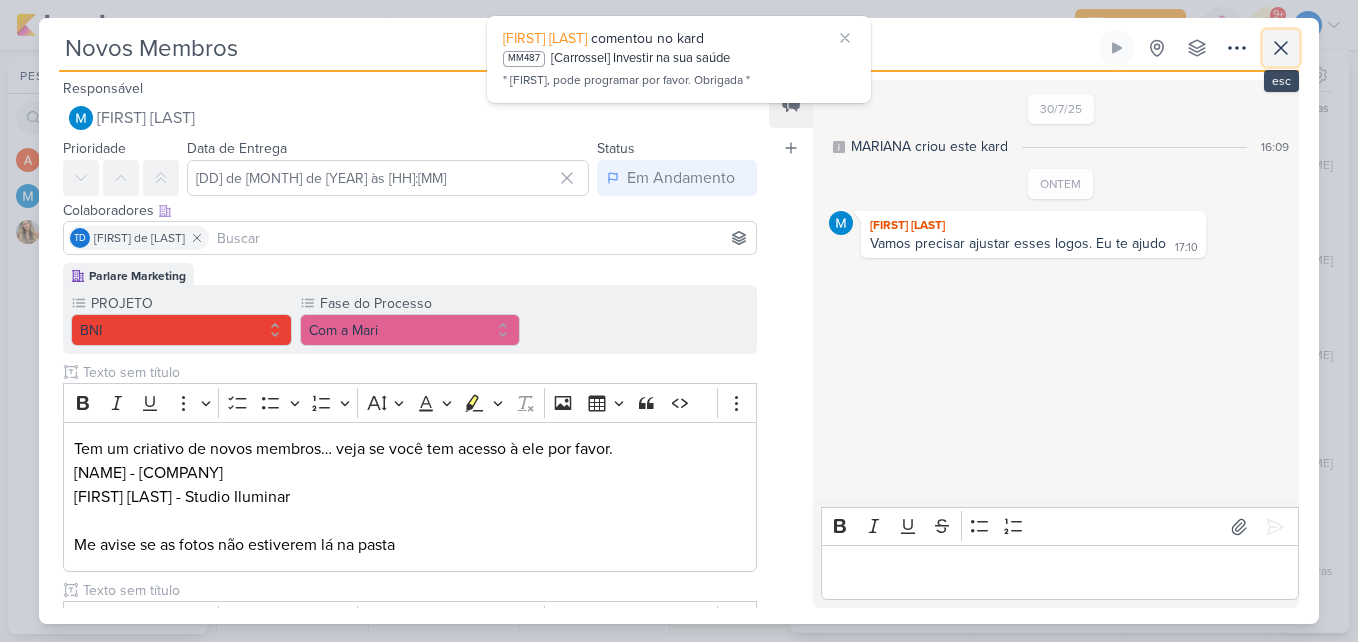 click 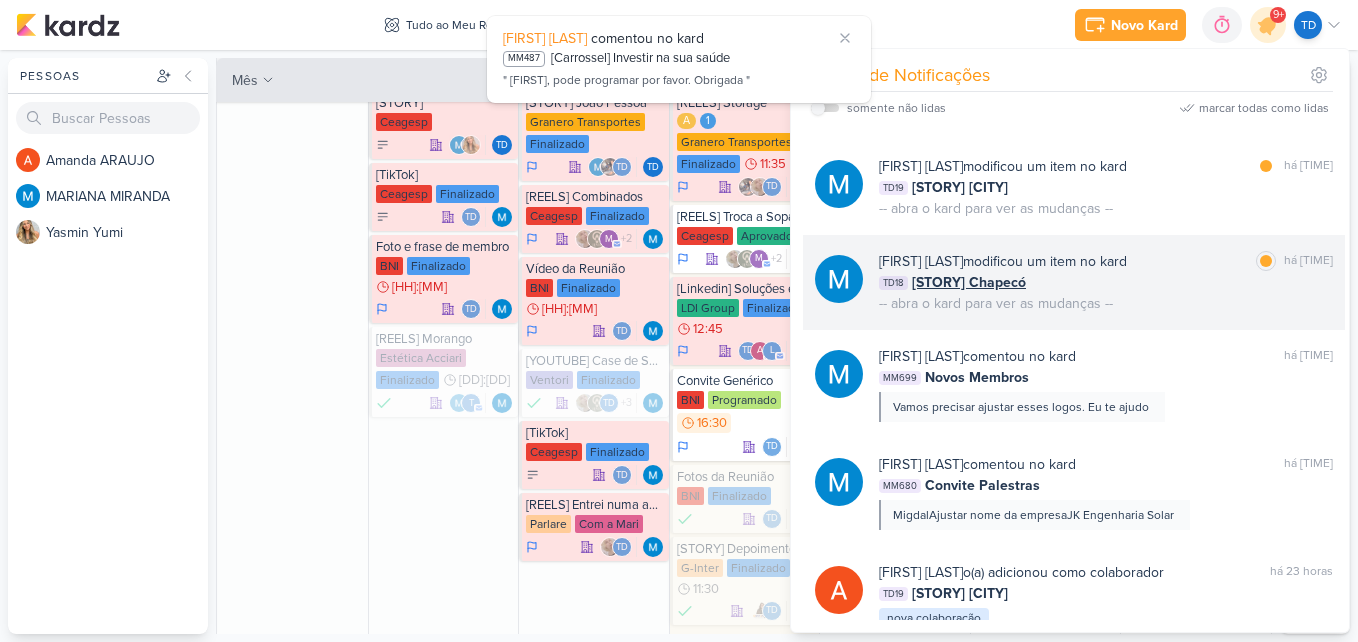 click on "[FIRST] [LAST]  modificou um item no kard" at bounding box center [1106, 261] 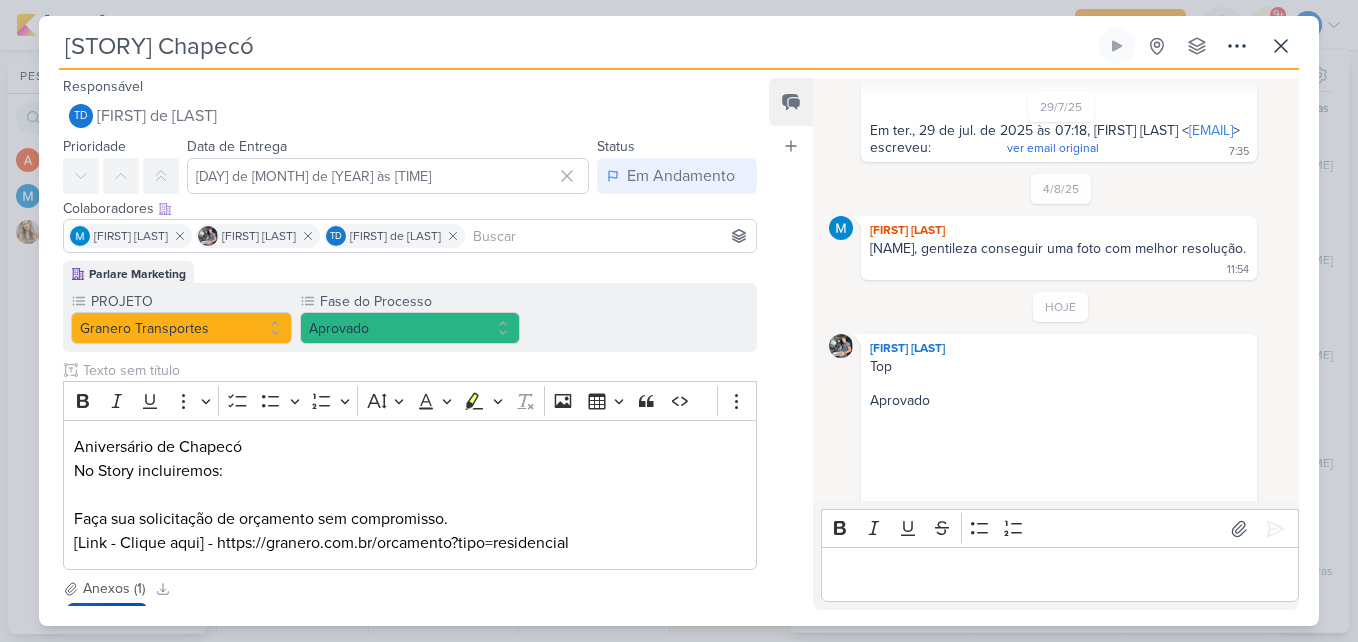 scroll, scrollTop: 1239, scrollLeft: 0, axis: vertical 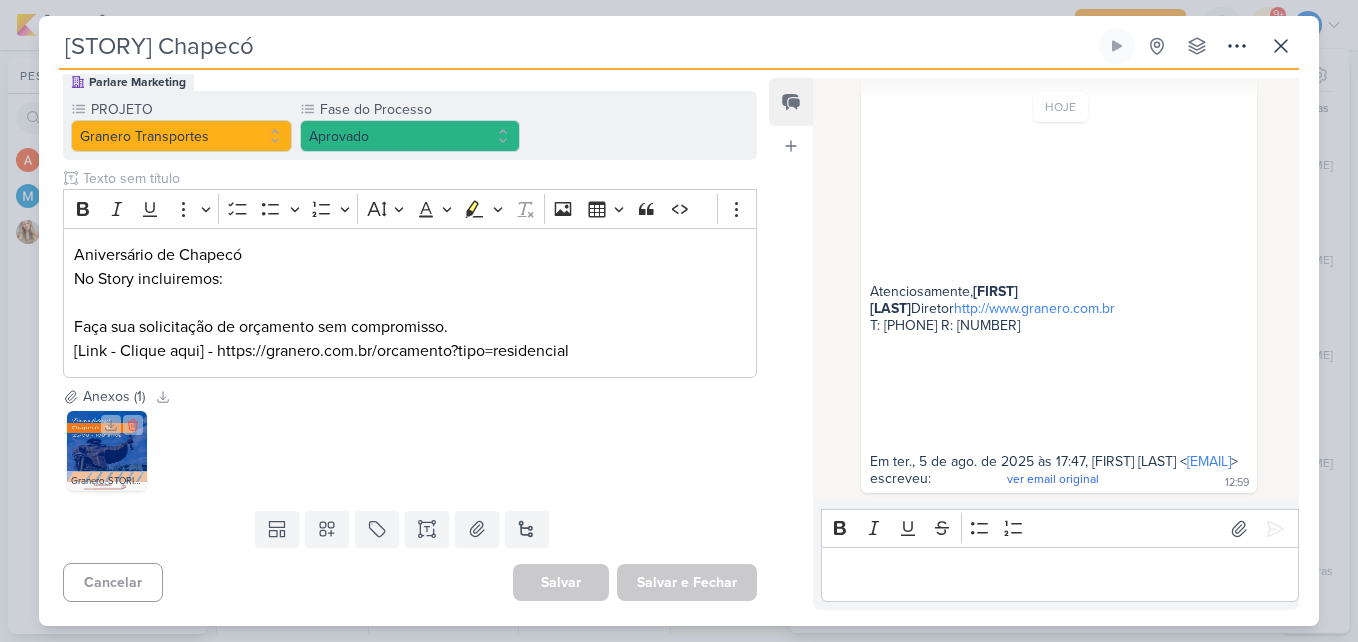 click at bounding box center [107, 451] 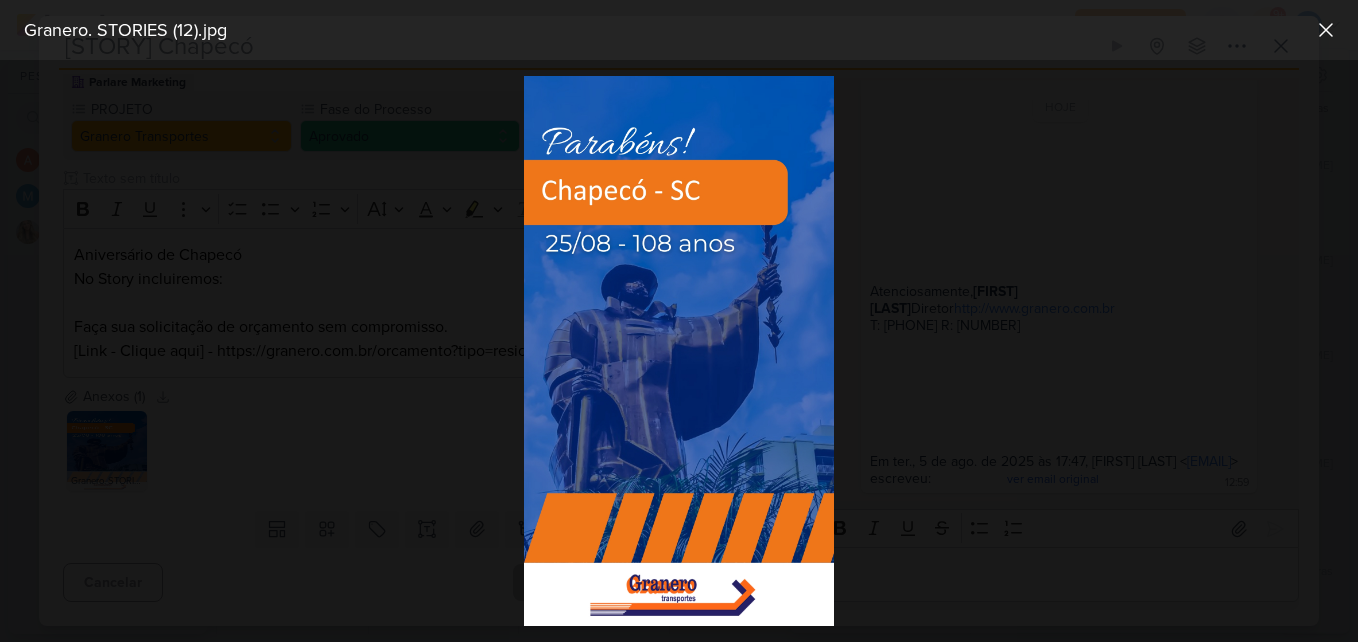 click at bounding box center (679, 351) 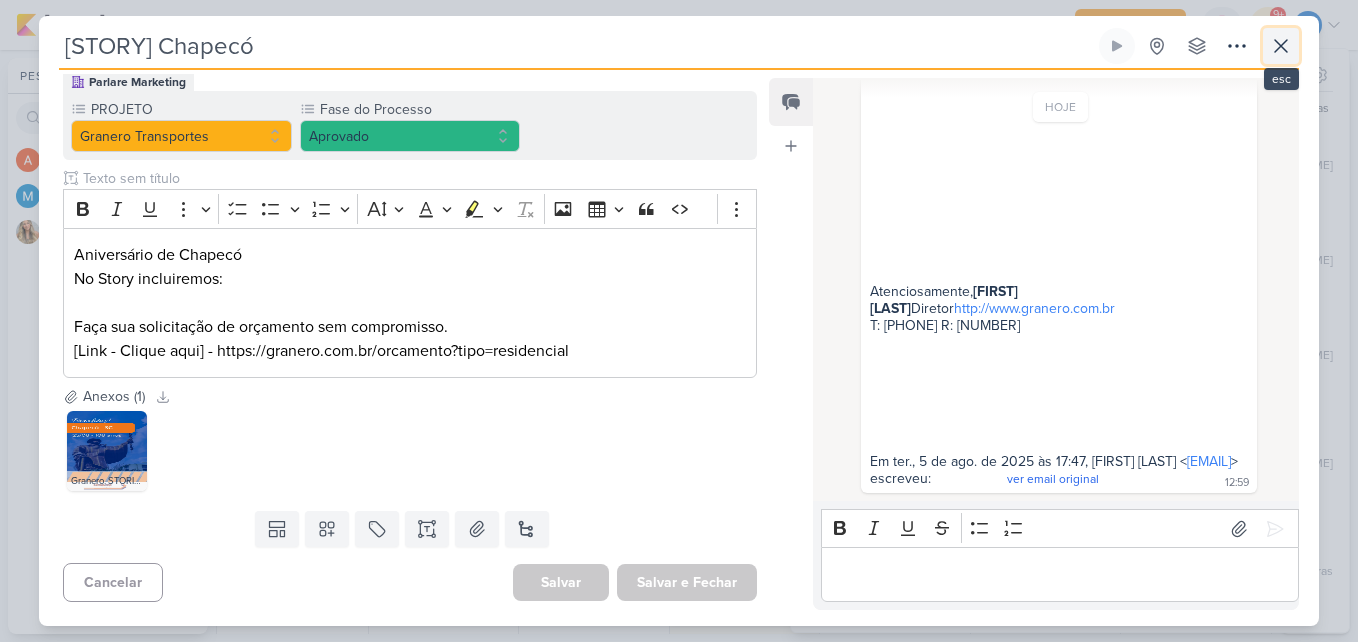 click at bounding box center (1281, 46) 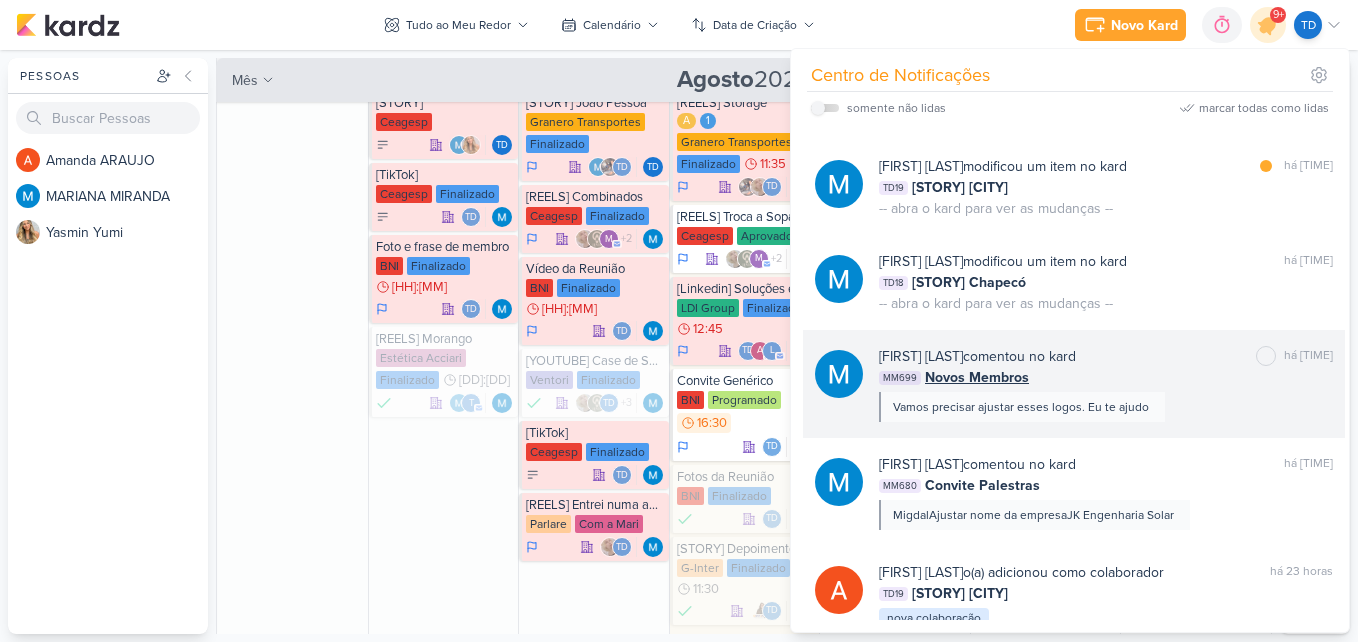 scroll, scrollTop: 2814, scrollLeft: 0, axis: vertical 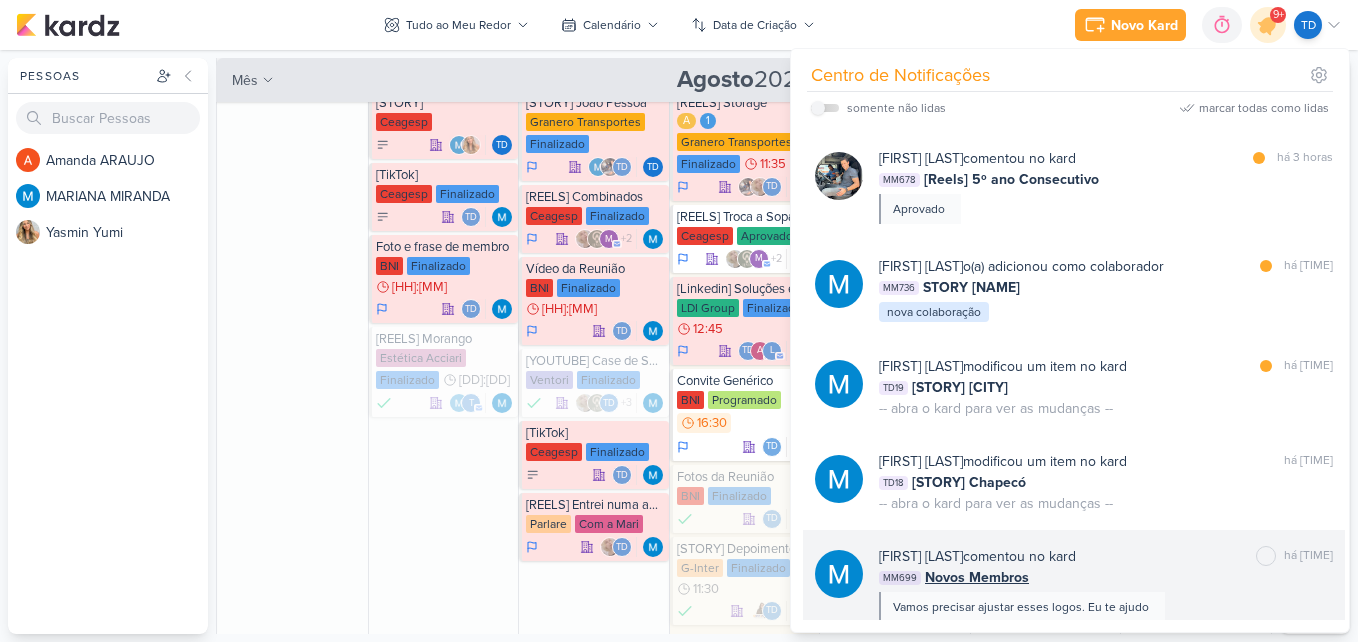 click on "[FIRST] [LAST]  modificou um item no kard" at bounding box center [1003, 366] 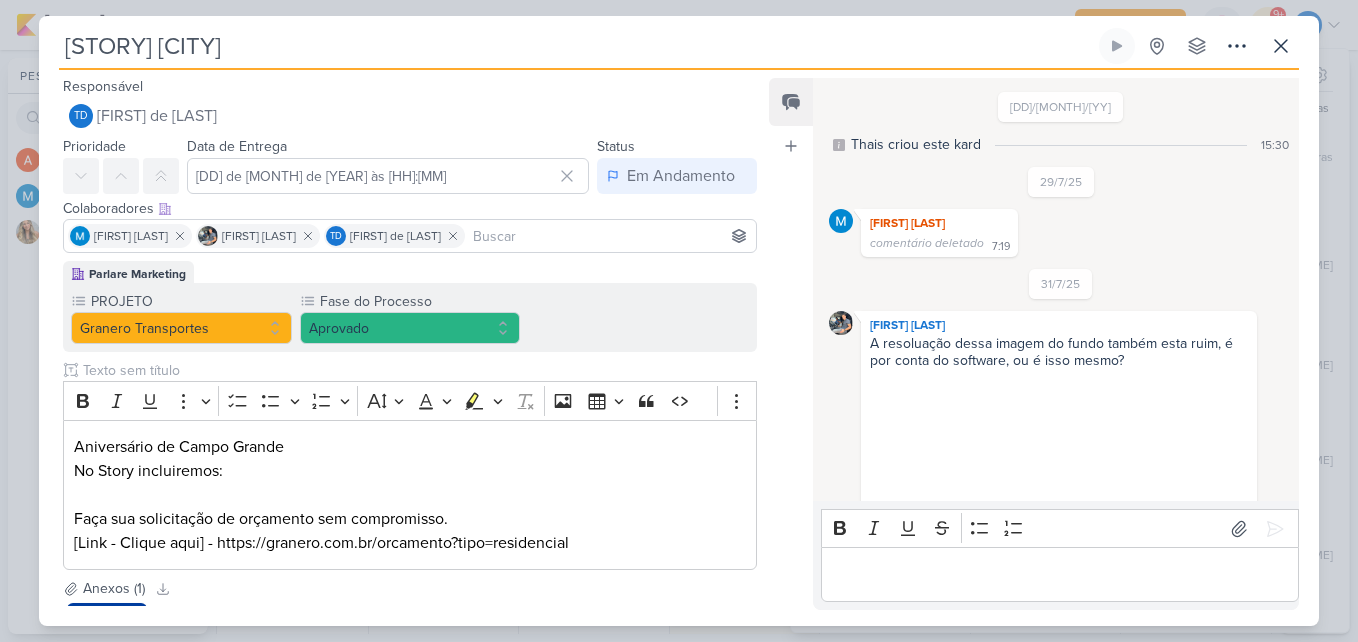scroll, scrollTop: 1189, scrollLeft: 0, axis: vertical 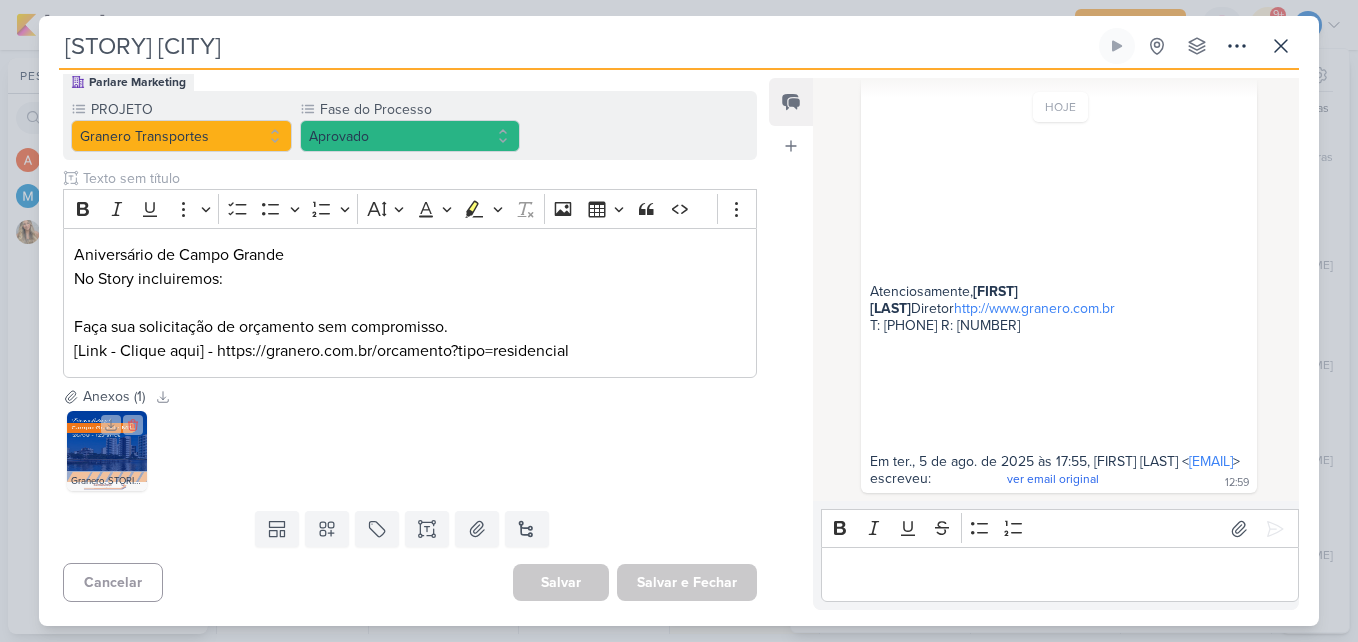 click at bounding box center (107, 451) 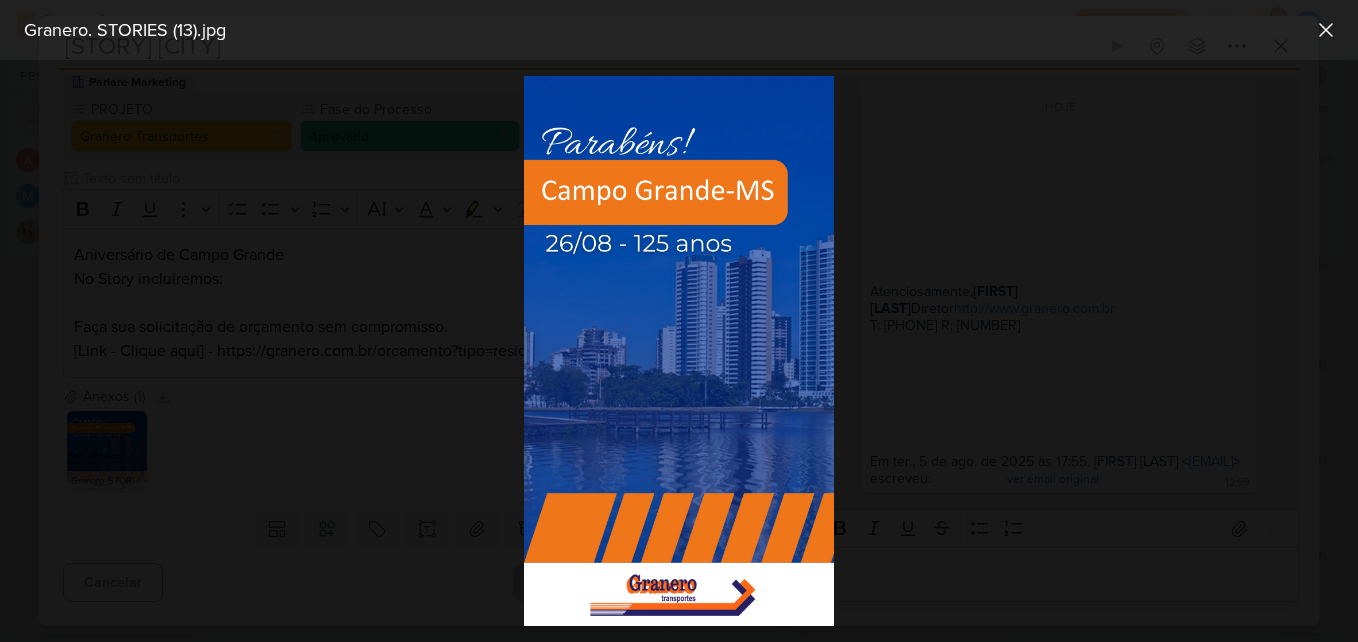 click at bounding box center [679, 351] 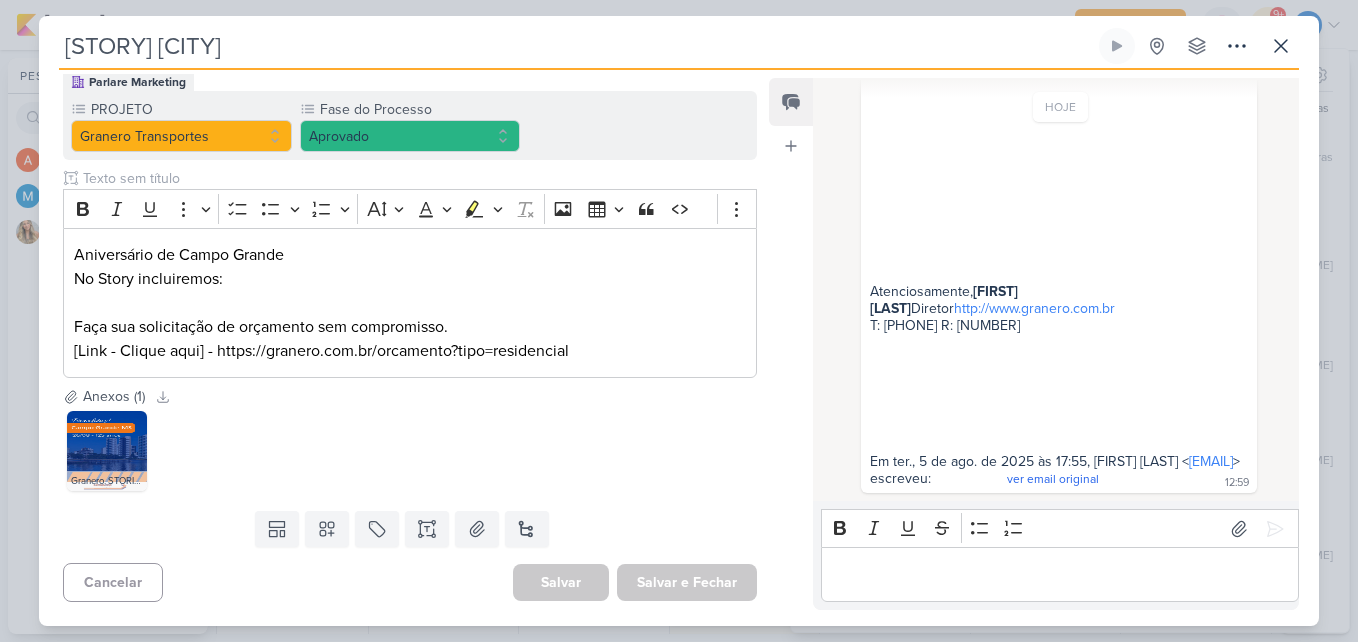 click on "[STORY] [CITY]" at bounding box center (679, 327) 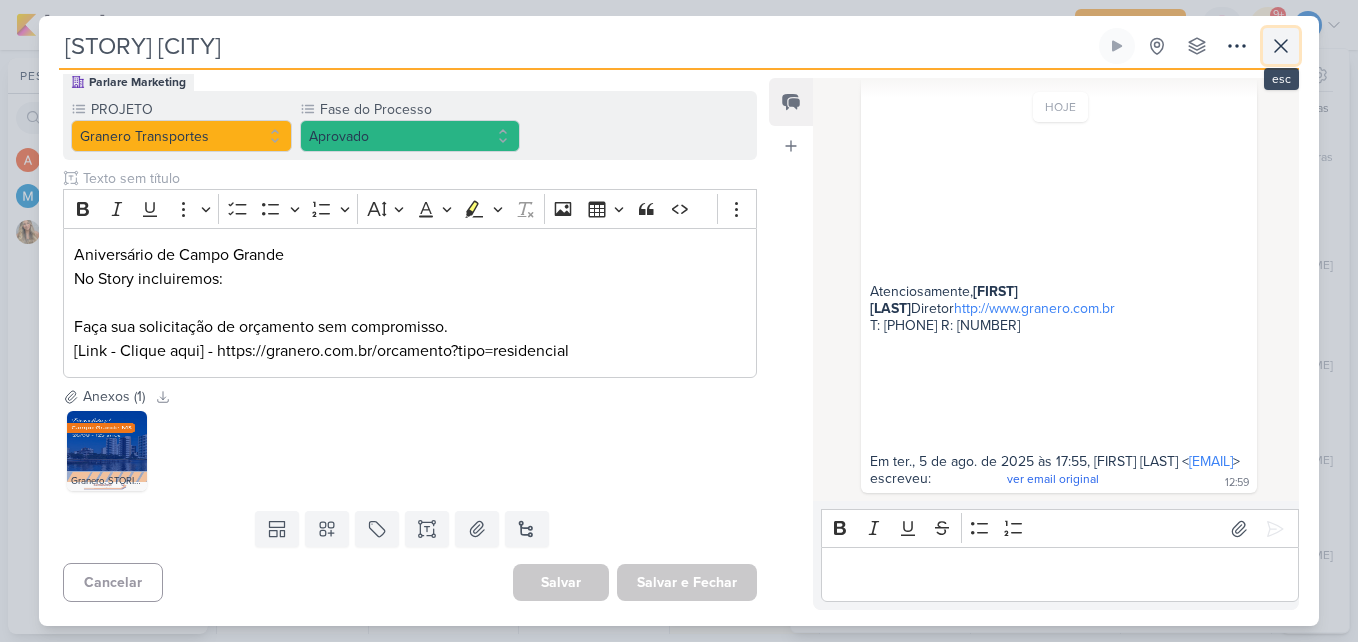 click 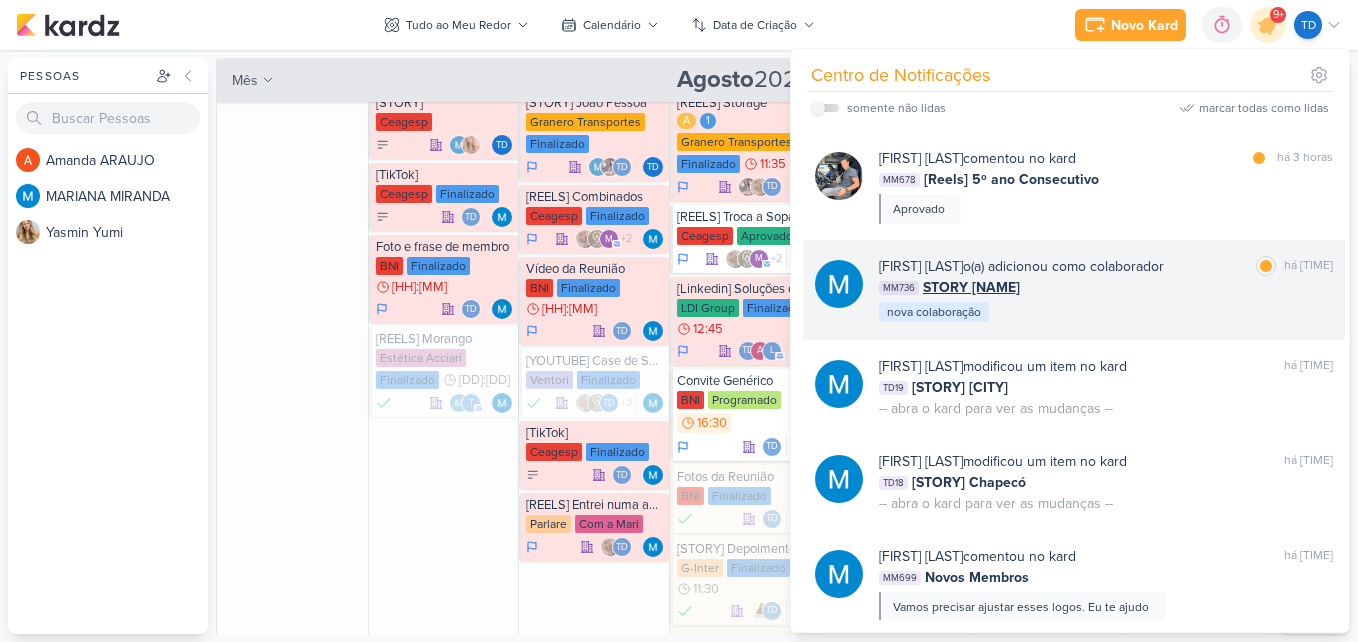 click on "[FIRST] [LAST]  o(a) adicionou como colaborador" at bounding box center [1106, 290] 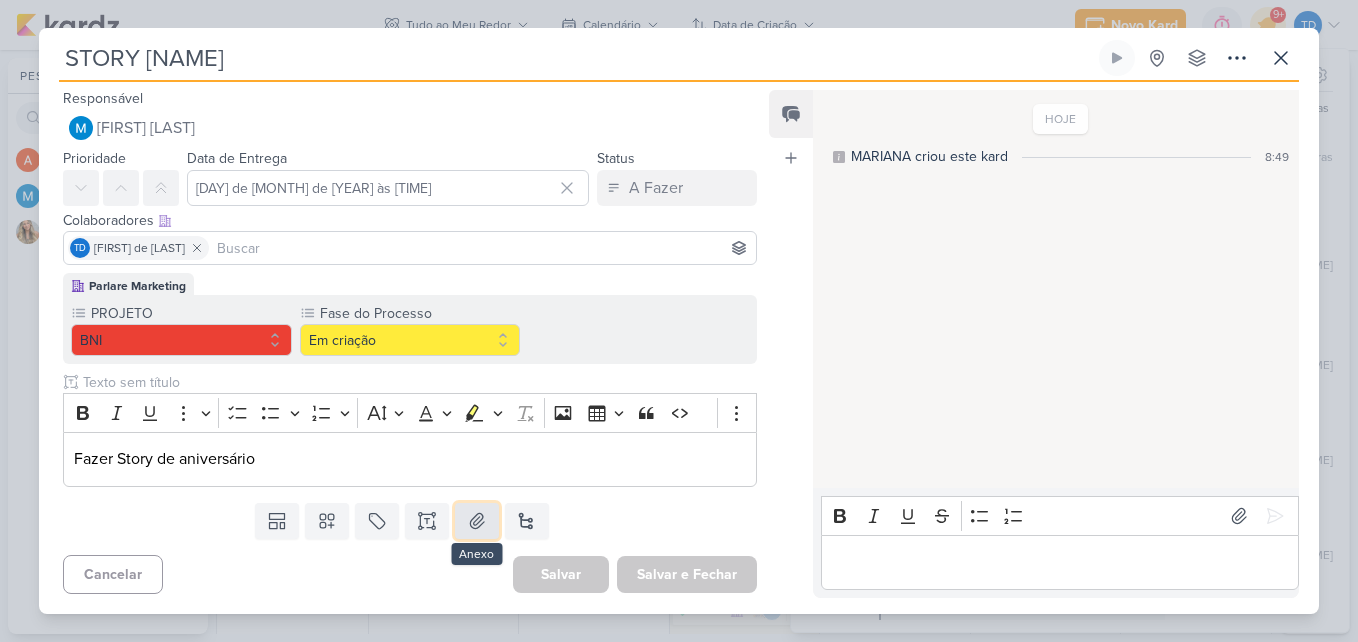 click 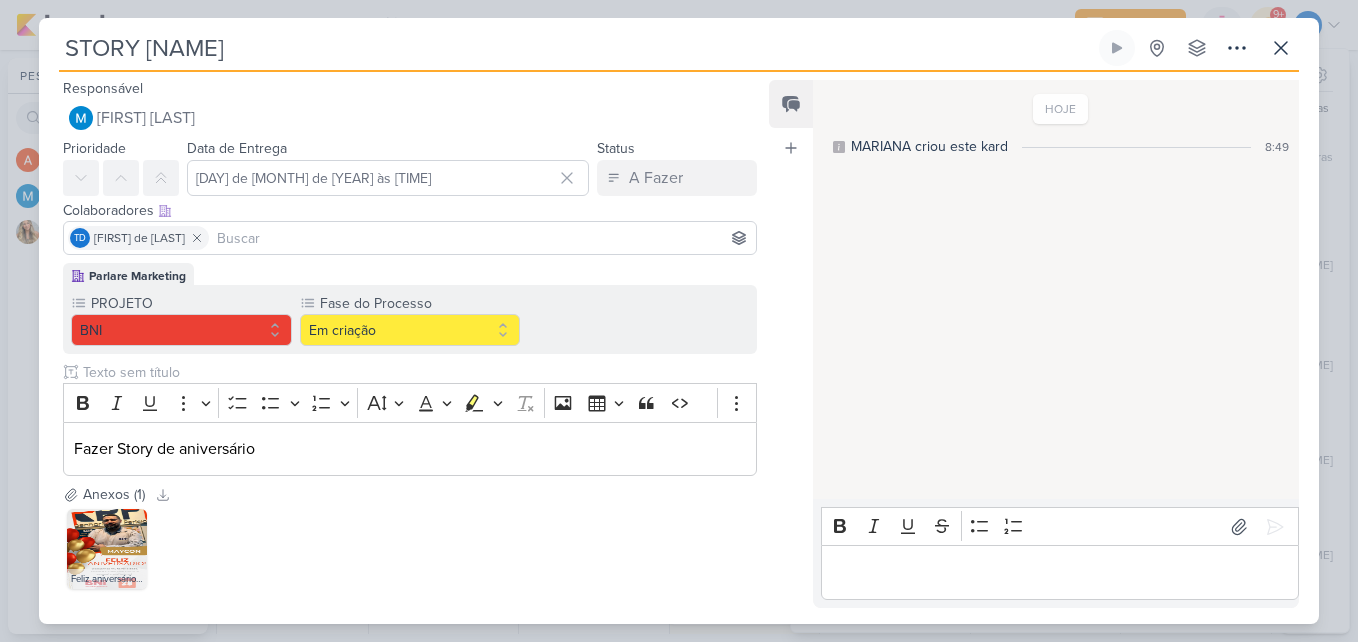 scroll, scrollTop: 96, scrollLeft: 0, axis: vertical 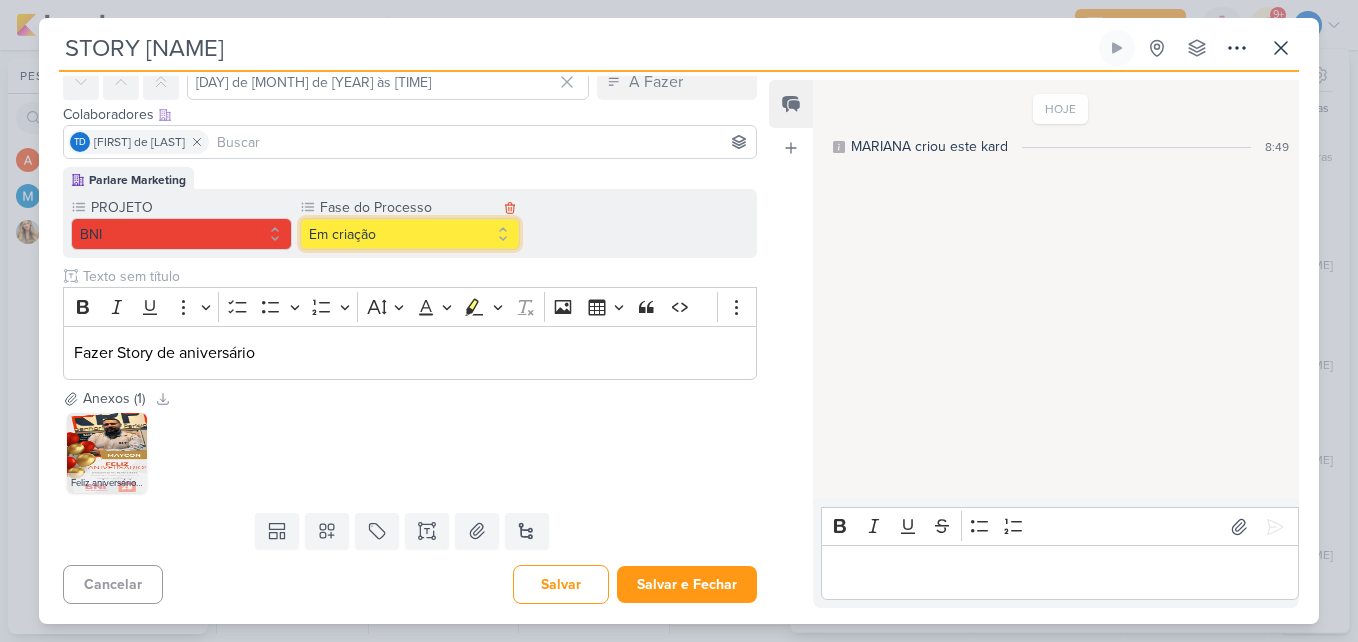 click on "Em criação" at bounding box center [410, 234] 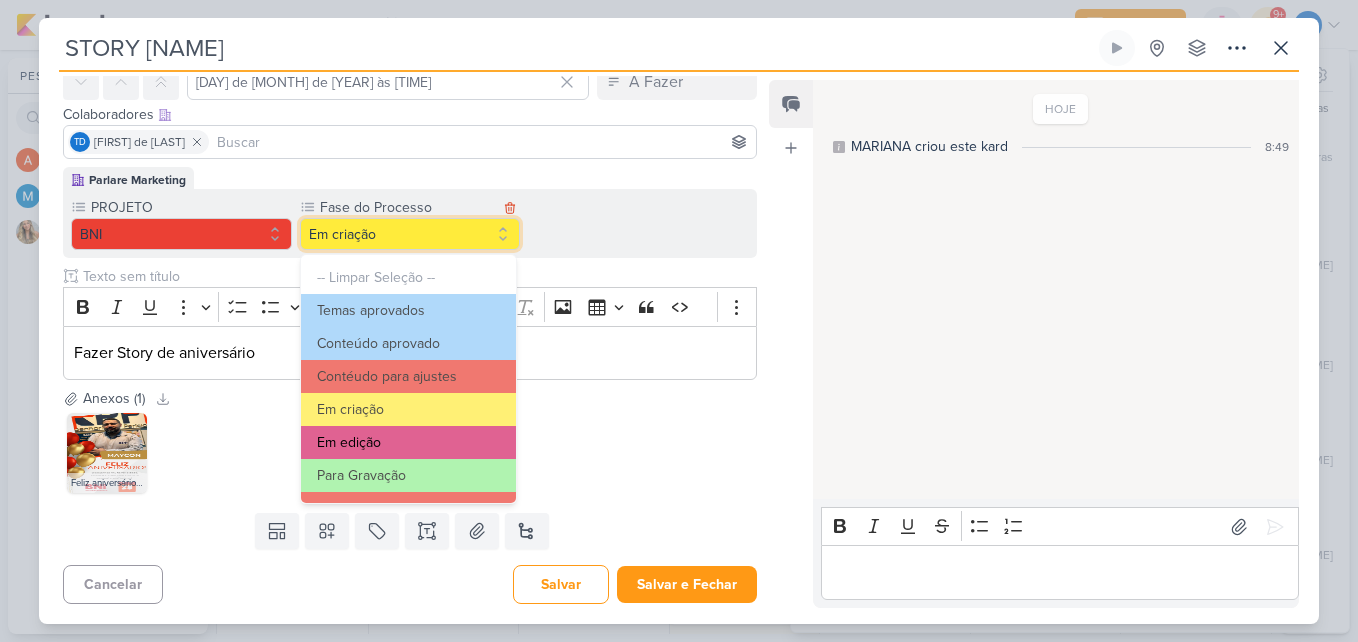 scroll, scrollTop: 193, scrollLeft: 0, axis: vertical 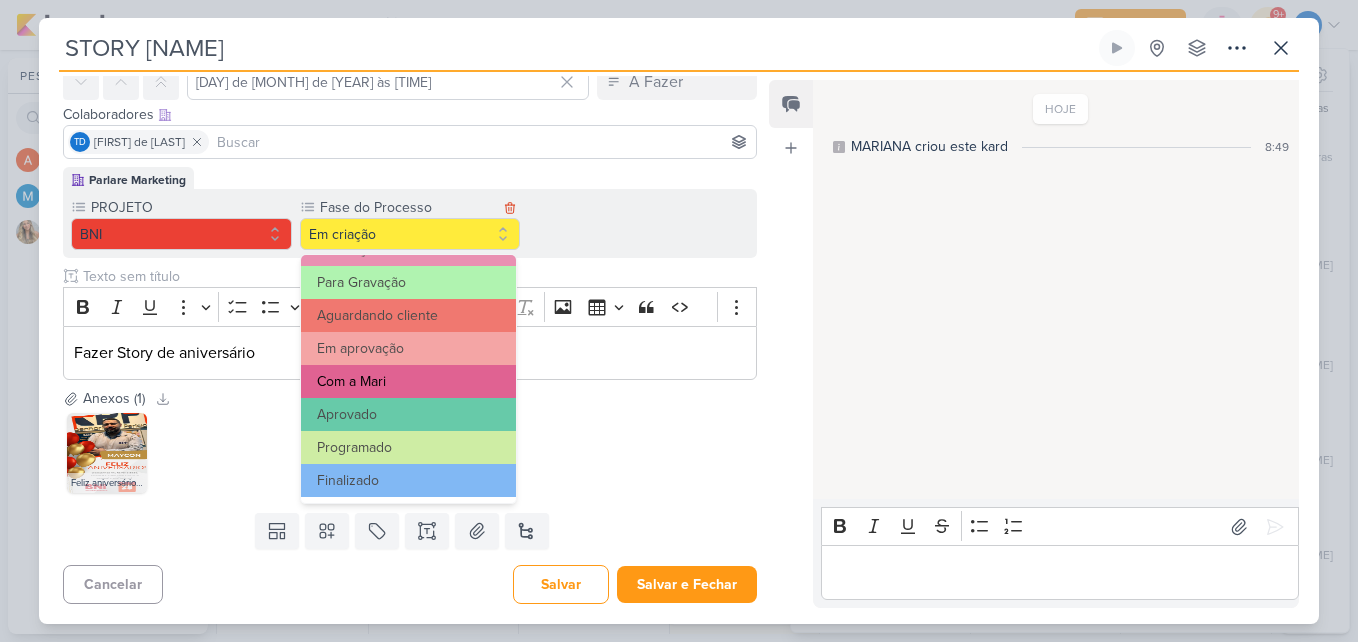 click on "Com a Mari" at bounding box center [409, 381] 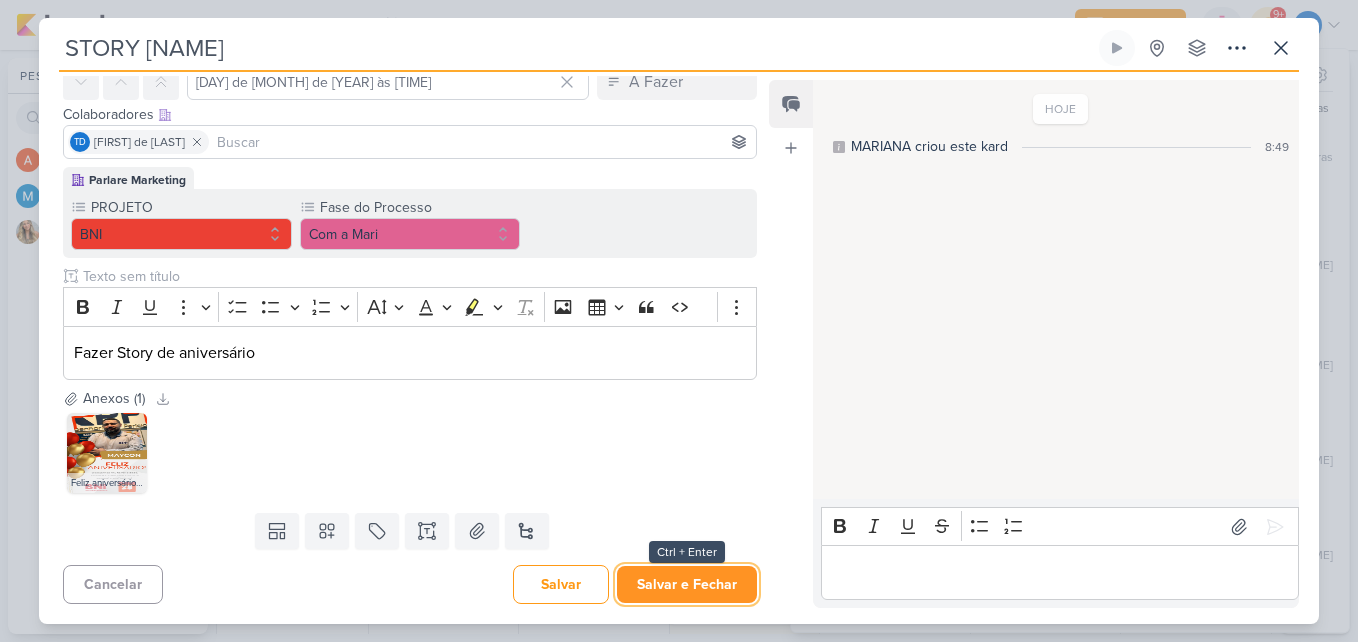 click on "Salvar e Fechar" at bounding box center [687, 584] 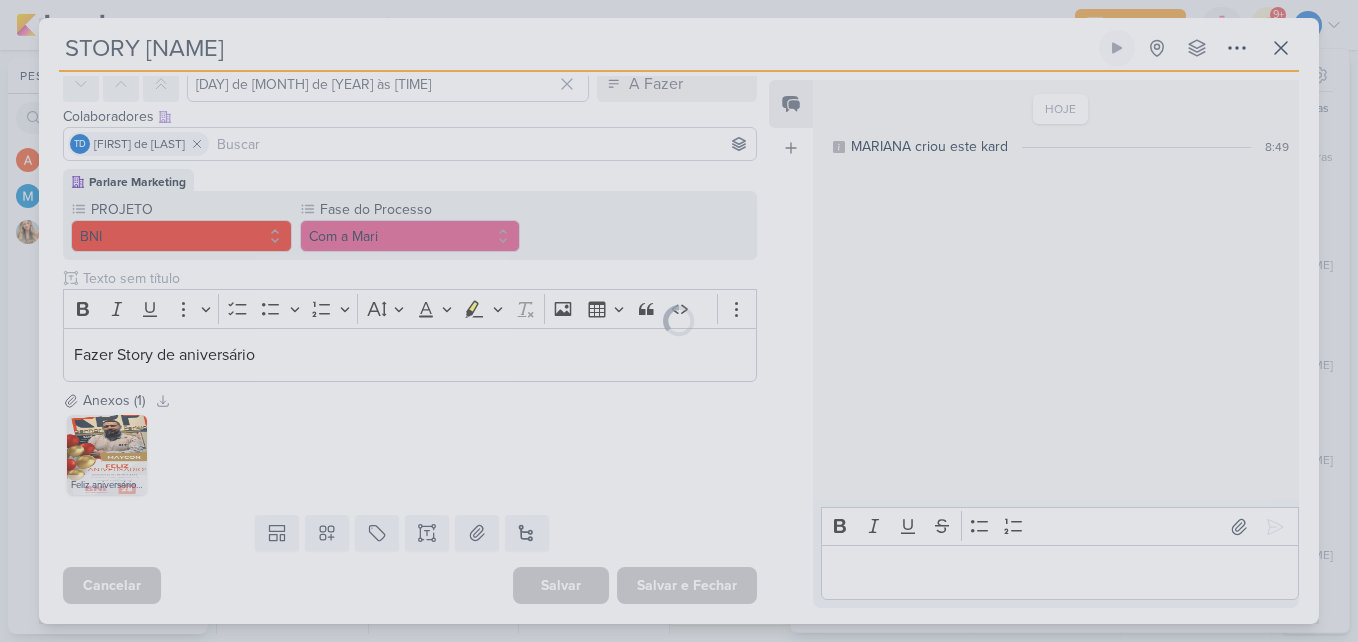 scroll, scrollTop: 94, scrollLeft: 0, axis: vertical 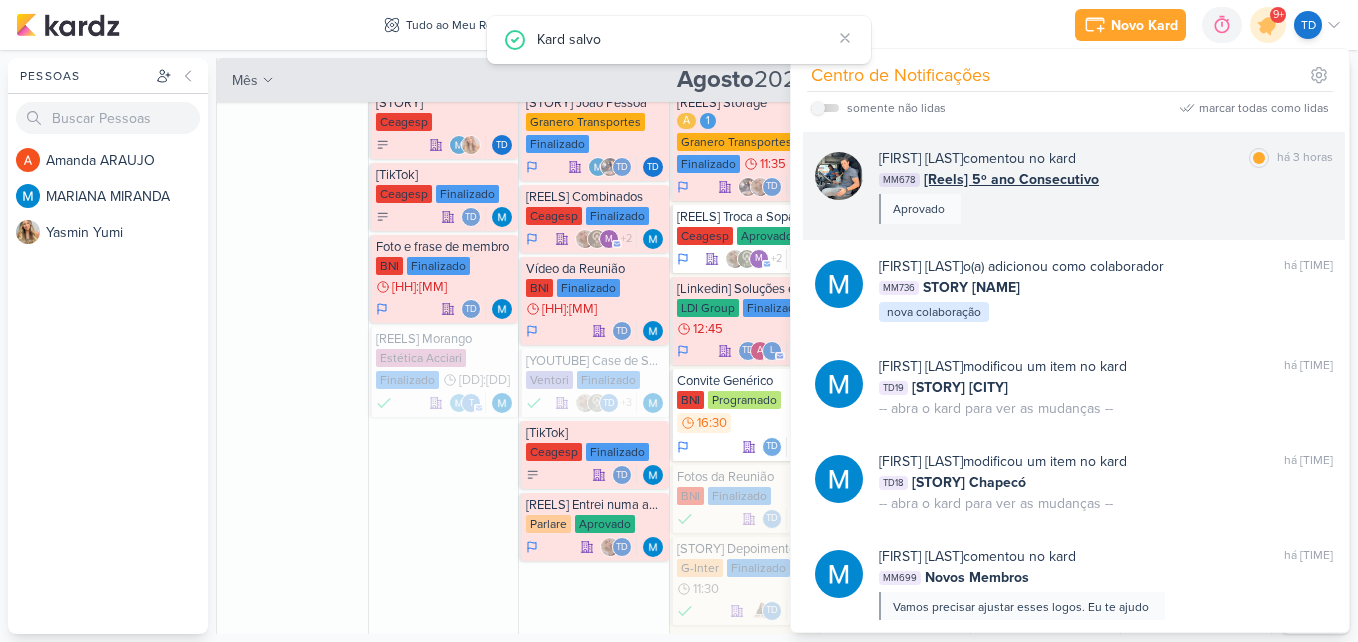 click on "[FIRST] [LAST]  comentou no kard
marcar como lida
há [TIME]
[ID]
[REELS] 5º ano Consecutivo
Aprovado" at bounding box center (1106, 186) 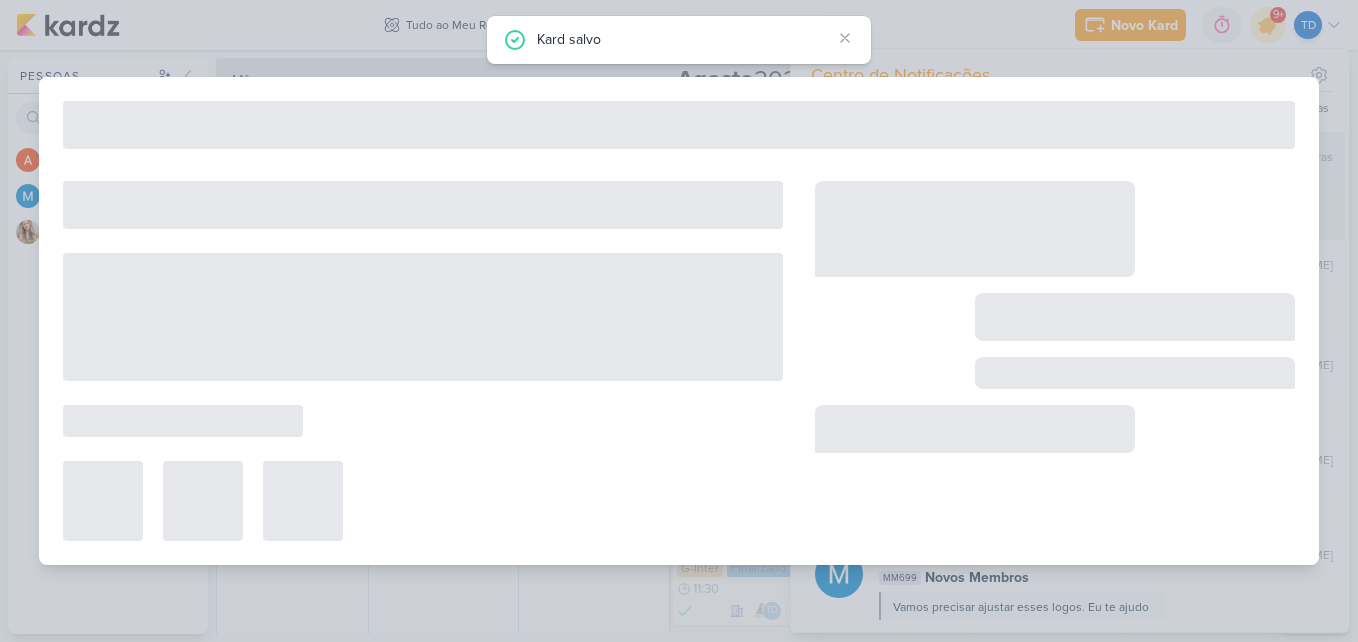 click at bounding box center (1055, 361) 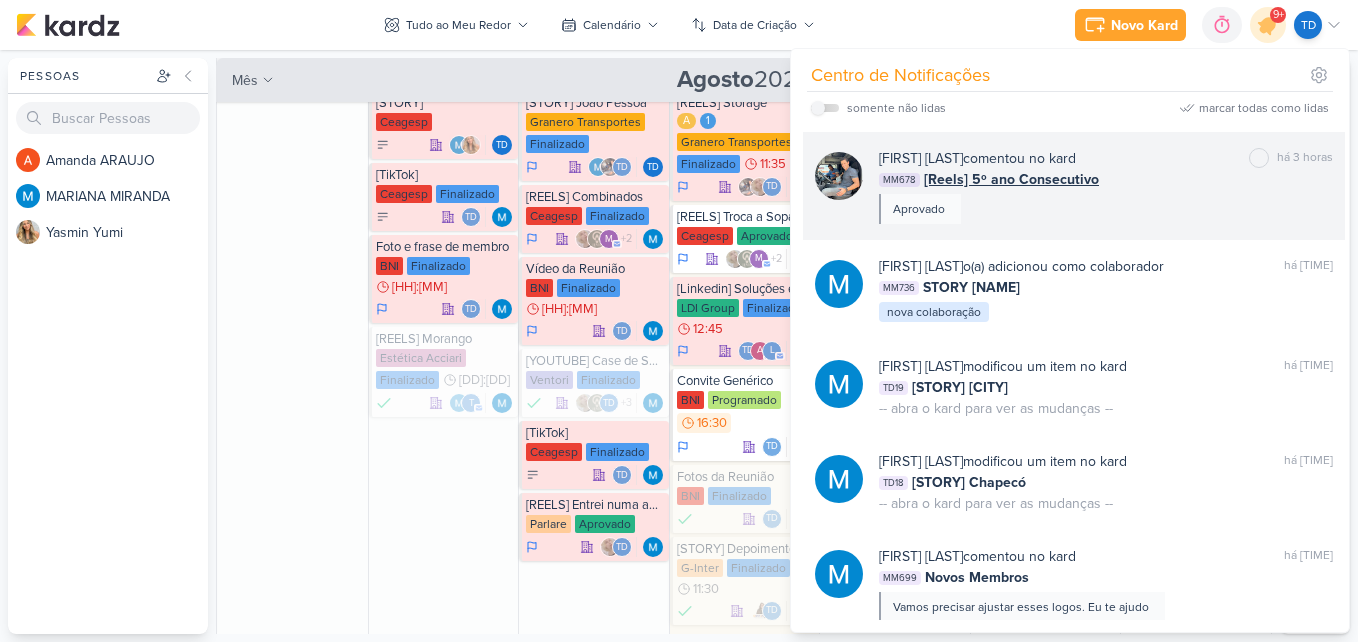 click on "[NAME] [ACTION] no kard
marcar como não lida
há [TIME]
[ID]
[Reels] [TEXT]
Aprovado" at bounding box center [1106, 186] 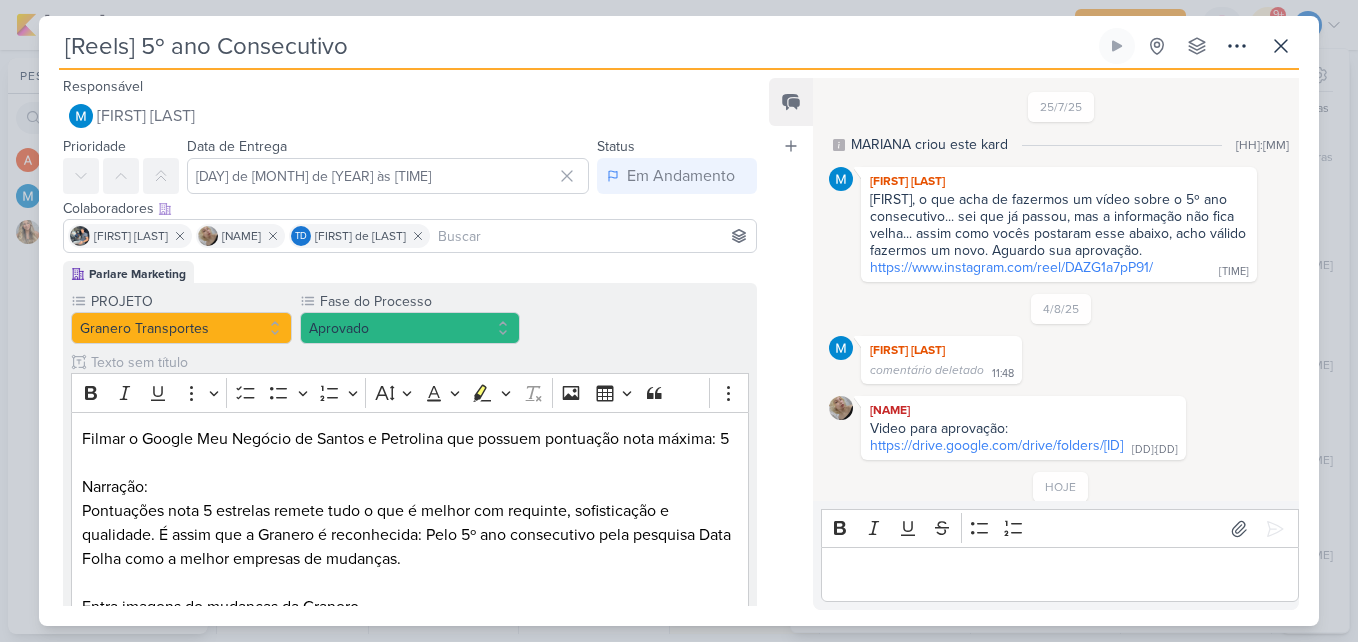 scroll, scrollTop: 85, scrollLeft: 0, axis: vertical 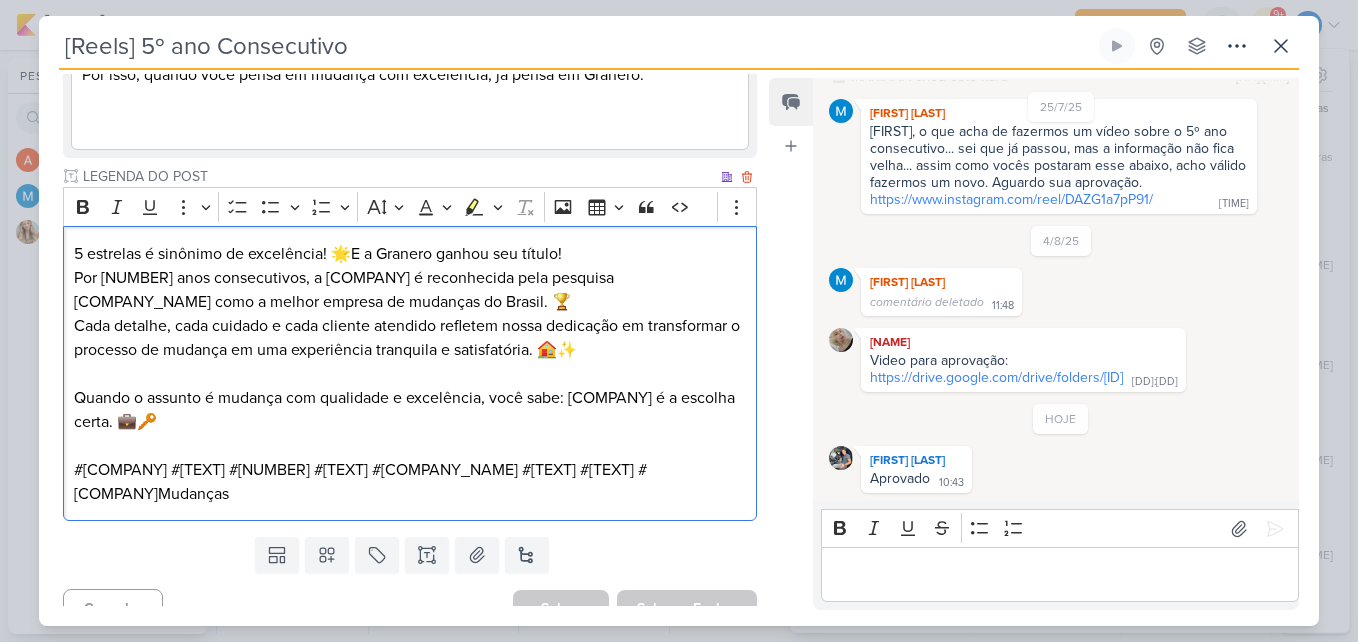 drag, startPoint x: 71, startPoint y: 276, endPoint x: 676, endPoint y: 548, distance: 663.3317 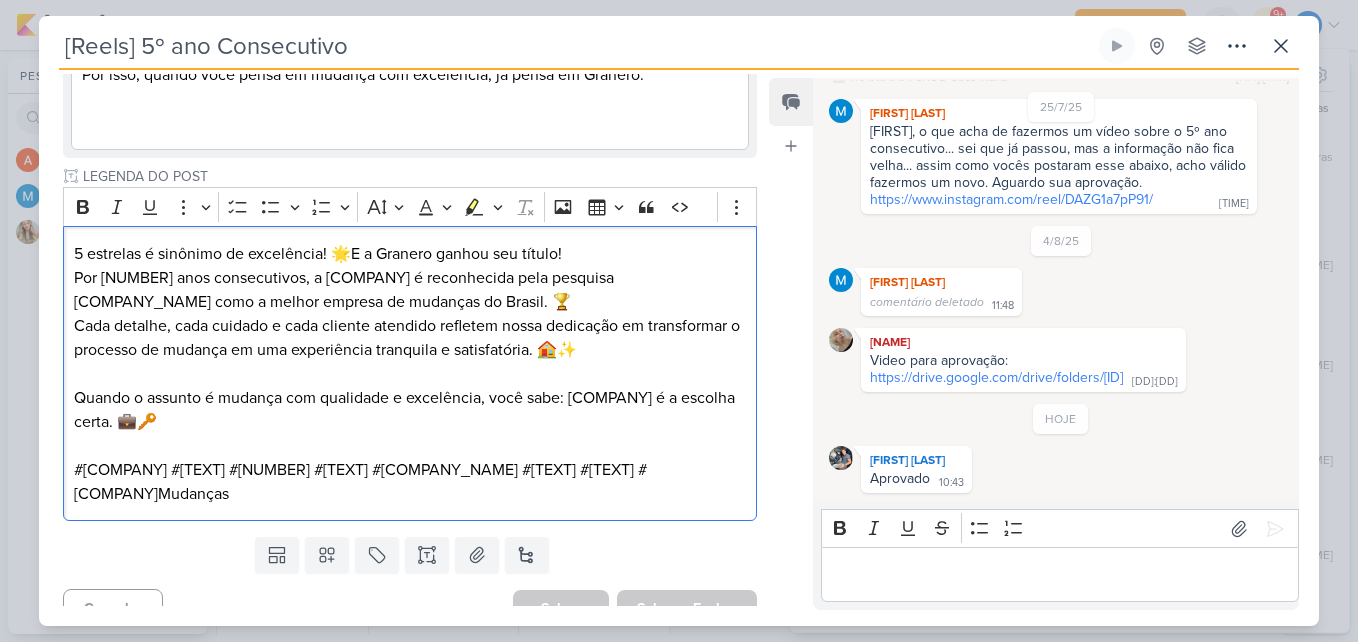 drag, startPoint x: 949, startPoint y: 365, endPoint x: 755, endPoint y: 109, distance: 321.20398 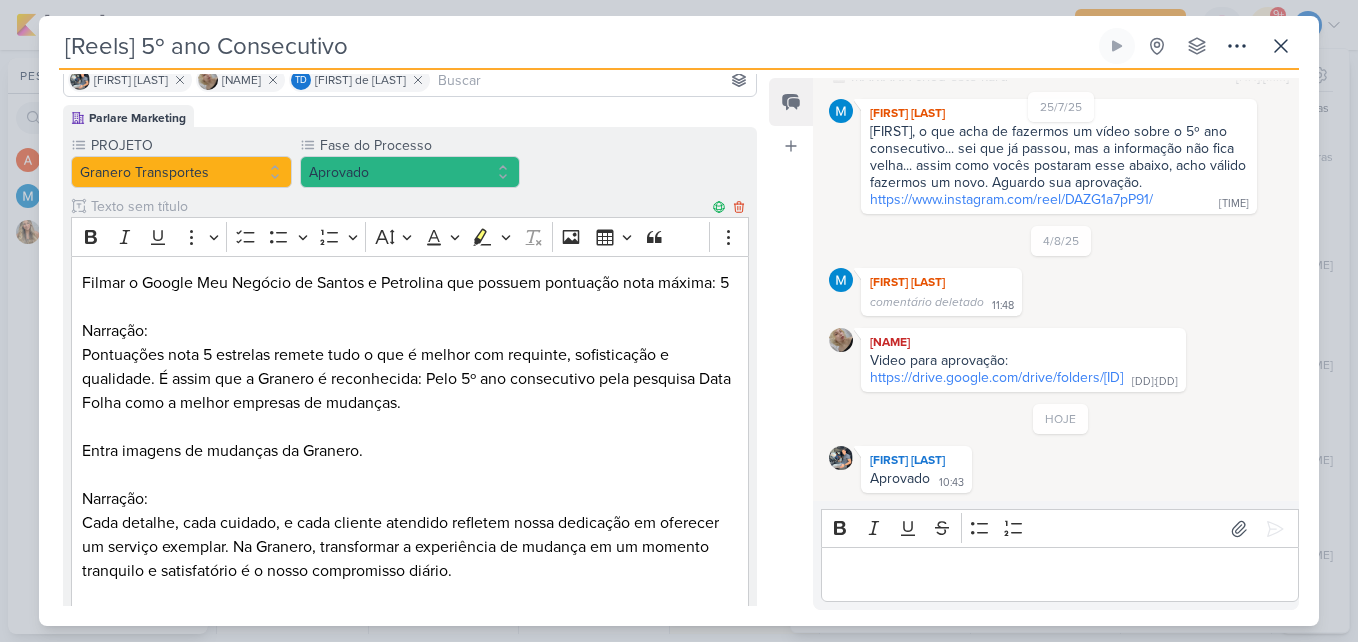 scroll, scrollTop: 0, scrollLeft: 0, axis: both 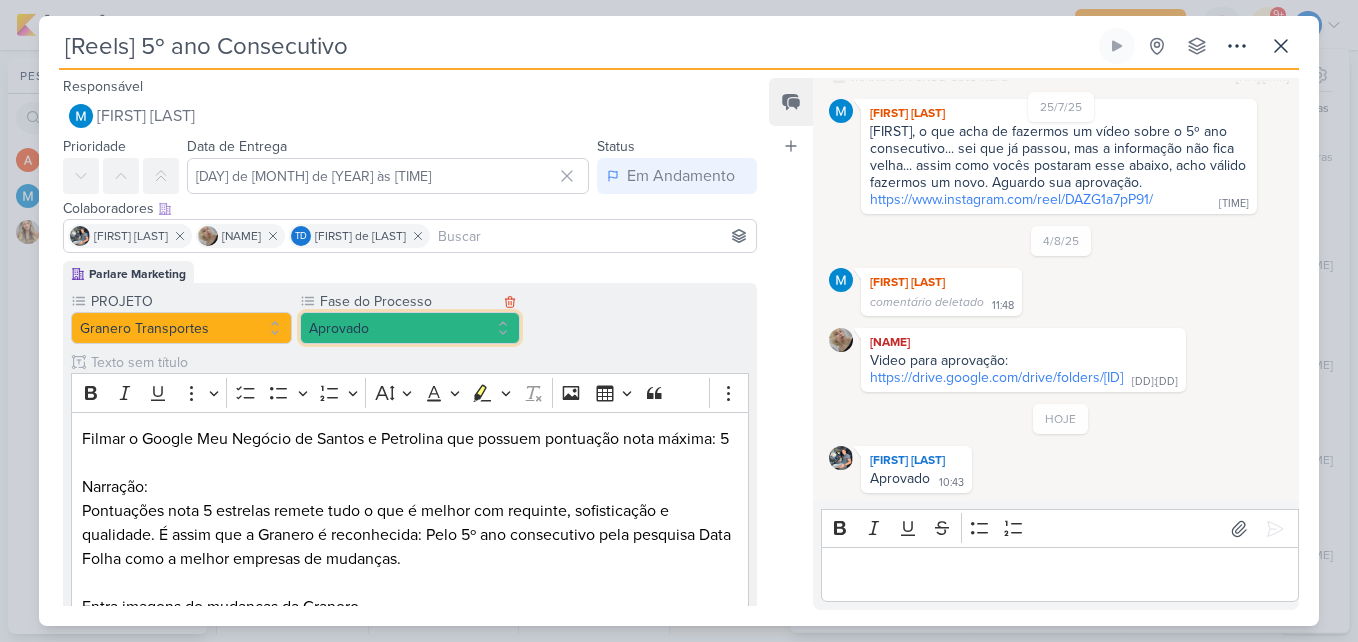 click on "Aprovado" at bounding box center (410, 328) 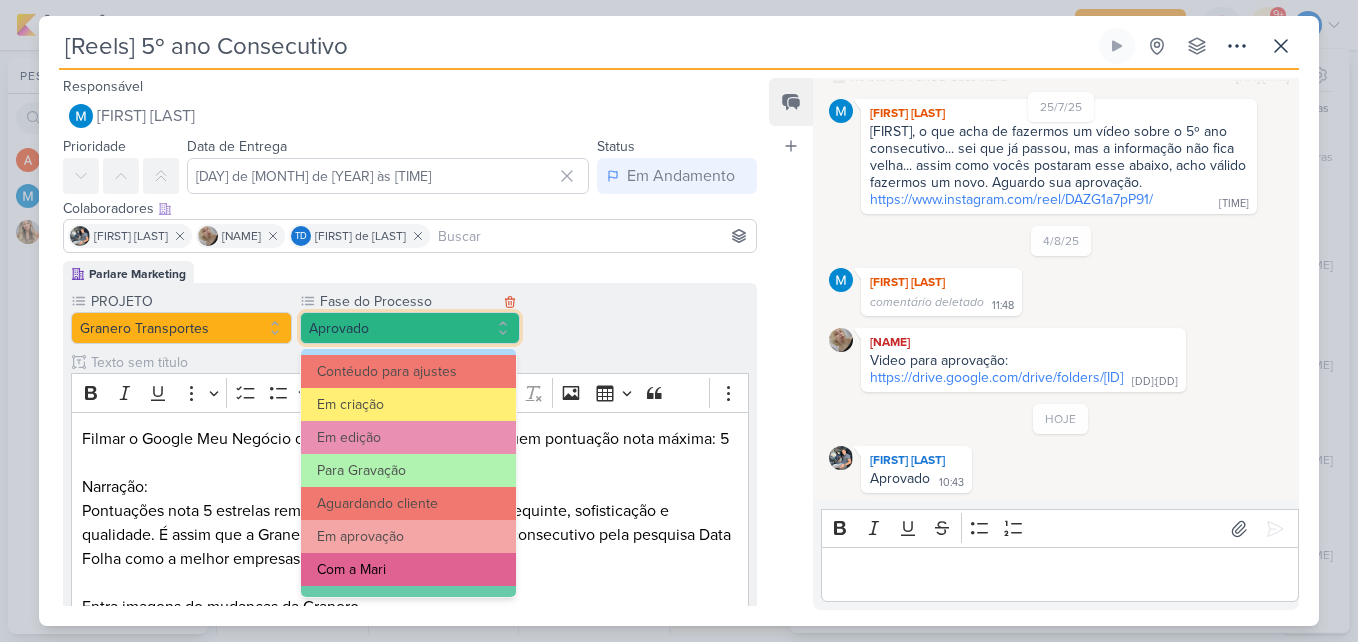 scroll, scrollTop: 193, scrollLeft: 0, axis: vertical 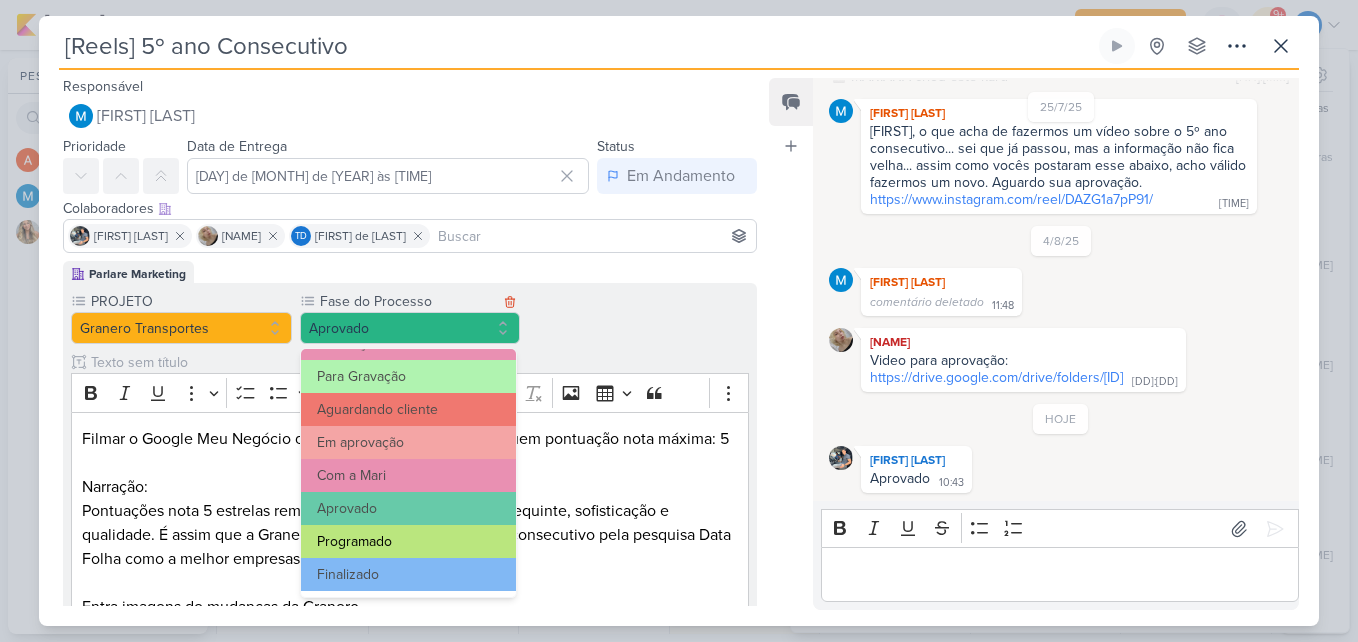 click on "Programado" at bounding box center (409, 541) 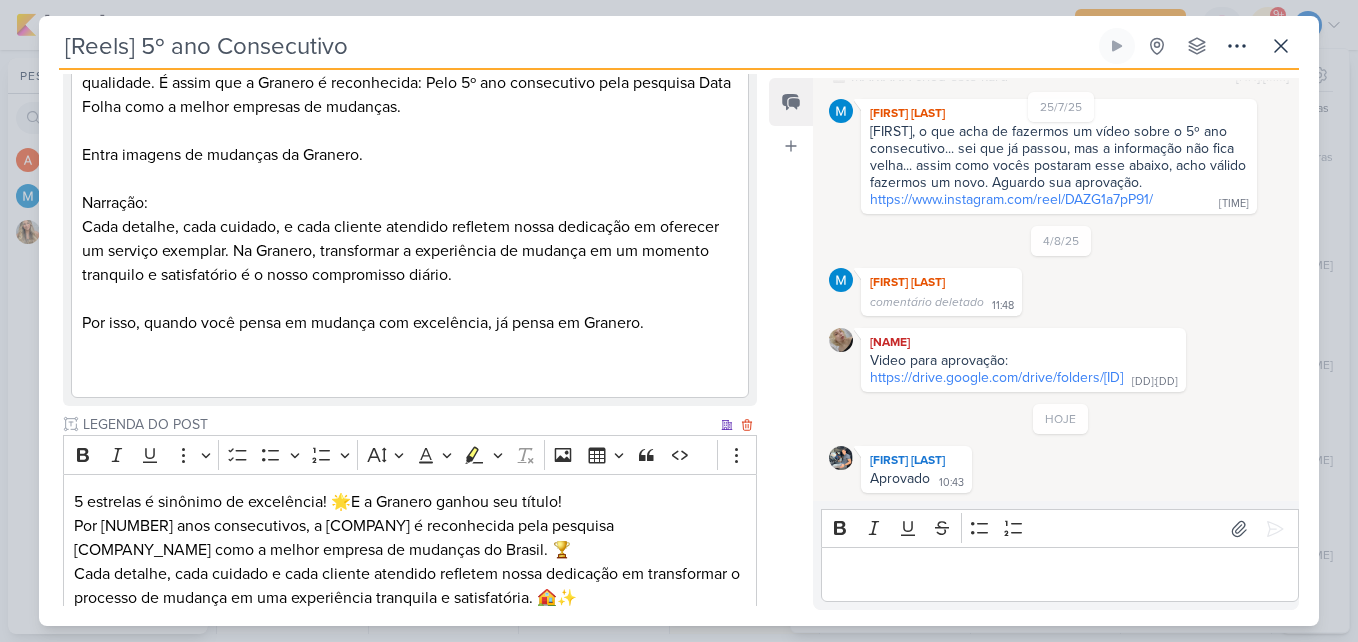 scroll, scrollTop: 750, scrollLeft: 0, axis: vertical 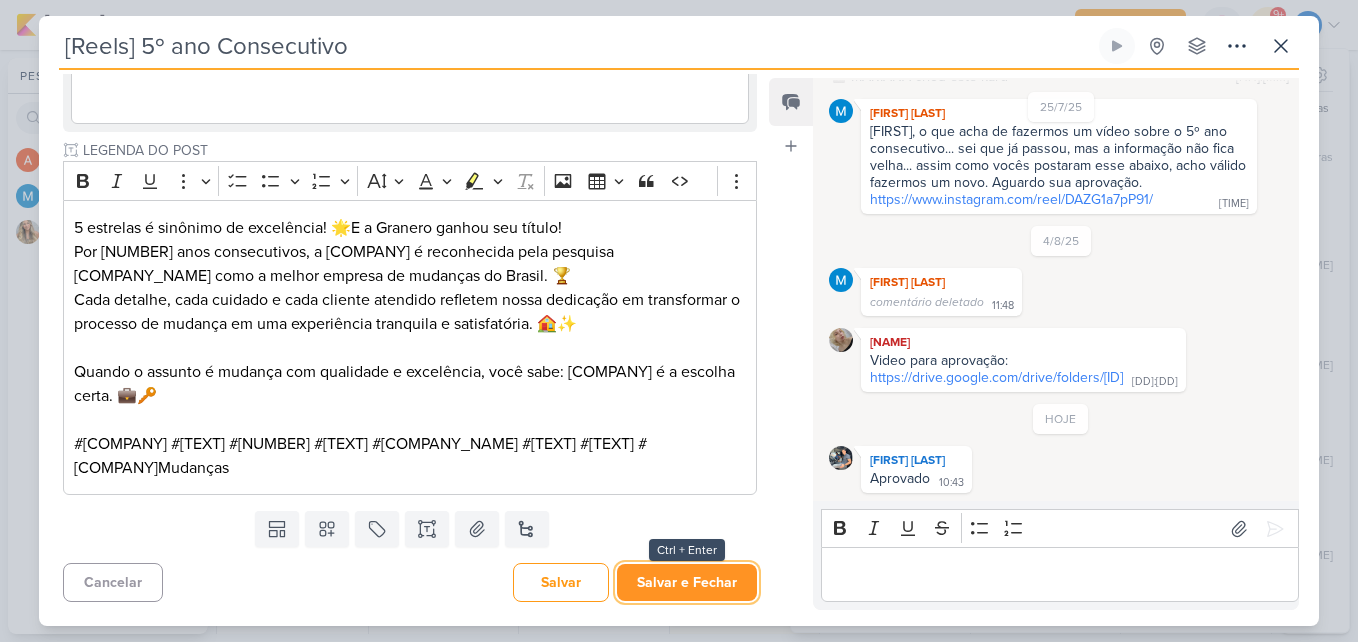 click on "Salvar e Fechar" at bounding box center [687, 582] 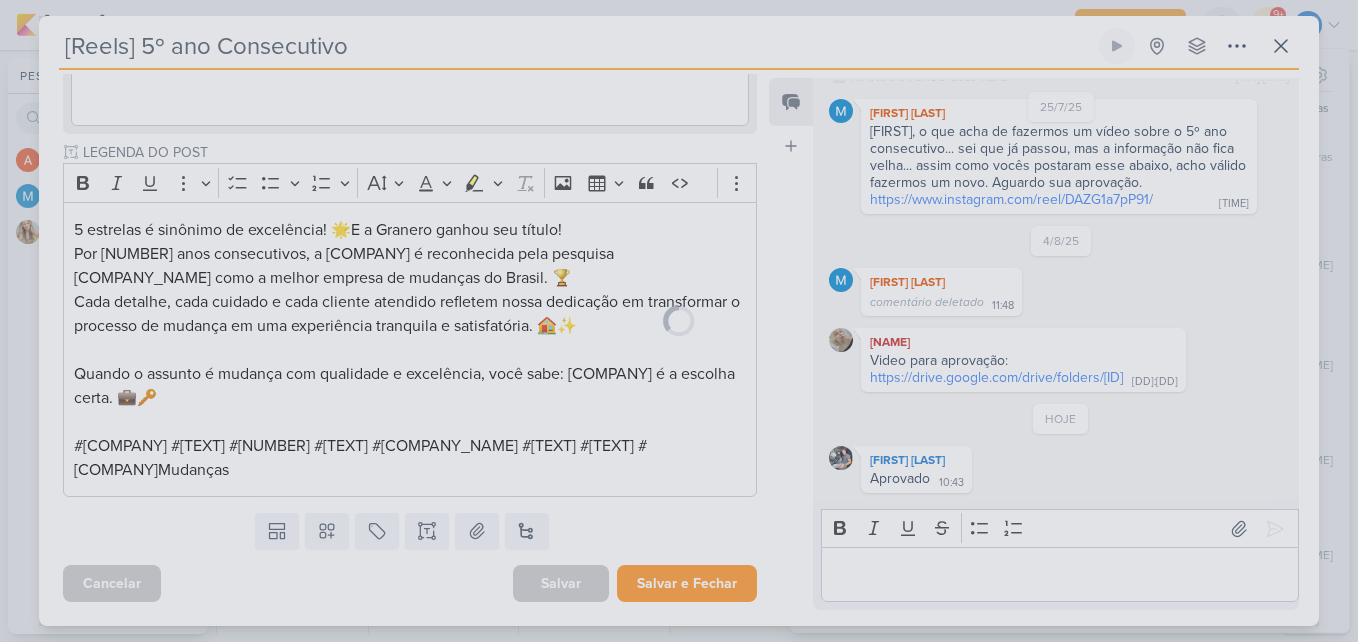 scroll, scrollTop: 748, scrollLeft: 0, axis: vertical 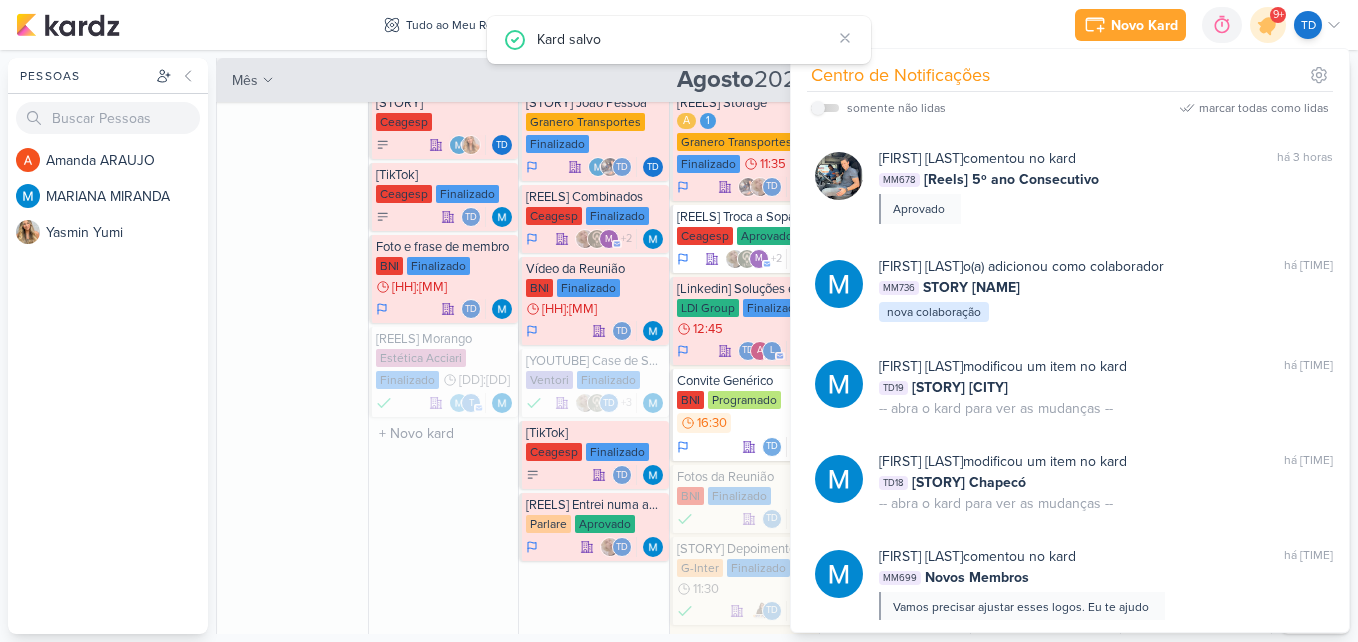 click on "4
[STORY]
Ceagesp
Td" at bounding box center [443, 363] 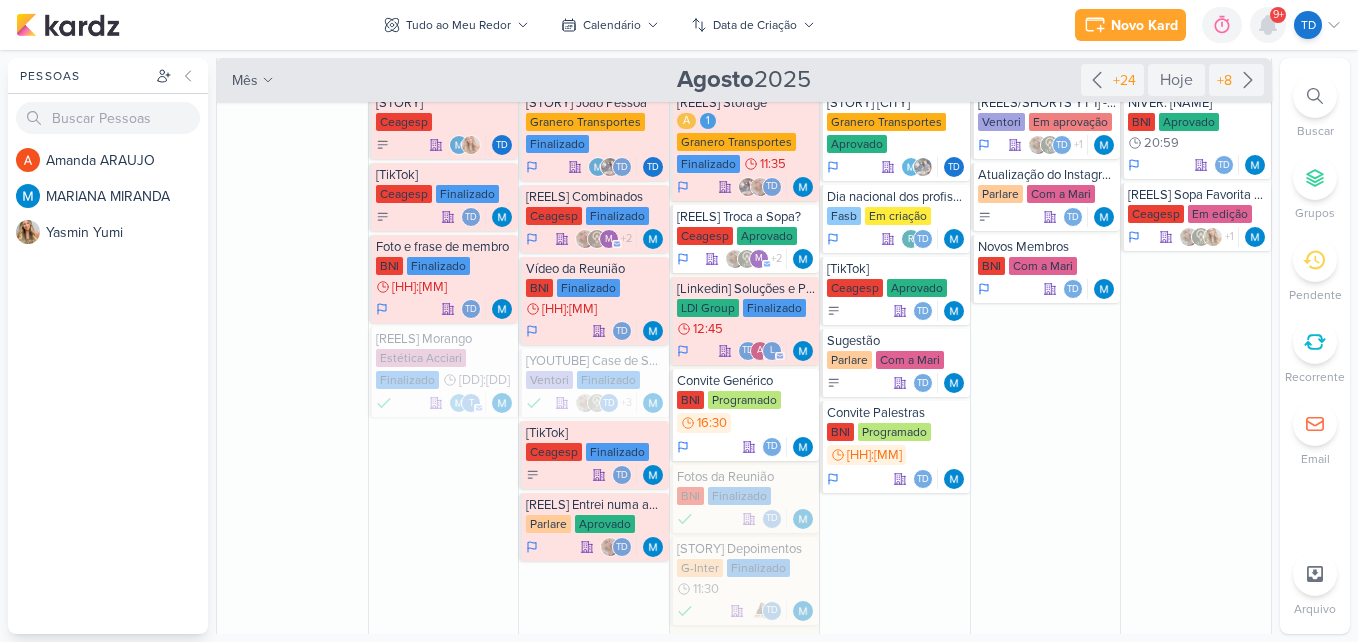 click 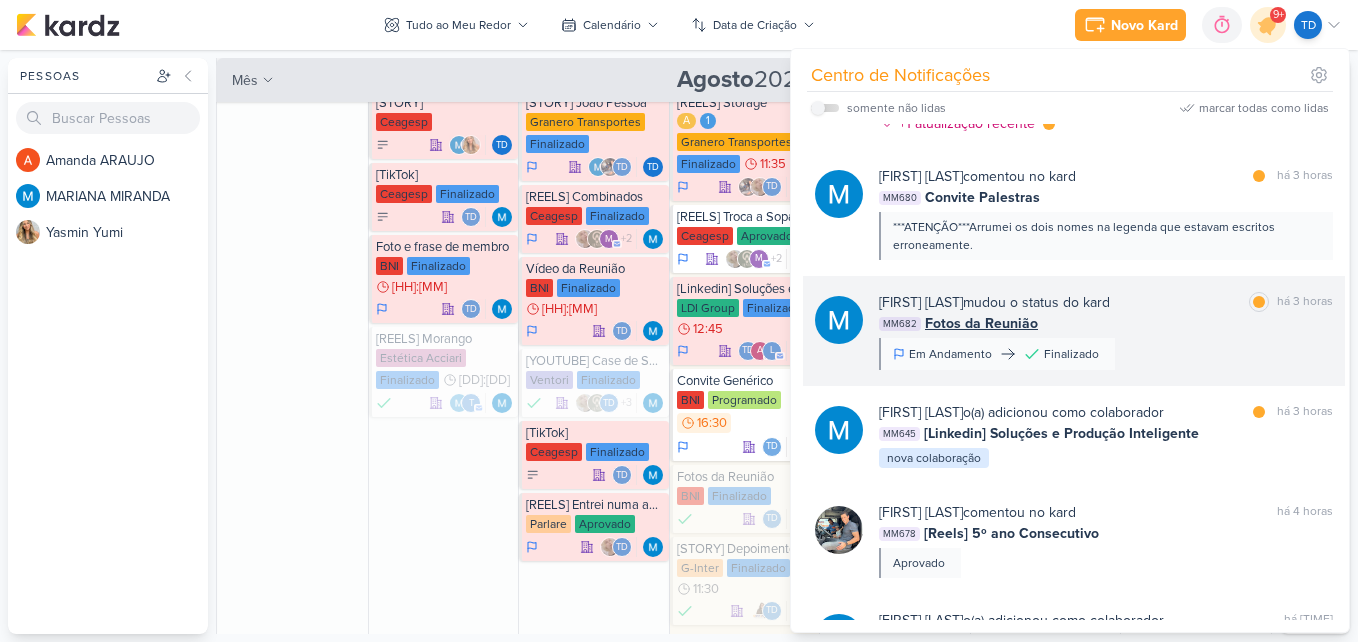 scroll, scrollTop: 2442, scrollLeft: 0, axis: vertical 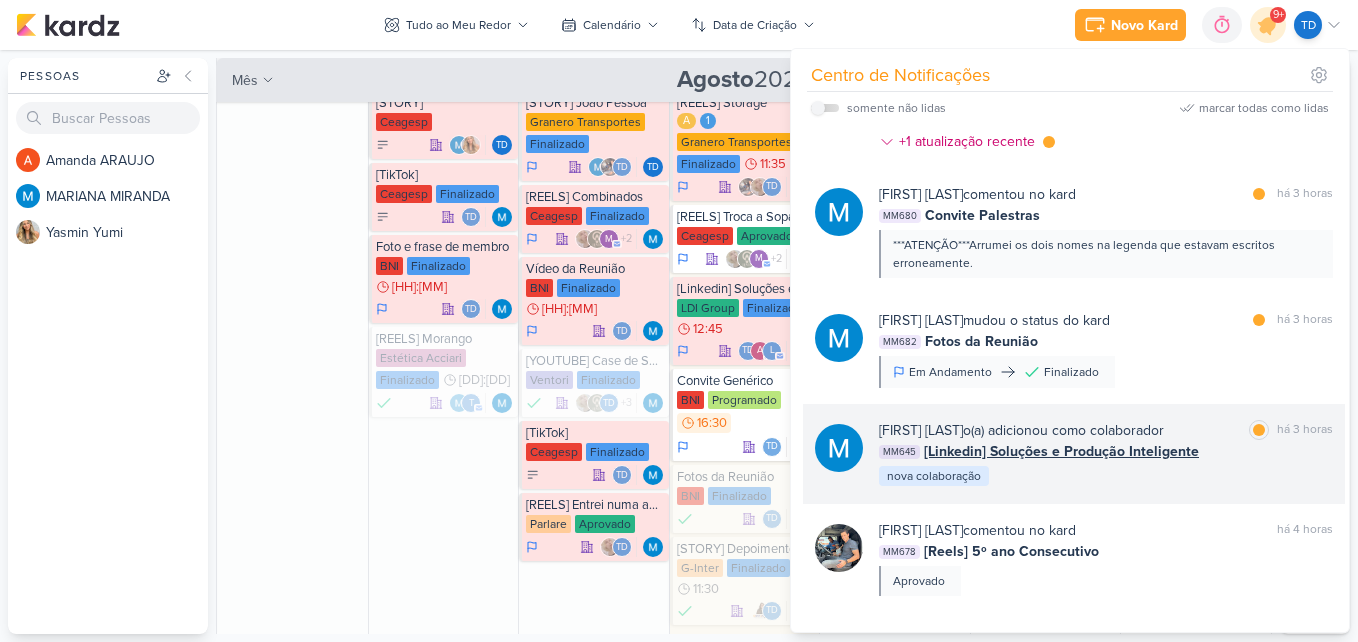 click on "[FIRST] [LAST]  o(a) adicionou como colaborador" at bounding box center (1021, 430) 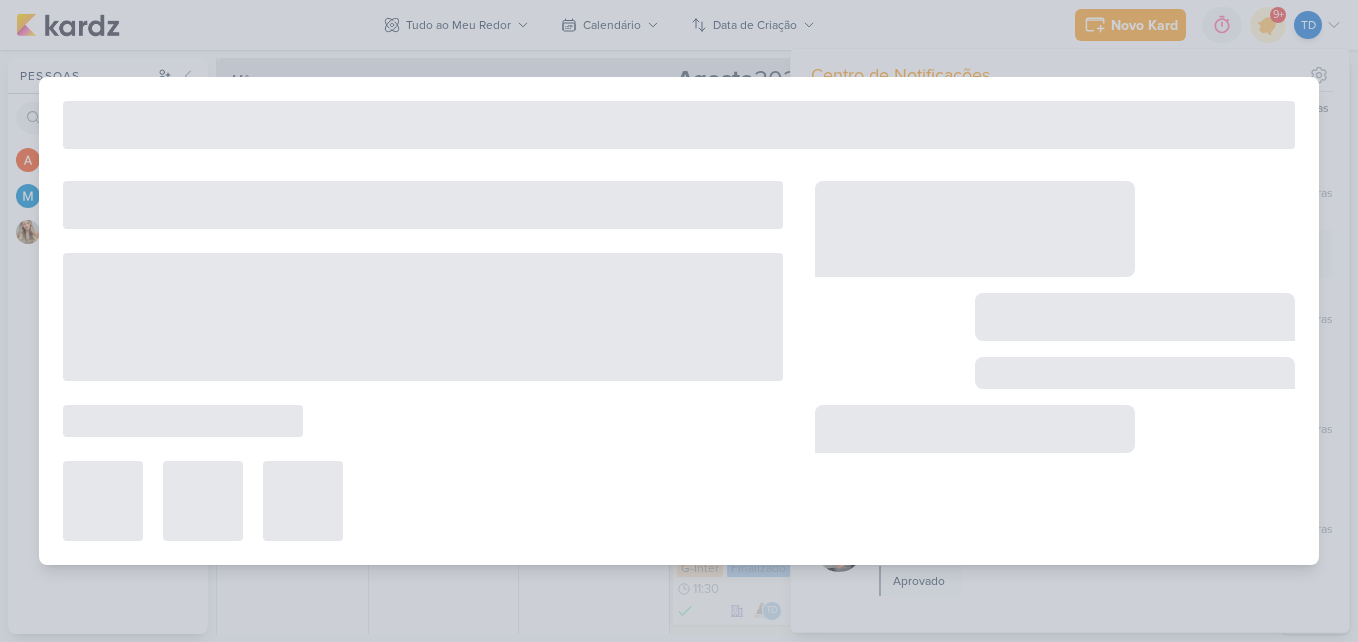 type on "[Linkedin] Soluções e Produção Inteligente" 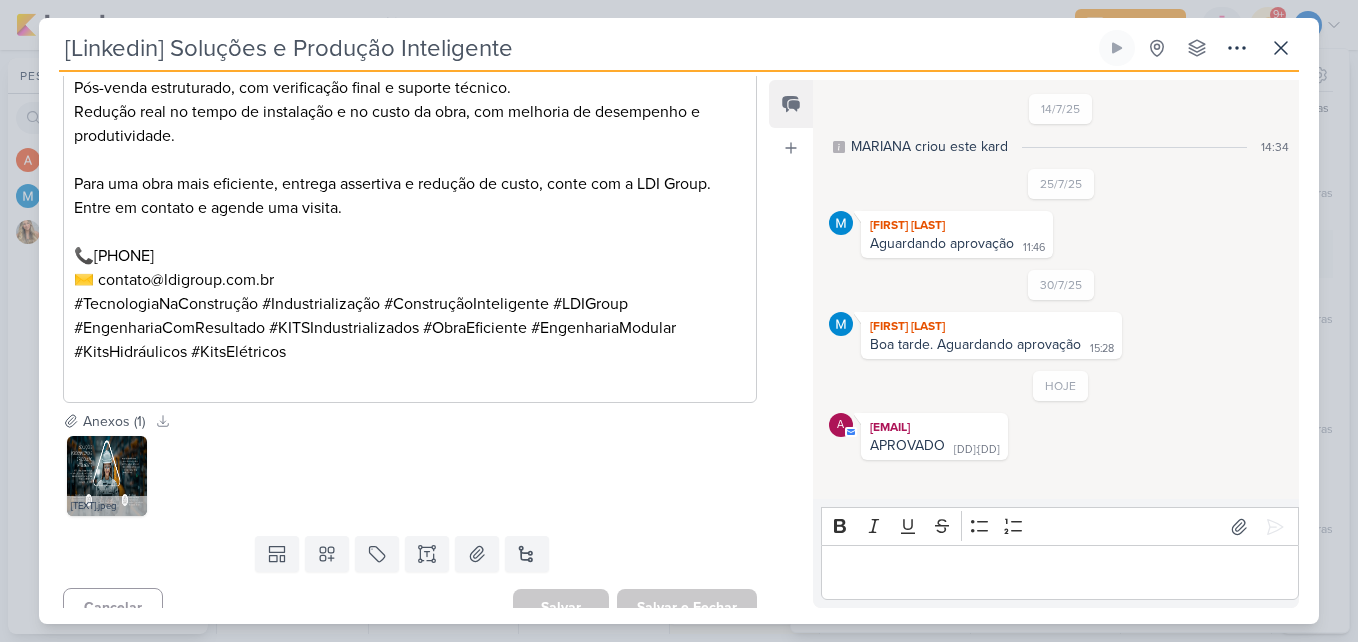 scroll, scrollTop: 32, scrollLeft: 0, axis: vertical 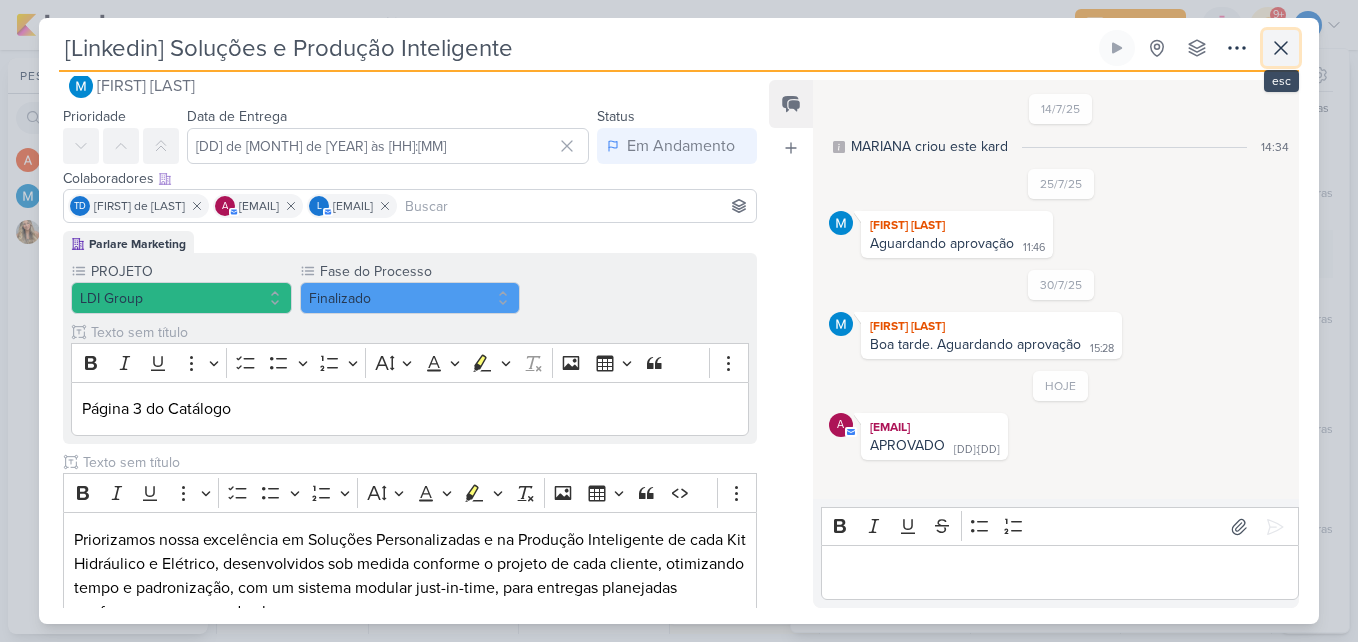 click 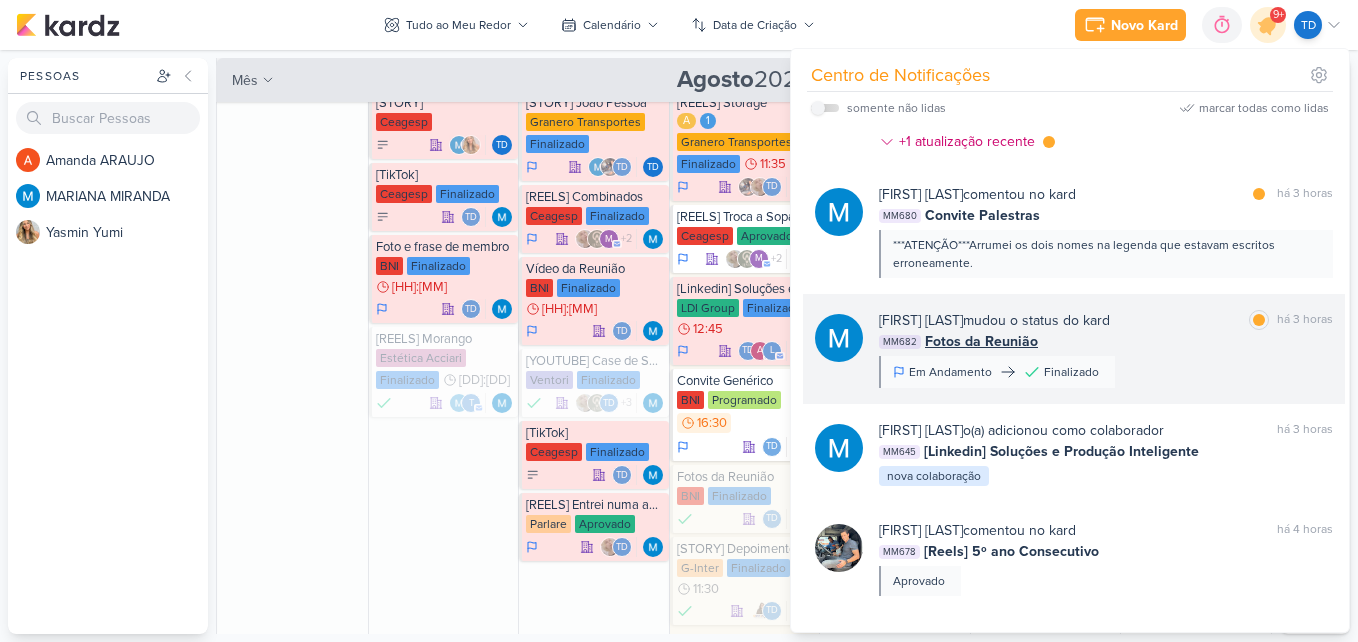 click on "MM682
Fotos da Reunião" at bounding box center [1106, 341] 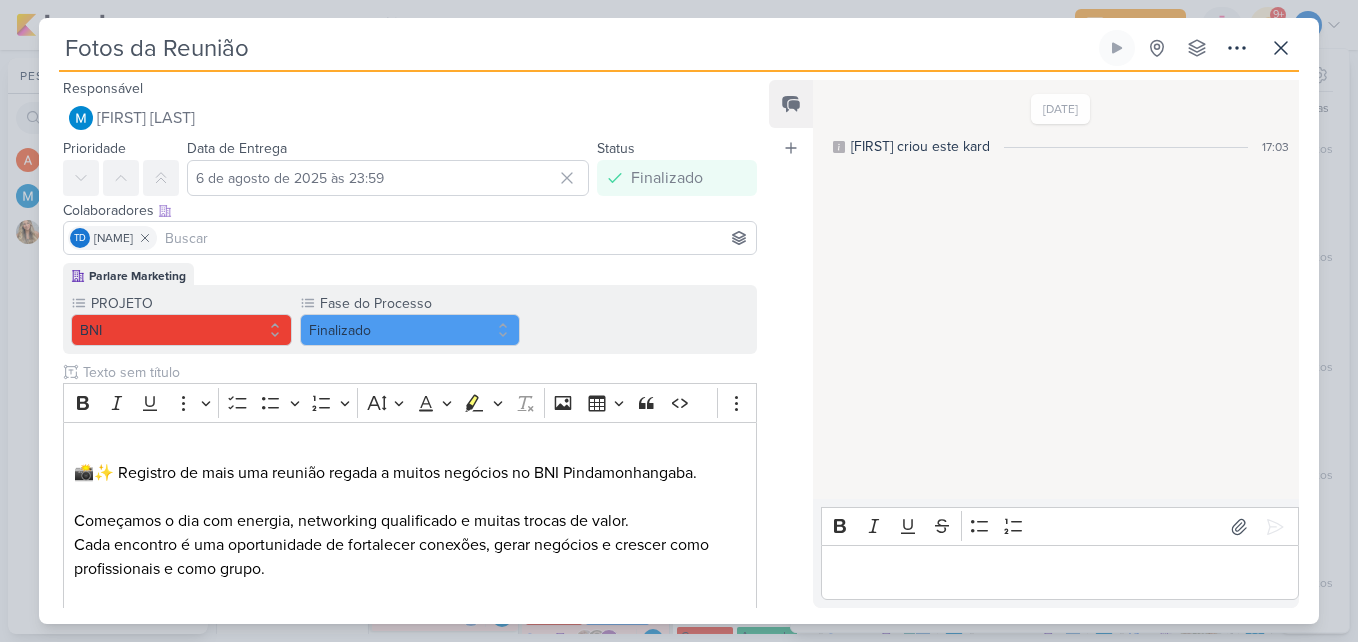 scroll, scrollTop: 0, scrollLeft: 0, axis: both 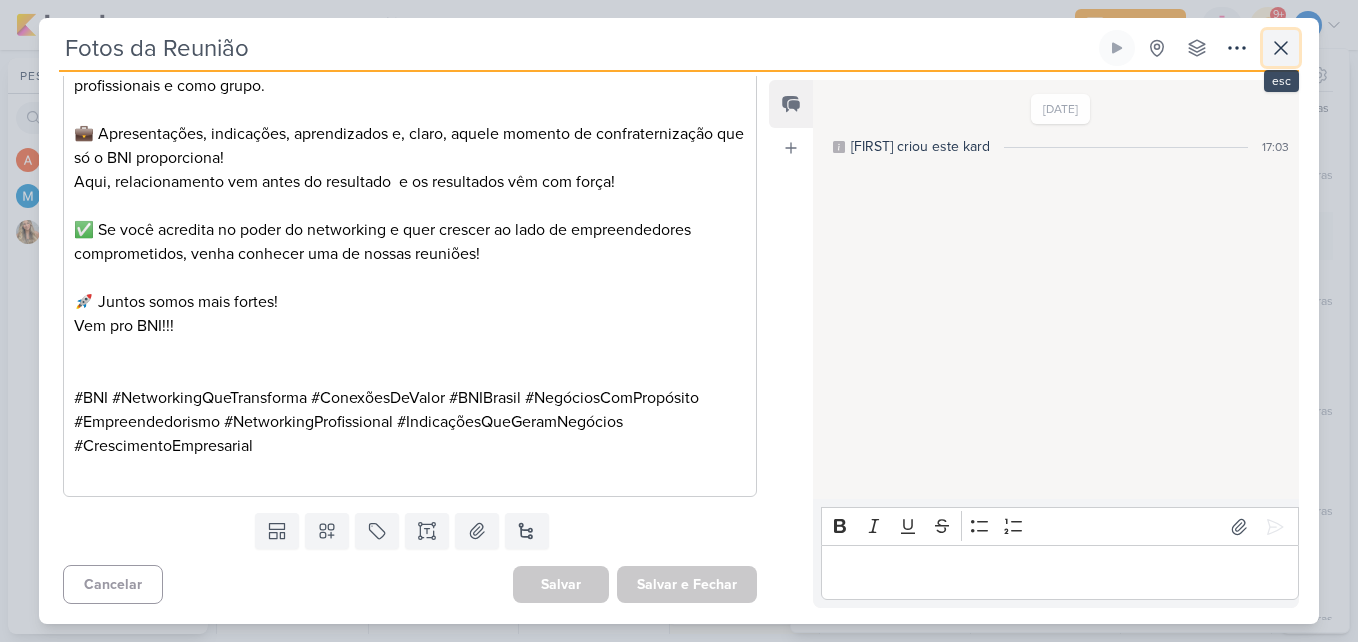 click 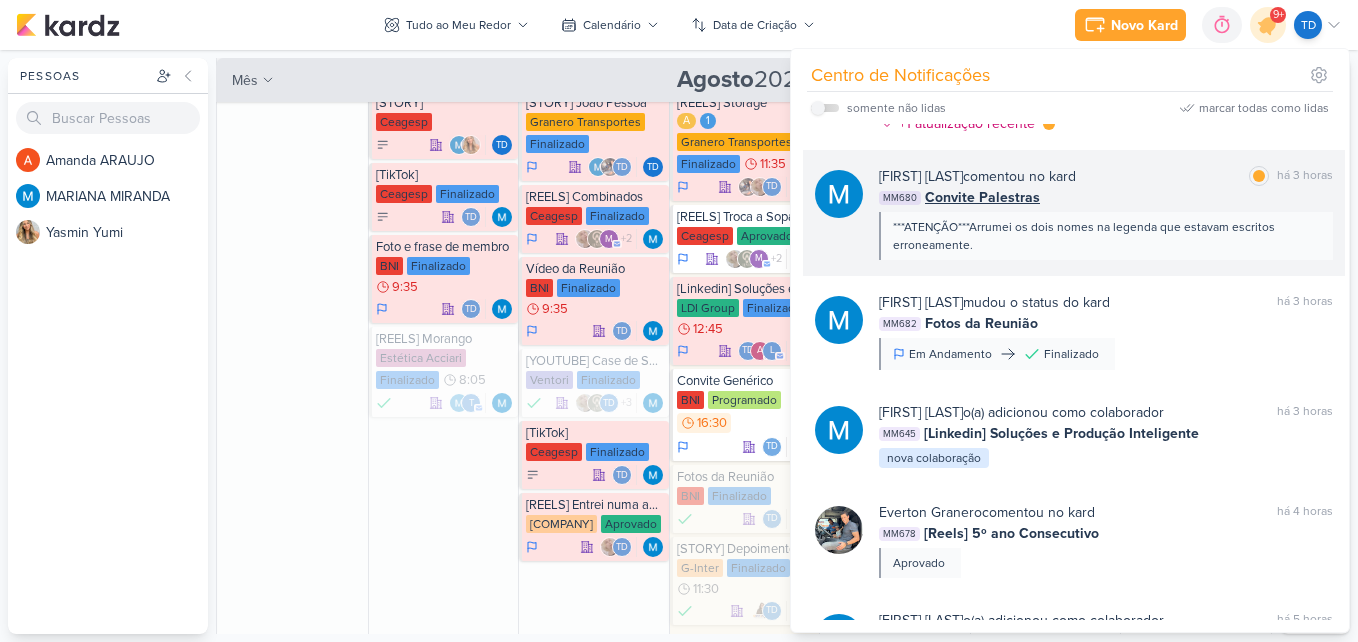 click on "MARIANA MIRANDA  comentou no kard
marcar como lida
há 3 horas" at bounding box center [1106, 176] 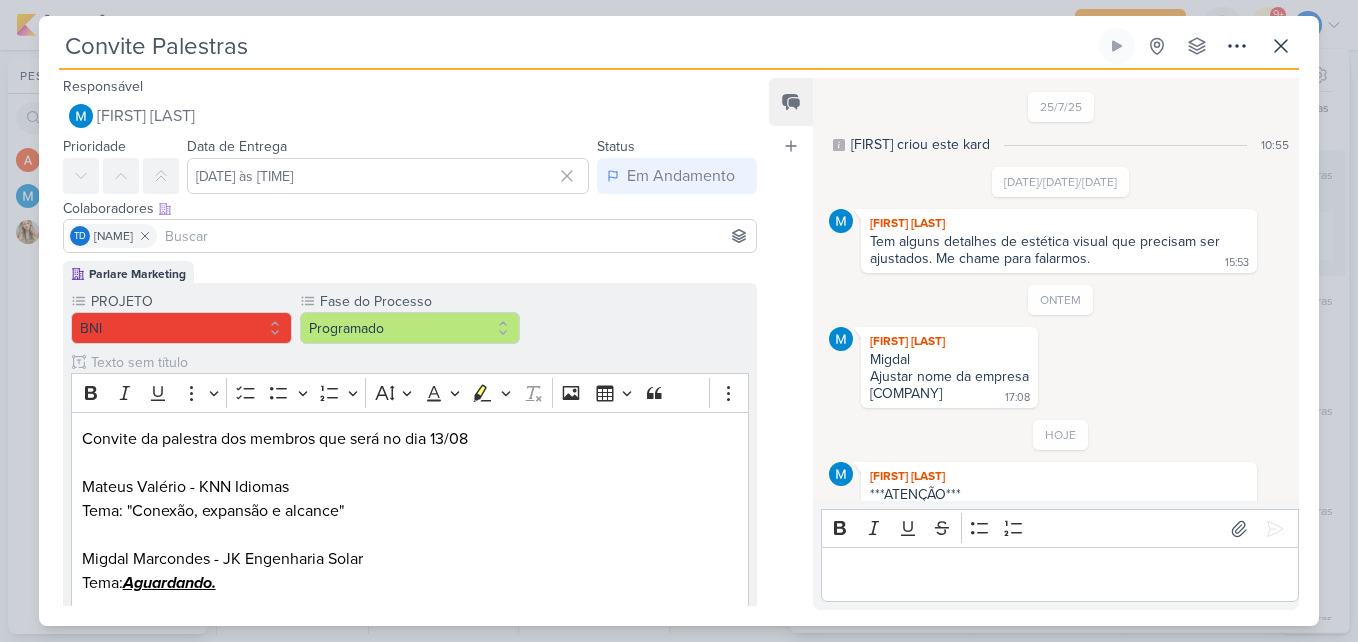scroll, scrollTop: 50, scrollLeft: 0, axis: vertical 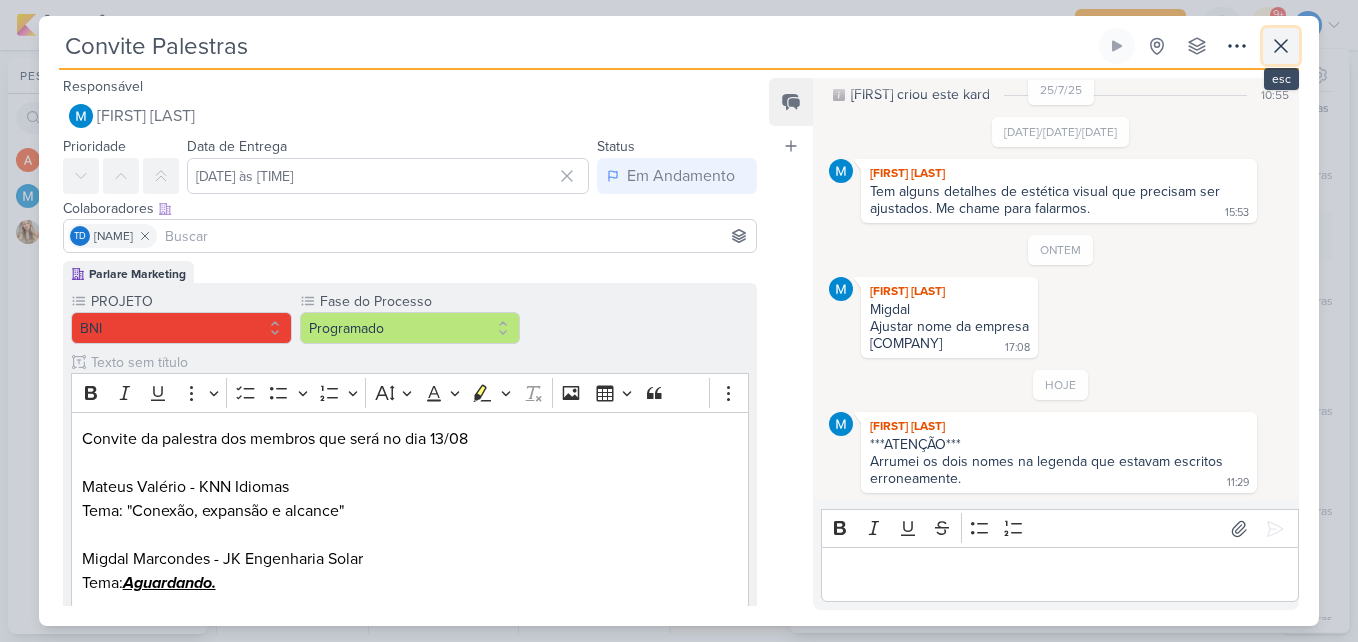 click at bounding box center (1281, 46) 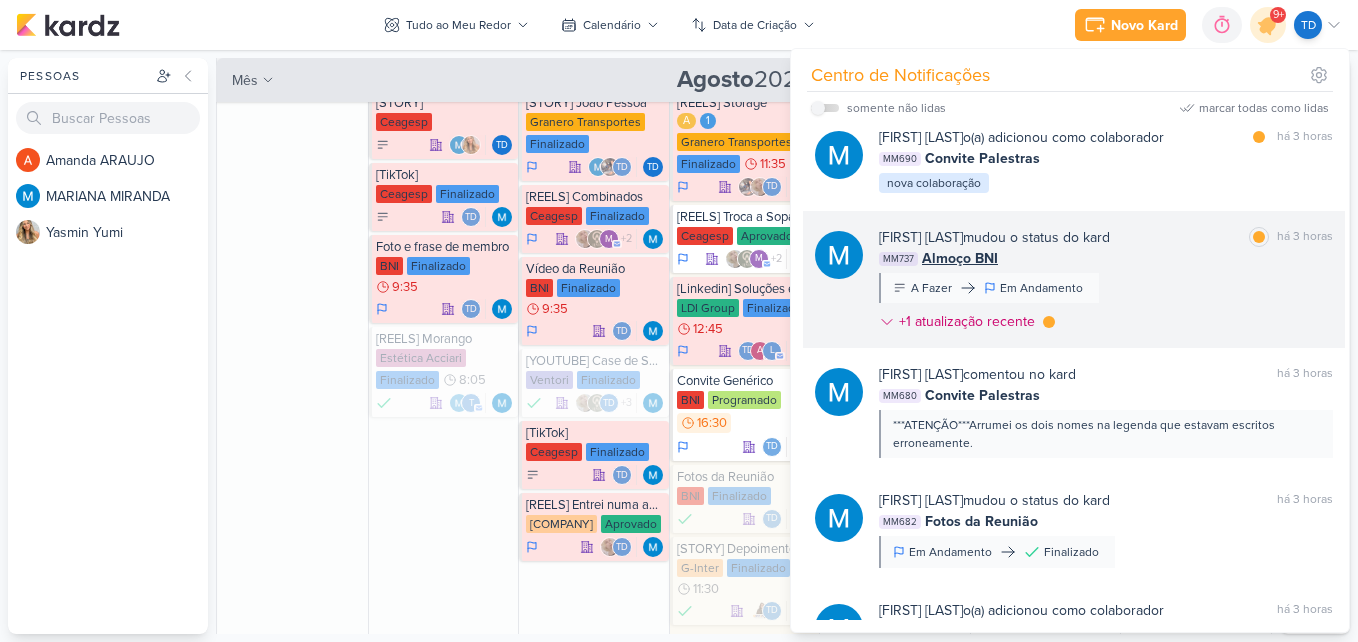 scroll, scrollTop: 2242, scrollLeft: 0, axis: vertical 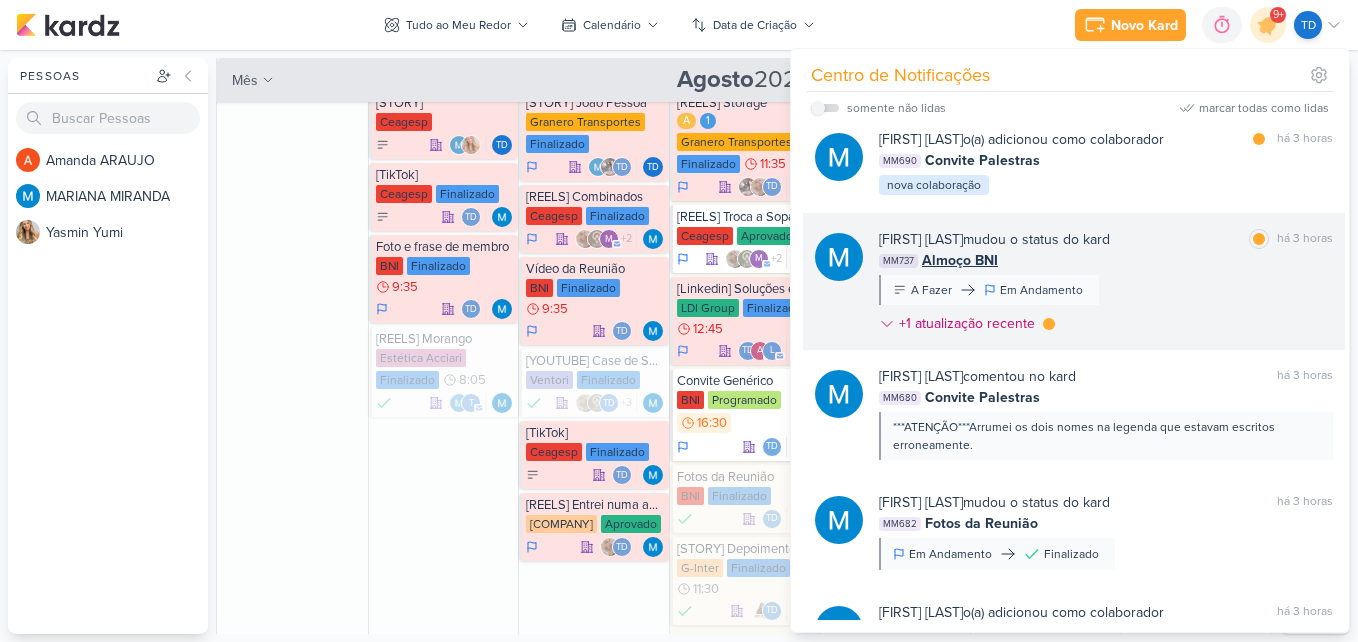 click on "MARIANA MIRANDA  mudou o status do kard
marcar como lida
há 3 horas
MM737
Almoço BNI
A Fazer
Em Andamento
+1 atualização recente" at bounding box center [1106, 285] 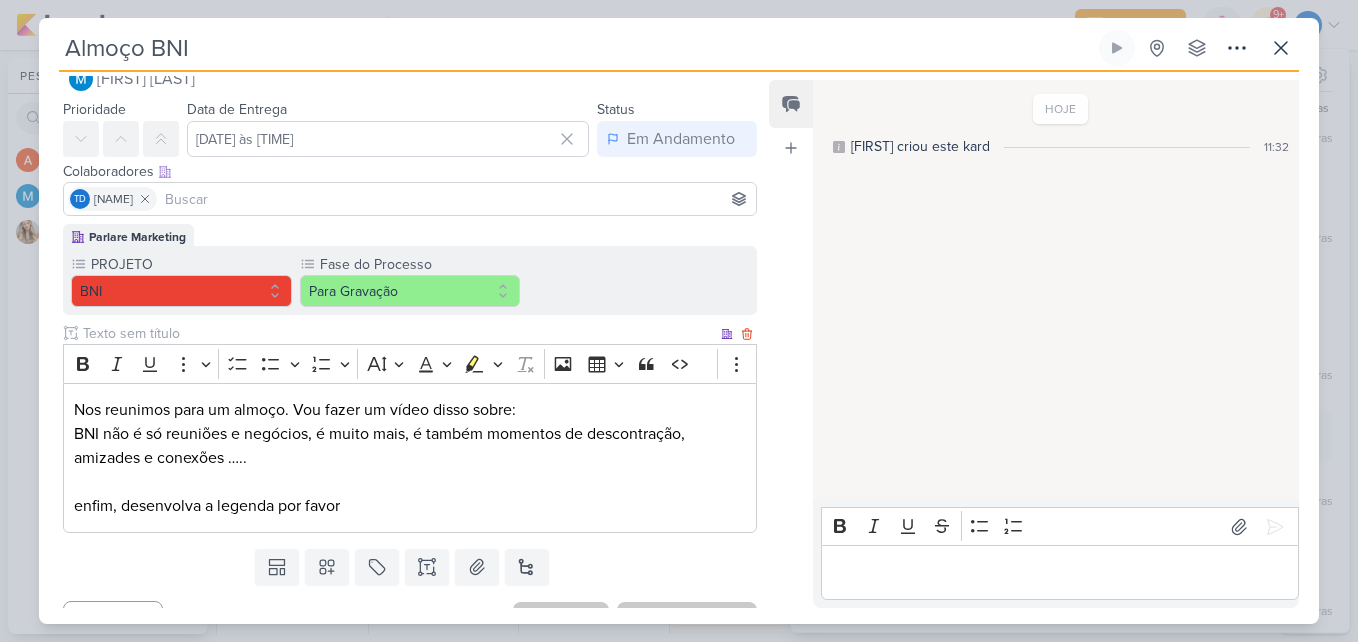 scroll, scrollTop: 75, scrollLeft: 0, axis: vertical 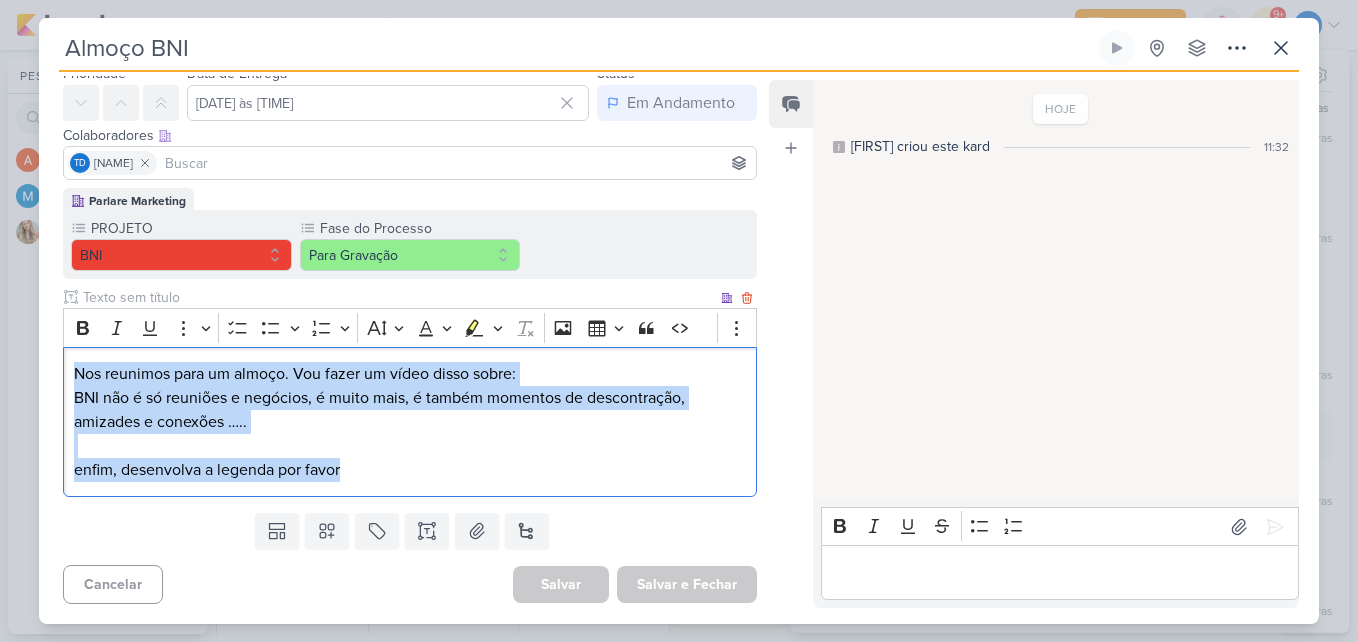 drag, startPoint x: 350, startPoint y: 469, endPoint x: 72, endPoint y: 370, distance: 295.10168 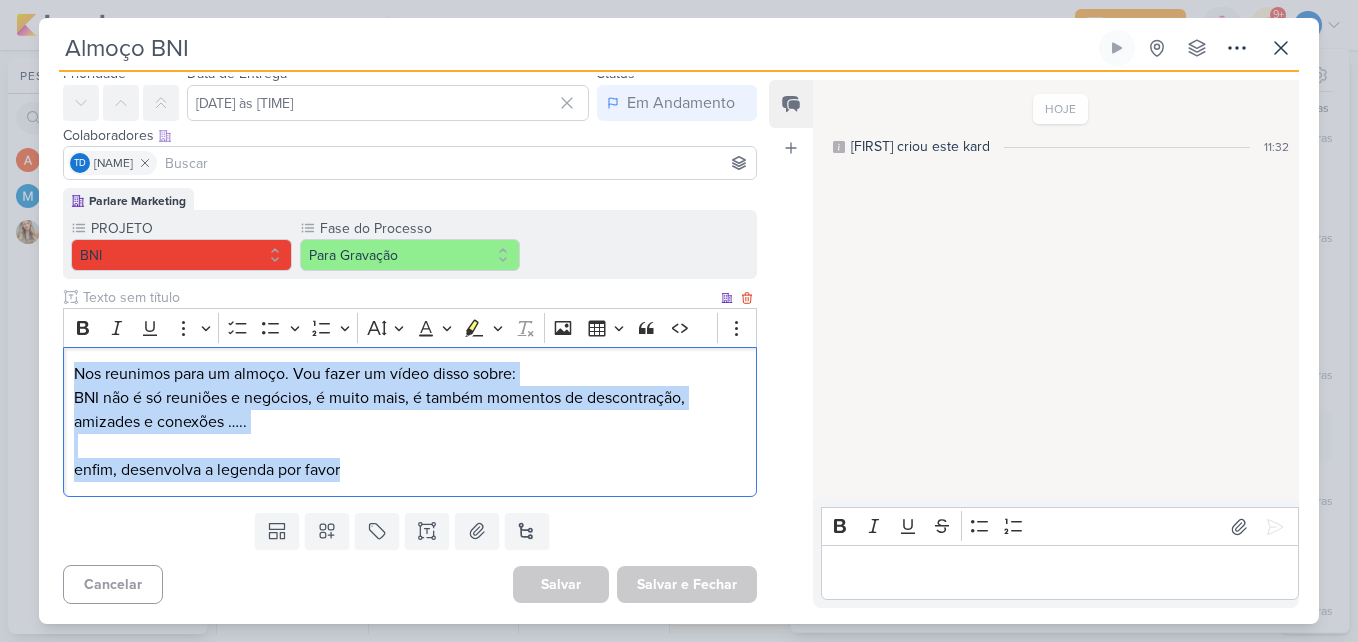 click on "Nos reunimos para um almoço. Vou fazer um vídeo disso sobre: BNI não é só reuniões e negócios, é muito mais, é também momentos de descontração, amizades e conexões ….. enfim, desenvolva a legenda por favor" at bounding box center [410, 422] 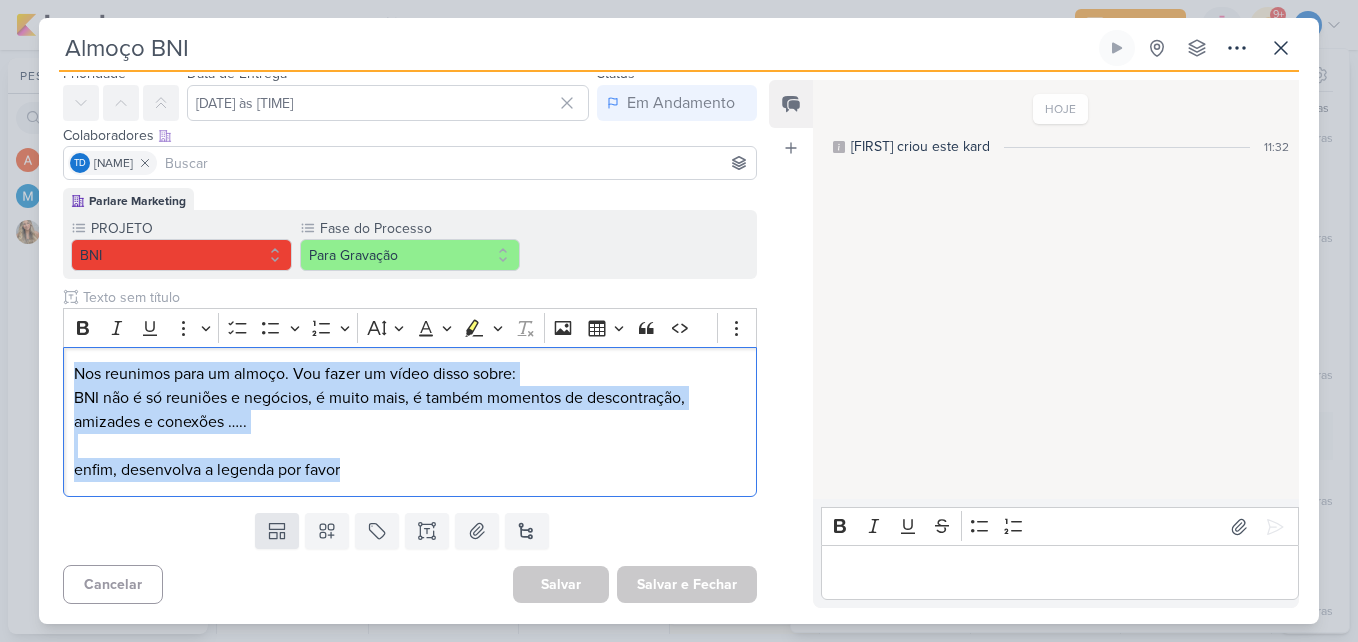 copy on "Nos reunimos para um almoço. Vou fazer um vídeo disso sobre: BNI não é só reuniões e negócios, é muito mais, é também momentos de descontração, amizades e conexões ….. enfim, desenvolva a legenda por favor" 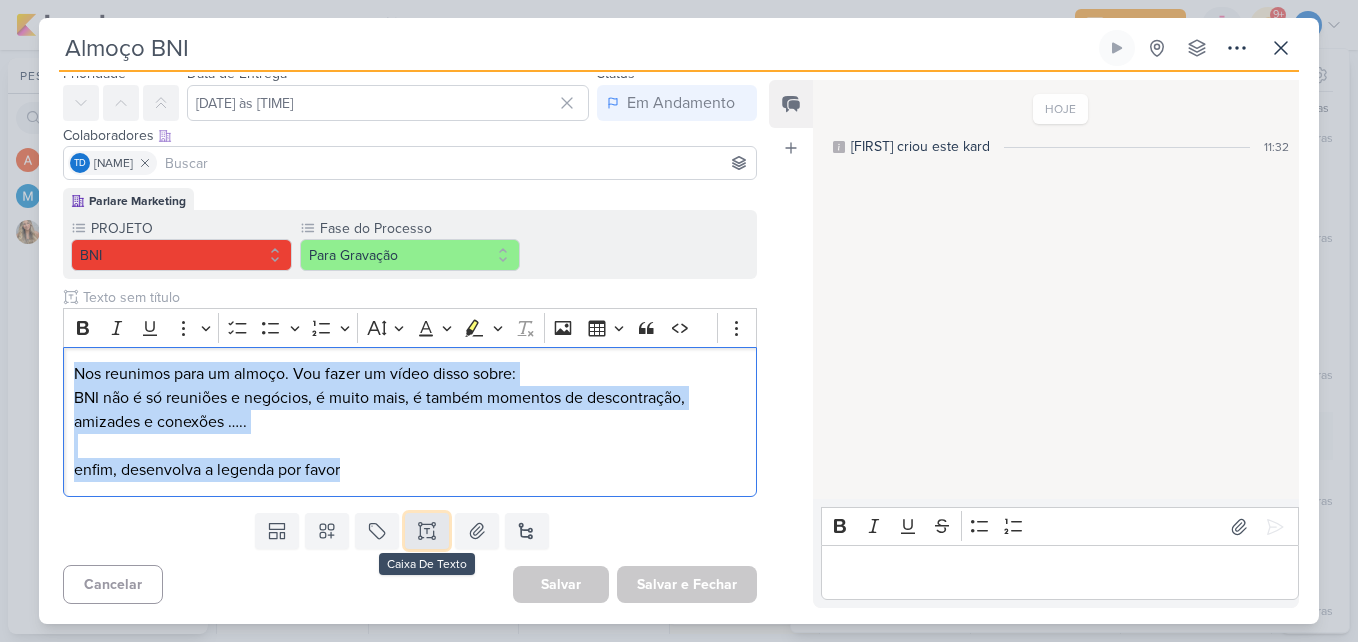click 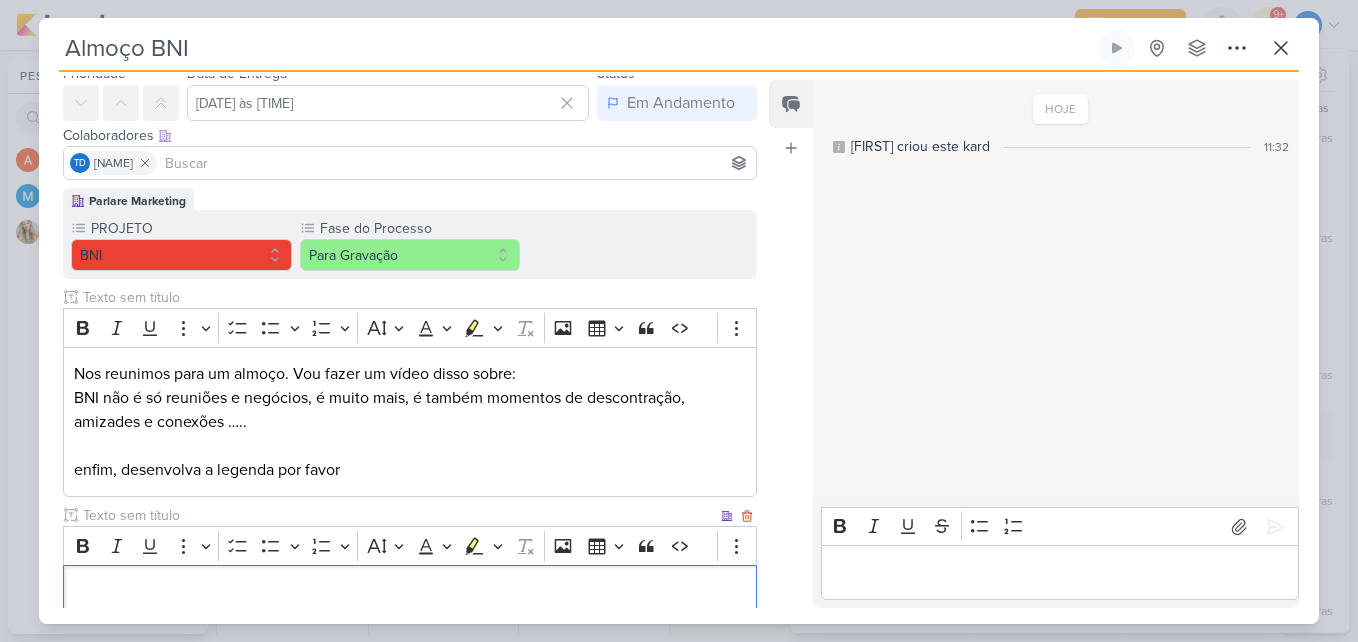 scroll, scrollTop: 430, scrollLeft: 0, axis: vertical 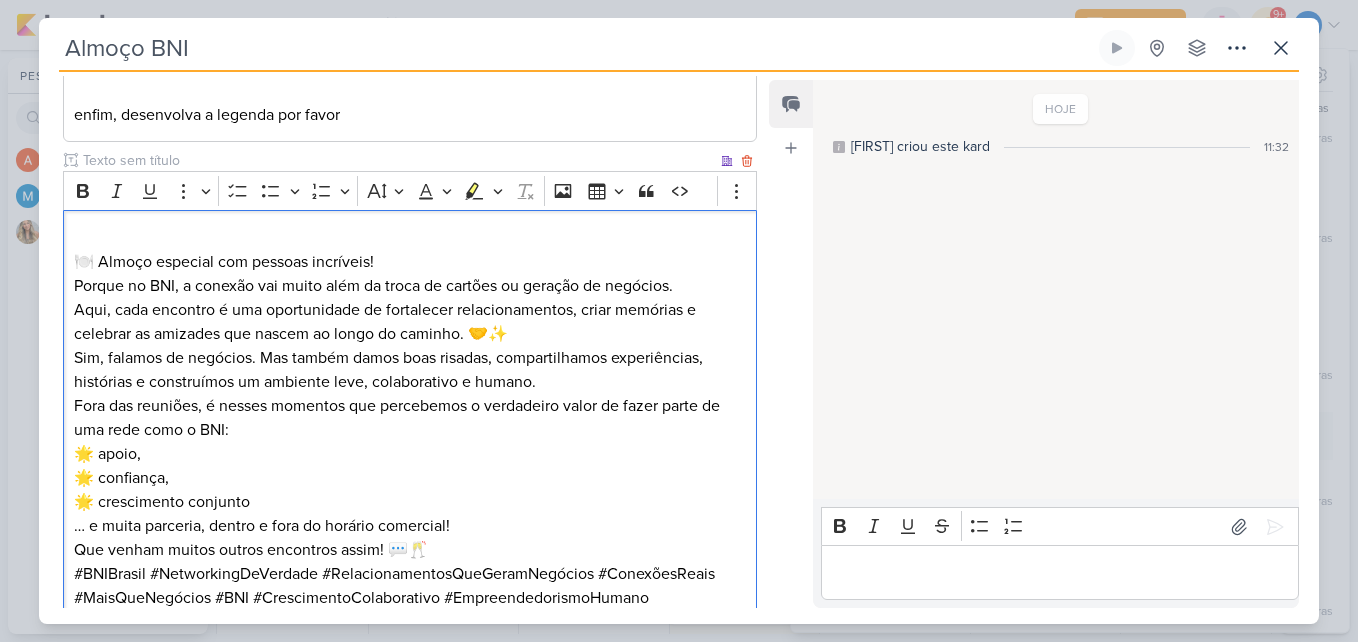 click on "🍽️ Almoço especial com pessoas incríveis! Porque no BNI, a conexão vai muito além da troca de cartões ou geração de negócios." at bounding box center [410, 262] 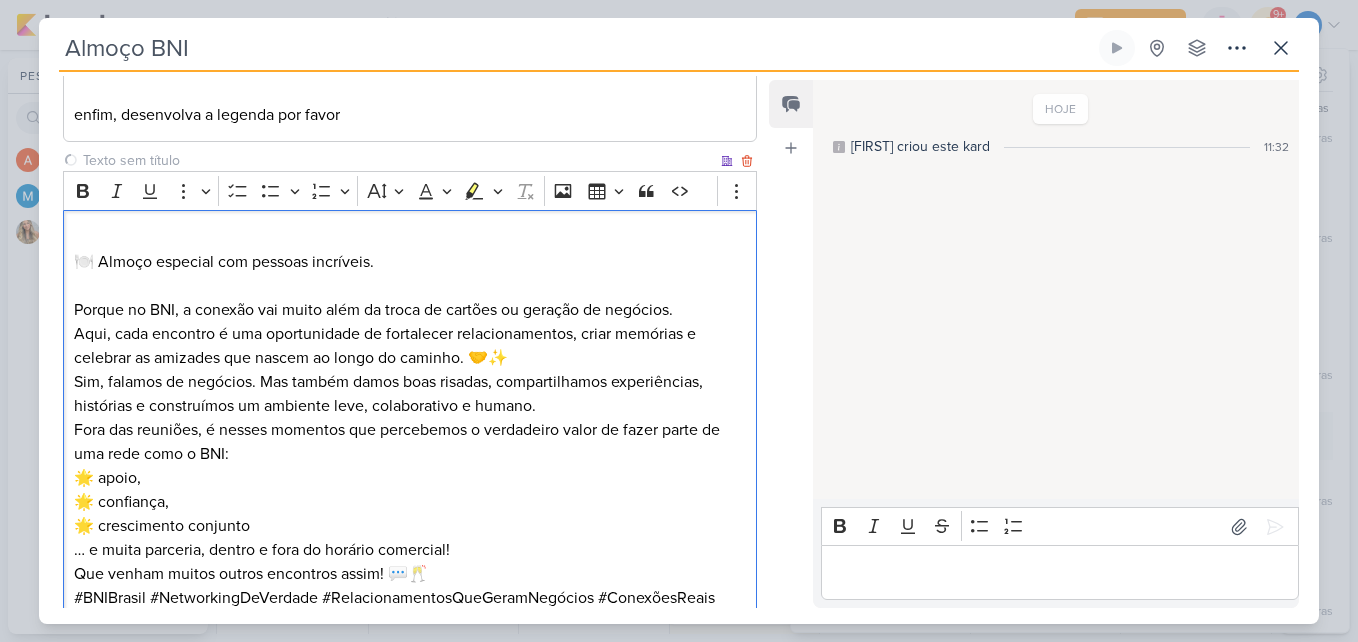 click on "Aqui, cada encontro é uma oportunidade de fortalecer relacionamentos, criar memórias e celebrar as amizades que nascem ao longo do caminho. 🤝✨" at bounding box center [410, 346] 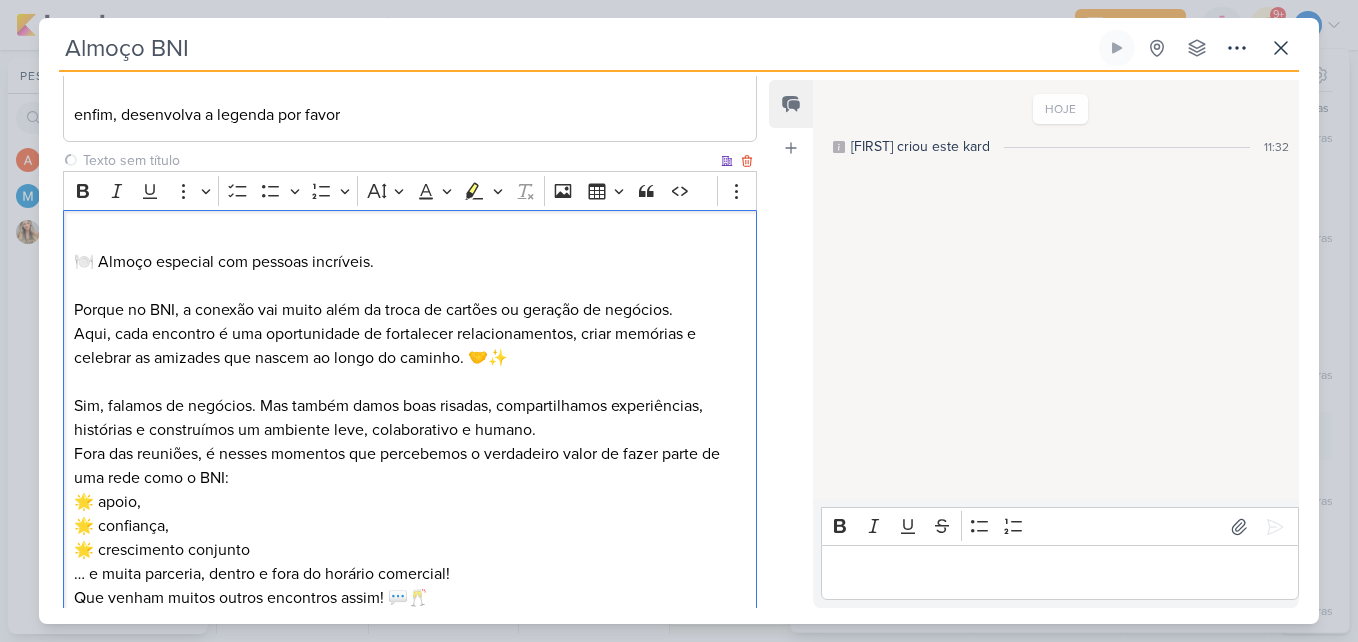 scroll, scrollTop: 530, scrollLeft: 0, axis: vertical 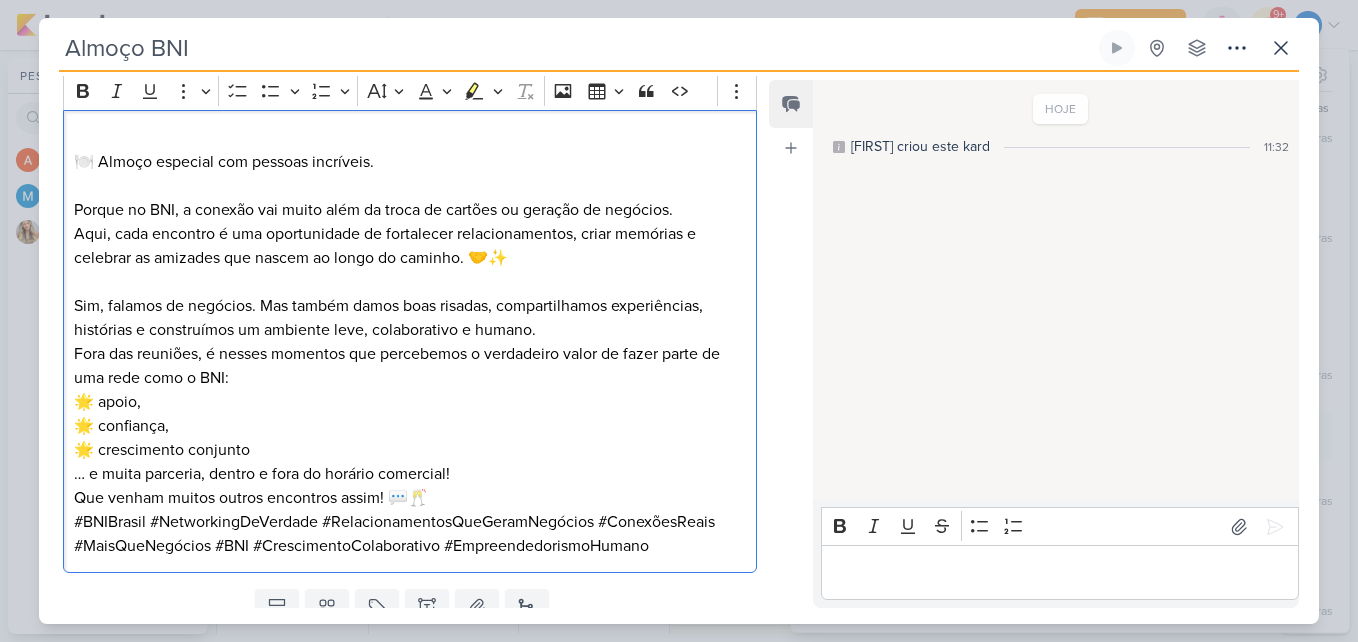 click on "Sim, falamos de negócios. Mas também damos boas risadas, compartilhamos experiências, histórias e construímos um ambiente leve, colaborativo e humano." at bounding box center [410, 318] 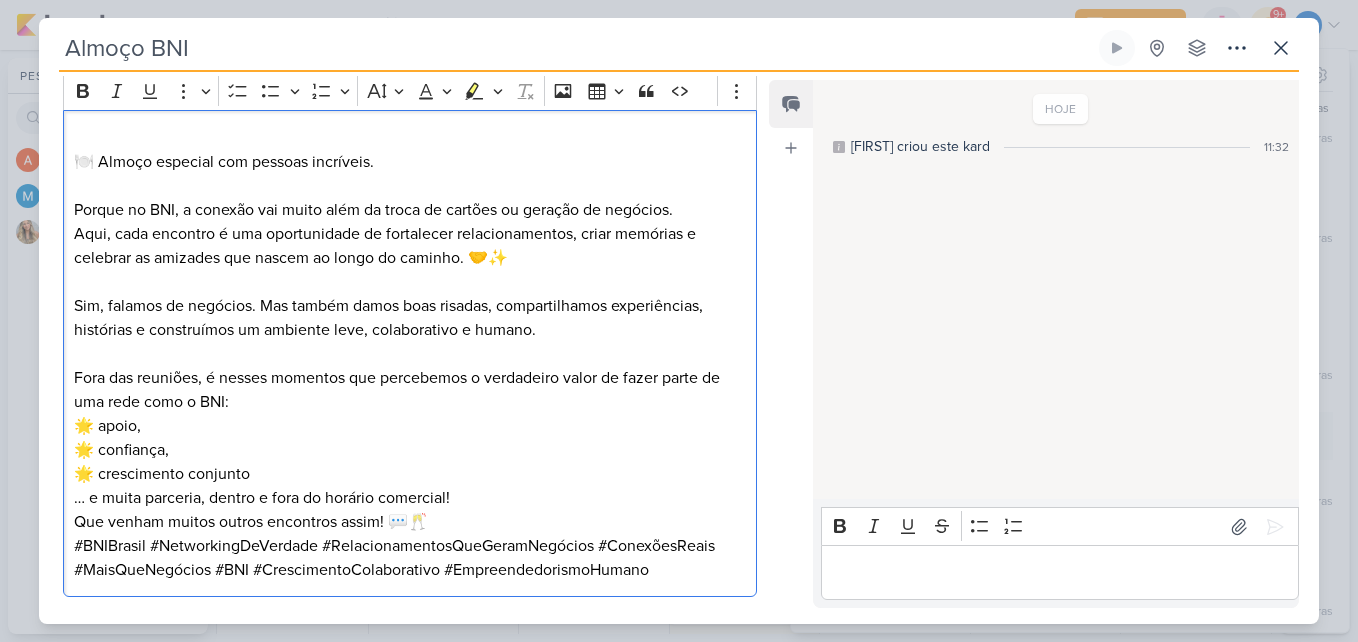 scroll, scrollTop: 630, scrollLeft: 0, axis: vertical 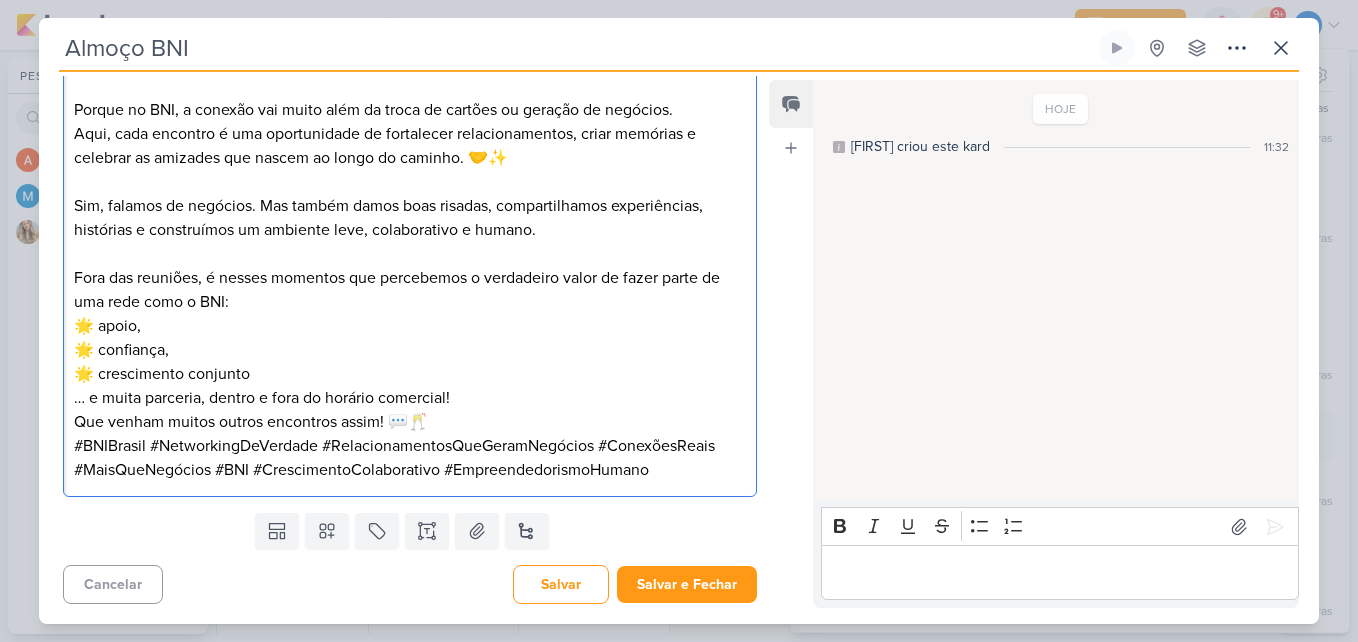 click on "Fora das reuniões, é nesses momentos que percebemos o verdadeiro valor de fazer parte de uma rede como o BNI: 🌟 apoio, 🌟 confiança, 🌟 crescimento conjunto … e muita parceria, dentro e fora do horário comercial!" at bounding box center [410, 338] 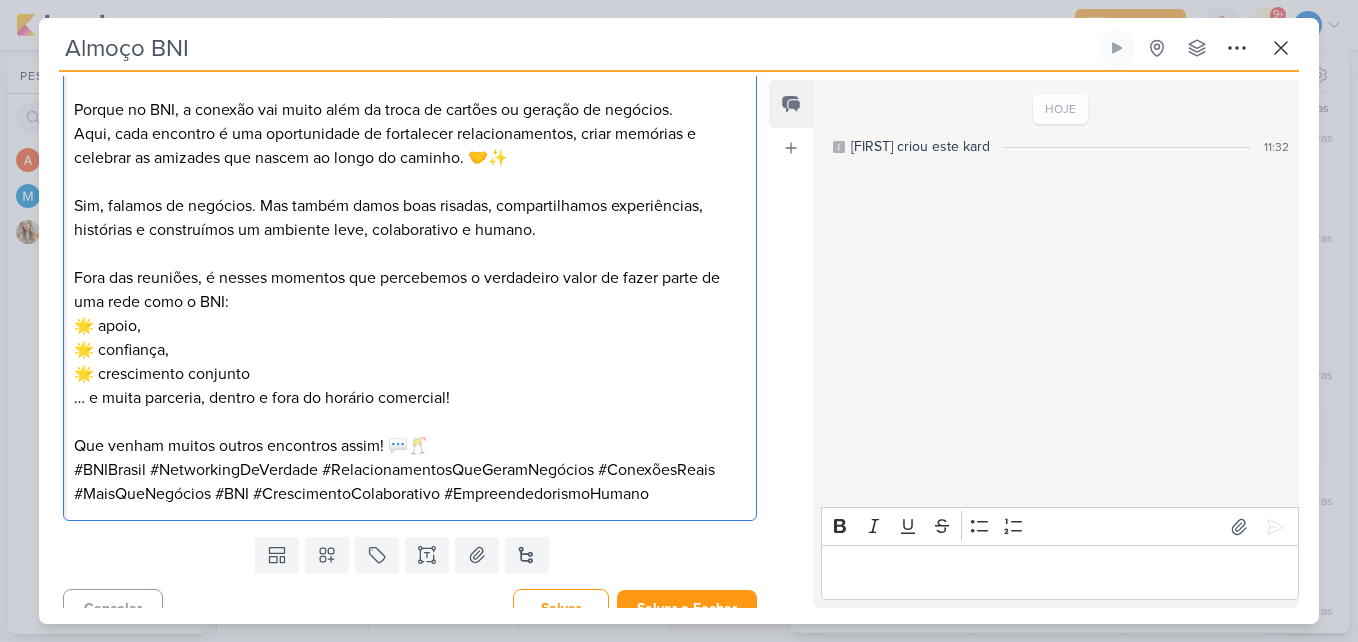 click on "Que venham muitos outros encontros assim! 💬🥂" at bounding box center (410, 446) 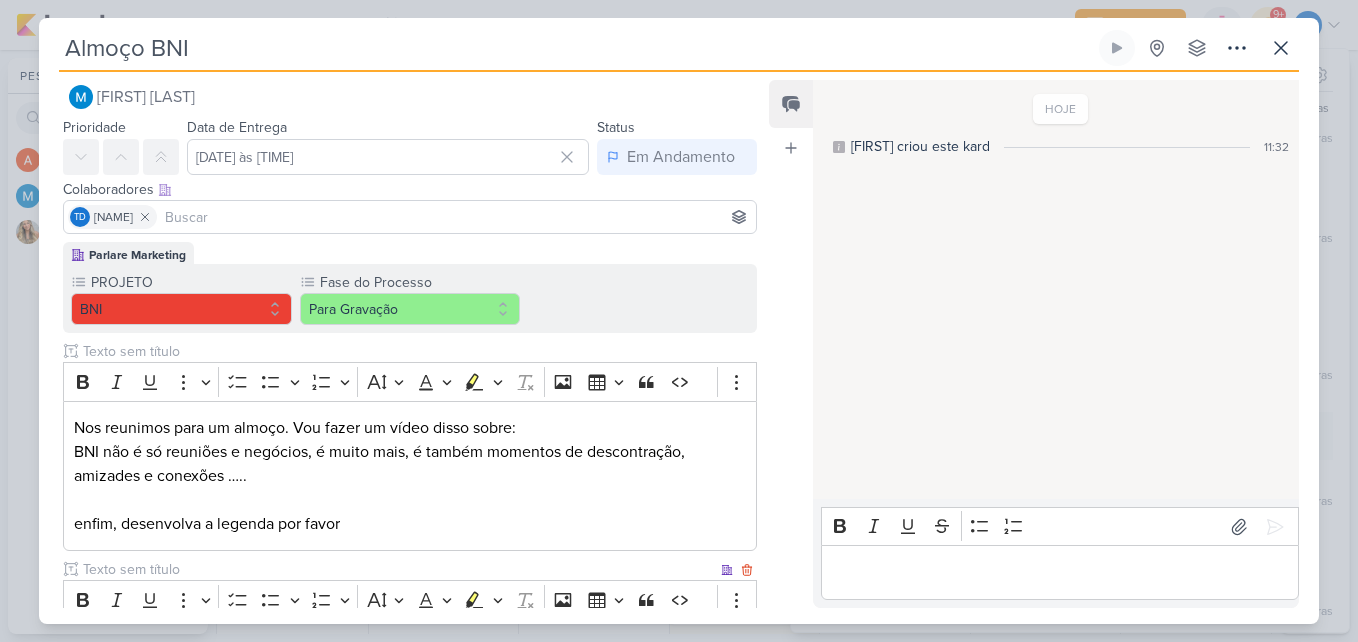 scroll, scrollTop: 0, scrollLeft: 0, axis: both 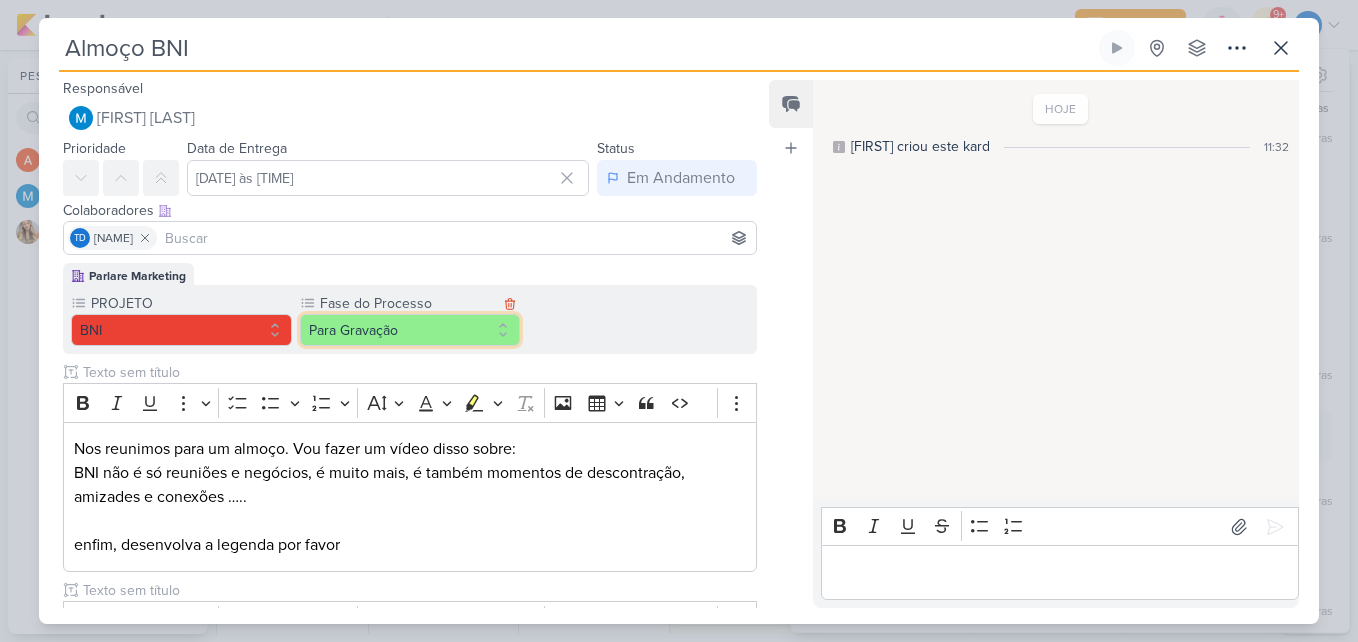 click on "Para Gravação" at bounding box center [410, 330] 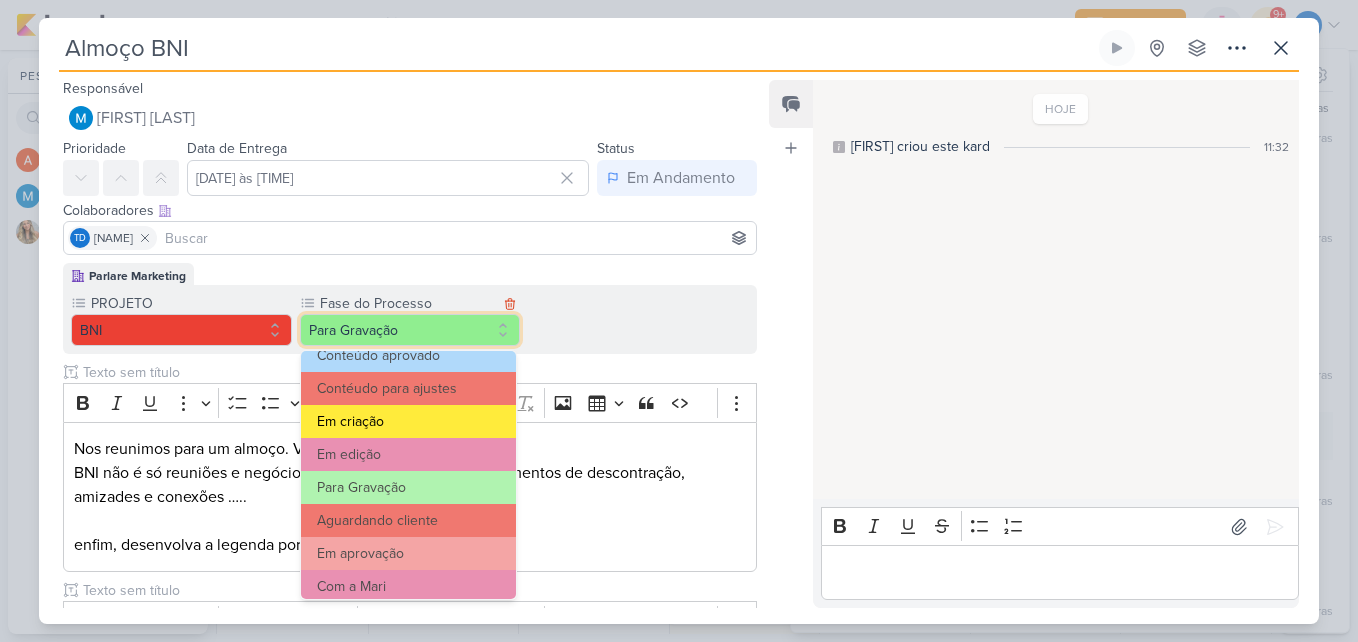 scroll, scrollTop: 193, scrollLeft: 0, axis: vertical 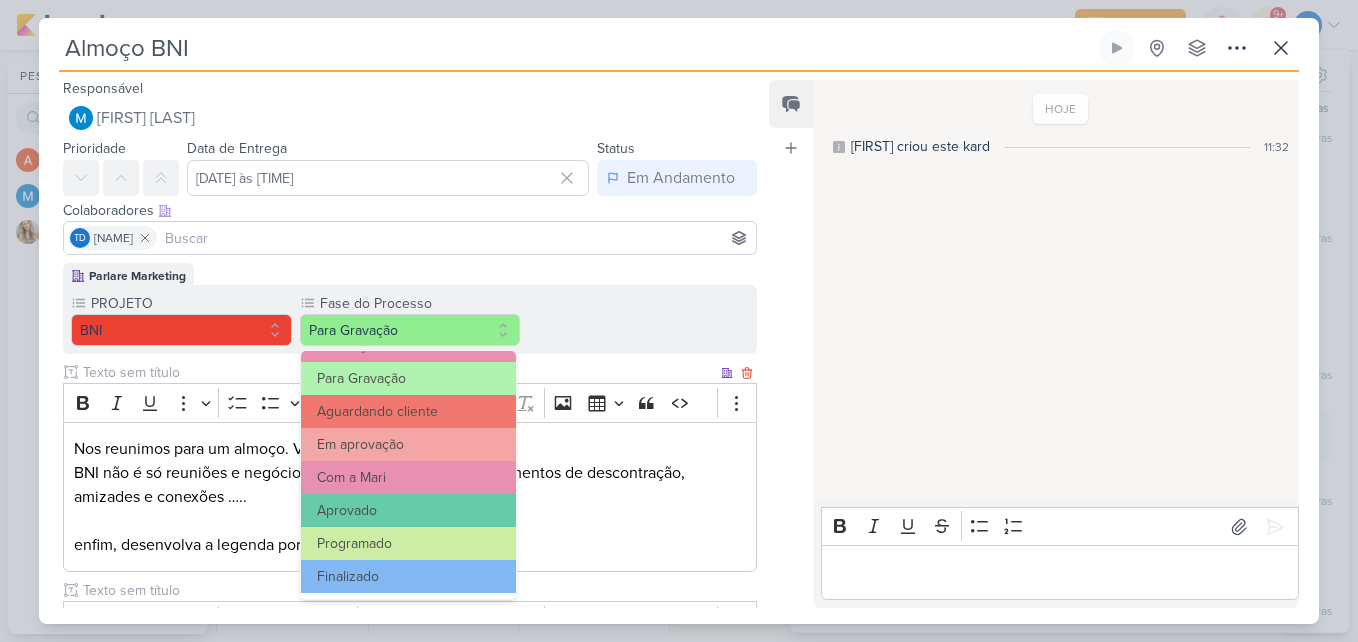 click on "enfim, desenvolva a legenda por favor" at bounding box center (410, 545) 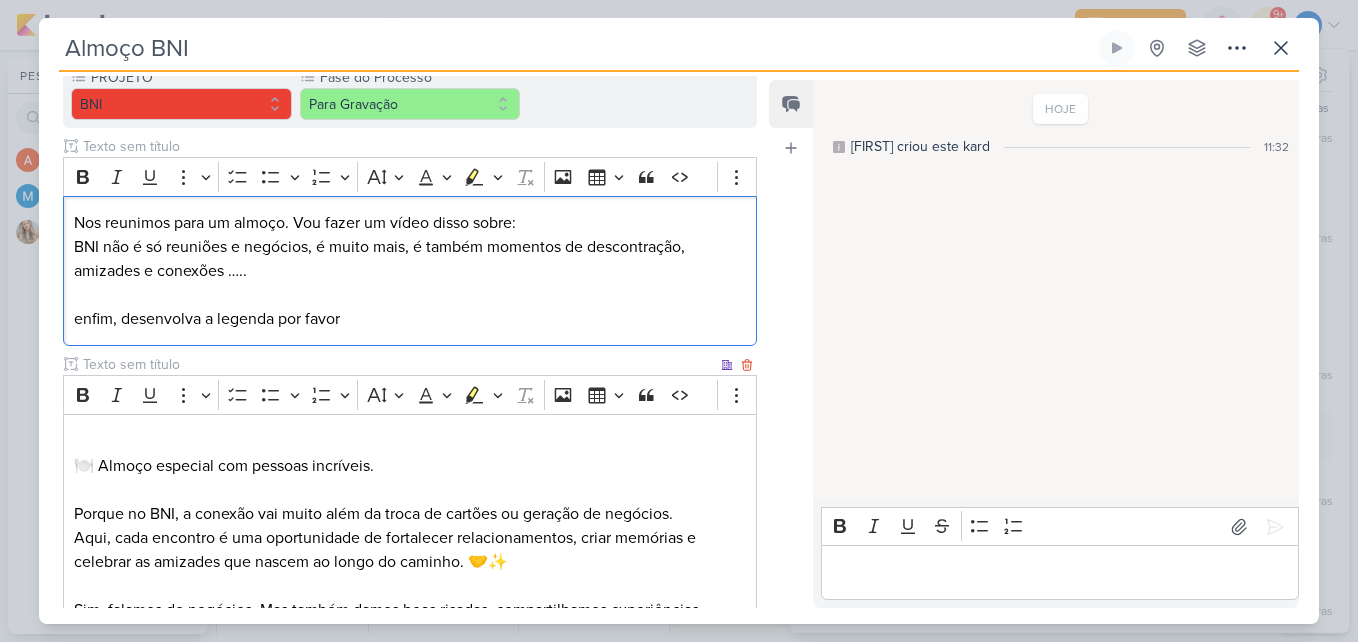 scroll, scrollTop: 0, scrollLeft: 0, axis: both 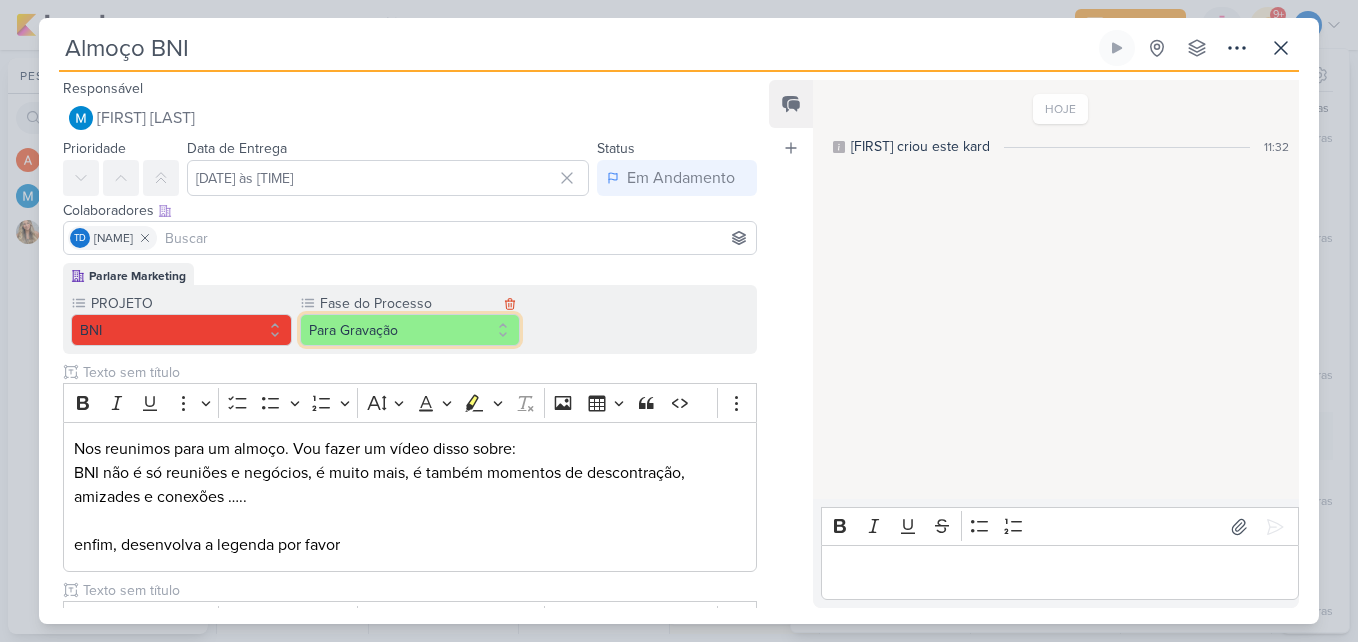 click on "Para Gravação" at bounding box center (410, 330) 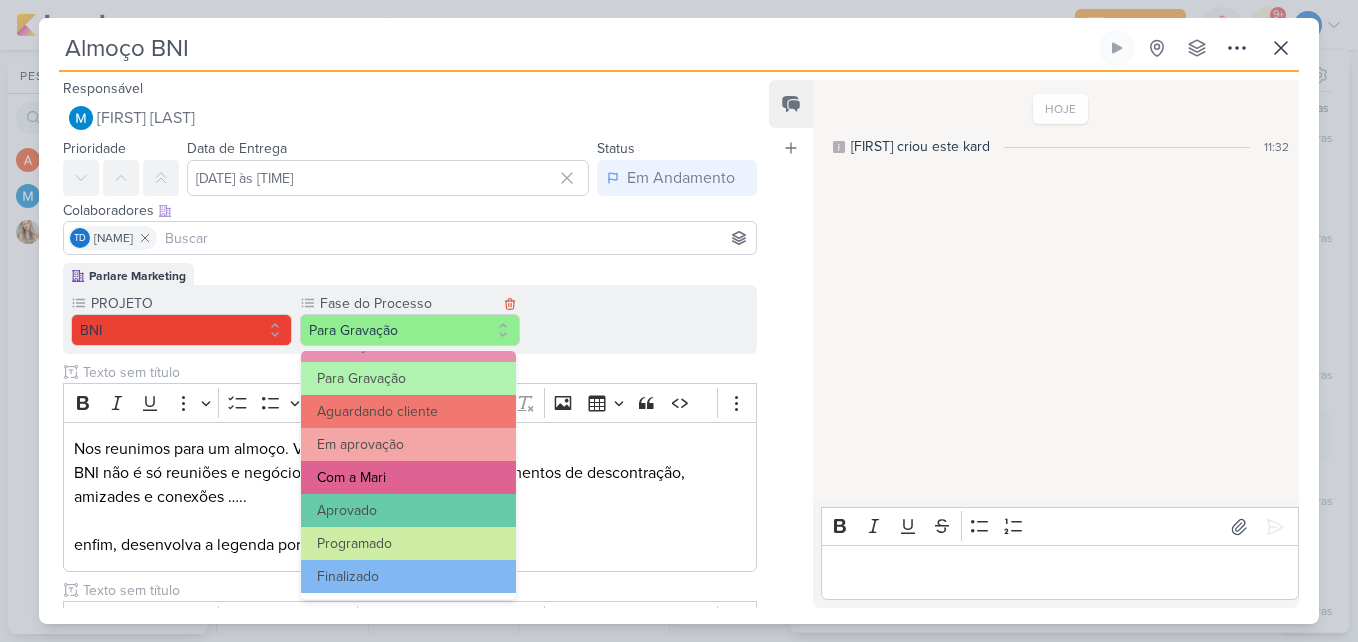 click on "Com a Mari" at bounding box center [409, 477] 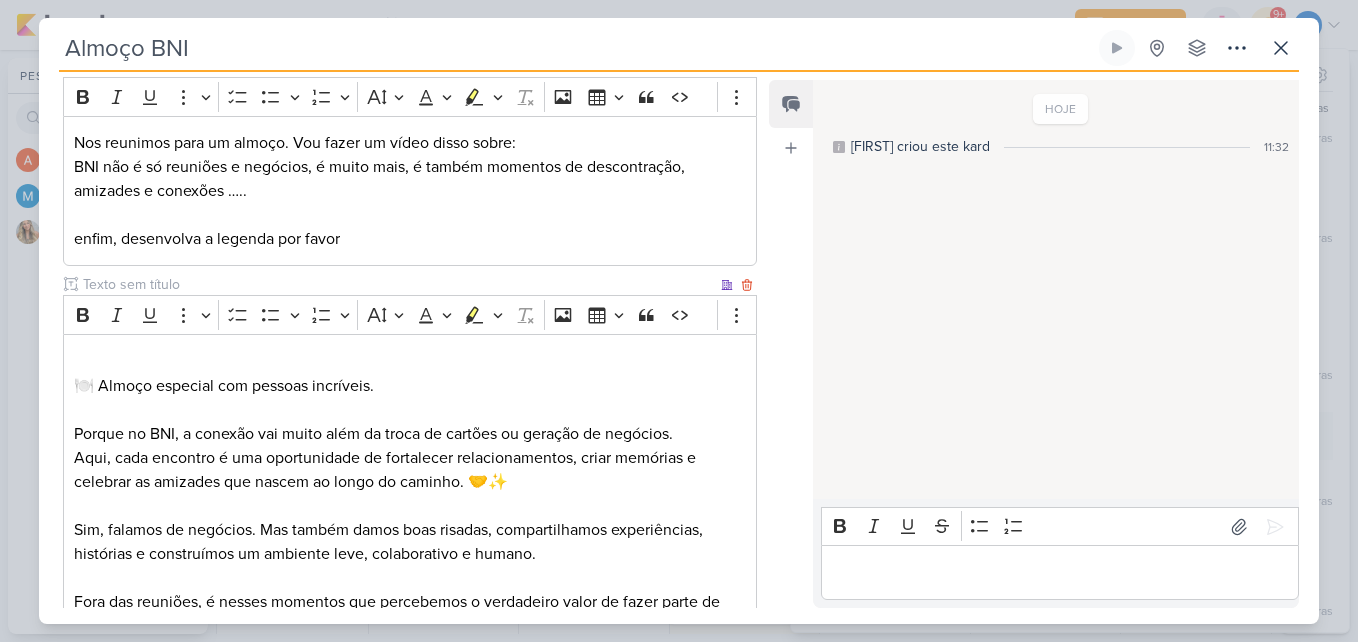 scroll, scrollTop: 726, scrollLeft: 0, axis: vertical 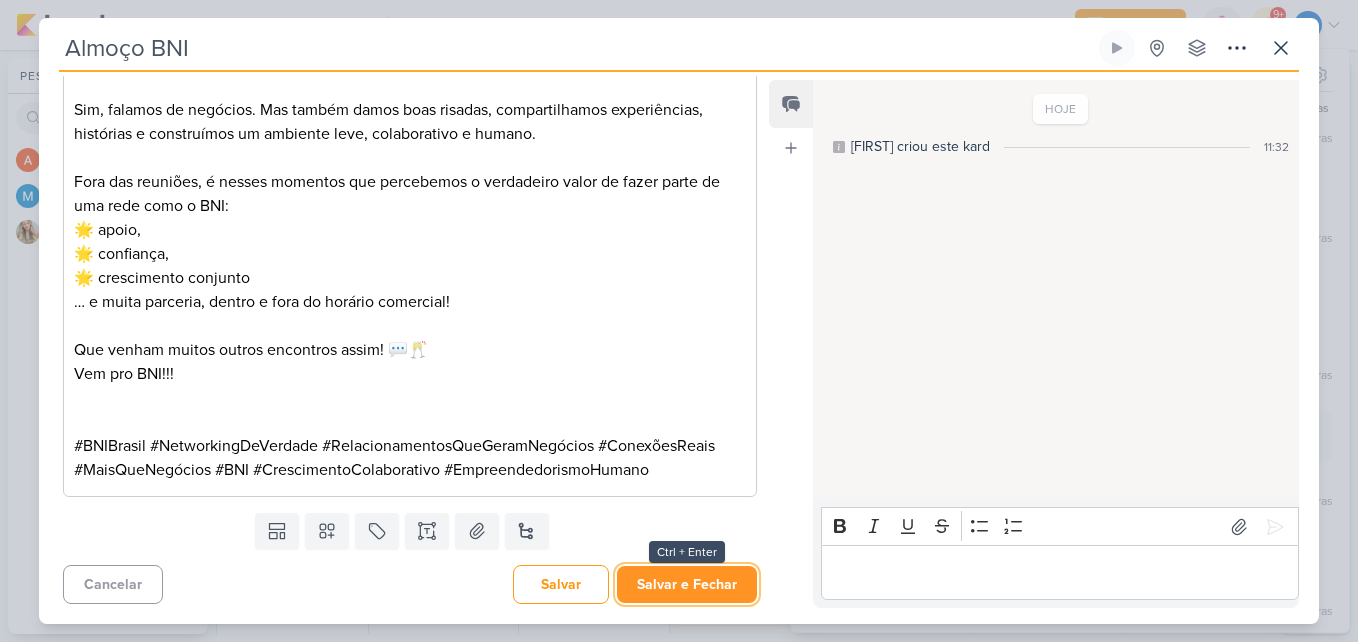 click on "Salvar e Fechar" at bounding box center (687, 584) 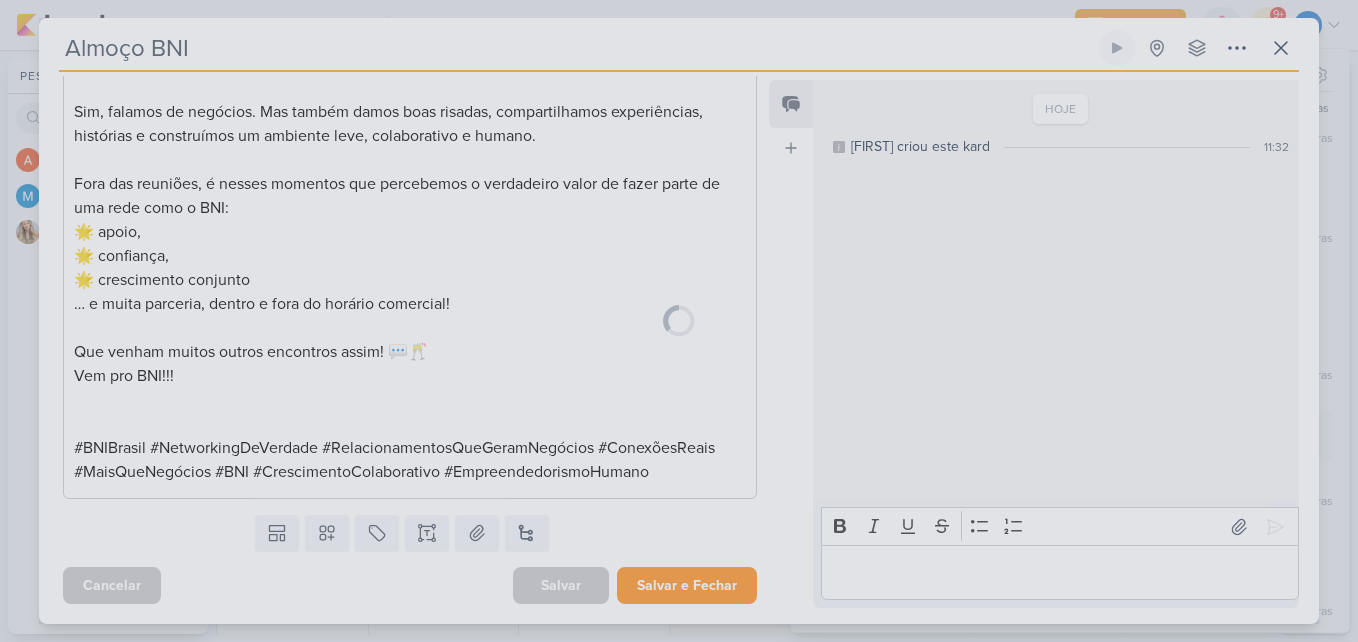 scroll, scrollTop: 724, scrollLeft: 0, axis: vertical 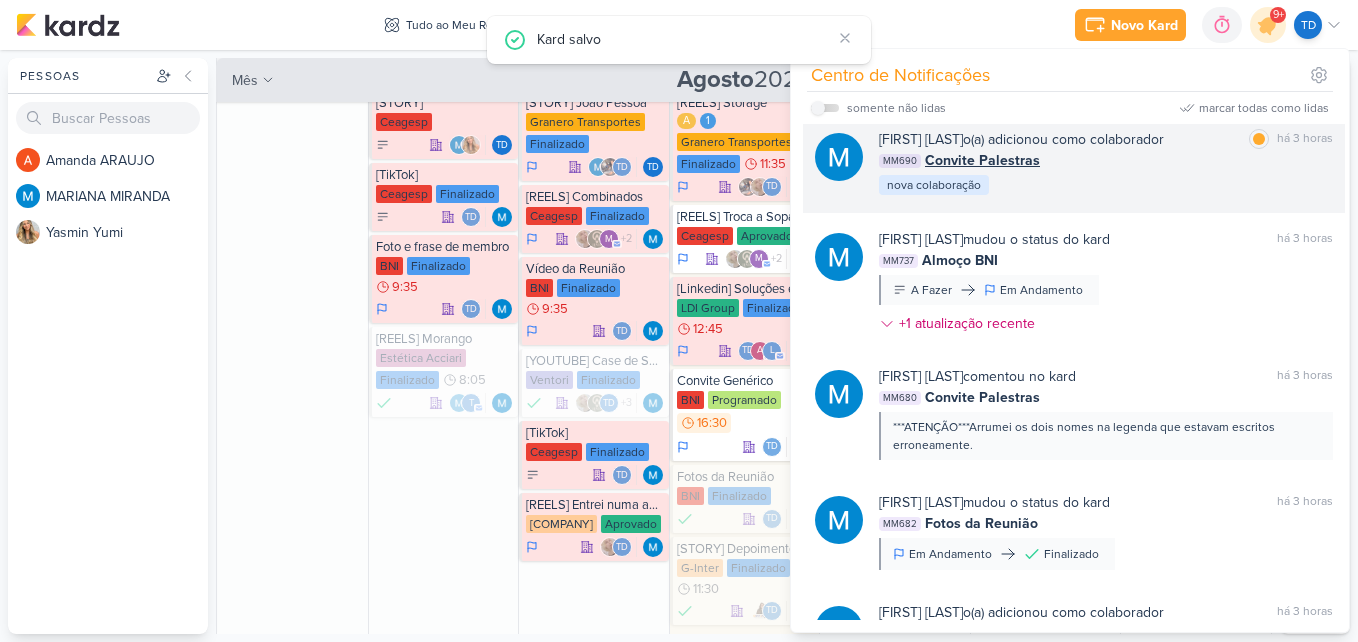 click on "MARIANA MIRANDA  o(a) adicionou como colaborador
marcar como lida
há 3 horas
MM690
Convite Palestras
nova colaboração" at bounding box center [1106, 163] 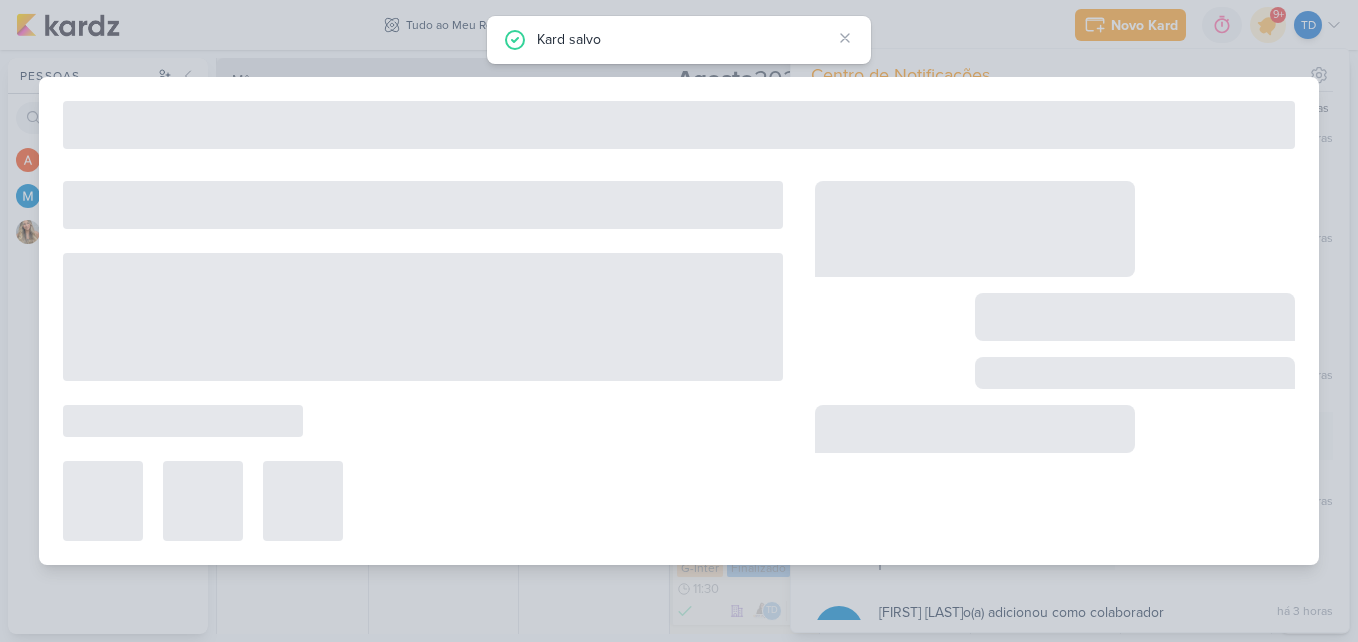type on "Convite Palestras" 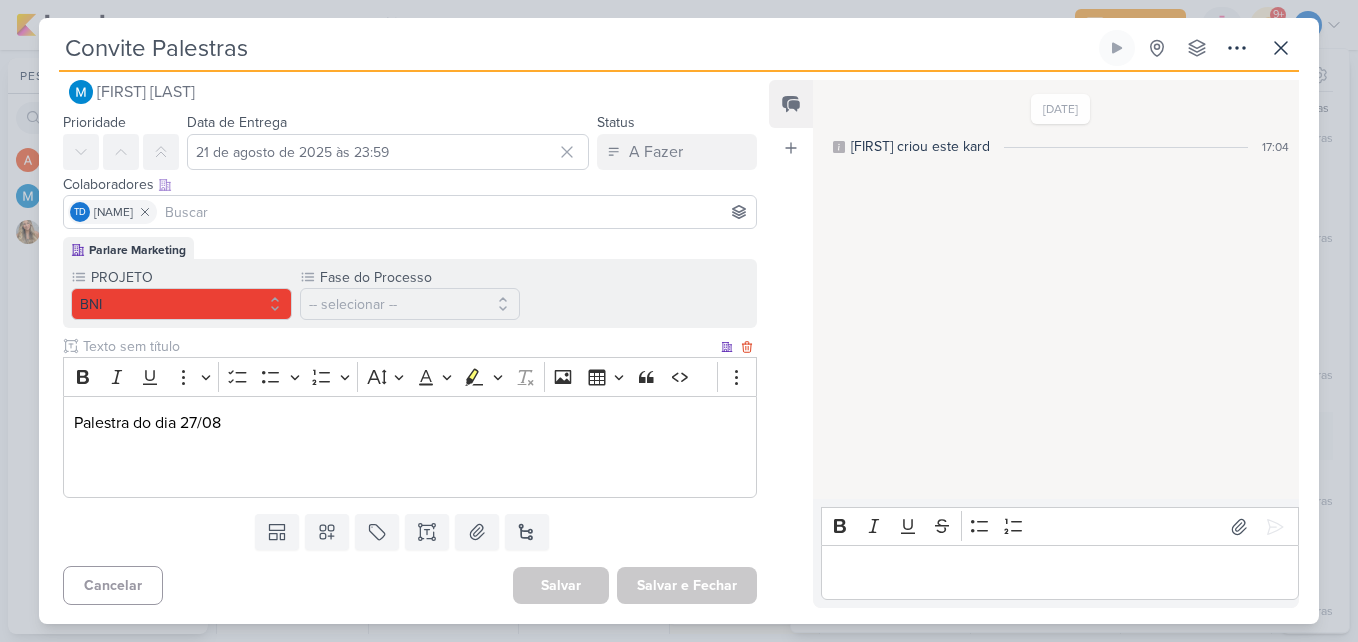 scroll, scrollTop: 27, scrollLeft: 0, axis: vertical 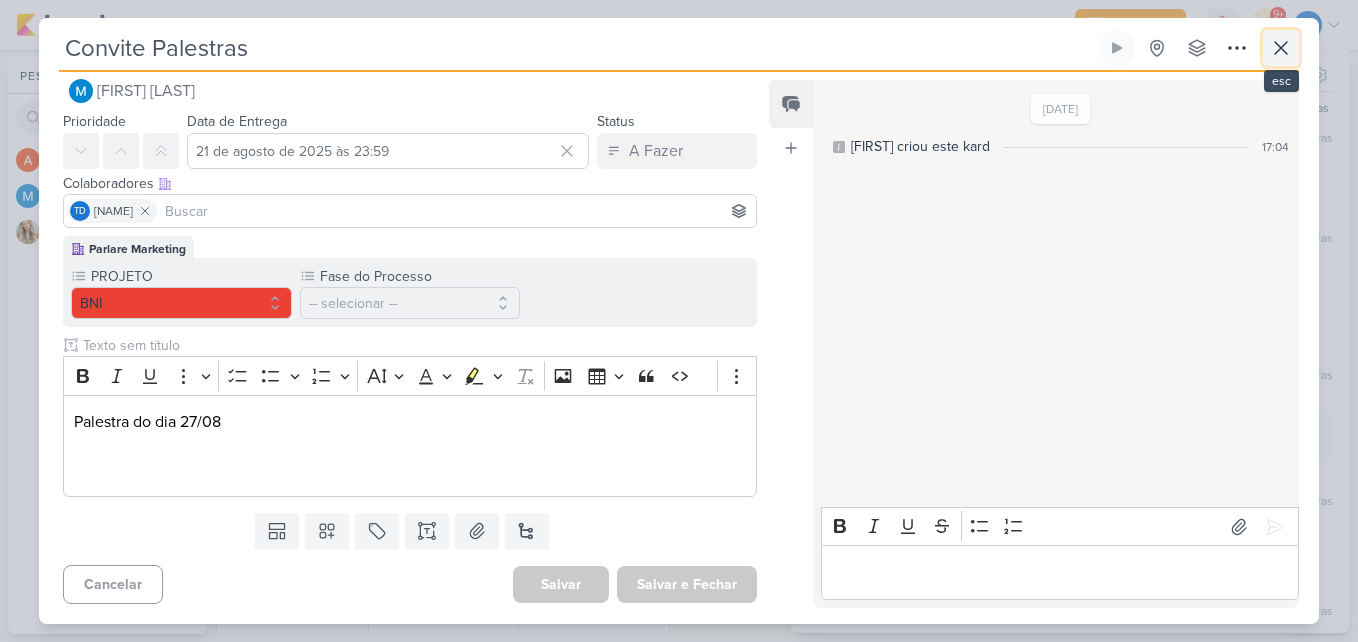 click at bounding box center (1281, 48) 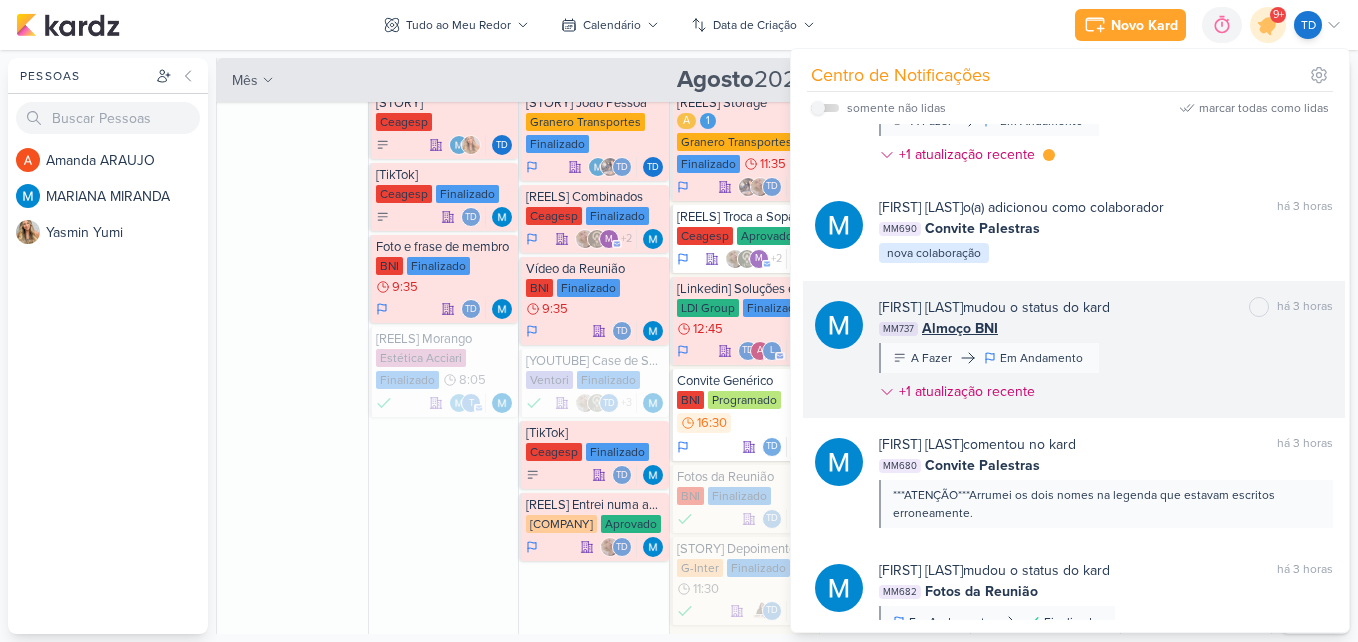 scroll, scrollTop: 2142, scrollLeft: 0, axis: vertical 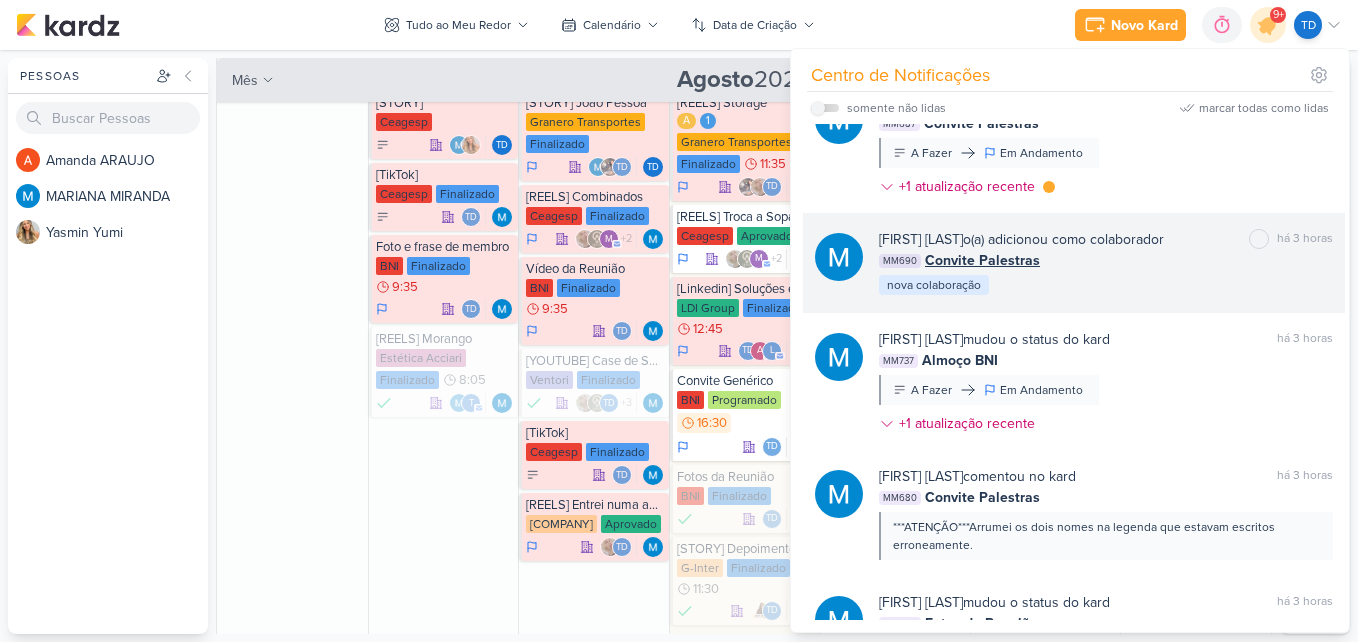 click on "MM690
Convite Palestras" at bounding box center [1106, 260] 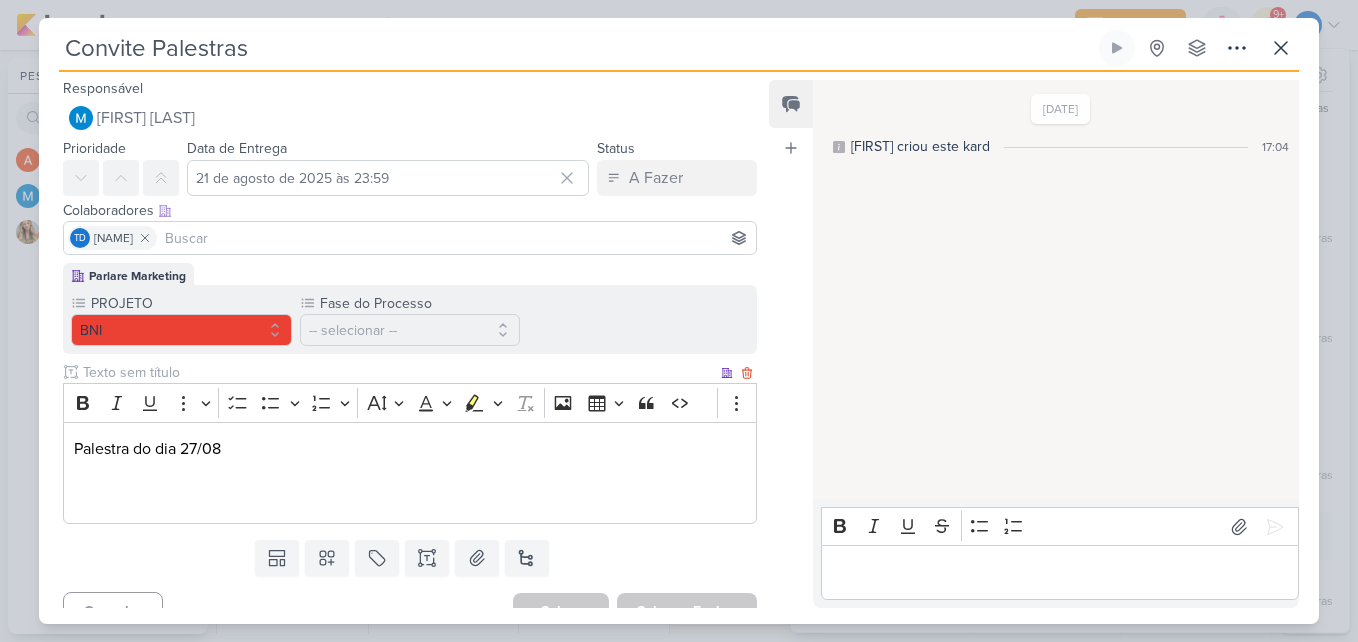 scroll, scrollTop: 27, scrollLeft: 0, axis: vertical 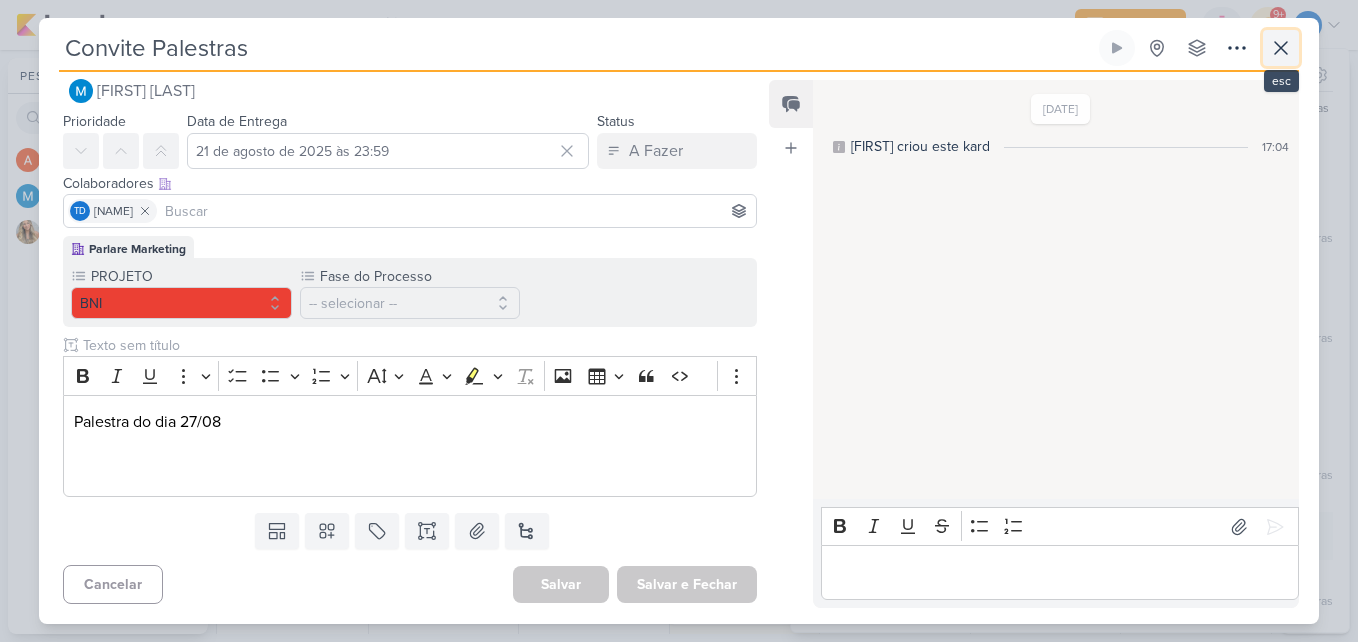click 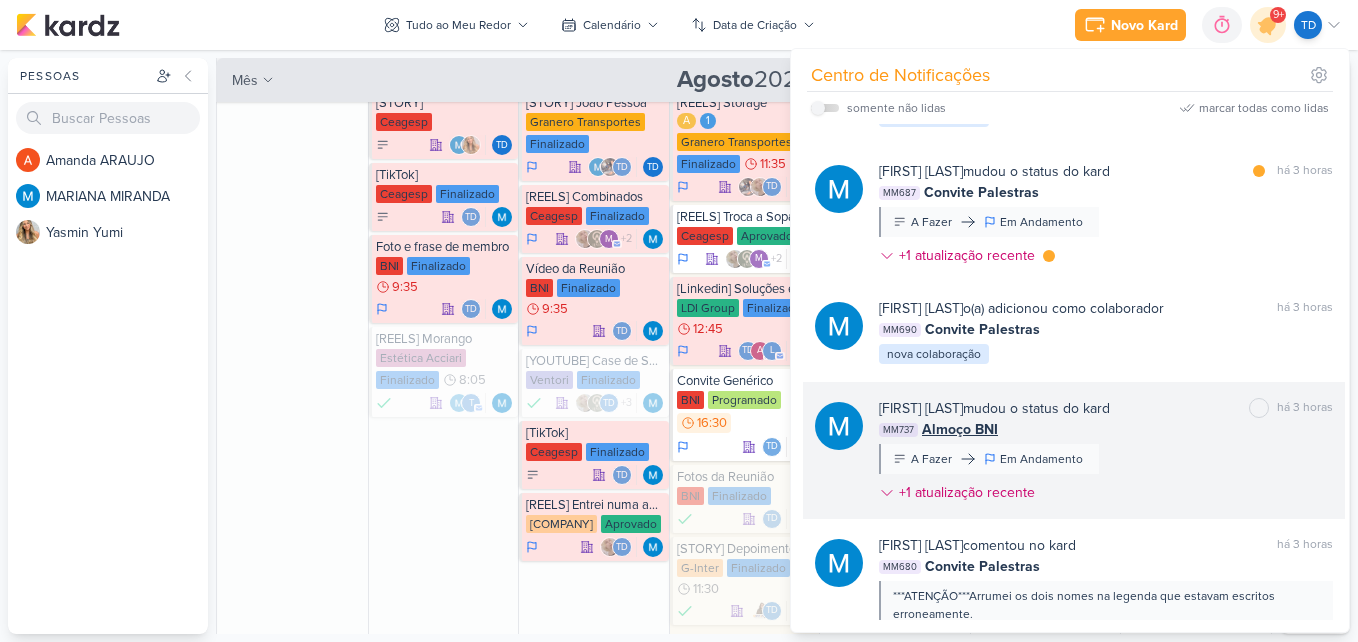 scroll, scrollTop: 2042, scrollLeft: 0, axis: vertical 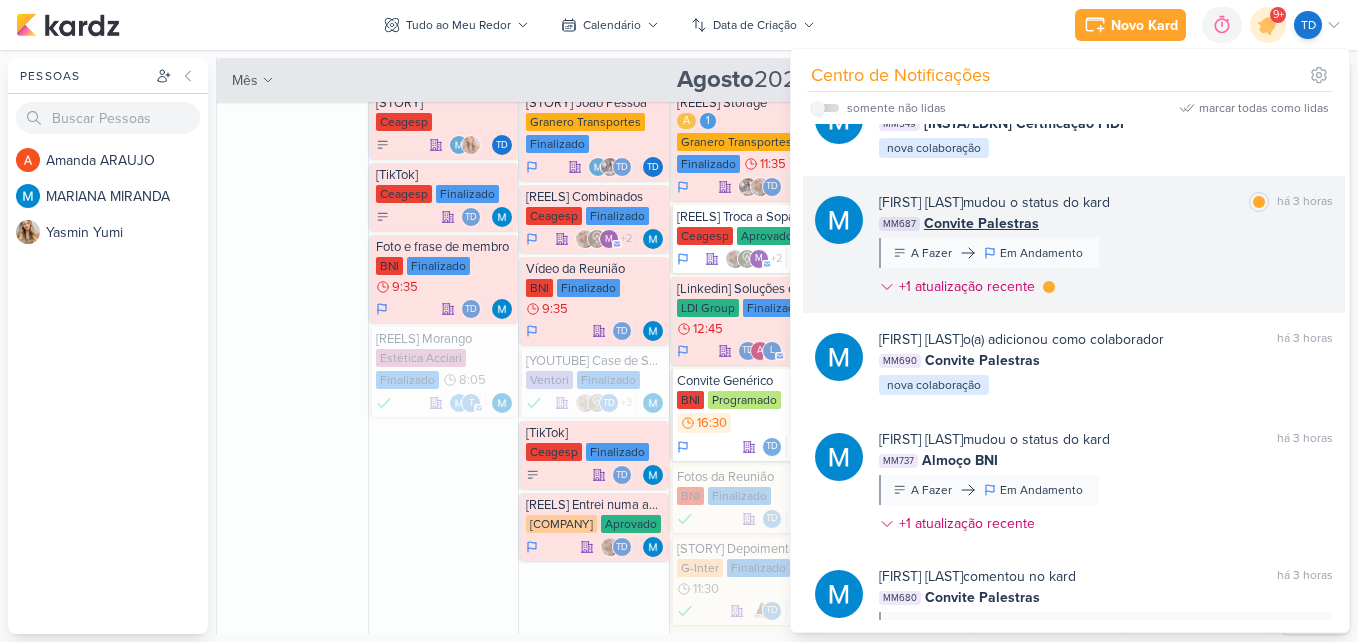 click on "MARIANA MIRANDA  mudou o status do kard
marcar como lida
há 3 horas
MM687
Convite Palestras
A Fazer
Em Andamento" at bounding box center [1106, 248] 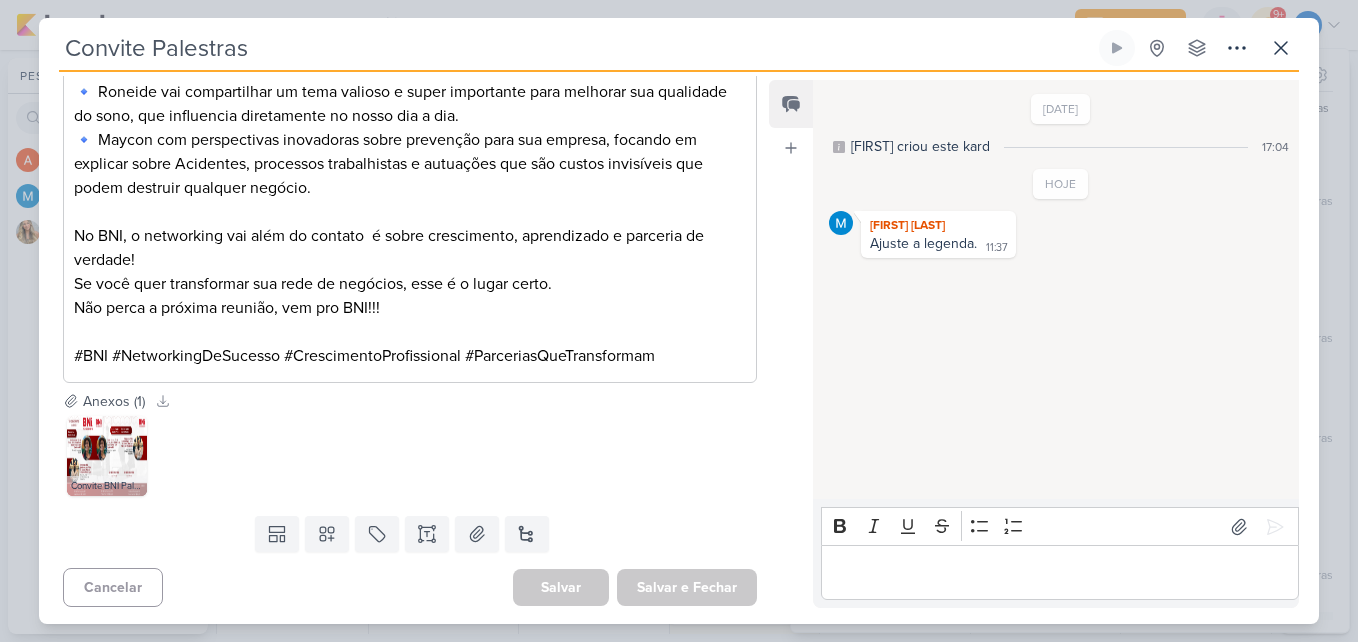 scroll, scrollTop: 867, scrollLeft: 0, axis: vertical 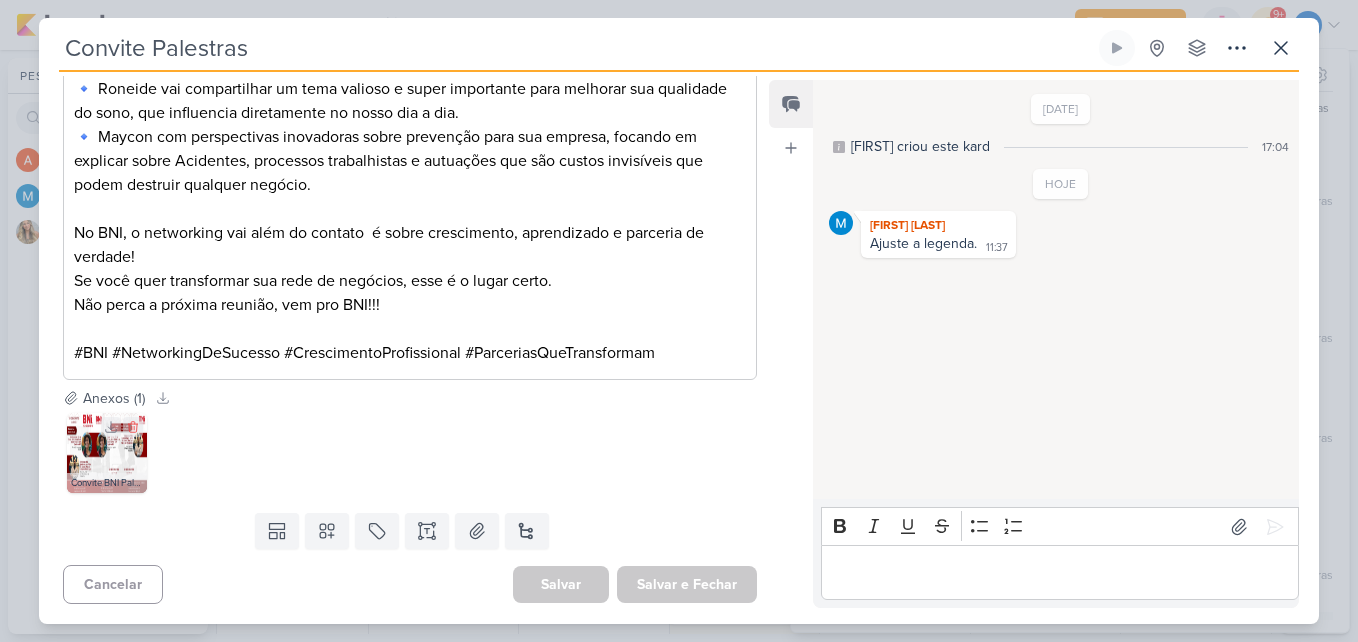 click at bounding box center (107, 453) 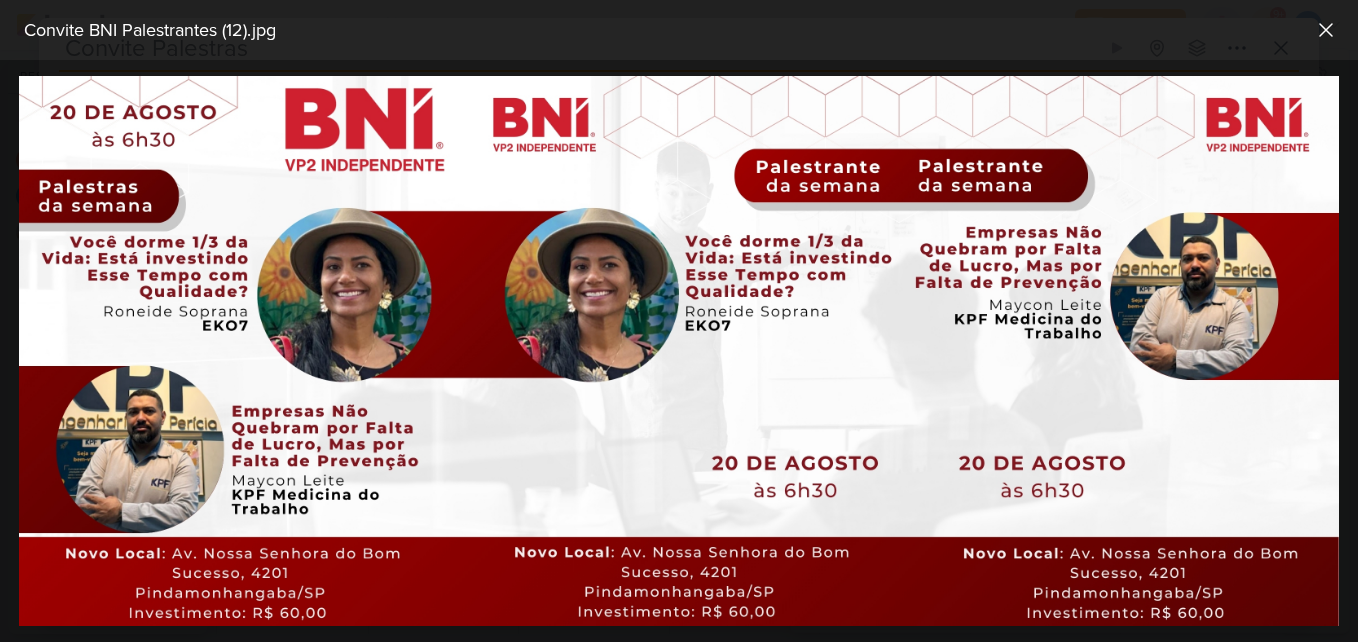 click on "Convite BNI Palestrantes (12).jpg" at bounding box center [679, 30] 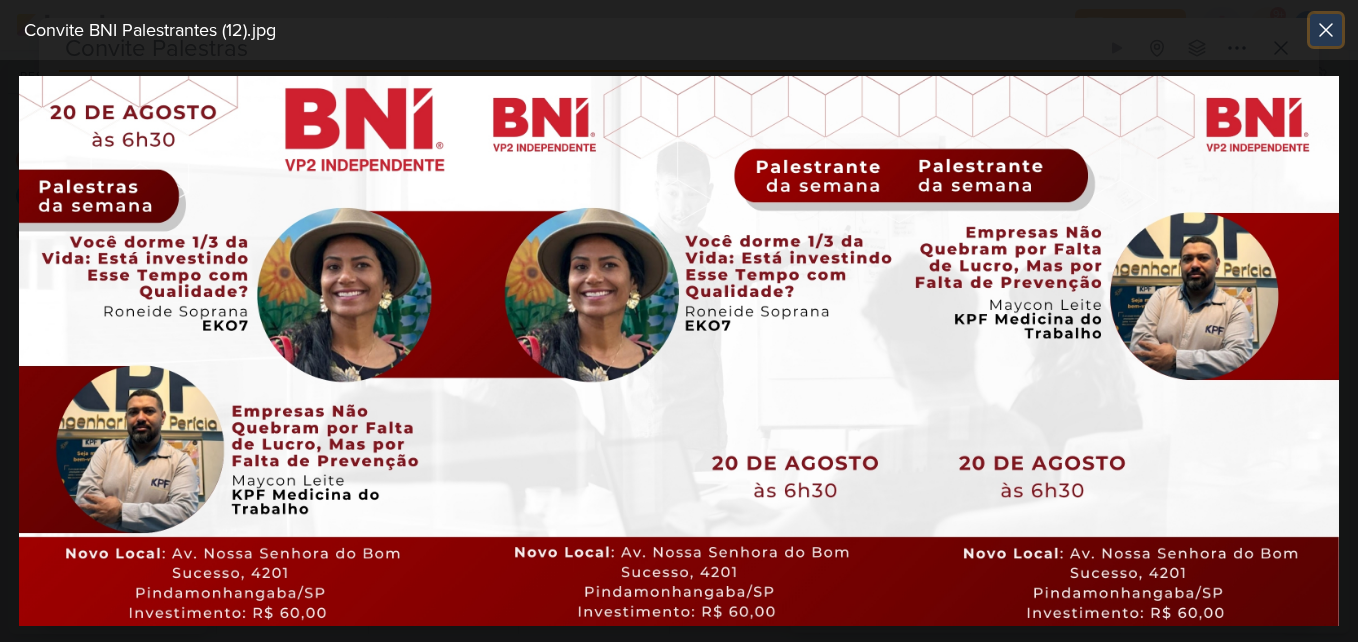 click 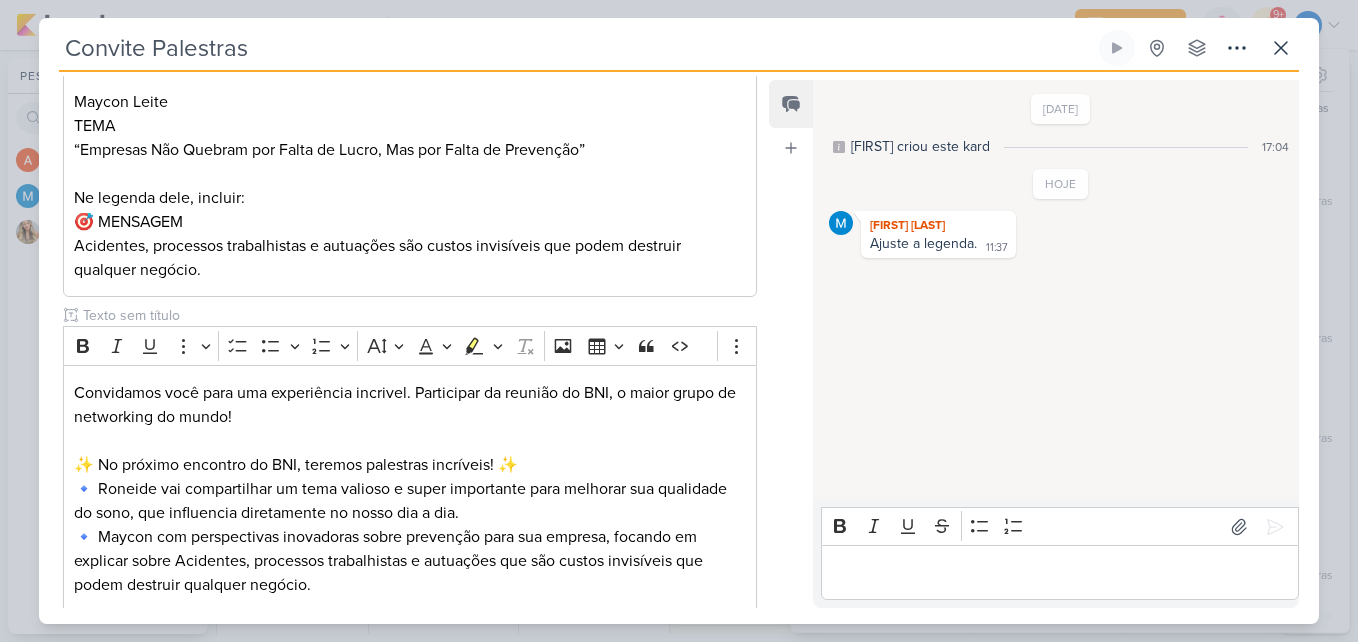 scroll, scrollTop: 367, scrollLeft: 0, axis: vertical 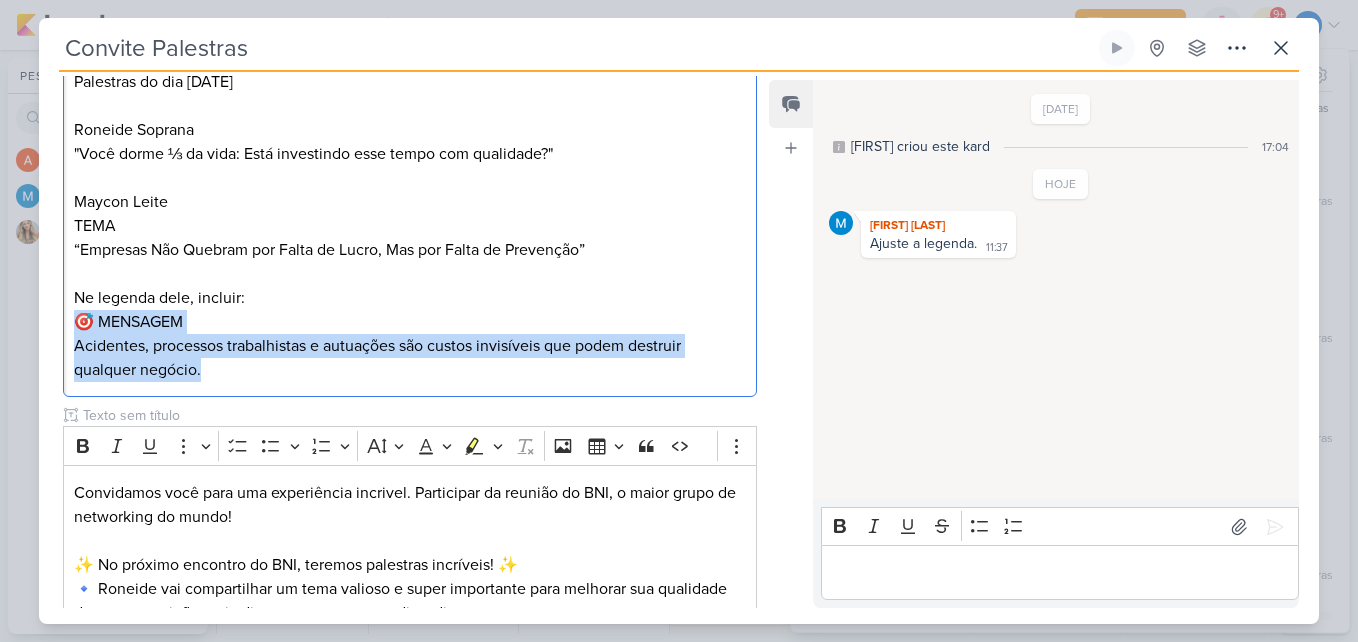 drag, startPoint x: 77, startPoint y: 316, endPoint x: 236, endPoint y: 385, distance: 173.32628 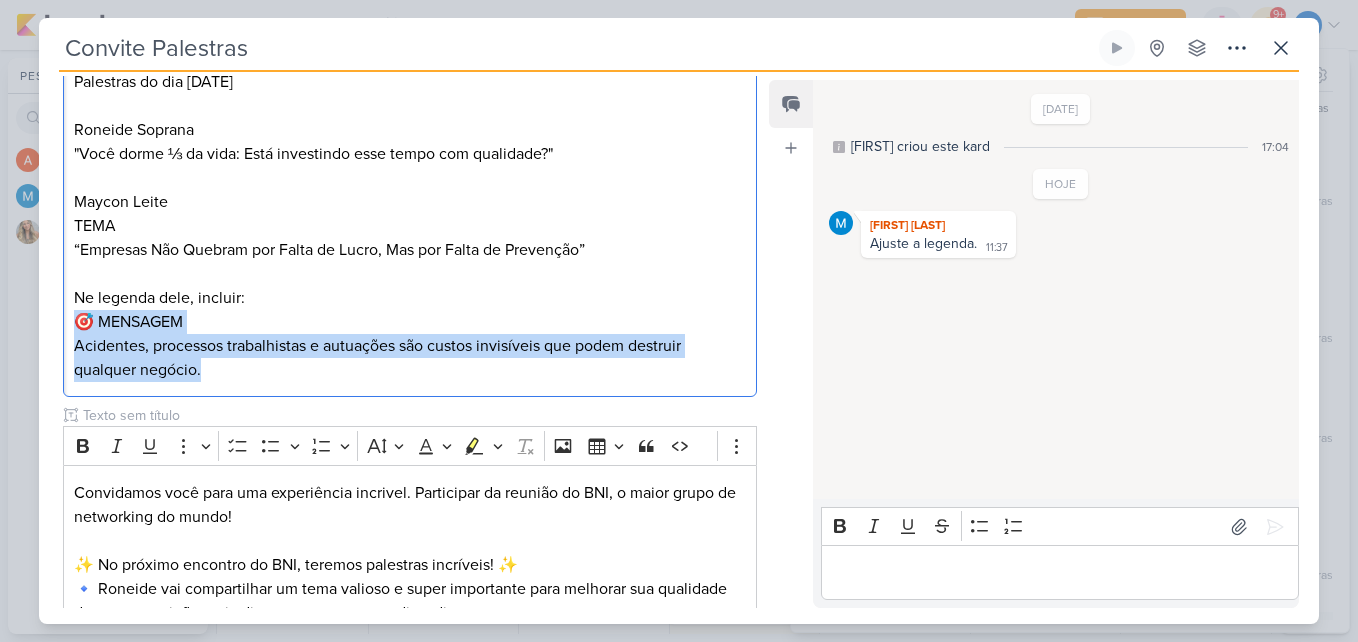 click on "Palestras do dia 20/08 Roneide Soprana "Você dorme ⅓ da vida: Está investindo esse tempo com qualidade?" Maycon Leite TEMA “Empresas Não Quebram por Falta de Lucro, Mas por Falta de Prevenção”   Ne legenda dele, incluir: 🎯 MENSAGEM Acidentes, processos trabalhistas e autuações são custos invisíveis que podem destruir qualquer negócio." at bounding box center [410, 226] 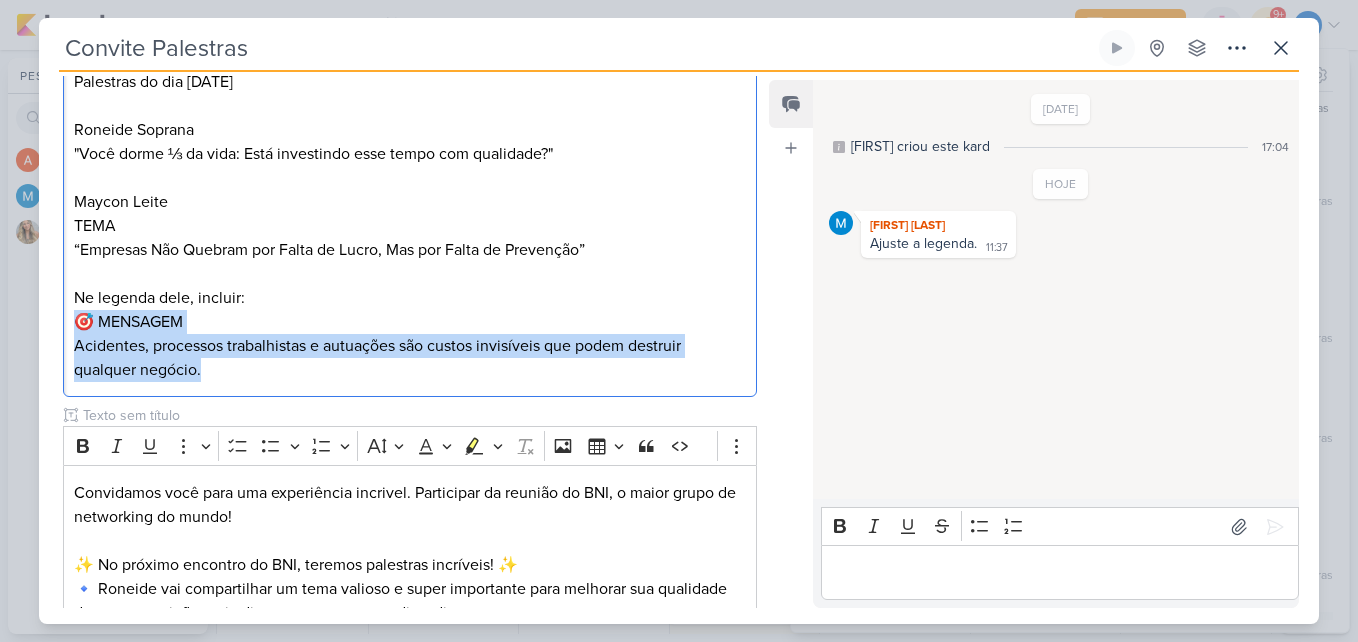 copy on "🎯 MENSAGEM Acidentes, processos trabalhistas e autuações são custos invisíveis que podem destruir qualquer negócio." 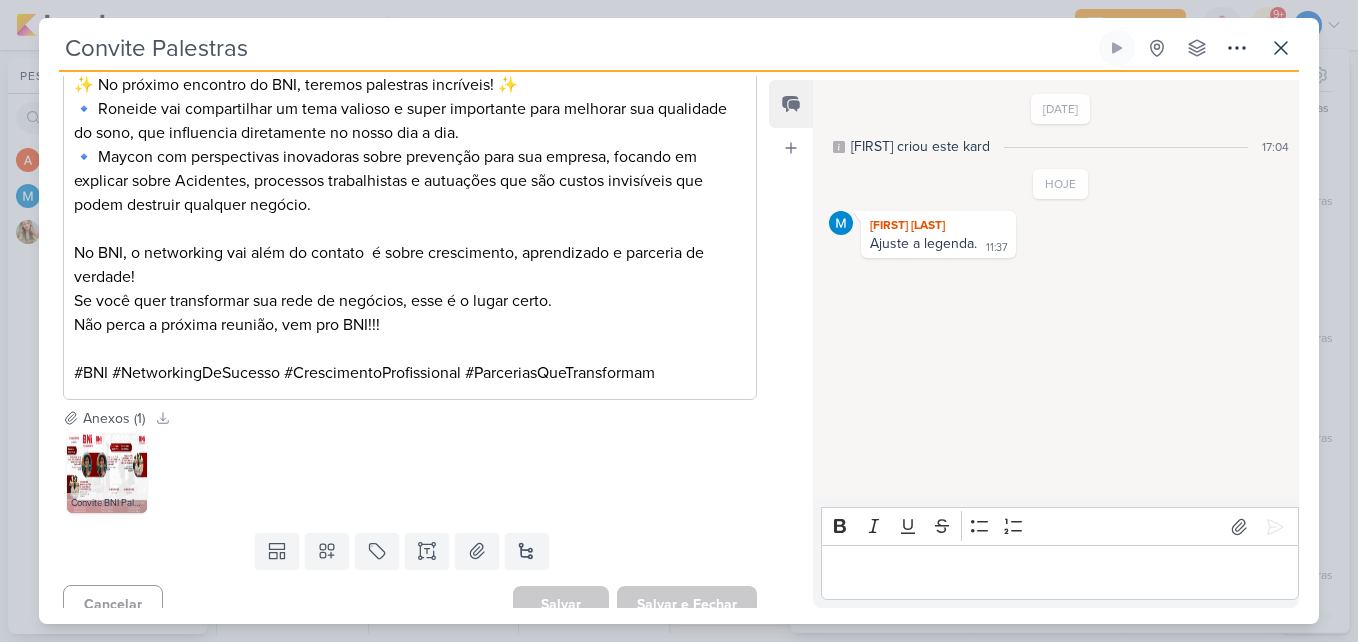 scroll, scrollTop: 867, scrollLeft: 0, axis: vertical 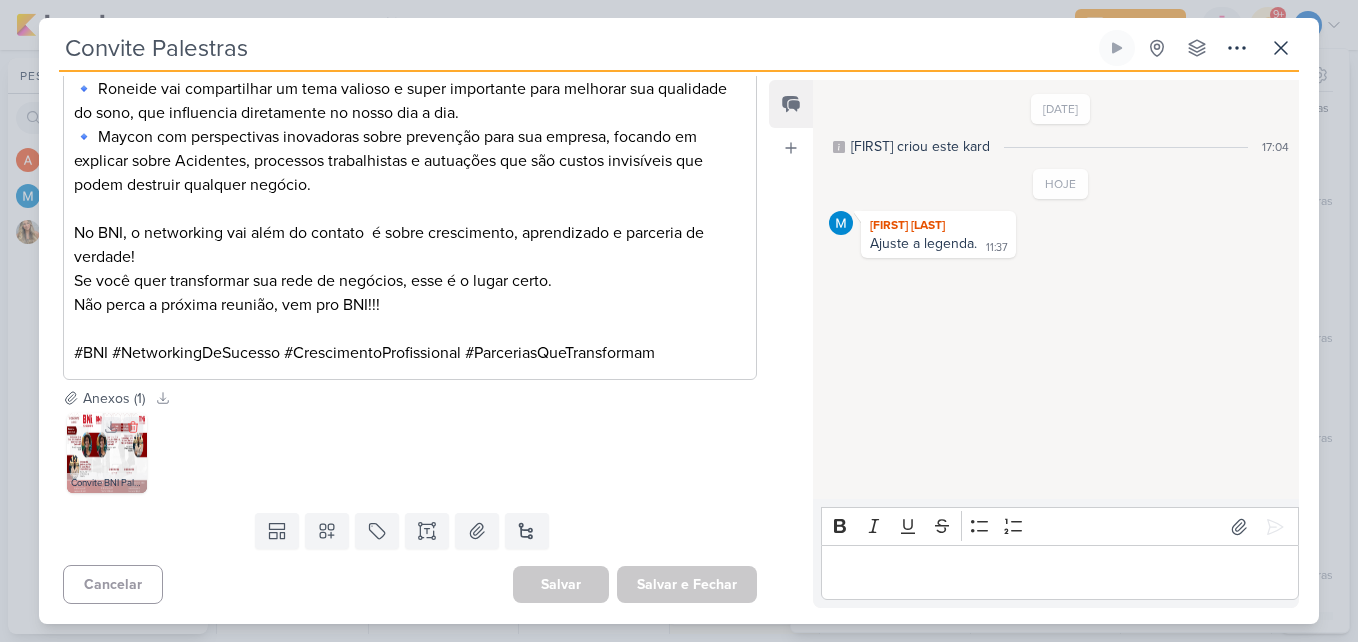 click at bounding box center [107, 453] 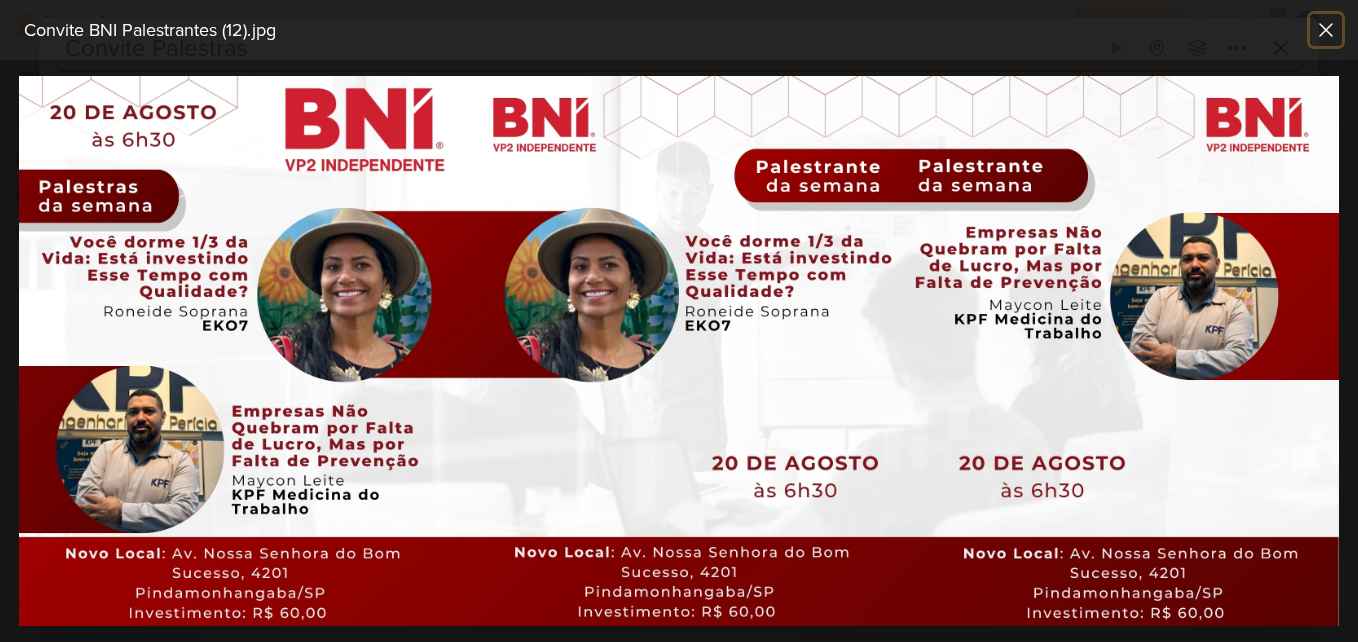 click 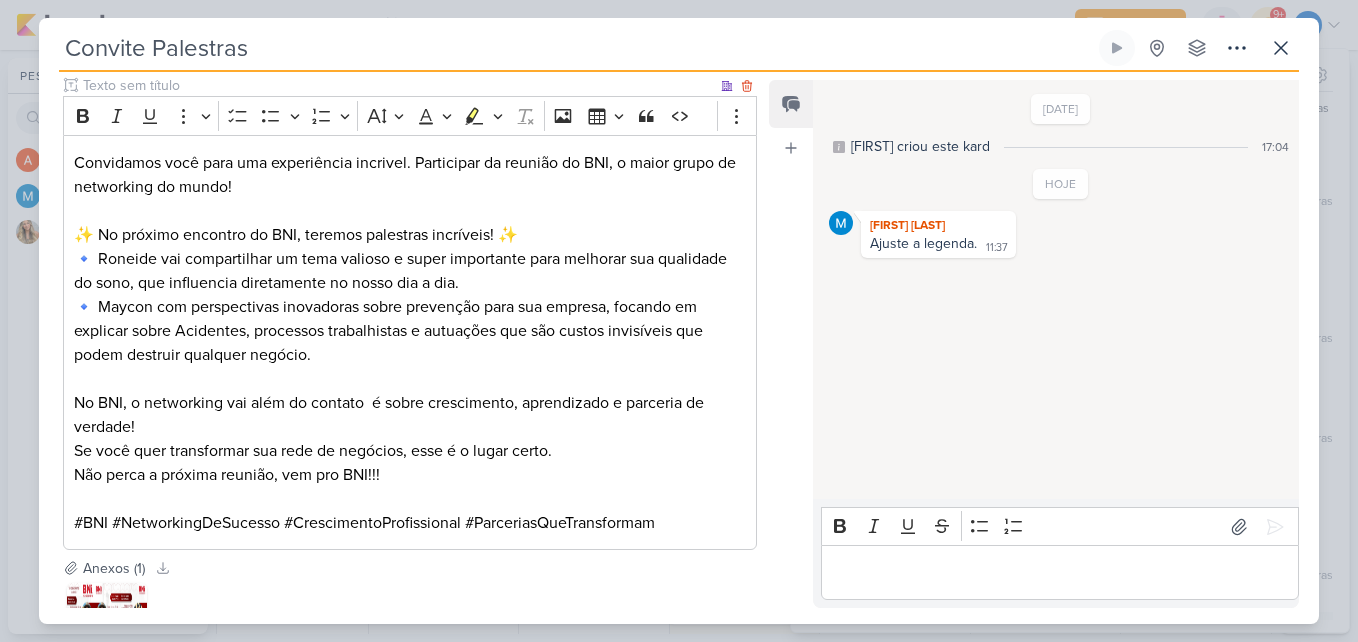 scroll, scrollTop: 667, scrollLeft: 0, axis: vertical 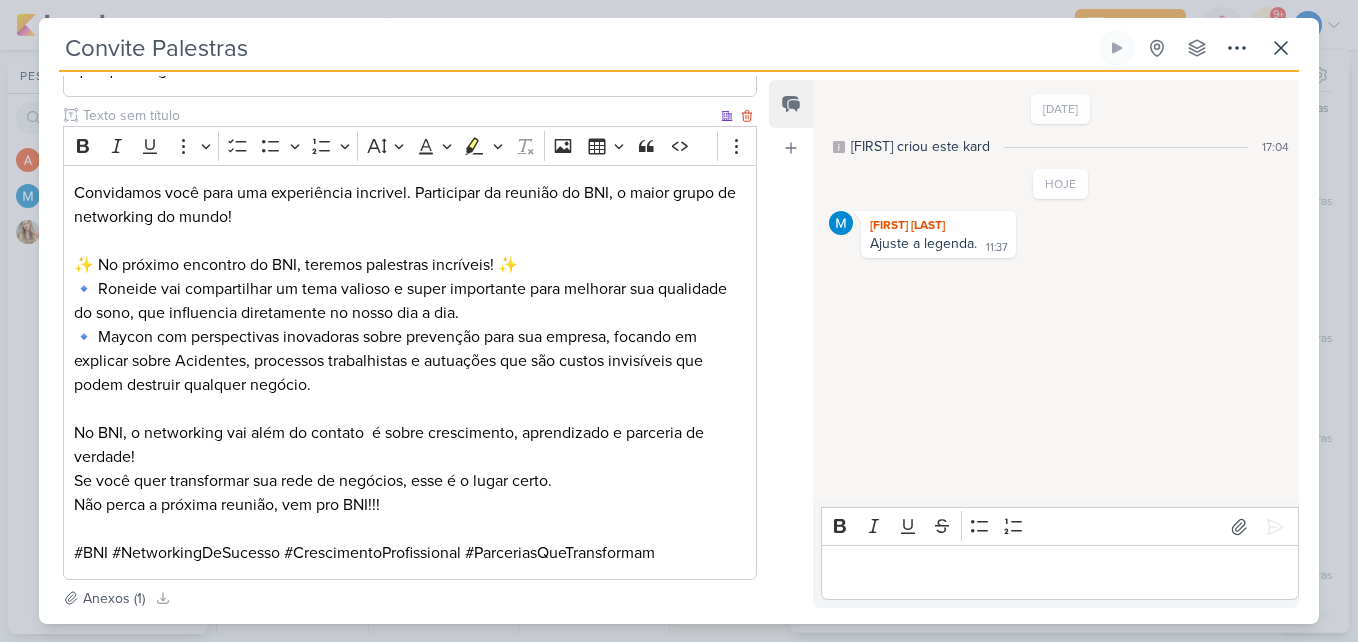 click on "🔹 Roneide vai compartilhar um tema valioso e super importante para melhorar sua qualidade do sono, que influencia diretamente no nosso dia a dia." at bounding box center (410, 301) 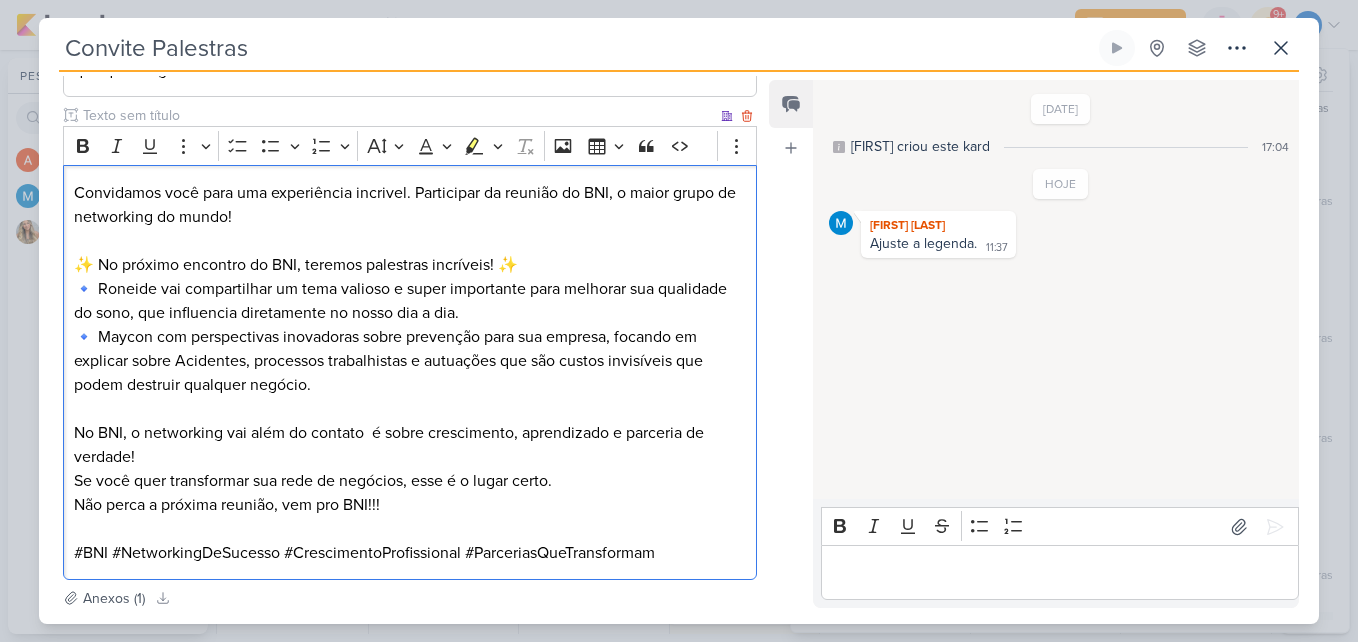 click on "Convidamos você para uma experiência incrivel. Participar da reunião do BNI, o maior grupo de networking do mundo!" at bounding box center (410, 205) 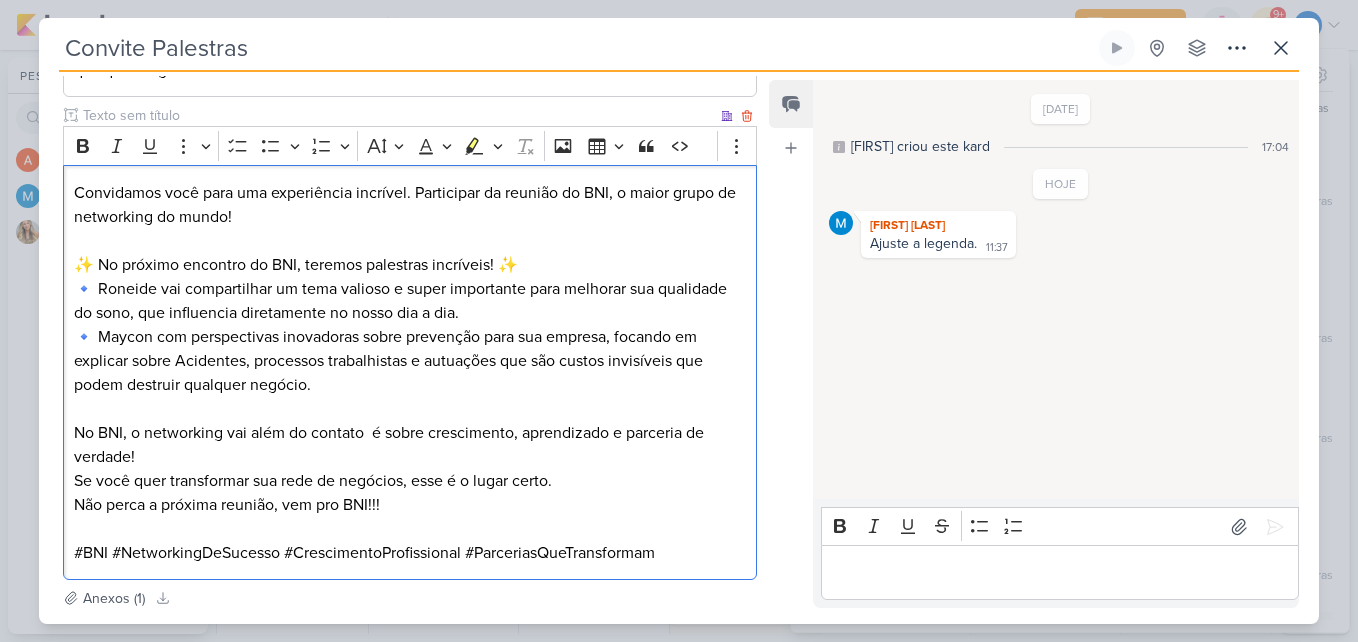click on "Convidamos você para uma experiência incrível. Participar da reunião do BNI, o maior grupo de networking do mundo!" at bounding box center [410, 205] 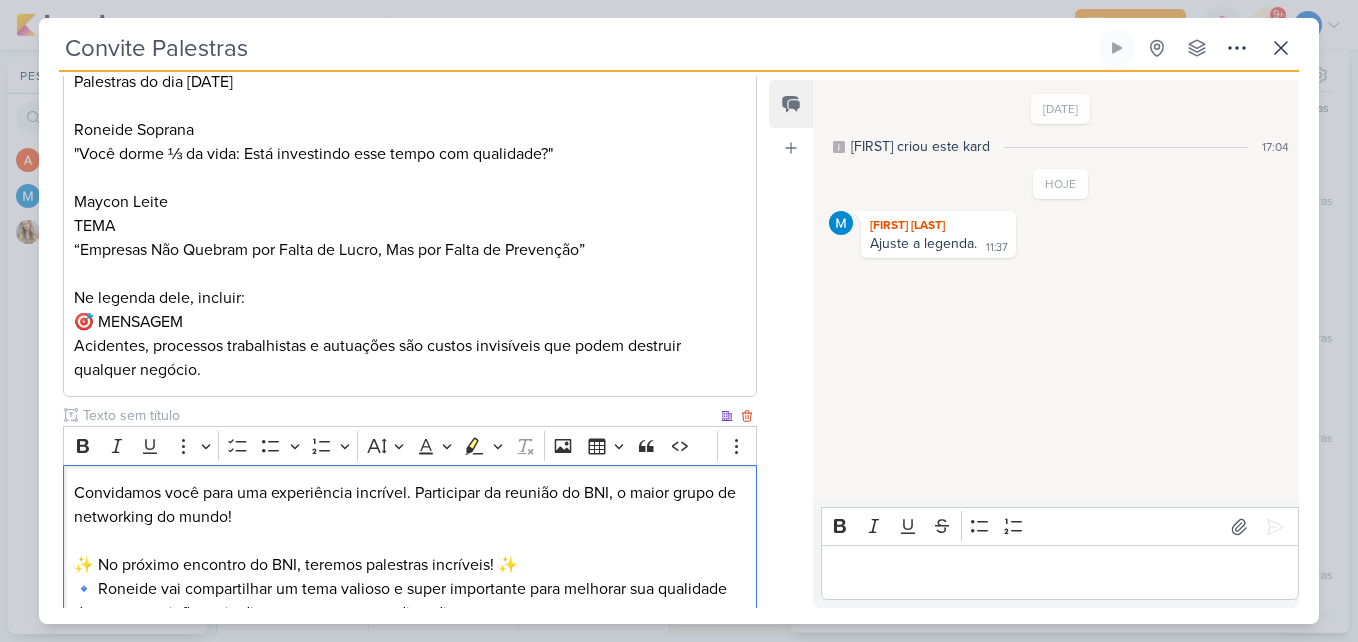 scroll, scrollTop: 867, scrollLeft: 0, axis: vertical 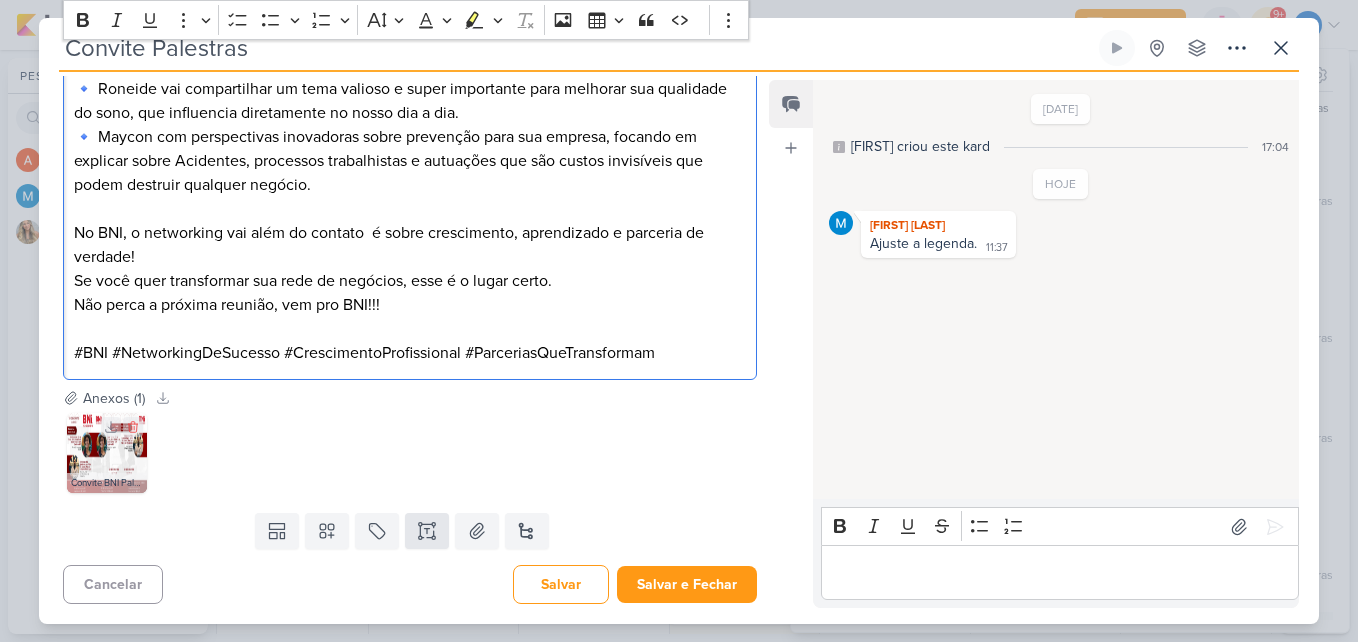 click 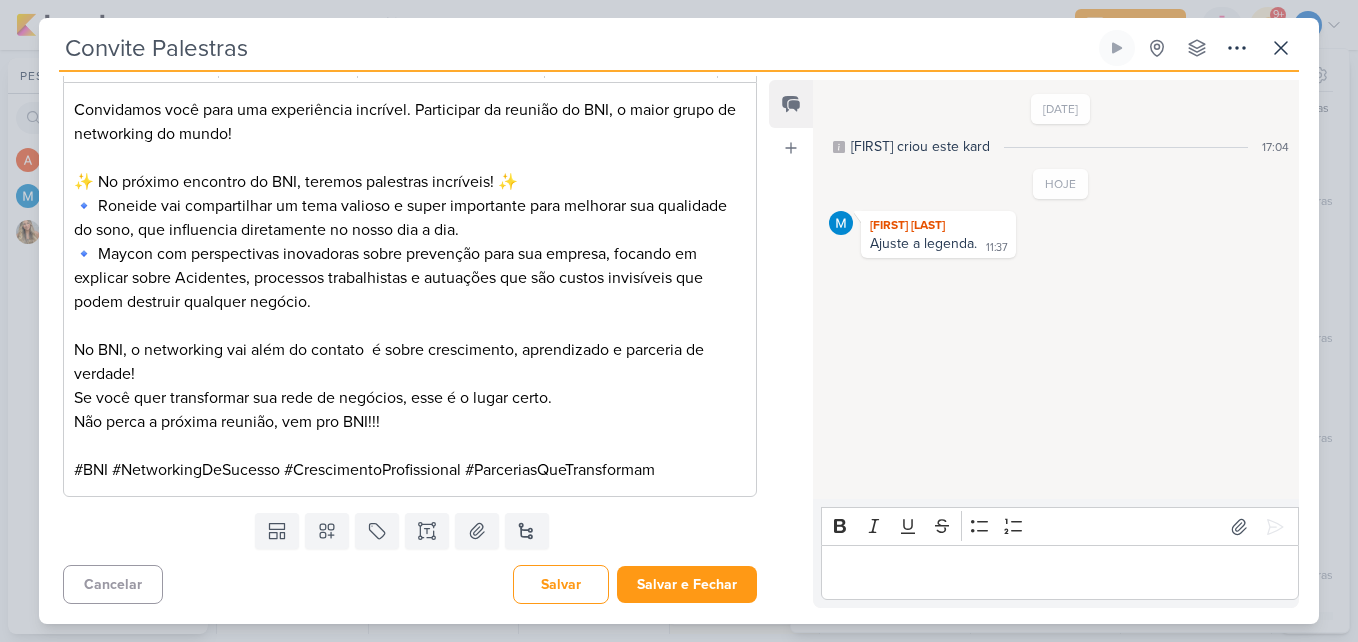 scroll, scrollTop: 750, scrollLeft: 0, axis: vertical 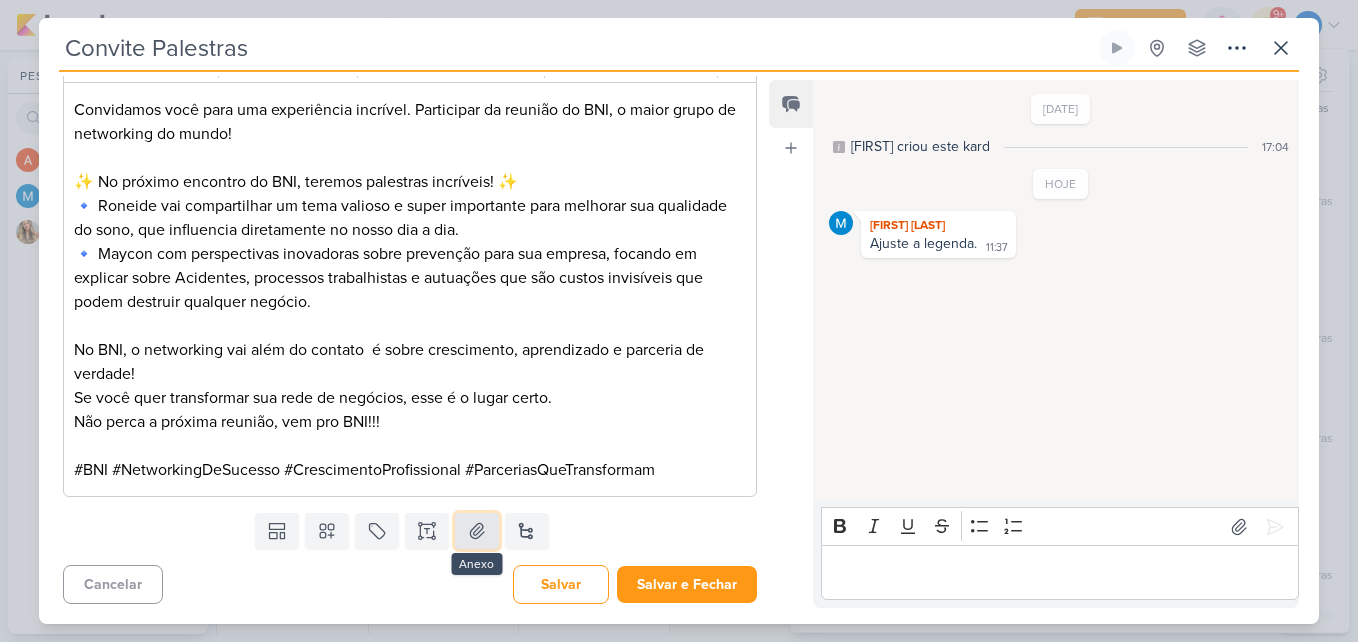 click 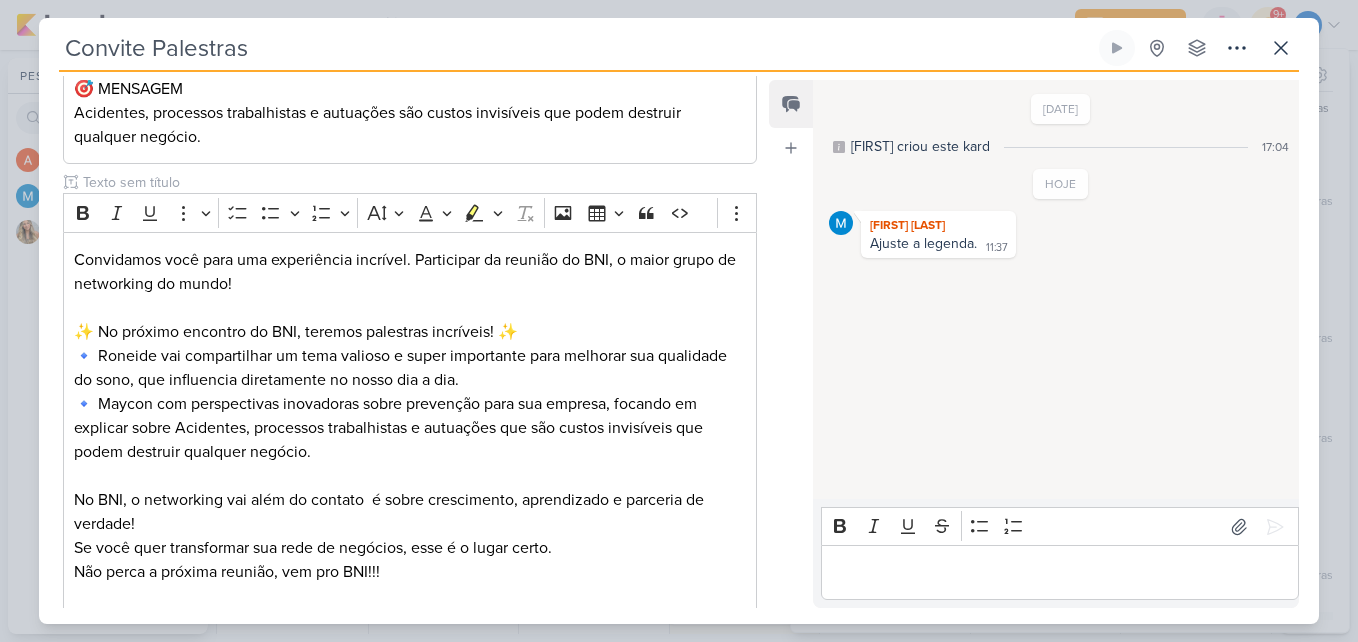 scroll, scrollTop: 867, scrollLeft: 0, axis: vertical 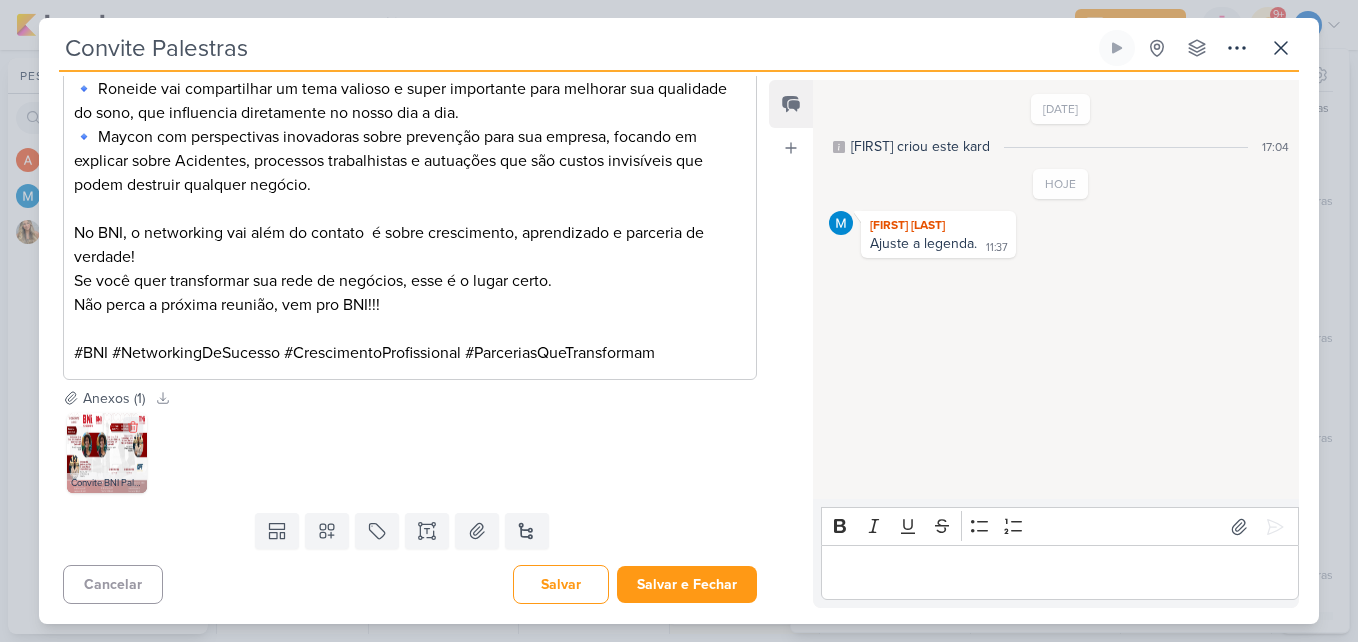 click at bounding box center (107, 453) 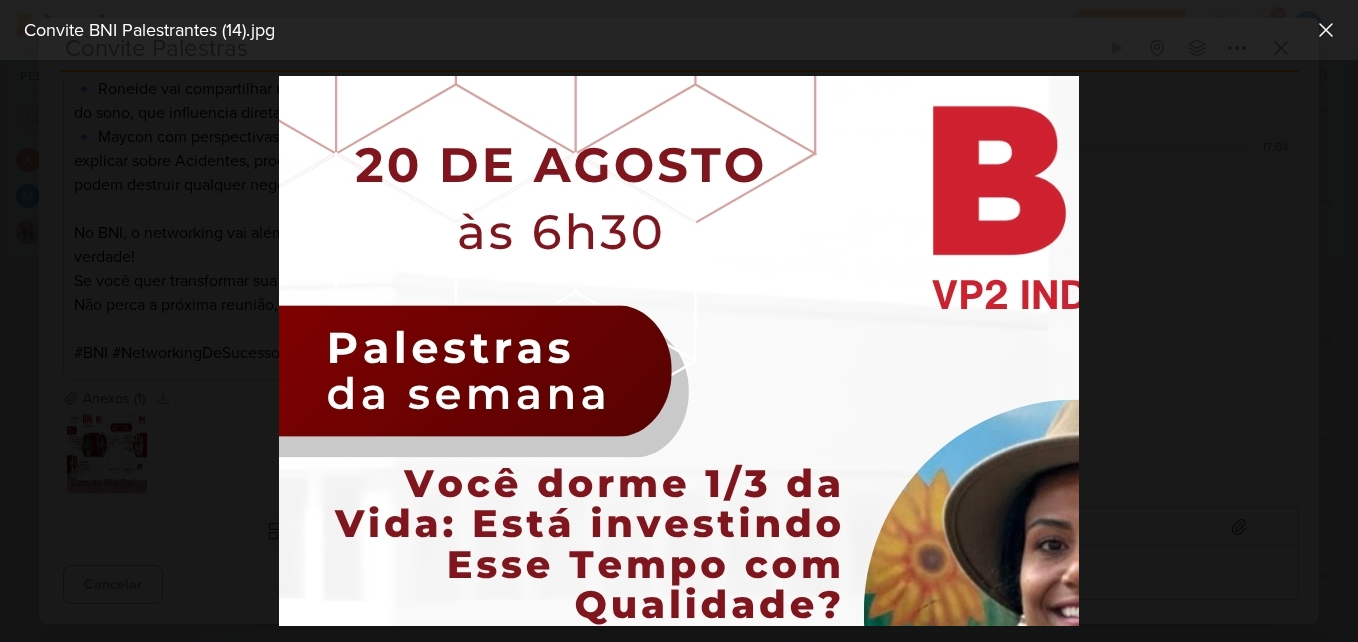 scroll, scrollTop: 500, scrollLeft: 2455, axis: both 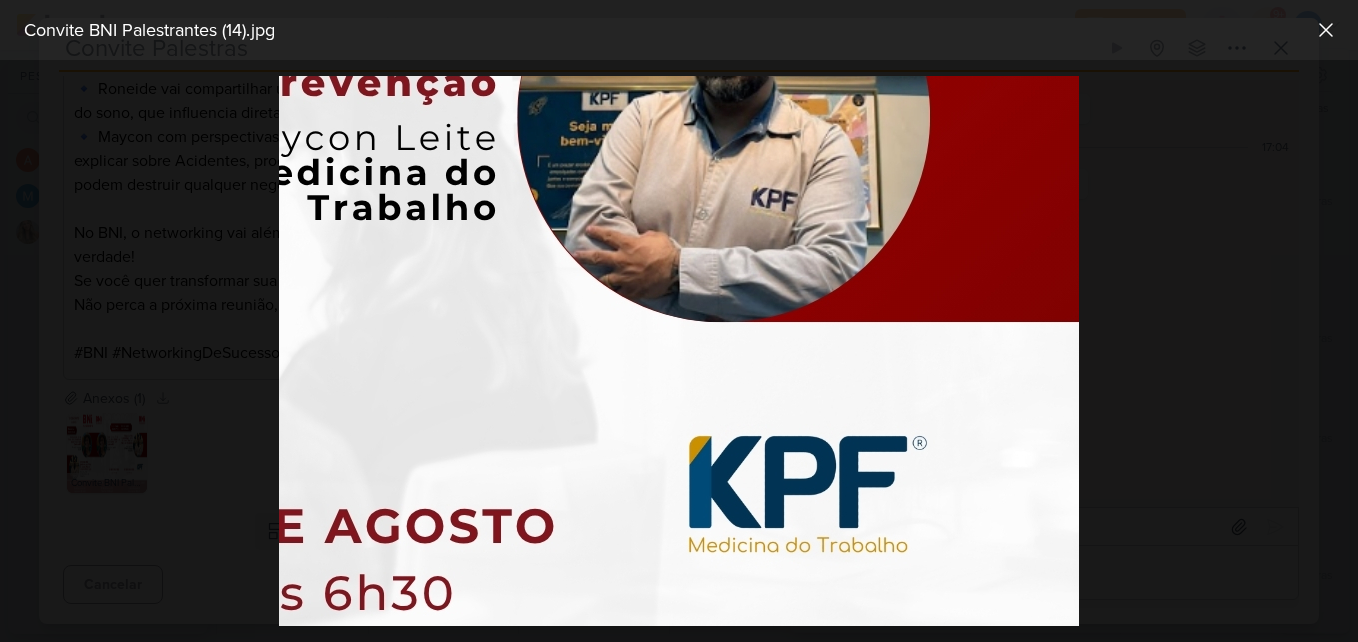 click at bounding box center [679, 351] 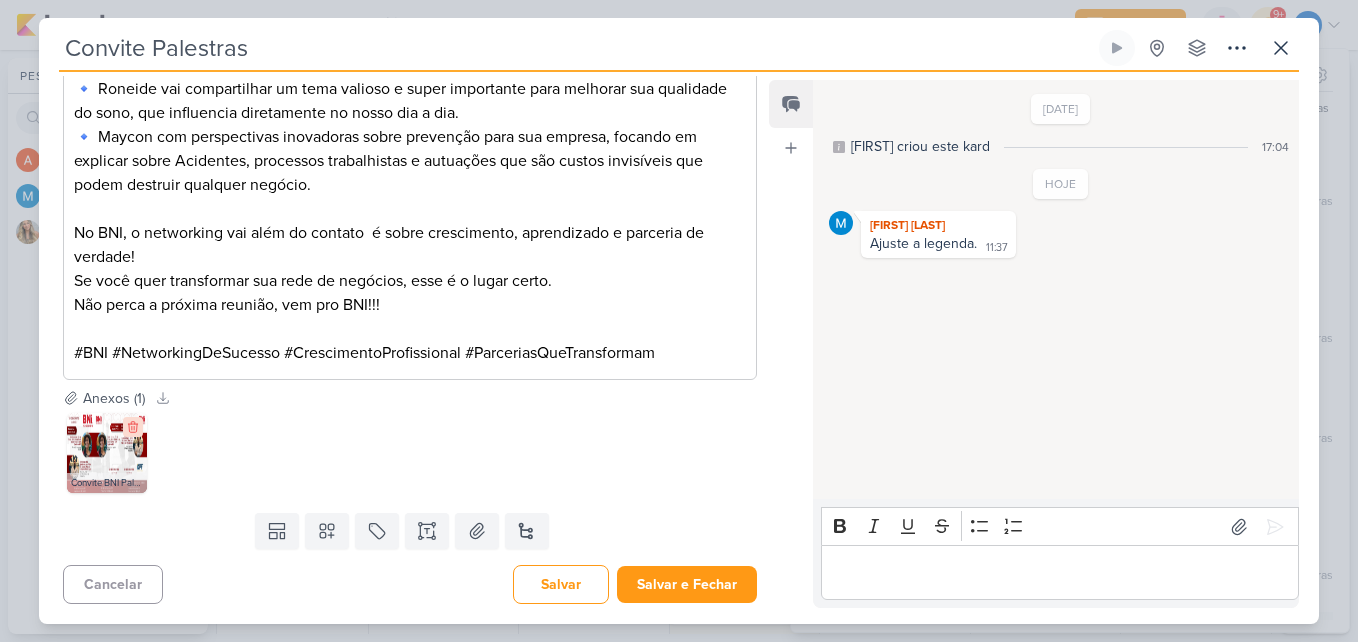 click at bounding box center (133, 427) 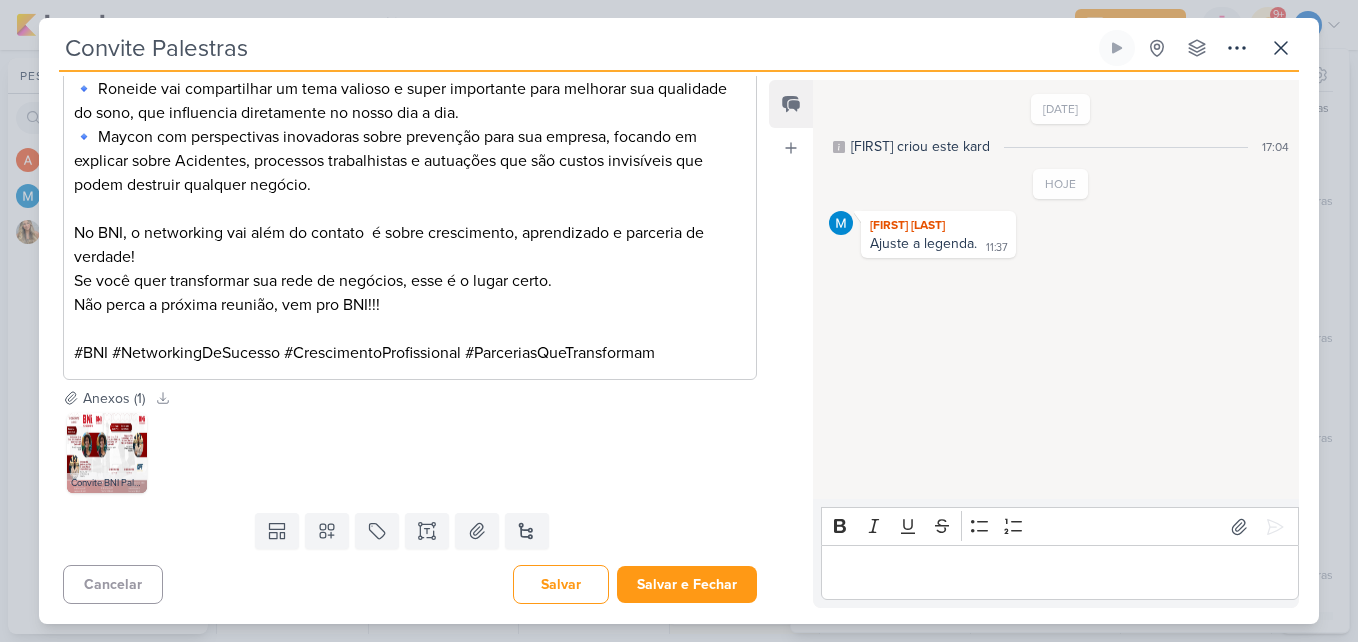 scroll, scrollTop: 750, scrollLeft: 0, axis: vertical 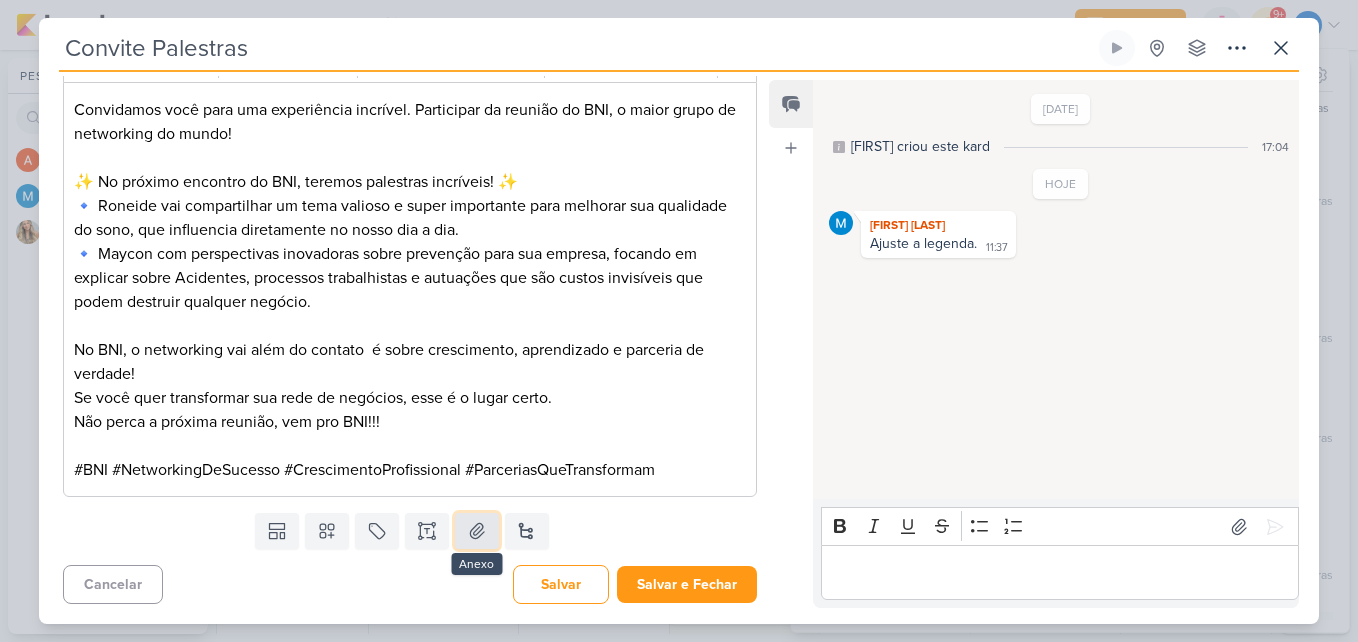 click at bounding box center [477, 531] 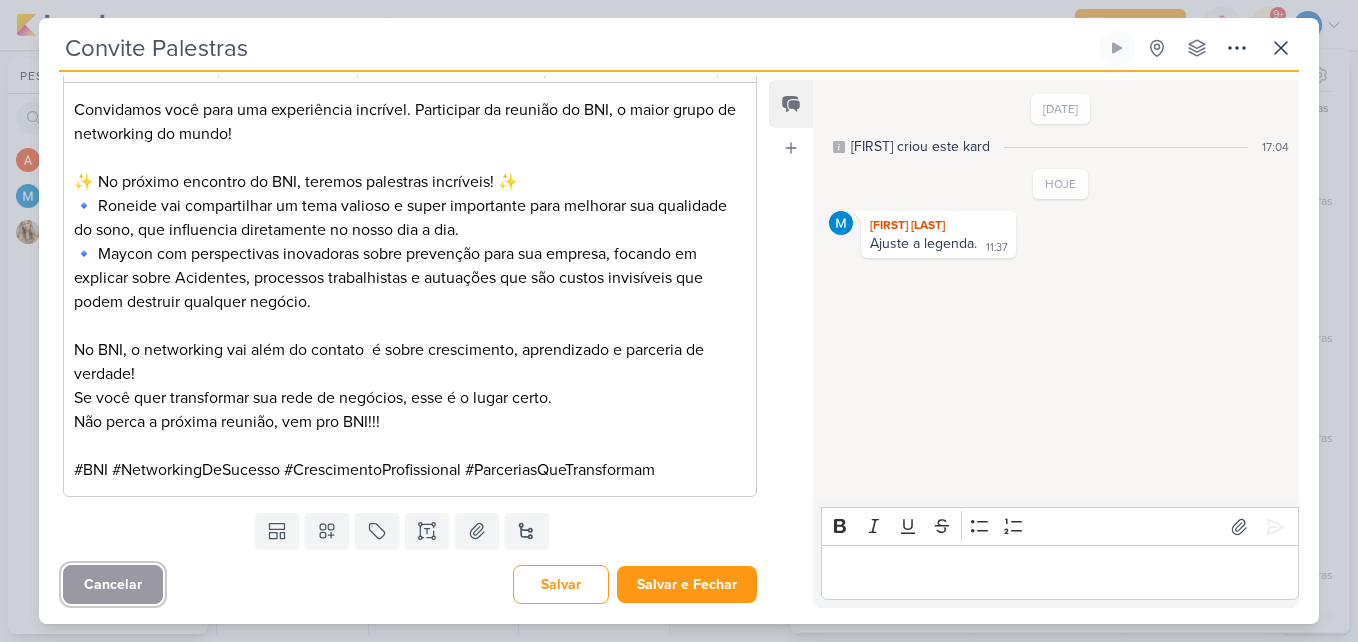 click on "Cancelar" at bounding box center [113, 584] 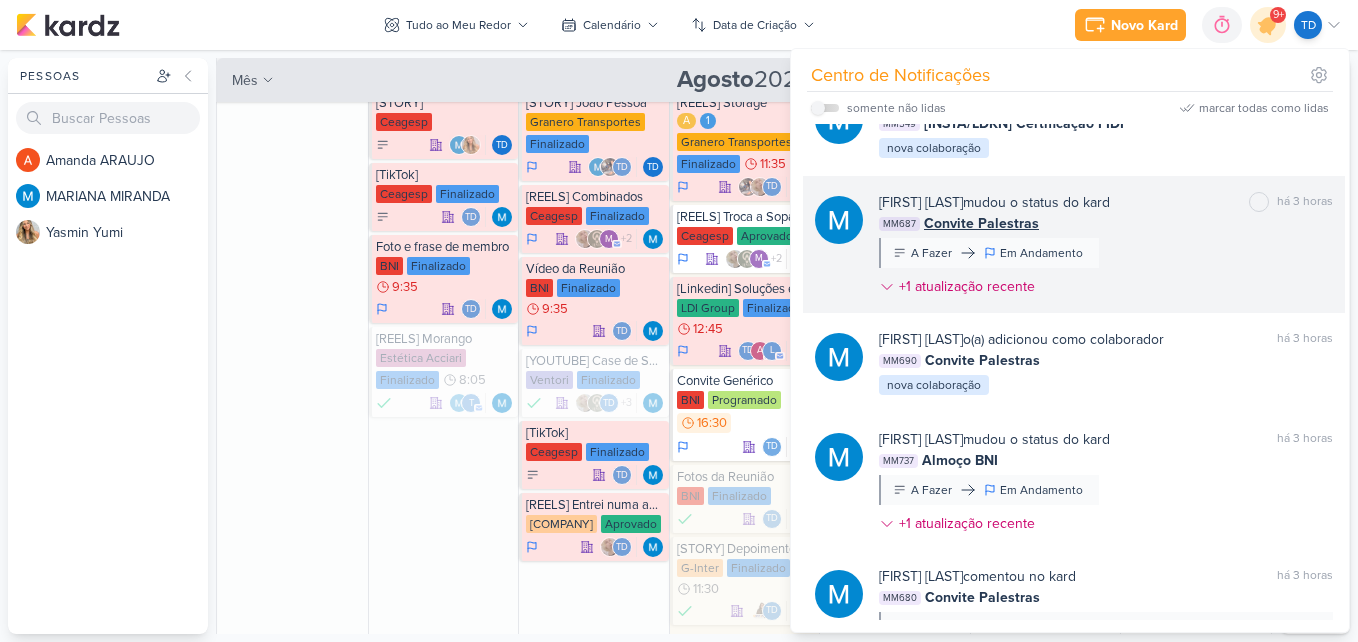 click on "MARIANA MIRANDA  mudou o status do kard
marcar como não lida
há 3 horas
MM687
Convite Palestras
A Fazer
Em Andamento" at bounding box center (1106, 248) 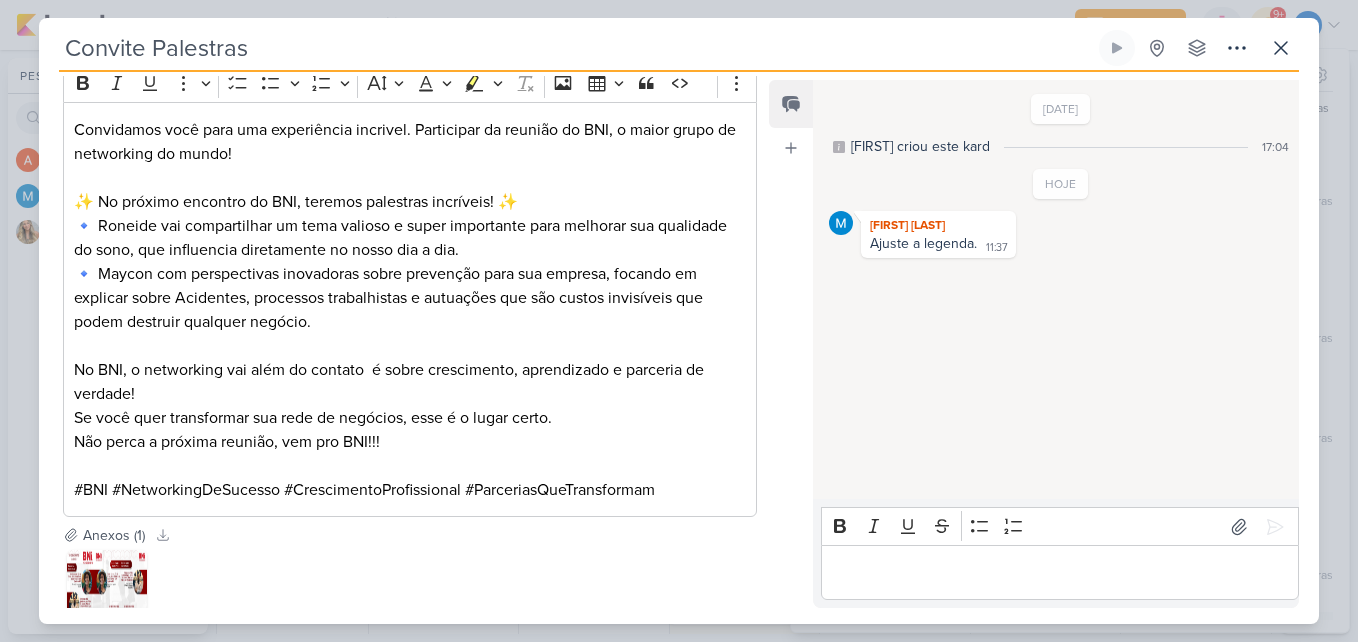 scroll, scrollTop: 700, scrollLeft: 0, axis: vertical 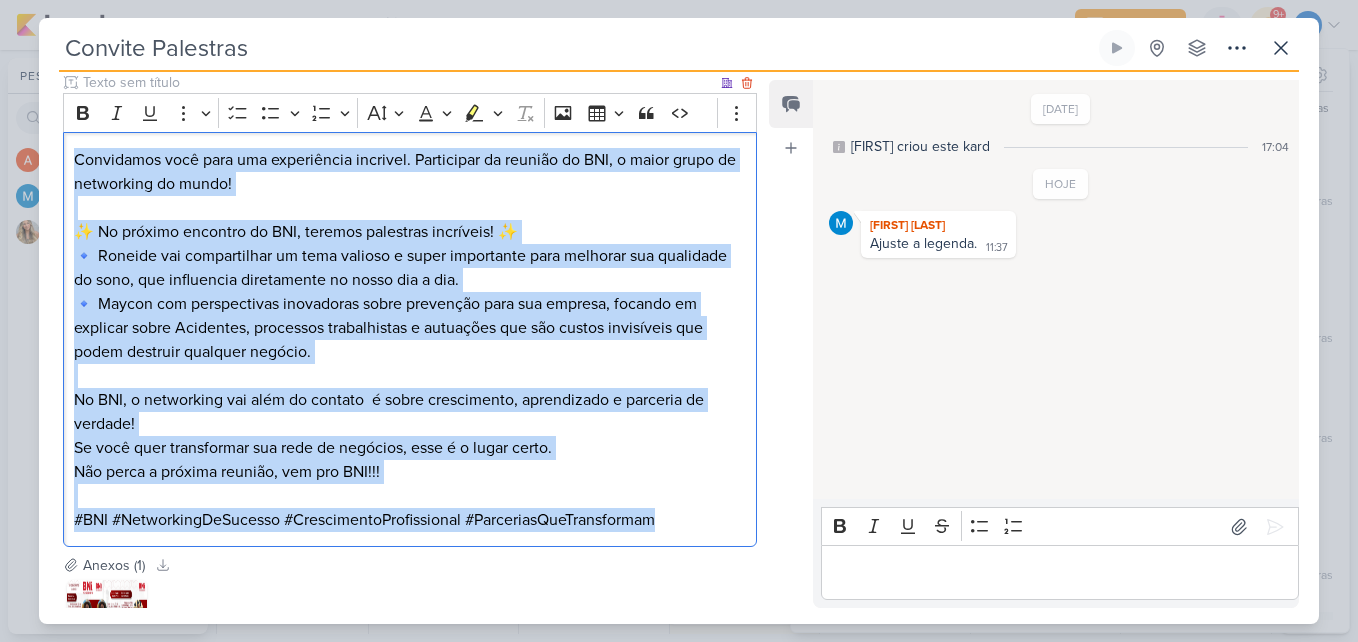 drag, startPoint x: 74, startPoint y: 153, endPoint x: 677, endPoint y: 540, distance: 716.504 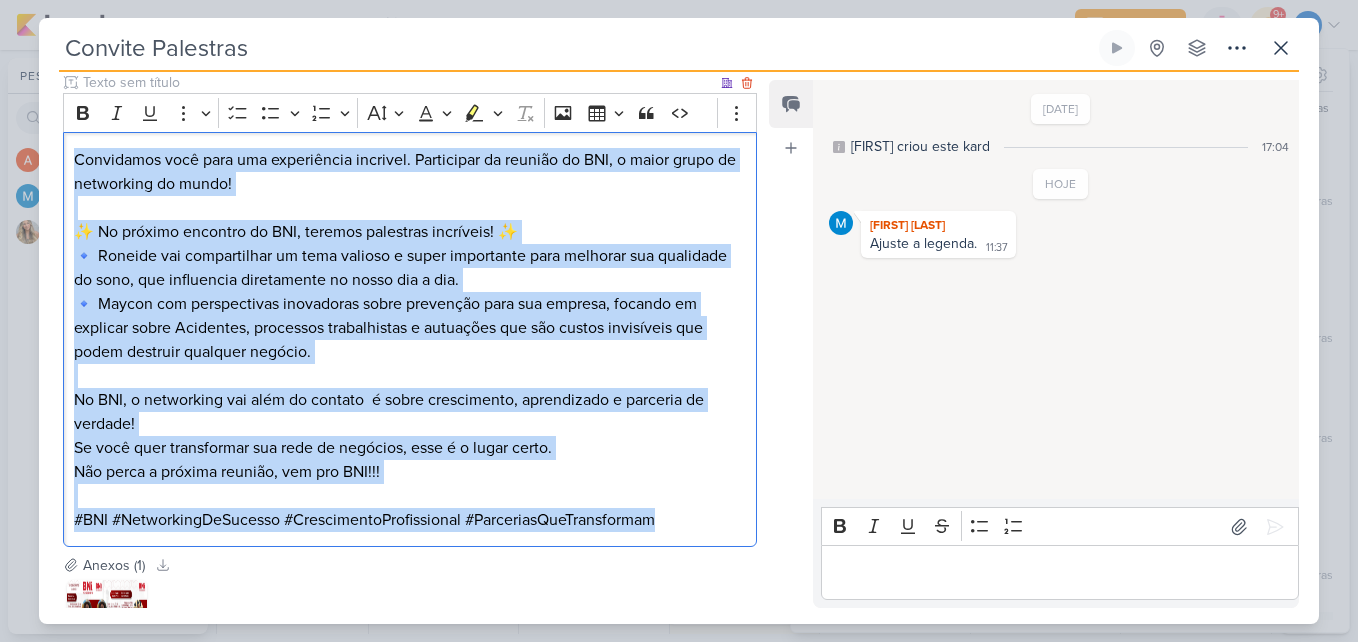 click on "Convidamos você para uma experiência incrivel. Participar da reunião do BNI, o maior grupo de networking do mundo! ✨ No próximo encontro do BNI, teremos palestras incríveis! ✨ 🔹 Roneide vai compartilhar um tema valioso e super importante para melhorar sua qualidade do sono, que influencia diretamente no nosso dia a dia. 🔹 Maycon com perspectivas inovadoras sobre prevenção para sua empresa, focando em explicar sobre Acidentes, processos trabalhistas e autuações que são custos invisíveis que podem destruir qualquer negócio. No BNI, o networking vai além do contato  é sobre crescimento, aprendizado e parceria de verdade! Se você quer transformar sua rede de negócios, esse é o lugar certo. Não perca a próxima reunião, vem pro BNI!!! #BNI #NetworkingDeSucesso #CrescimentoProfissional #ParceriasQueTransformam" at bounding box center (410, 339) 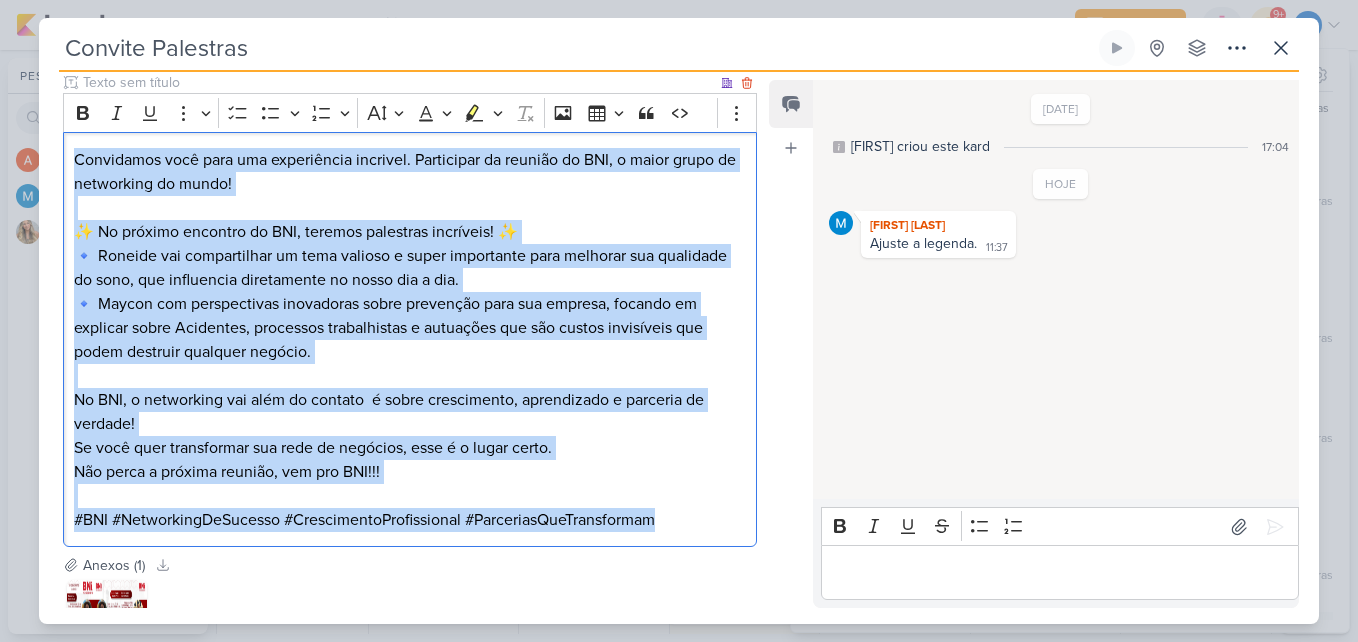 copy on "Convidamos você para uma experiência incrivel. Participar da reunião do BNI, o maior grupo de networking do mundo! ✨ No próximo encontro do BNI, teremos palestras incríveis! ✨ 🔹 Roneide vai compartilhar um tema valioso e super importante para melhorar sua qualidade do sono, que influencia diretamente no nosso dia a dia. 🔹 Maycon com perspectivas inovadoras sobre prevenção para sua empresa, focando em explicar sobre Acidentes, processos trabalhistas e autuações que são custos invisíveis que podem destruir qualquer negócio. No BNI, o networking vai além do contato  é sobre crescimento, aprendizado e parceria de verdade! Se você quer transformar sua rede de negócios, esse é o lugar certo. Não perca a próxima reunião, vem pro BNI!!! #BNI #NetworkingDeSucesso #CrescimentoProfissional #ParceriasQueTransformam" 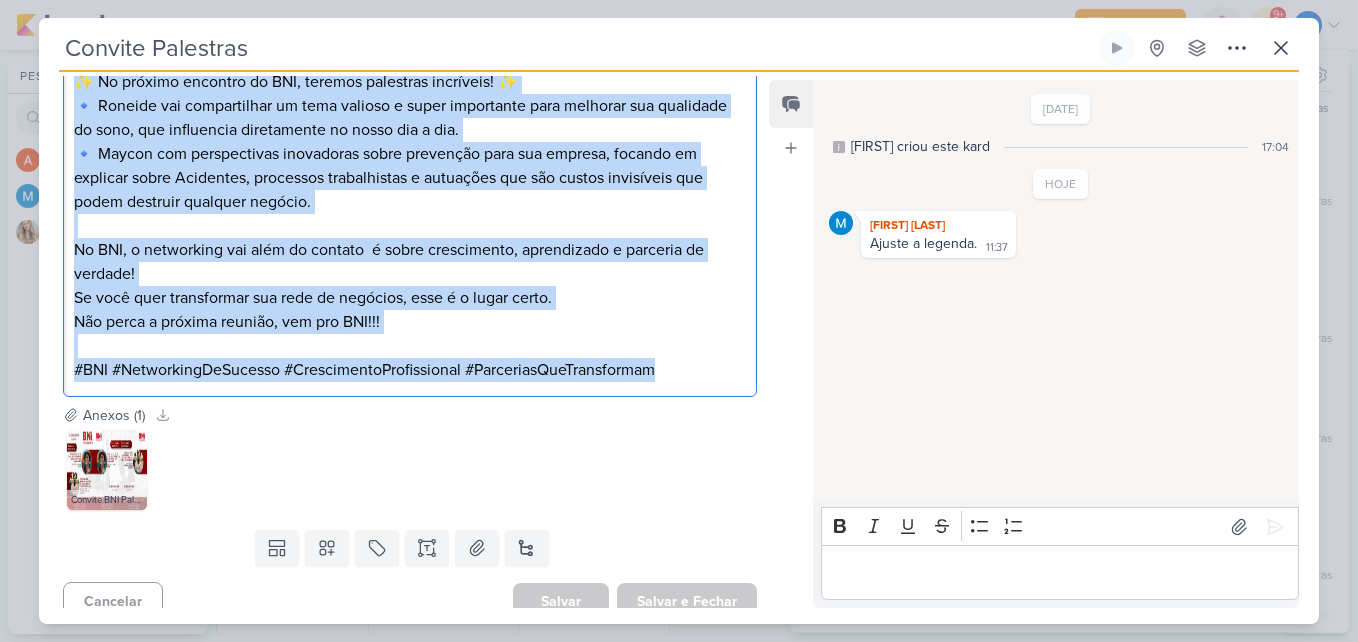 scroll, scrollTop: 867, scrollLeft: 0, axis: vertical 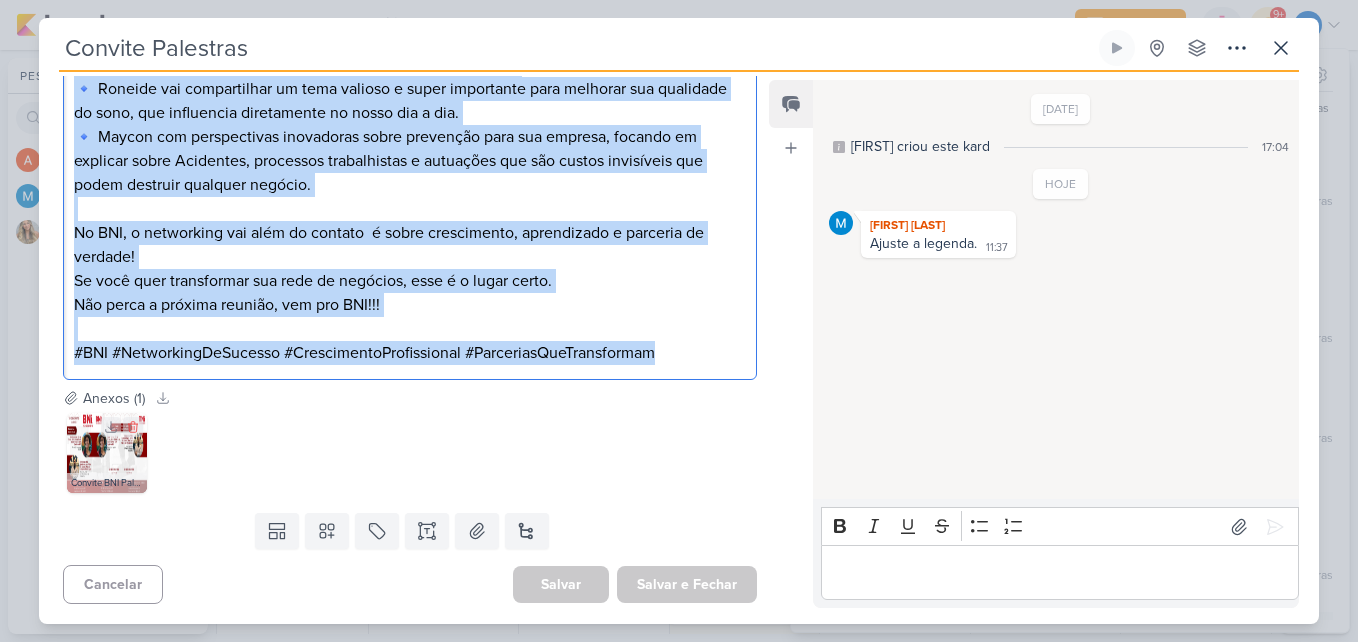 click at bounding box center [107, 453] 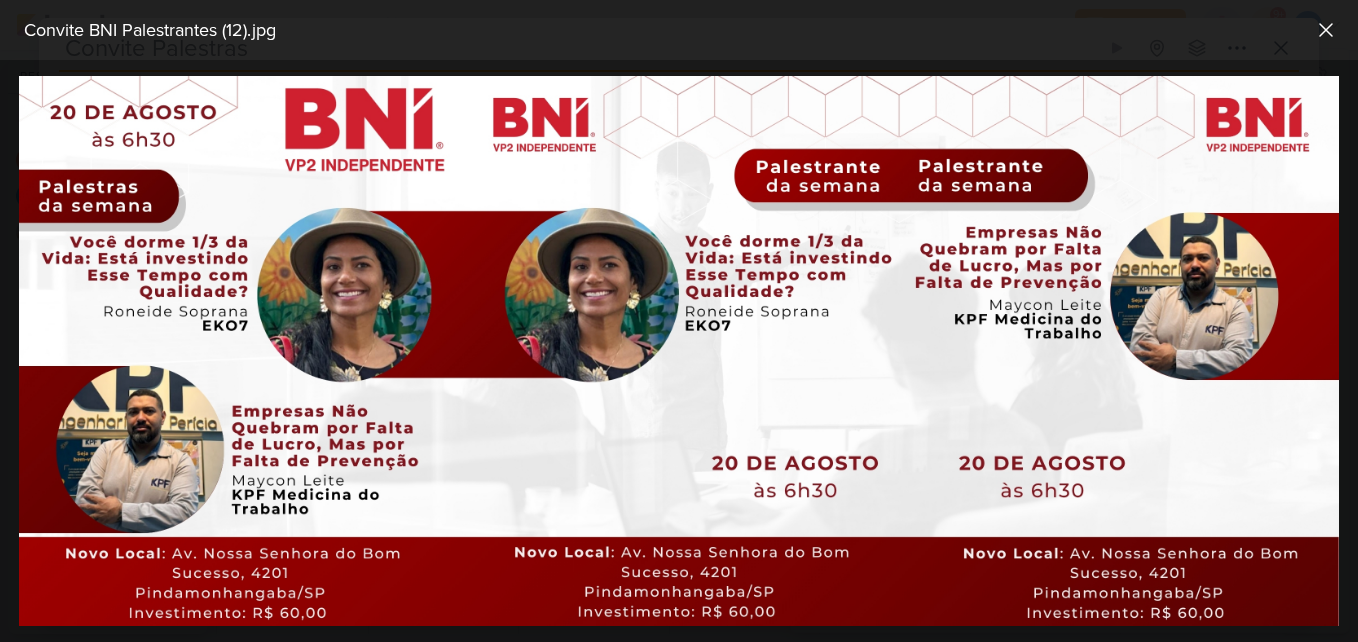 drag, startPoint x: 620, startPoint y: 274, endPoint x: 610, endPoint y: 303, distance: 30.675724 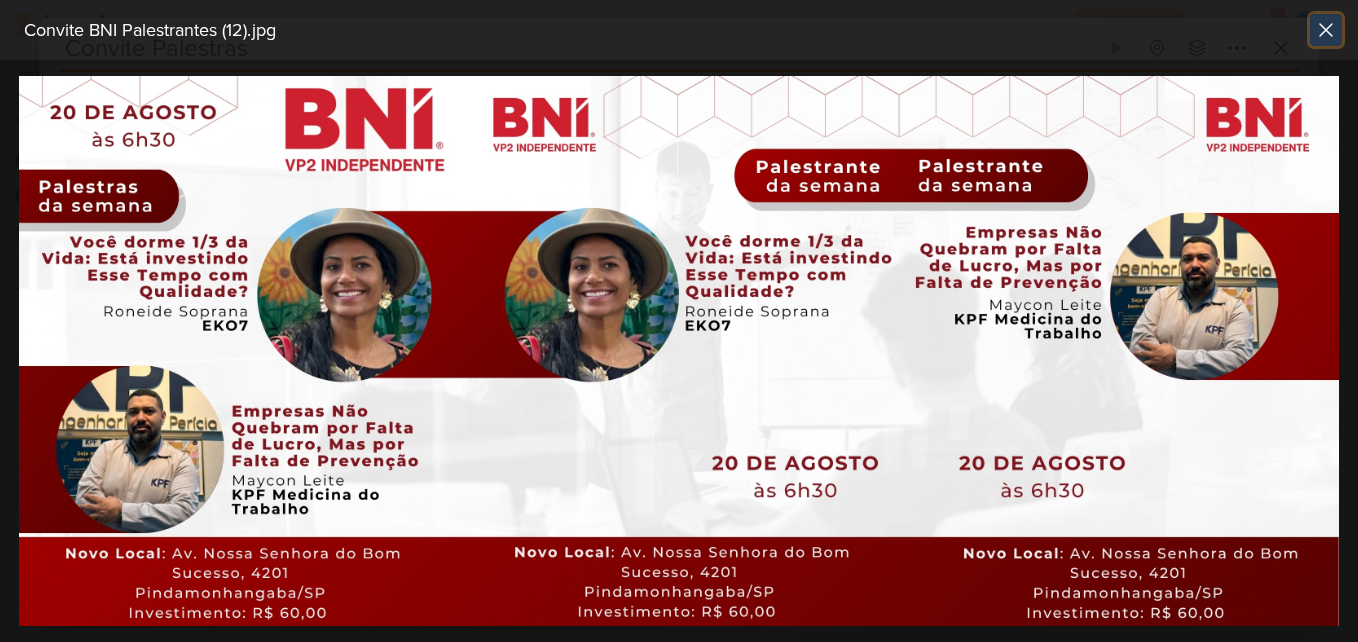 click 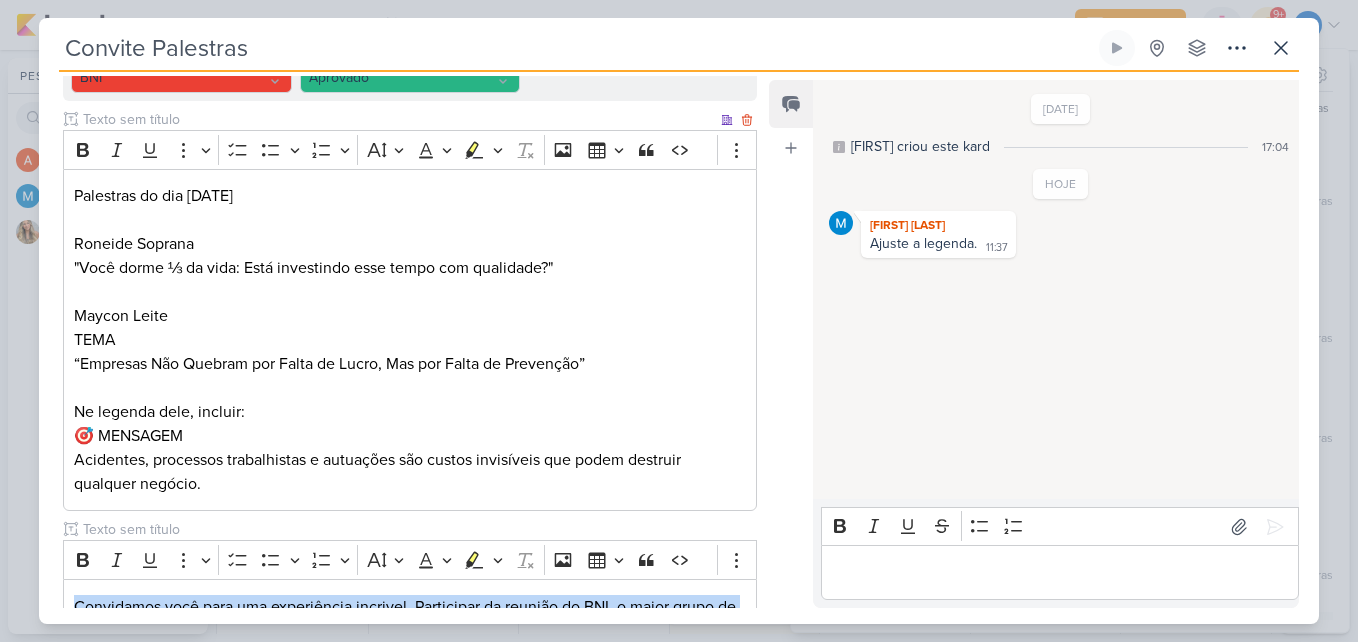 scroll, scrollTop: 67, scrollLeft: 0, axis: vertical 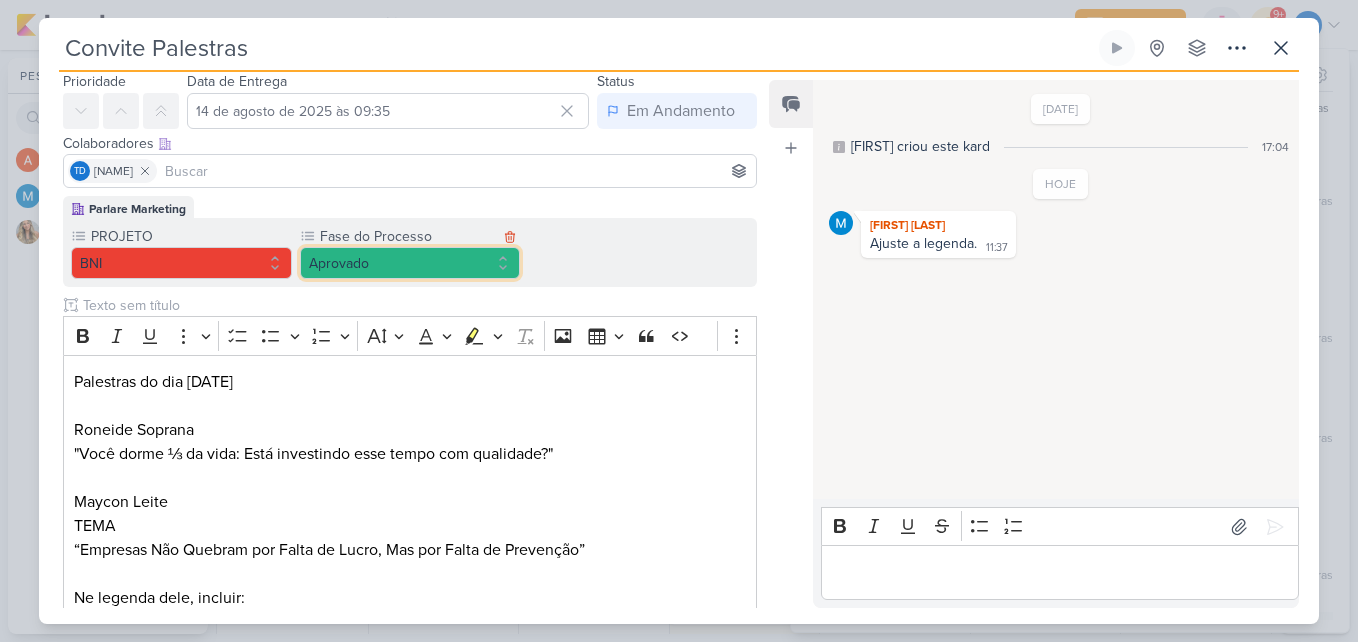 click on "Aprovado" at bounding box center [410, 263] 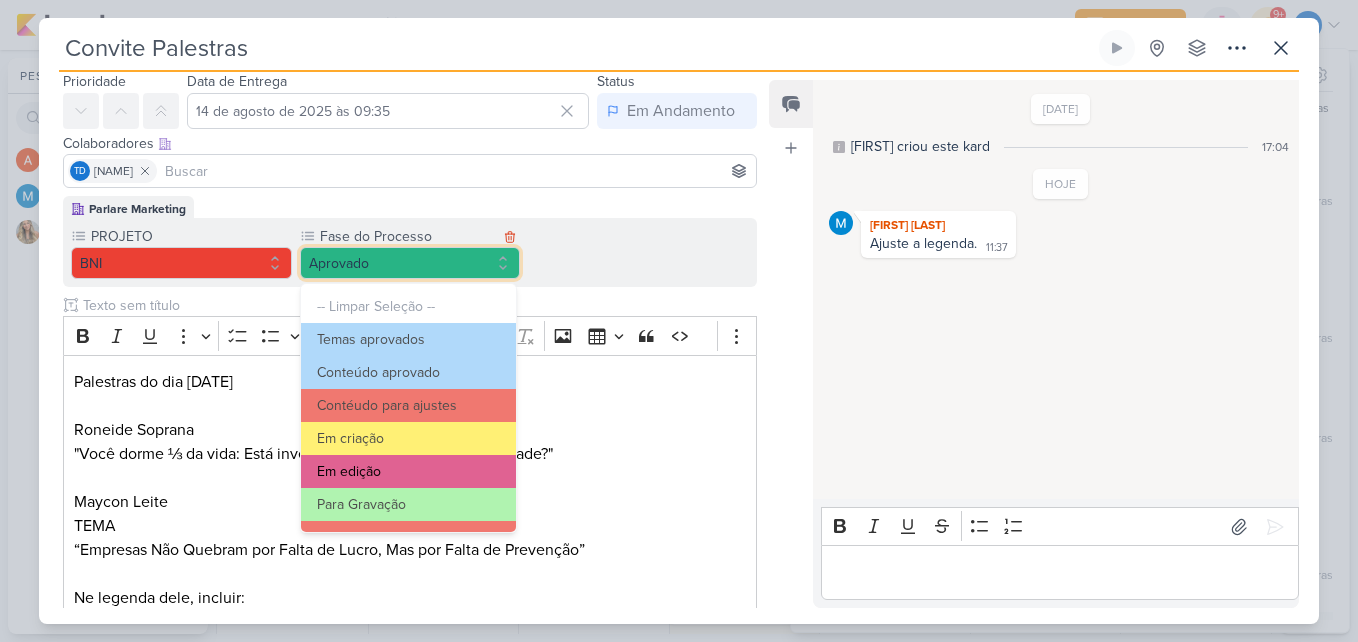 scroll, scrollTop: 193, scrollLeft: 0, axis: vertical 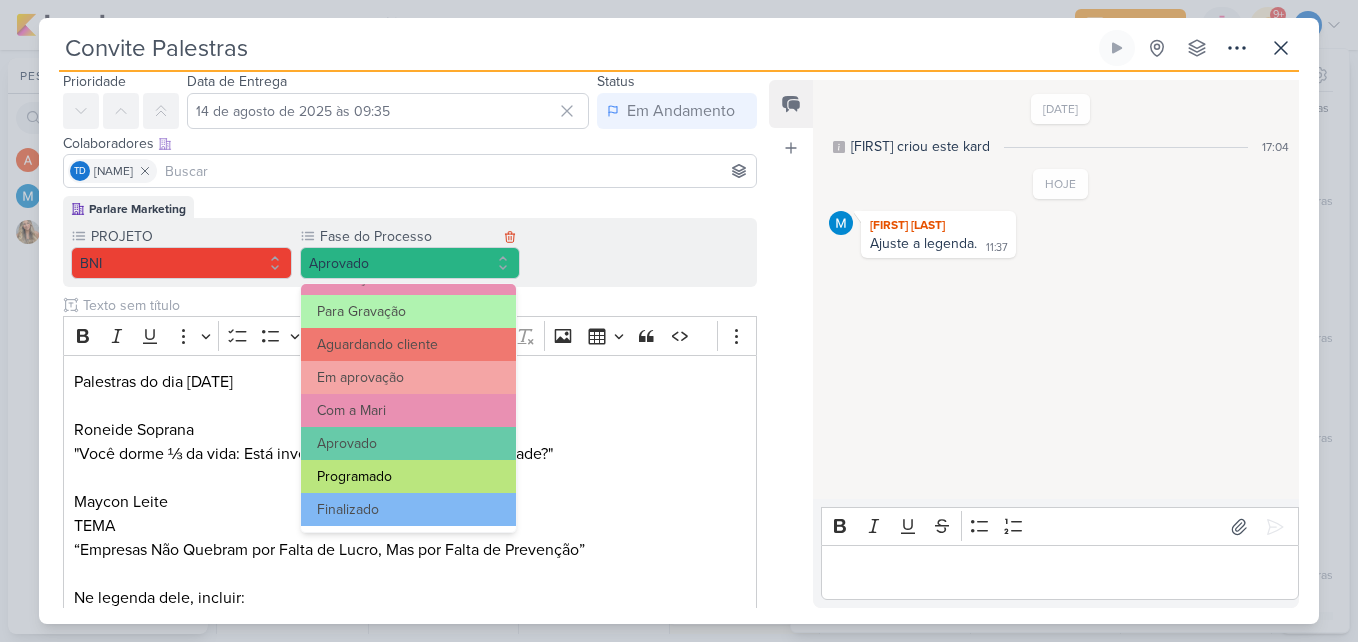 click on "Programado" at bounding box center (409, 476) 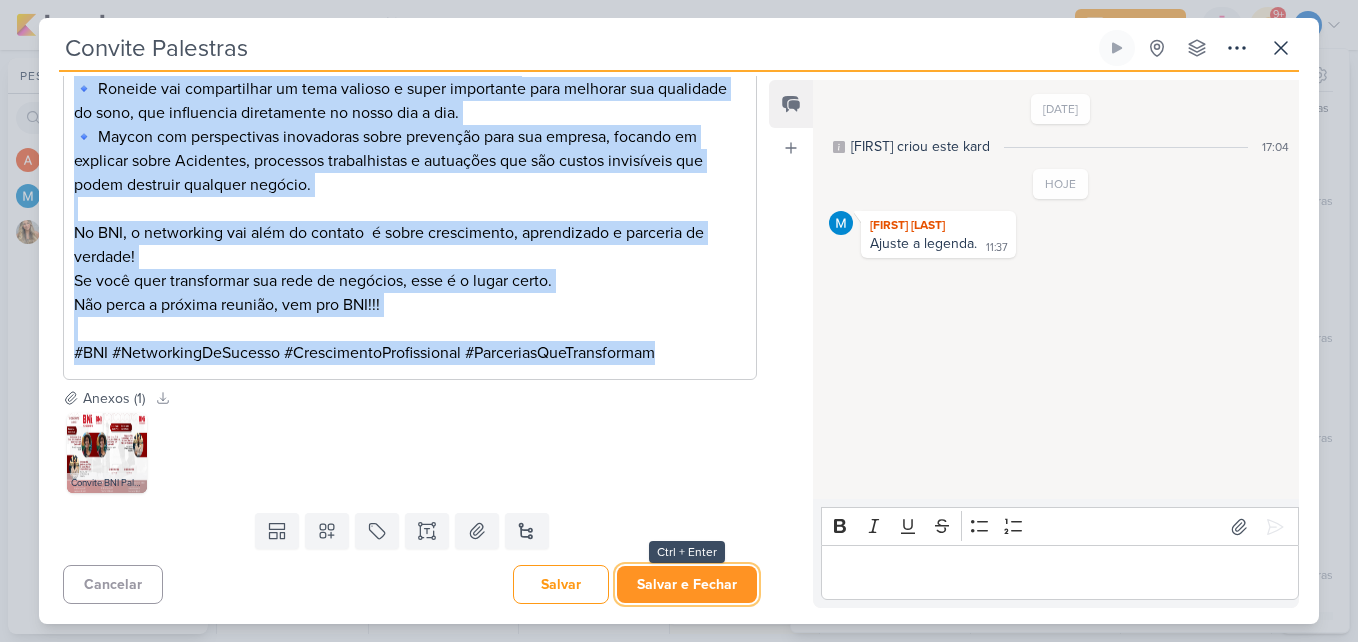 click on "Salvar e Fechar" at bounding box center [687, 584] 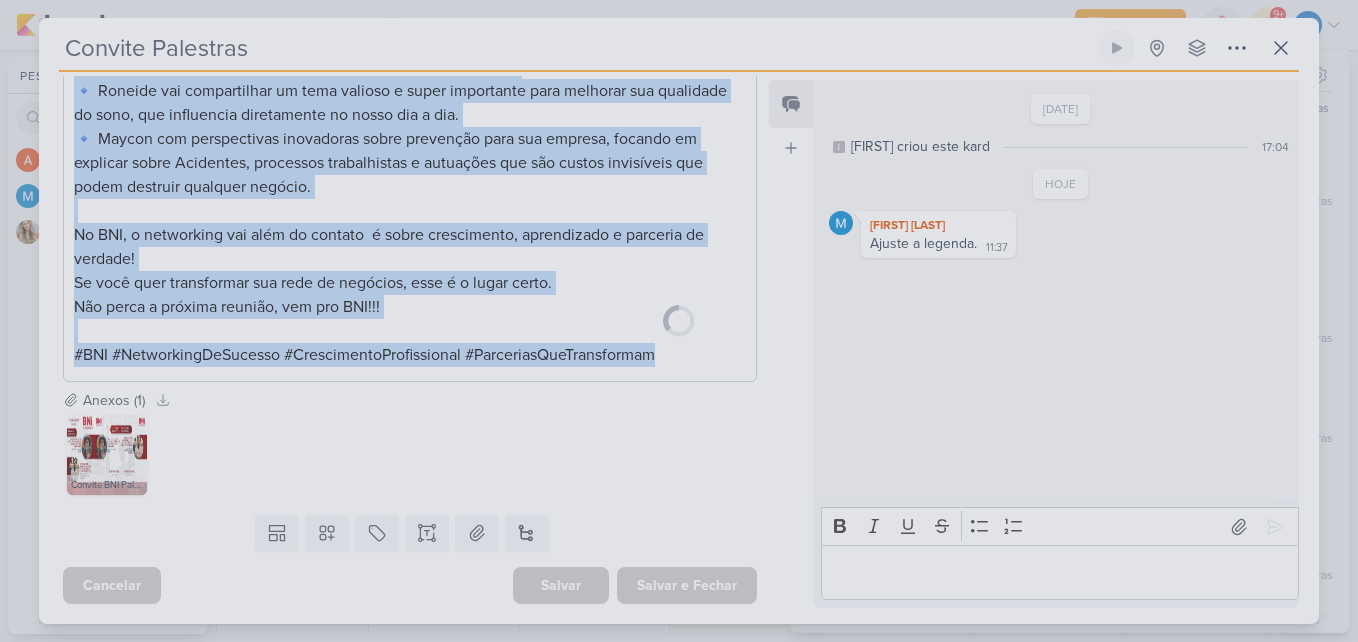 scroll, scrollTop: 865, scrollLeft: 0, axis: vertical 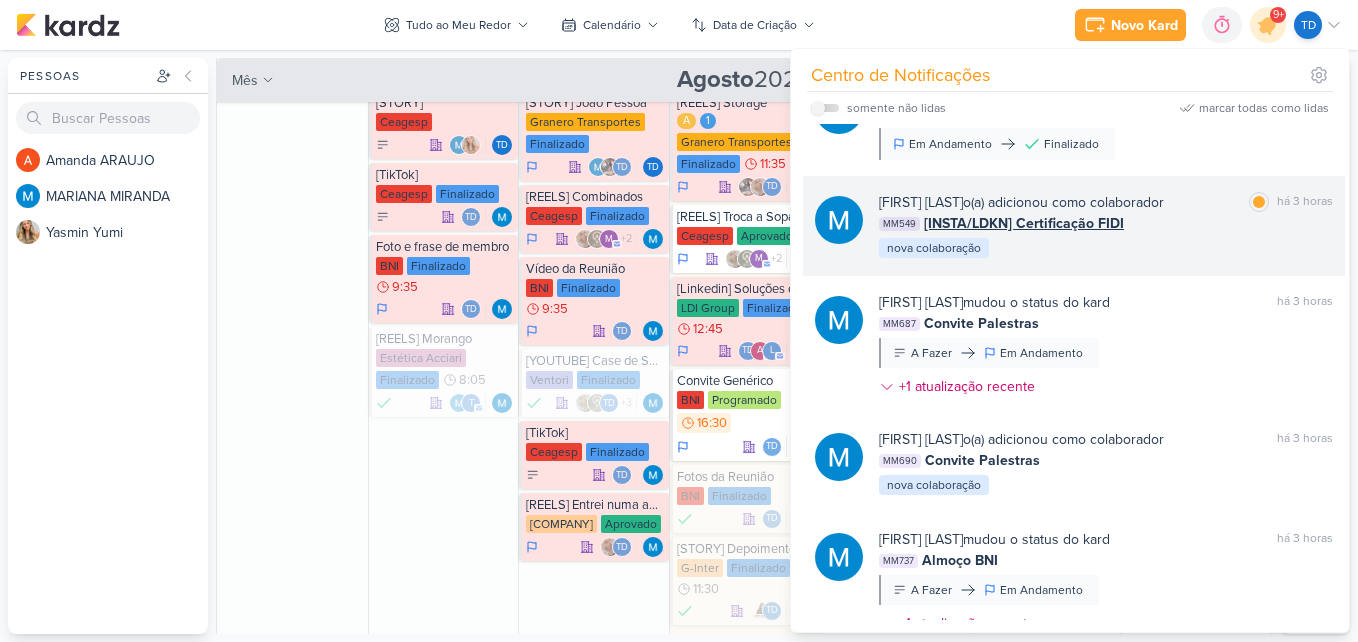 click on "MM549
[INSTA/LDKN] Certificação FIDI" at bounding box center (1106, 223) 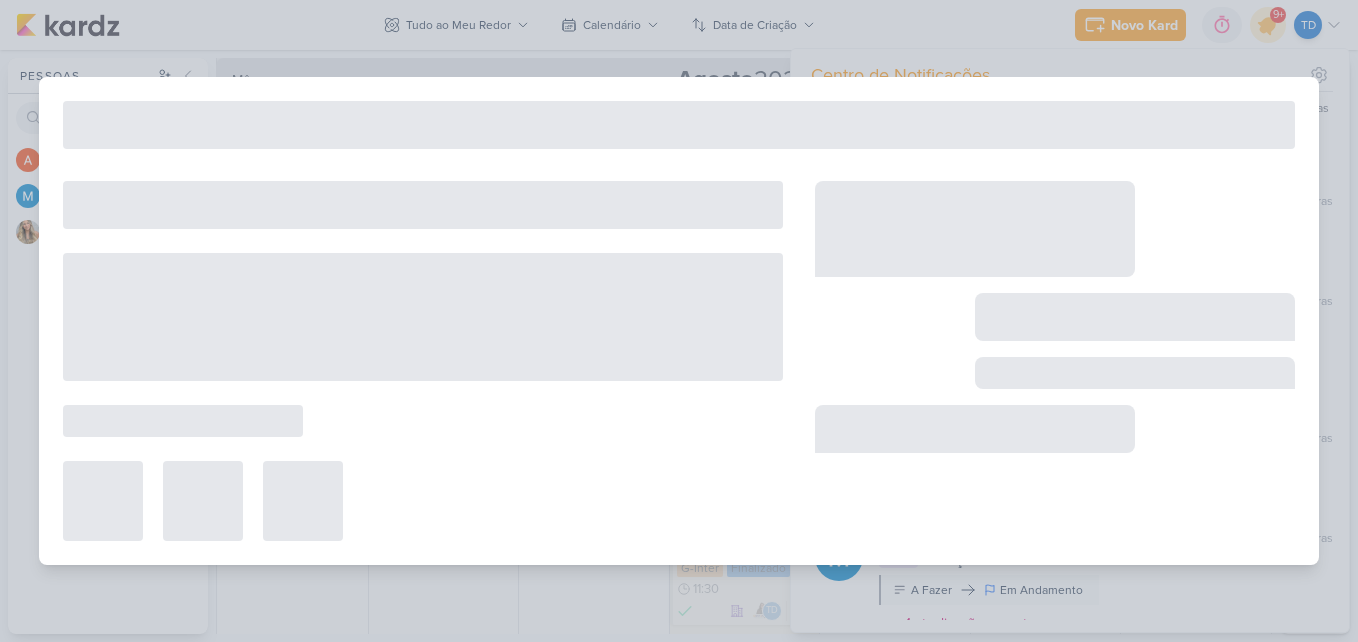 type on "[INSTA/LDKN] Certificação FIDI" 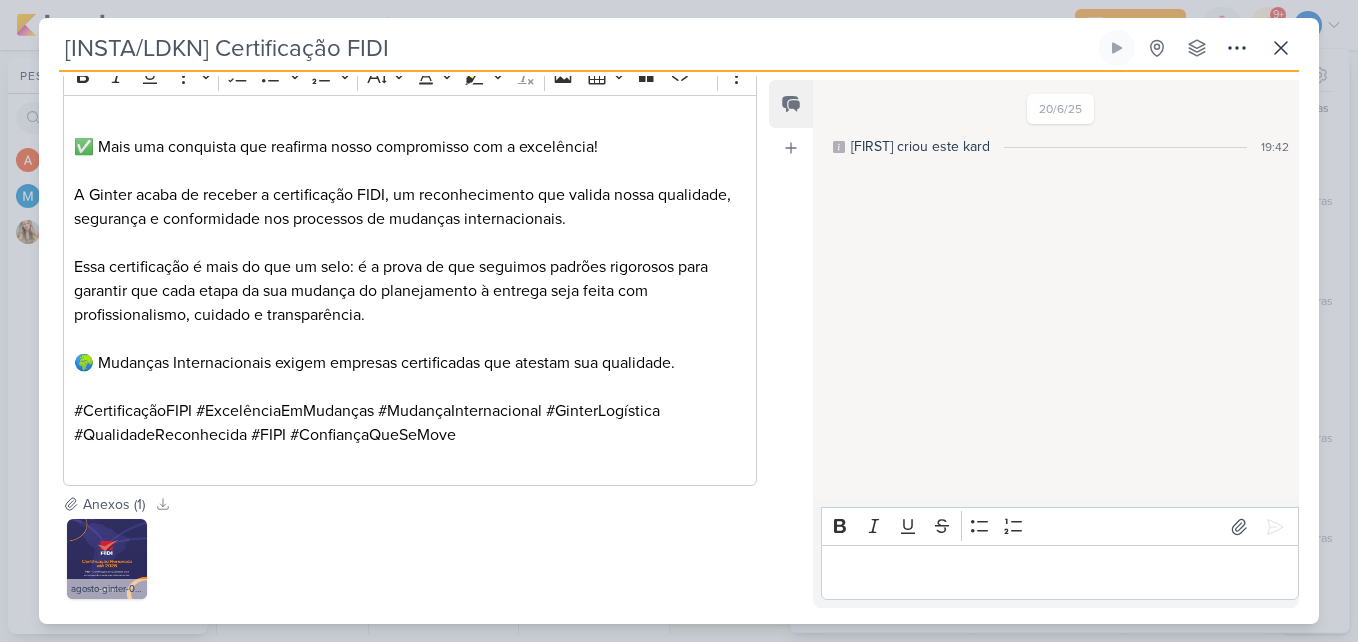 scroll, scrollTop: 723, scrollLeft: 0, axis: vertical 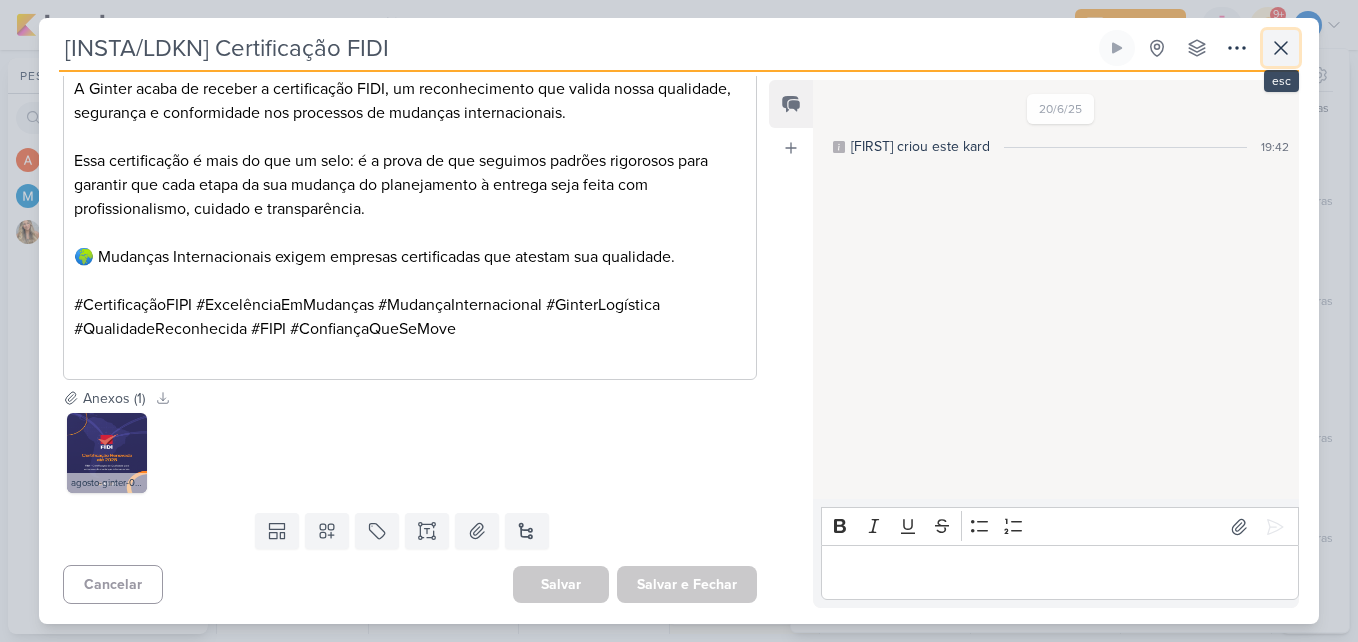 click 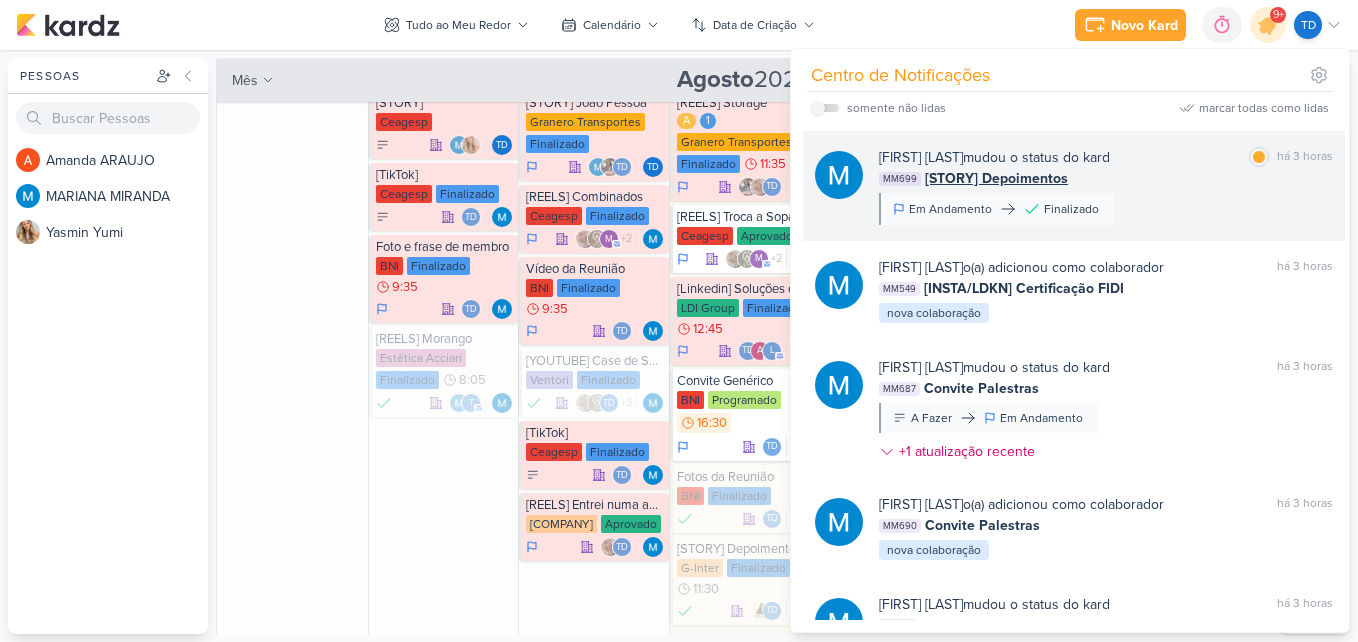 scroll, scrollTop: 1842, scrollLeft: 0, axis: vertical 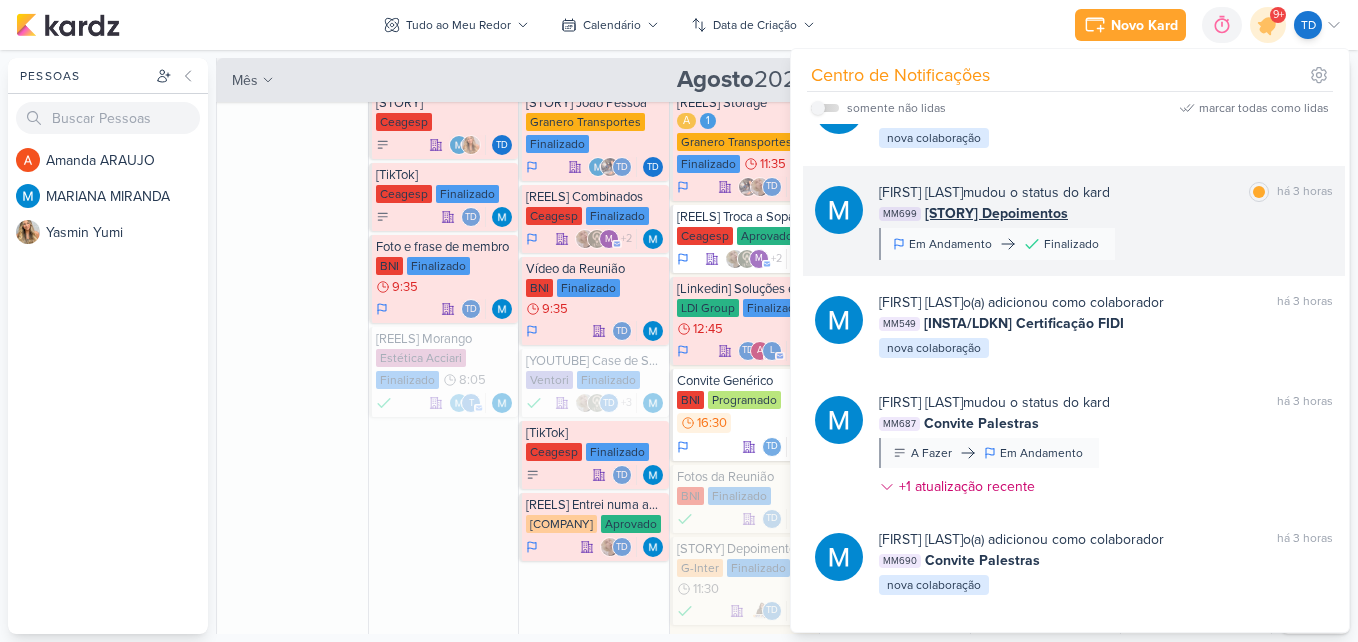 click on "MARIANA MIRANDA  mudou o status do kard
marcar como lida
há 3 horas
MM699
[STORY] Depoimentos
Em Andamento
Finalizado" at bounding box center (1106, 221) 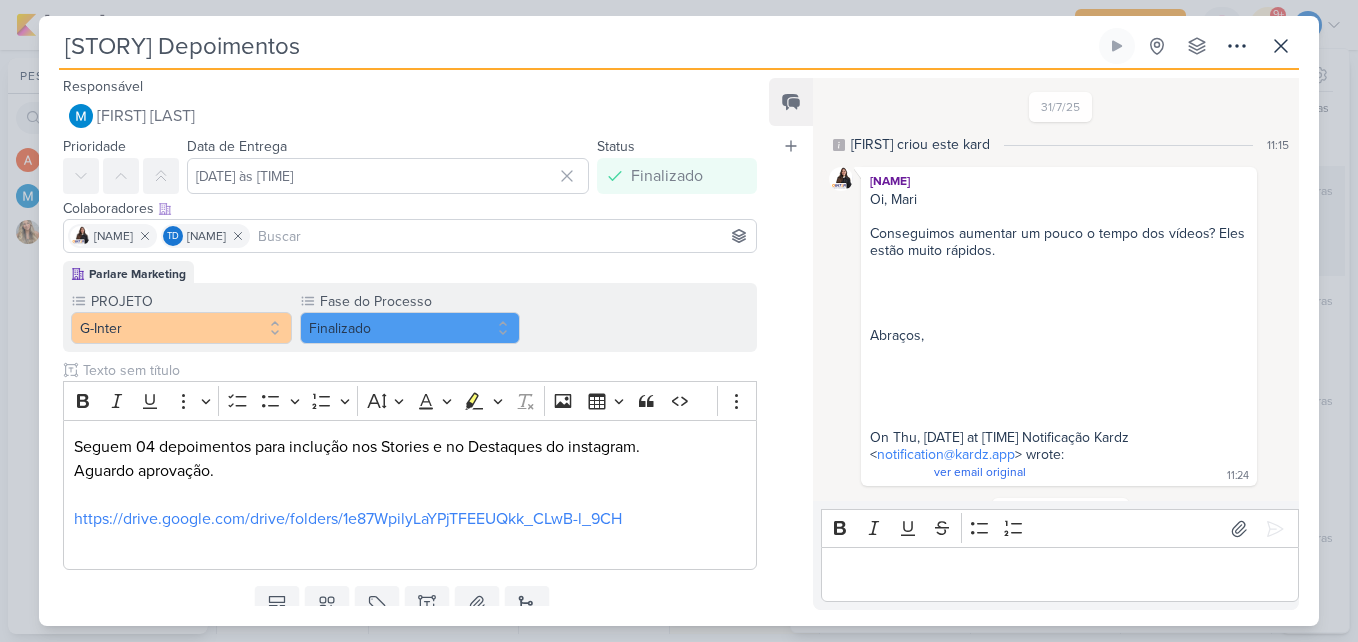 scroll, scrollTop: 399, scrollLeft: 0, axis: vertical 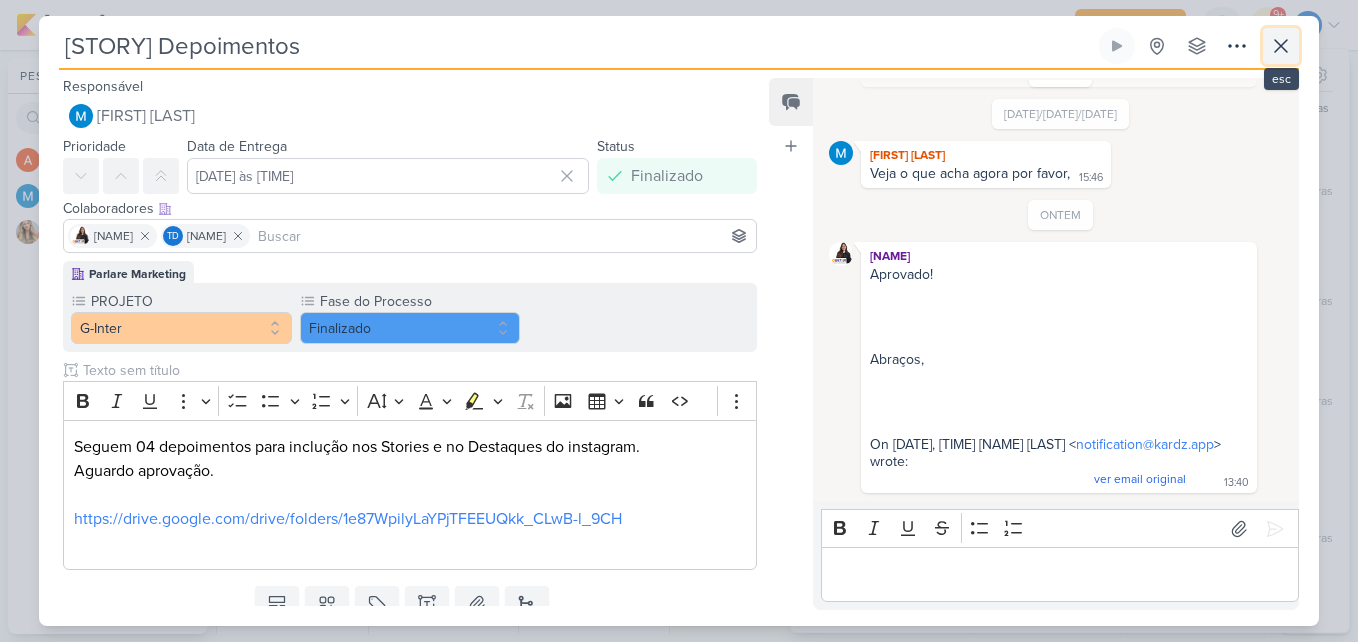 click 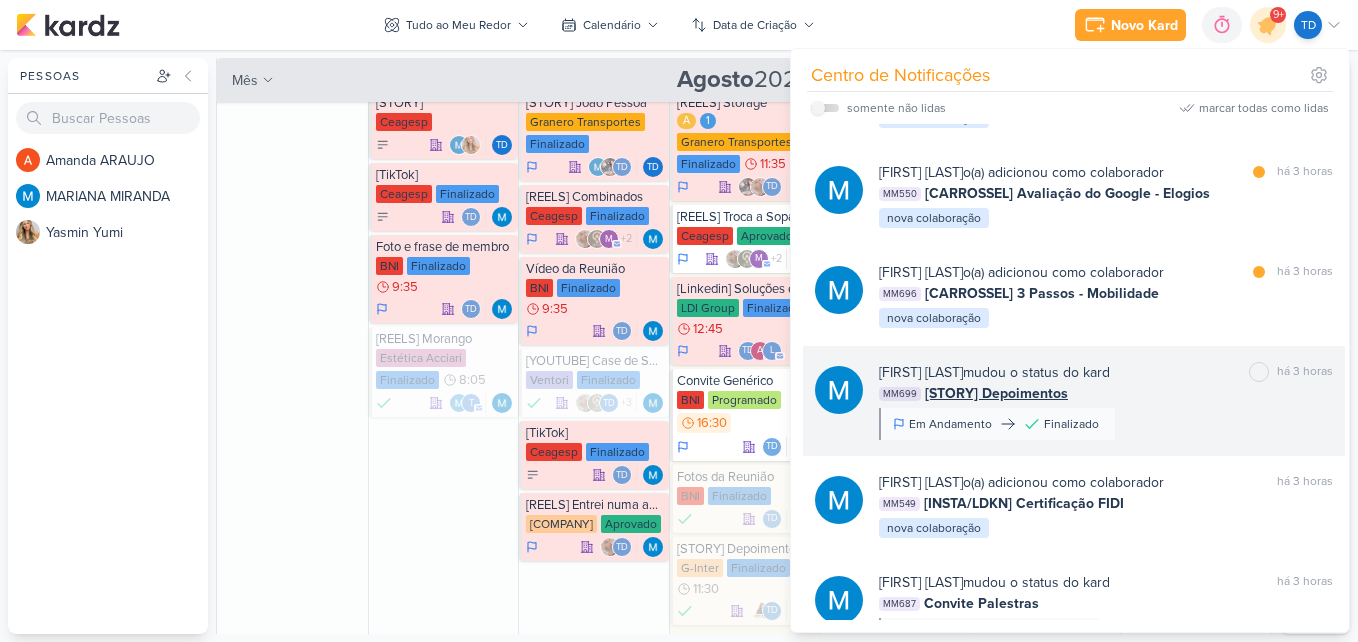 scroll, scrollTop: 1642, scrollLeft: 0, axis: vertical 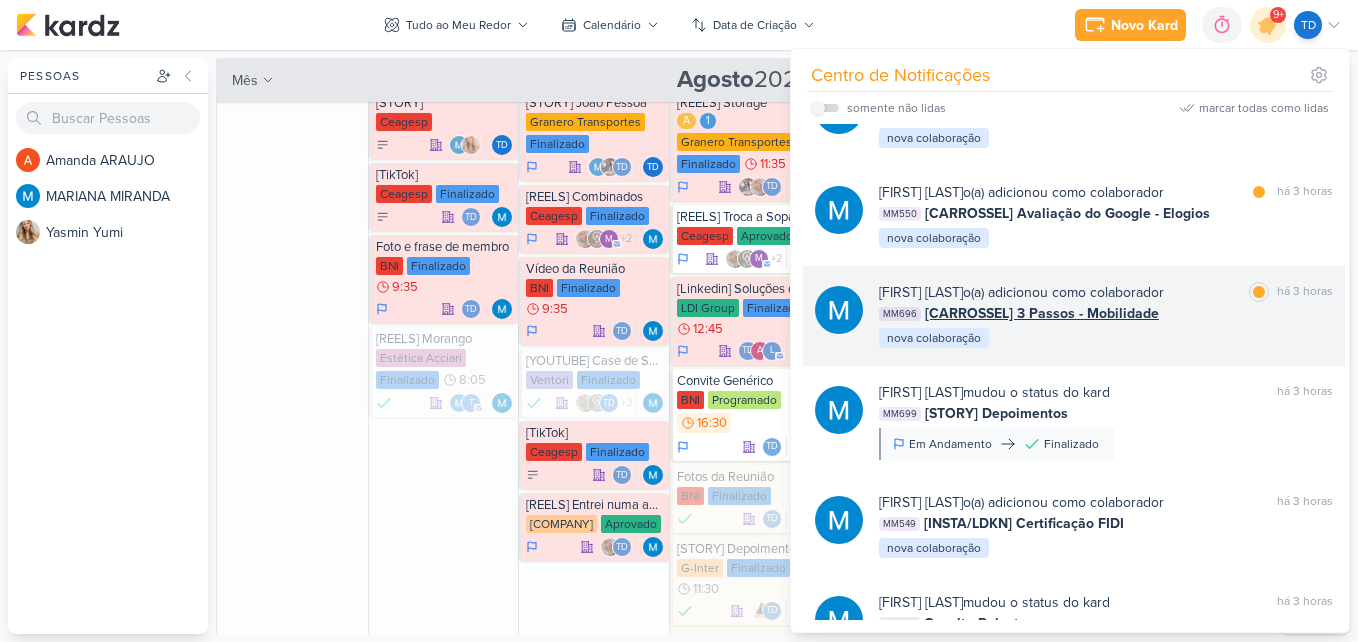click on "MM696
[CARROSSEL] 3 Passos - Mobilidade" at bounding box center (1106, 313) 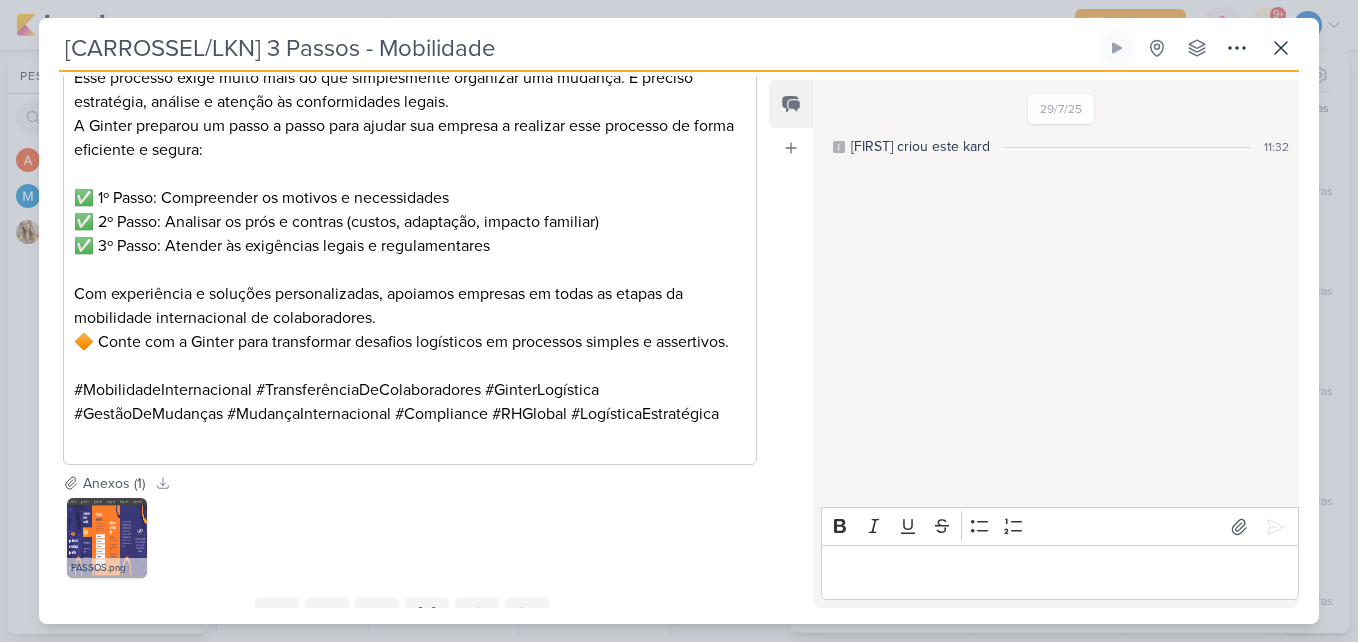 scroll, scrollTop: 1659, scrollLeft: 0, axis: vertical 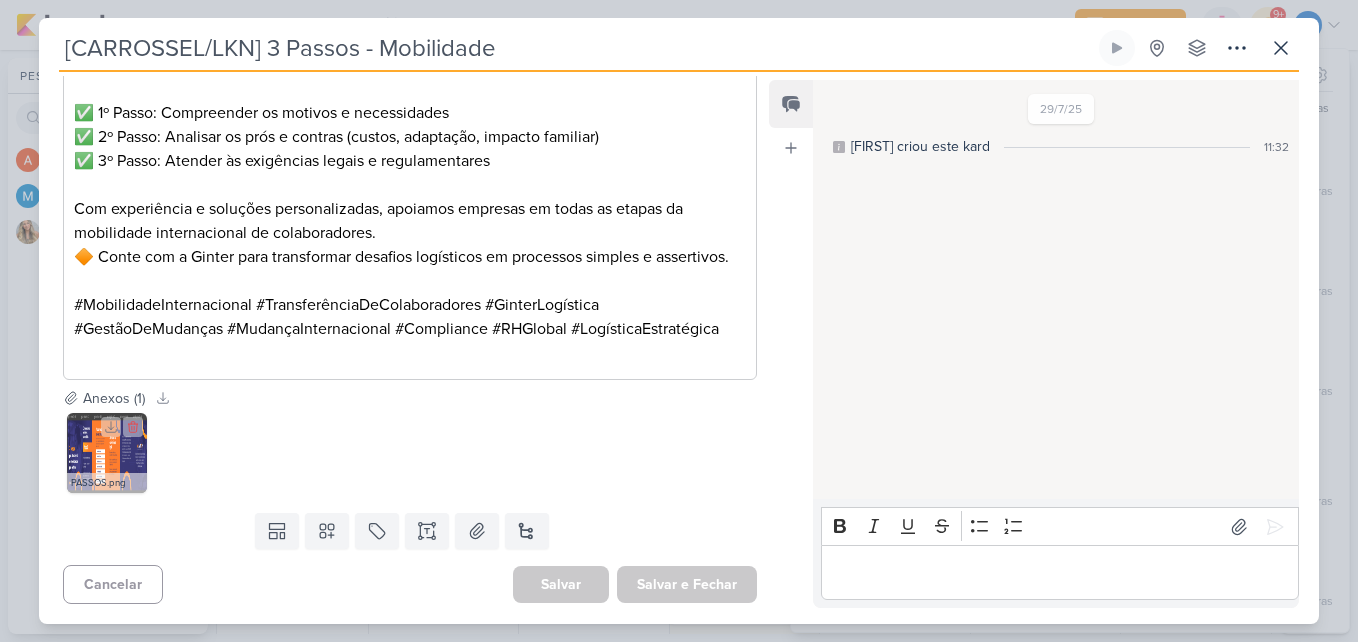 click at bounding box center (107, 453) 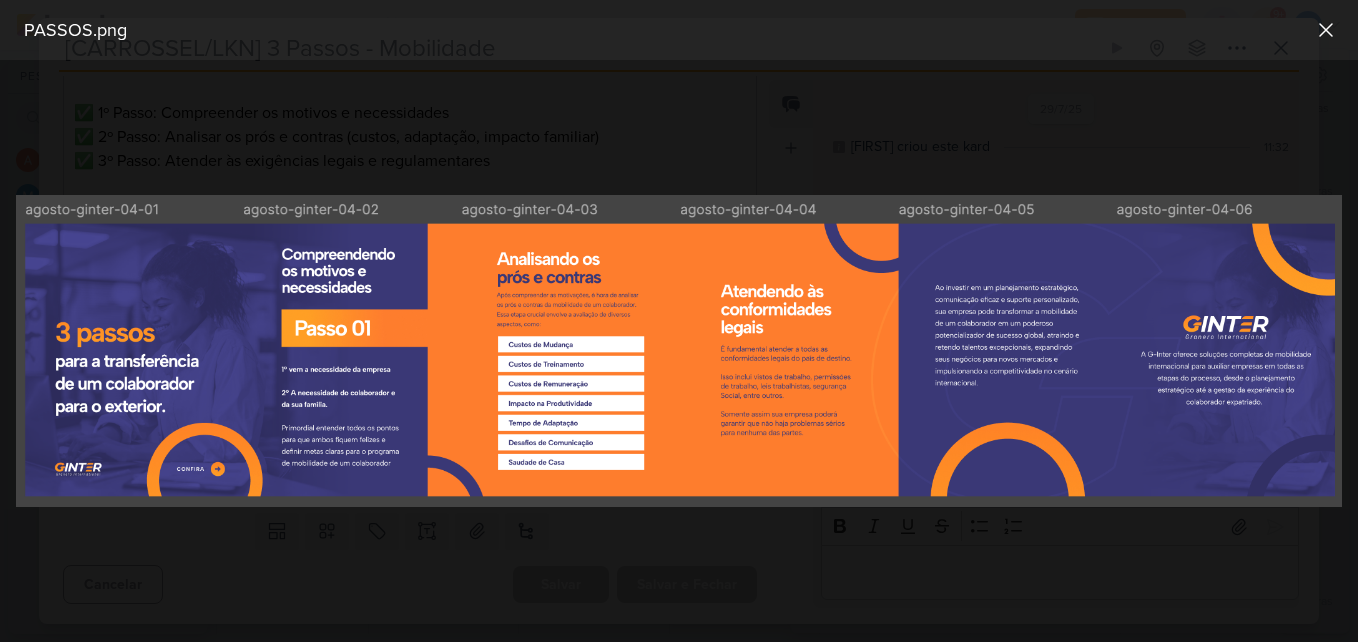 click on "1.99.0
Novo Kard
Ctrl + k
0h0m
Sessão desligada...
Hoje
0h0m
Semana
0h0m
Mês
0h0m" at bounding box center (679, 321) 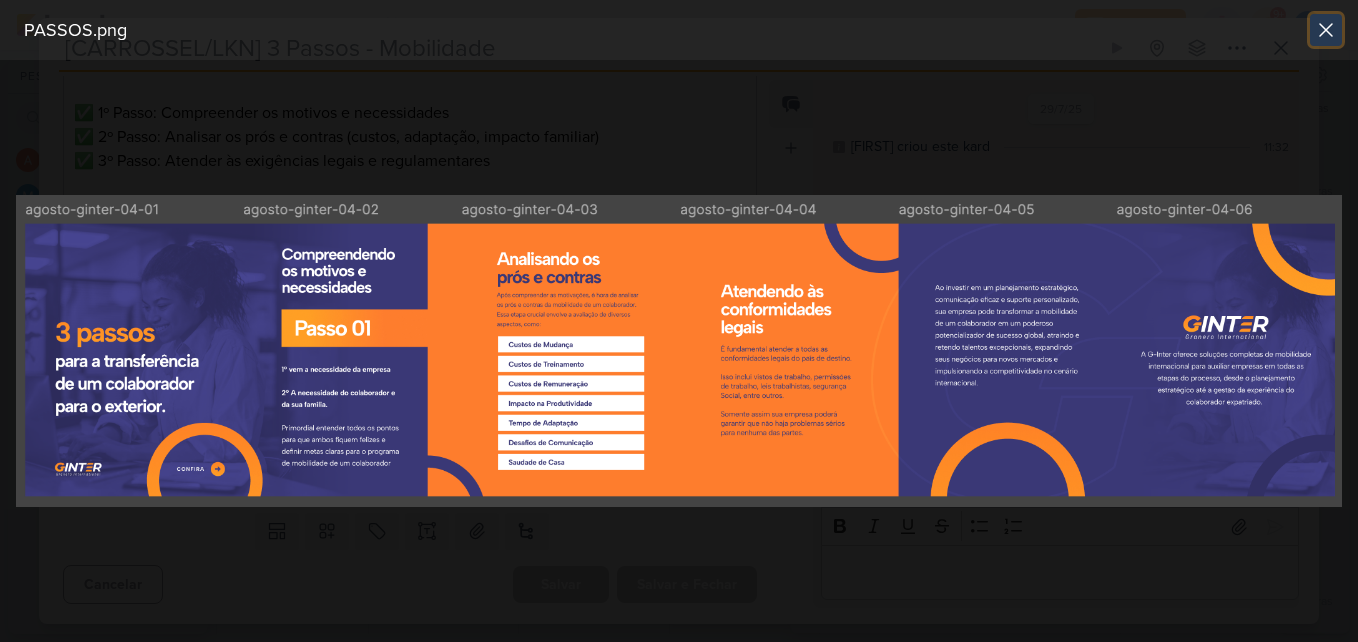 click 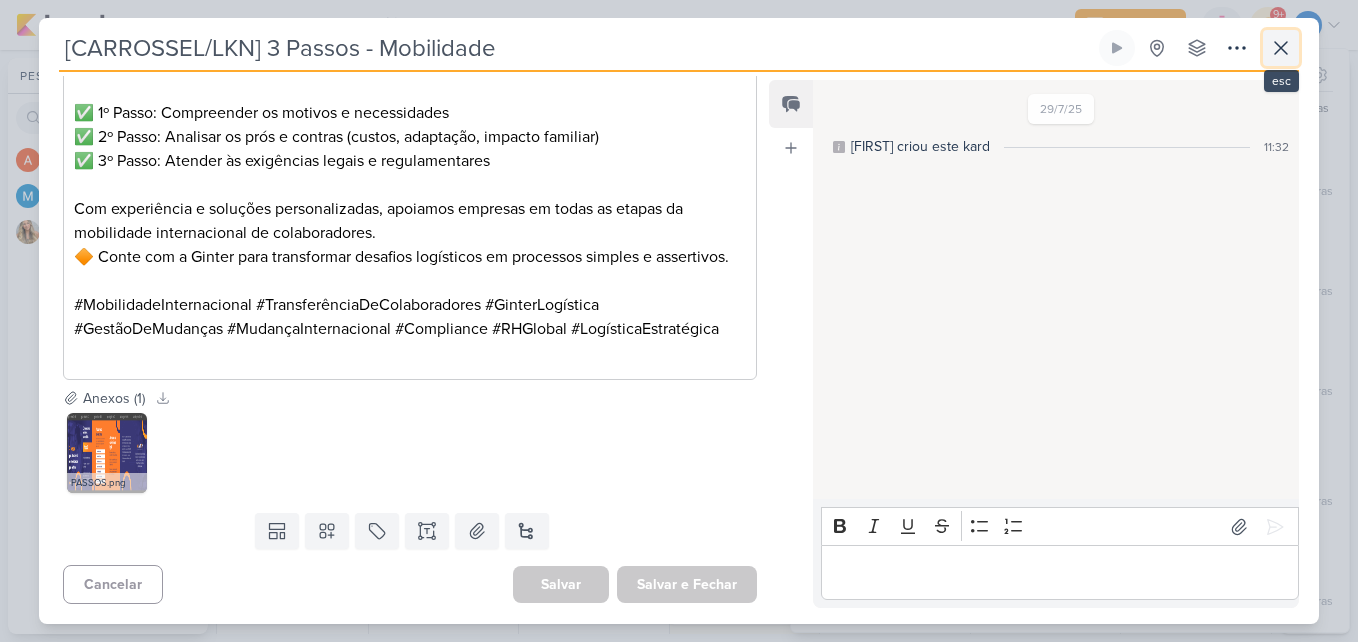 click 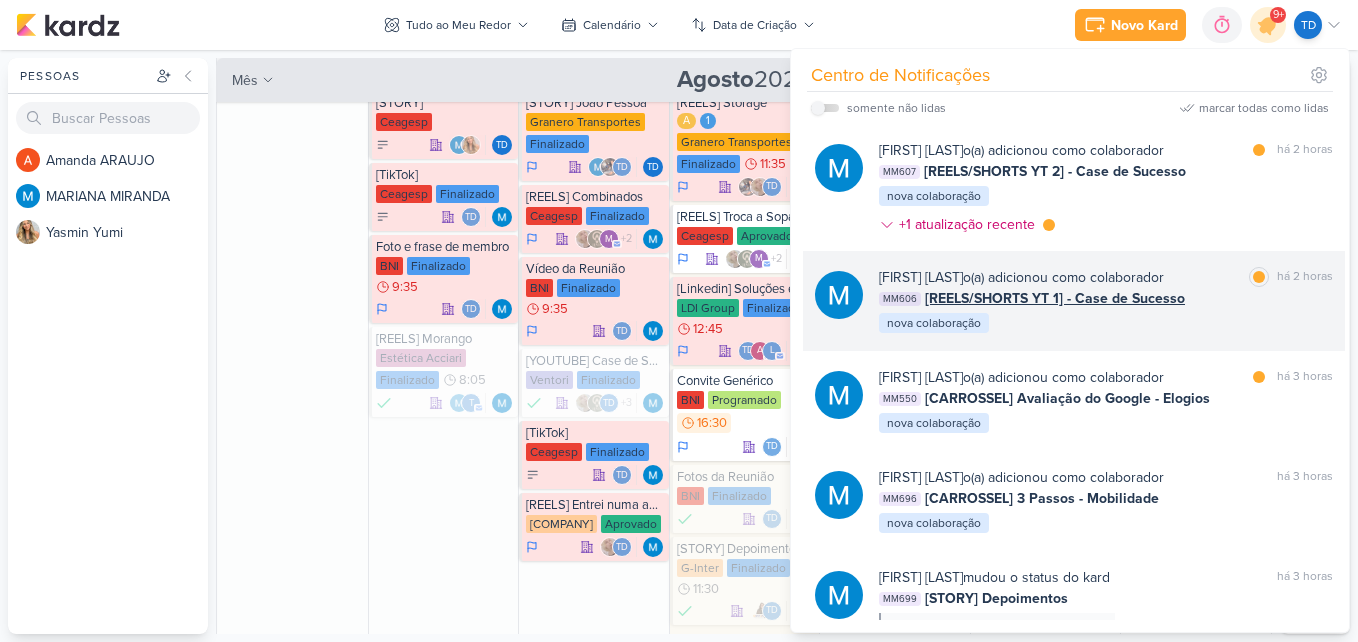 scroll, scrollTop: 1442, scrollLeft: 0, axis: vertical 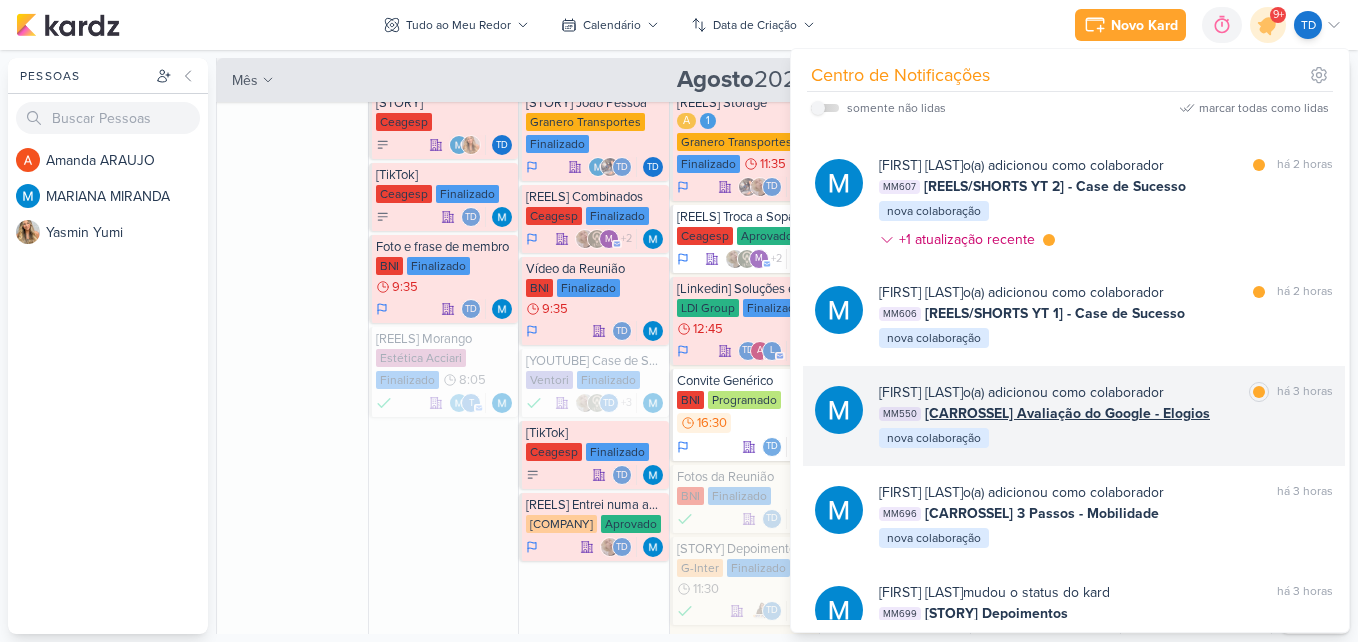 click on "MARIANA MIRANDA  o(a) adicionou como colaborador
marcar como lida
há 3 horas" at bounding box center [1106, 392] 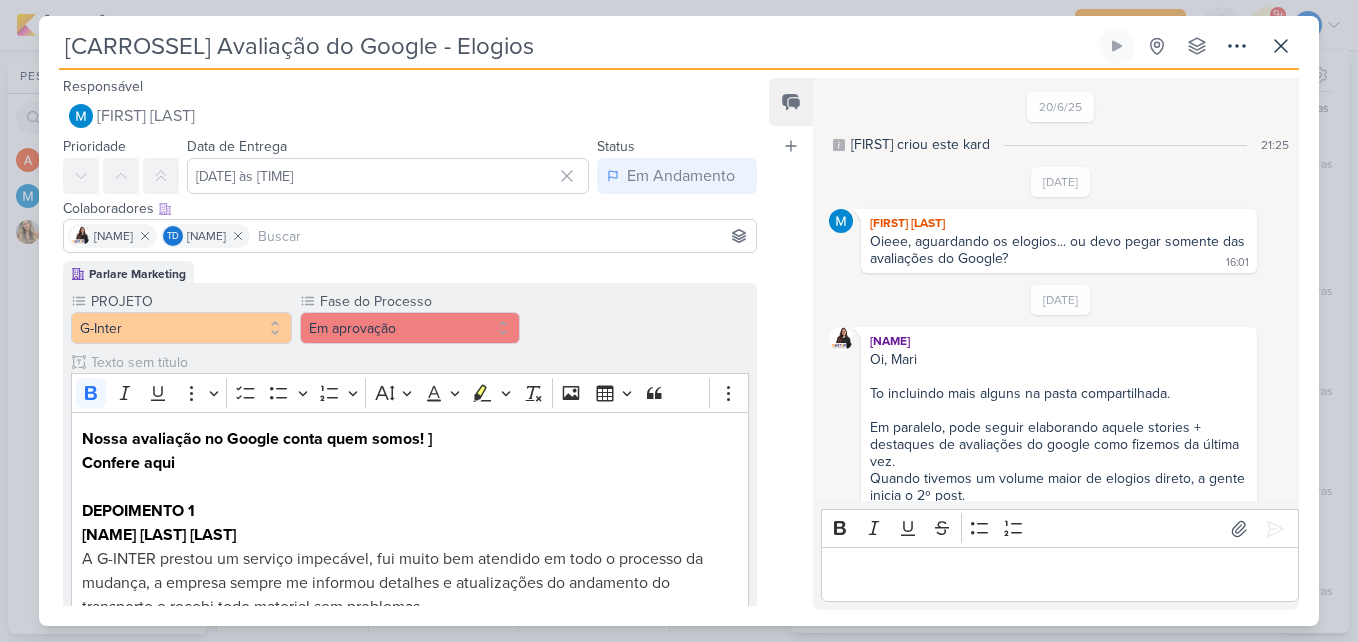 scroll, scrollTop: 500, scrollLeft: 0, axis: vertical 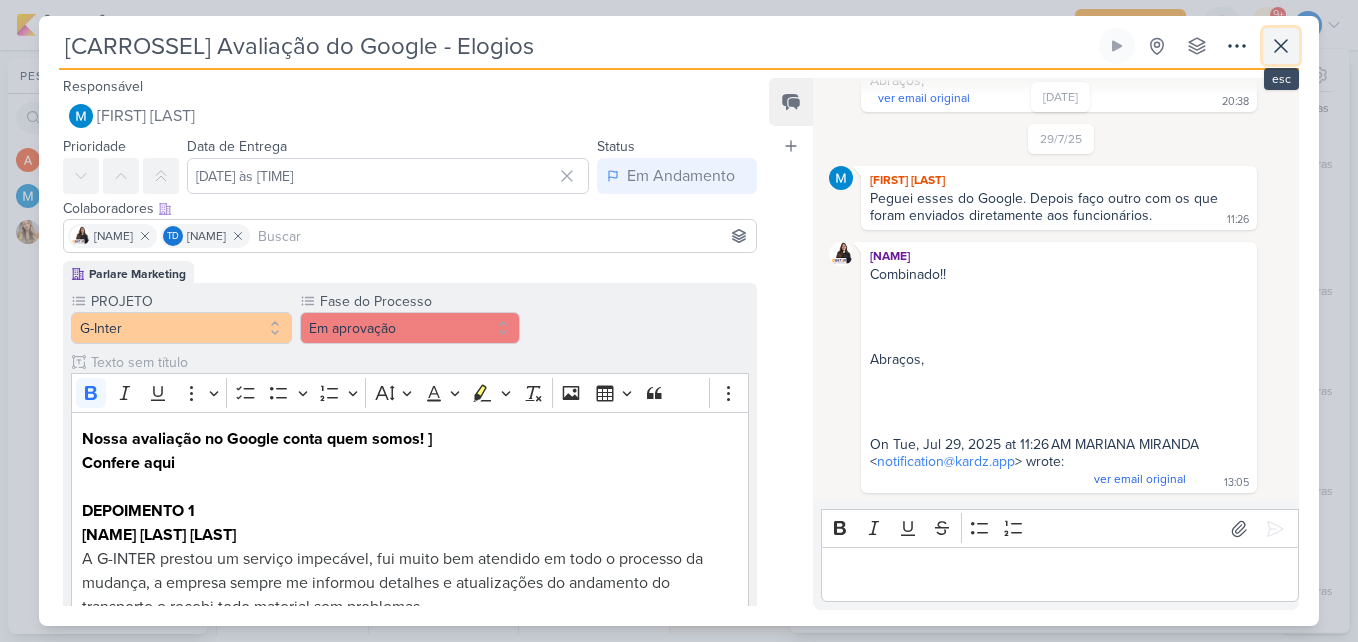 click 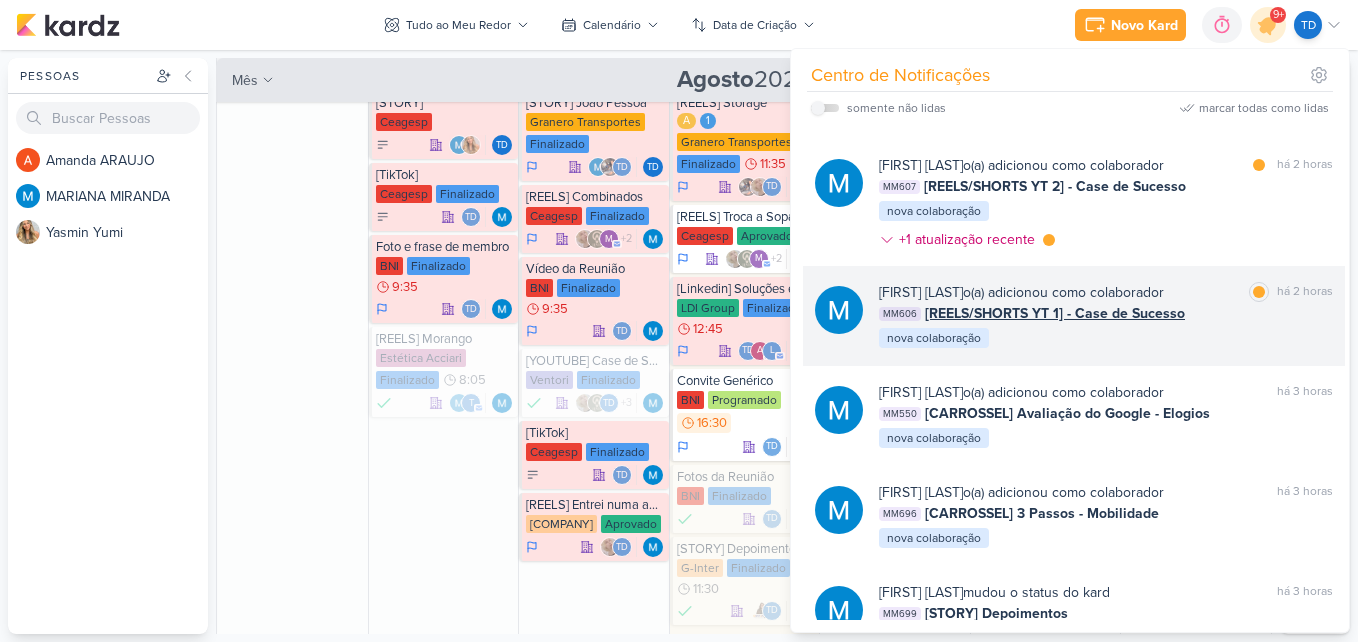 click on "MM606
[REELS/SHORTS YT 1] - Case de Sucesso" at bounding box center [1106, 313] 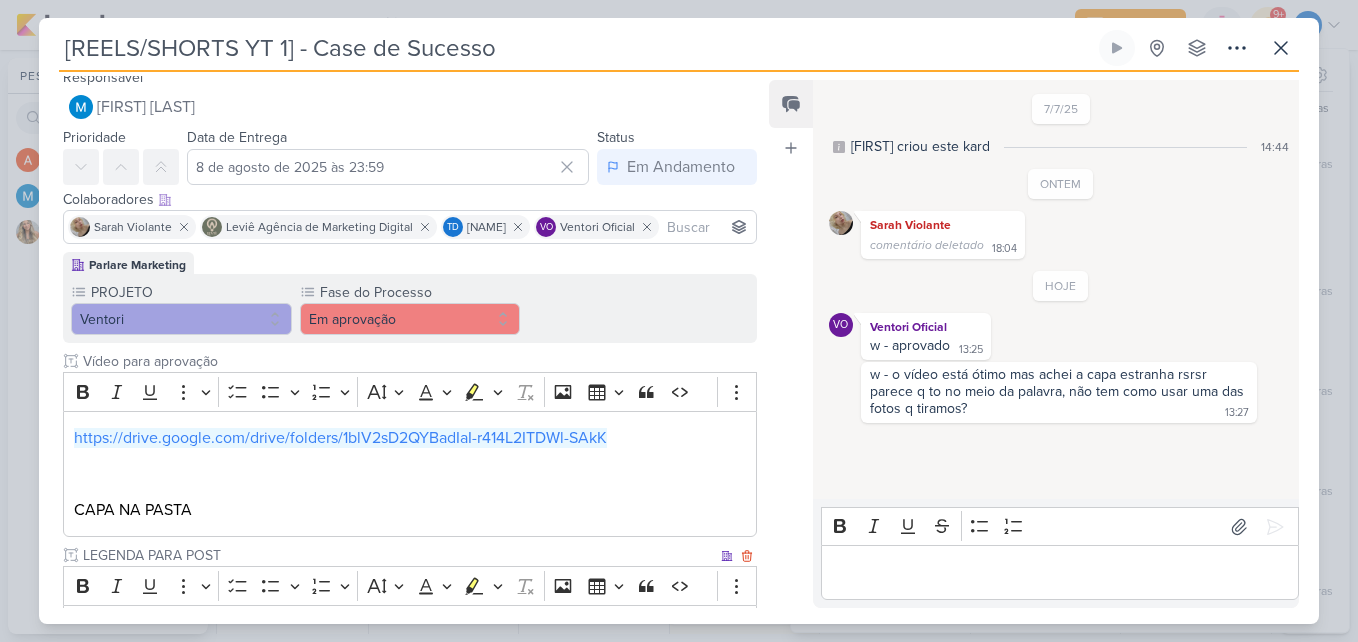 scroll, scrollTop: 0, scrollLeft: 0, axis: both 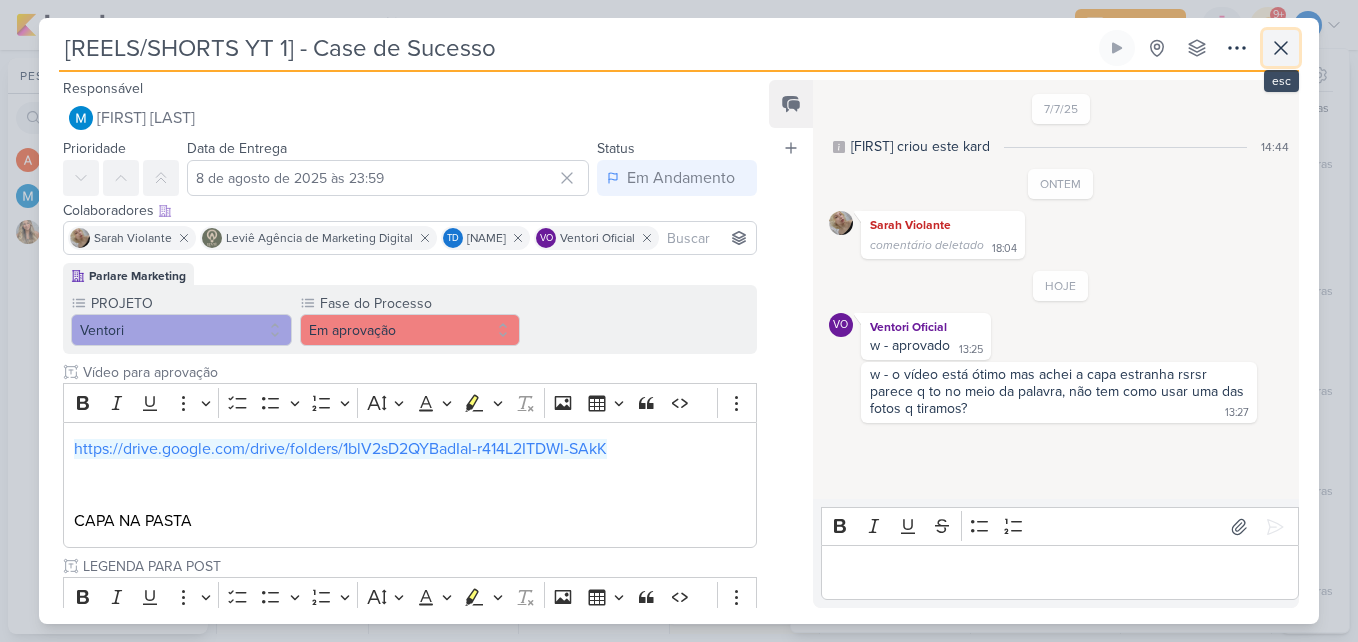 click 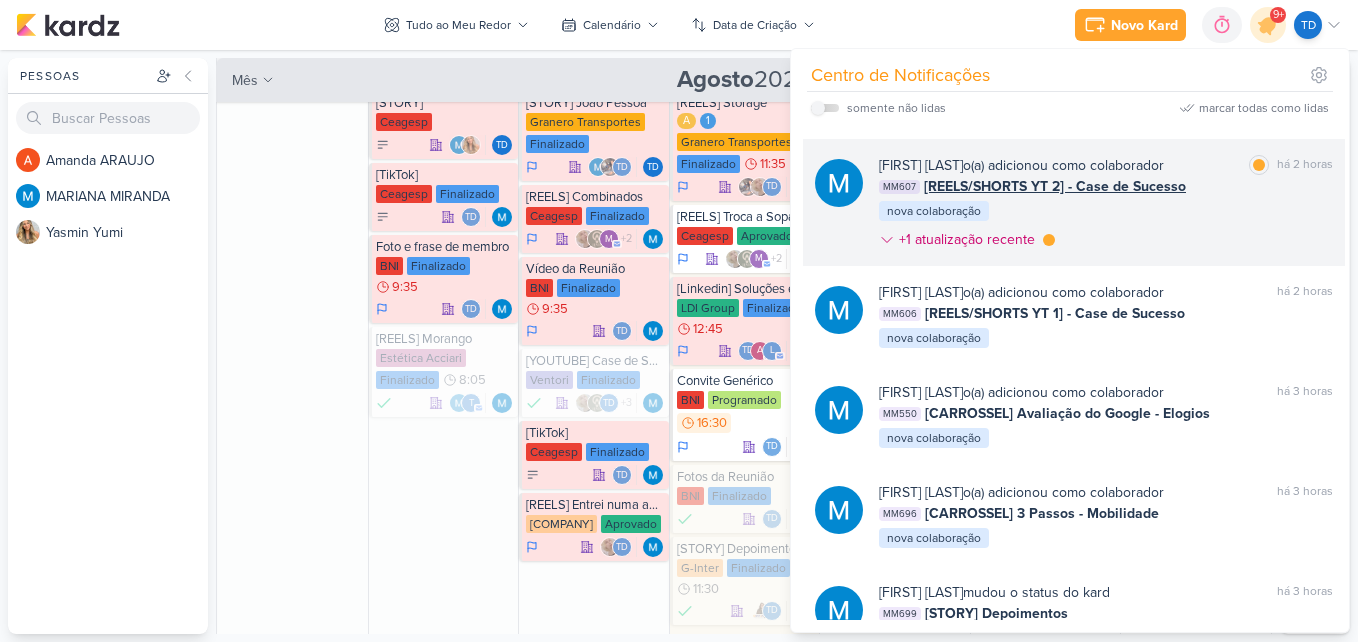 click on "MARIANA MIRANDA  o(a) adicionou como colaborador
marcar como lida
há 2 horas
MM607
[REELS/SHORTS YT 2] - Case de Sucesso
nova colaboração
+1 atualização recente" at bounding box center [1106, 206] 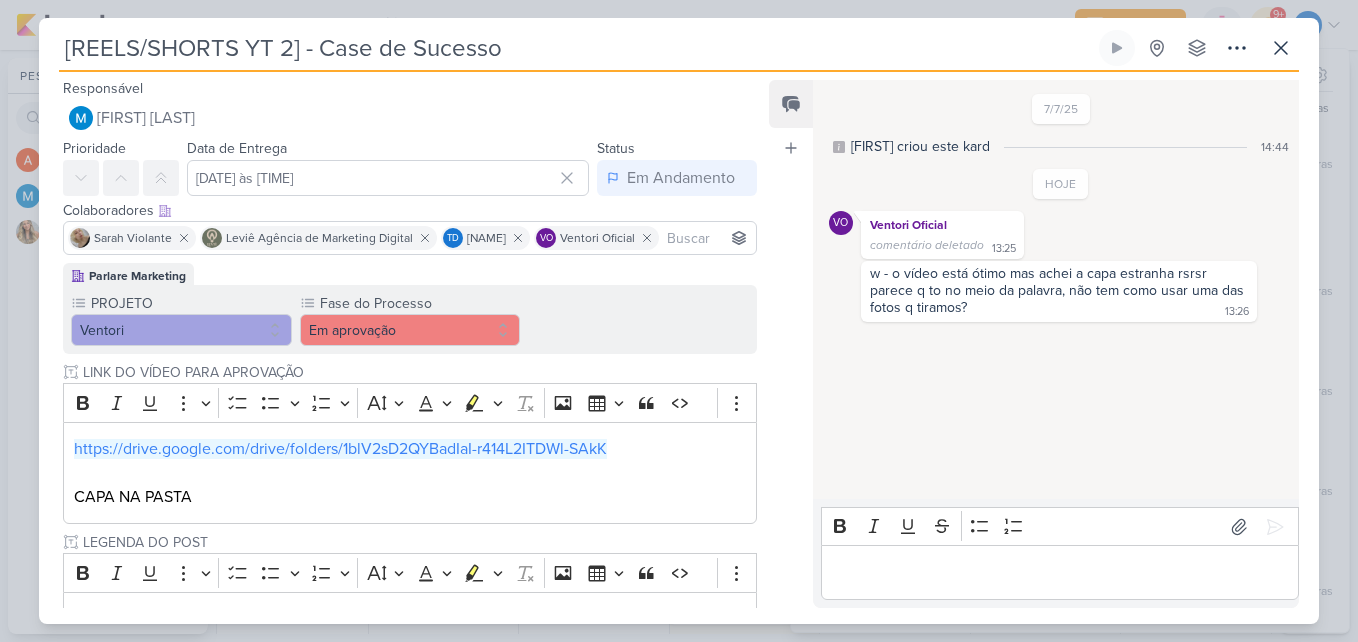 click on "[REELS/SHORTS YT 2] - Case de Sucesso
Criado por MARIANA" at bounding box center (679, 321) 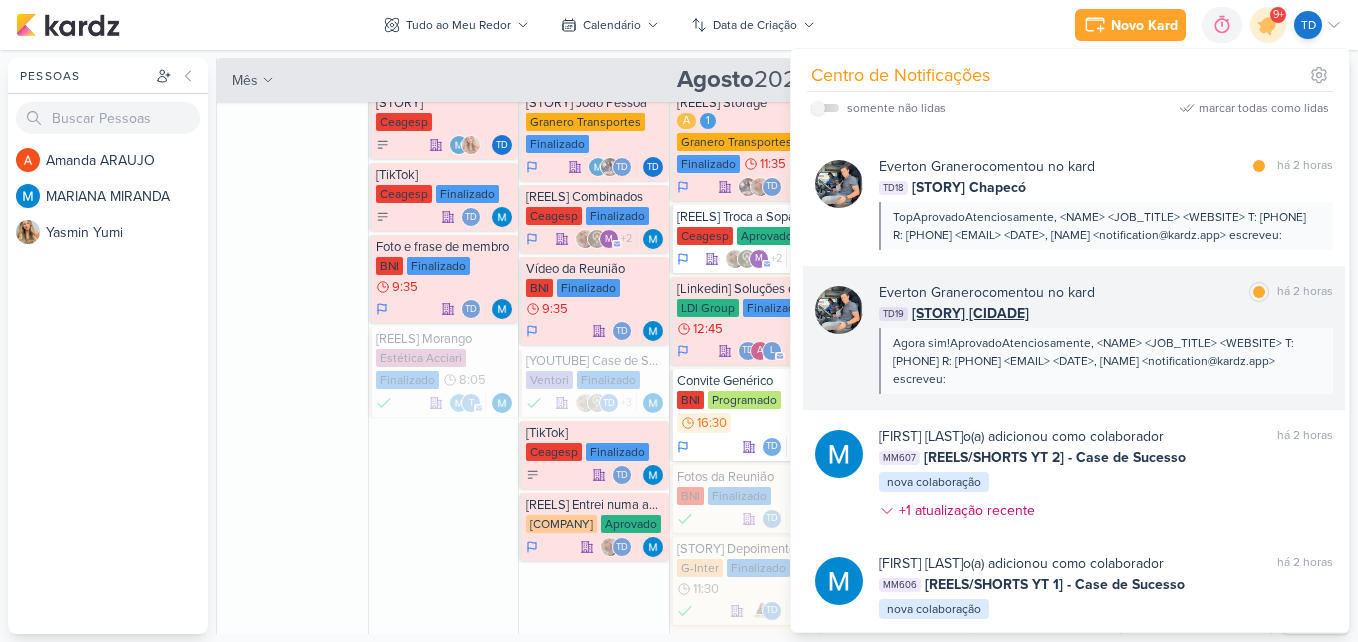 scroll, scrollTop: 1142, scrollLeft: 0, axis: vertical 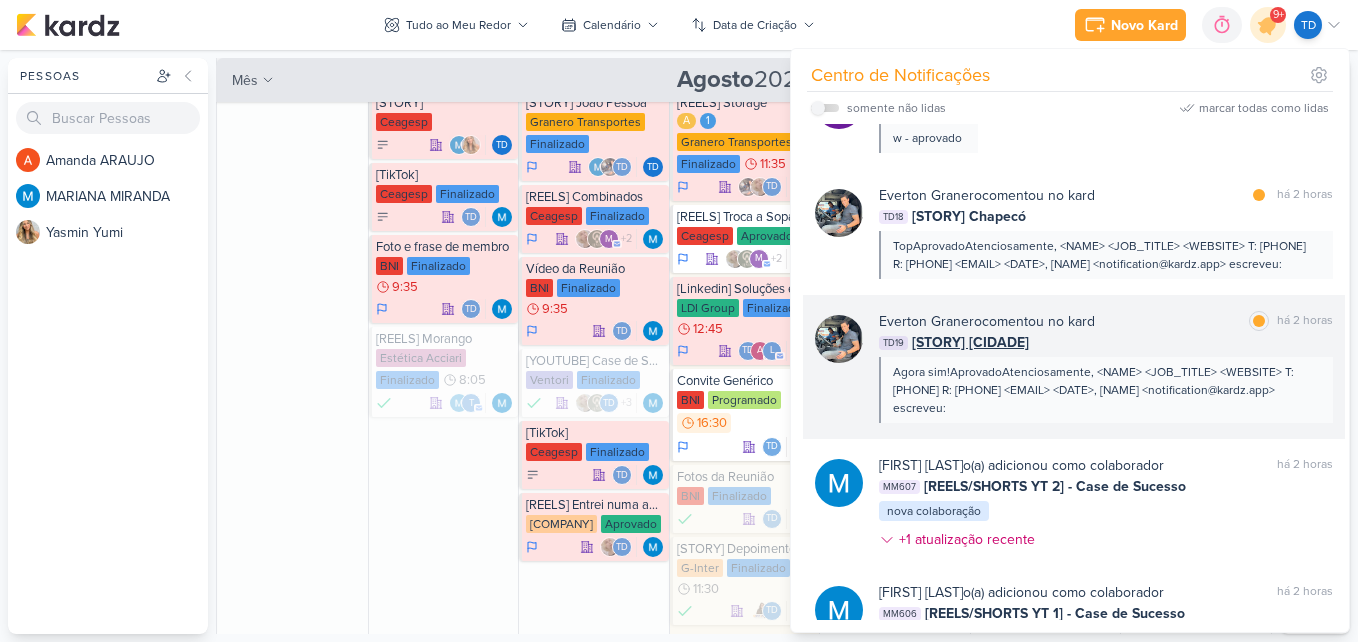 click on "Everton Granero  comentou no kard
marcar como lida
há 2 horas" at bounding box center (1106, 321) 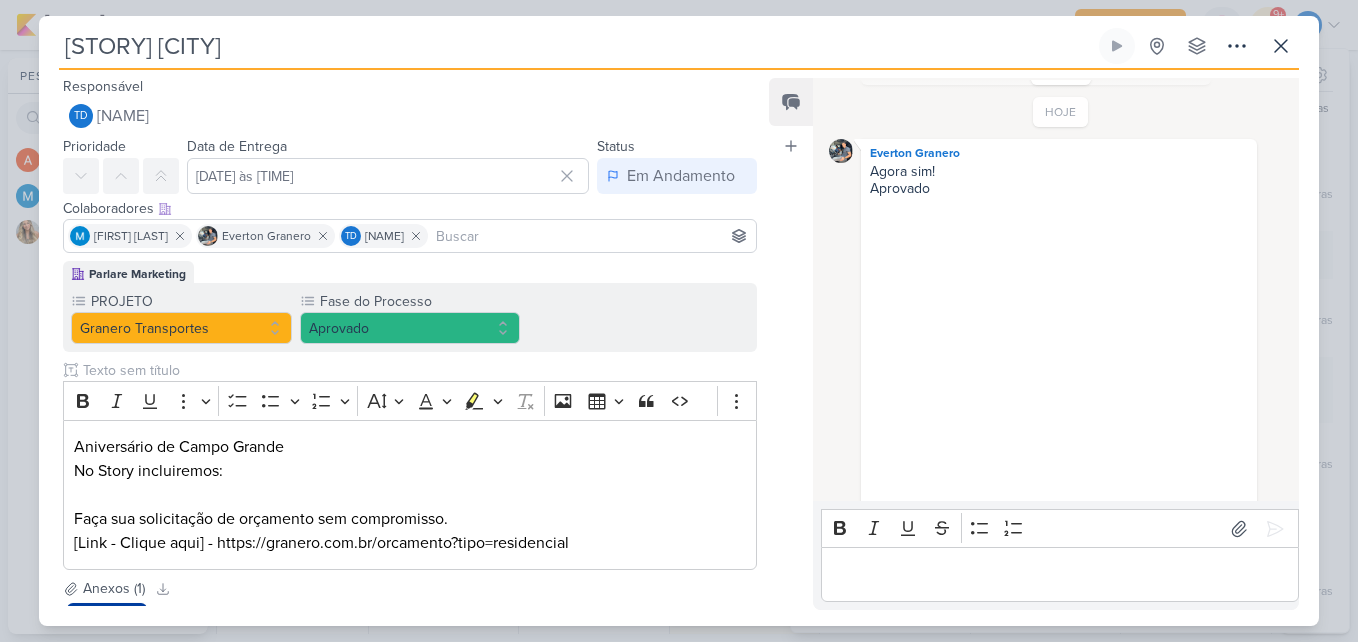scroll, scrollTop: 889, scrollLeft: 0, axis: vertical 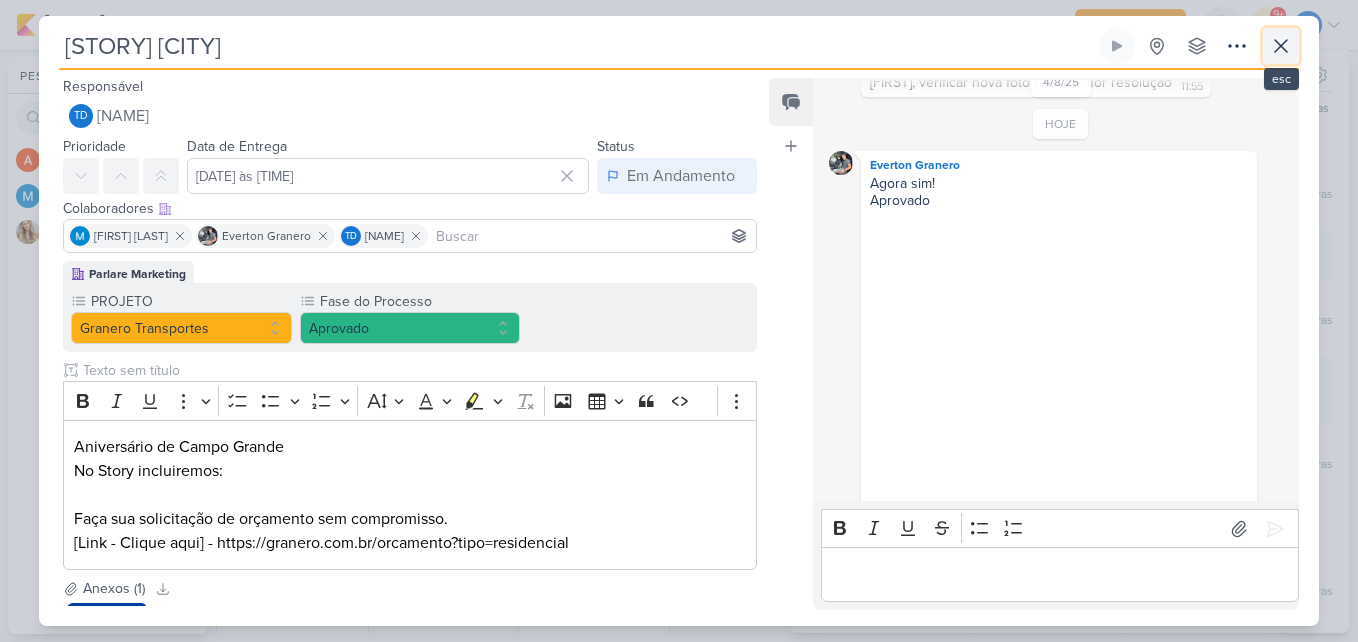 click at bounding box center [1281, 46] 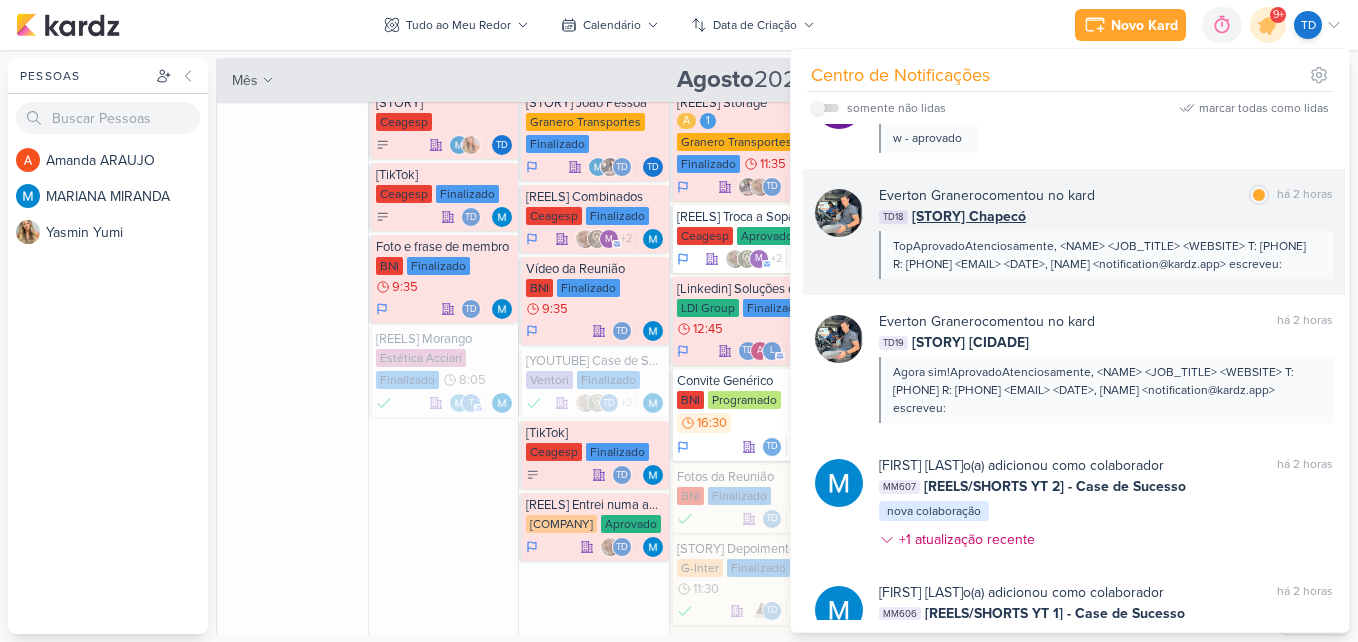 click on "Everton Granero  comentou no kard
marcar como lida
há 2 horas" at bounding box center (1106, 195) 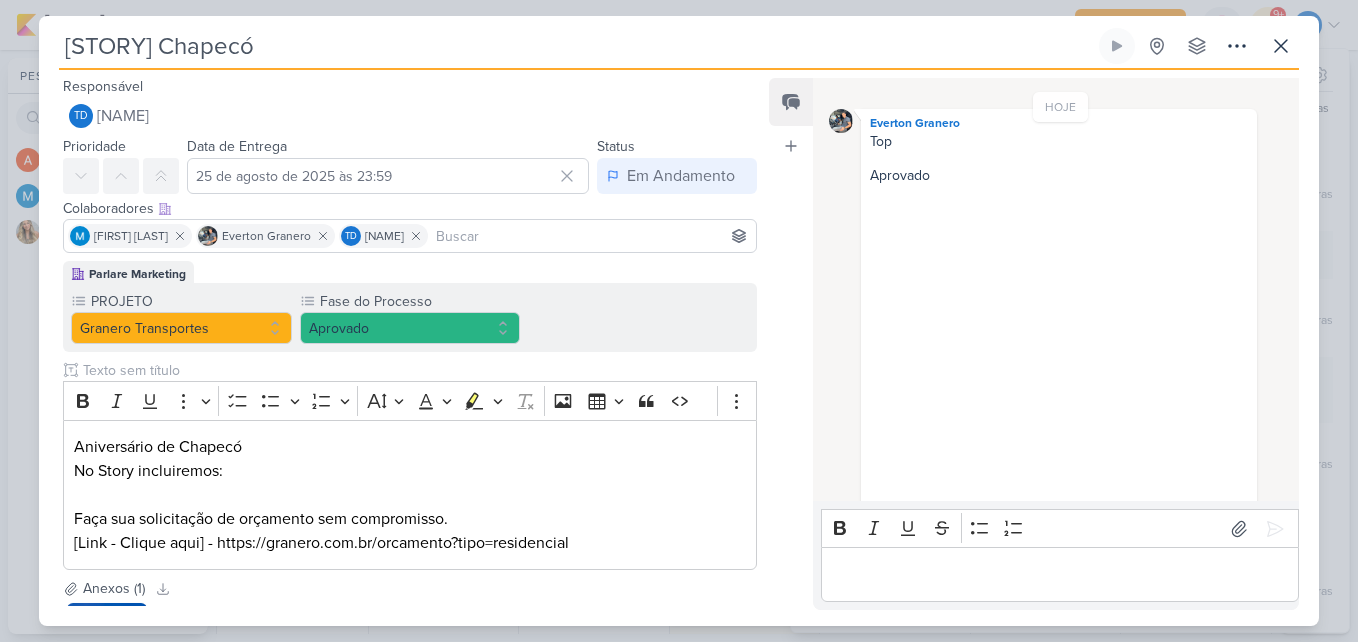 scroll, scrollTop: 939, scrollLeft: 0, axis: vertical 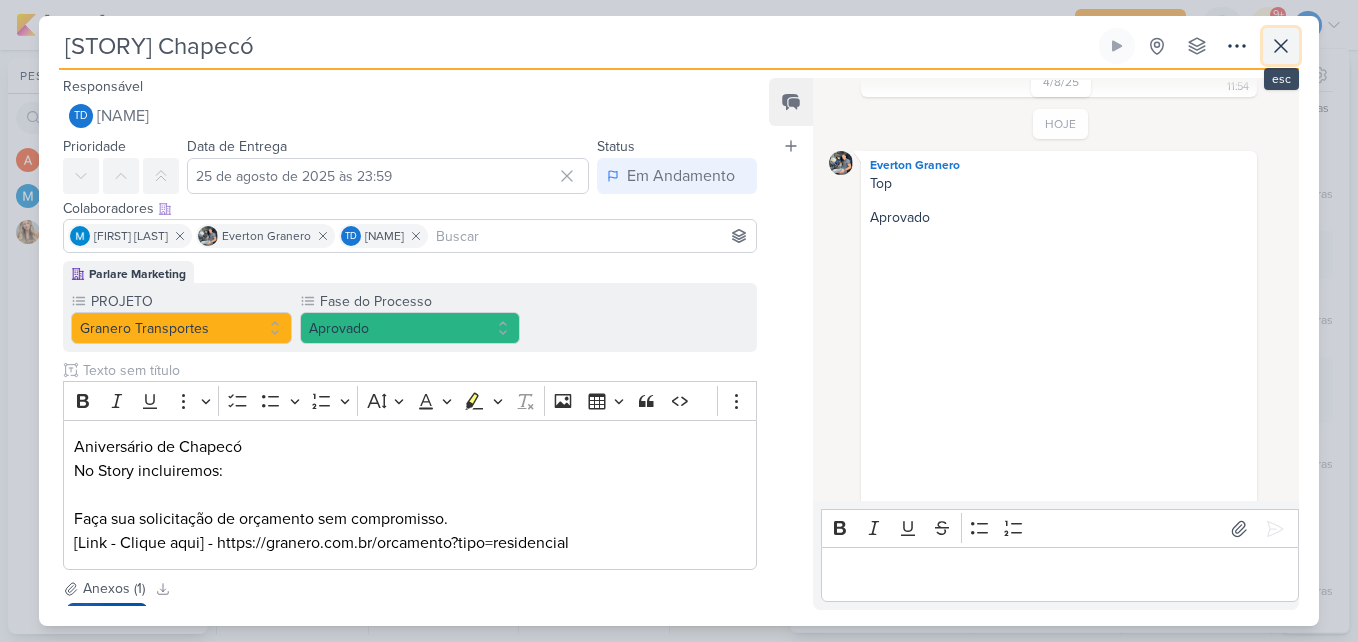 click 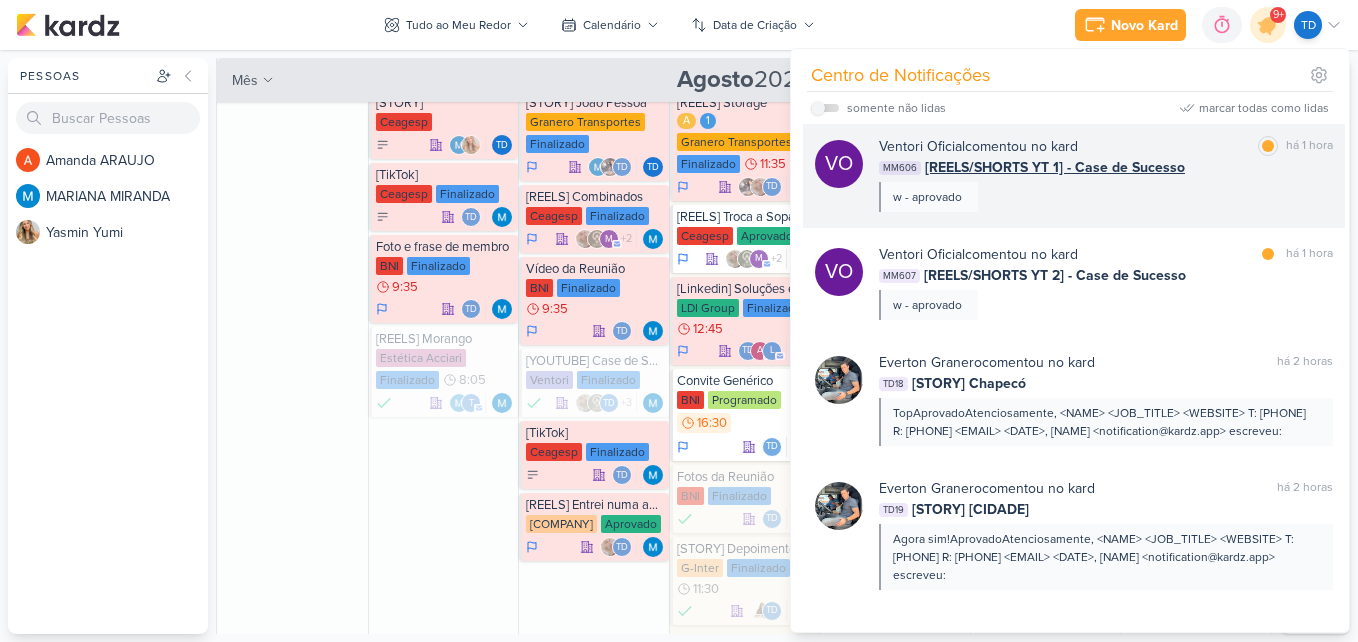 scroll, scrollTop: 842, scrollLeft: 0, axis: vertical 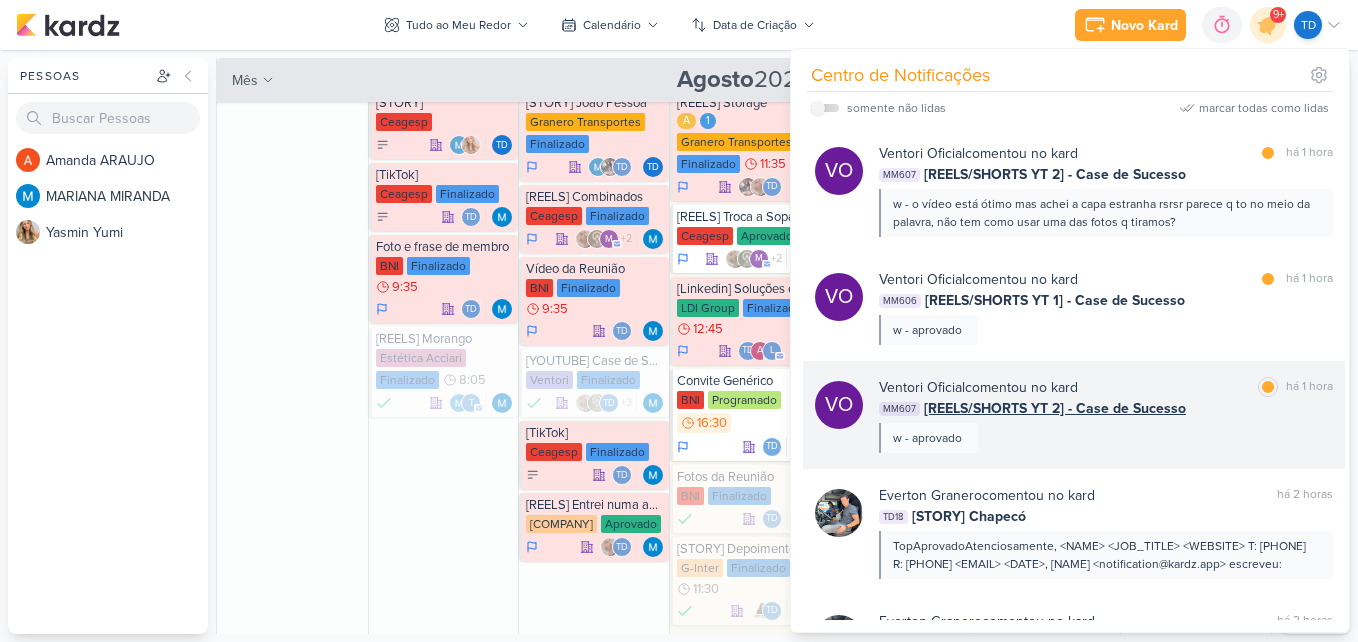 click on "MM607
[REELS/SHORTS YT 2] - Case de Sucesso" at bounding box center [1106, 408] 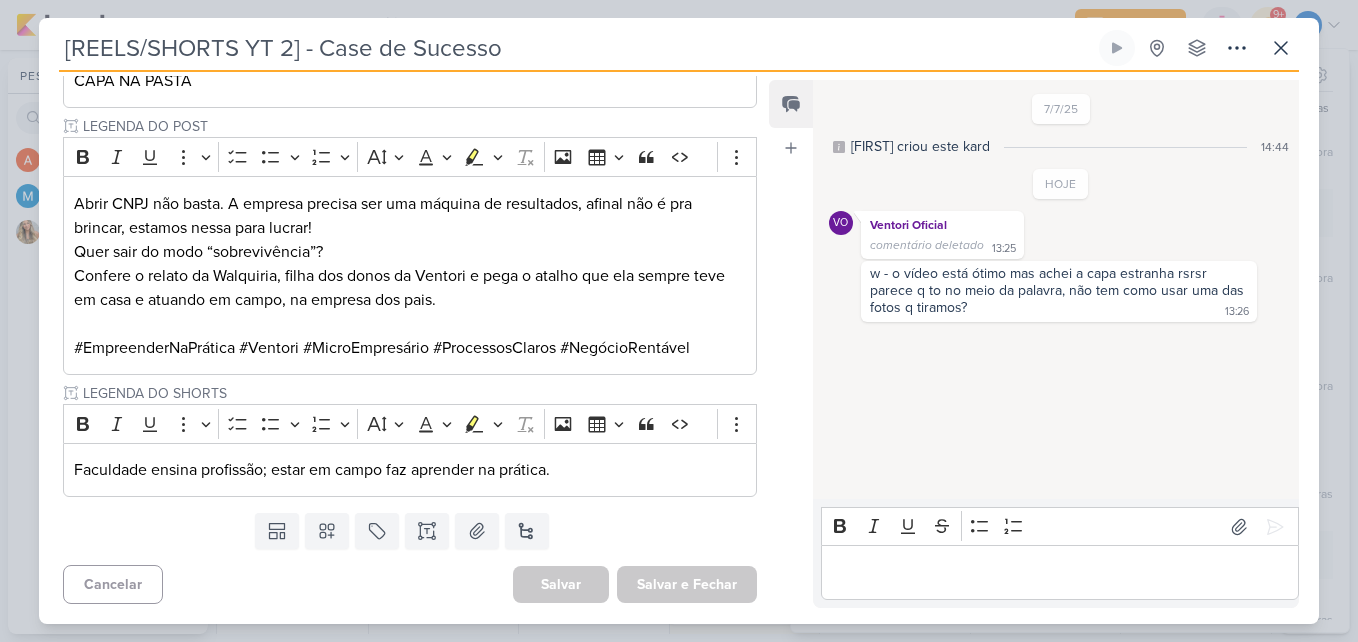 scroll, scrollTop: 444, scrollLeft: 0, axis: vertical 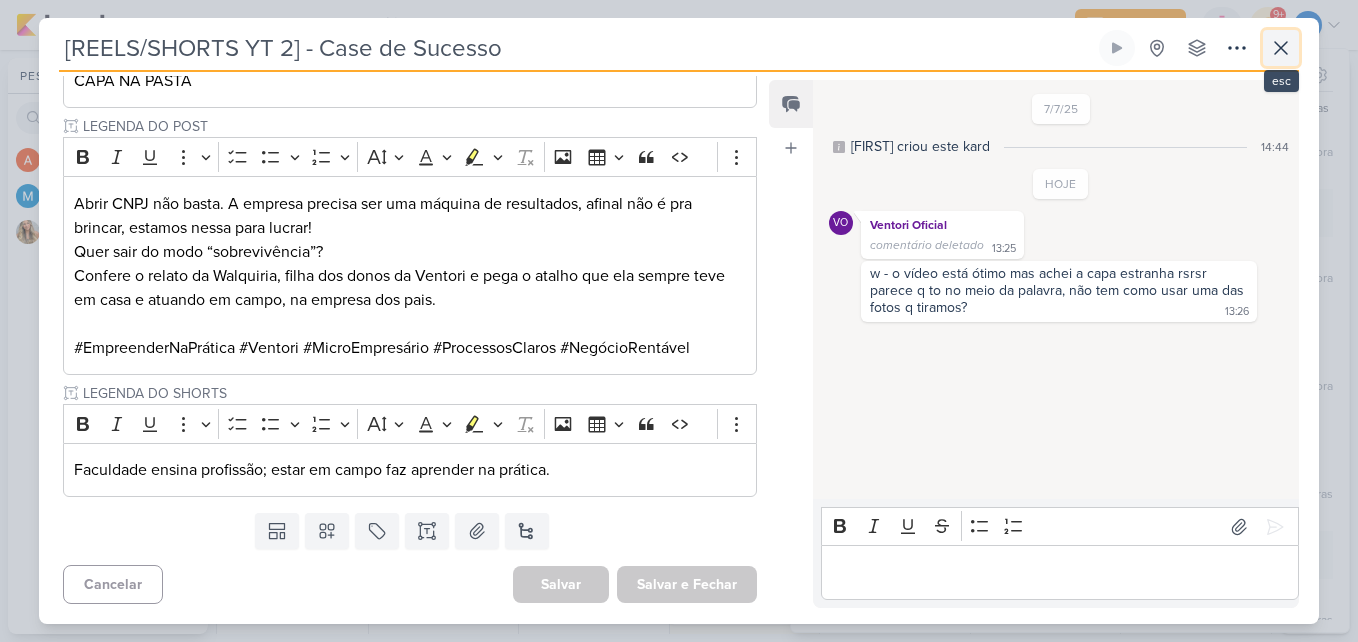 click 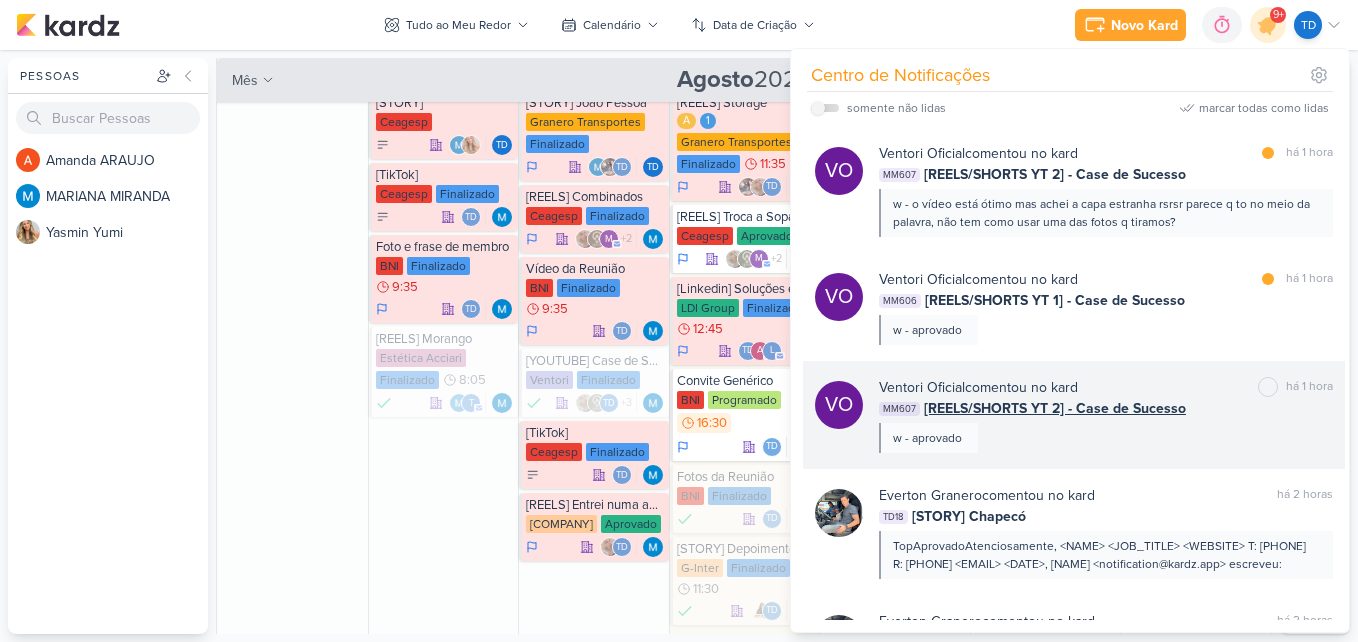scroll, scrollTop: 642, scrollLeft: 0, axis: vertical 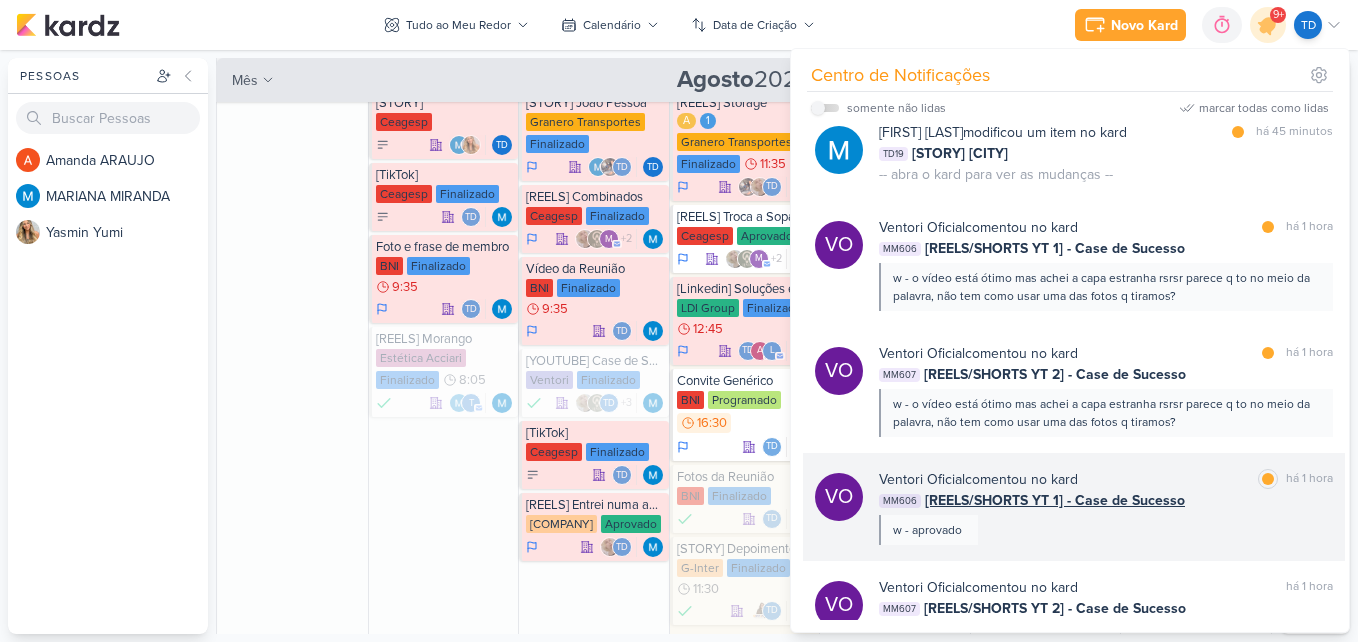 click on "Ventori Oficial  comentou no kard
marcar como lida
há 1 hora" at bounding box center (1106, 479) 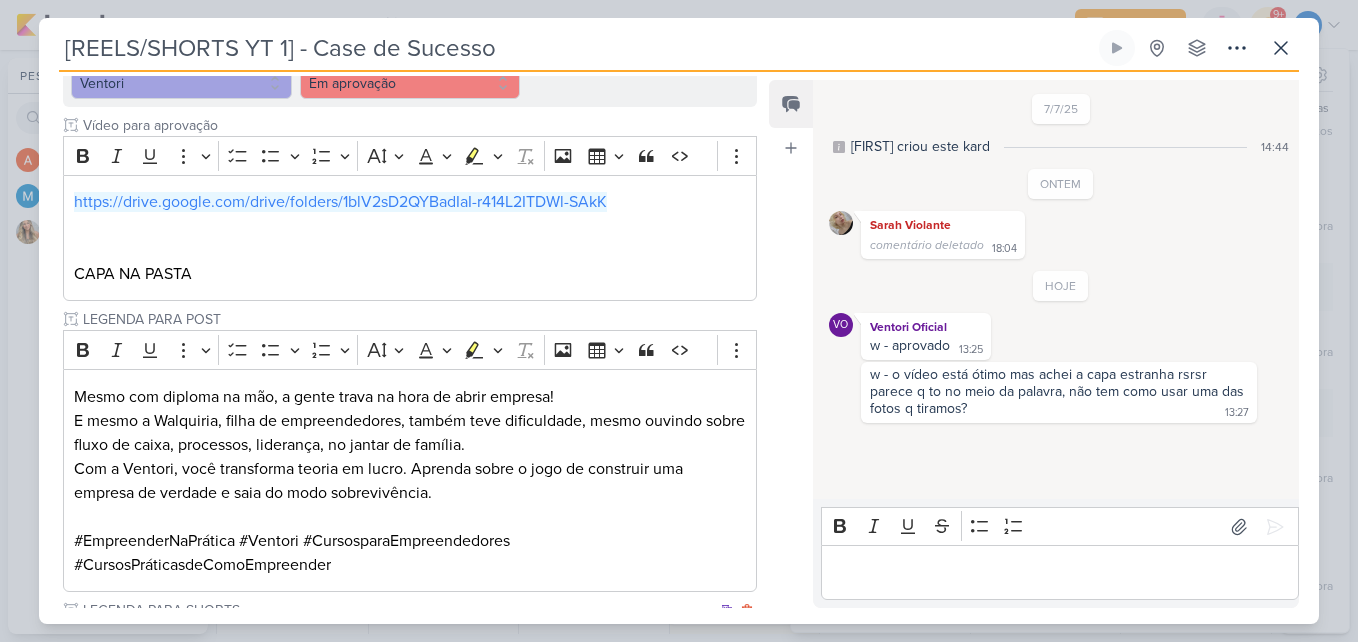 scroll, scrollTop: 0, scrollLeft: 0, axis: both 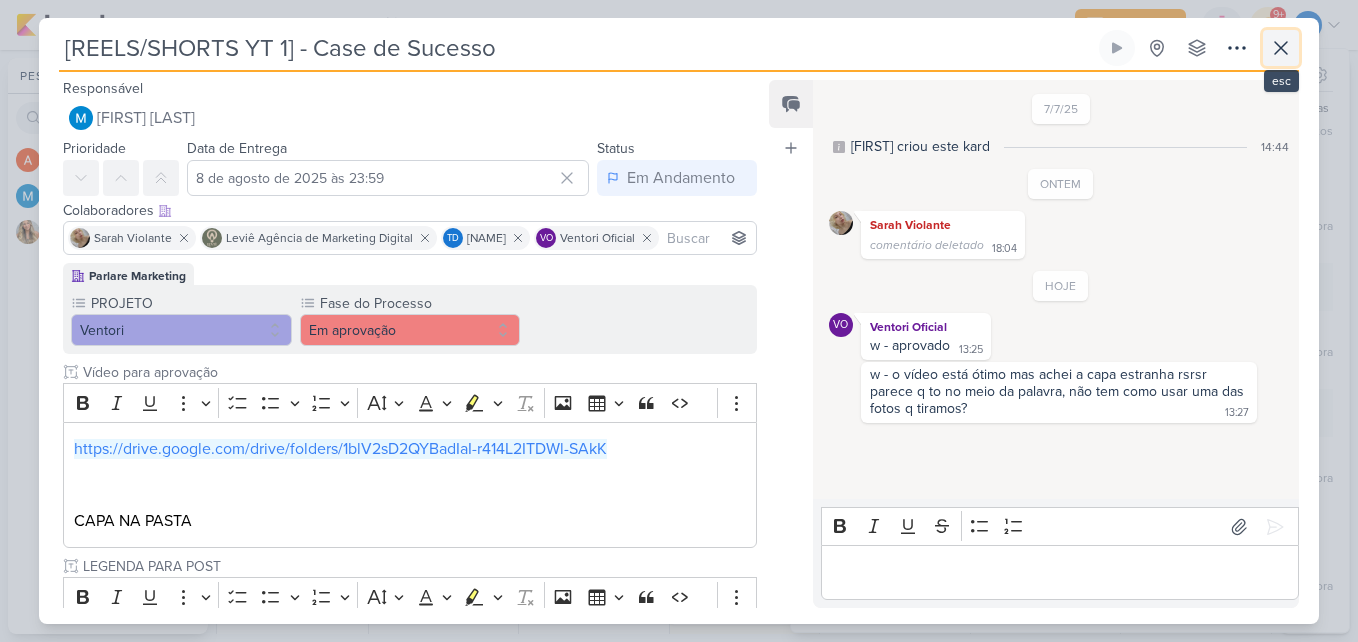 click 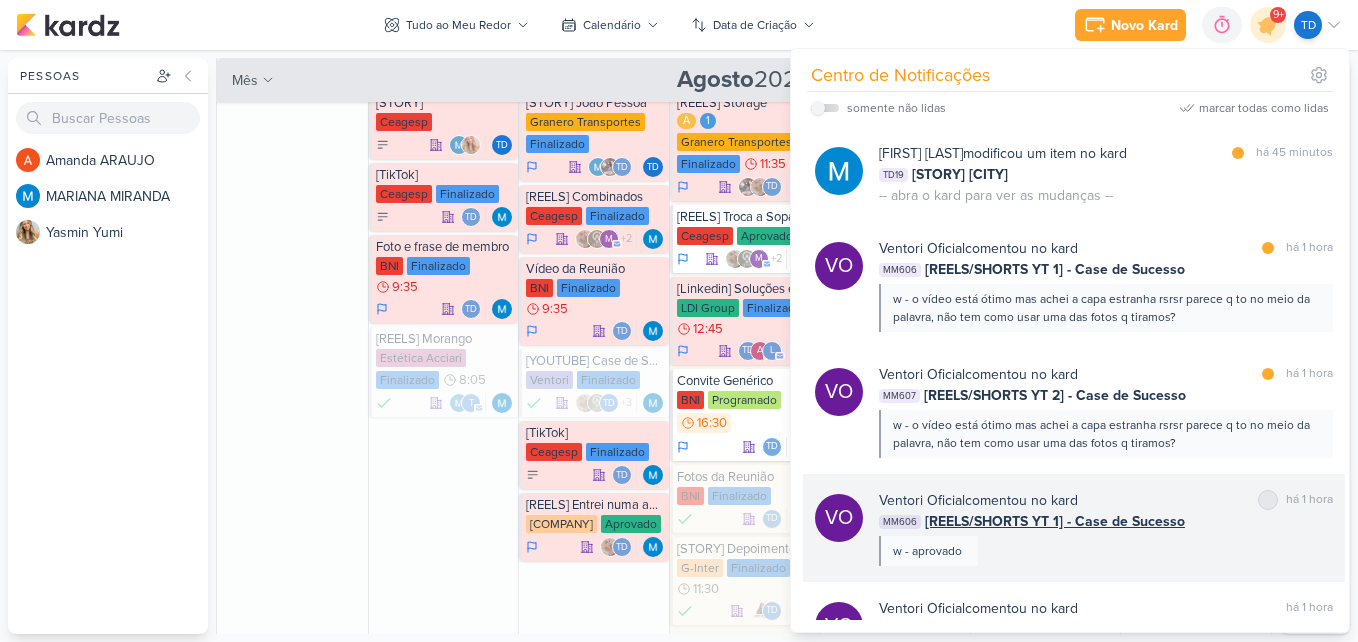 scroll, scrollTop: 642, scrollLeft: 0, axis: vertical 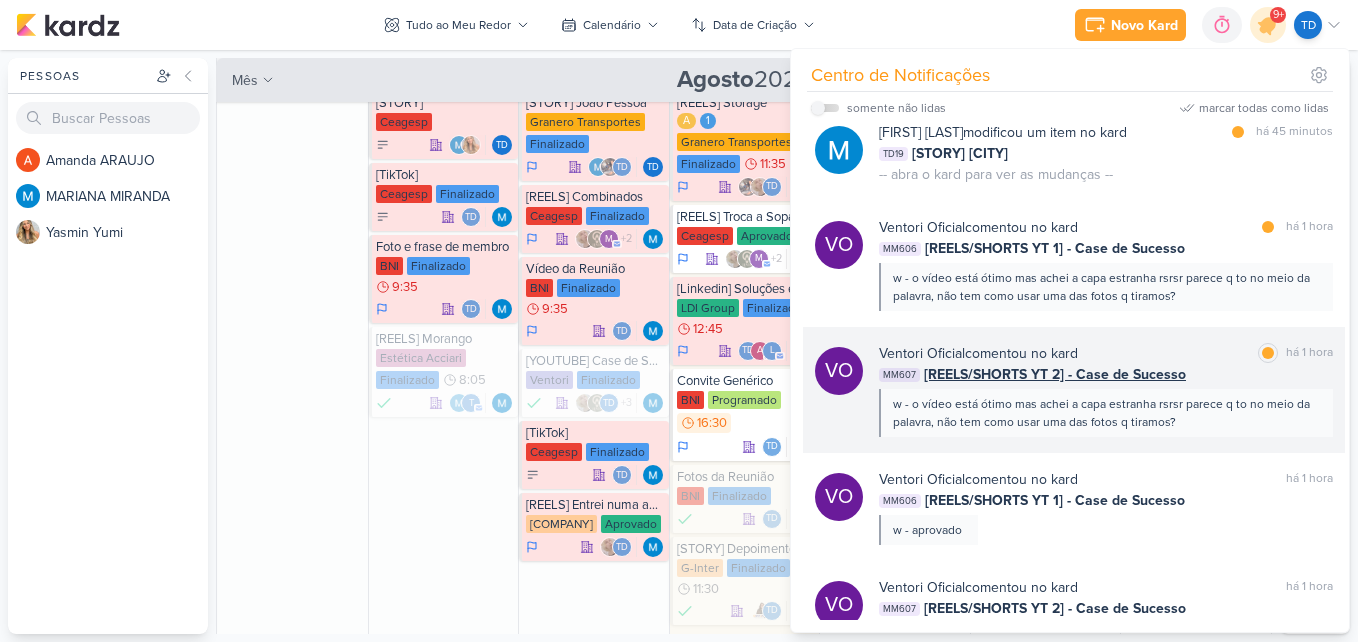 click on "Ventori Oficial  comentou no kard
marcar como lida
há 1 hora" at bounding box center [1106, 353] 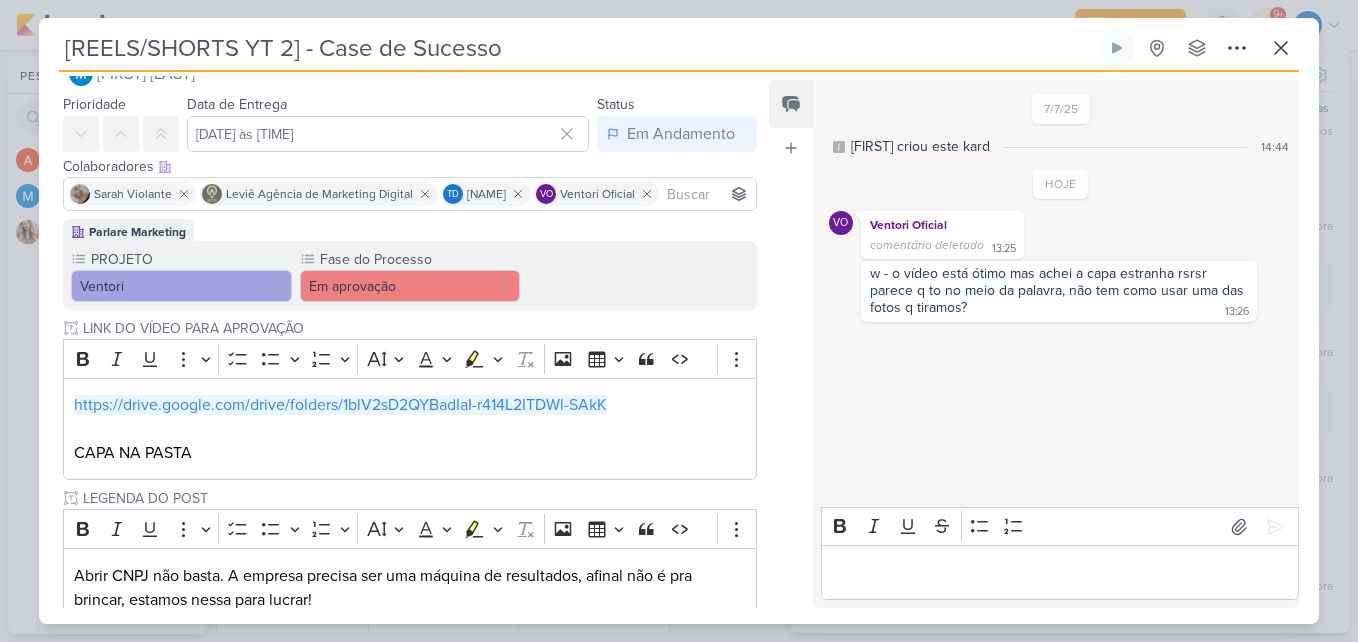 scroll, scrollTop: 0, scrollLeft: 0, axis: both 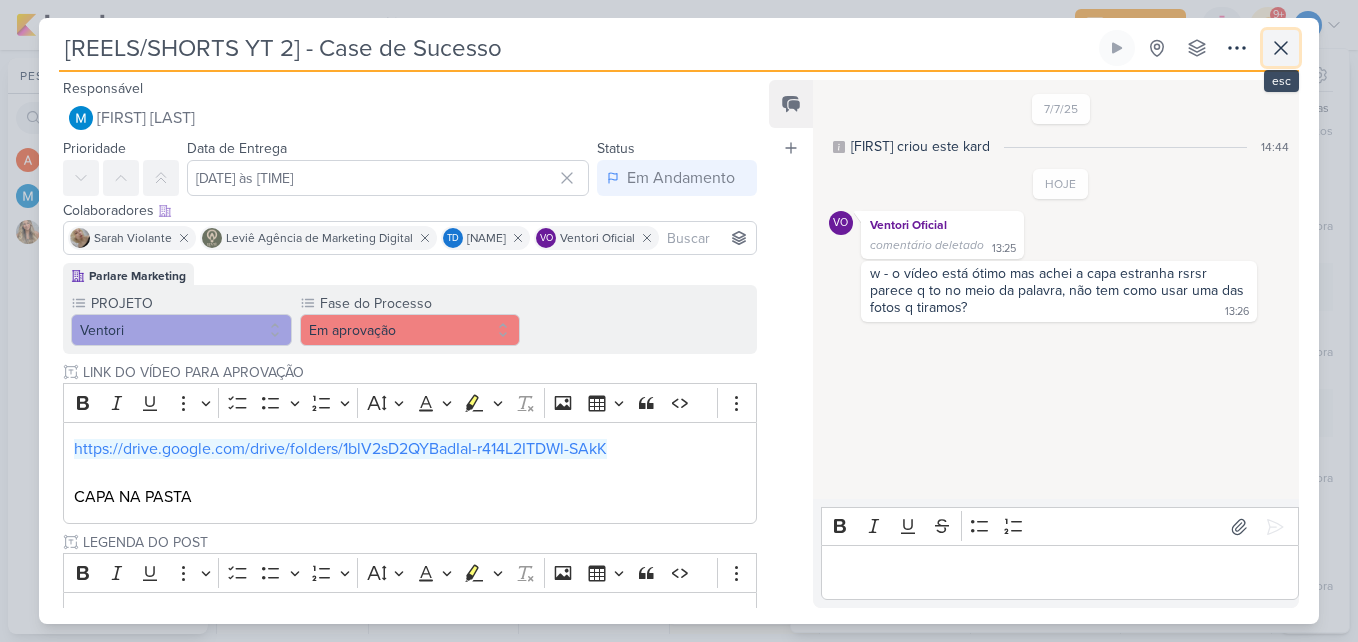 click at bounding box center (1281, 48) 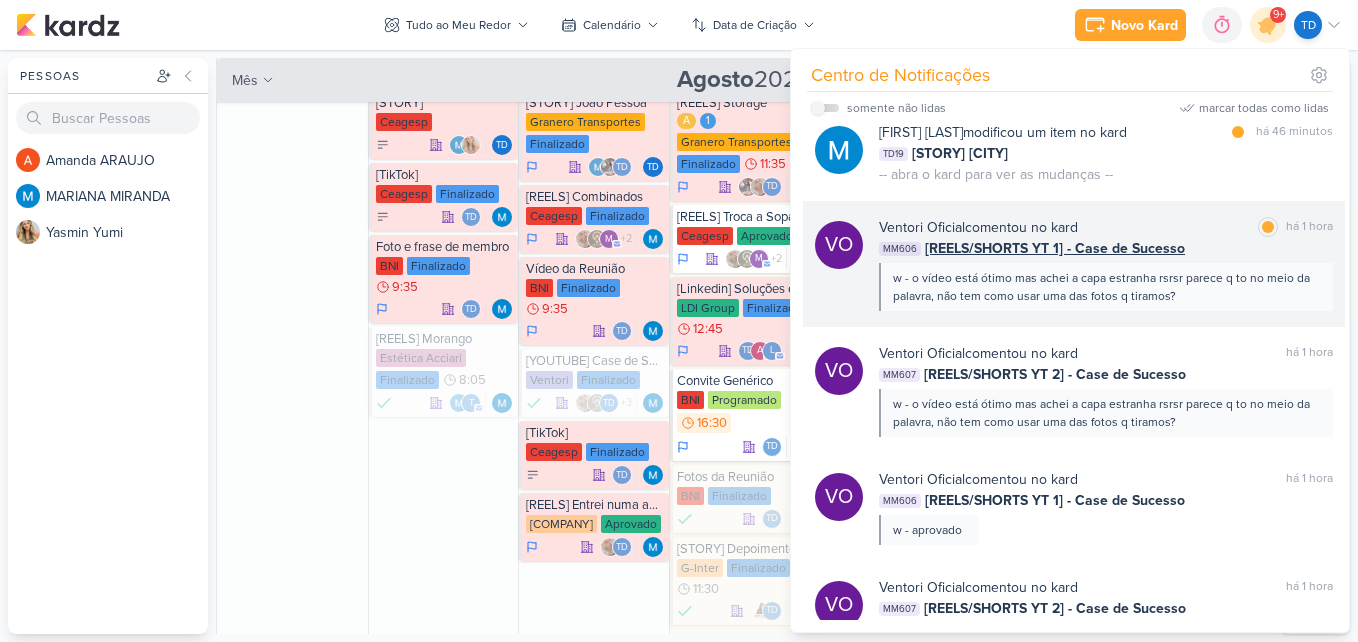click on "Ventori Oficial  comentou no kard
marcar como lida
há 1 hora" at bounding box center [1106, 227] 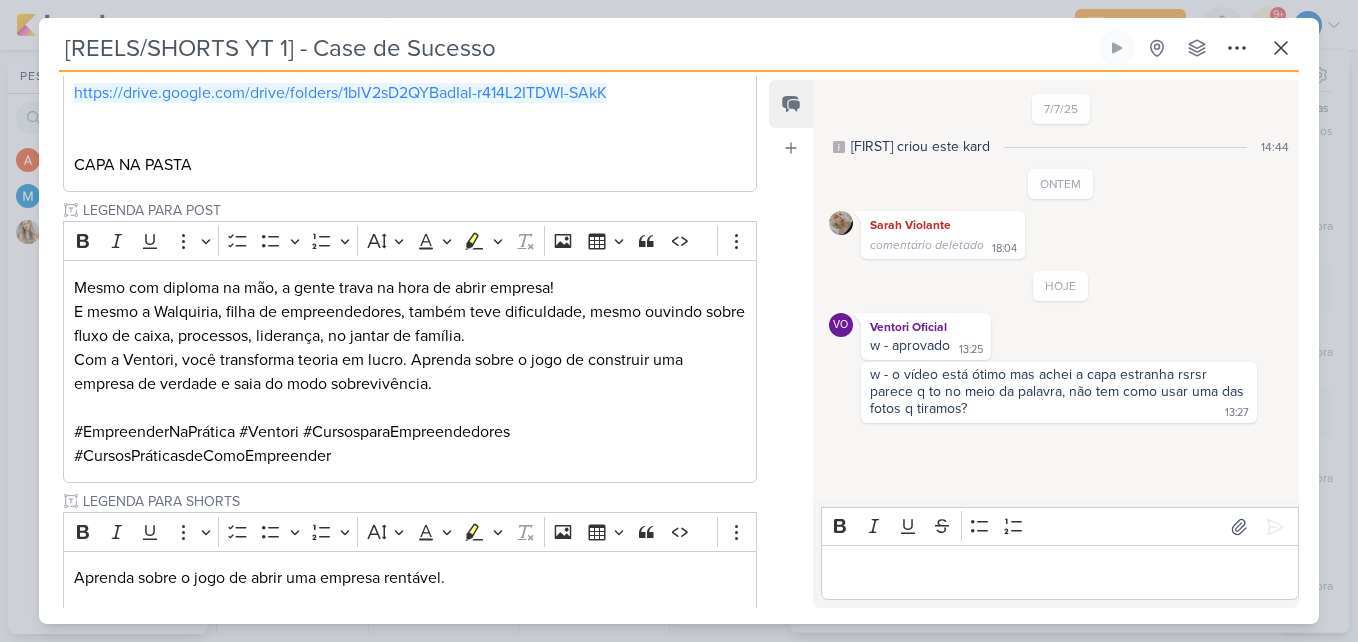 scroll, scrollTop: 516, scrollLeft: 0, axis: vertical 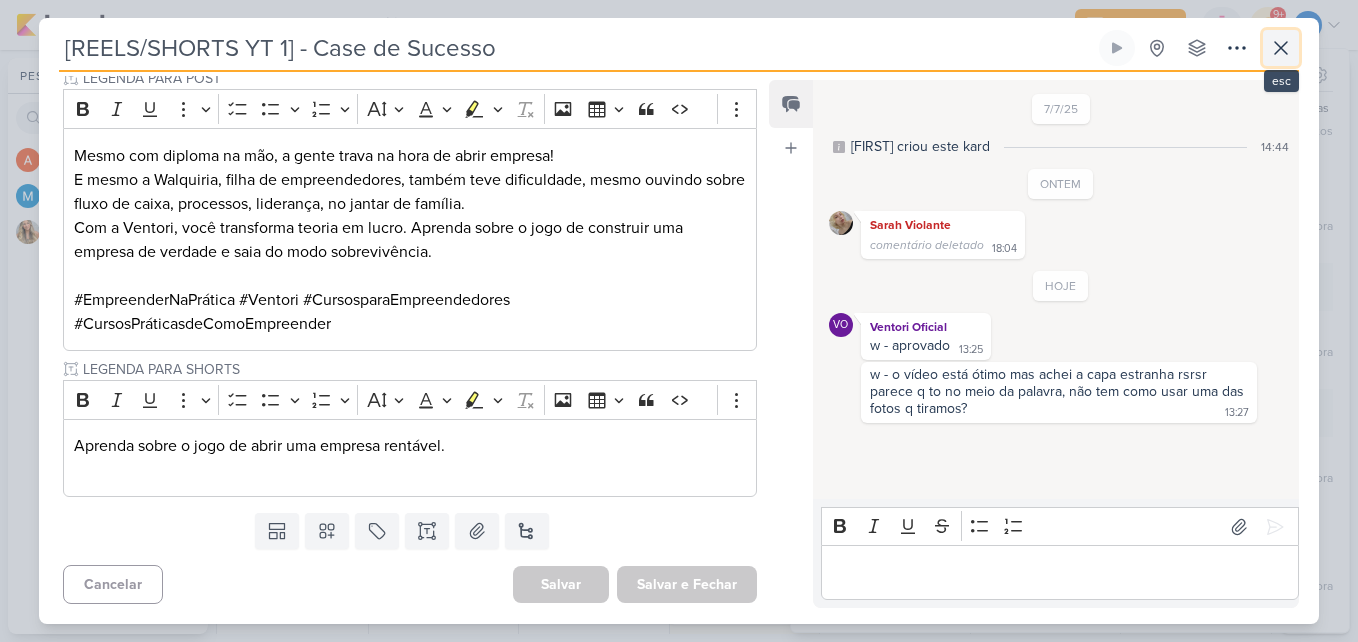 click at bounding box center (1281, 48) 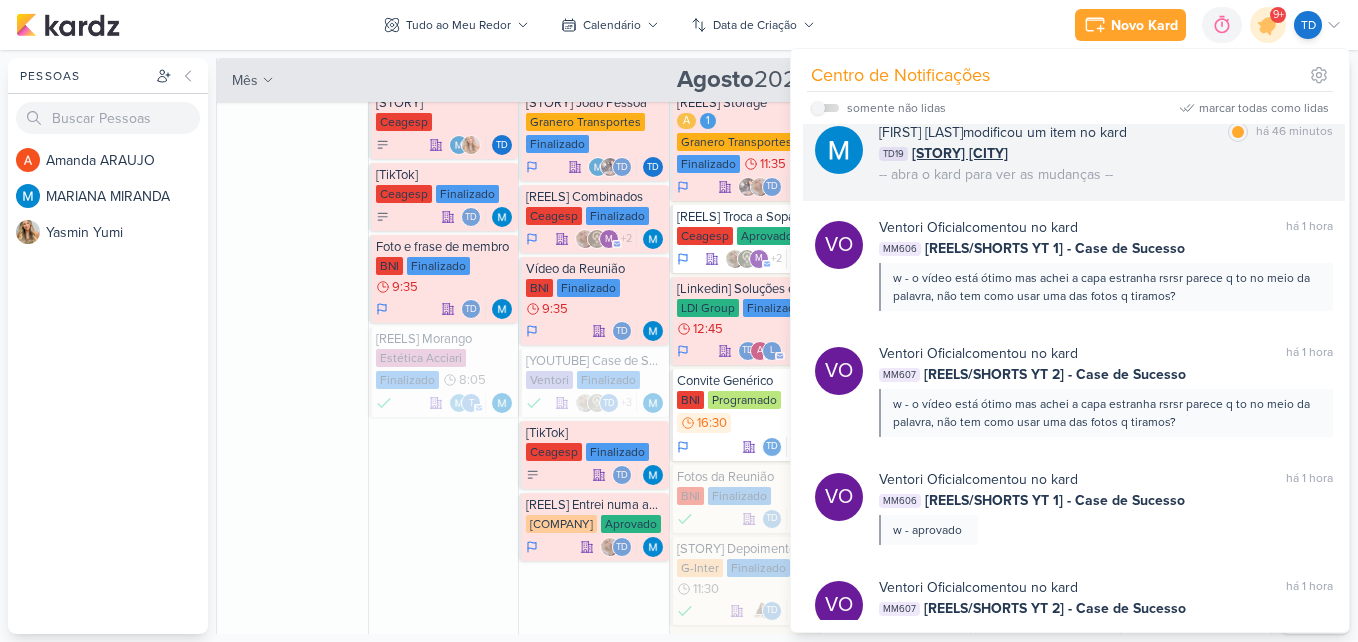 click on "MARIANA MIRANDA  modificou um item no kard
marcar como lida
há 46 minutos
TD19
[STORY] Campo Grande
-- abra o kard para ver as mudanças --" at bounding box center (1106, 153) 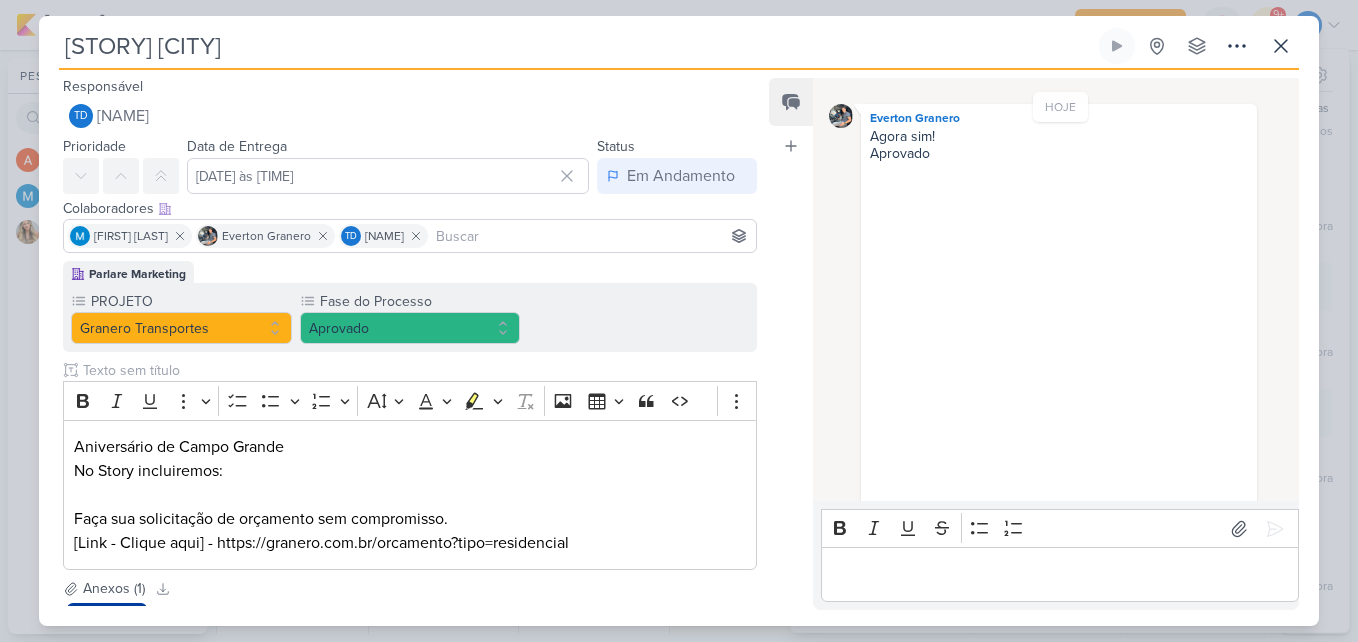 scroll, scrollTop: 889, scrollLeft: 0, axis: vertical 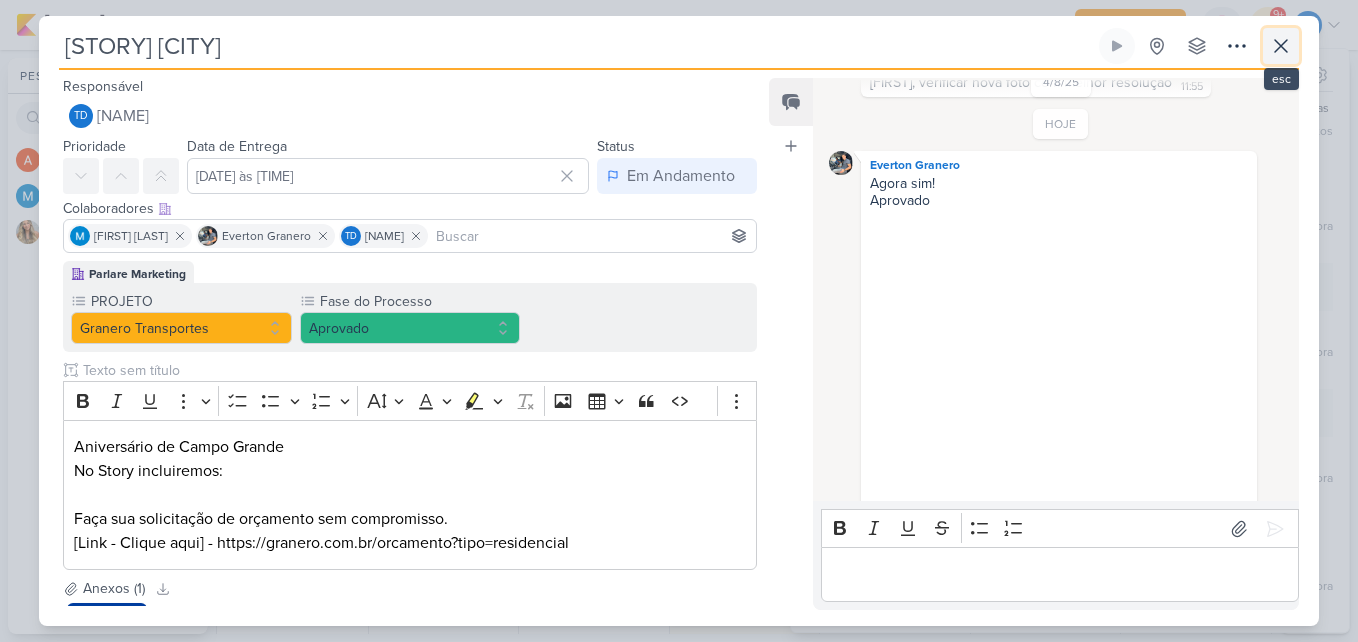click at bounding box center [1281, 46] 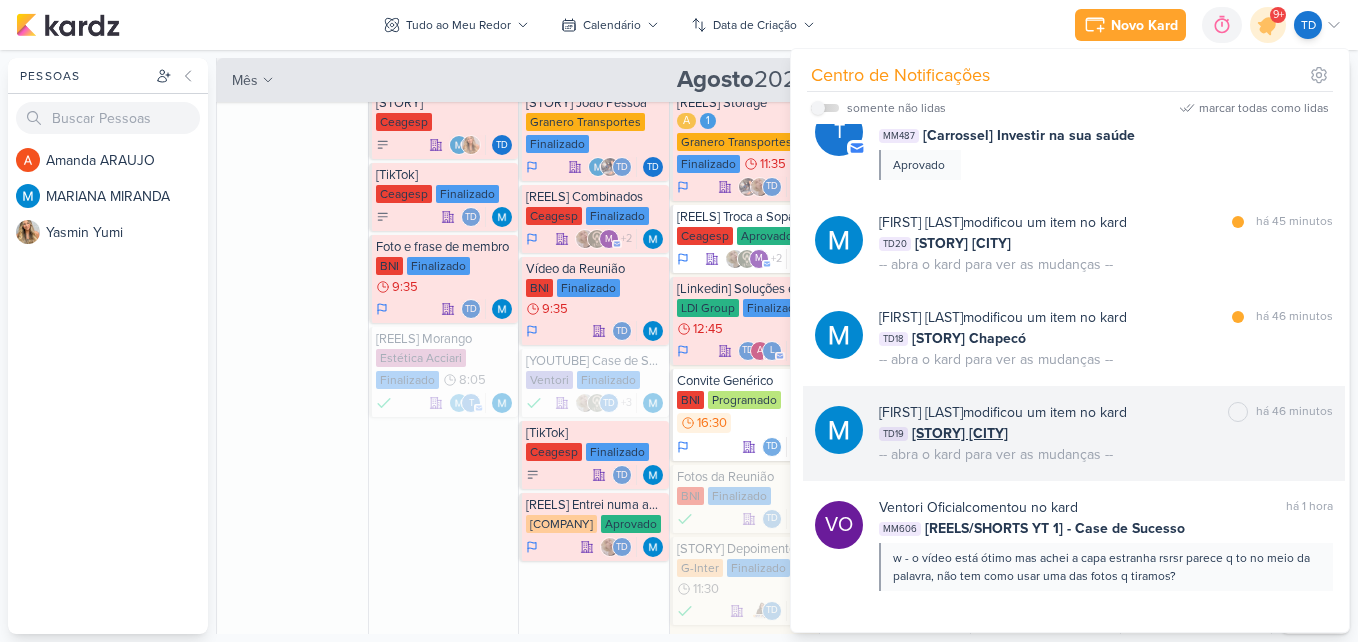 scroll, scrollTop: 342, scrollLeft: 0, axis: vertical 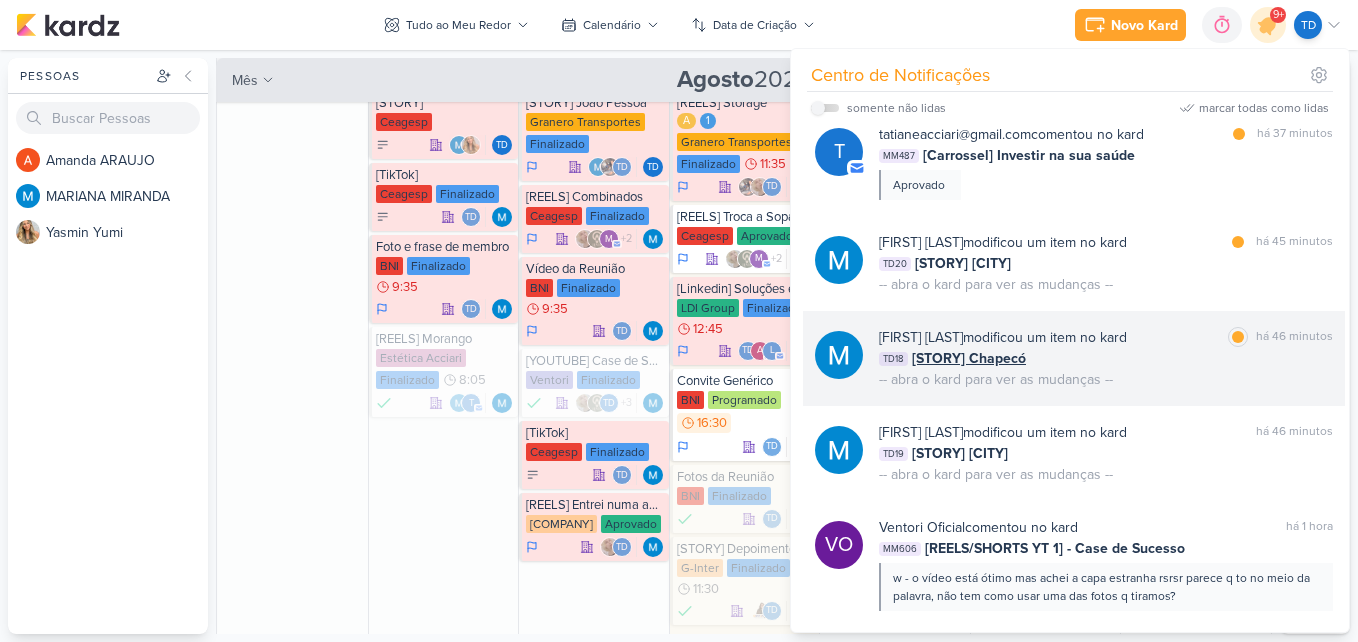click on "TD18 [STORY] [CITY]" at bounding box center [1106, 358] 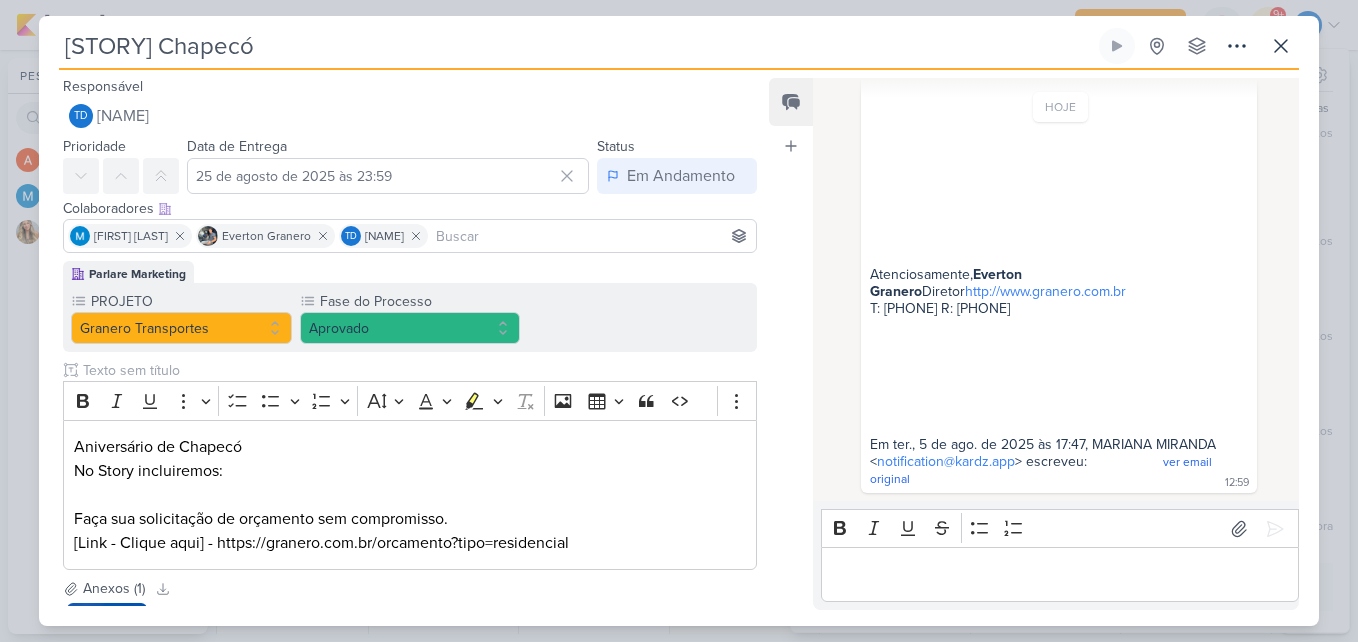 scroll, scrollTop: 839, scrollLeft: 0, axis: vertical 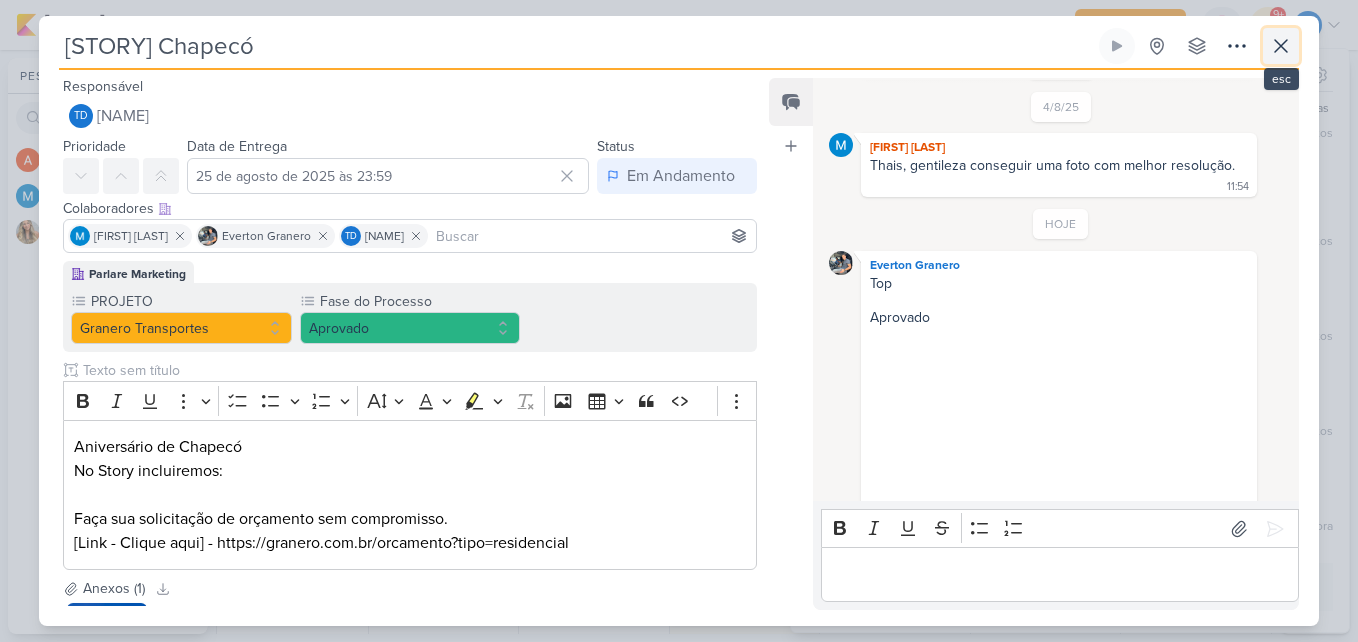 click at bounding box center [1281, 46] 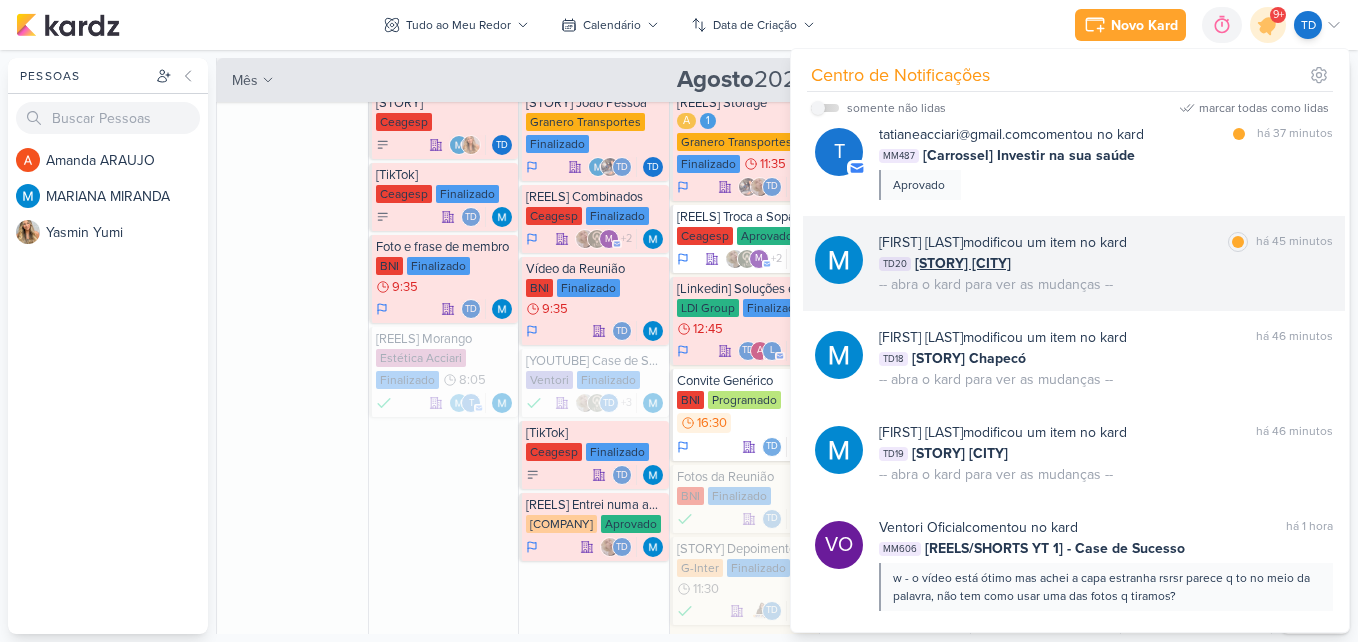 click on "[FIRST] [LAST]  modificou um item no kard" at bounding box center (1003, 242) 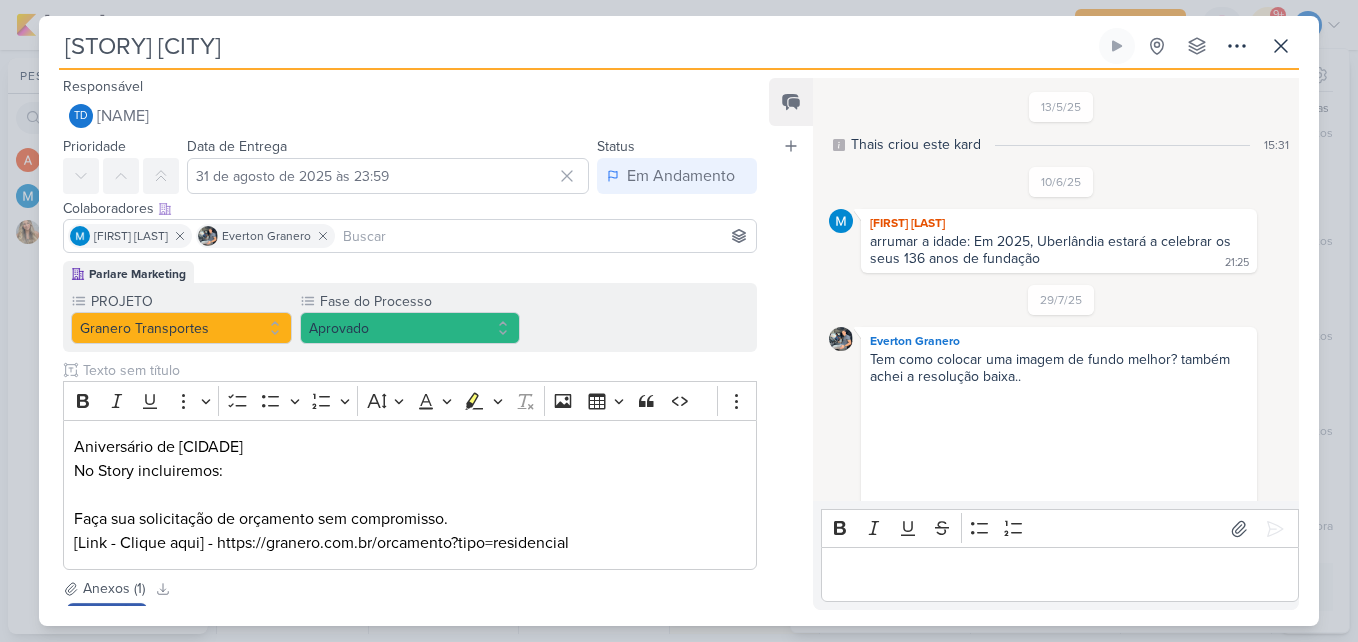 scroll, scrollTop: 568, scrollLeft: 0, axis: vertical 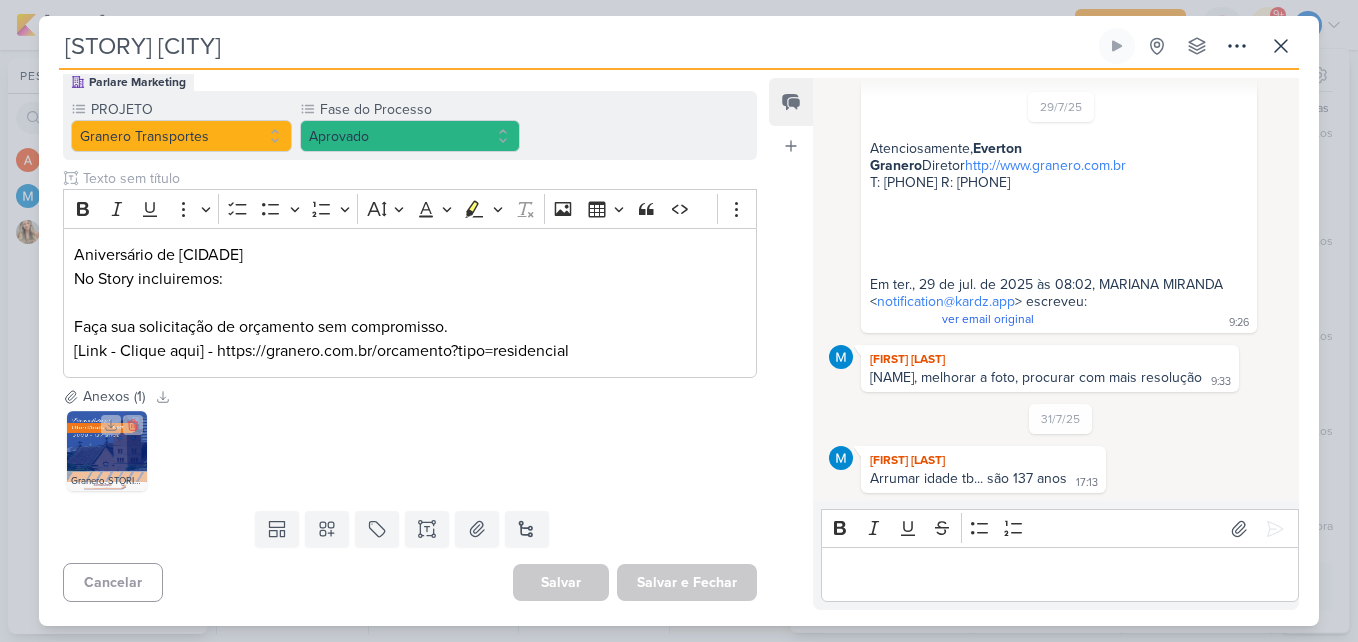 click at bounding box center (107, 451) 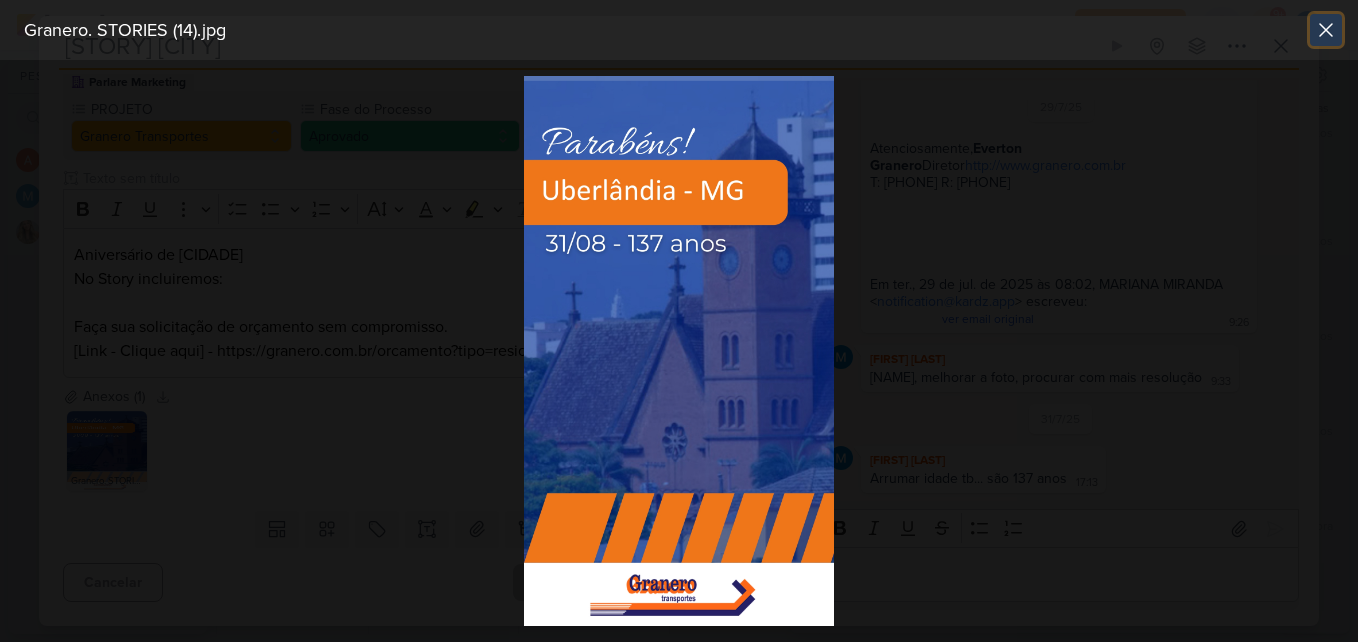 click 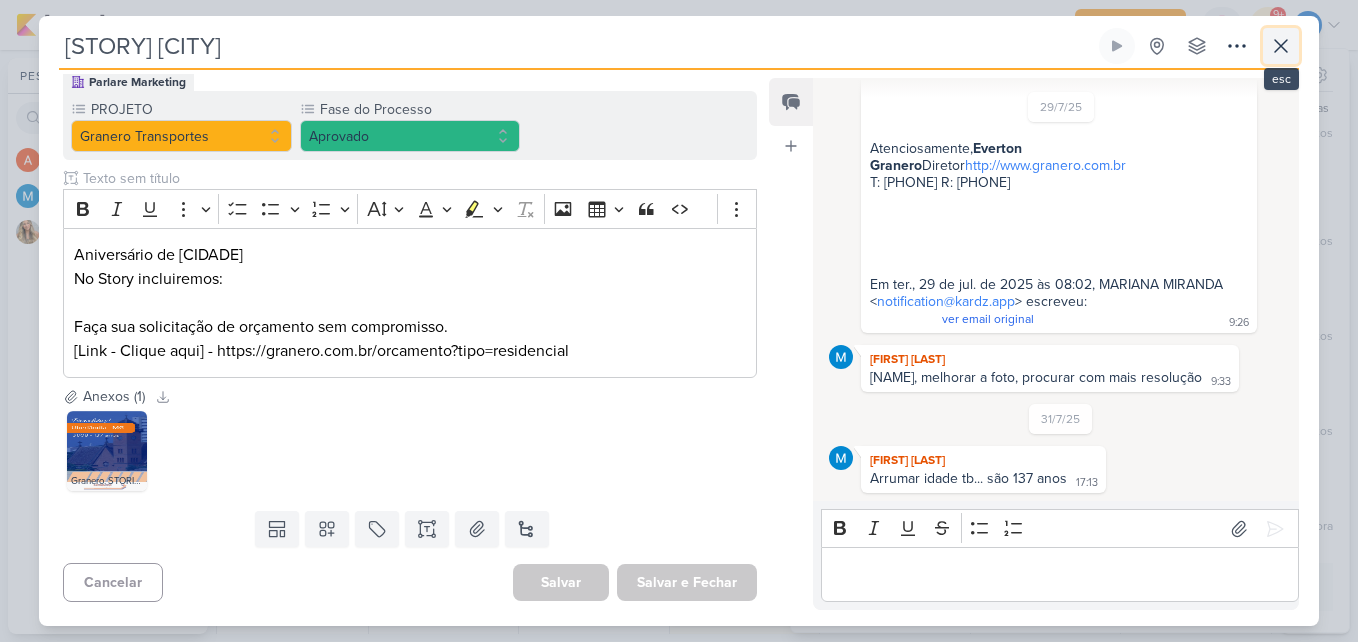 click 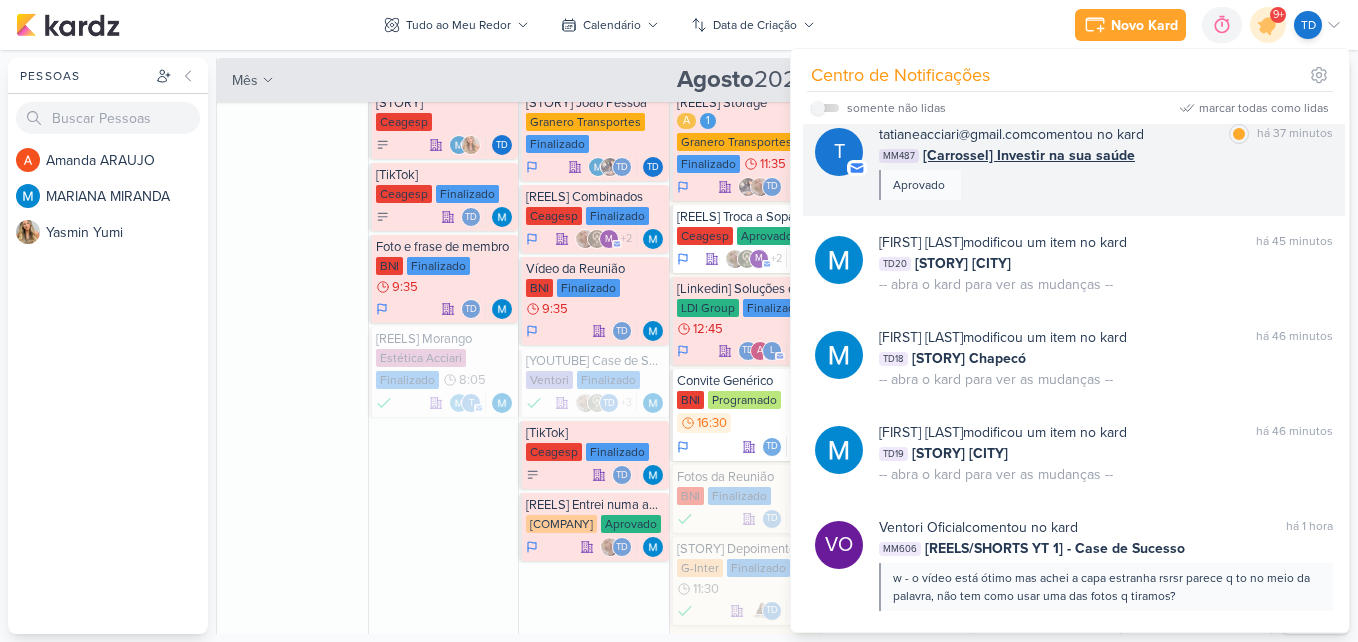 click on "tatianeacciari@gmail.com  comentou no kard
marcar como lida
há 37 minutos
MM487
[Carrossel] Investir na sua saúde
Aprovado" at bounding box center [1106, 162] 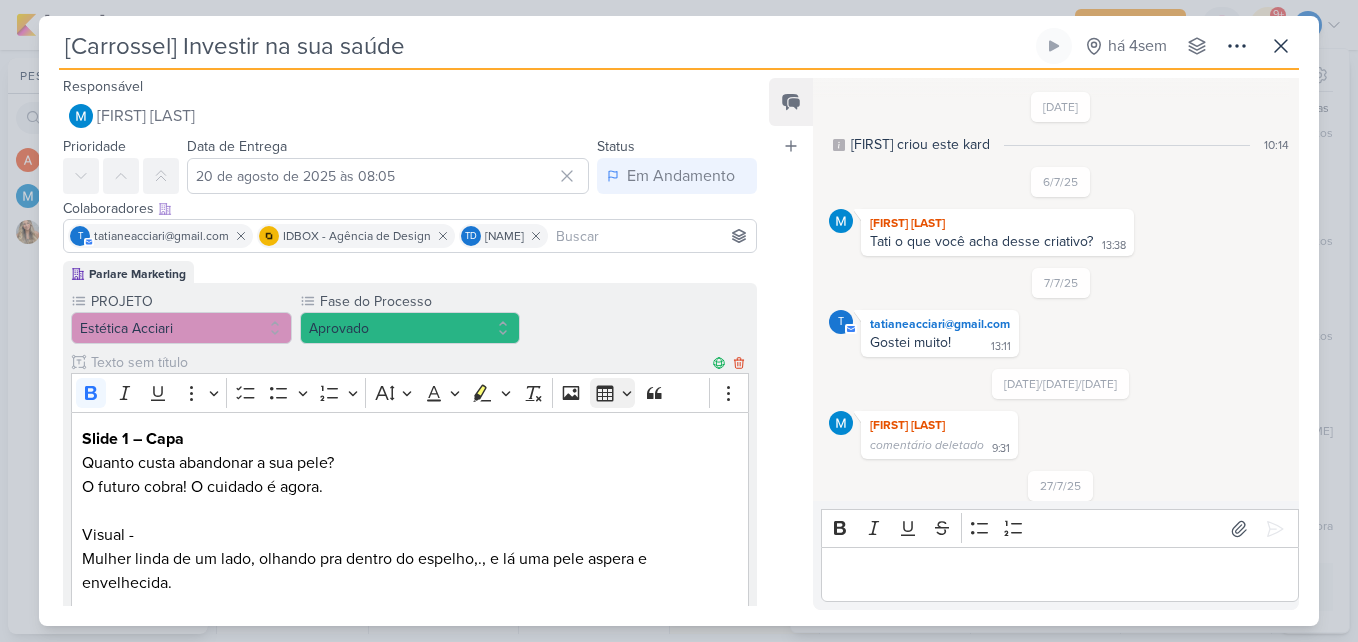 scroll, scrollTop: 658, scrollLeft: 0, axis: vertical 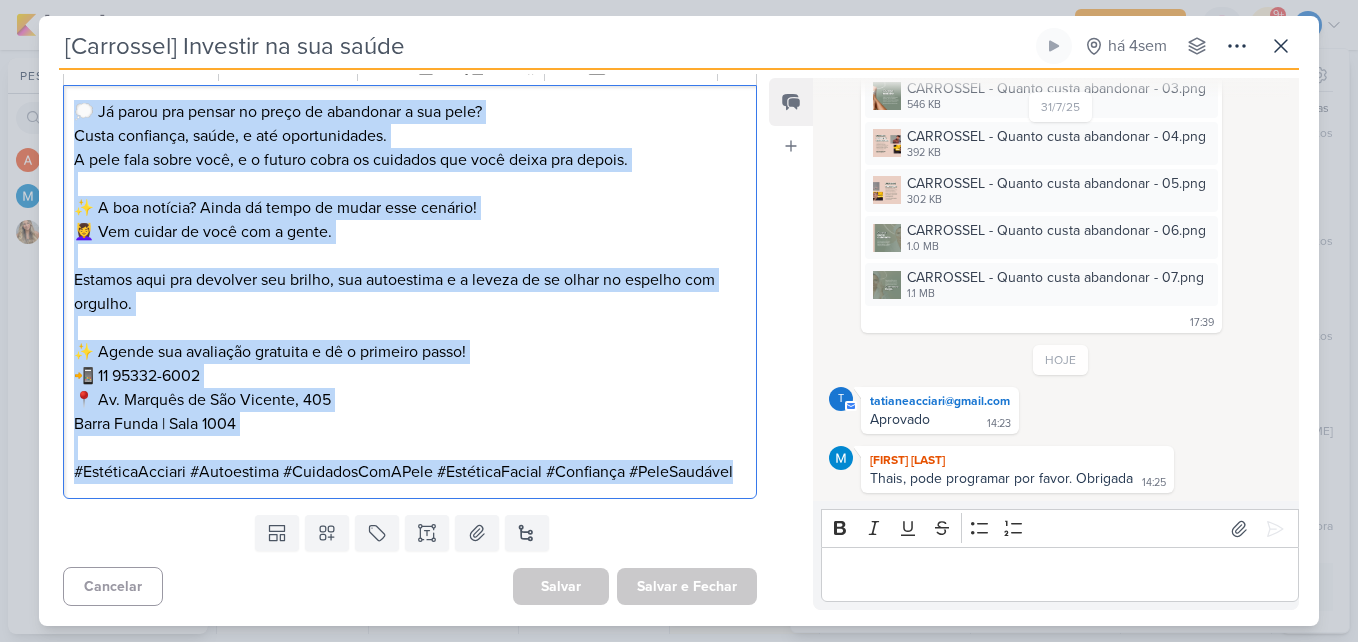 drag, startPoint x: 74, startPoint y: 299, endPoint x: 760, endPoint y: 462, distance: 705.0993 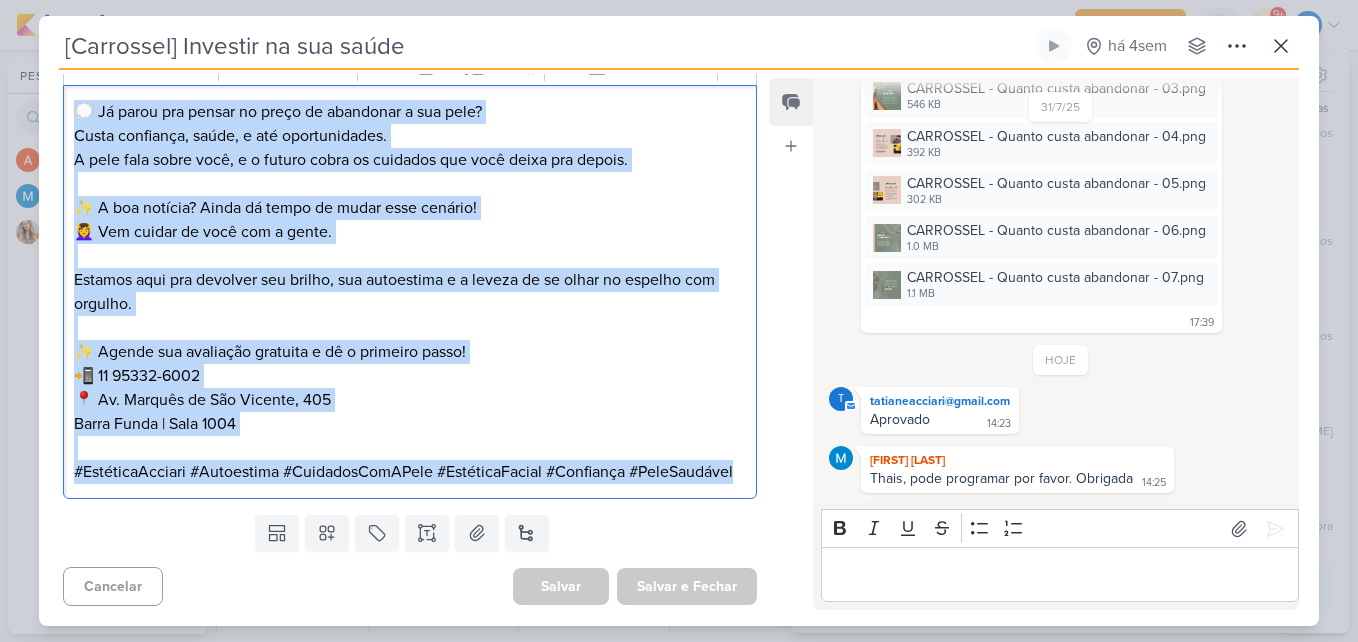 copy on "💭 Já parou pra pensar no preço de abandonar a sua pele? Custa confiança, saúde, e até oportunidades. A pele fala sobre você, e o futuro cobra os cuidados que você deixa pra depois. ✨ A boa notícia? Ainda dá tempo de mudar esse cenário! 💆‍♀️ Vem cuidar de você com a gente. Estamos aqui pra devolver seu brilho, sua autoestima e a leveza de se olhar no espelho com orgulho. ✨ Agende sua avaliação gratuita e dê o primeiro passo! 📲 11 95332-6002 📍 Av. Marquês de São Vicente, 405 Barra Funda | Sala 1004 #EstéticaAcciari #Autoestima #CuidadosComAPele #EstéticaFacial #Confiança #PeleSaudável" 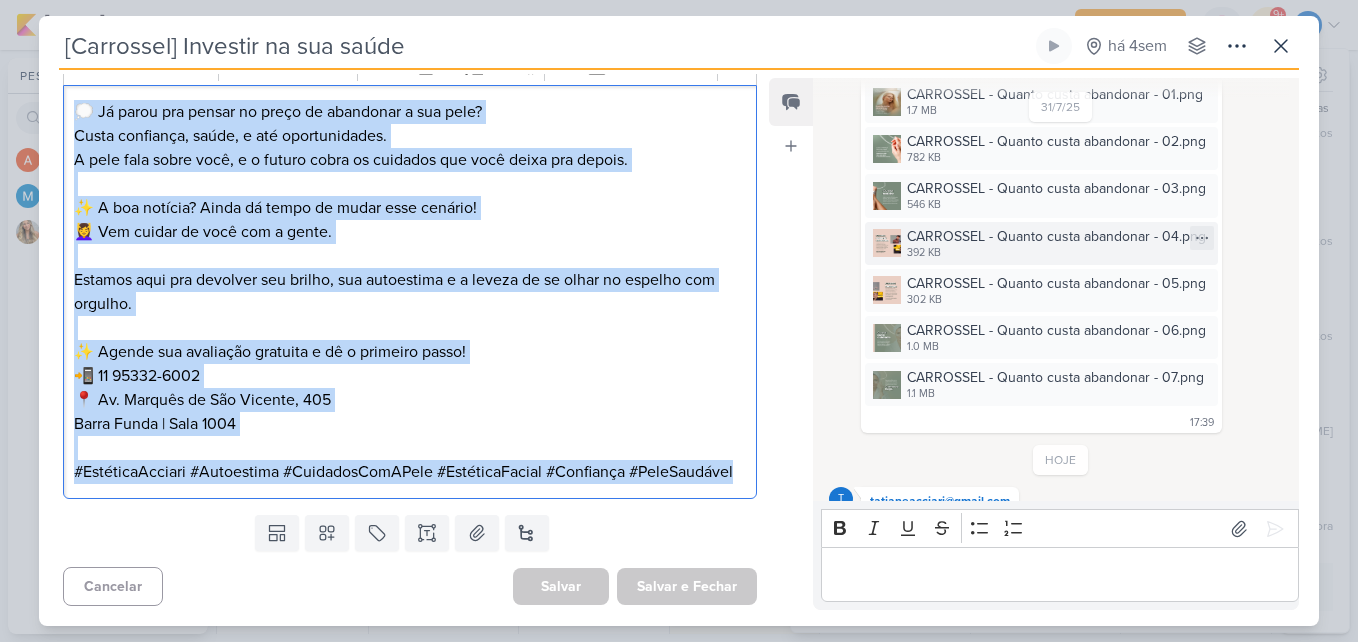 scroll, scrollTop: 458, scrollLeft: 0, axis: vertical 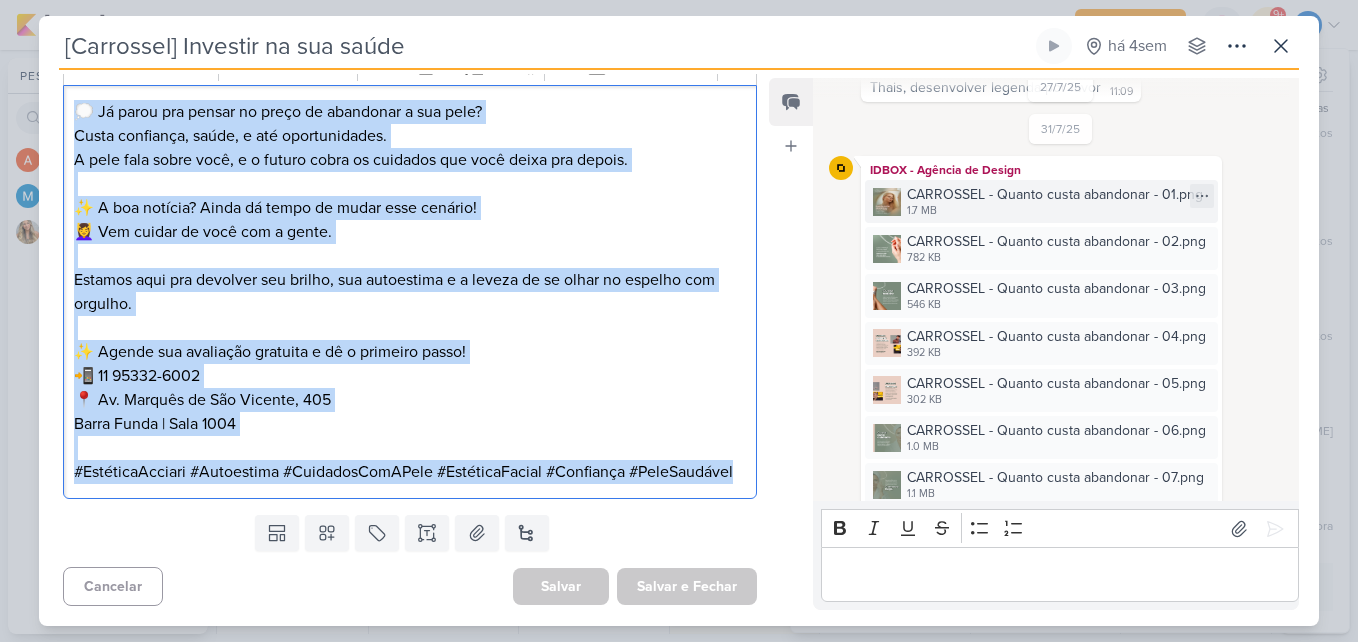 click on "1.7 MB" at bounding box center (1055, 211) 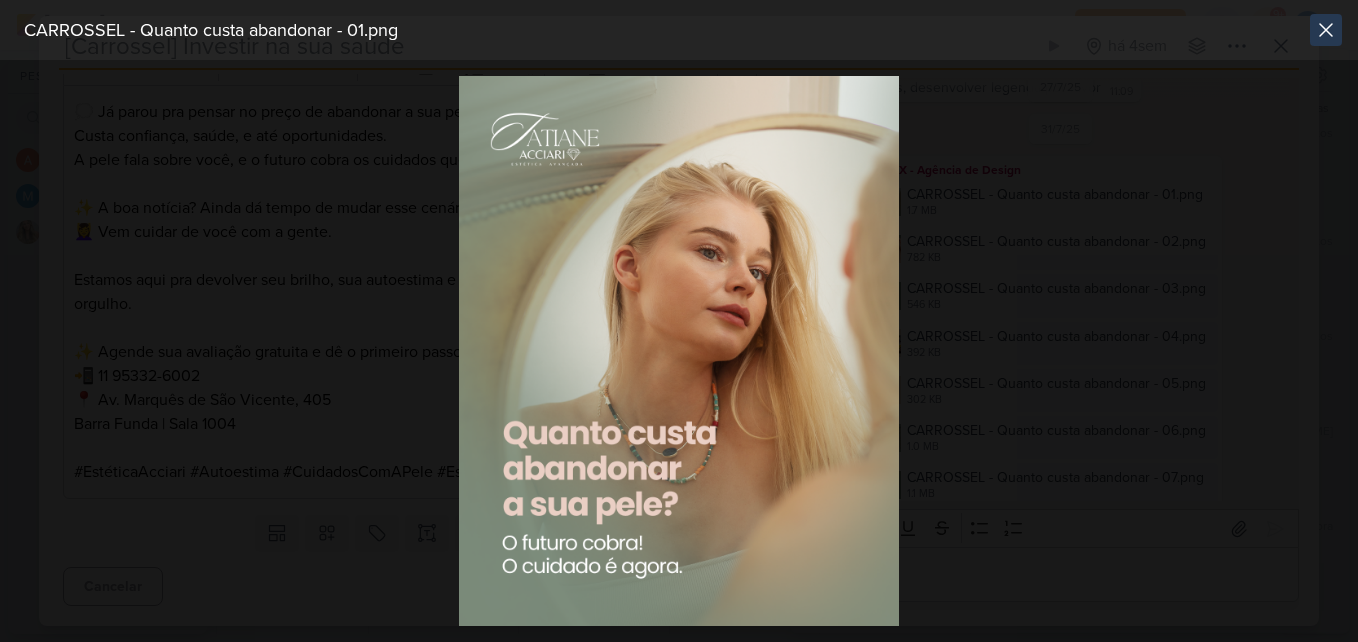 click at bounding box center (679, 351) 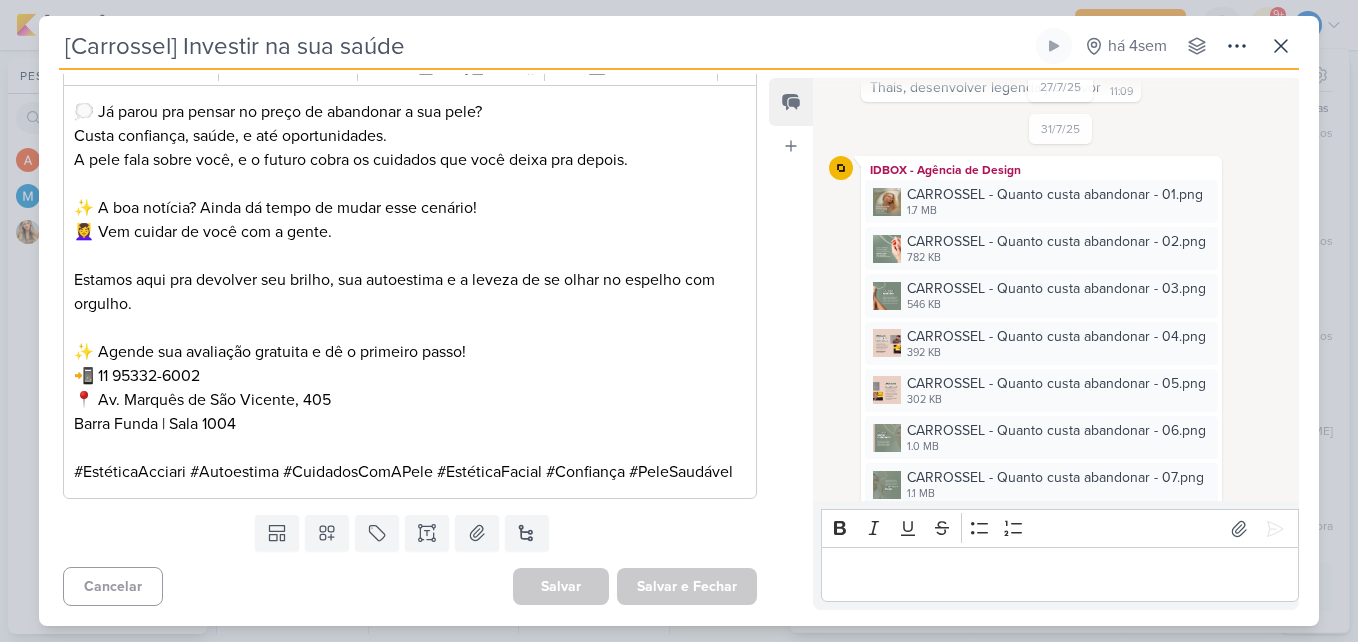 click on "[Carrossel] Investir na sua saúde
há 4sem" at bounding box center (679, 321) 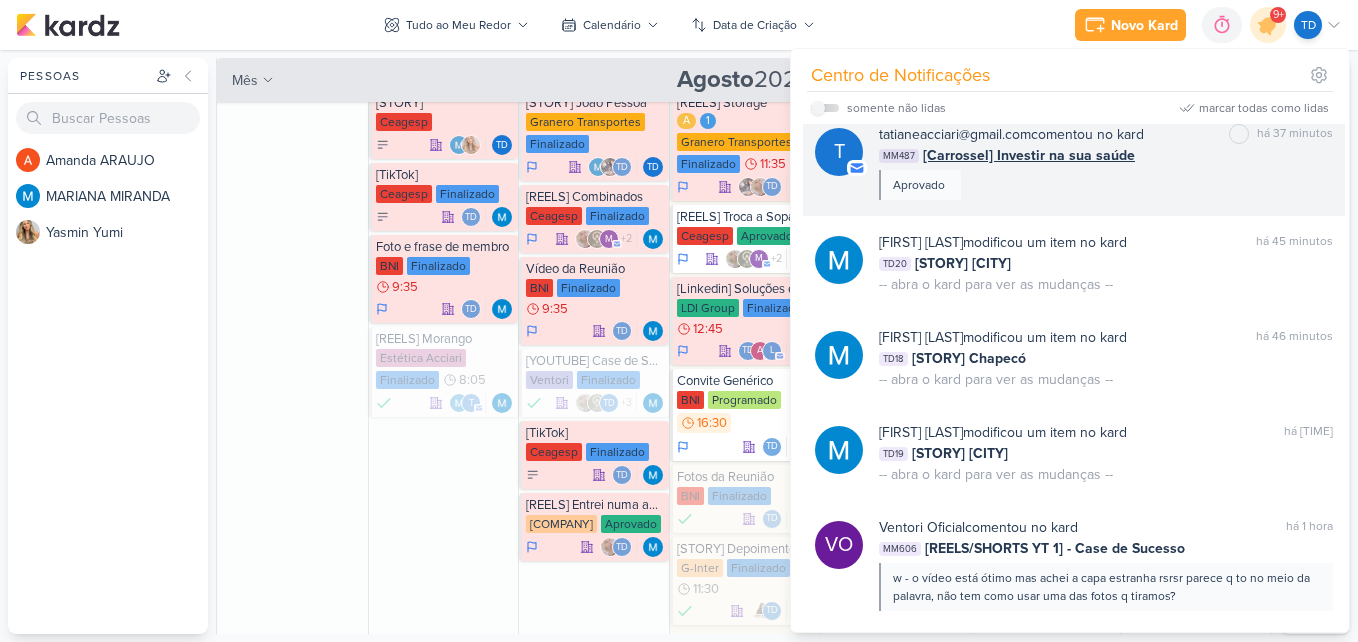 click on "tatianeacciari@gmail.com  comentou no kard
marcar como não lida
há 37 minutos
MM487
[Carrossel] Investir na sua saúde
Aprovado" at bounding box center [1106, 162] 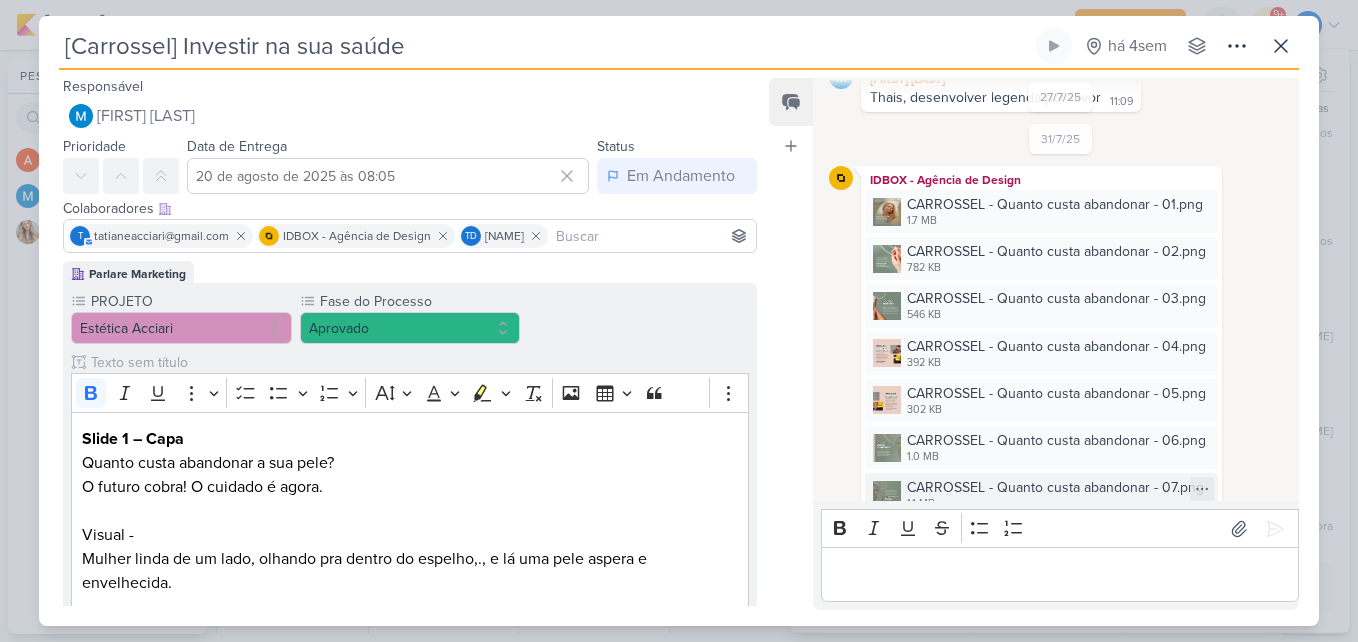 scroll, scrollTop: 458, scrollLeft: 0, axis: vertical 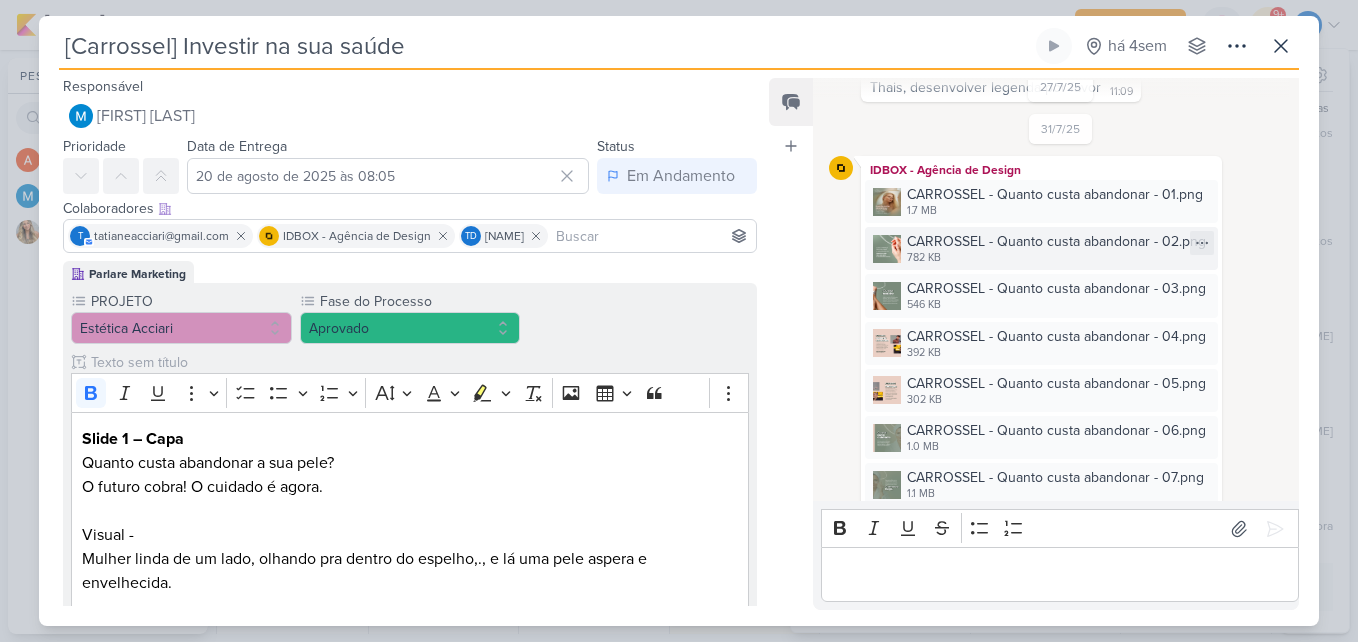 click on "782 KB" at bounding box center (1056, 258) 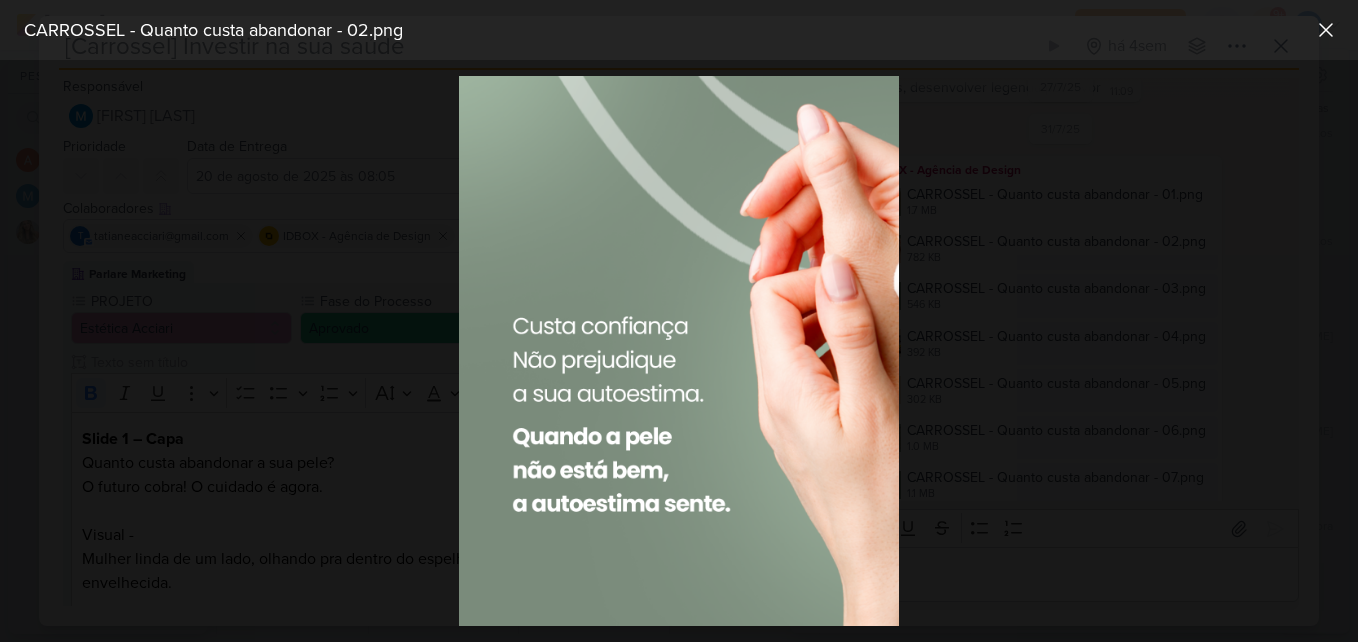click at bounding box center (679, 351) 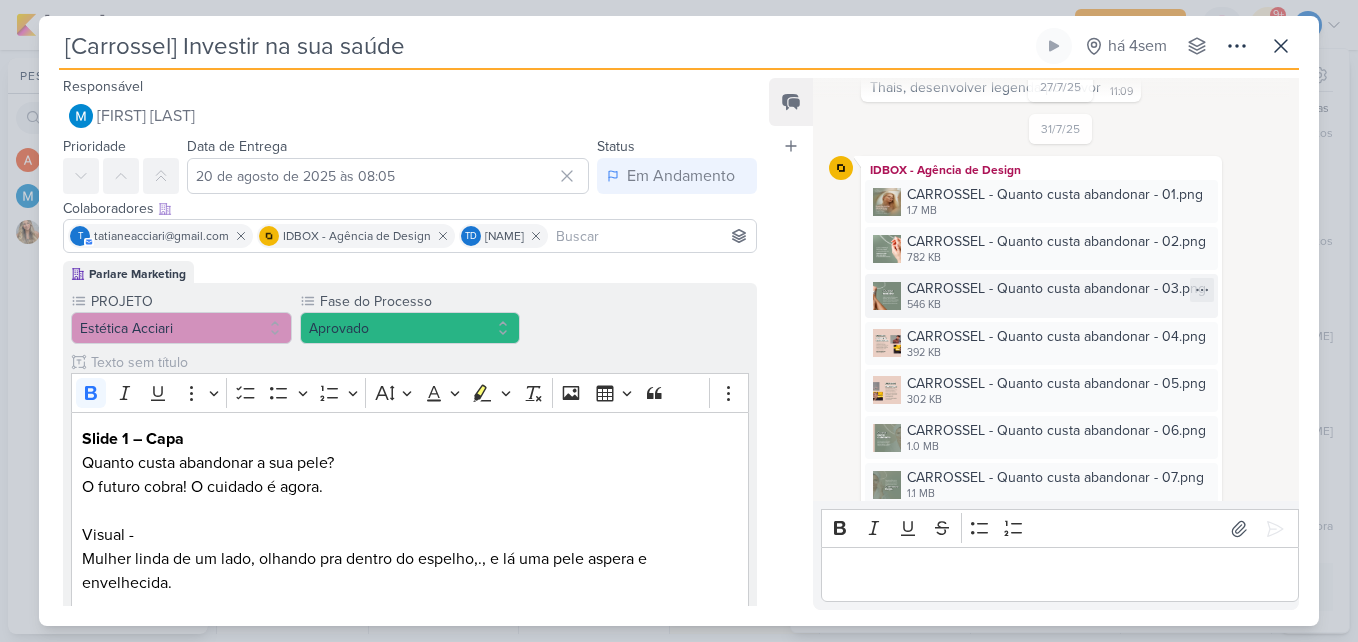 click on "CARROSSEL - Quanto custa abandonar - 03.png" at bounding box center (1056, 288) 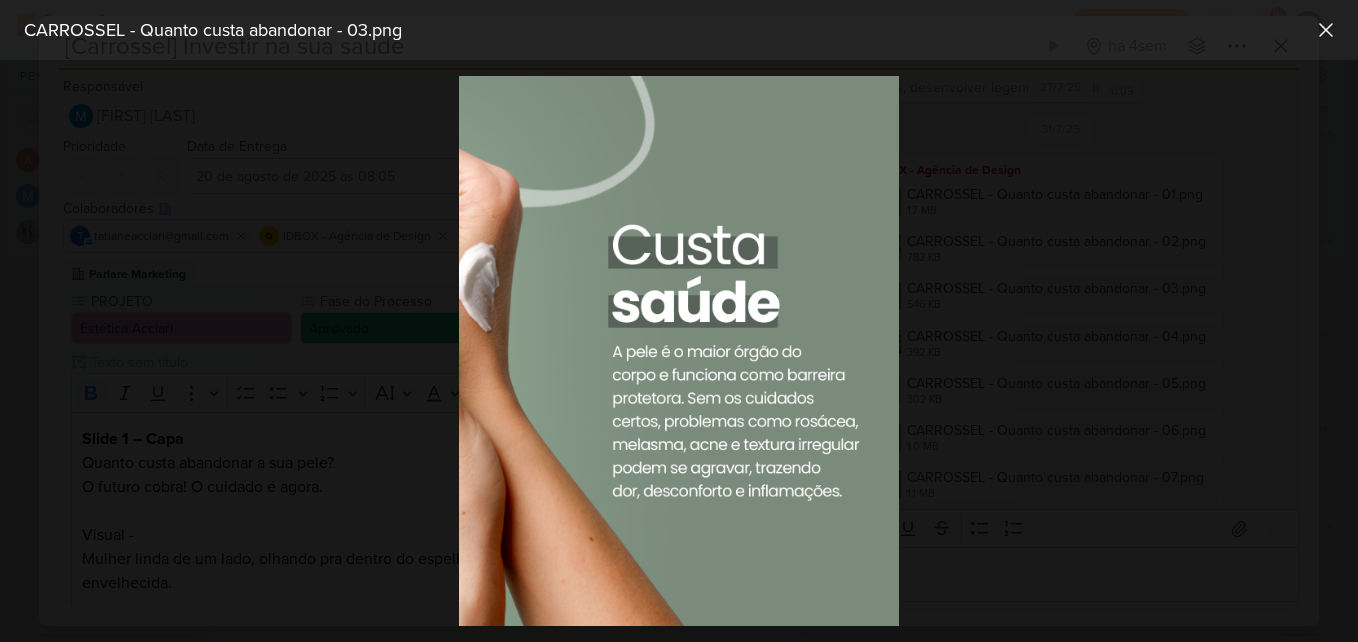 click at bounding box center [679, 351] 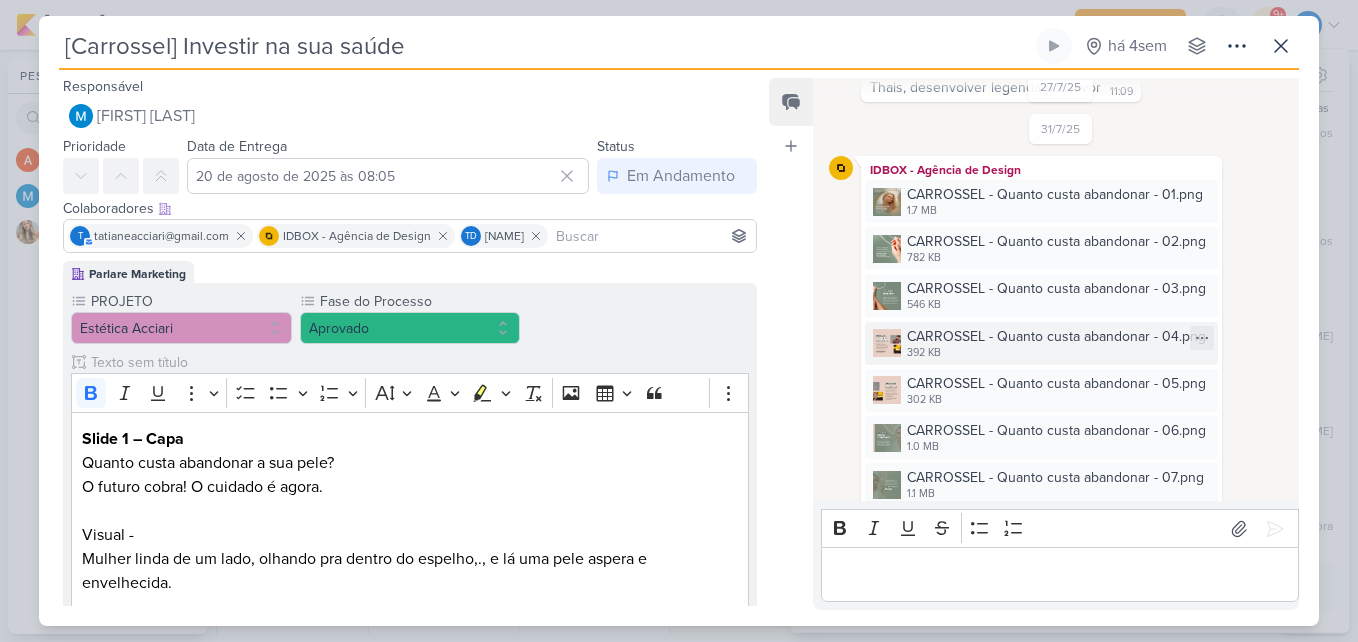 click on "CARROSSEL - Quanto custa abandonar - 04.png" at bounding box center (1056, 336) 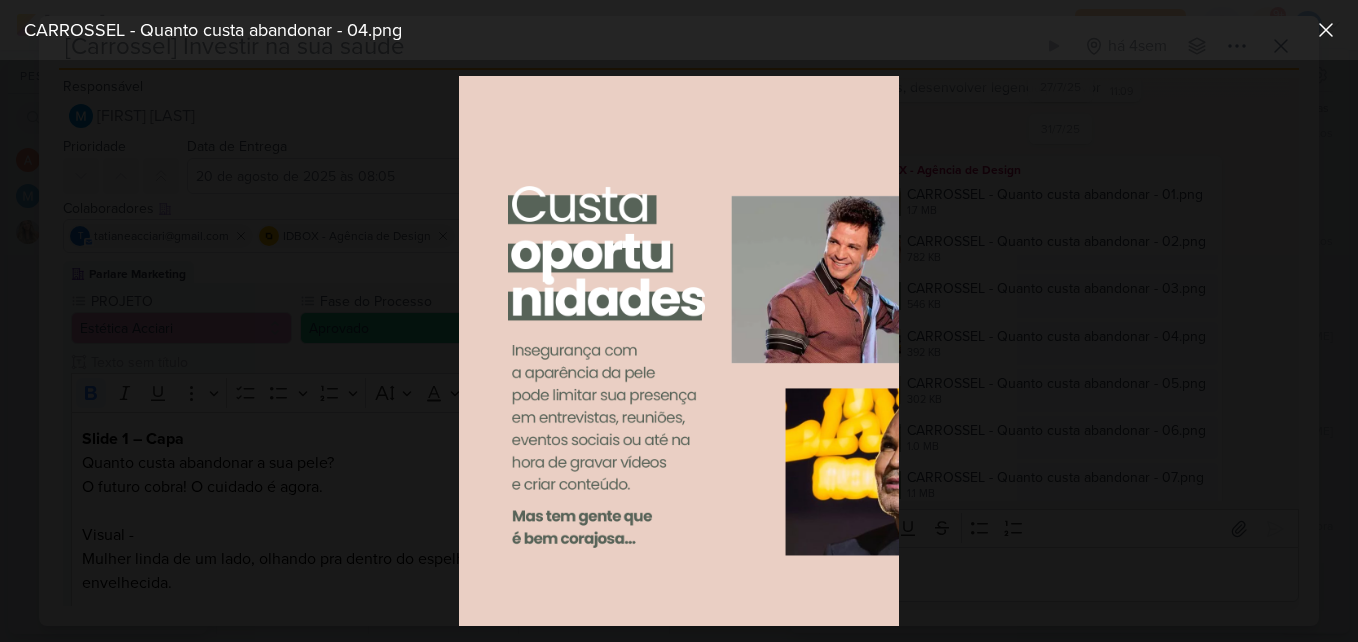 drag, startPoint x: 1031, startPoint y: 271, endPoint x: 1328, endPoint y: 80, distance: 353.11472 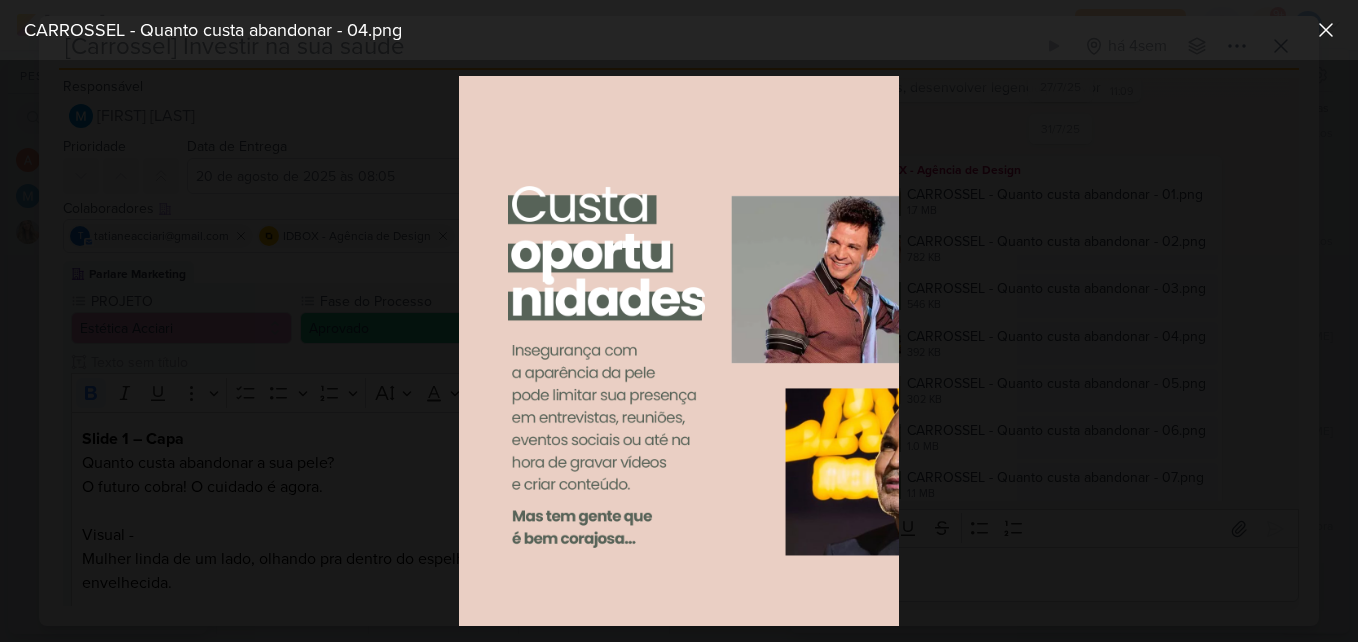 click at bounding box center (679, 351) 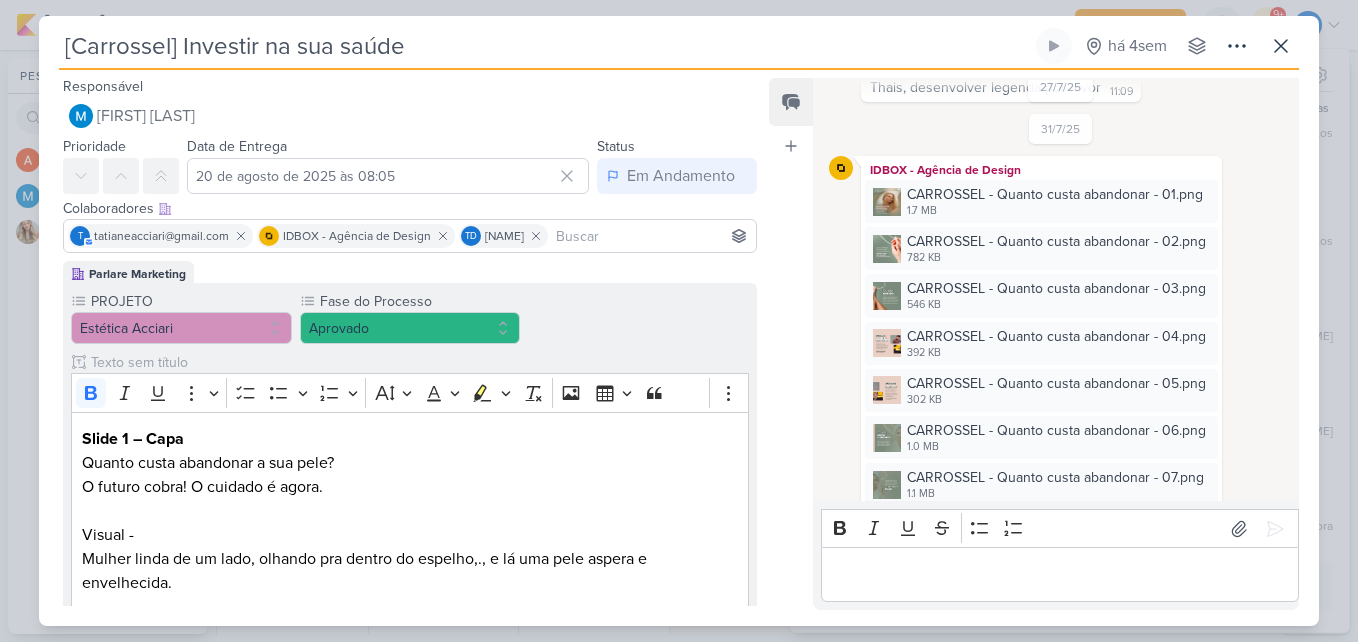 click on "3/6/25
MARIANA criou este kard
10:14
6/7/25
MARIANA MIRANDA 13:38 13:38" at bounding box center [1055, 290] 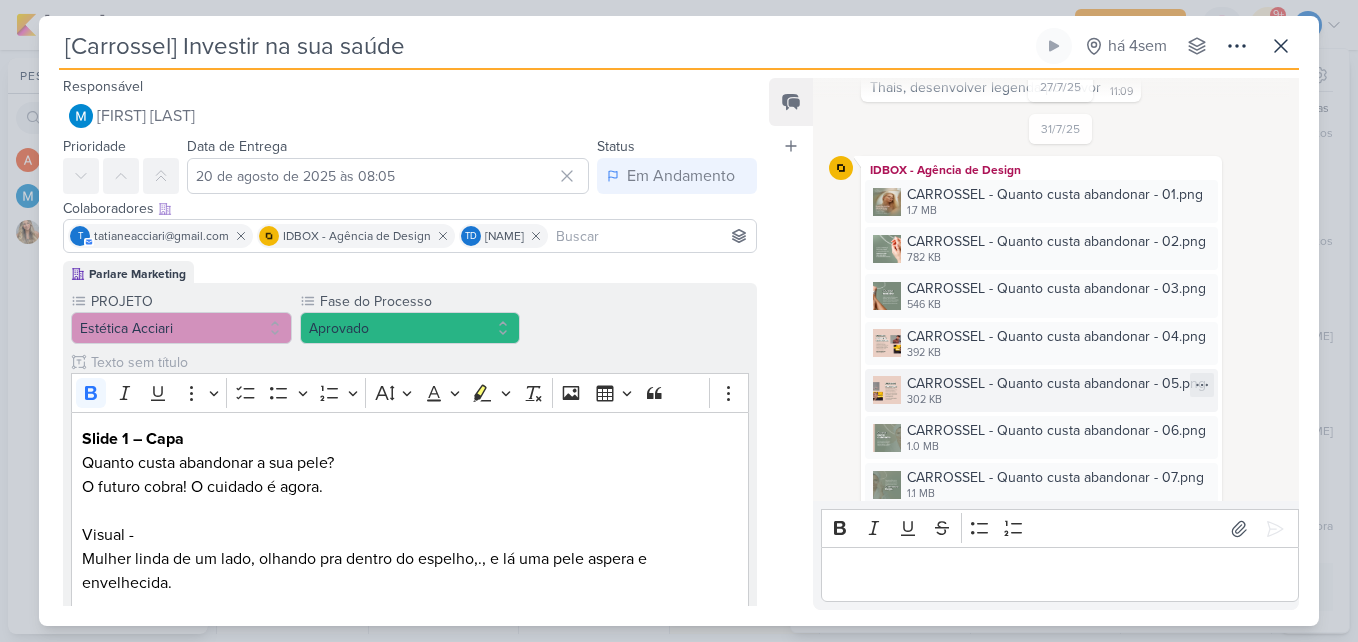 click on "CARROSSEL - Quanto custa abandonar - 05.png" at bounding box center [1056, 383] 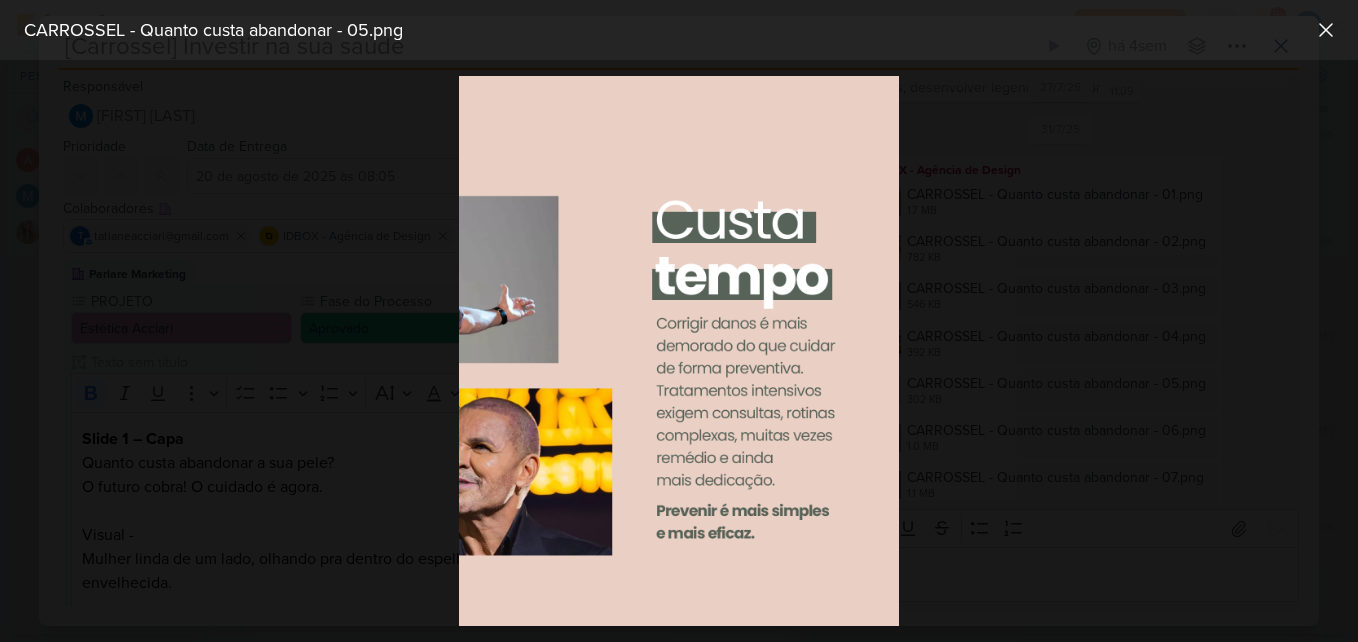 click at bounding box center [679, 351] 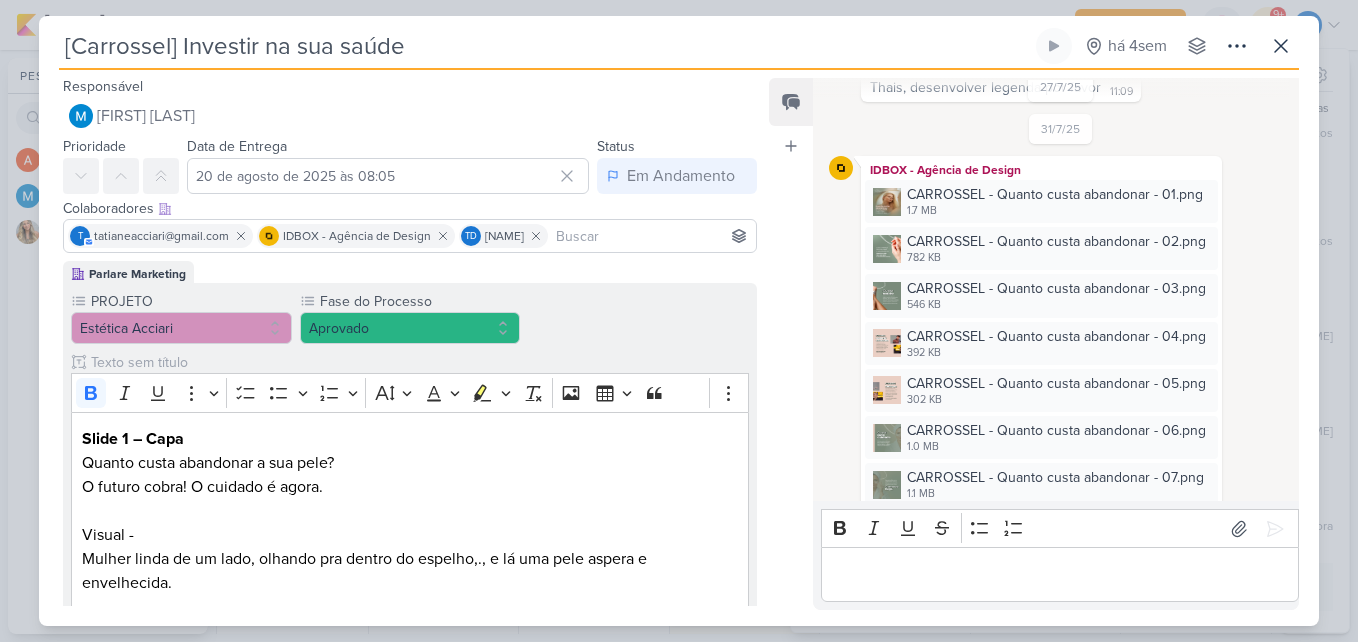 click on "IDBOX - Agência de Design
CARROSSEL - Quanto custa abandonar - 01.png
1.7 MB
Adicionar ao Kard
Baixar
CARROSSEL - Quanto custa abandonar - 02.png
782 KB
Adicionar ao Kard
Baixar" at bounding box center (1061, 344) 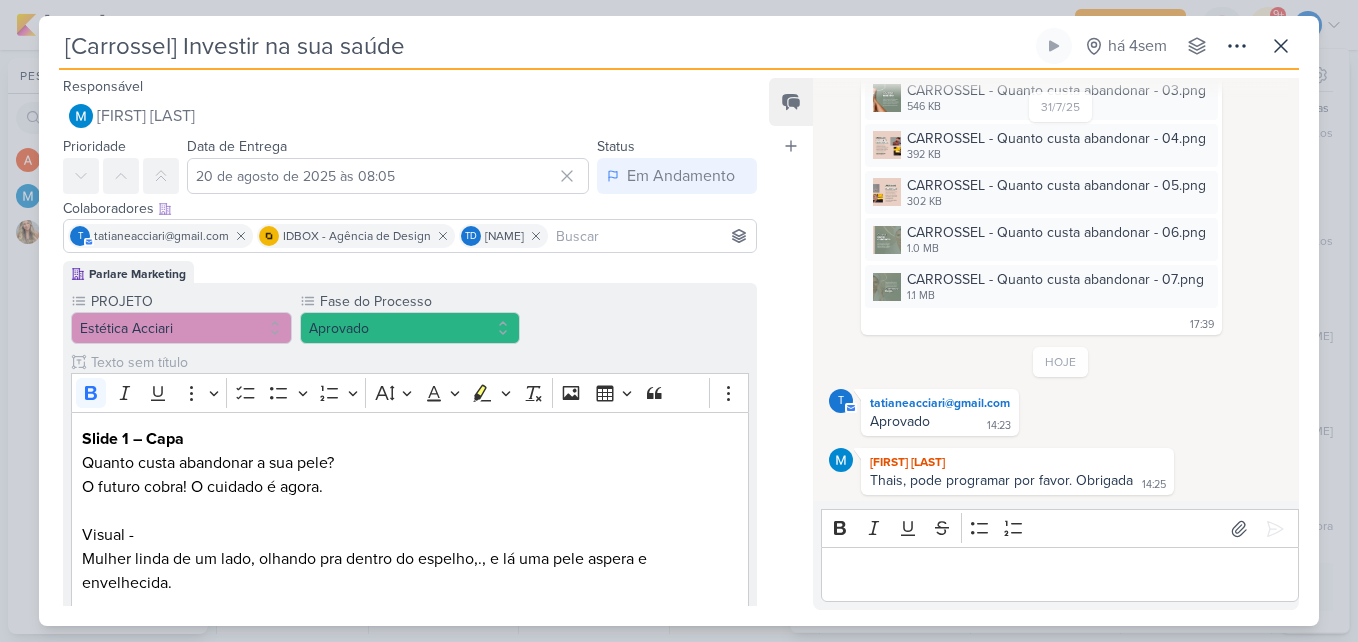 scroll, scrollTop: 658, scrollLeft: 0, axis: vertical 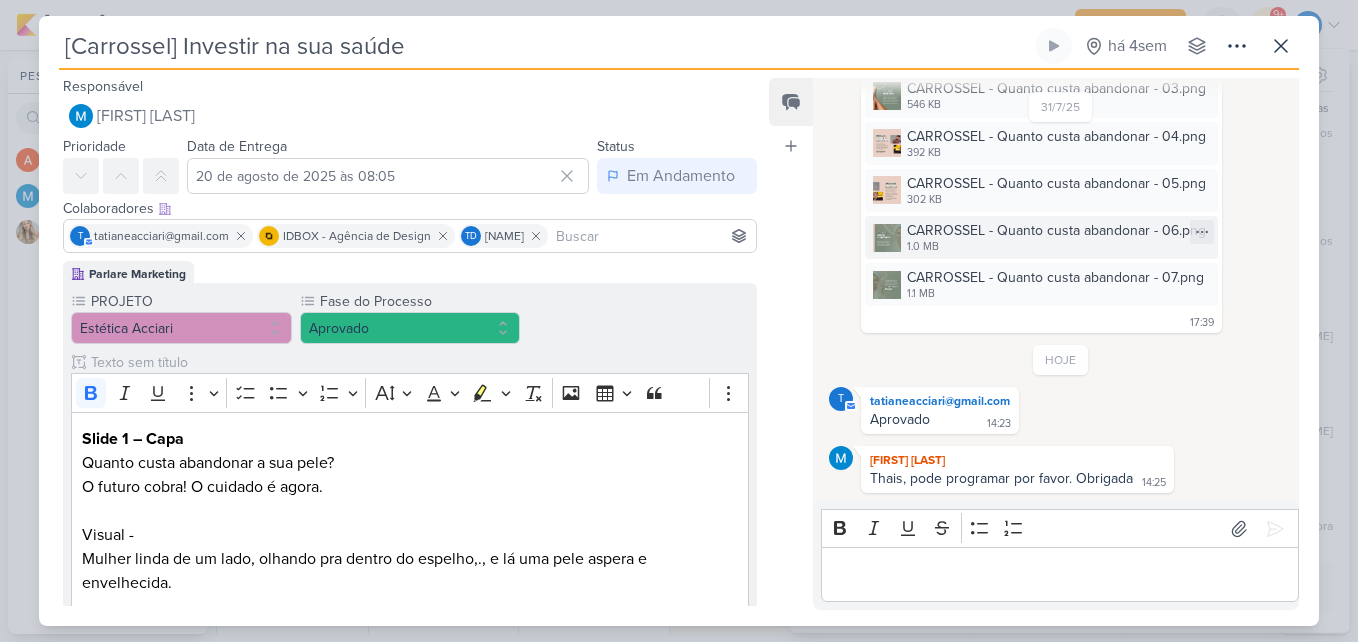 click on "CARROSSEL - Quanto custa abandonar - 06.png" at bounding box center (1056, 230) 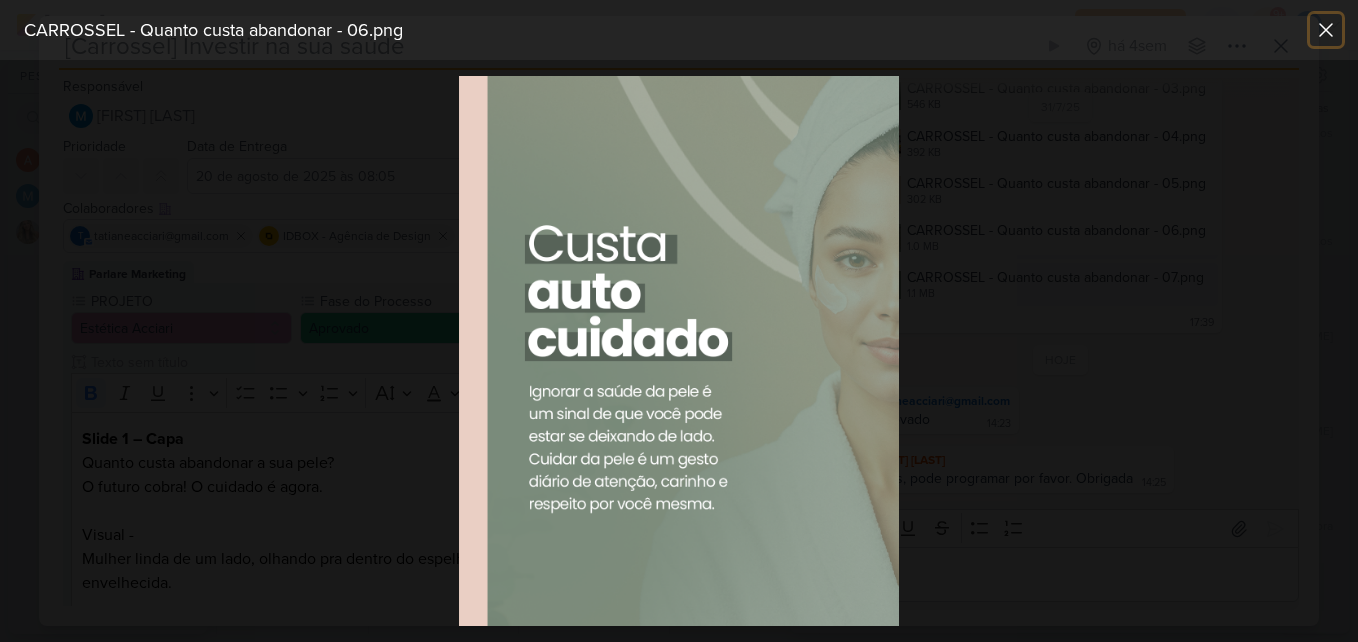 drag, startPoint x: 1327, startPoint y: 29, endPoint x: 1315, endPoint y: 58, distance: 31.38471 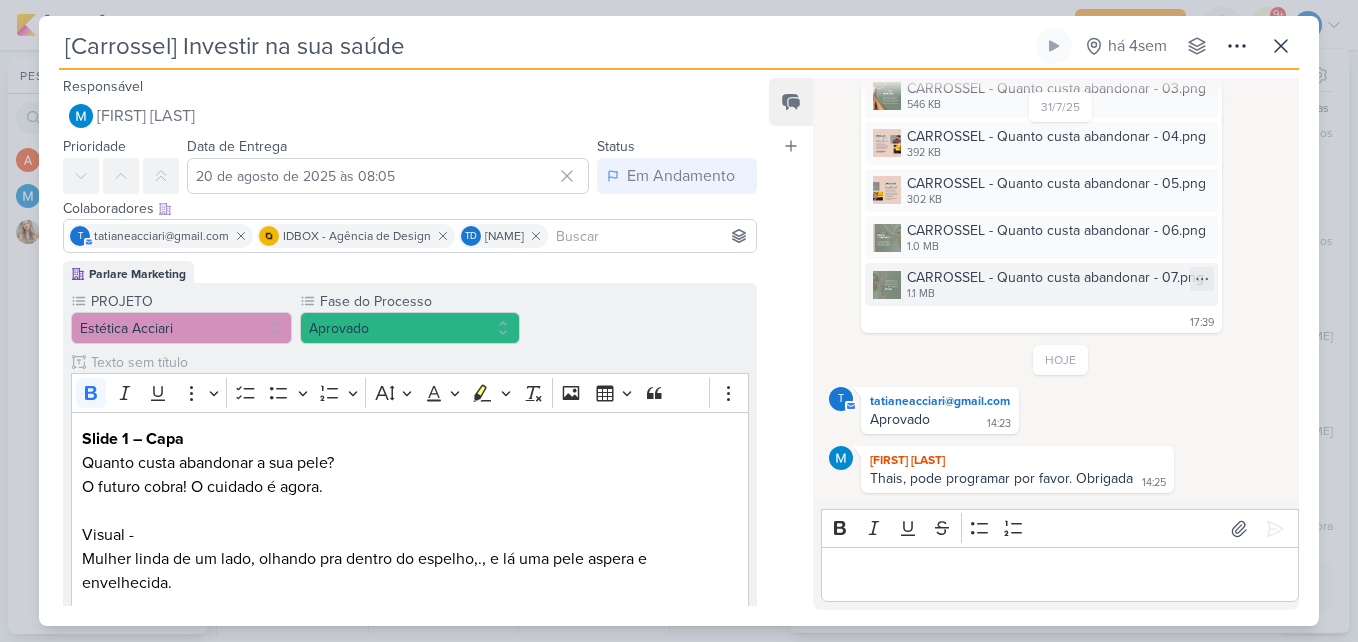 click on "1.1 MB" at bounding box center (1055, 294) 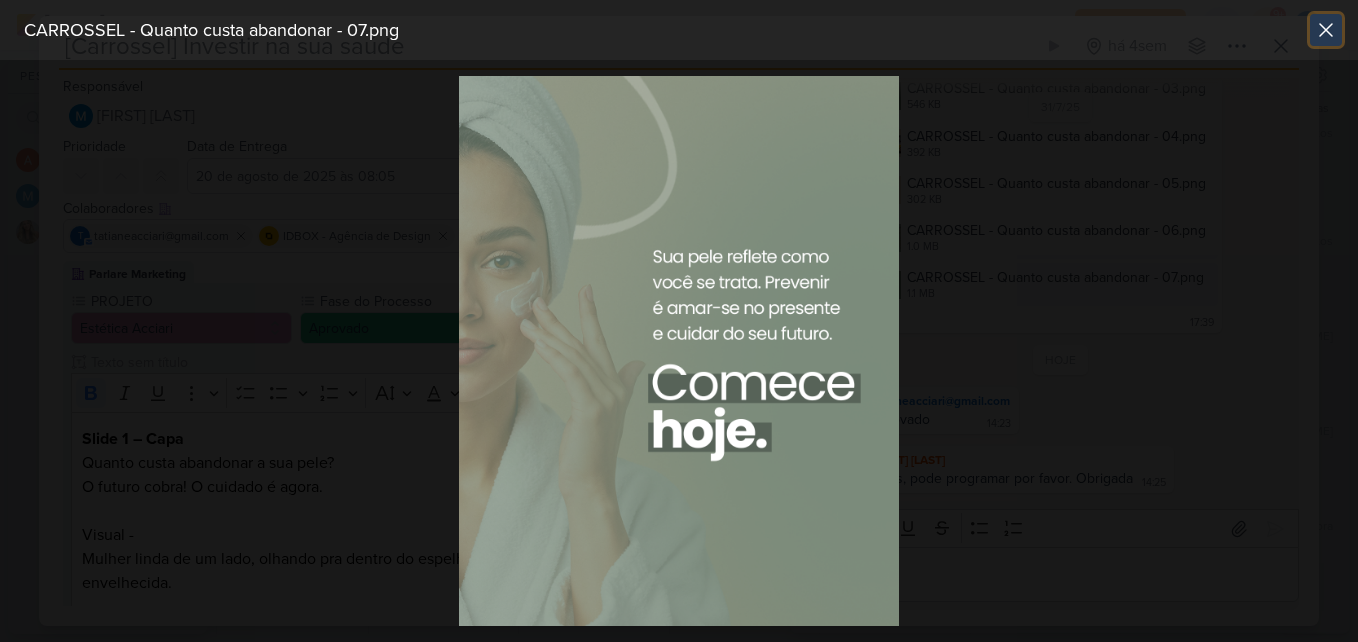 click 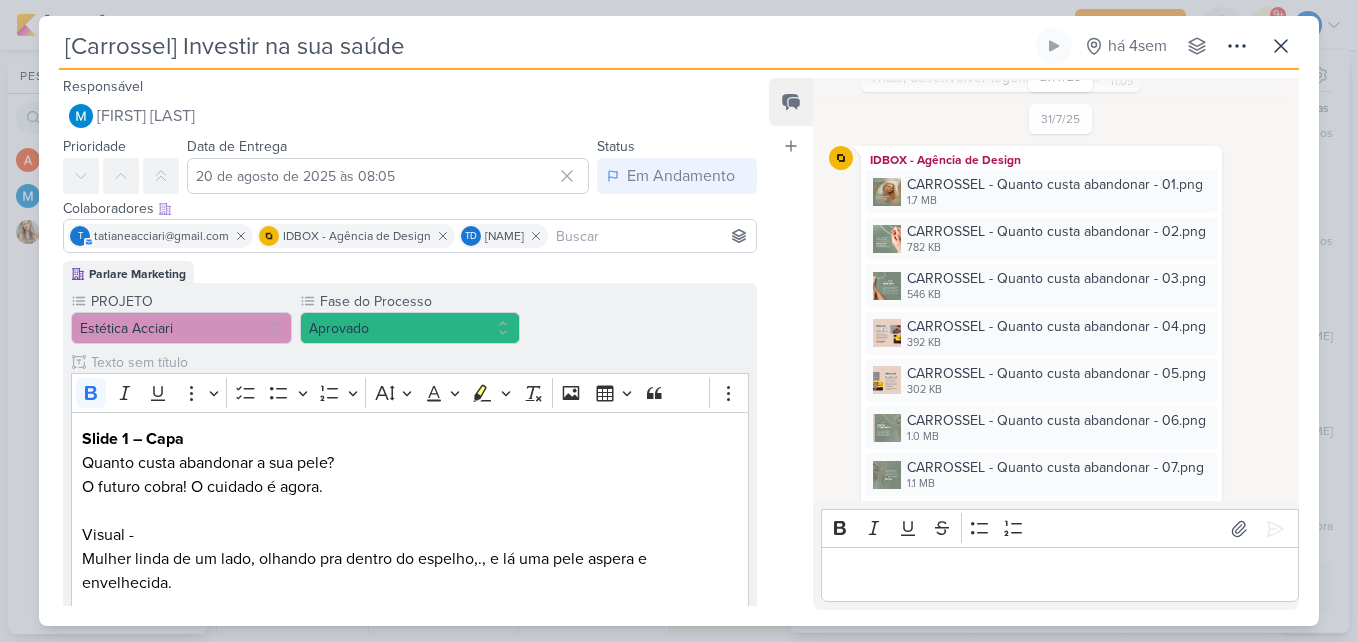 scroll, scrollTop: 458, scrollLeft: 0, axis: vertical 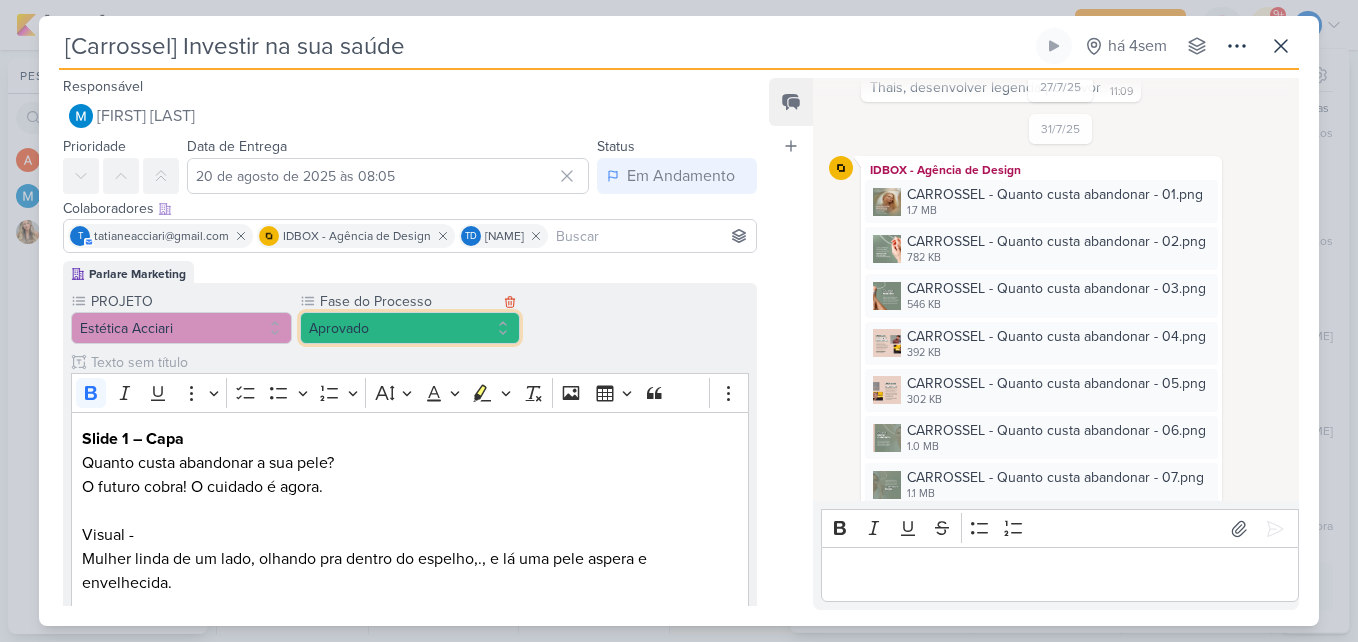 click on "Aprovado" at bounding box center (410, 328) 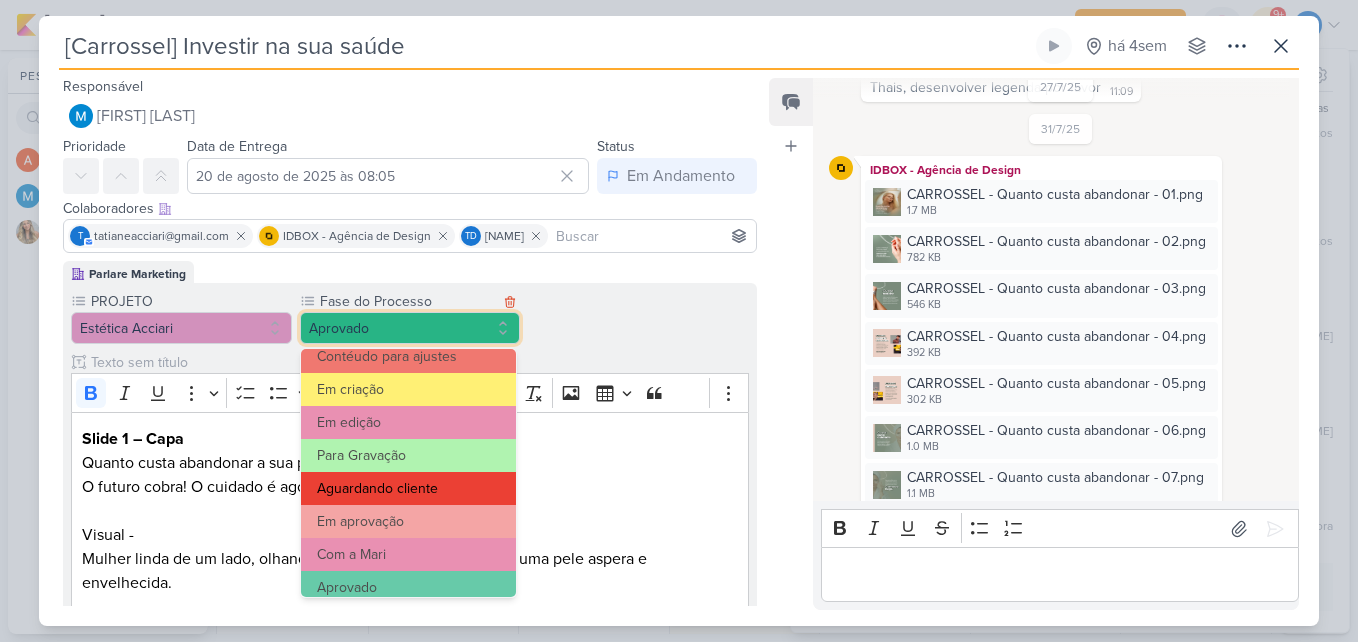 scroll, scrollTop: 193, scrollLeft: 0, axis: vertical 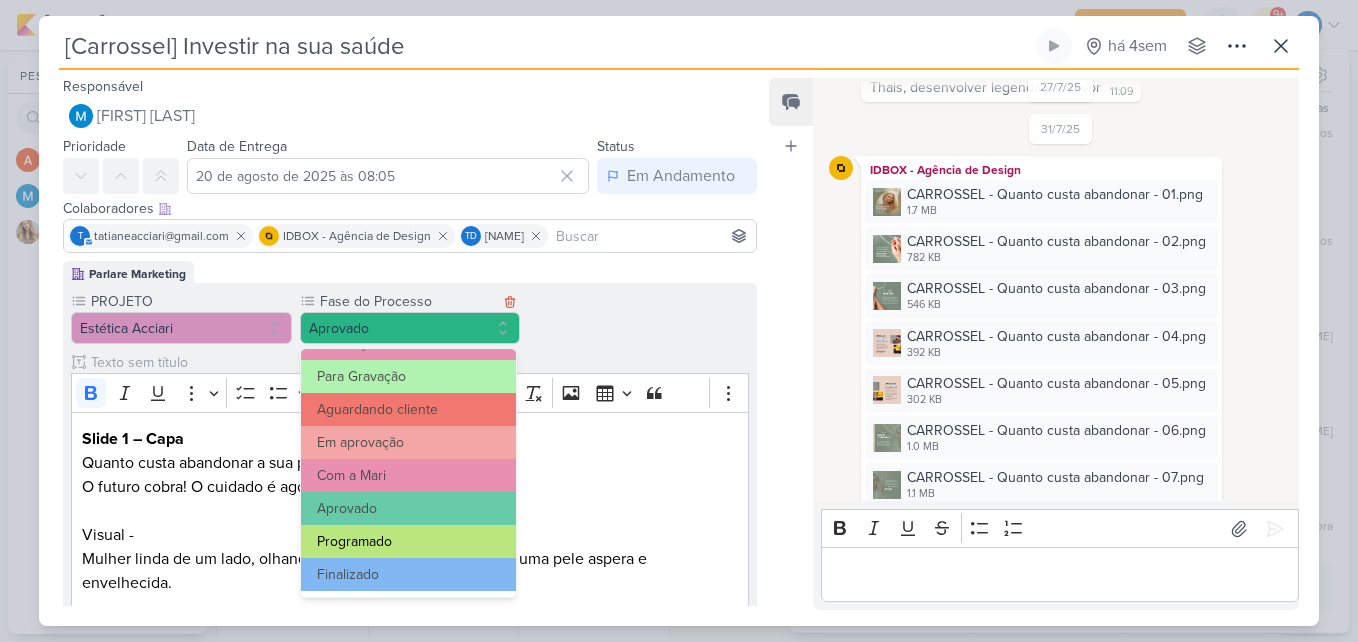 click on "Programado" at bounding box center [409, 541] 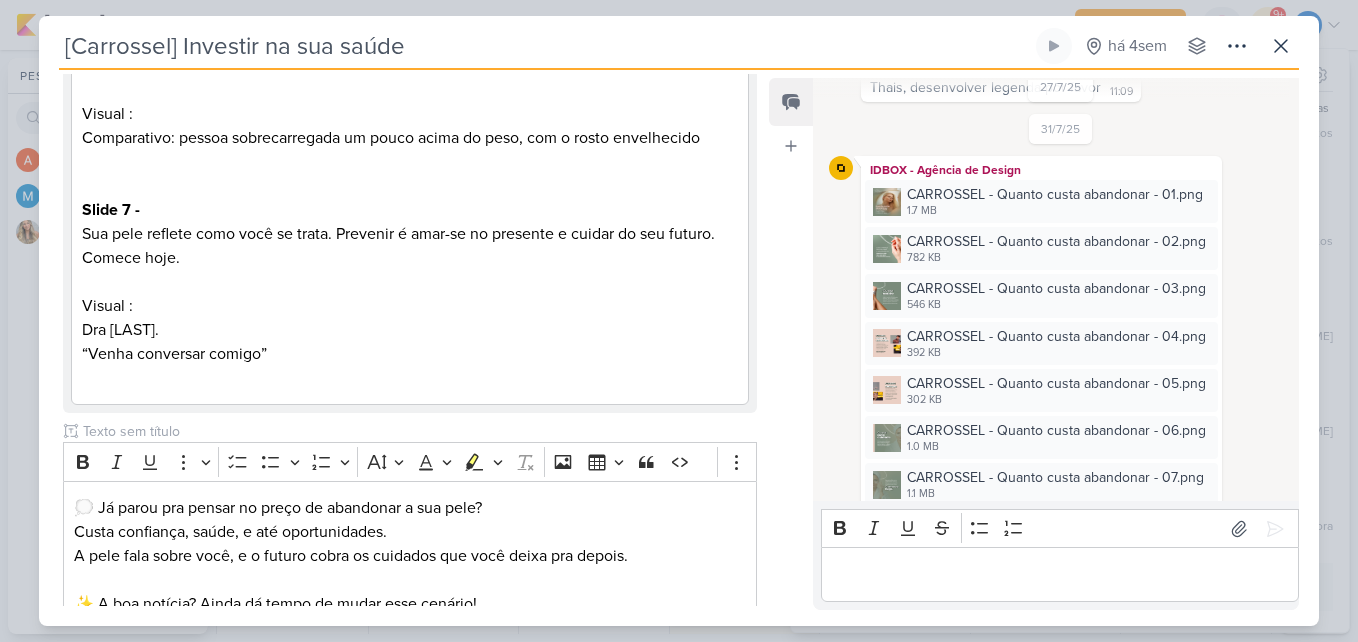 scroll, scrollTop: 2496, scrollLeft: 0, axis: vertical 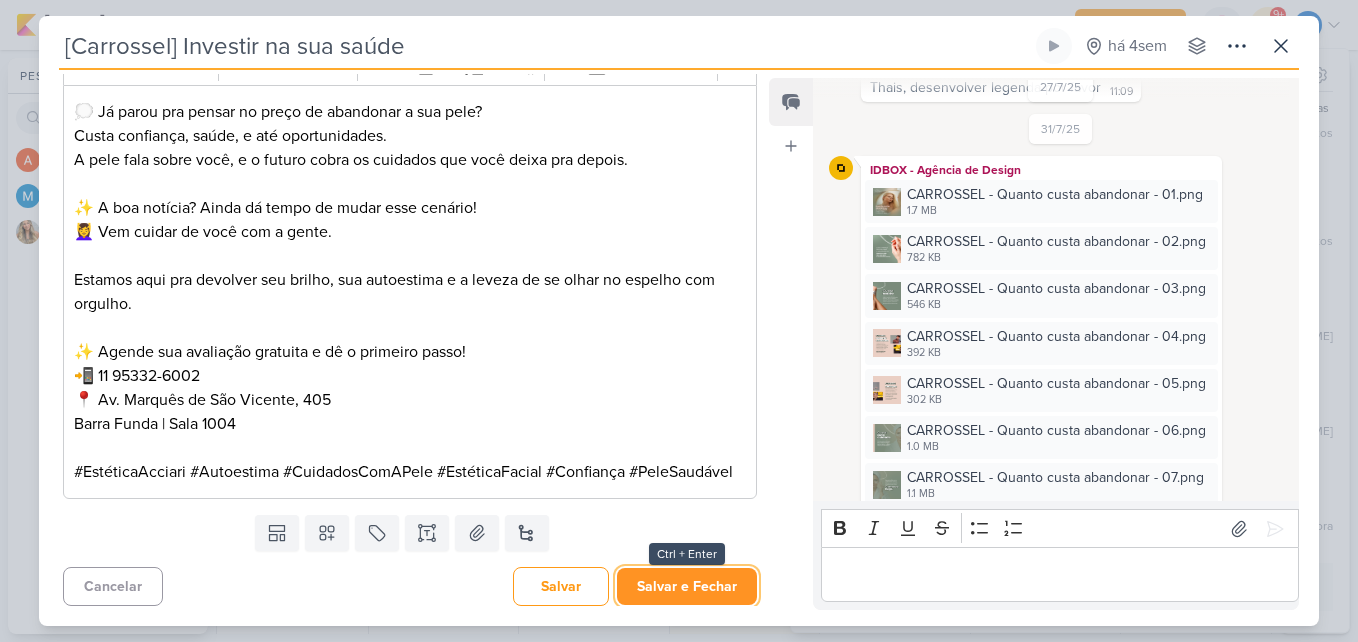 click on "Salvar e Fechar" at bounding box center [687, 586] 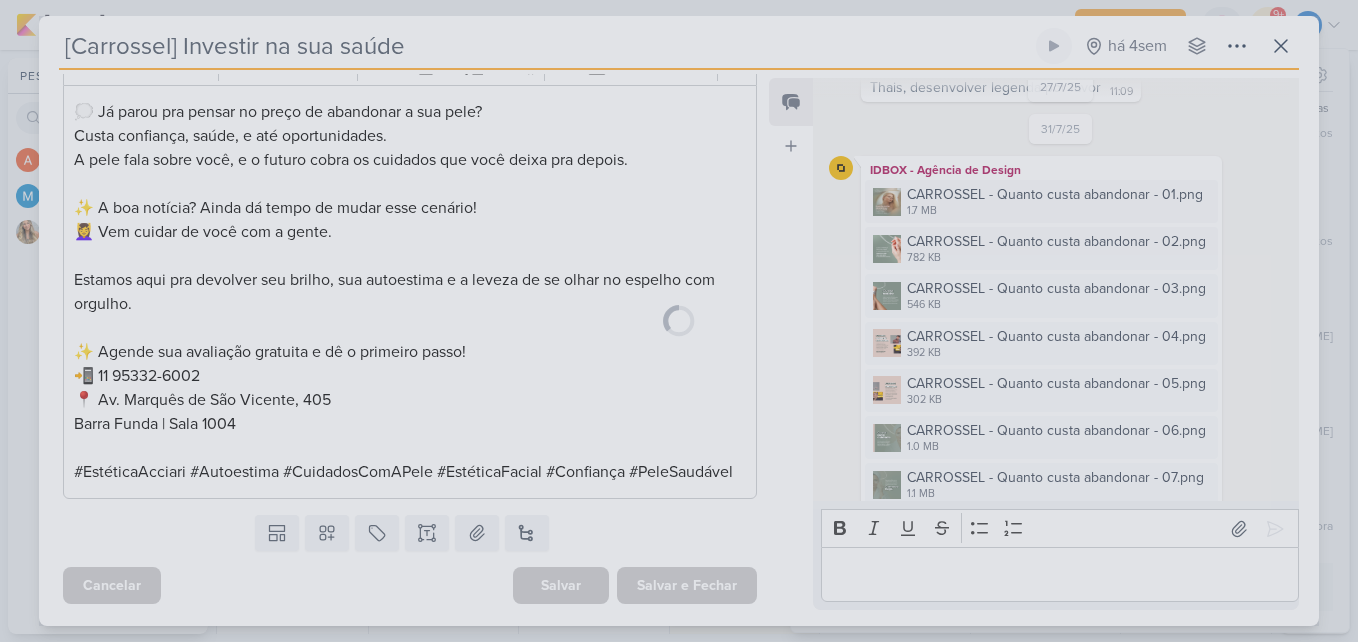 scroll, scrollTop: 2494, scrollLeft: 0, axis: vertical 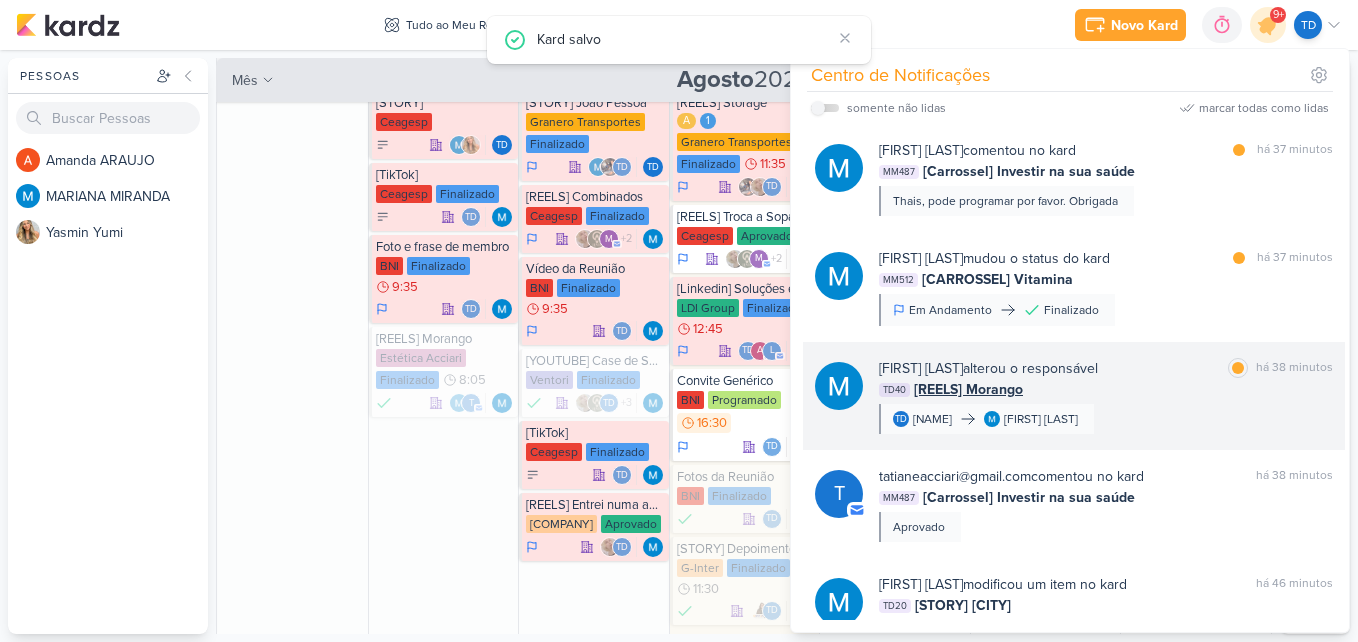 click on "TD40
[REELS] Morango" at bounding box center [1106, 389] 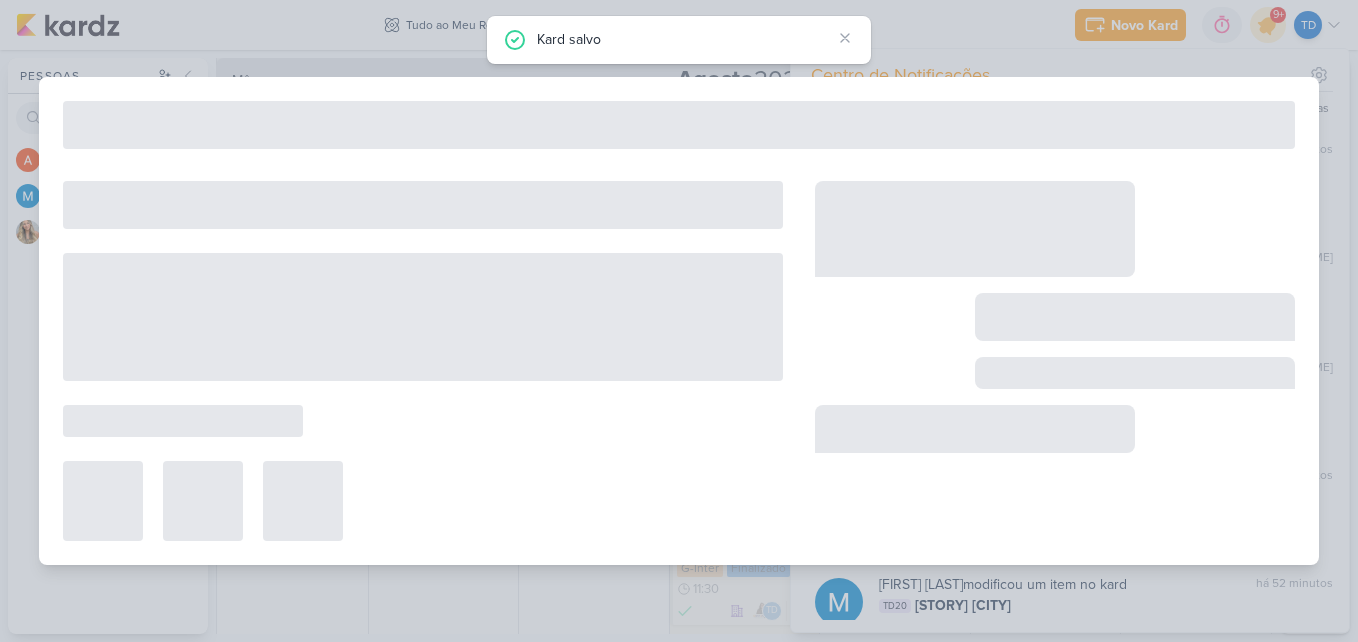 type on "[REELS] Morango" 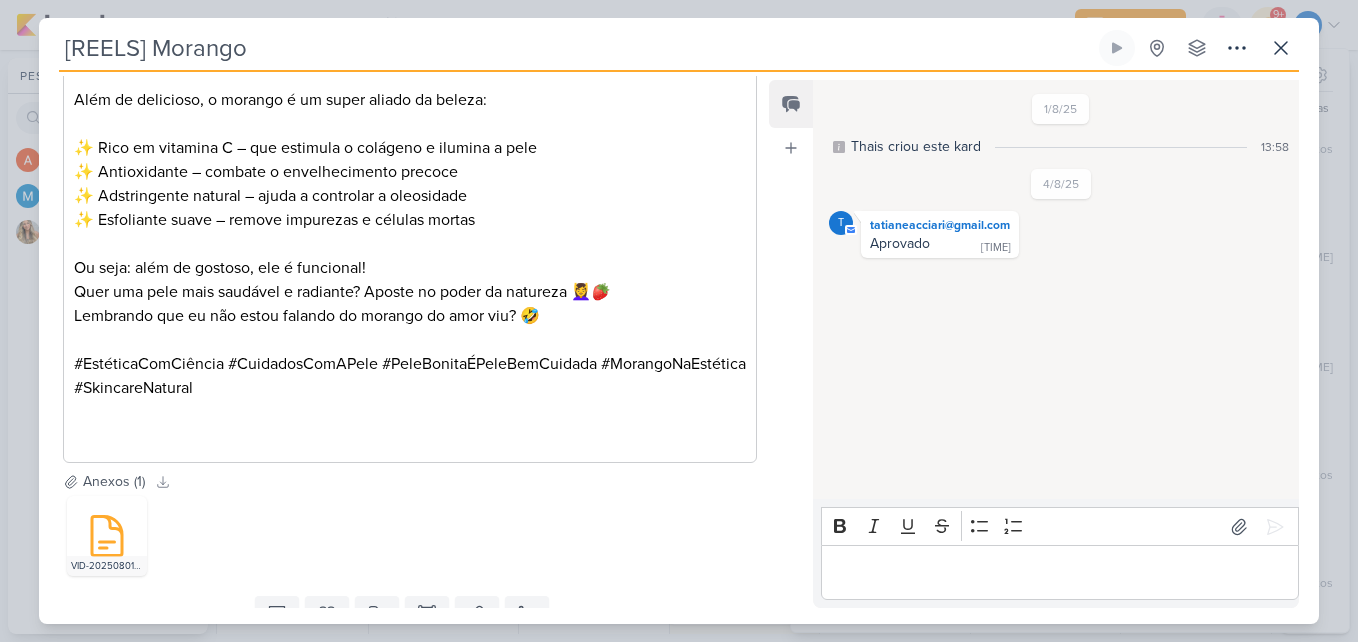 scroll, scrollTop: 480, scrollLeft: 0, axis: vertical 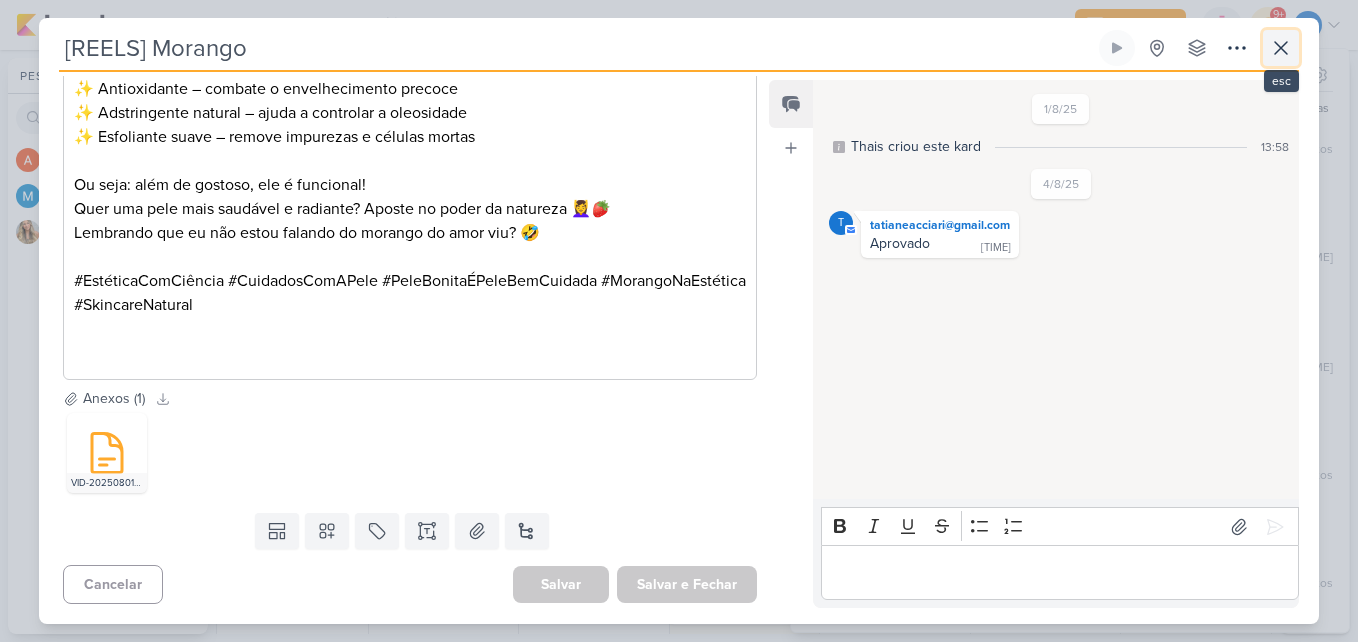 click at bounding box center (1281, 48) 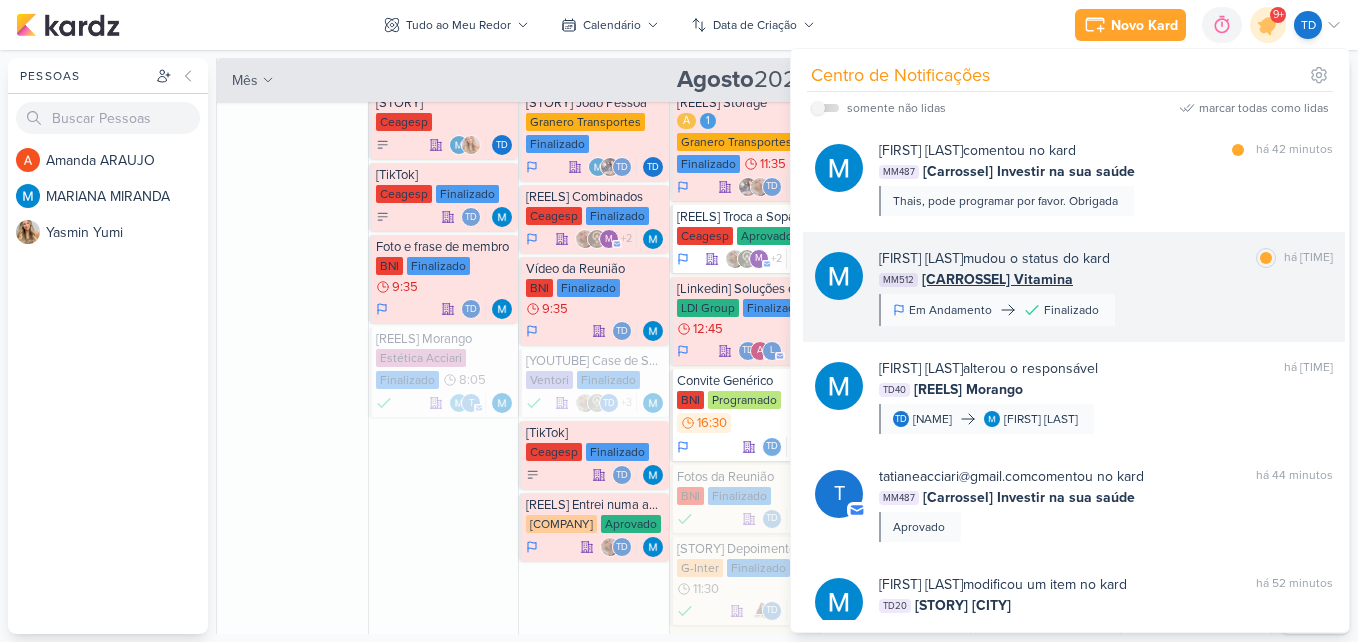 click on "MARIANA MIRANDA  mudou o status do kard
marcar como lida
há 43 minutos
MM512
[CARROSSEL] Vitamina
Em Andamento
Finalizado" at bounding box center (1106, 287) 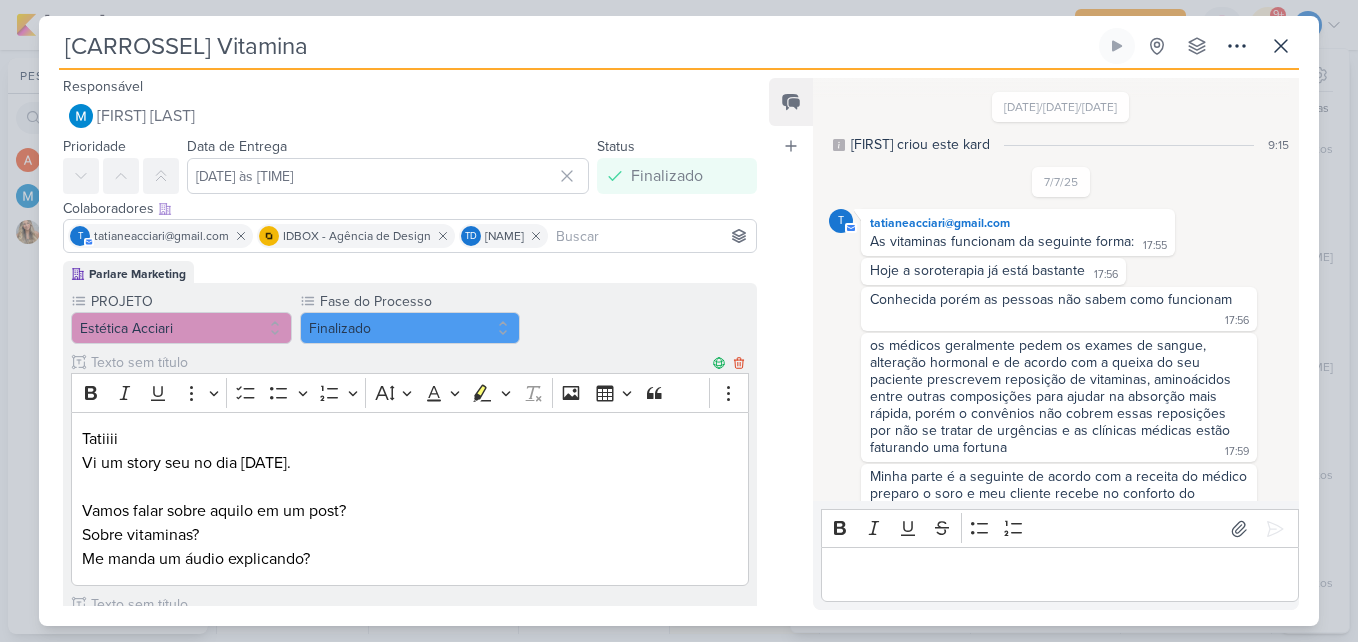 scroll, scrollTop: 1387, scrollLeft: 0, axis: vertical 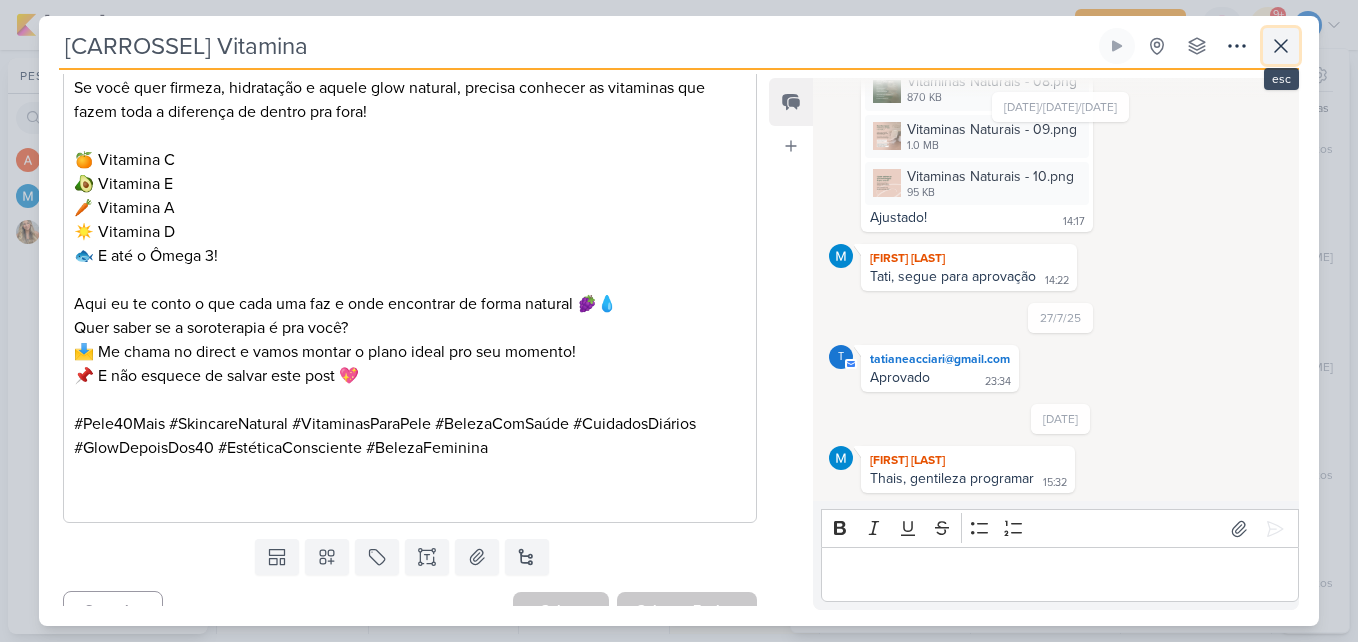 click 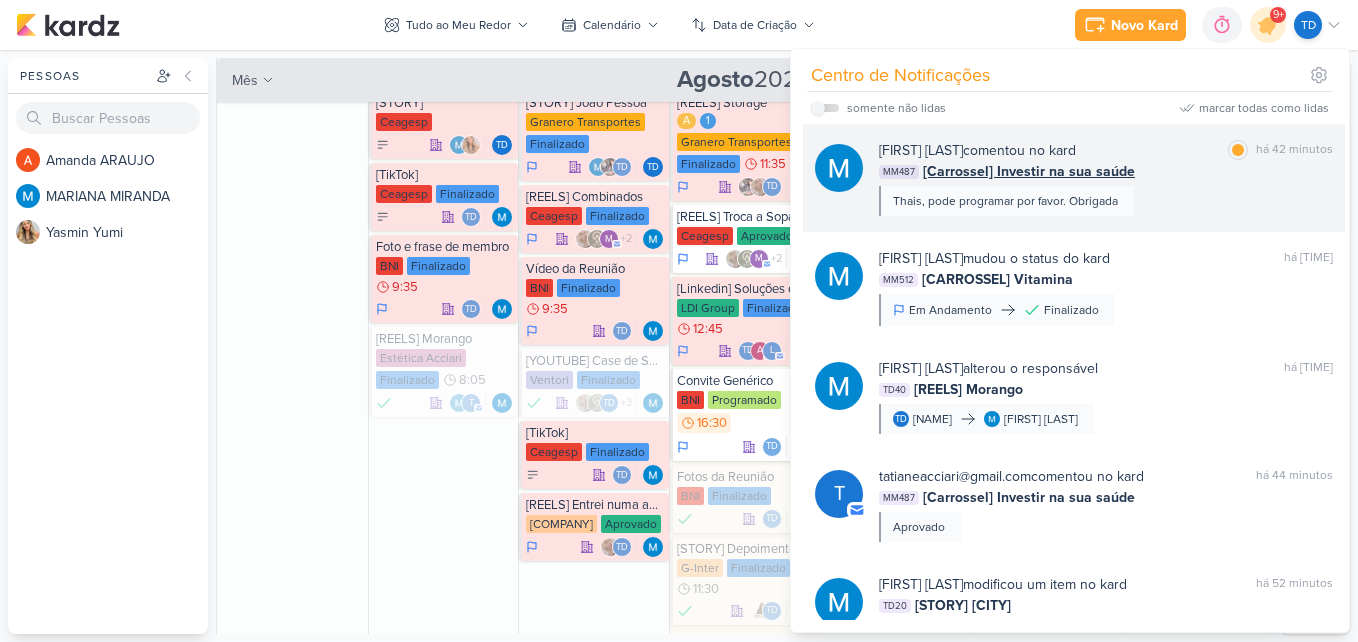 click on "[Carrossel] Investir na sua saúde" at bounding box center [1029, 171] 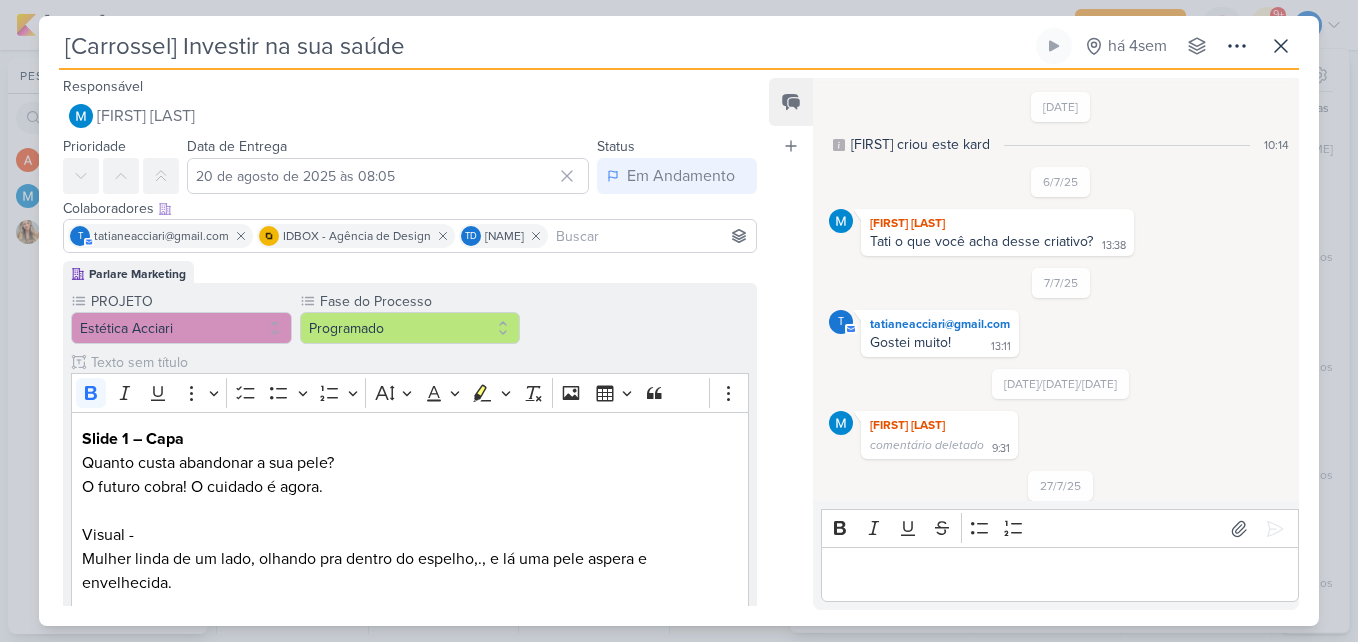 scroll, scrollTop: 658, scrollLeft: 0, axis: vertical 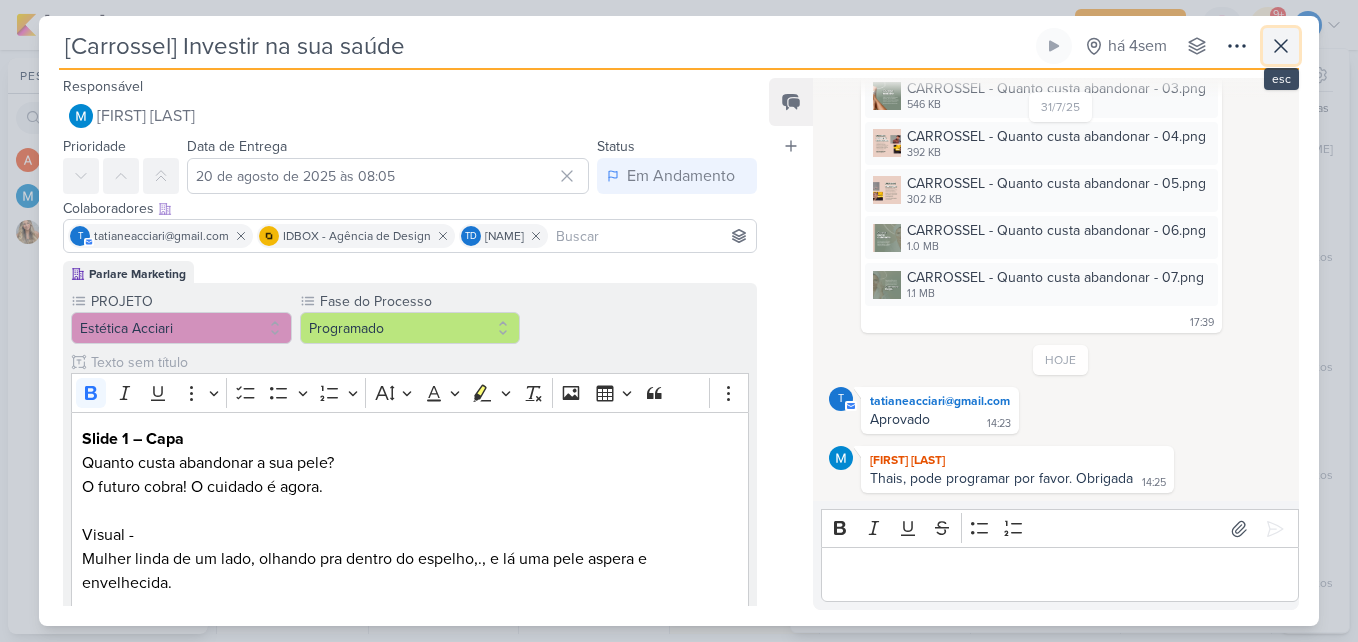 click at bounding box center (1281, 46) 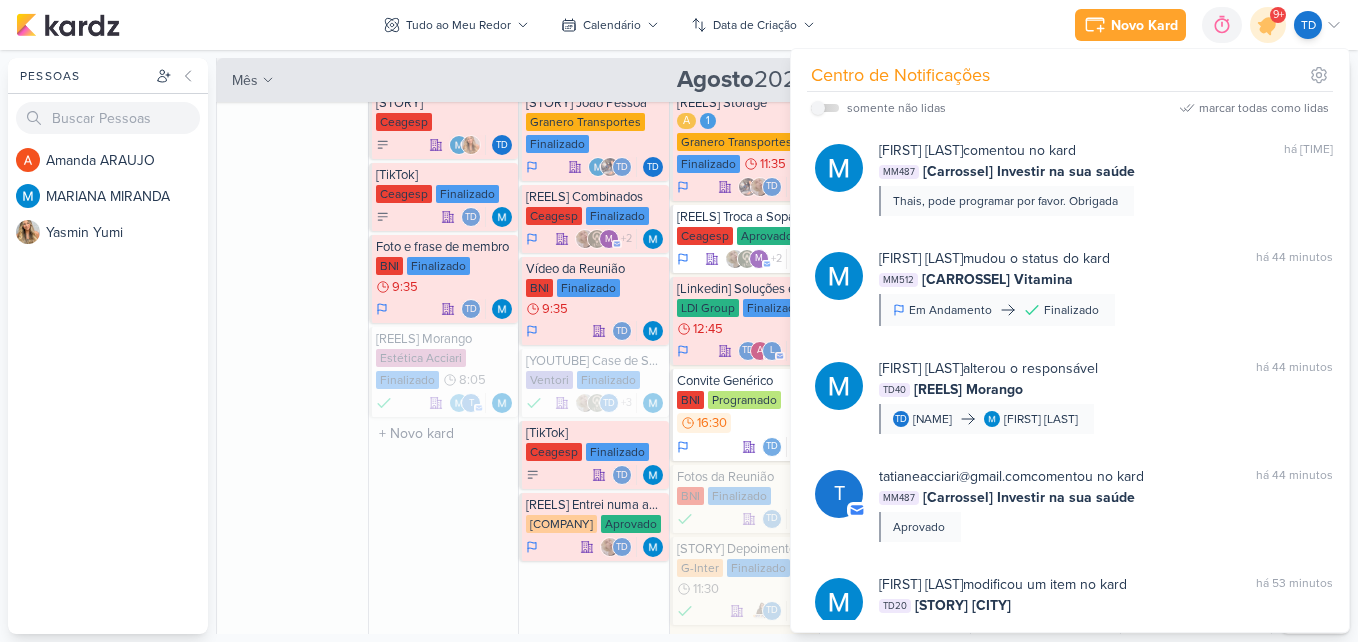 click on "4
[STORY]
Ceagesp
Td" at bounding box center (443, 363) 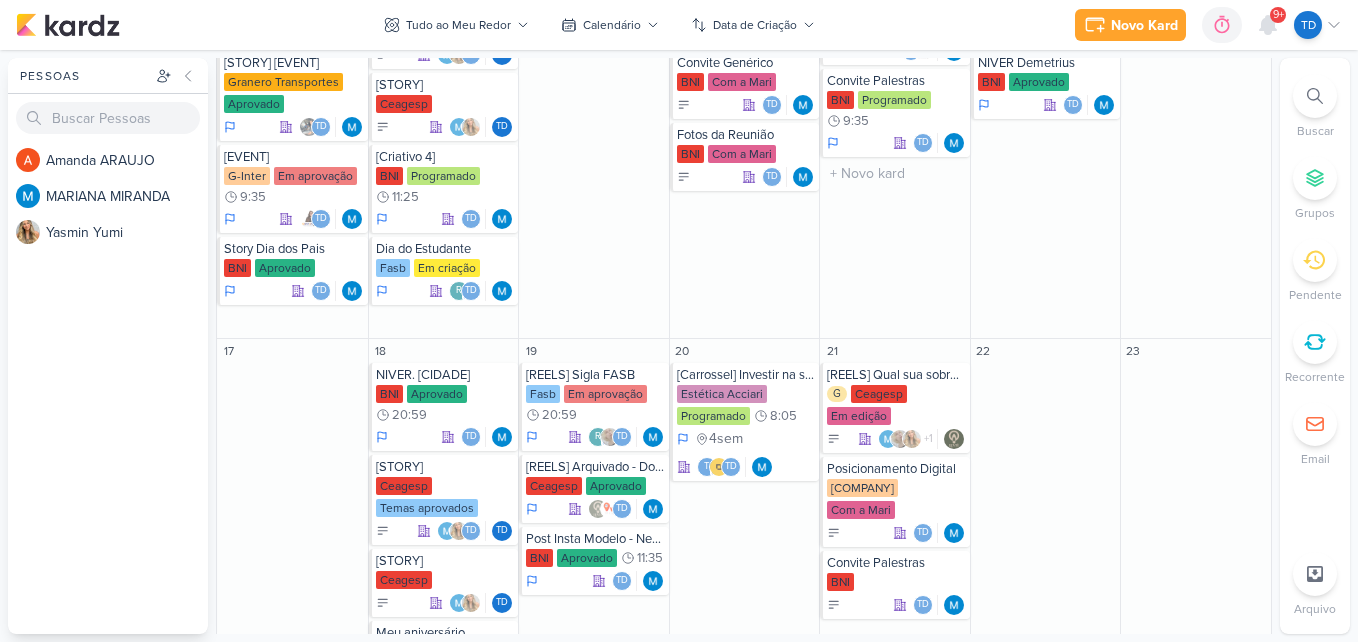 scroll, scrollTop: 1200, scrollLeft: 0, axis: vertical 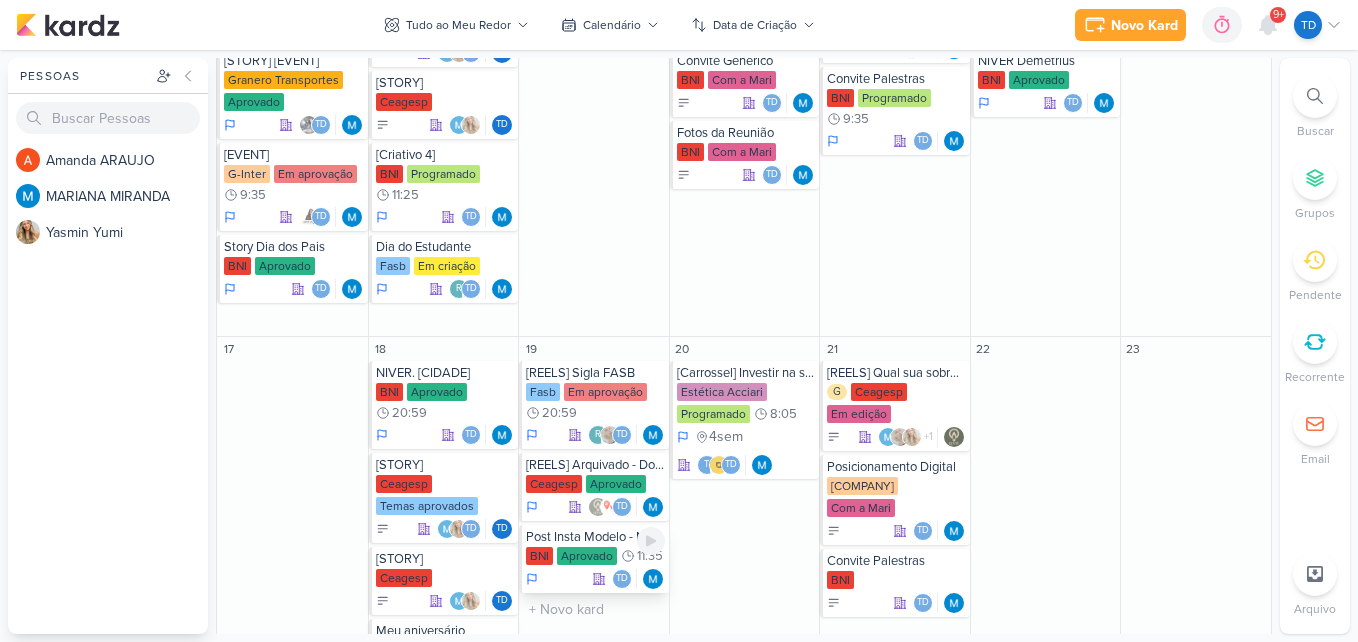 click on "Post Insta Modelo - Networking" at bounding box center [595, 537] 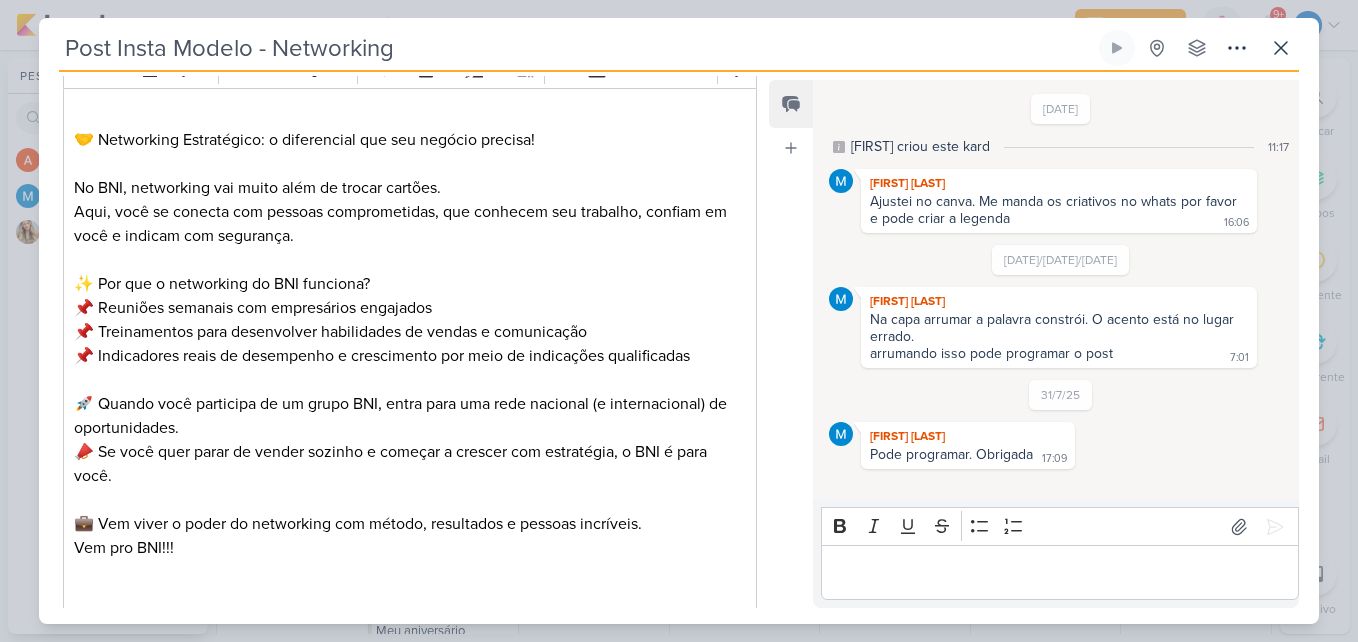 scroll, scrollTop: 939, scrollLeft: 0, axis: vertical 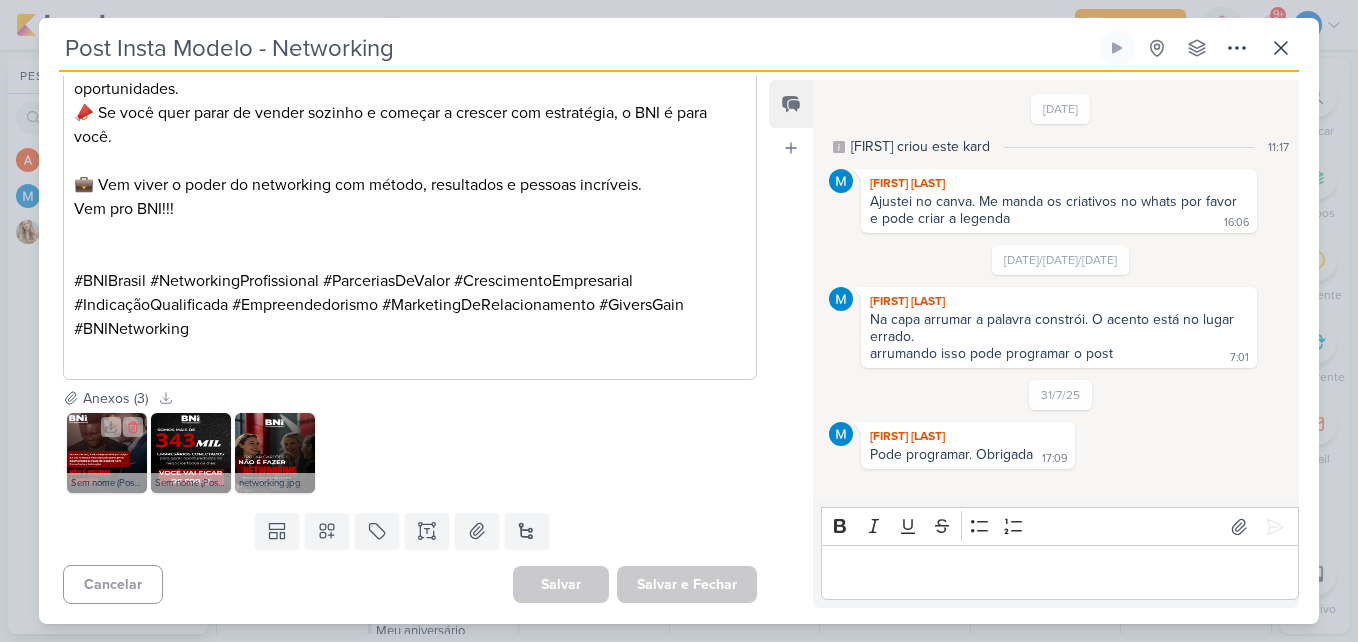 click at bounding box center [107, 453] 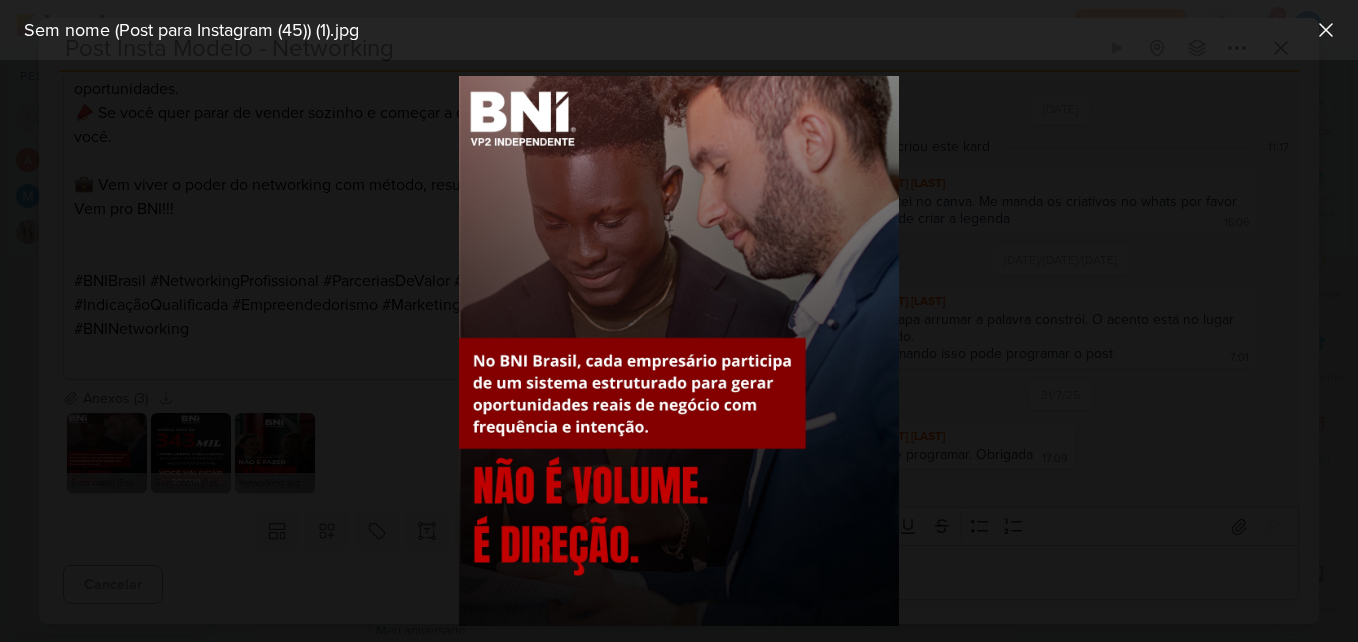 click at bounding box center [679, 351] 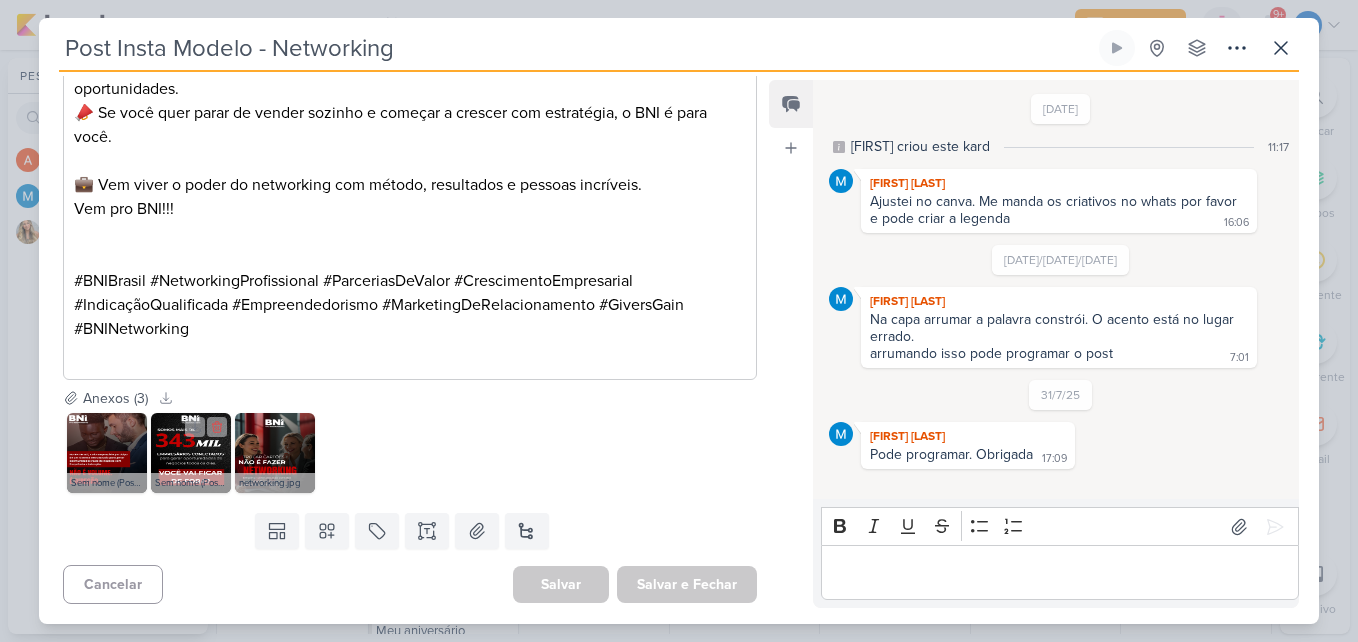 click at bounding box center [191, 453] 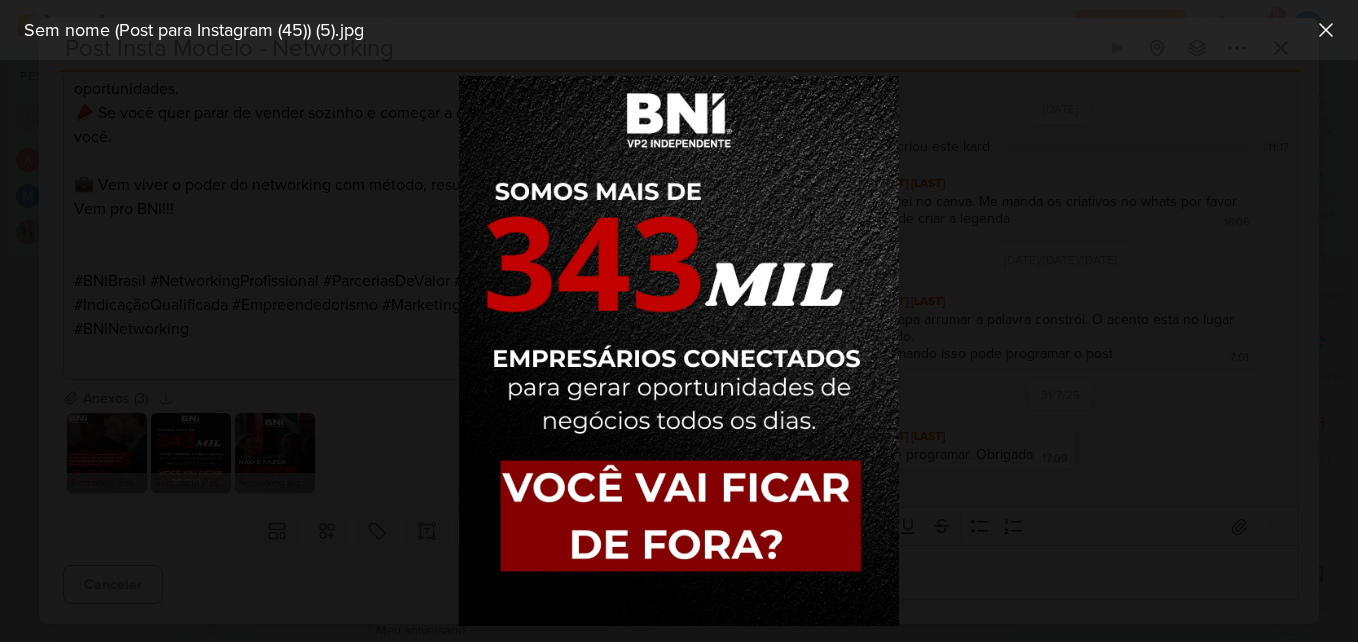 click at bounding box center [679, 351] 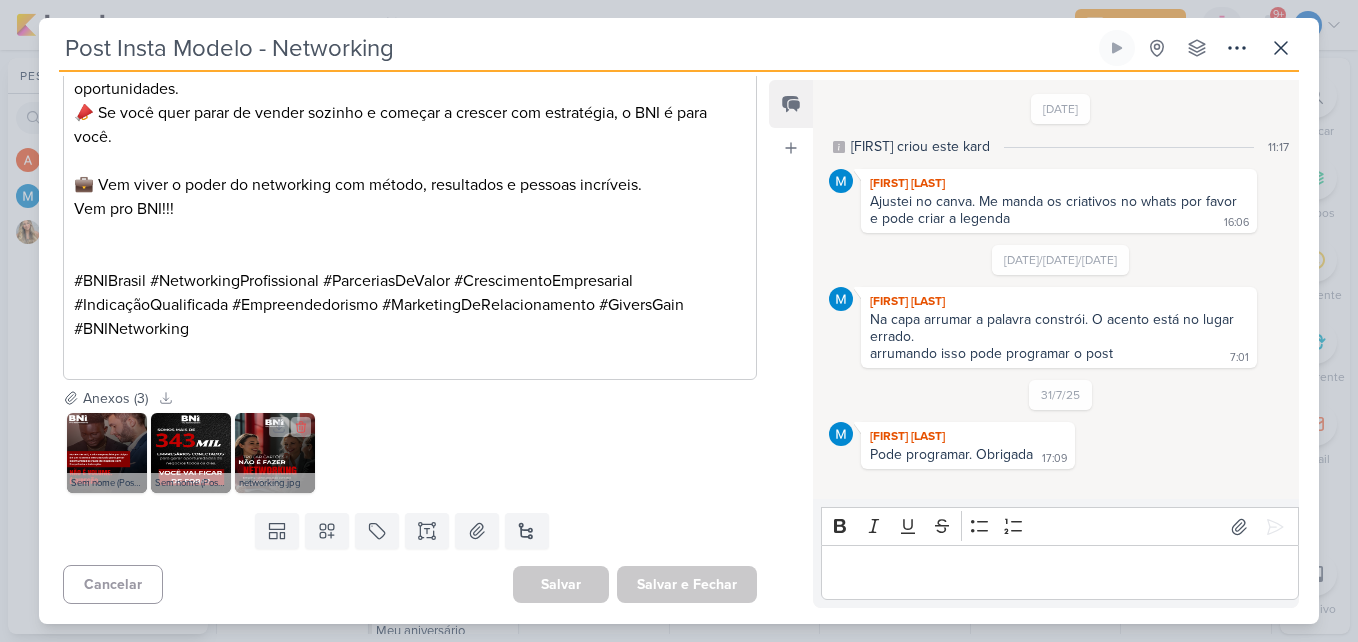click at bounding box center (275, 453) 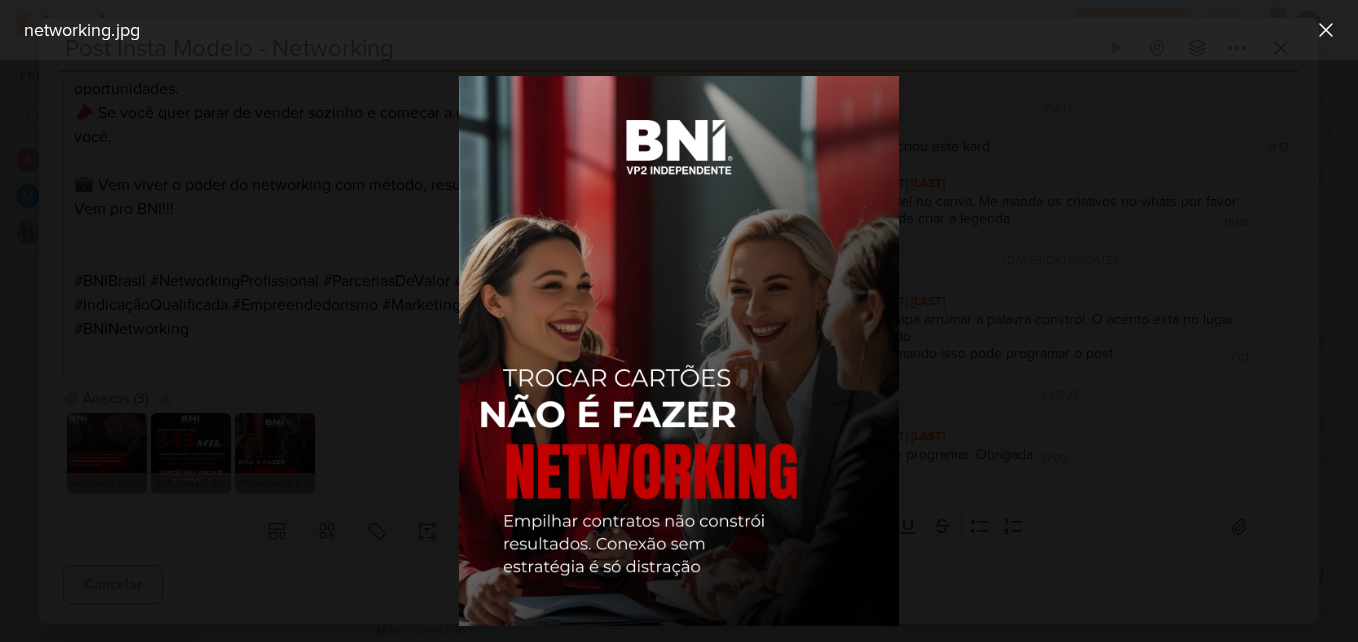 drag, startPoint x: 518, startPoint y: 258, endPoint x: 520, endPoint y: 282, distance: 24.083189 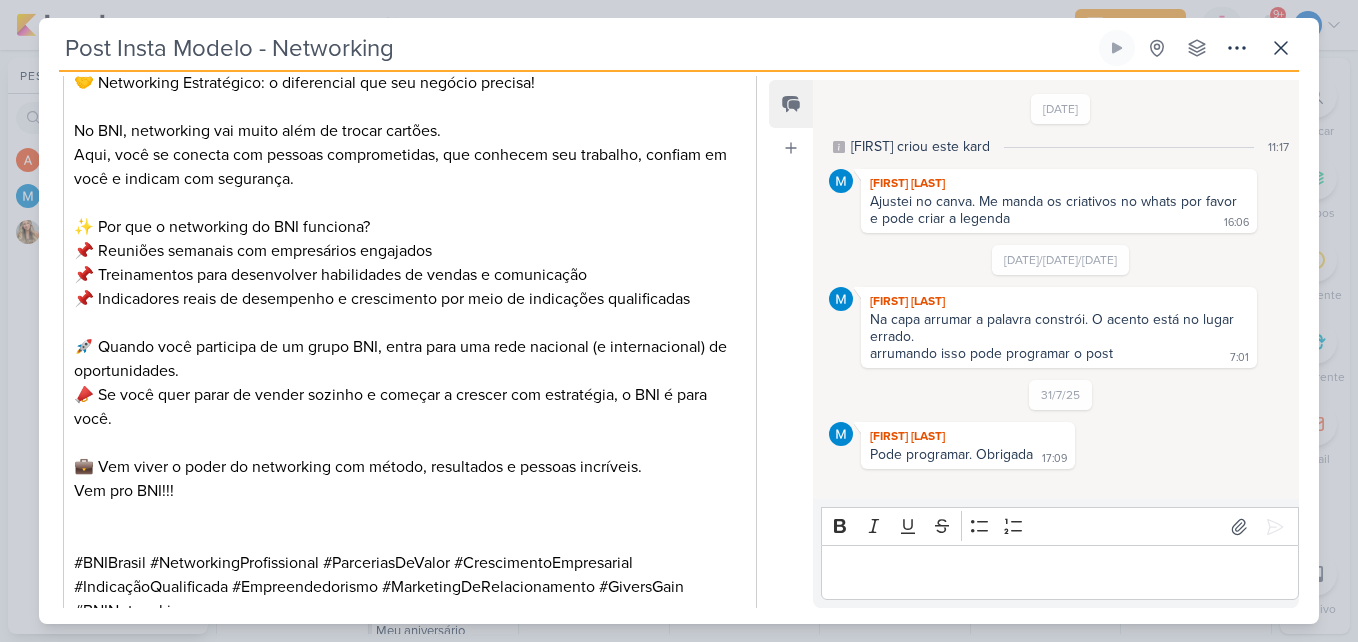 scroll, scrollTop: 539, scrollLeft: 0, axis: vertical 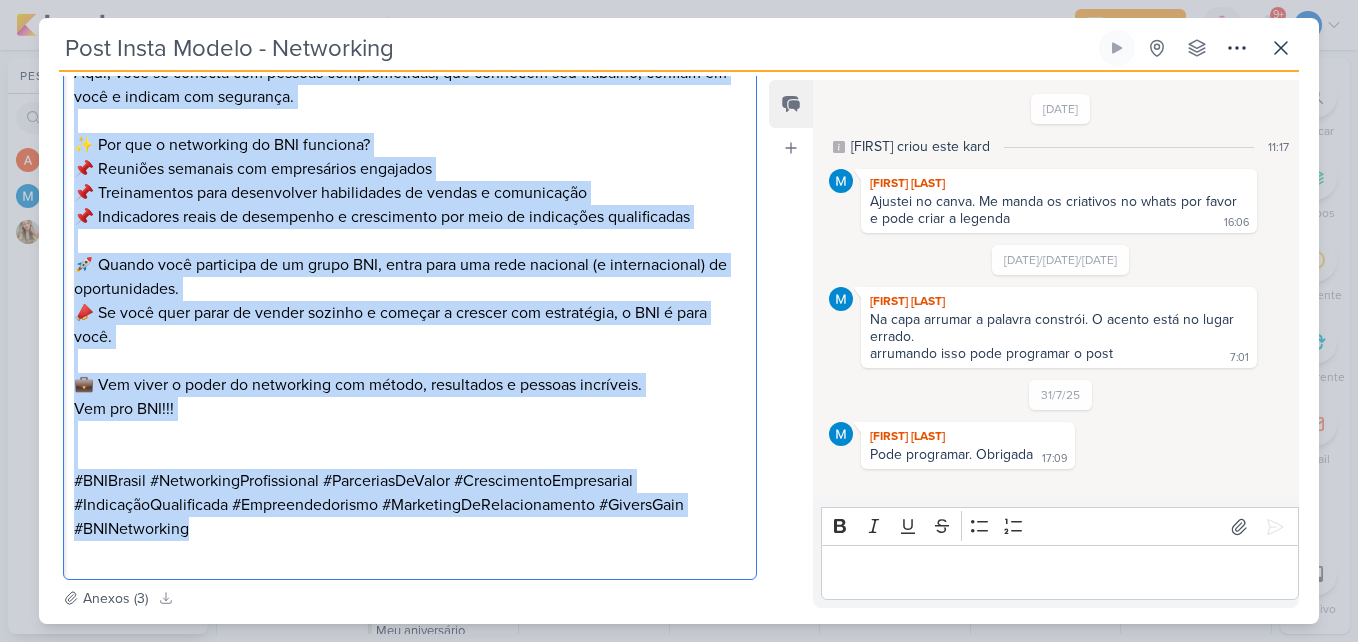 drag, startPoint x: 462, startPoint y: 369, endPoint x: 677, endPoint y: 533, distance: 270.40894 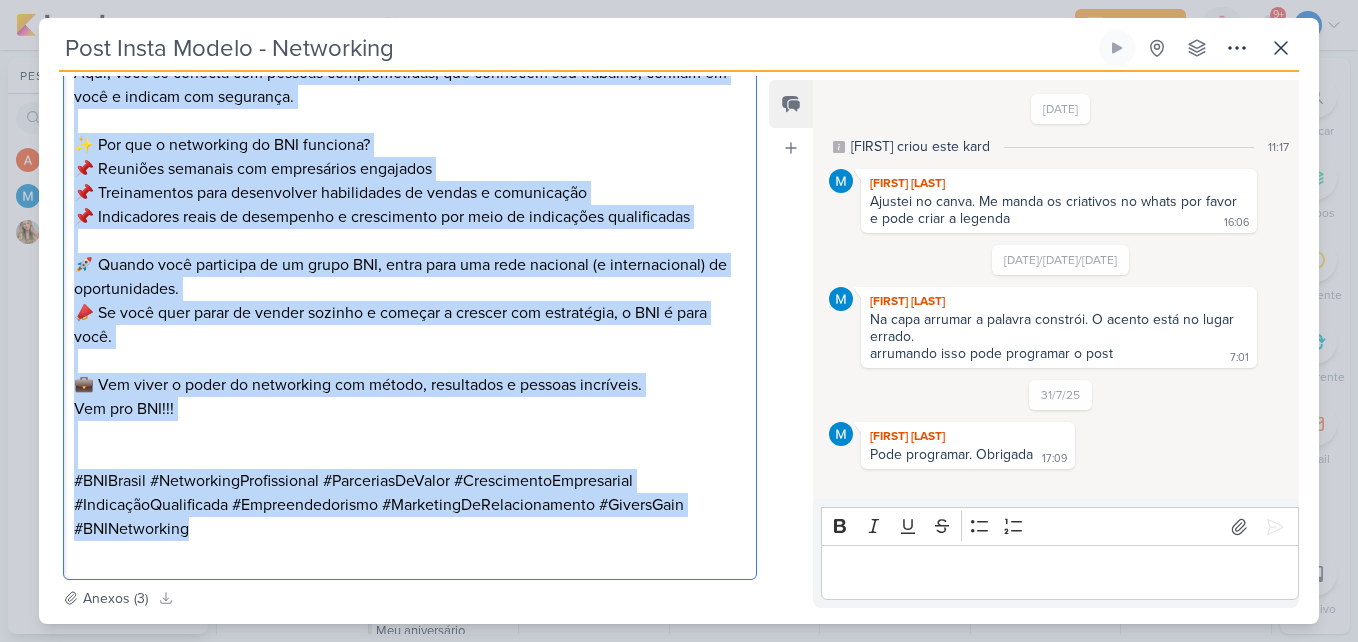 copy on "🤝 Networking Estratégico: o diferencial que seu negócio precisa! No BNI, networking vai muito além de trocar cartões. Aqui, você se conecta com pessoas comprometidas, que conhecem seu trabalho, confiam em você e indicam com segurança. ✨ Por que o networking do BNI funciona? 📌 Reuniões semanais com empresários engajados 📌 Treinamentos para desenvolver habilidades de vendas e comunicação 📌 Indicadores reais de desempenho e crescimento por meio de indicações qualificadas 🚀 Quando você participa de um grupo BNI, entra para uma rede nacional (e internacional) de oportunidades. 📣 Se você quer parar de vender sozinho e começar a crescer com estratégia, o BNI é para você. 💼 Vem viver o poder do networking com método, resultados e pessoas incríveis. Vem pro BNI!!! #BNIBrasil #NetworkingProfissional #ParceriasDeValor #CrescimentoEmpresarial #IndicaçãoQualificada #Empreendedorismo #MarketingDeRelacionamento #GiversGain #BNINetworking" 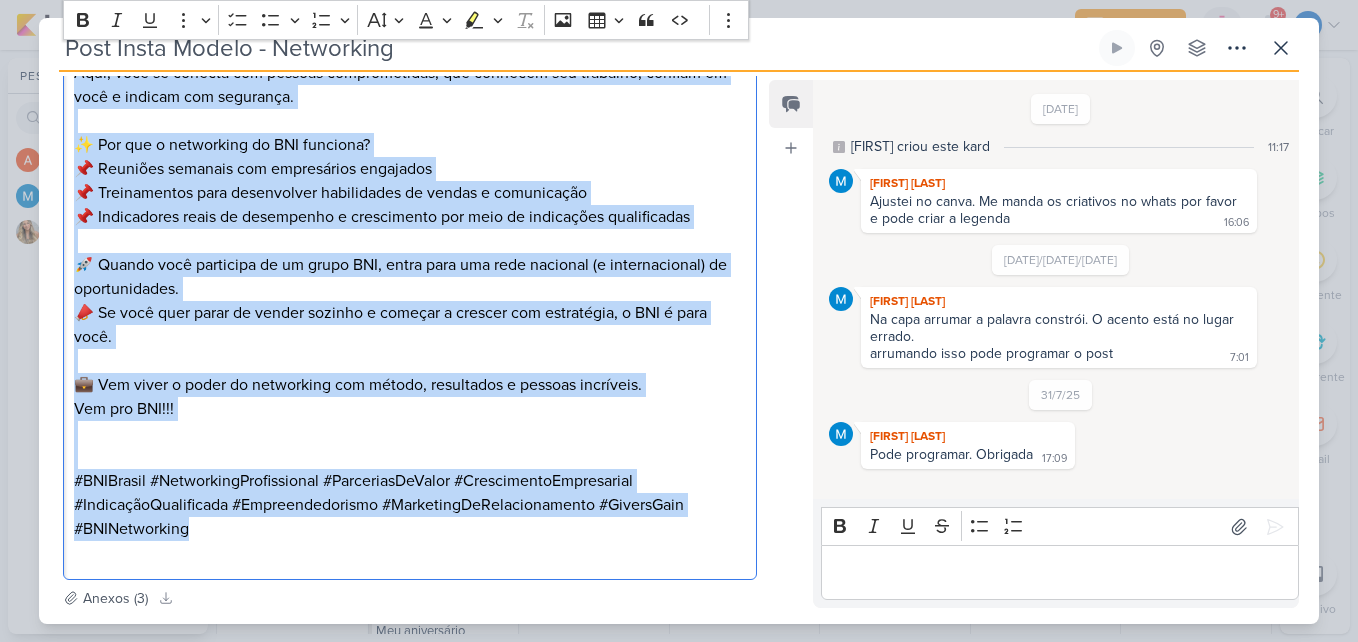 click at bounding box center (410, 121) 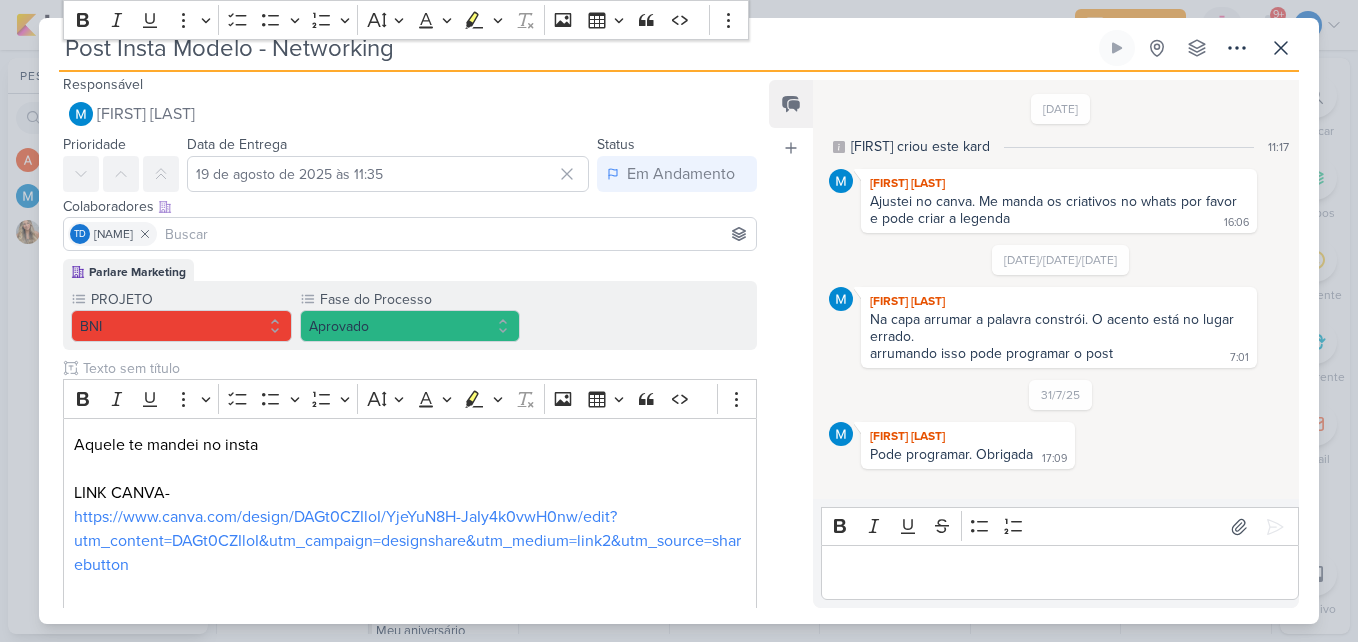 scroll, scrollTop: 0, scrollLeft: 0, axis: both 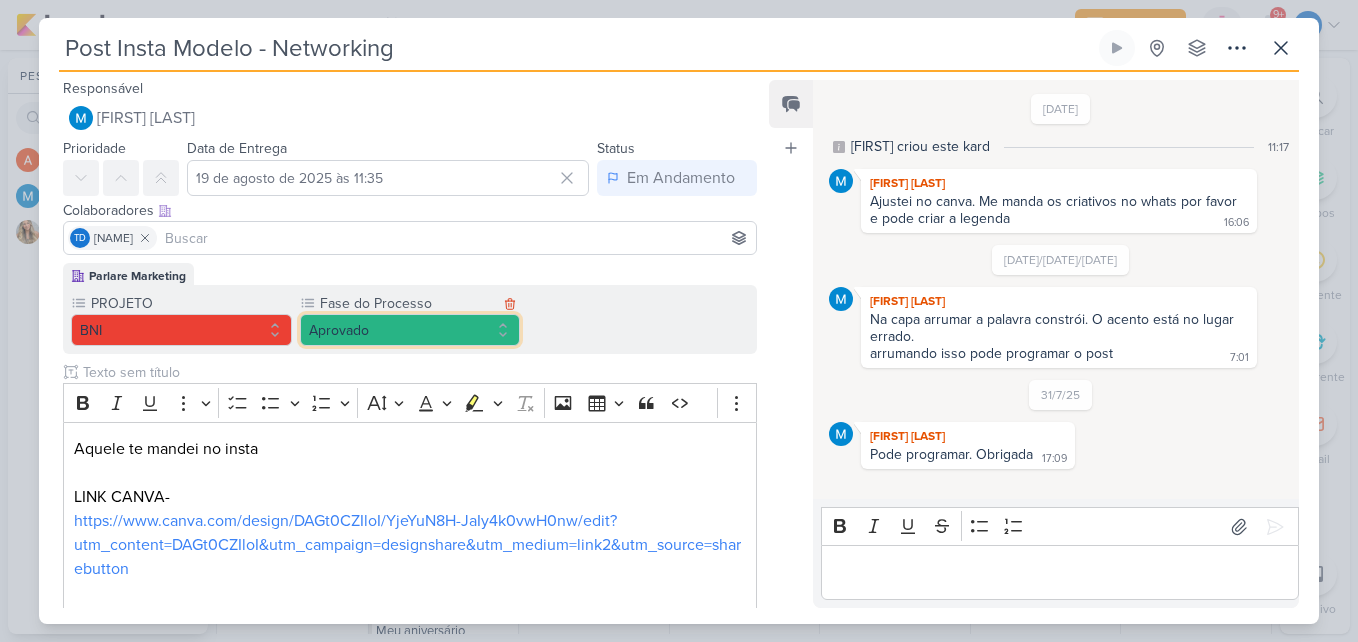 click on "Aprovado" at bounding box center [410, 330] 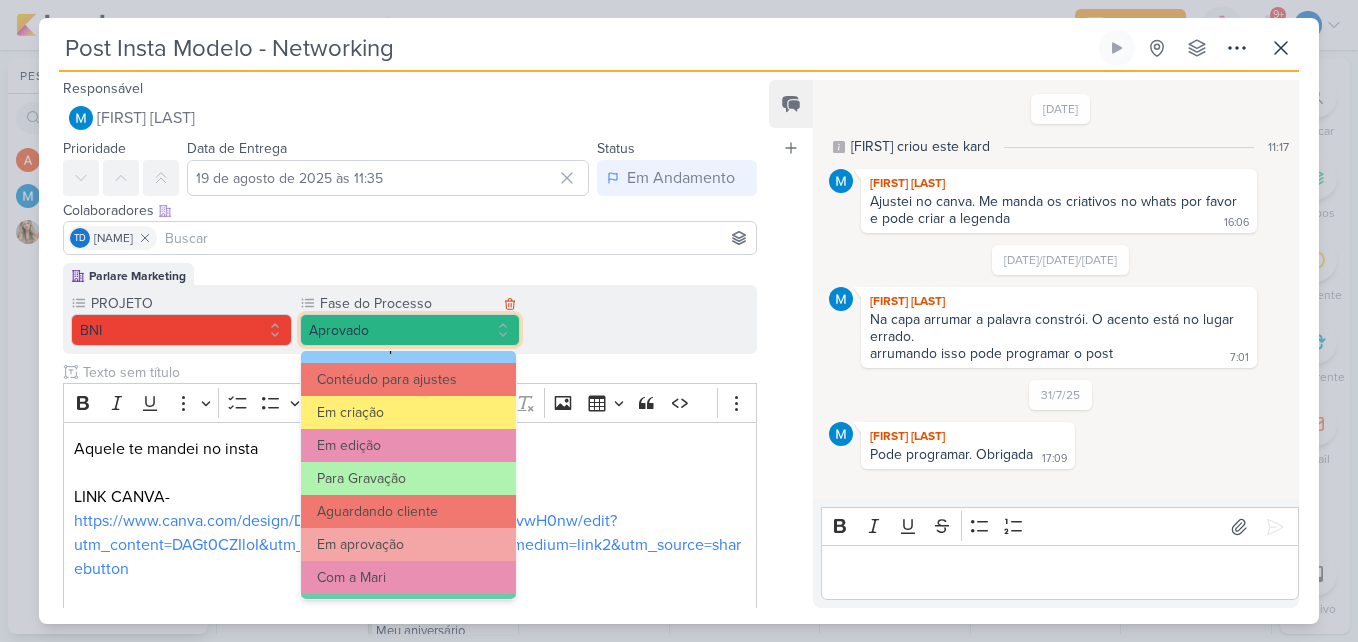 scroll, scrollTop: 193, scrollLeft: 0, axis: vertical 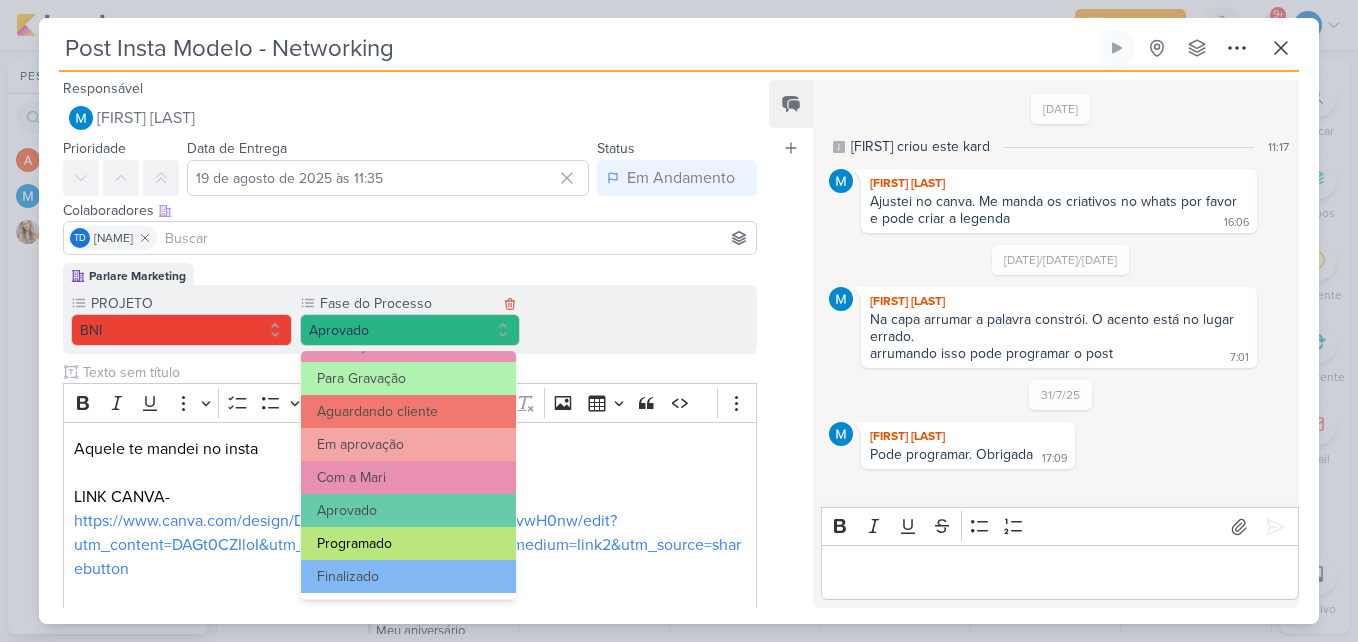 click on "Programado" at bounding box center [409, 543] 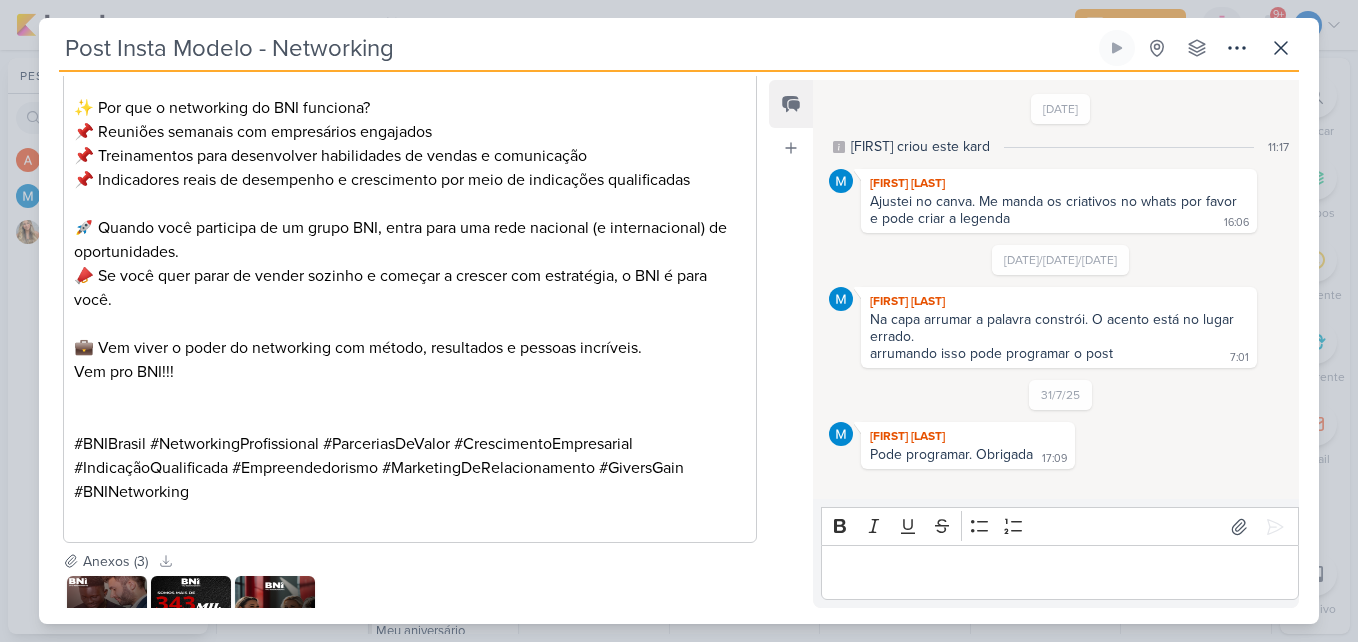 scroll, scrollTop: 939, scrollLeft: 0, axis: vertical 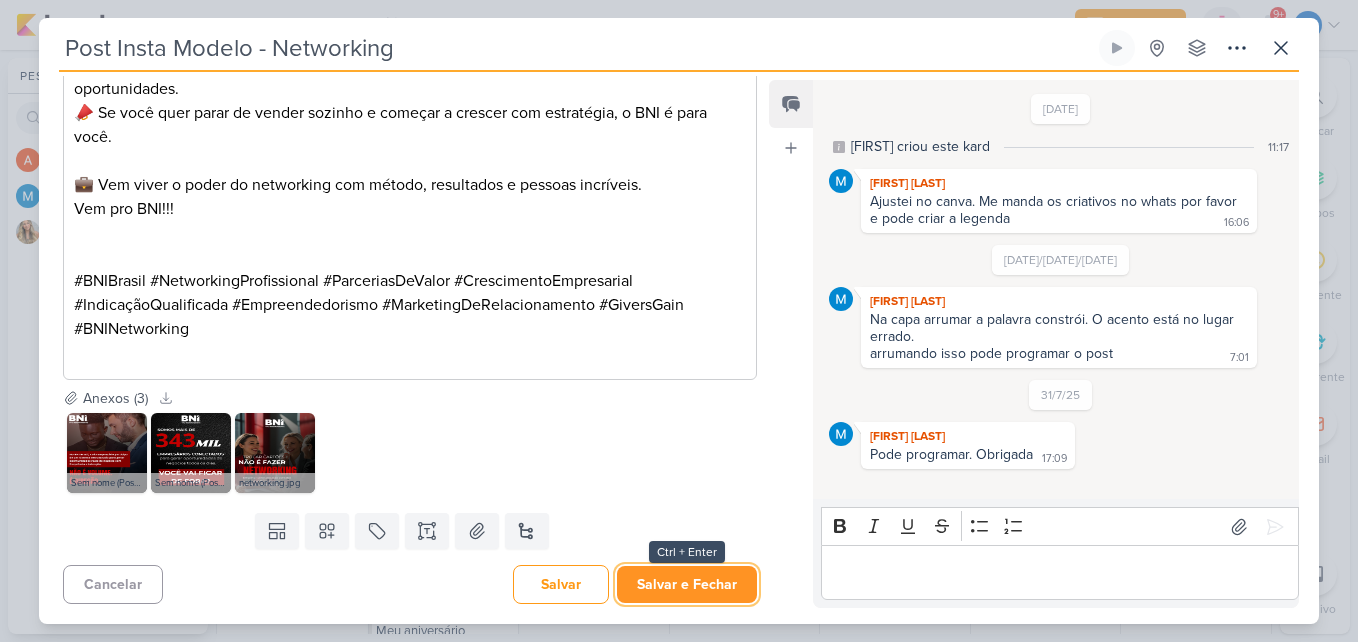 click on "Salvar e Fechar" at bounding box center (687, 584) 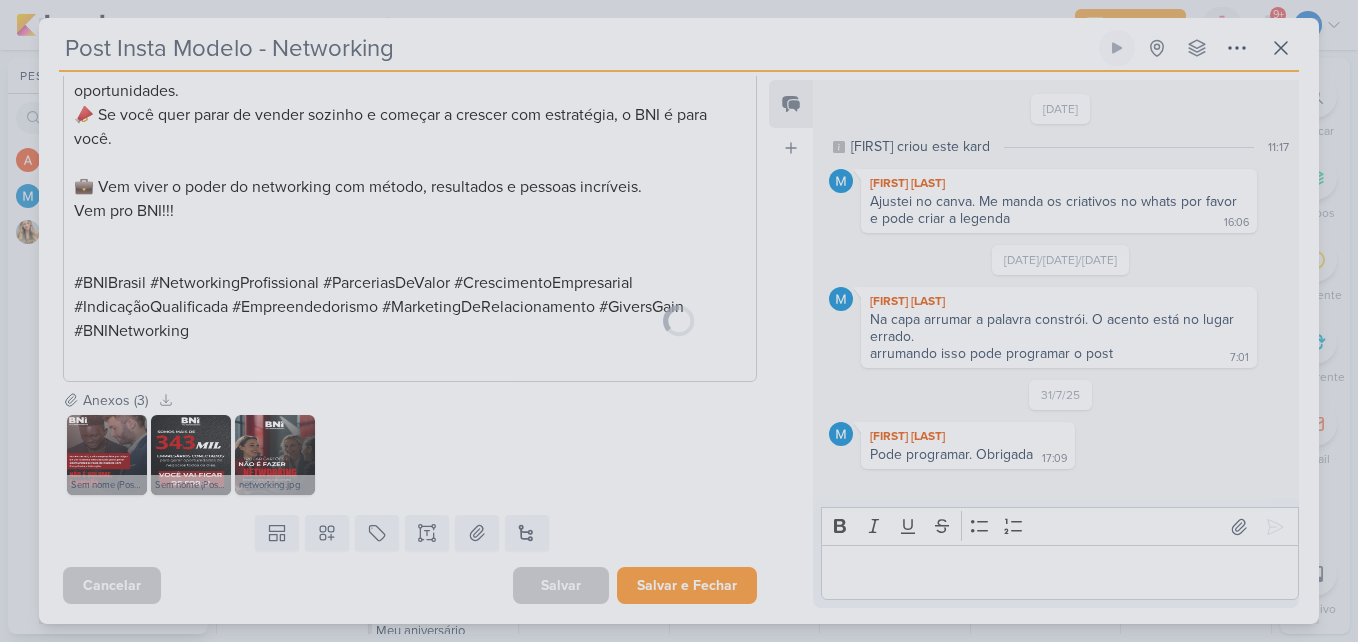 scroll, scrollTop: 937, scrollLeft: 0, axis: vertical 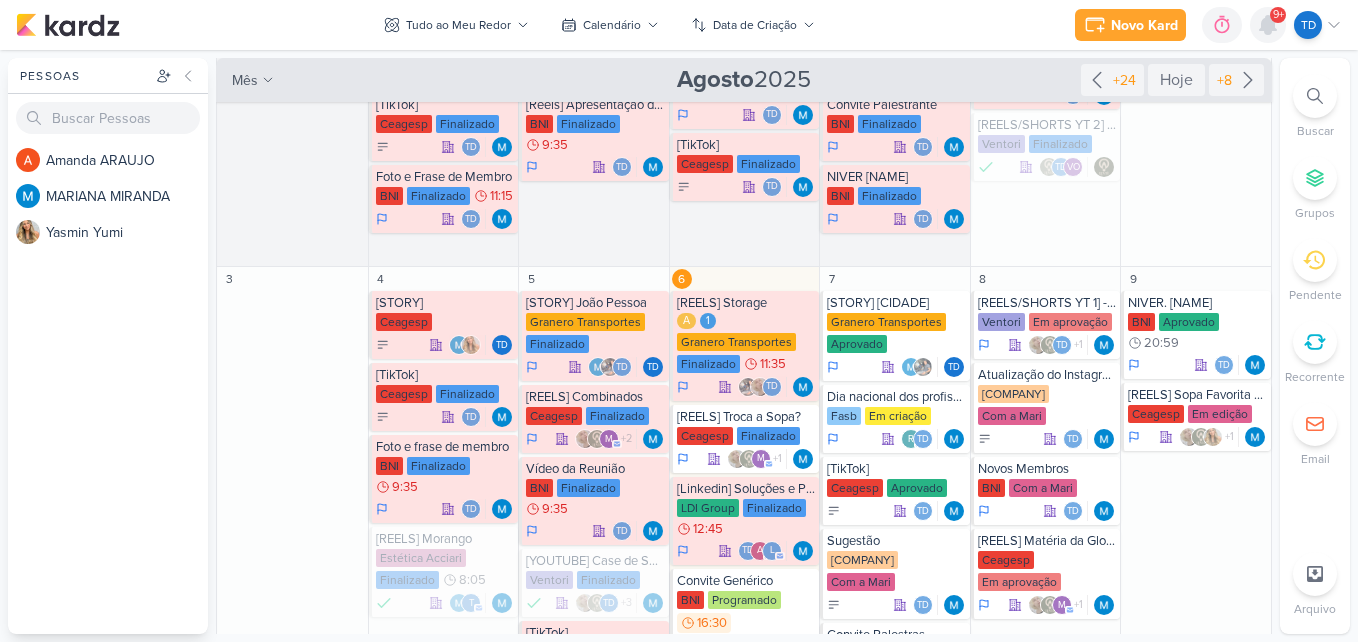 click 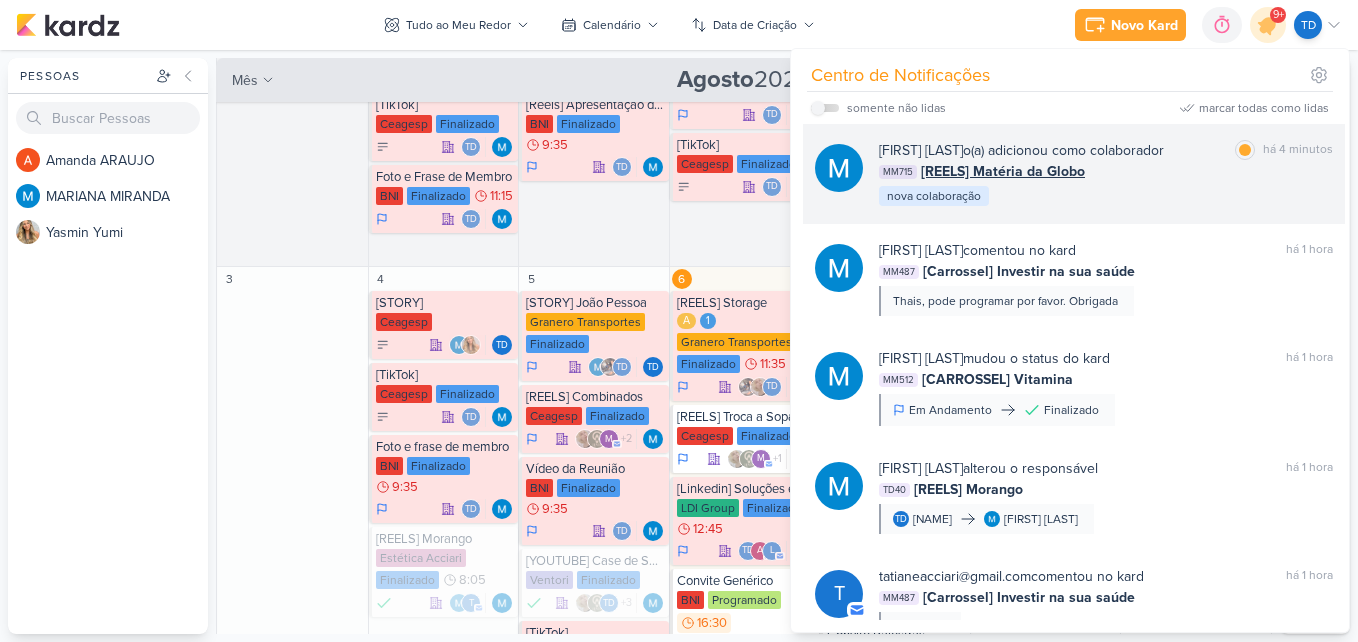 click on "MM715
[REELS] Matéria da Globo" at bounding box center [1106, 171] 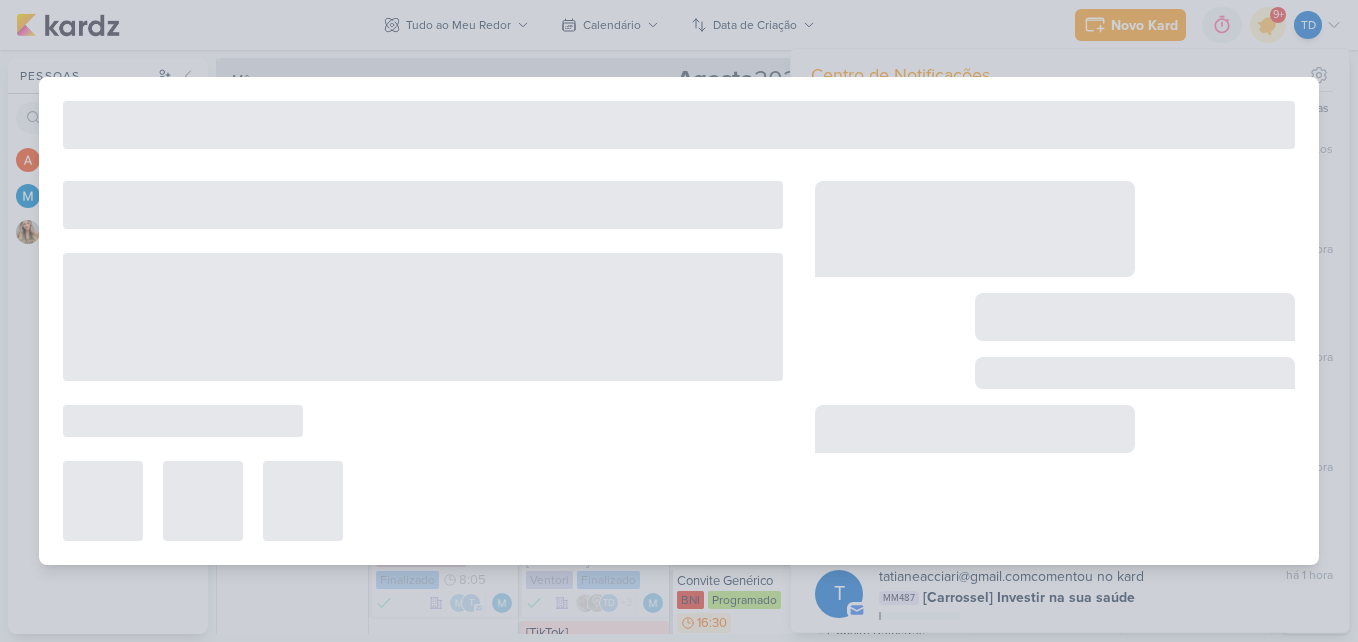 type on "[REELS] Matéria da Globo" 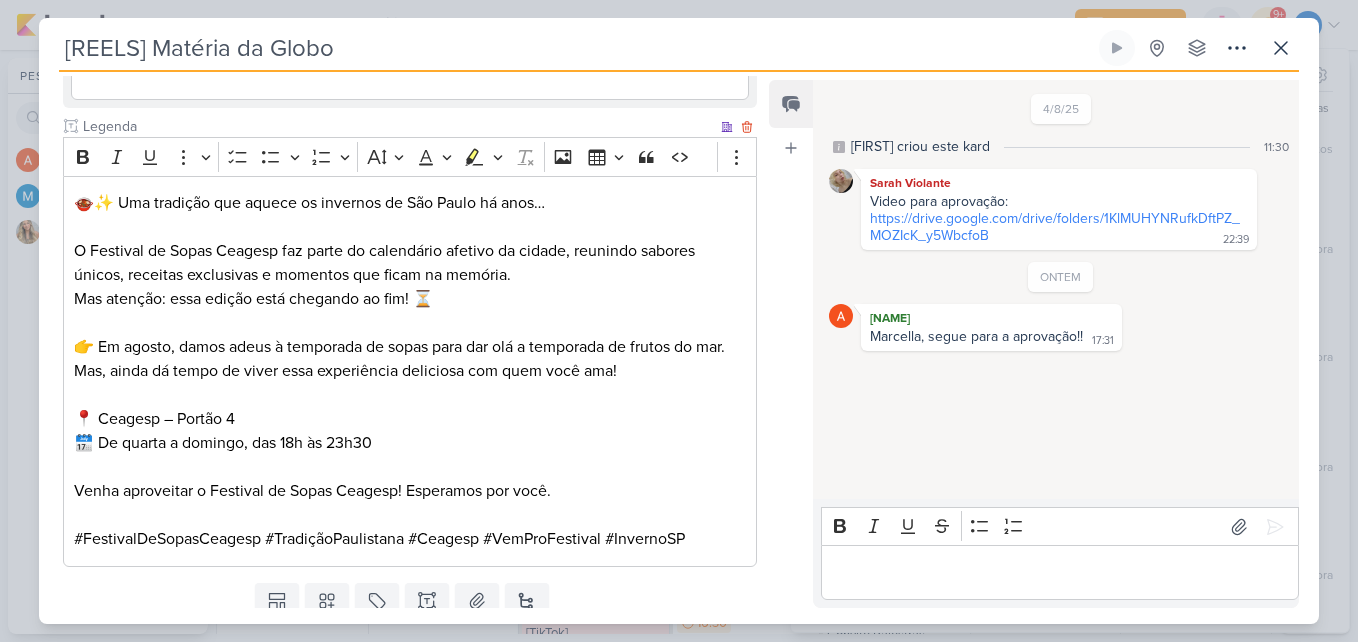 scroll, scrollTop: 893, scrollLeft: 0, axis: vertical 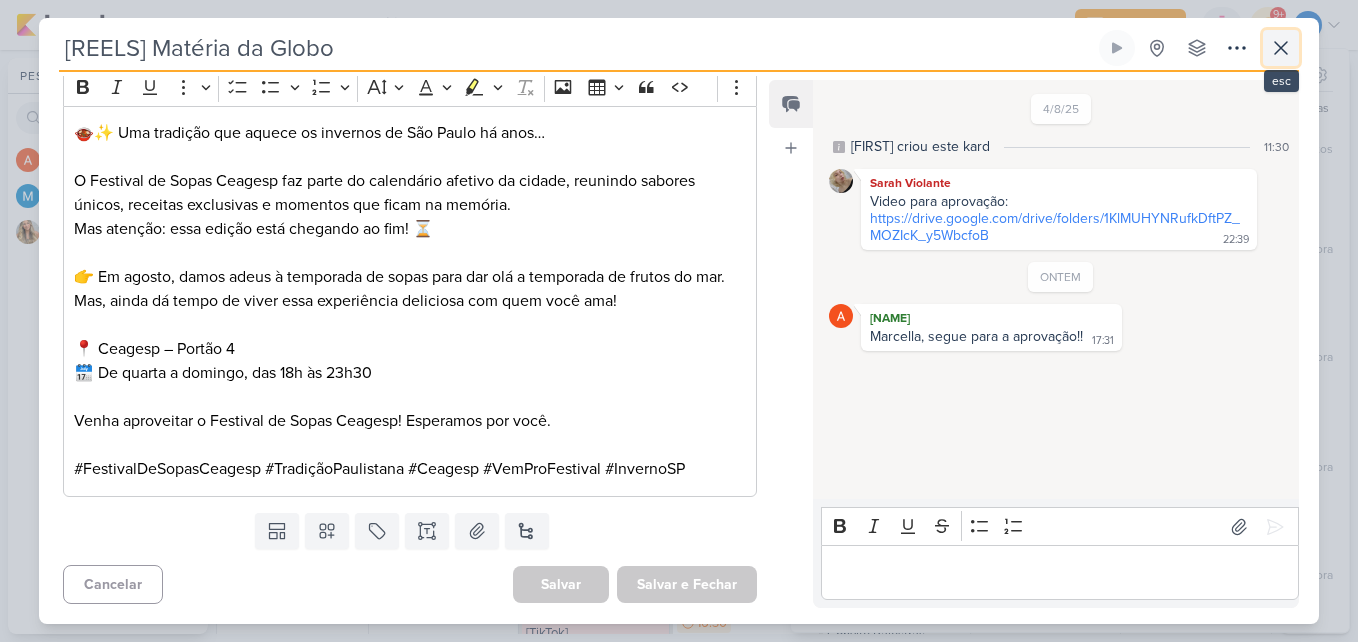 click 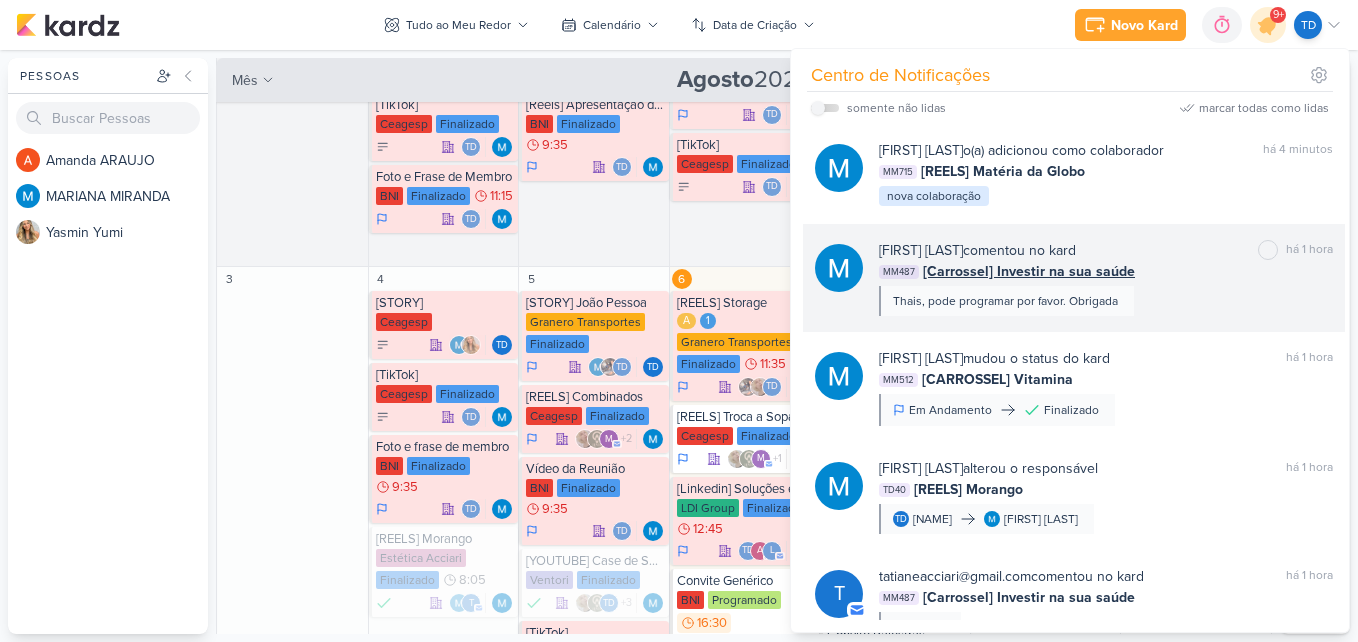 click on "29
TER
[STORY] Macaé
Granero Transportes
Finalizado" at bounding box center (593, 85) 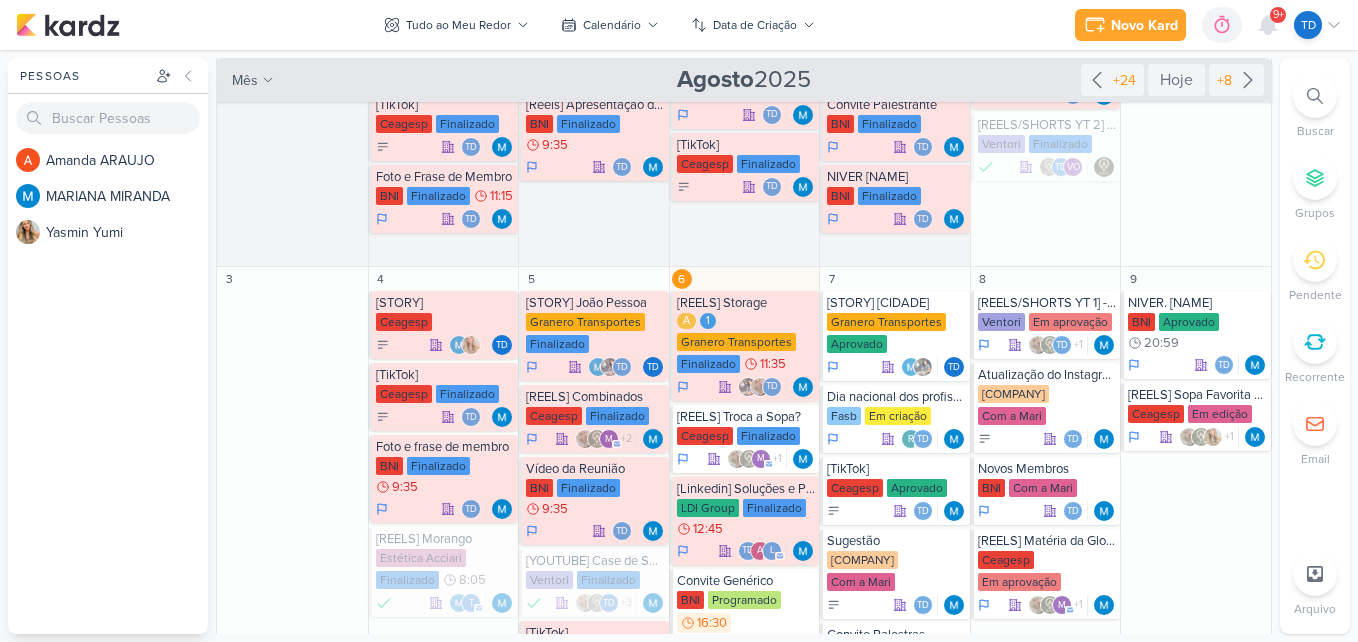 scroll, scrollTop: 0, scrollLeft: 0, axis: both 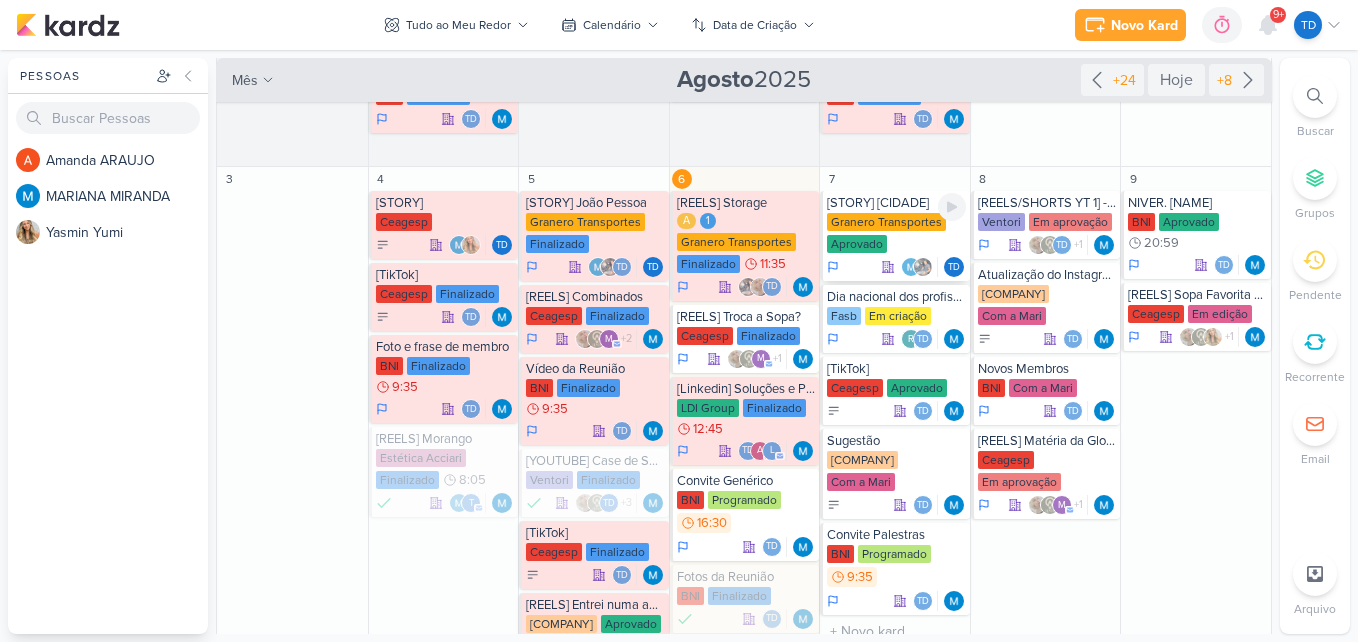 click on "Granero Transportes
Aprovado" at bounding box center (896, 234) 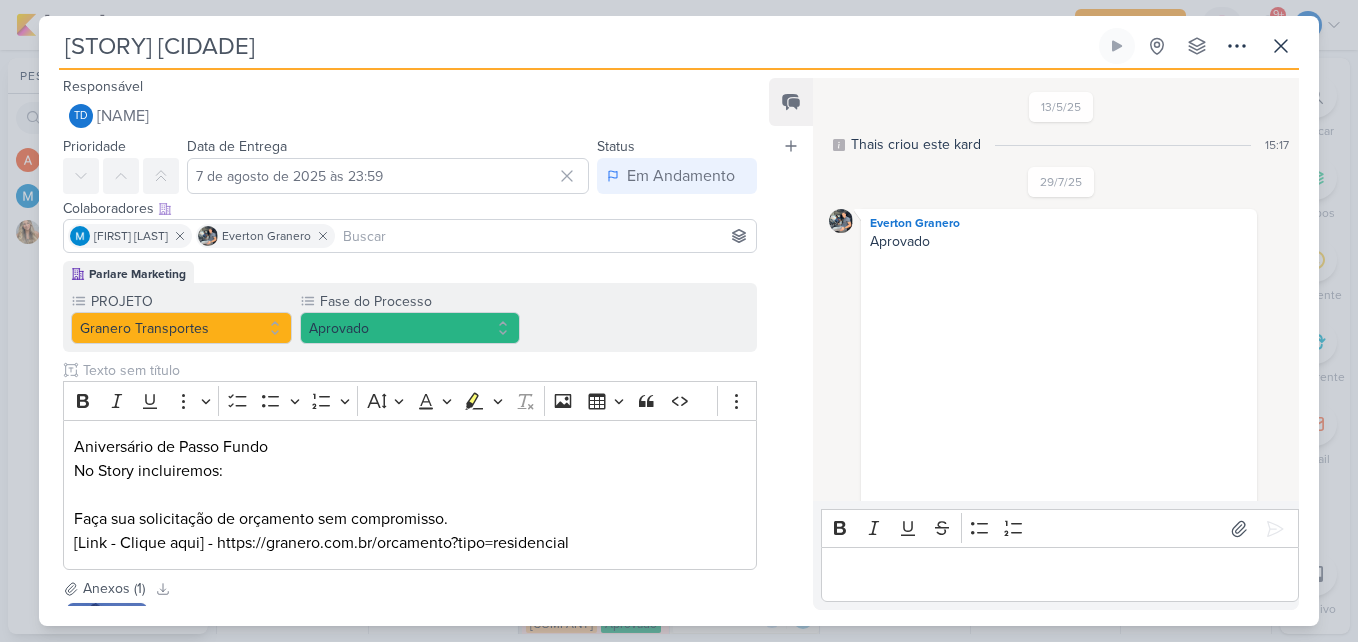 scroll, scrollTop: 307, scrollLeft: 0, axis: vertical 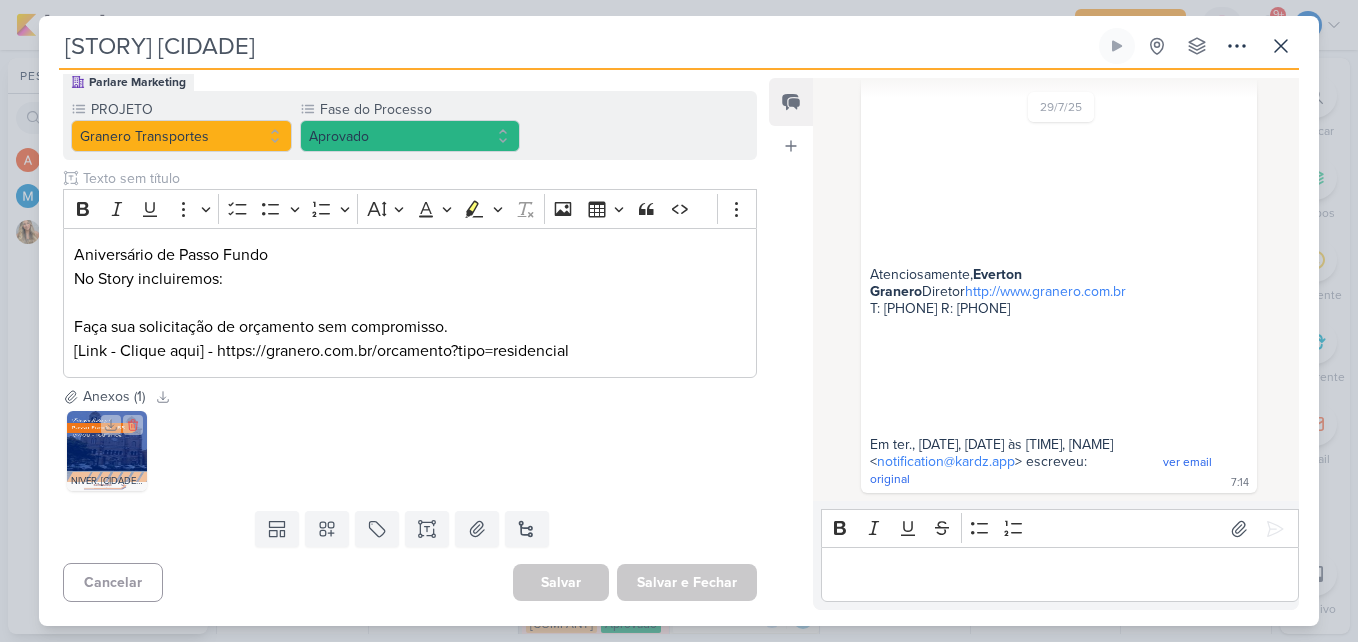 click at bounding box center [107, 451] 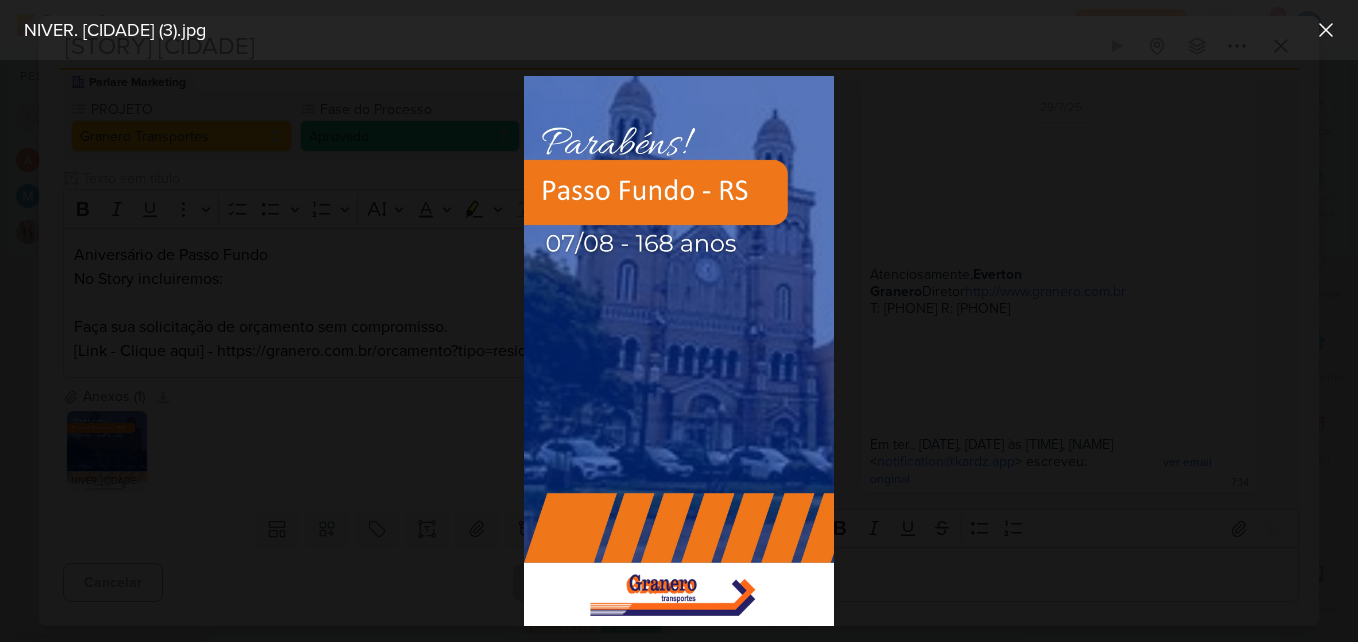 drag, startPoint x: 708, startPoint y: 281, endPoint x: 423, endPoint y: 317, distance: 287.26468 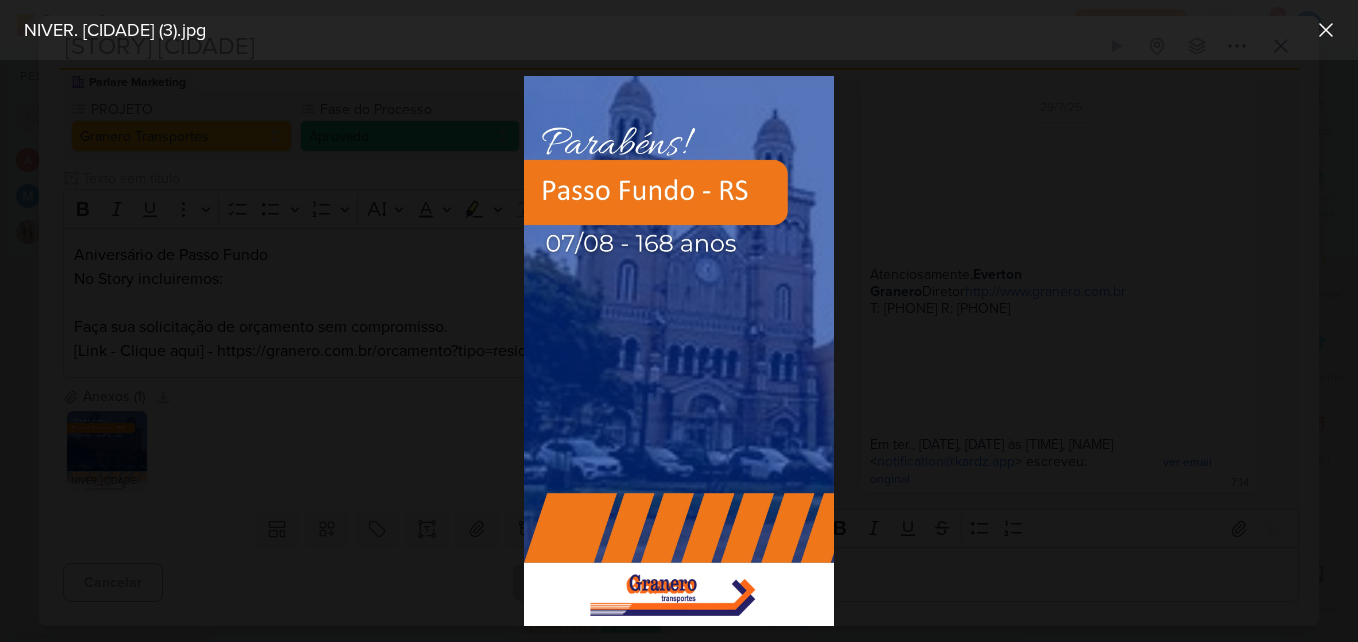 click at bounding box center [679, 351] 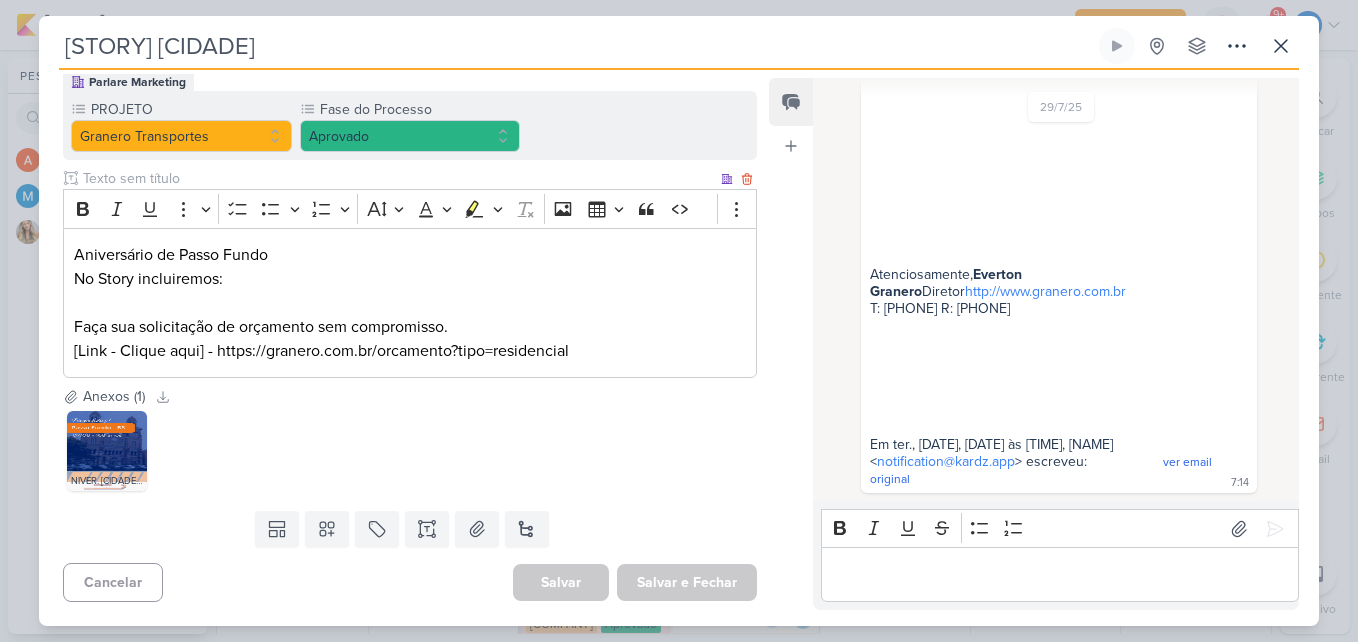 click on "No Story incluiremos: Faça sua solicitação de orçamento sem compromisso." at bounding box center [410, 303] 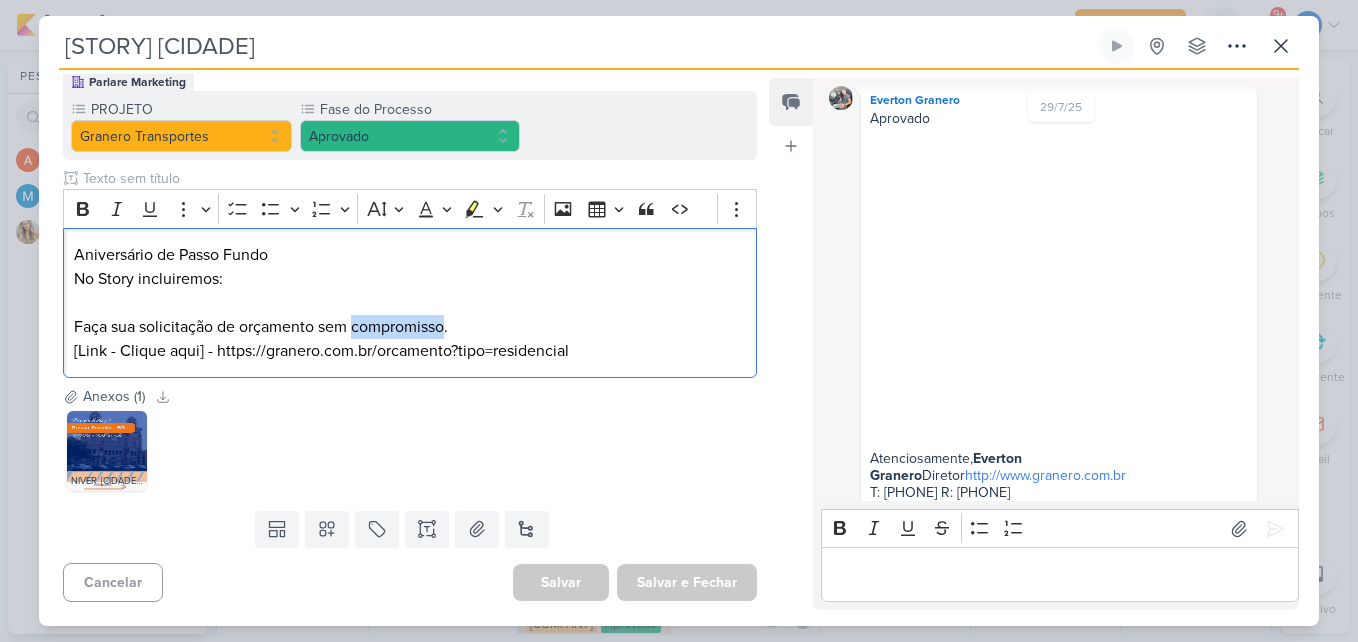scroll, scrollTop: 307, scrollLeft: 0, axis: vertical 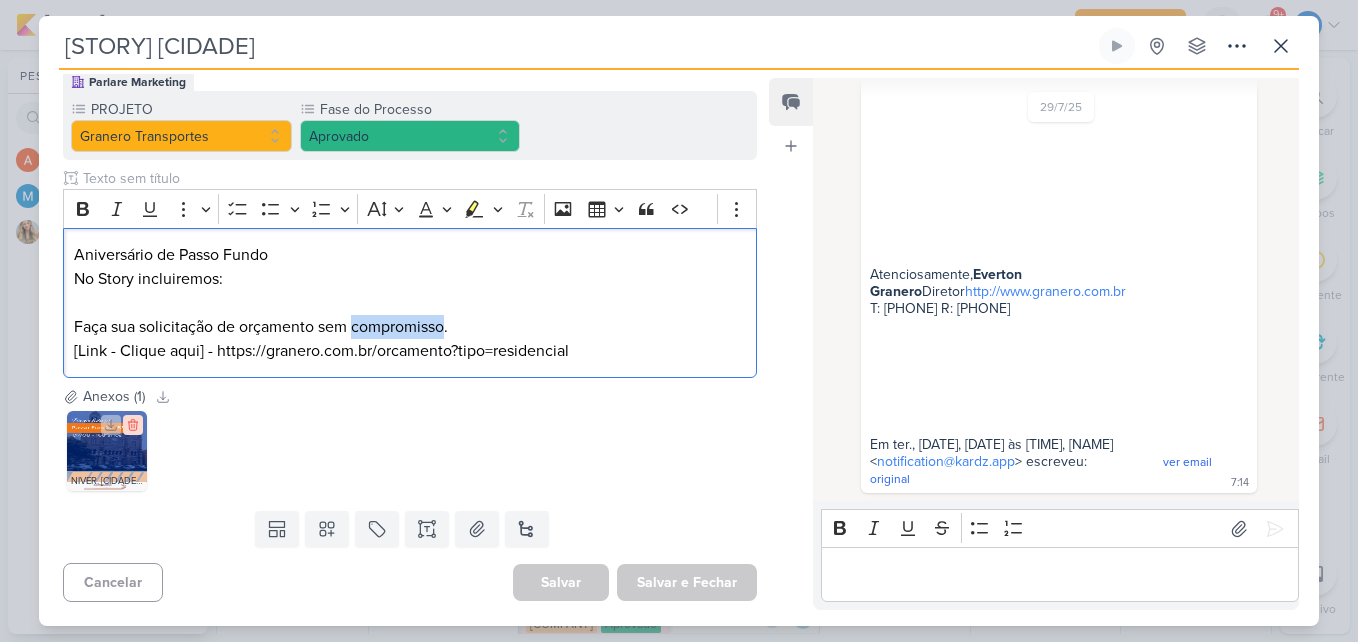 click 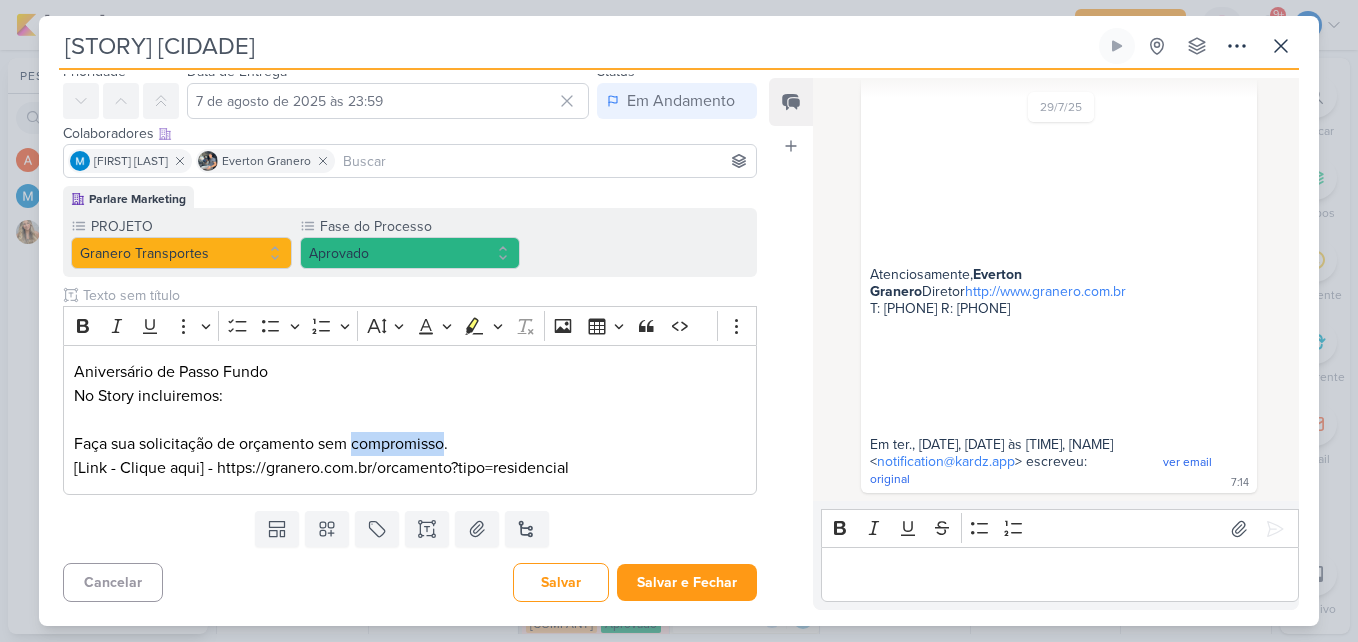scroll, scrollTop: 75, scrollLeft: 0, axis: vertical 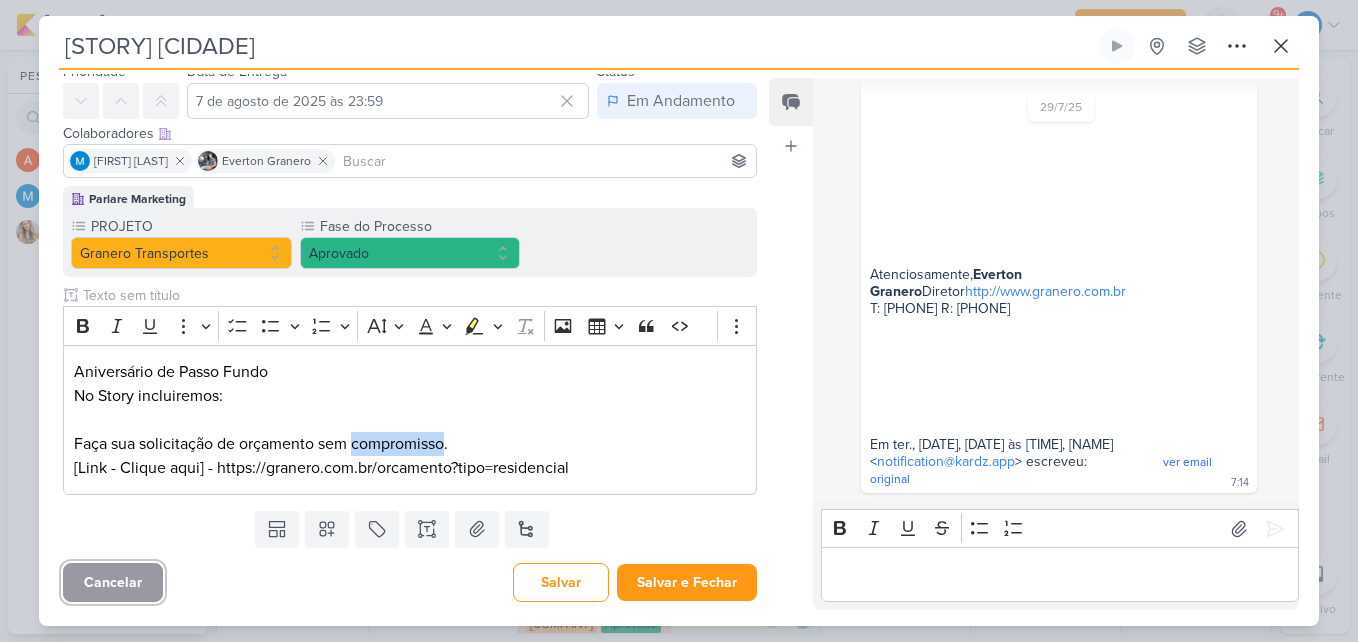 click on "Cancelar" at bounding box center [113, 582] 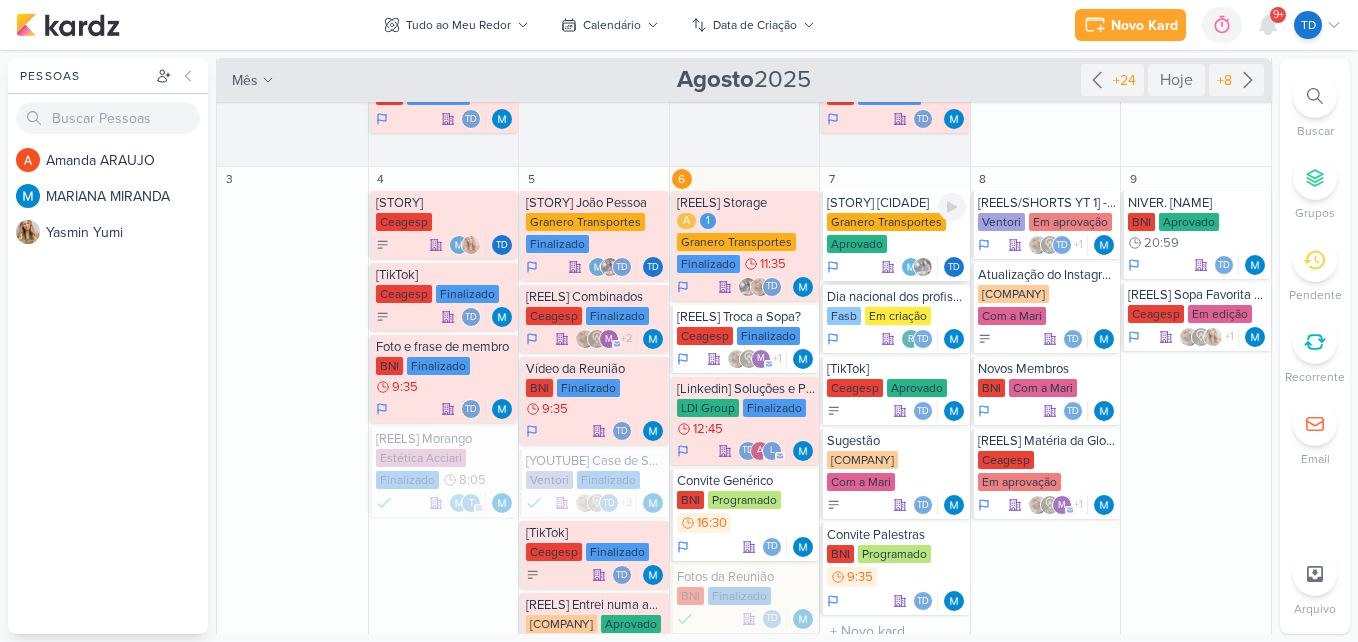click on "Granero Transportes
Aprovado" at bounding box center (896, 234) 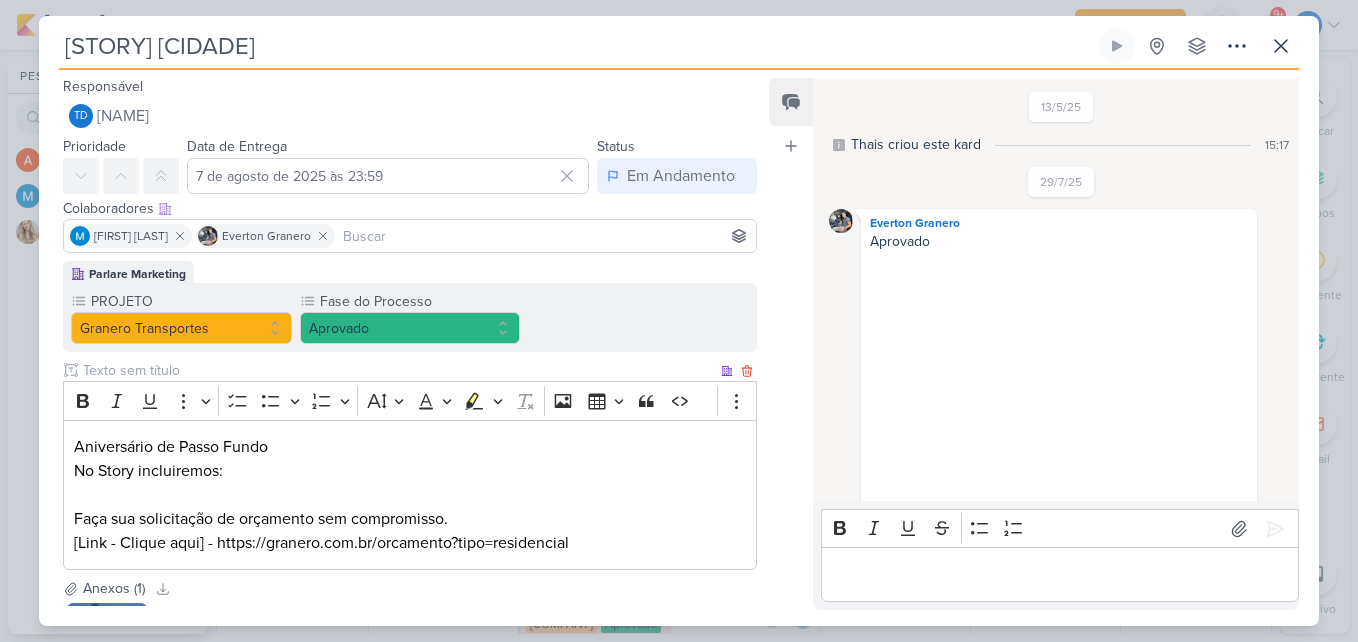 scroll, scrollTop: 307, scrollLeft: 0, axis: vertical 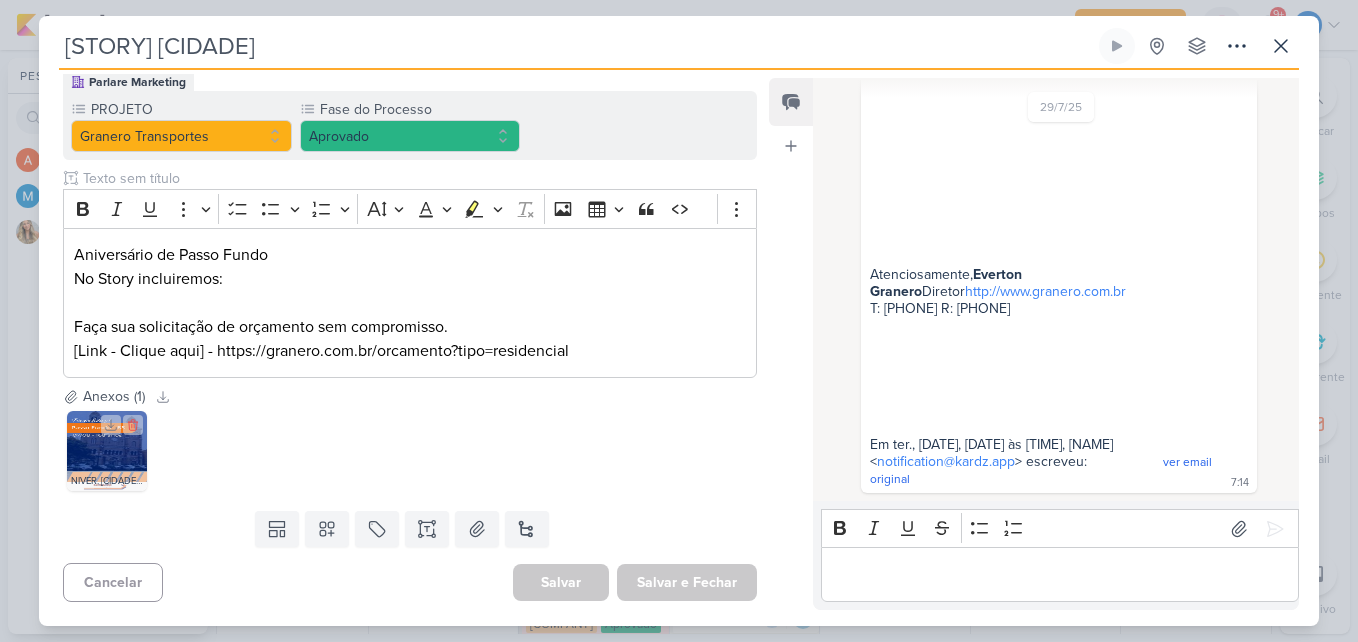 click at bounding box center [107, 451] 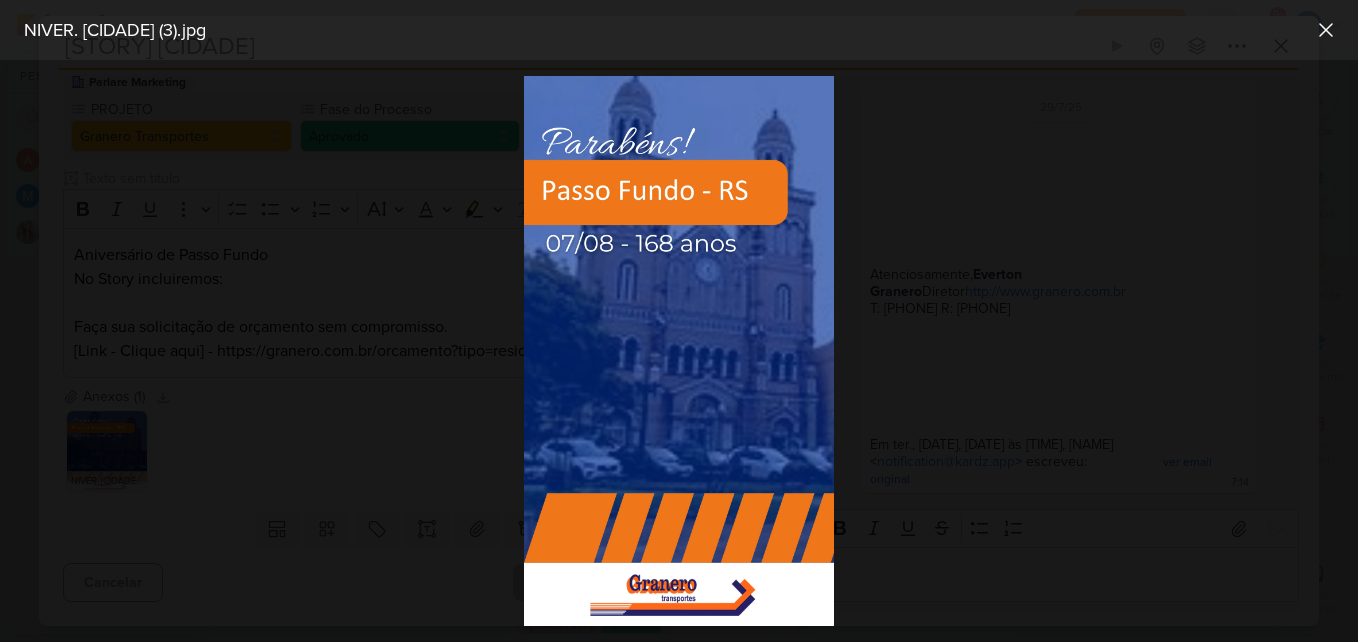 click at bounding box center (679, 351) 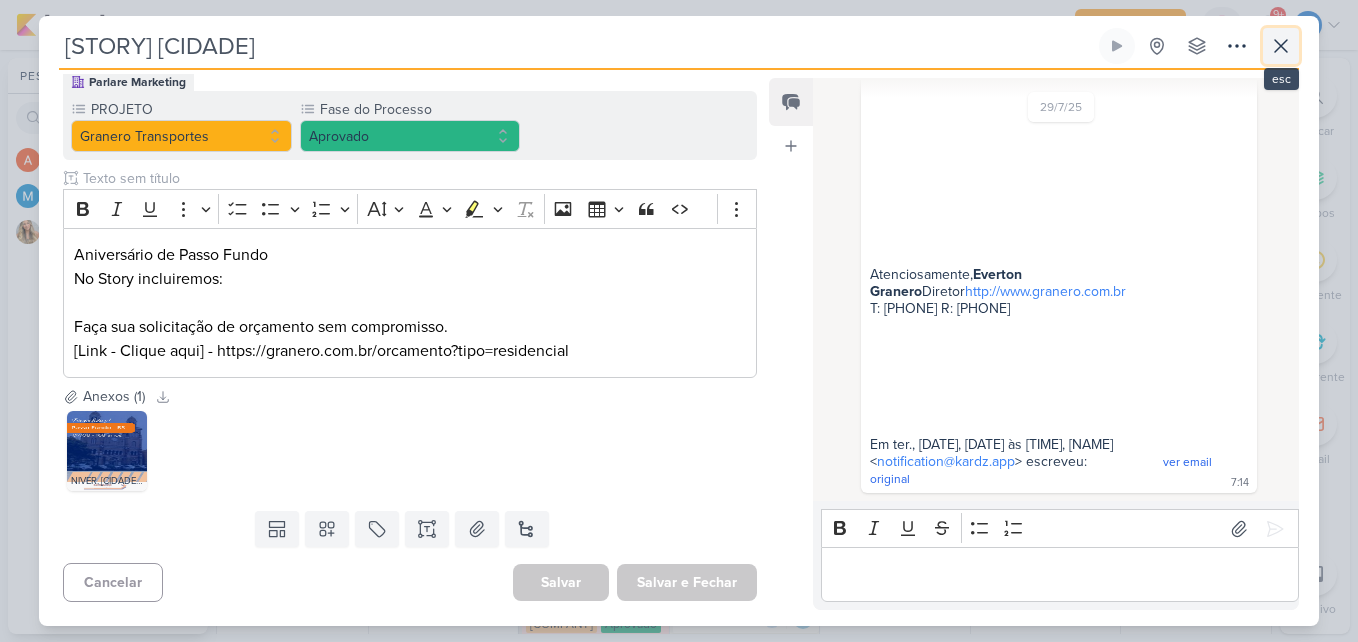 click at bounding box center [1281, 46] 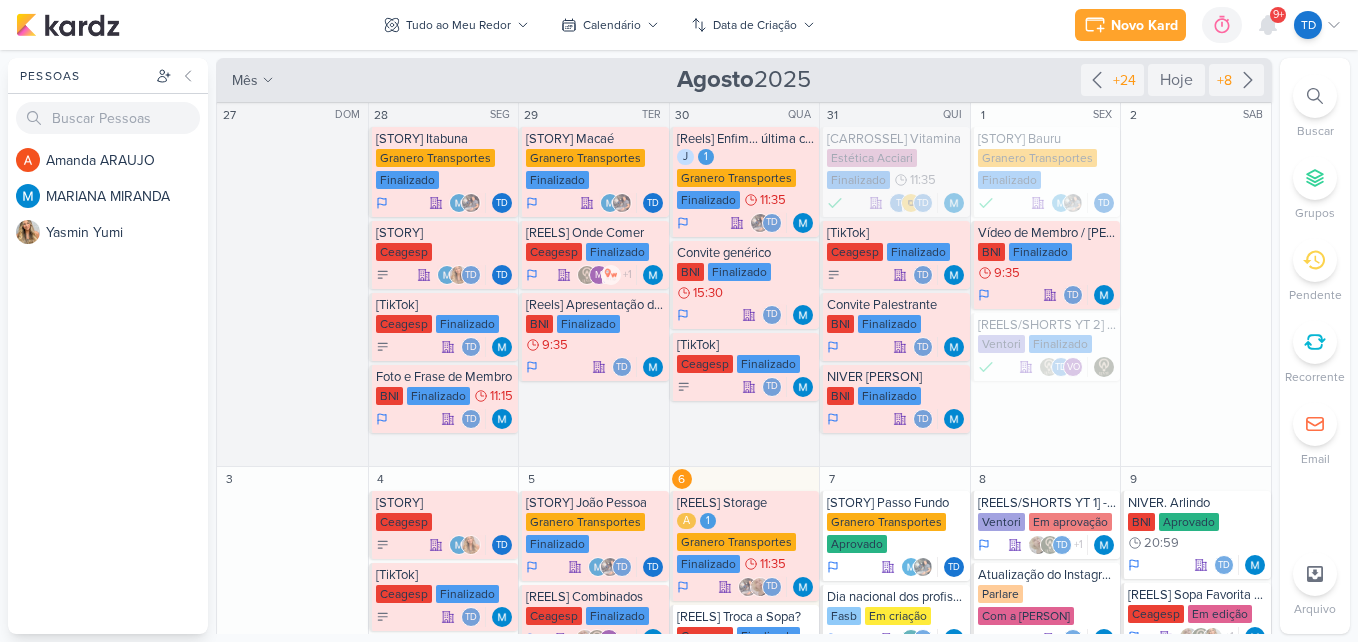 scroll, scrollTop: 0, scrollLeft: 0, axis: both 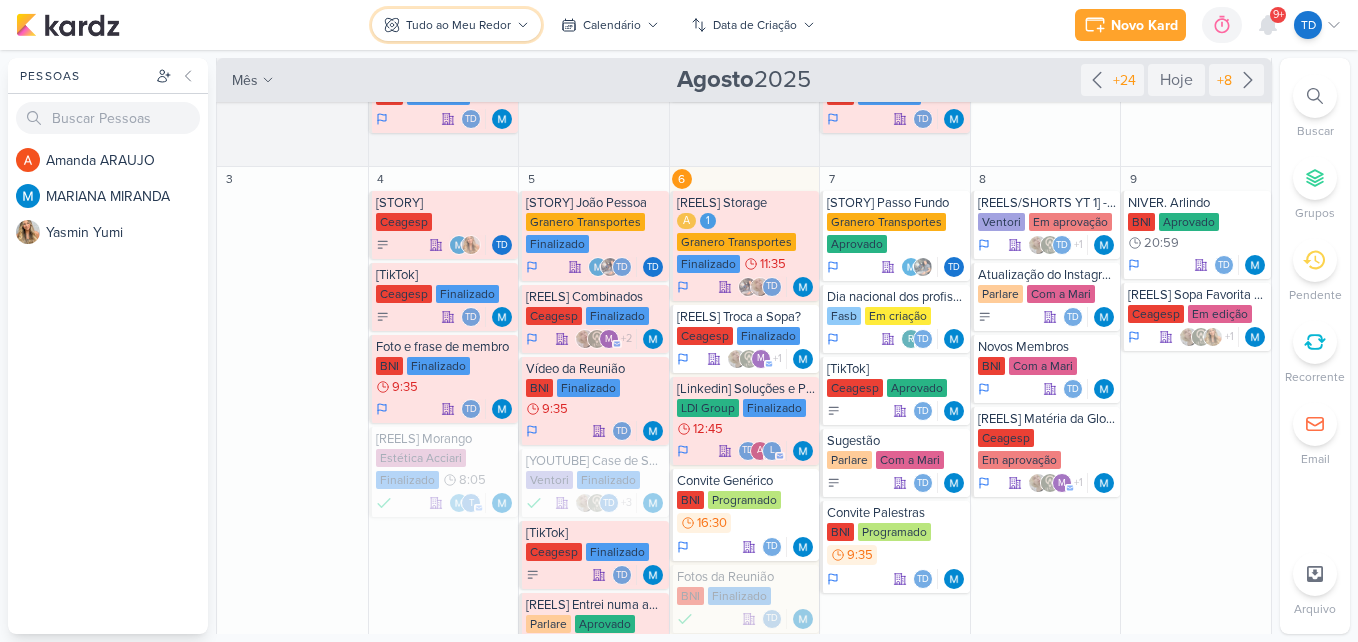 click on "Tudo ao Meu Redor" at bounding box center (458, 25) 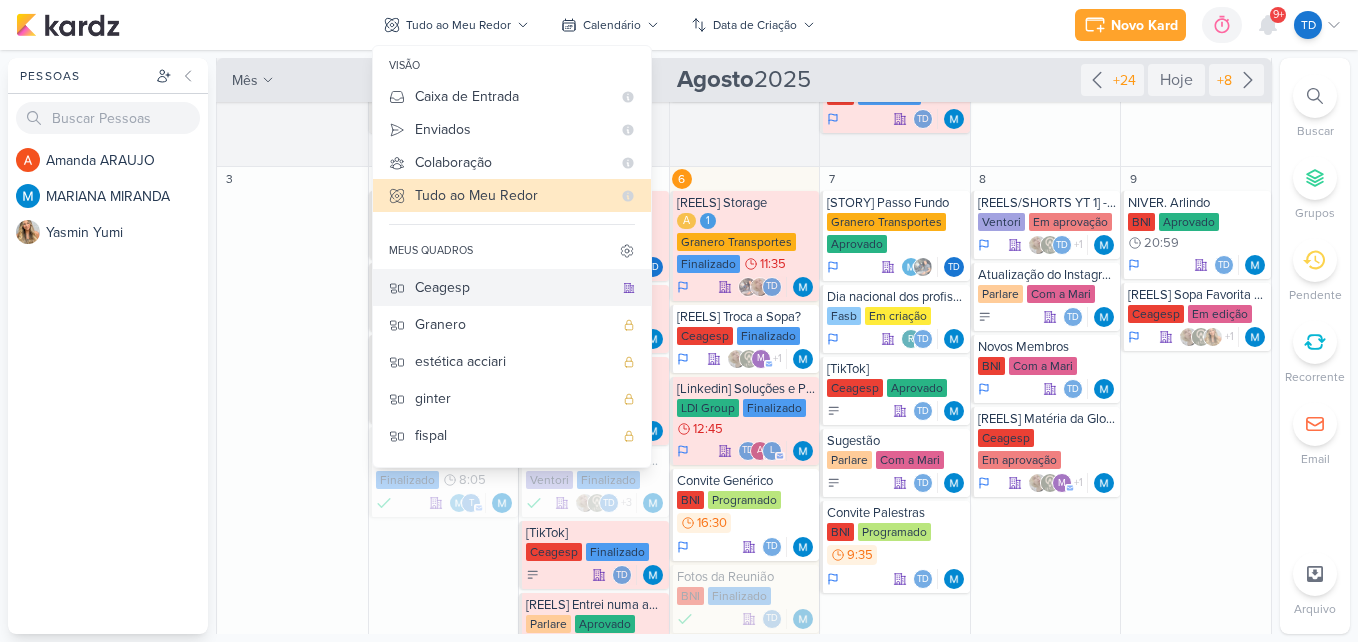 click on "Ceagesp" at bounding box center [514, 287] 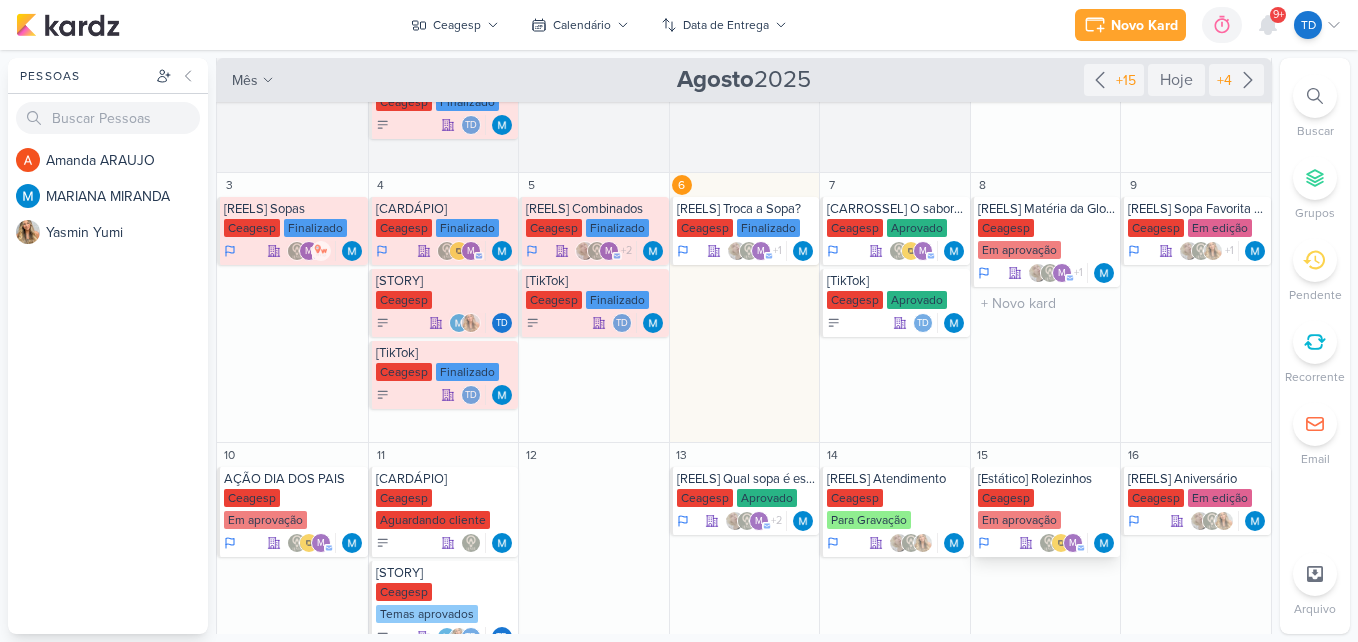 scroll, scrollTop: 0, scrollLeft: 0, axis: both 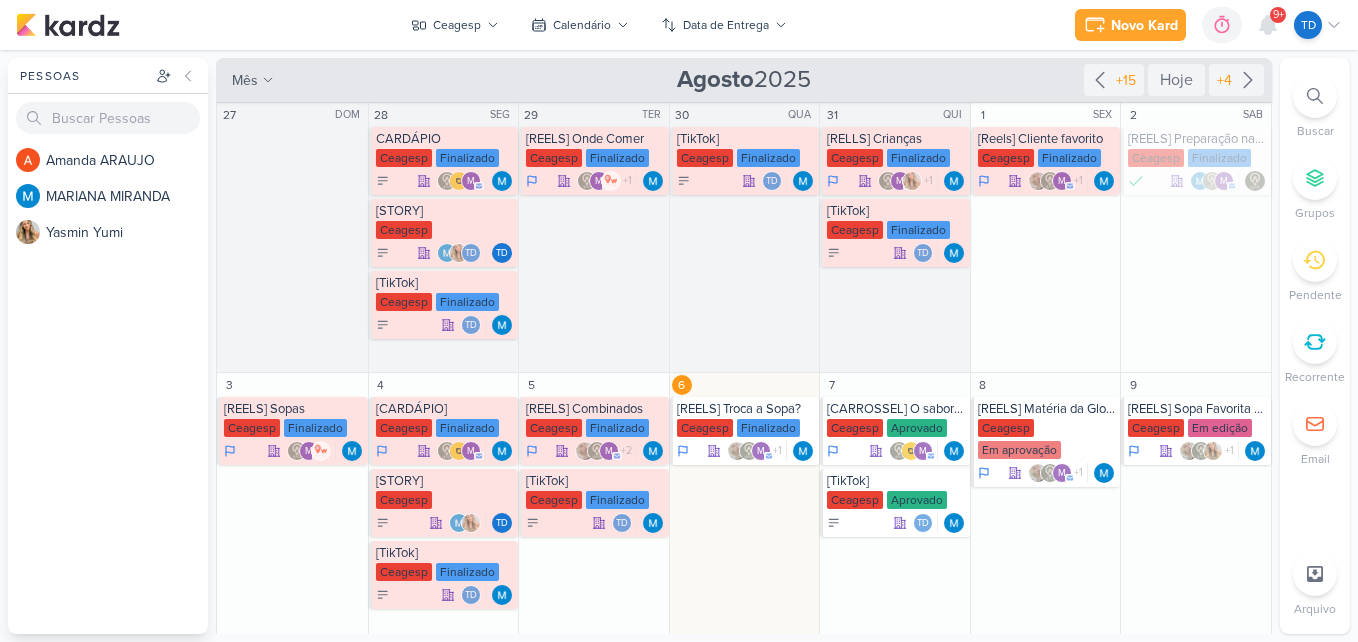 click on "Ceagesp
visão
Caixa de Entrada
A caixa de entrada mostra todos os kardz que você é o responsável
Enviados
A visão de enviados contém os kardz que você criou e designou à outra pessoa
Colaboração" at bounding box center [599, 25] 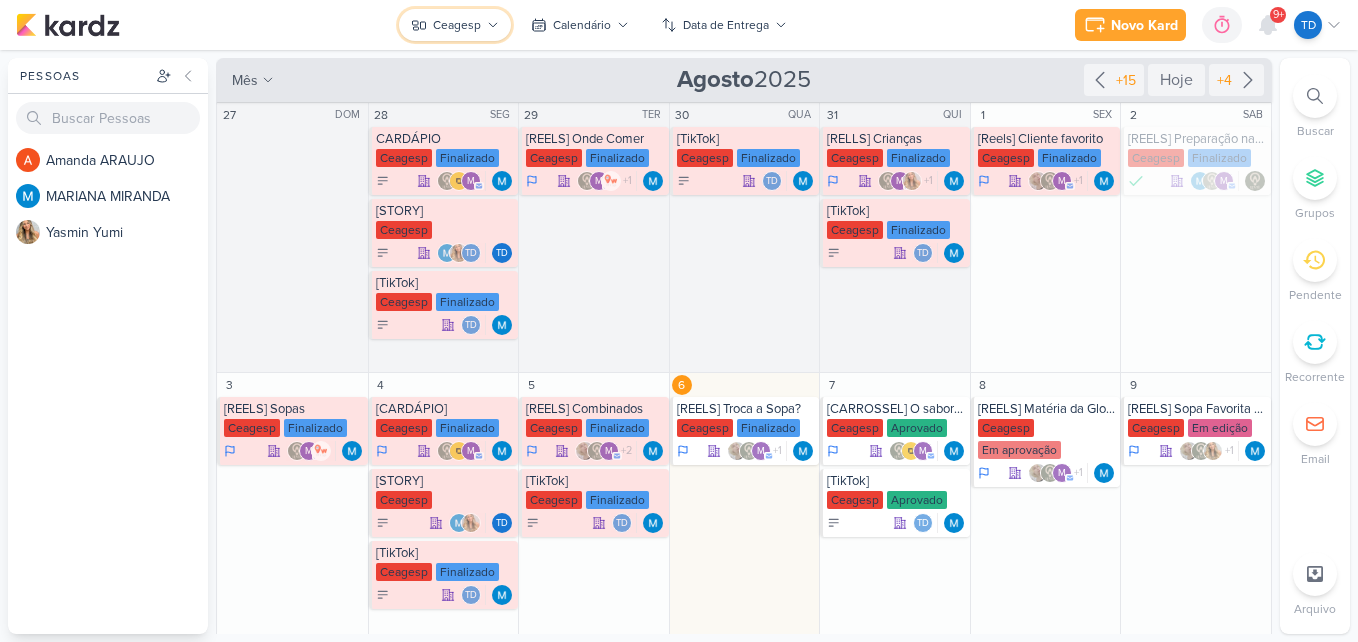 click on "Ceagesp" at bounding box center [455, 25] 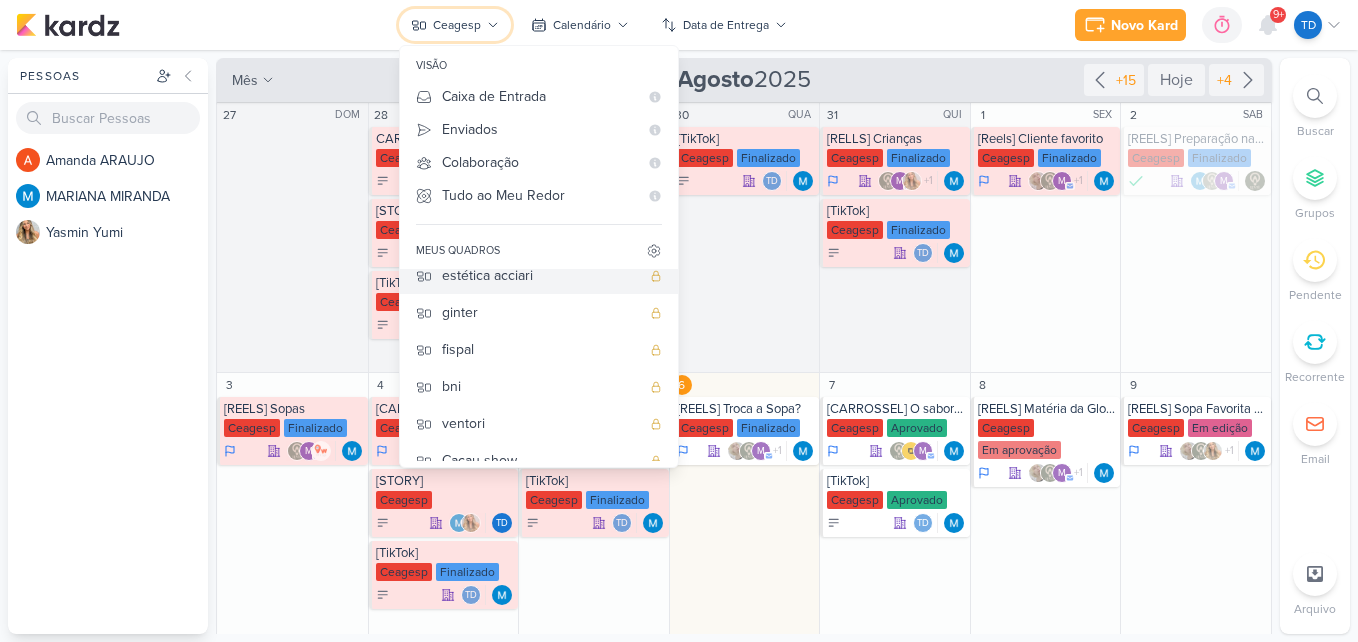 scroll, scrollTop: 252, scrollLeft: 0, axis: vertical 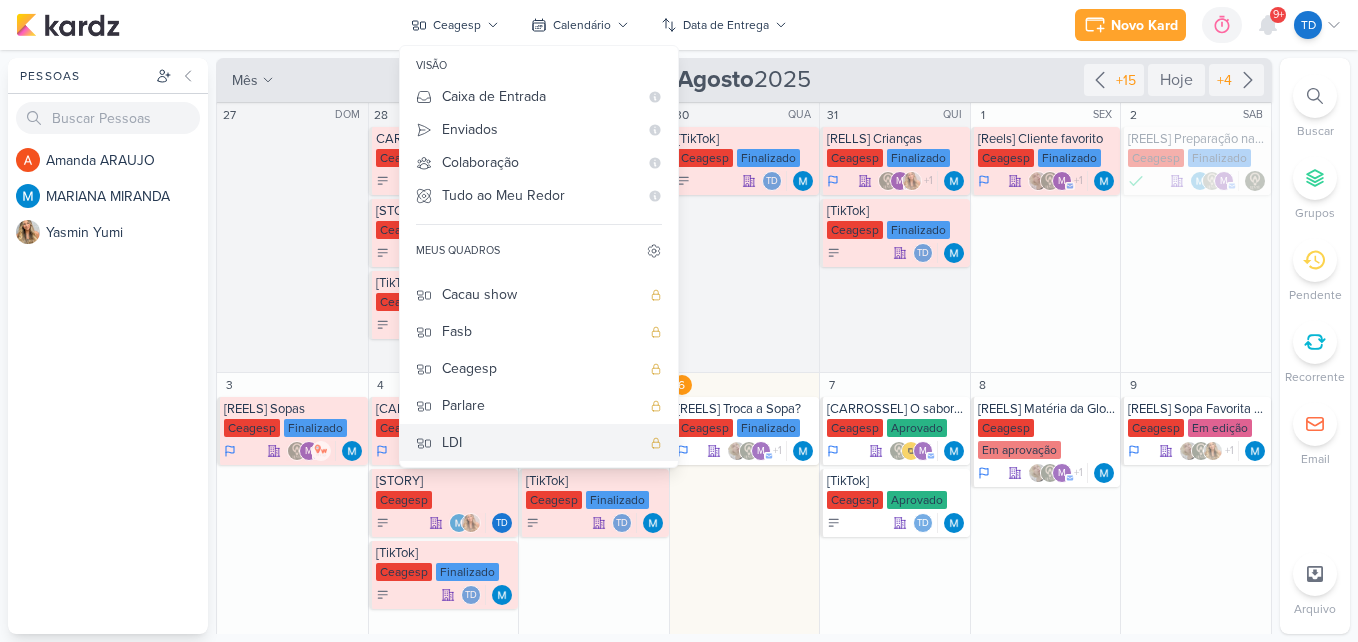 click on "LDI" at bounding box center (541, 442) 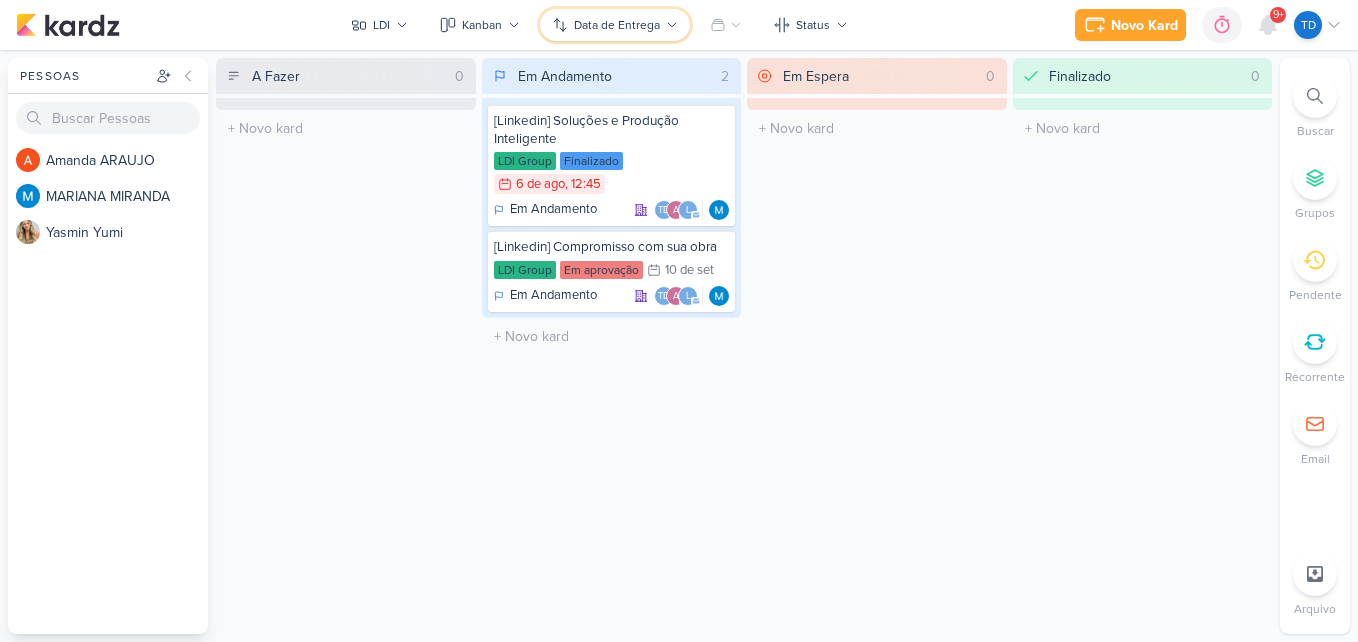 click on "Data de Entrega" at bounding box center (617, 25) 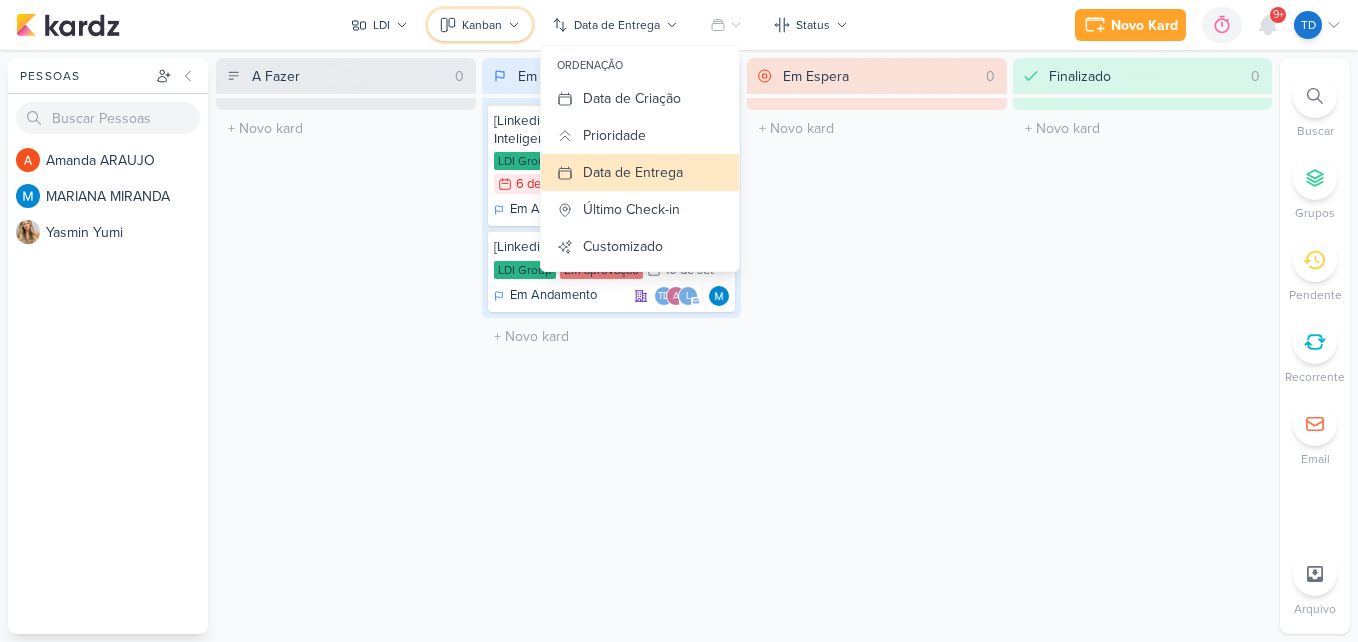 click on "Kanban" at bounding box center [482, 25] 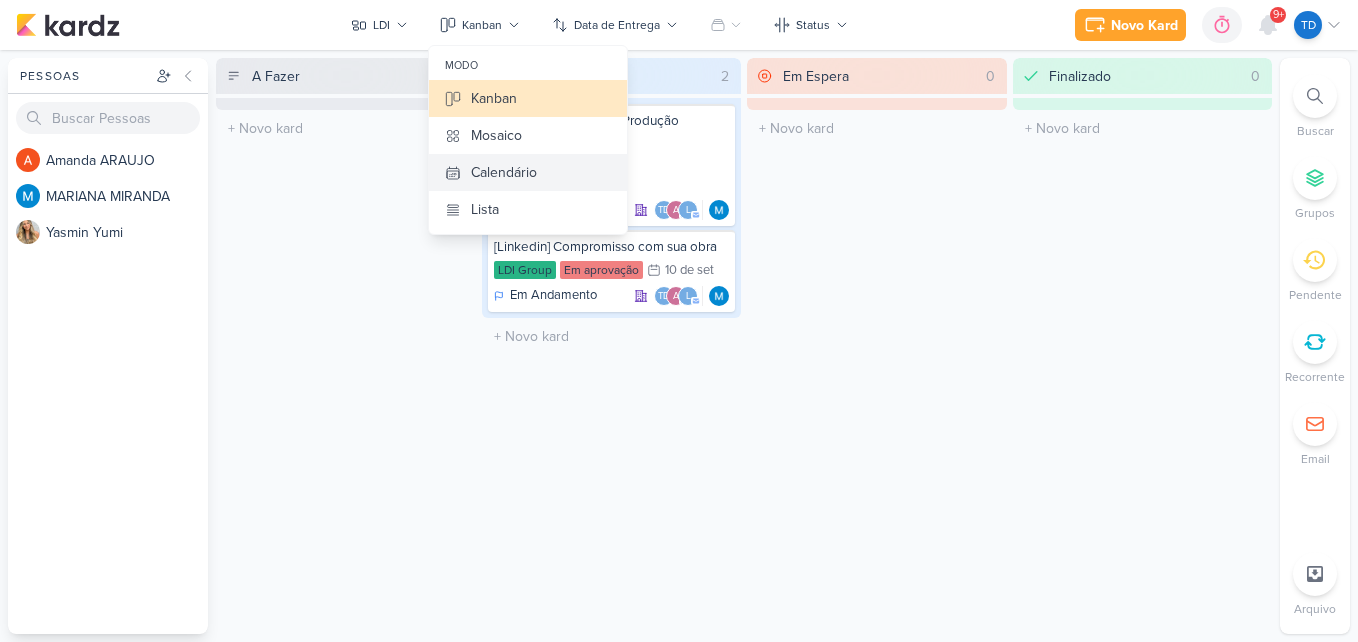 click on "Calendário" at bounding box center [504, 172] 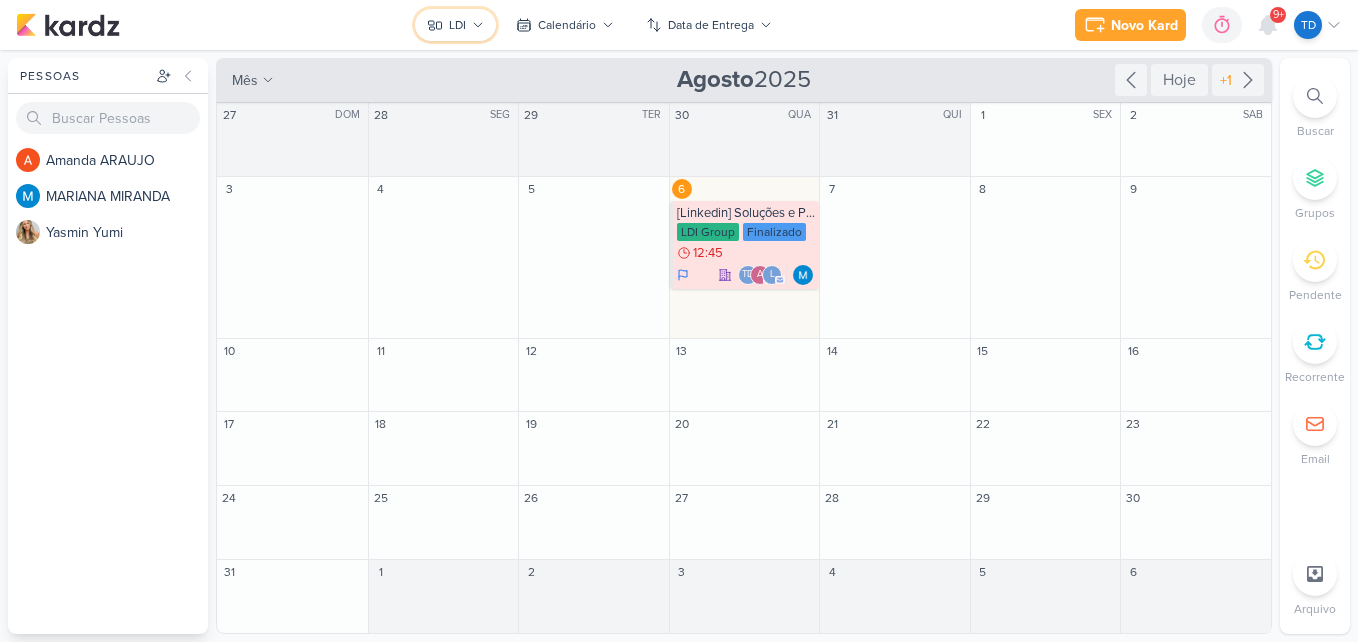 click on "LDI" at bounding box center (457, 25) 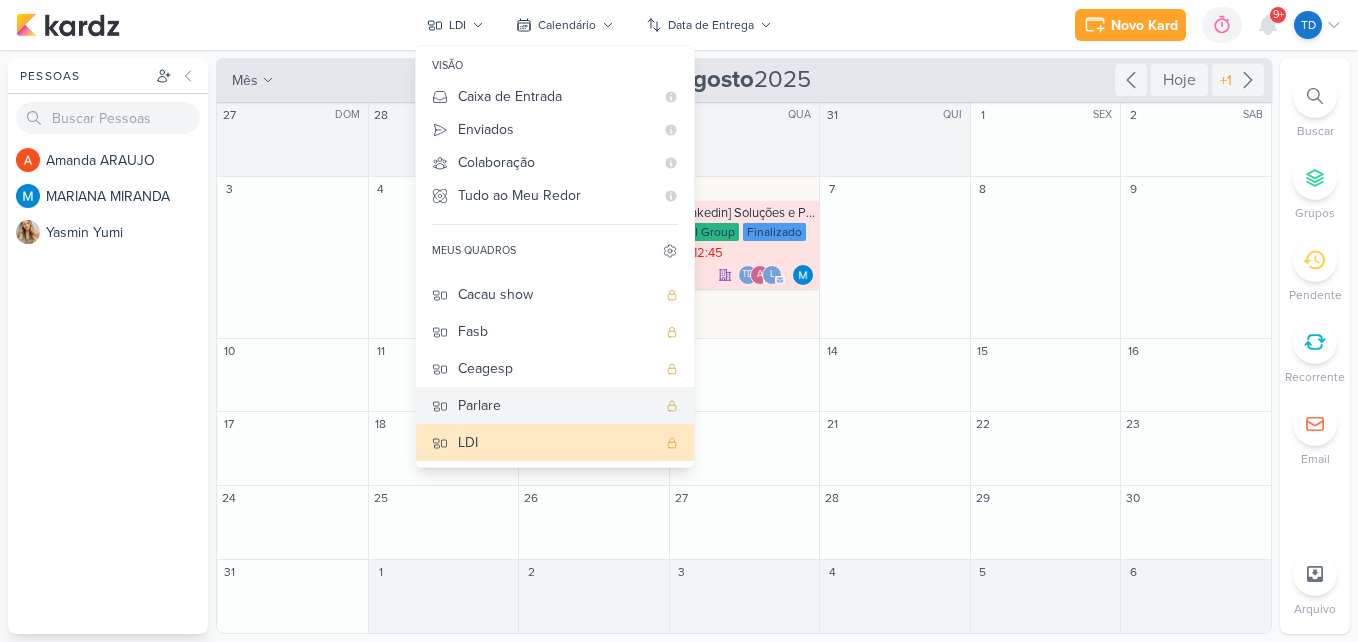 click on "Parlare" at bounding box center (557, 405) 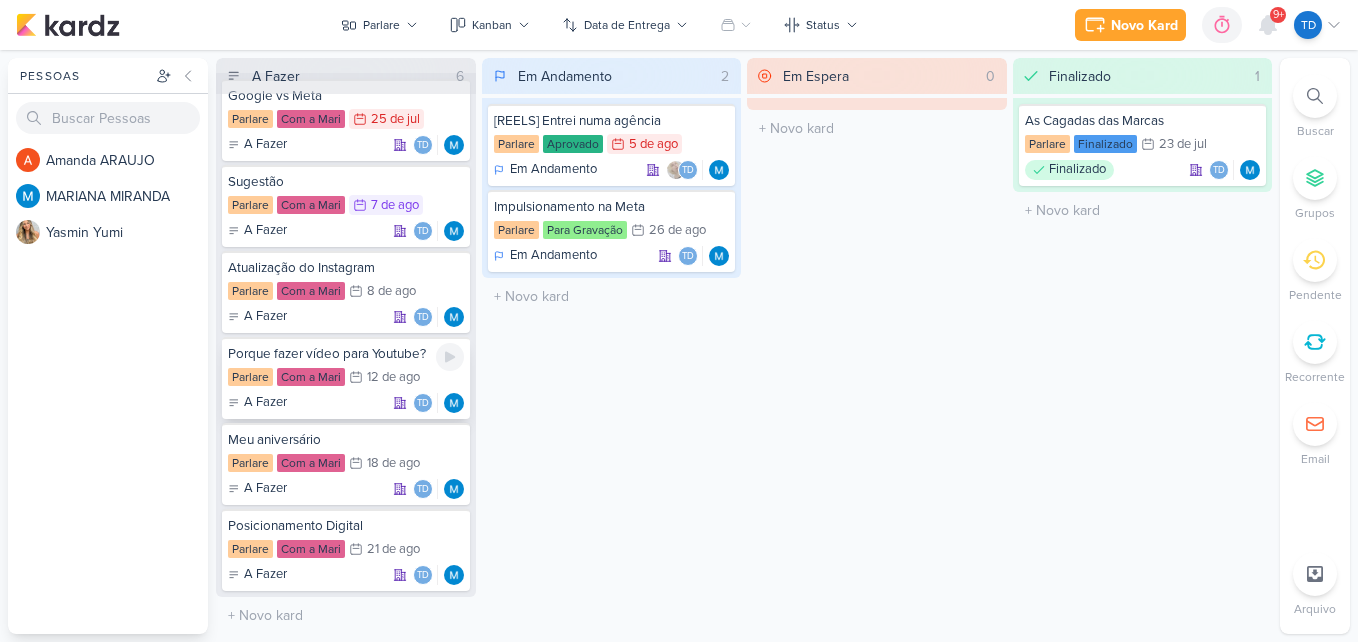 scroll, scrollTop: 0, scrollLeft: 0, axis: both 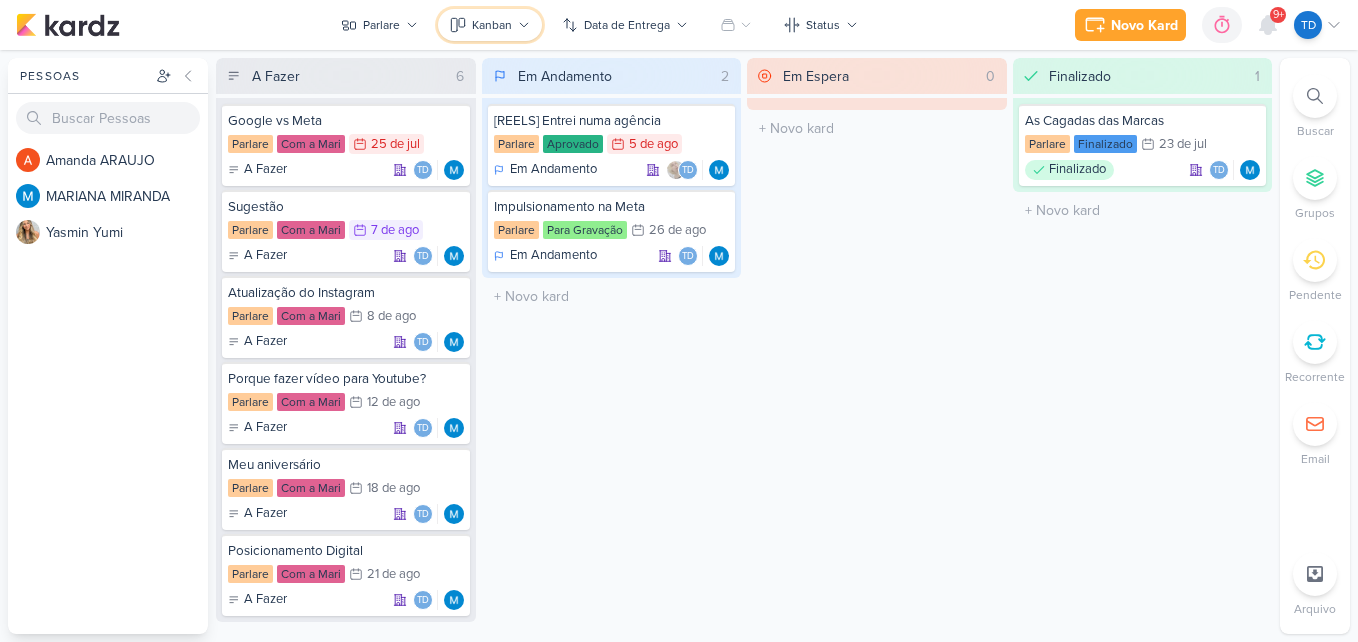 click 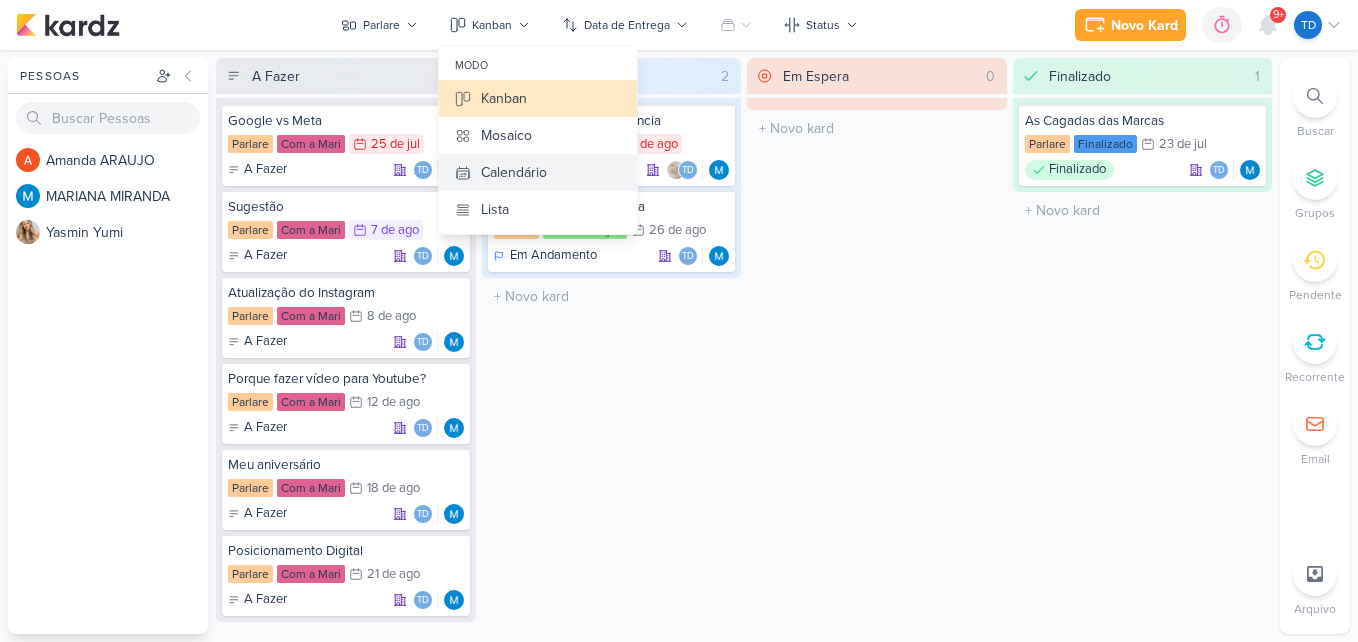 click on "Calendário" at bounding box center (538, 172) 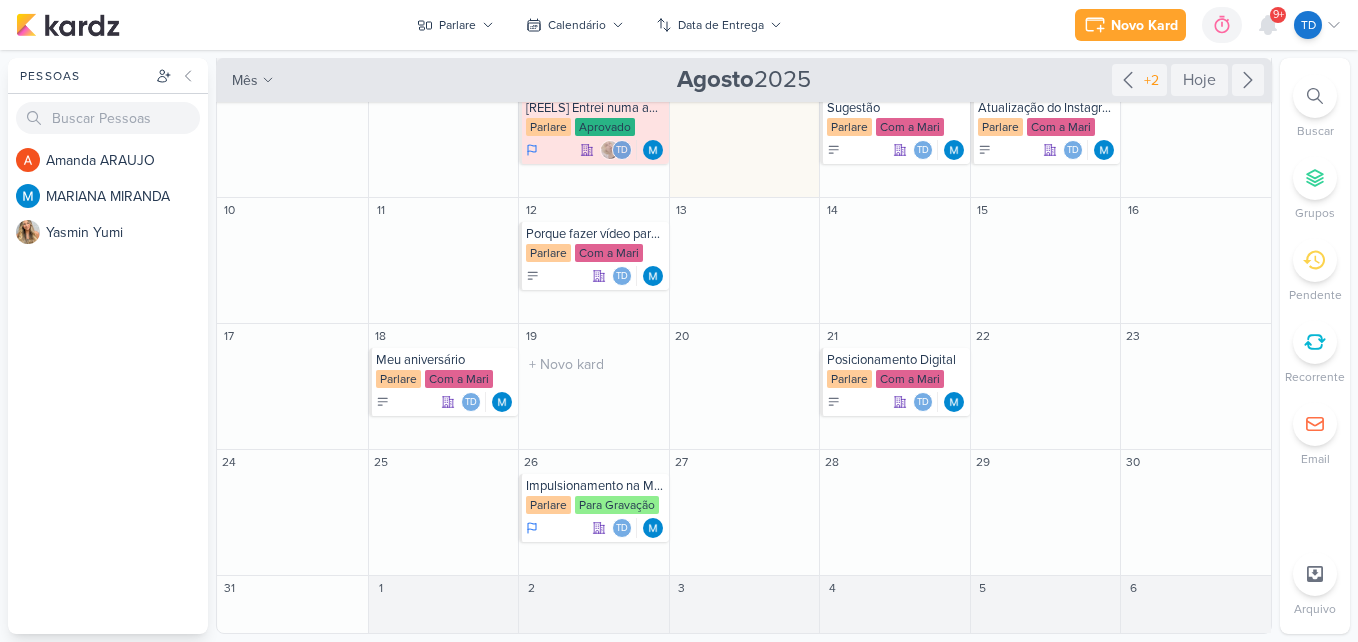 scroll, scrollTop: 0, scrollLeft: 0, axis: both 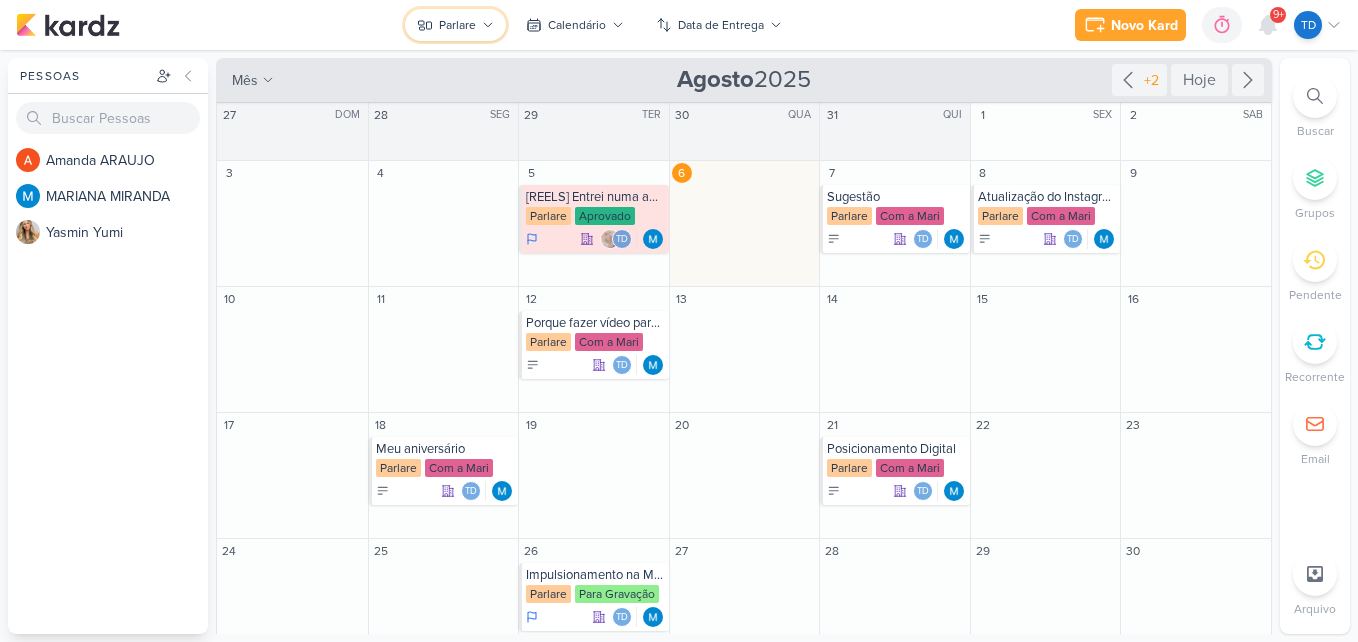 click on "Parlare" at bounding box center [455, 25] 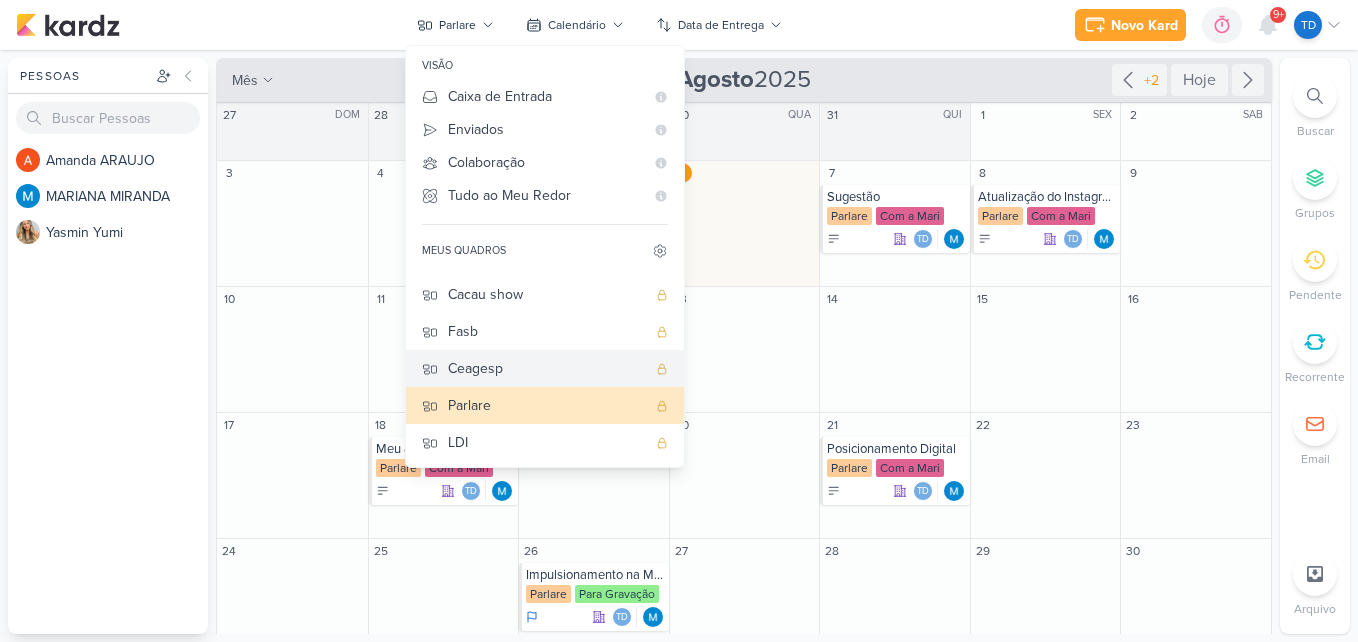 click on "Ceagesp" at bounding box center (547, 368) 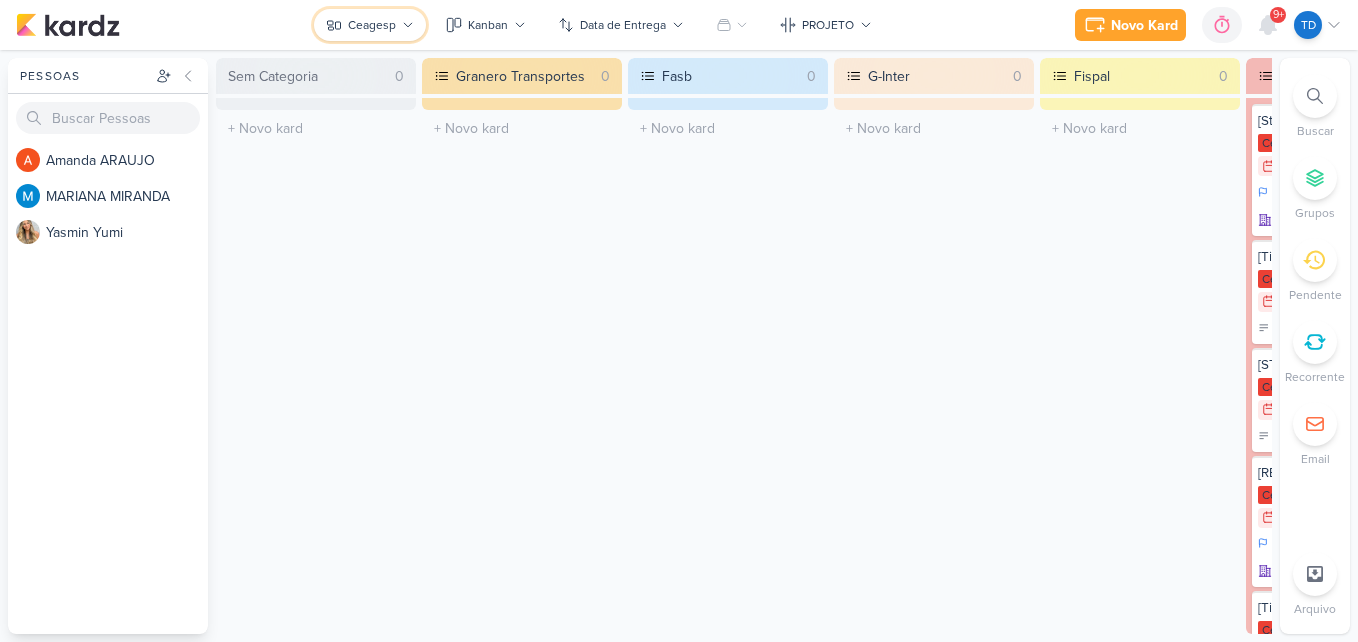 click 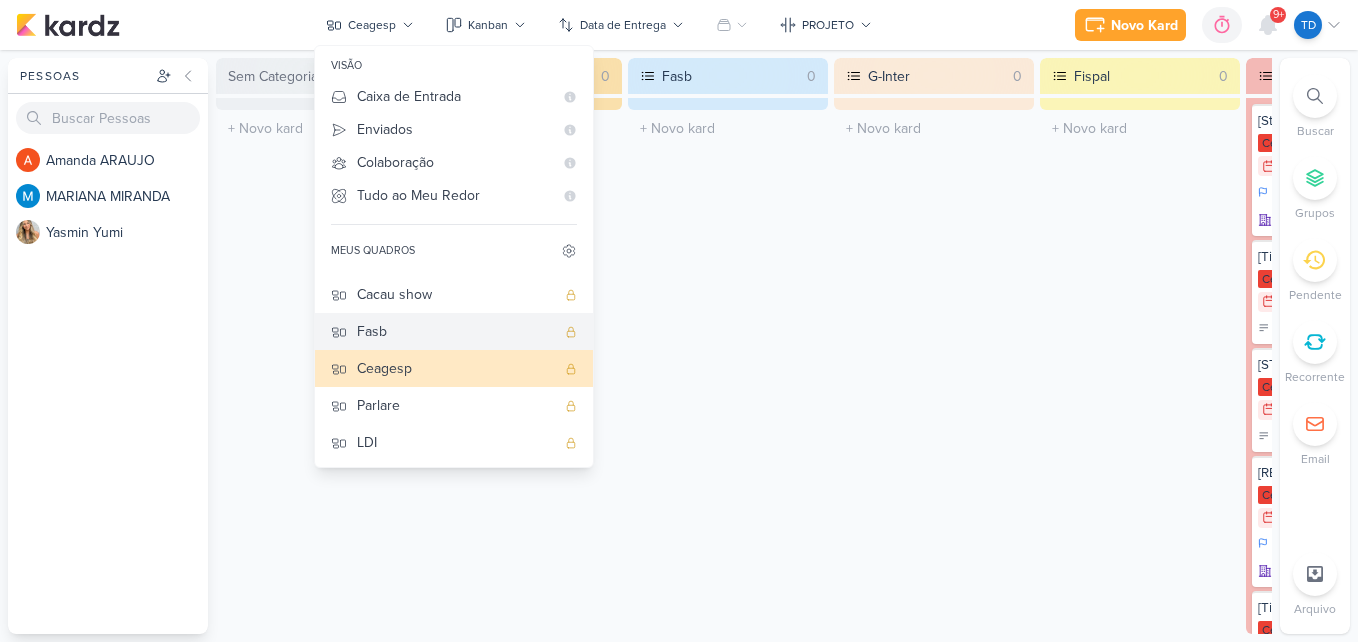 click on "Fasb" at bounding box center [456, 331] 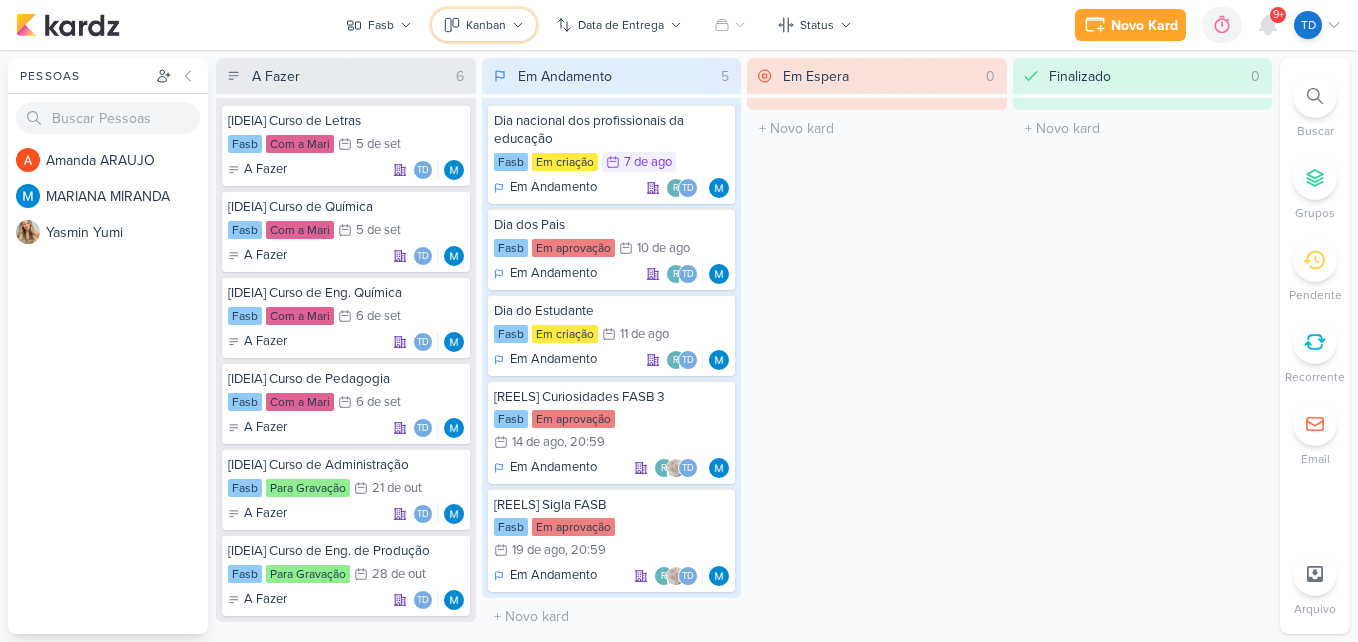 click on "Kanban" at bounding box center [484, 25] 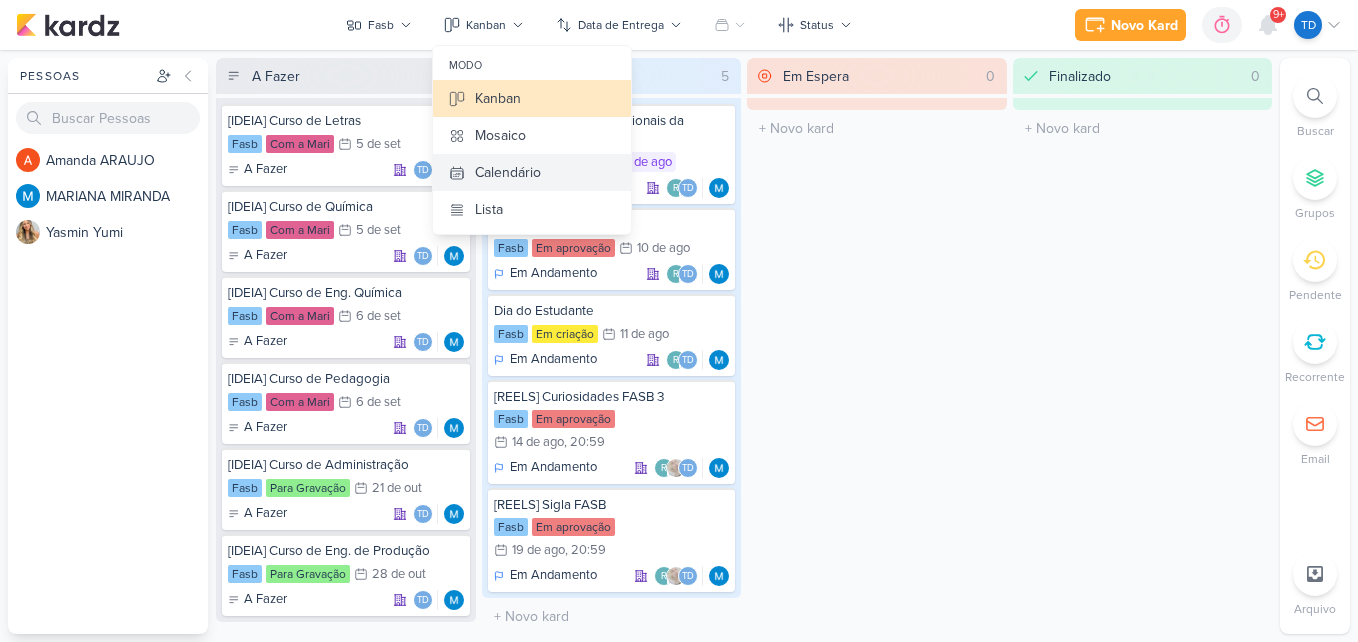 click on "Calendário" at bounding box center [508, 172] 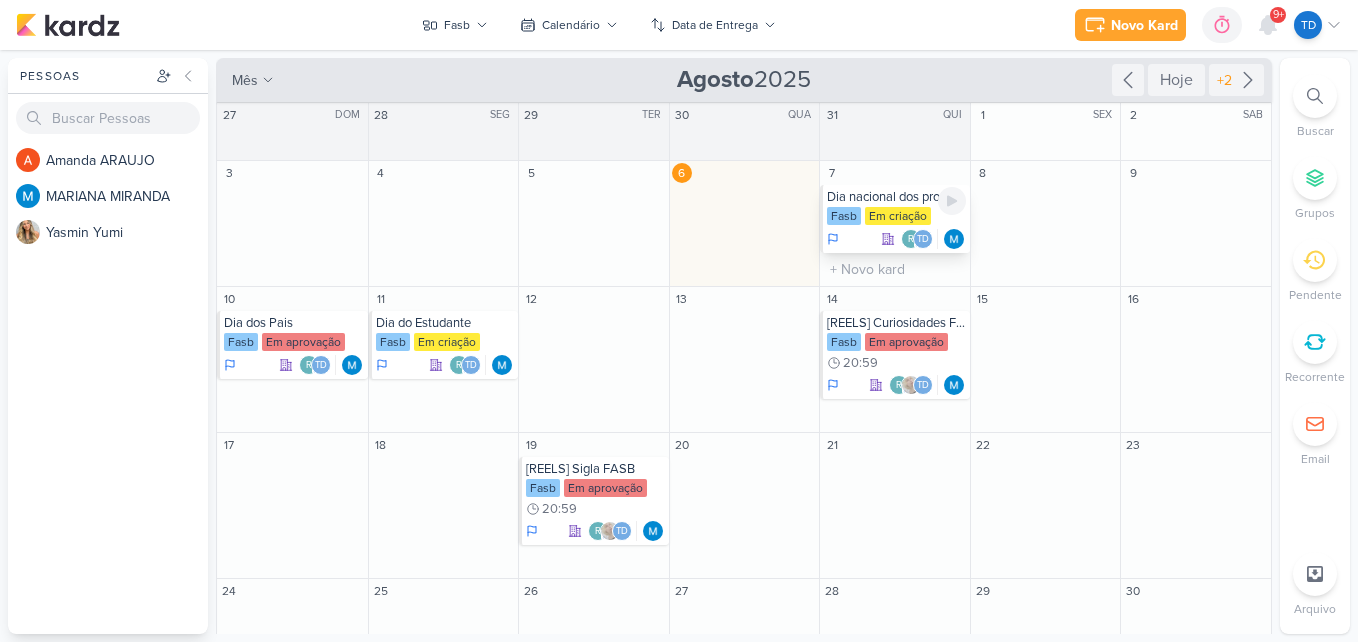 click on "Em criação" at bounding box center [898, 216] 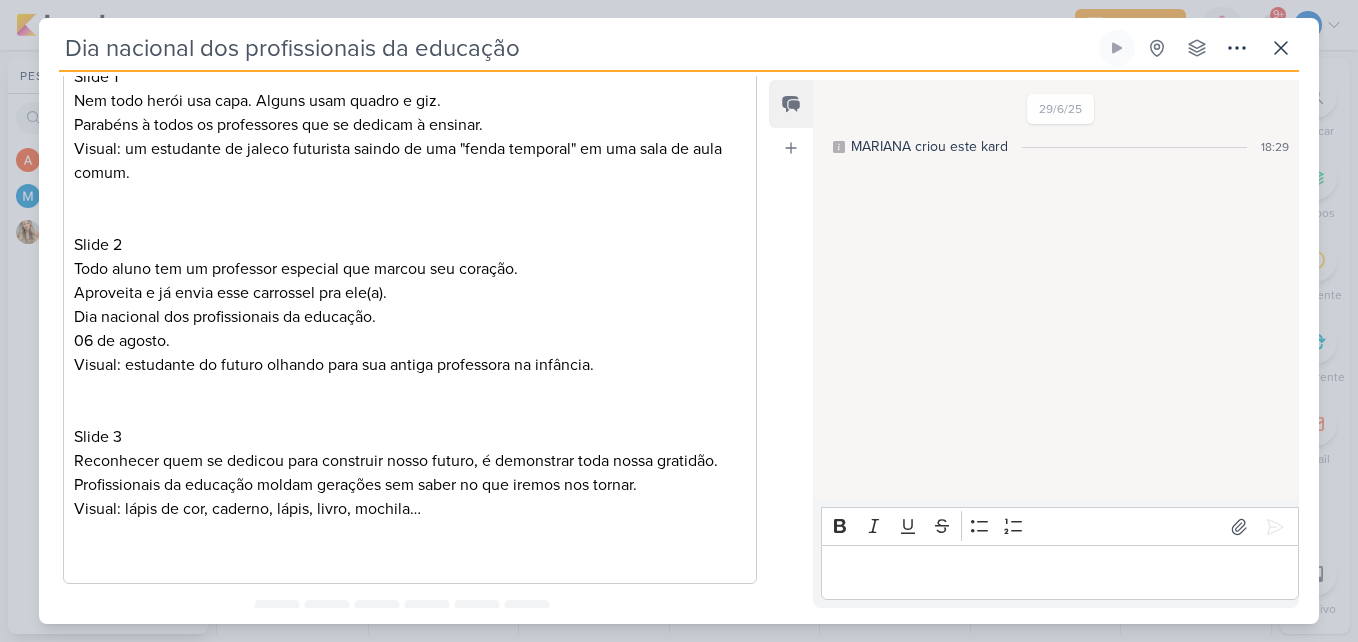scroll, scrollTop: 678, scrollLeft: 0, axis: vertical 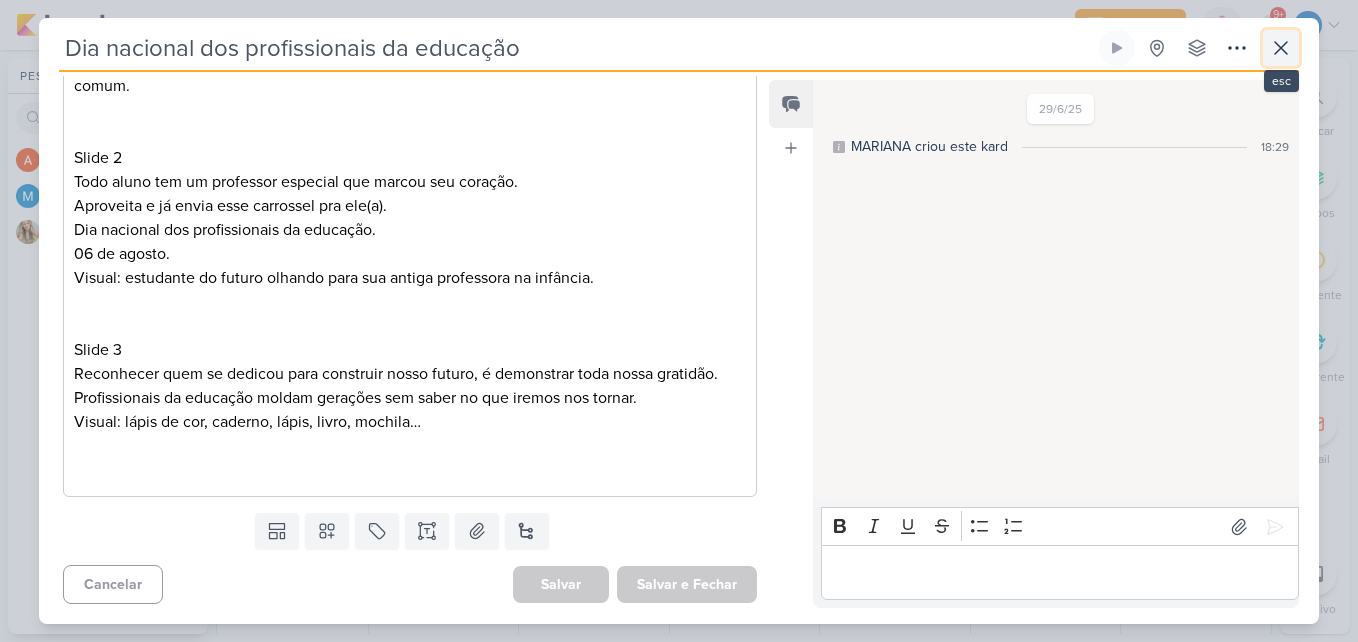 click at bounding box center [1281, 48] 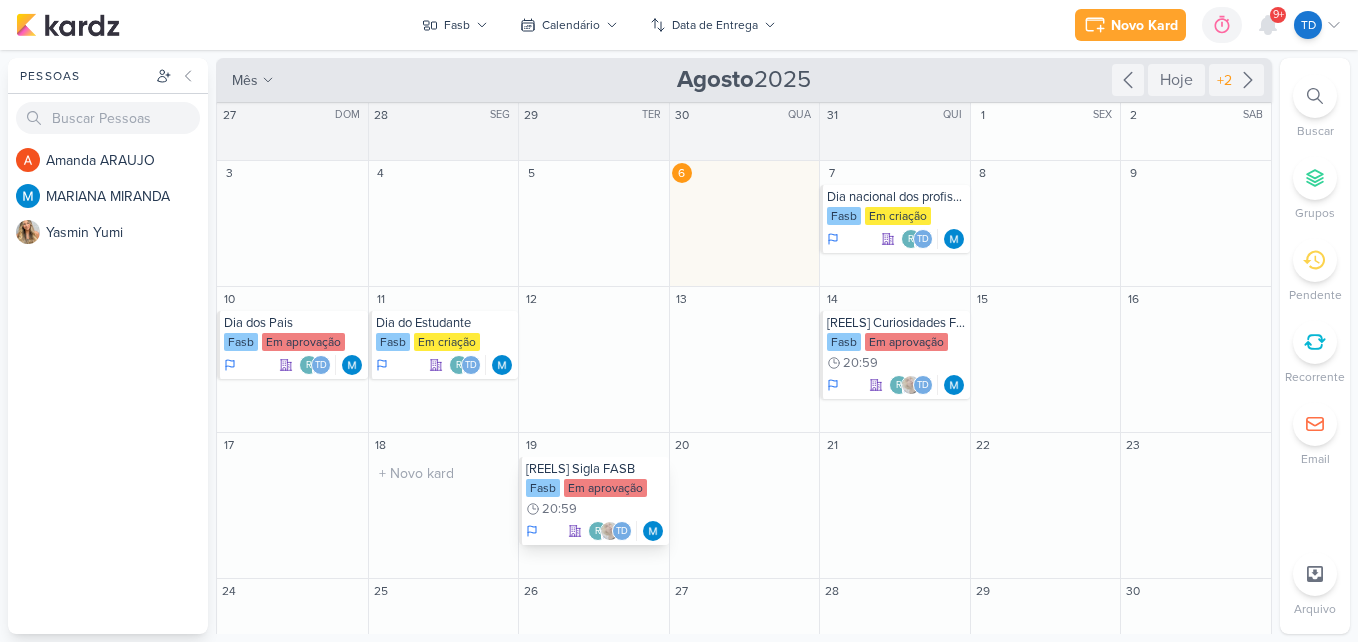 scroll, scrollTop: 201, scrollLeft: 0, axis: vertical 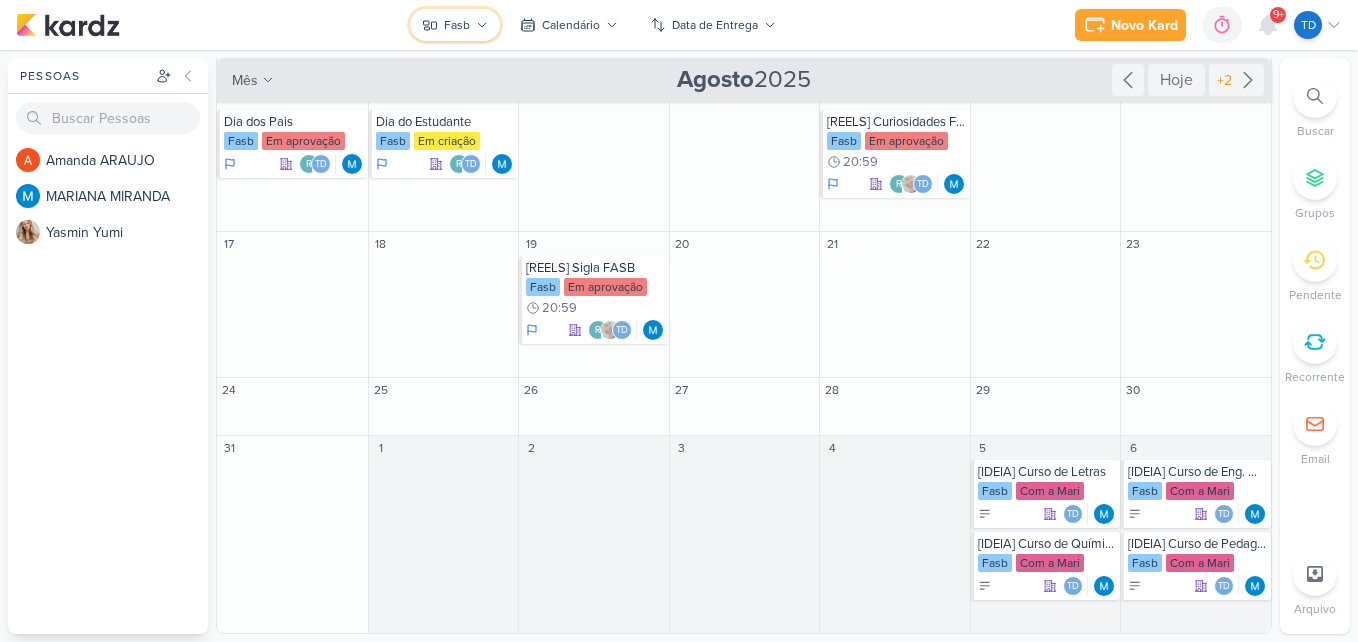 click on "Fasb" at bounding box center (457, 25) 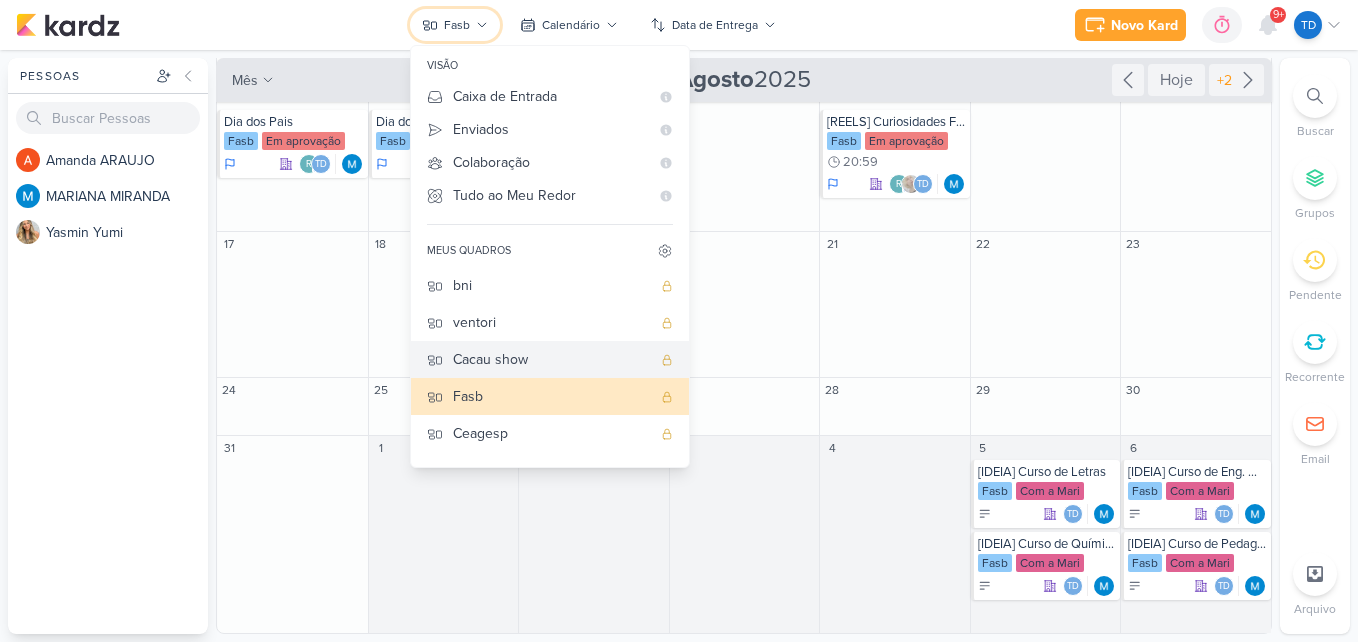 scroll, scrollTop: 152, scrollLeft: 0, axis: vertical 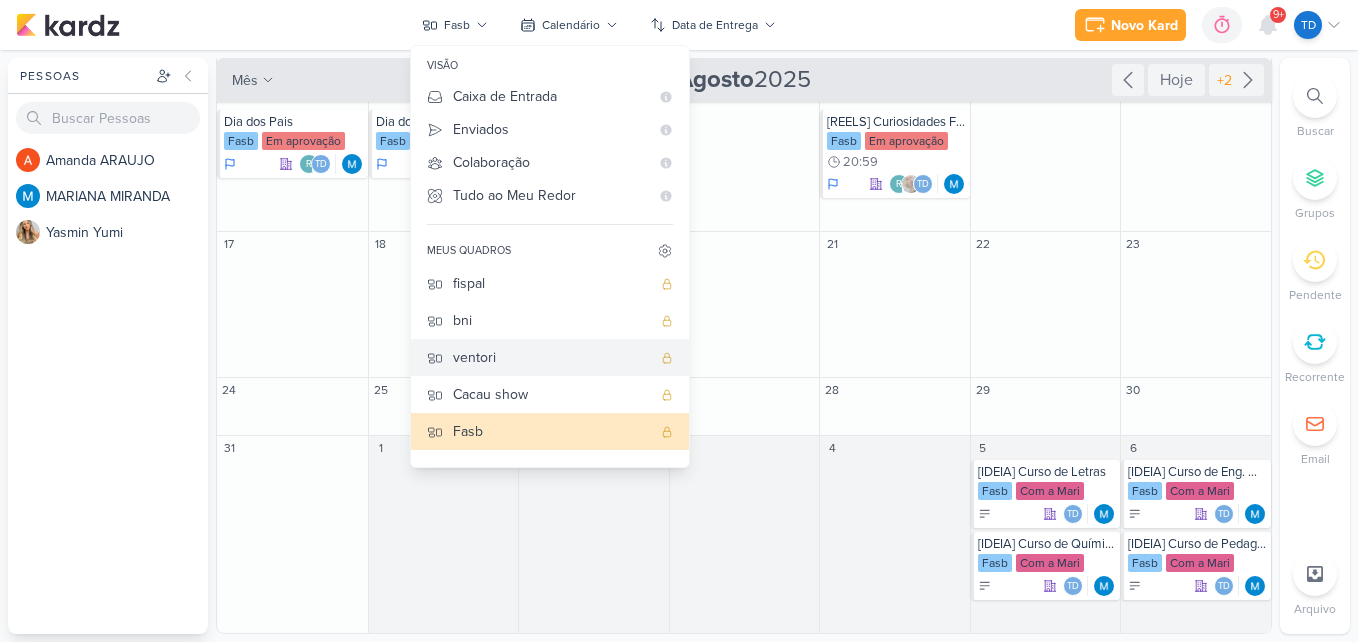 click on "ventori" at bounding box center [552, 357] 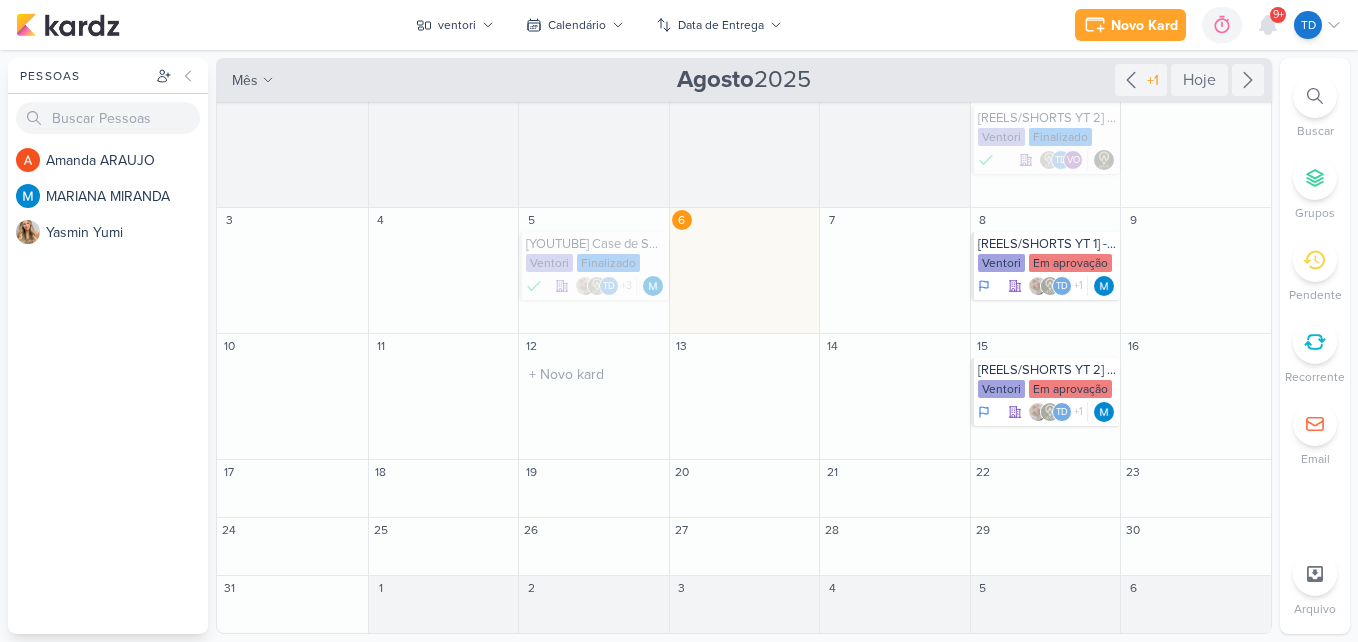 scroll, scrollTop: 21, scrollLeft: 0, axis: vertical 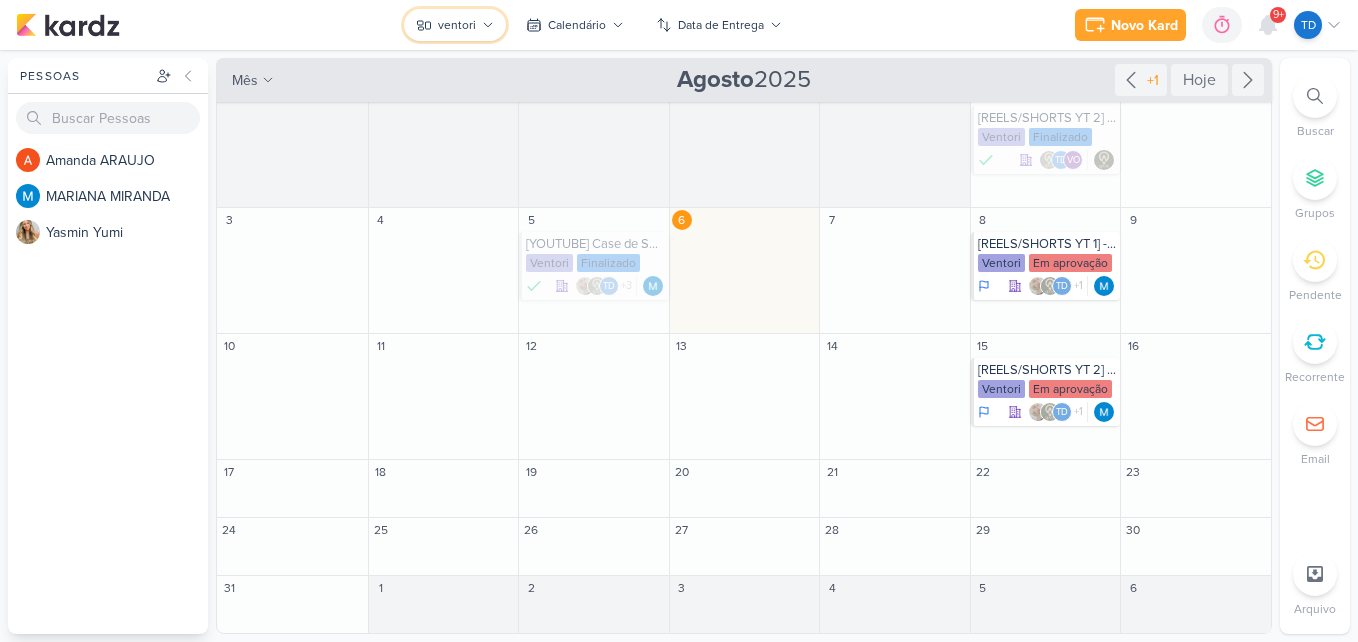 click on "ventori" at bounding box center (455, 25) 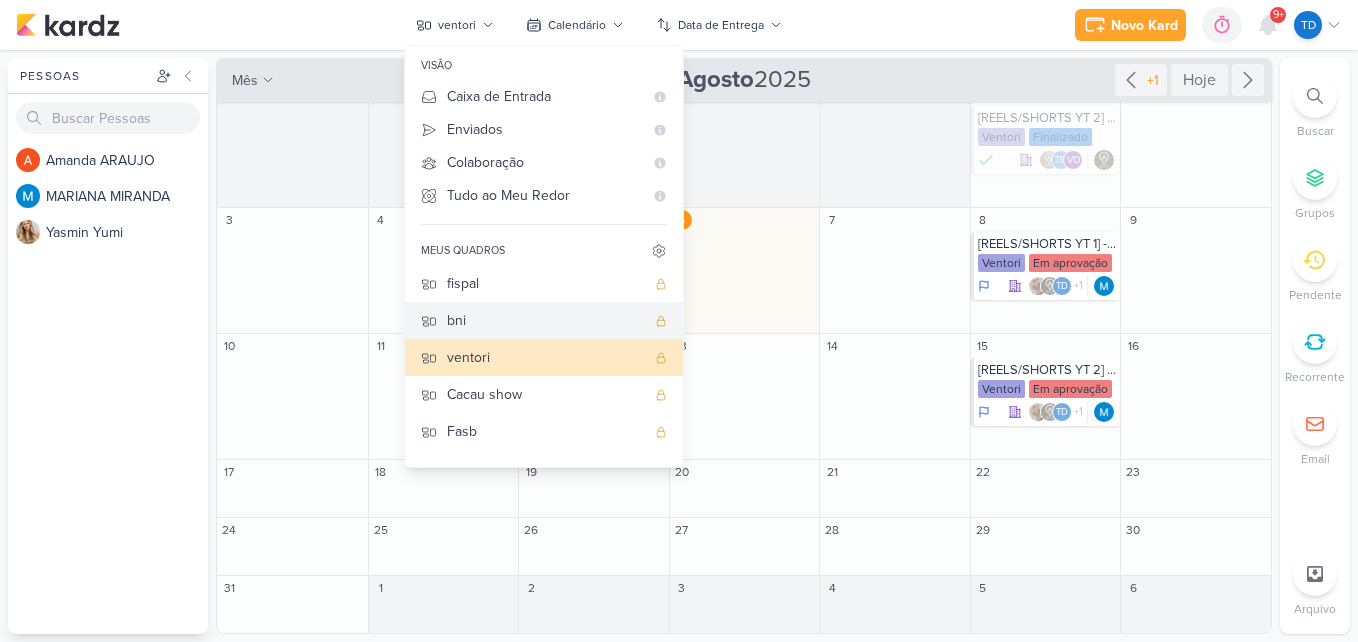 click on "bni" at bounding box center (546, 320) 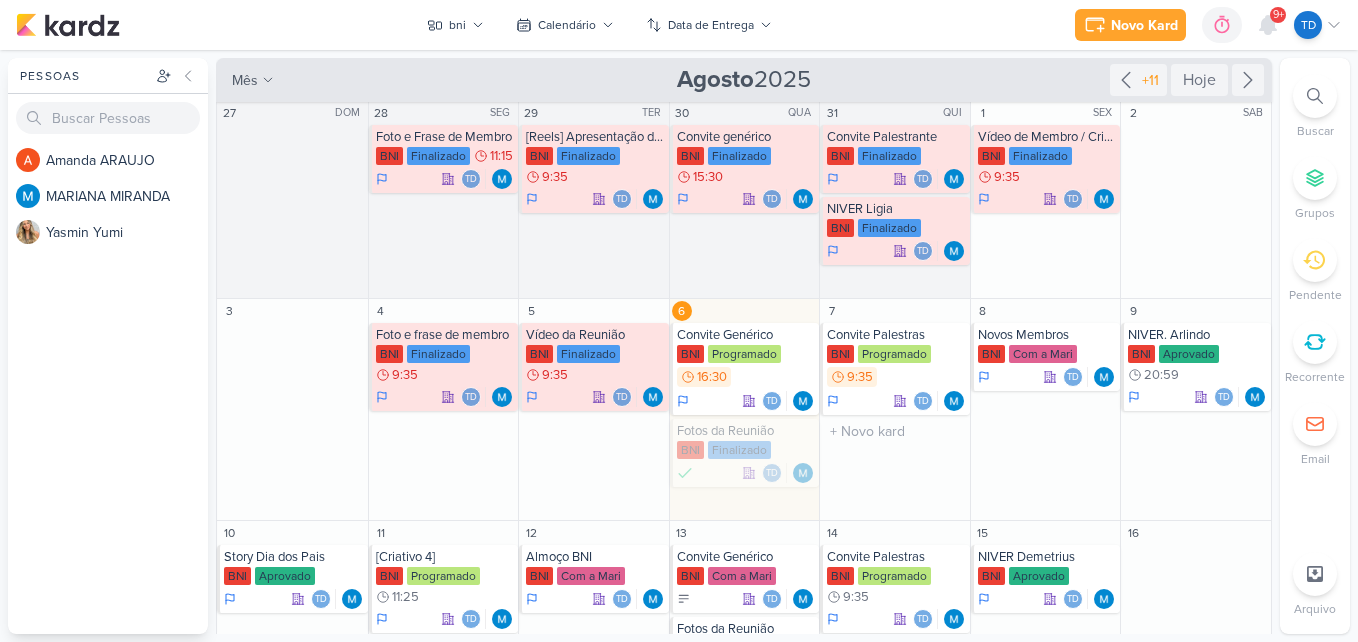 scroll, scrollTop: 0, scrollLeft: 0, axis: both 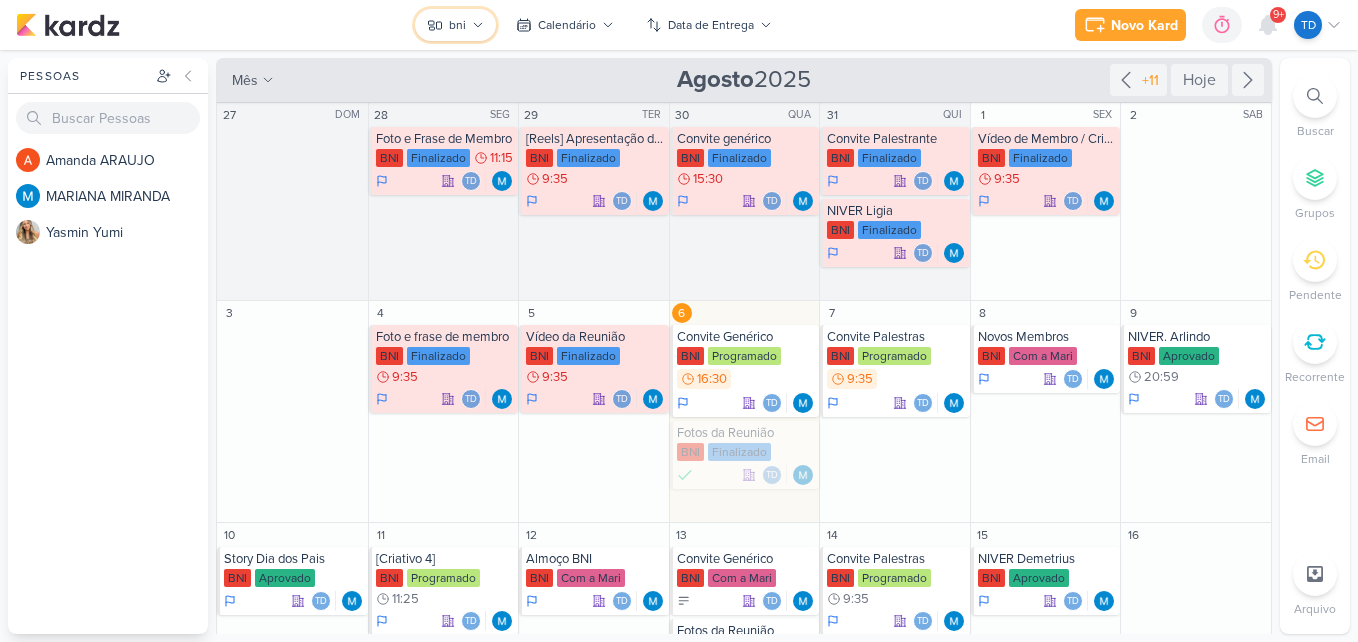 click on "bni" at bounding box center (457, 25) 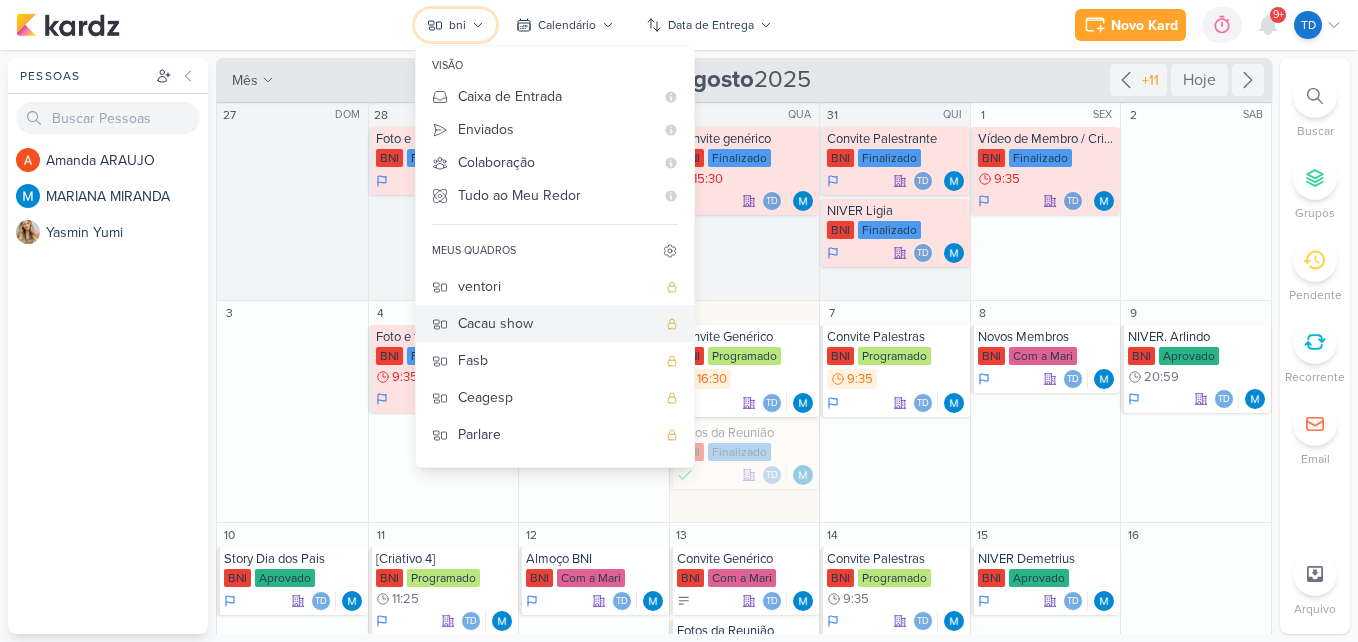 scroll, scrollTop: 252, scrollLeft: 0, axis: vertical 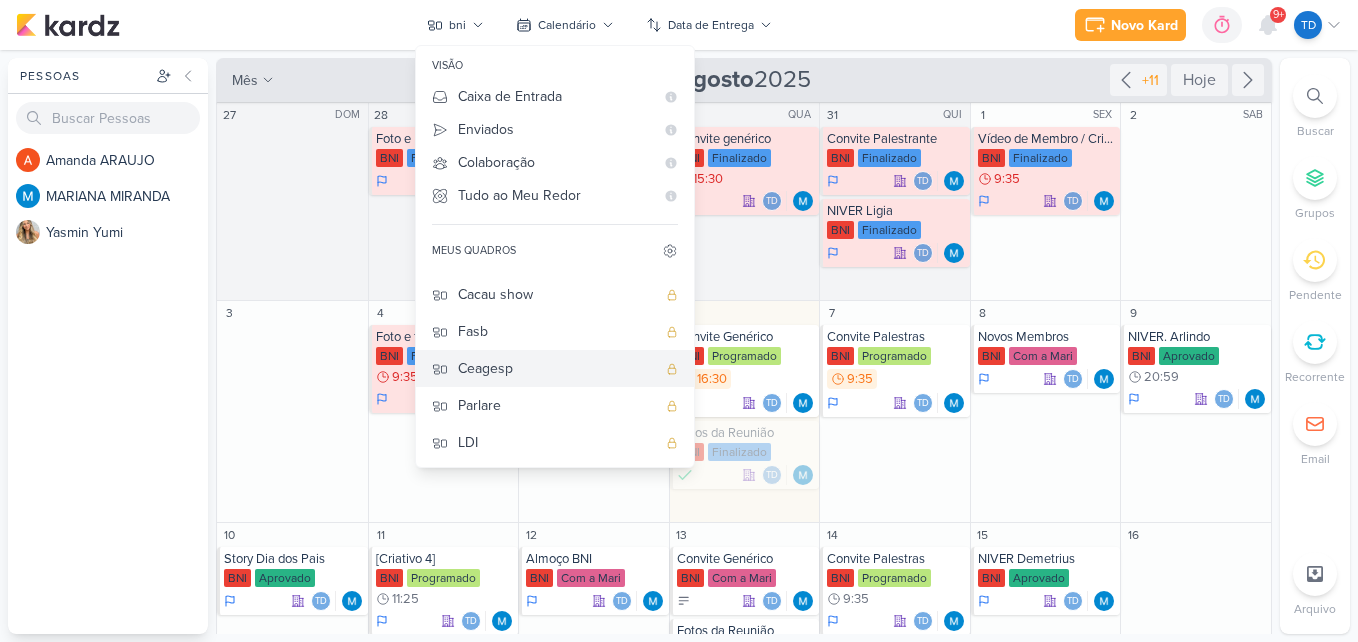 click on "Ceagesp" at bounding box center [557, 368] 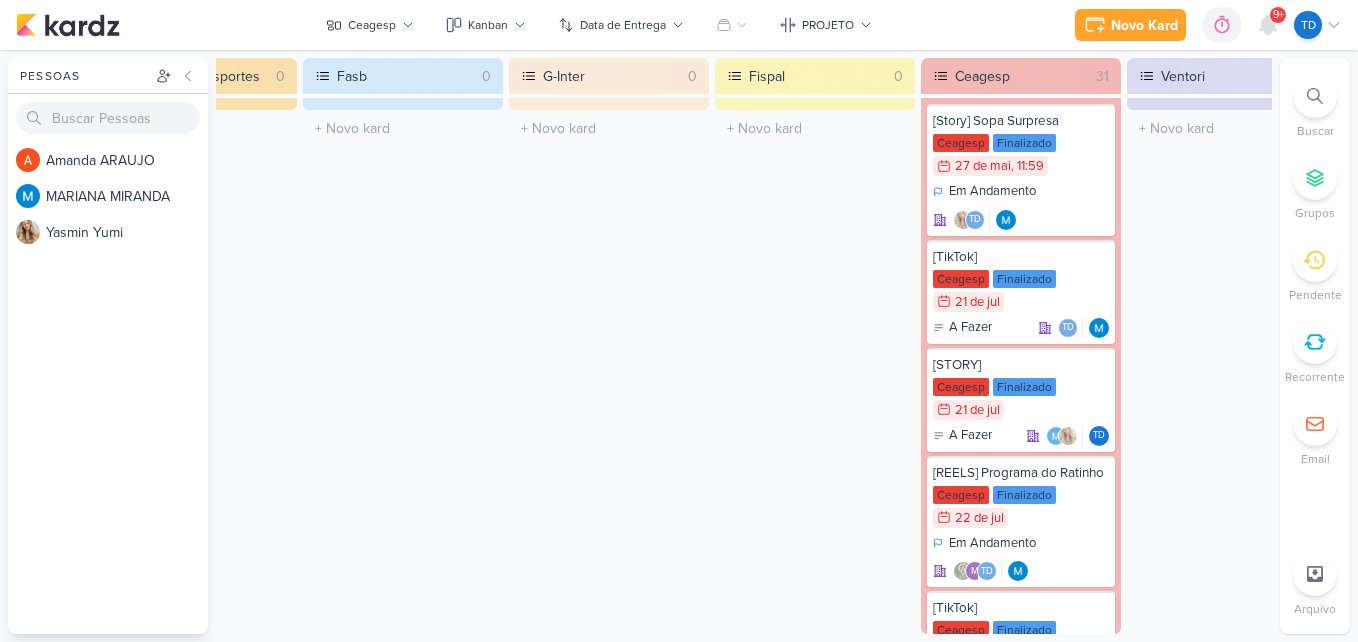 scroll, scrollTop: 0, scrollLeft: 696, axis: horizontal 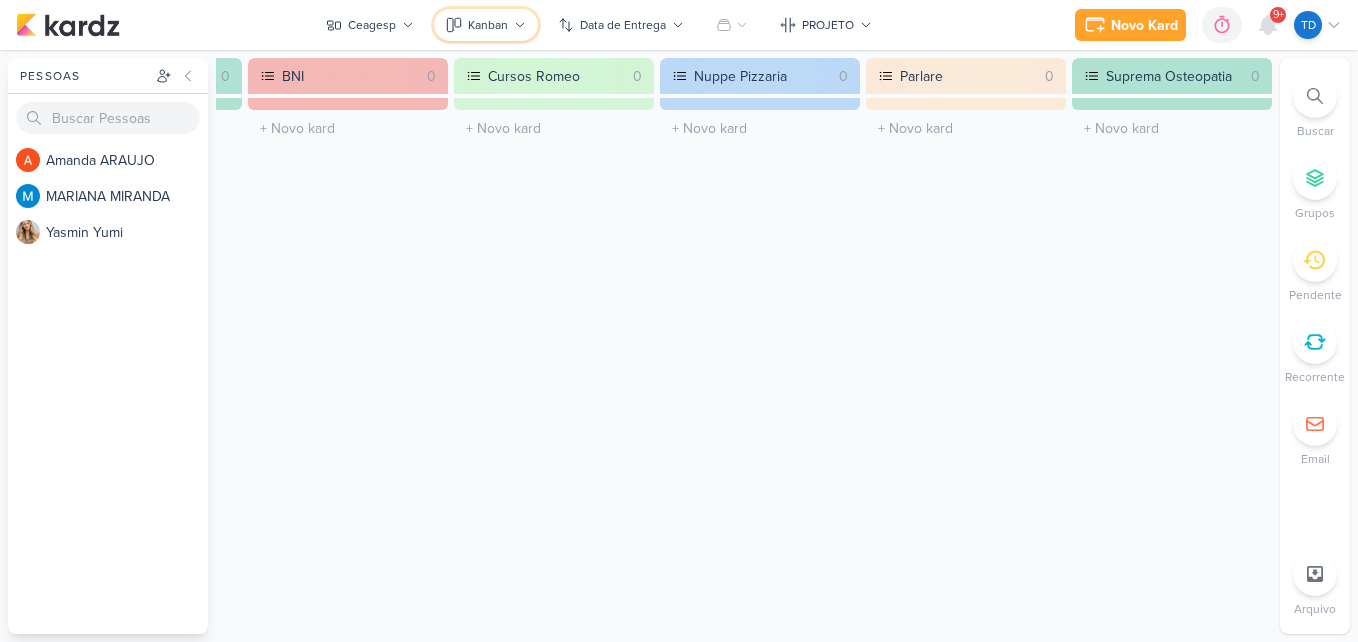 drag, startPoint x: 1357, startPoint y: 571, endPoint x: 460, endPoint y: 21, distance: 1052.1925 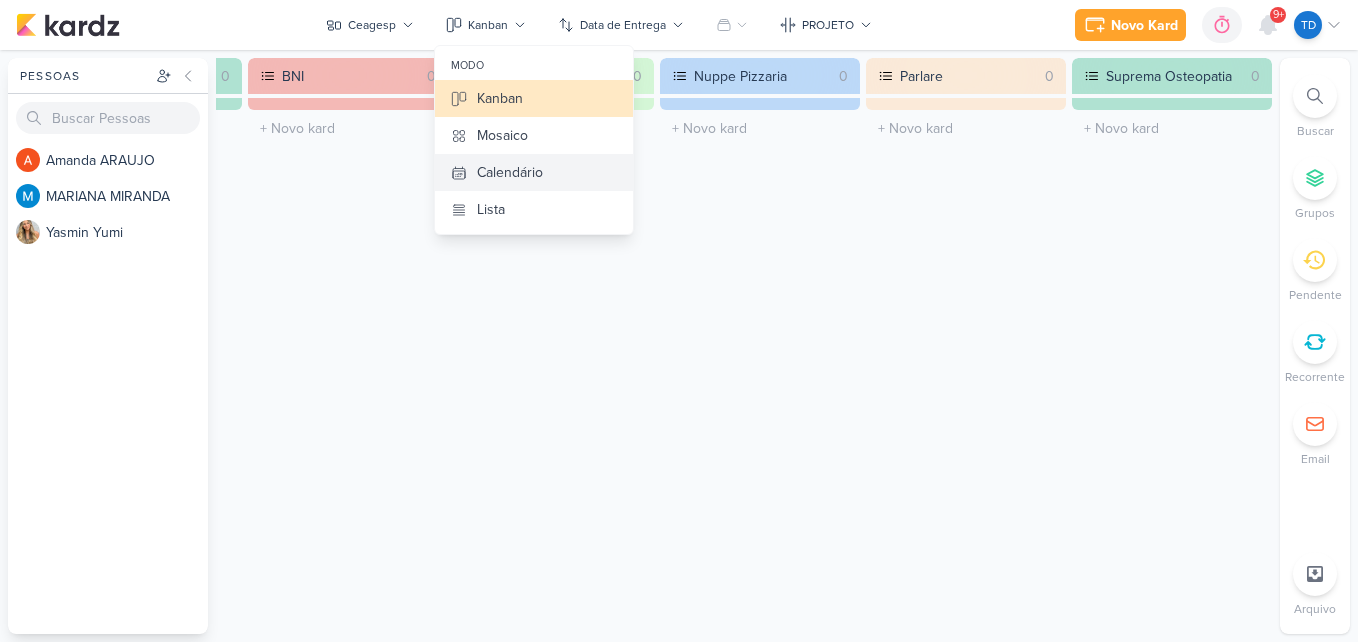 click on "Calendário" at bounding box center [534, 172] 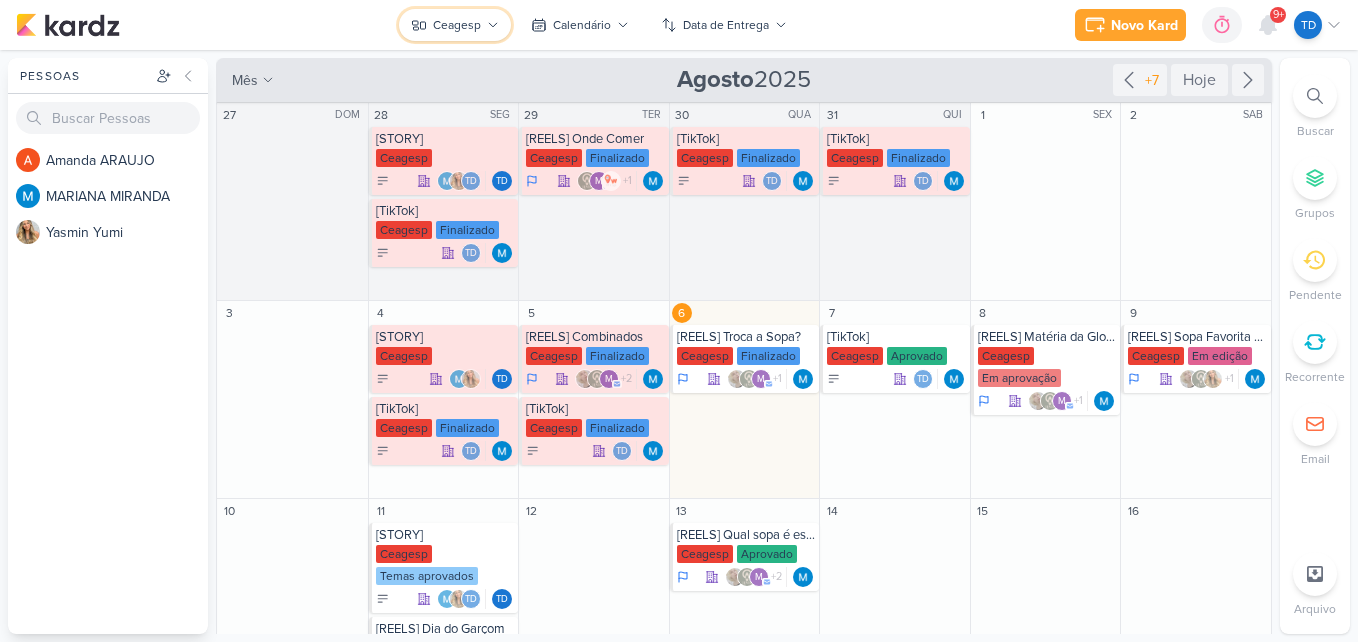 click 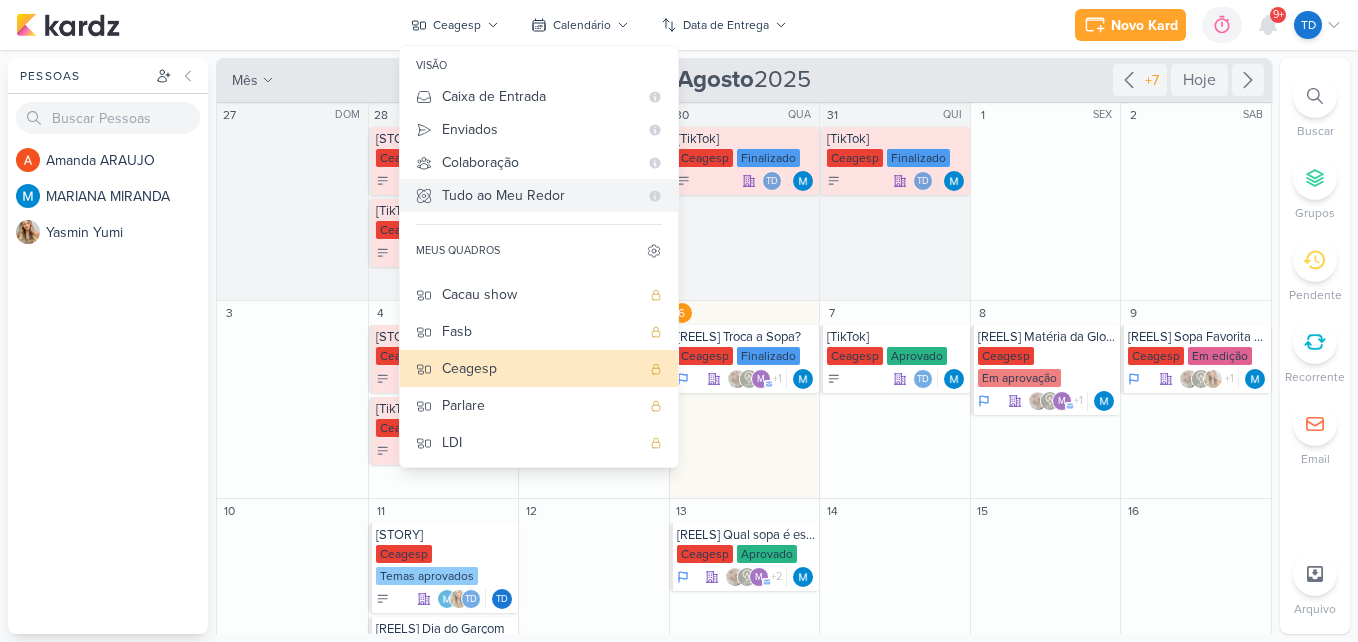 click on "Tudo ao Meu Redor" at bounding box center [540, 195] 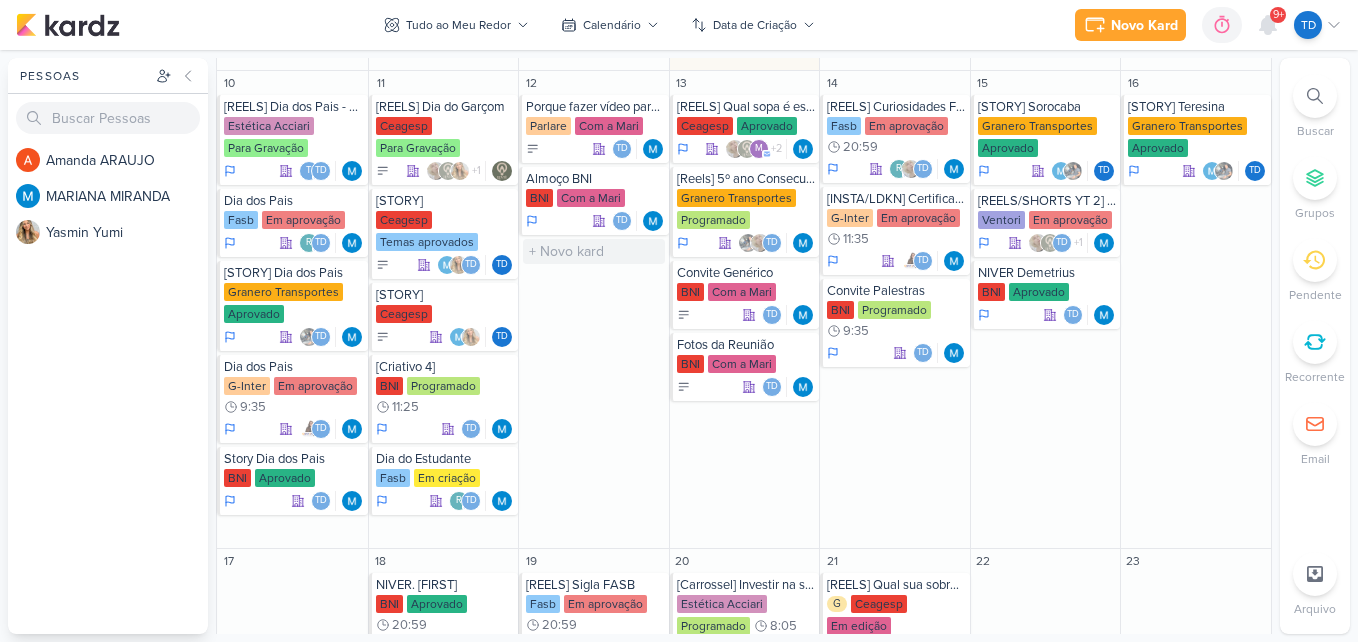 scroll, scrollTop: 1000, scrollLeft: 0, axis: vertical 